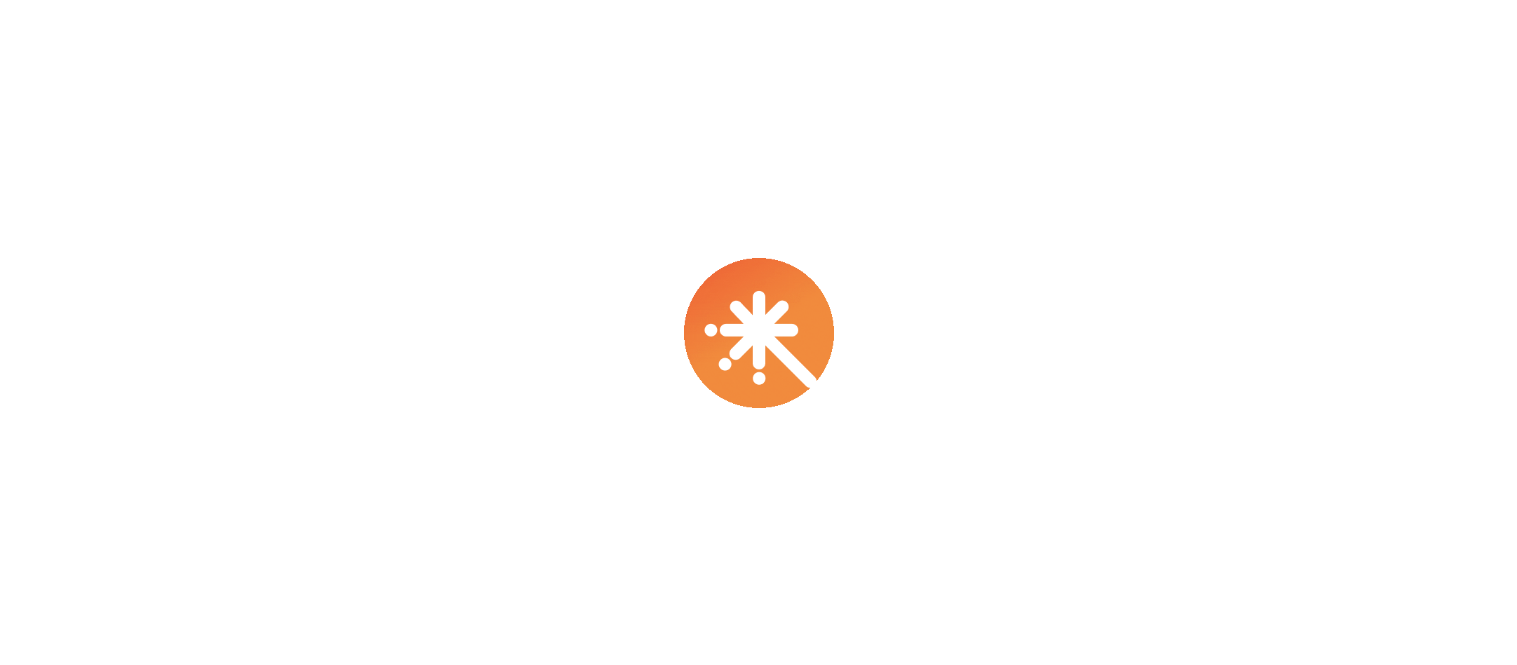 scroll, scrollTop: 0, scrollLeft: 0, axis: both 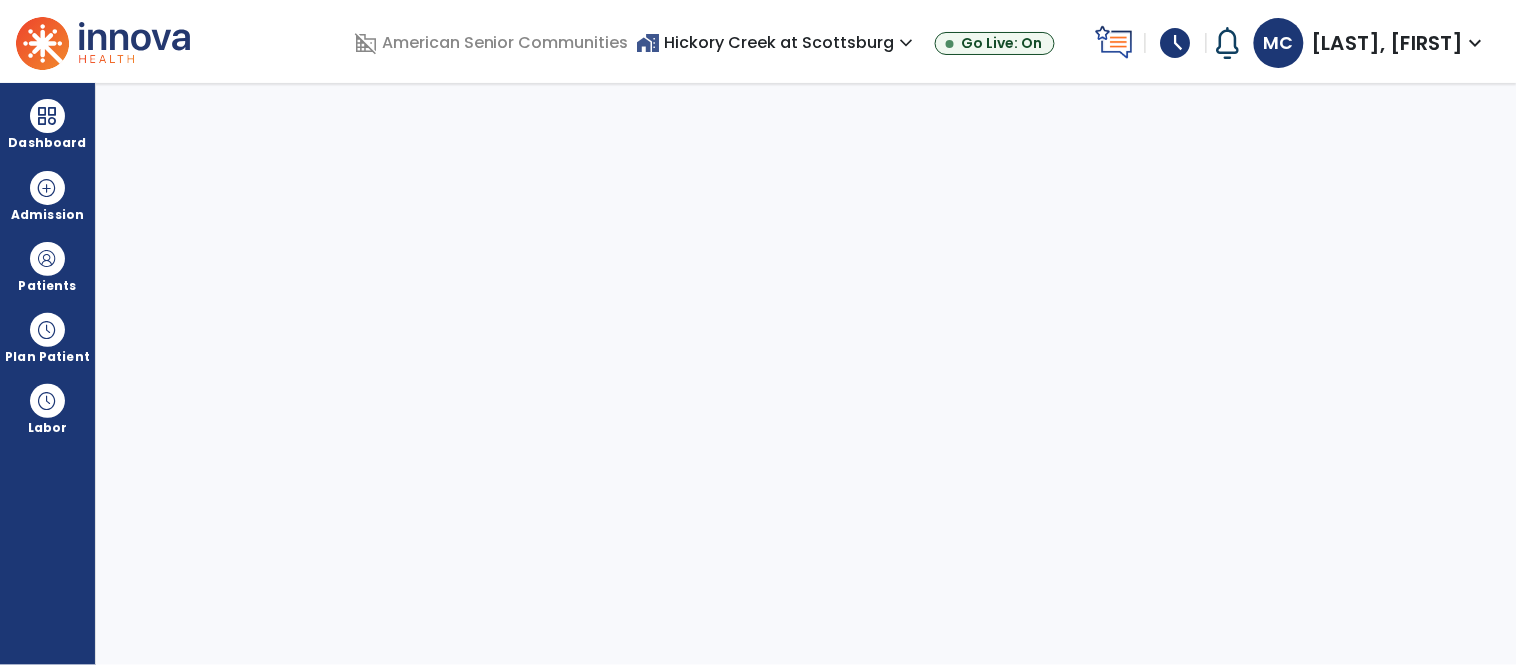 select on "****" 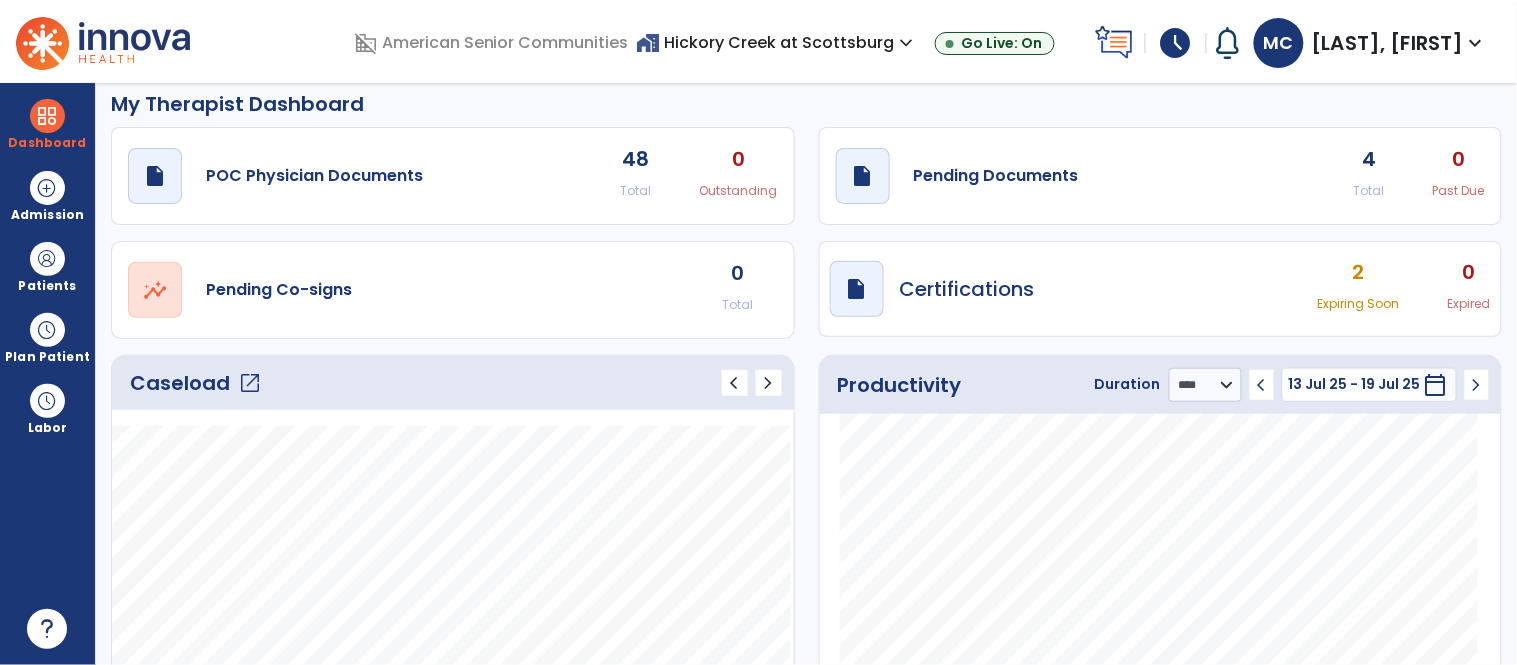 scroll, scrollTop: 137, scrollLeft: 0, axis: vertical 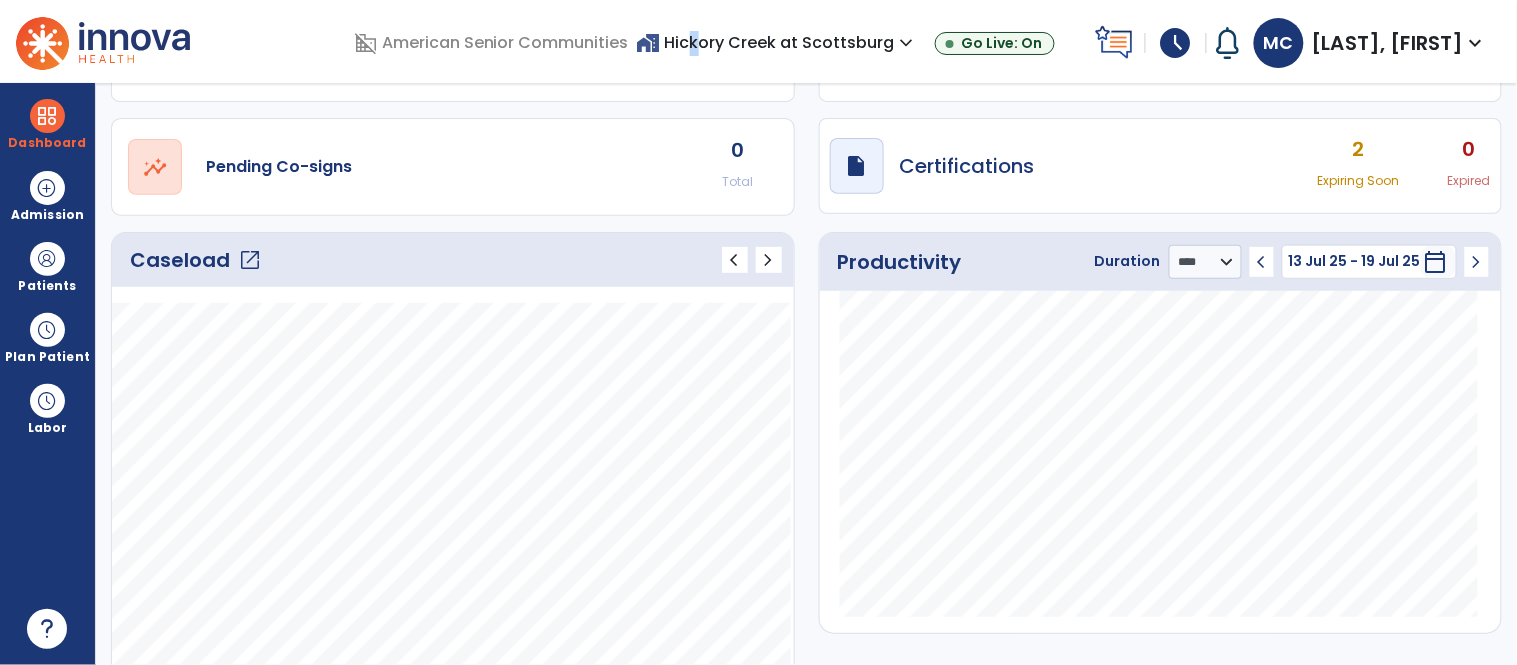 click on "home_work Hickory Creek at [CITY] expand_more" at bounding box center [778, 42] 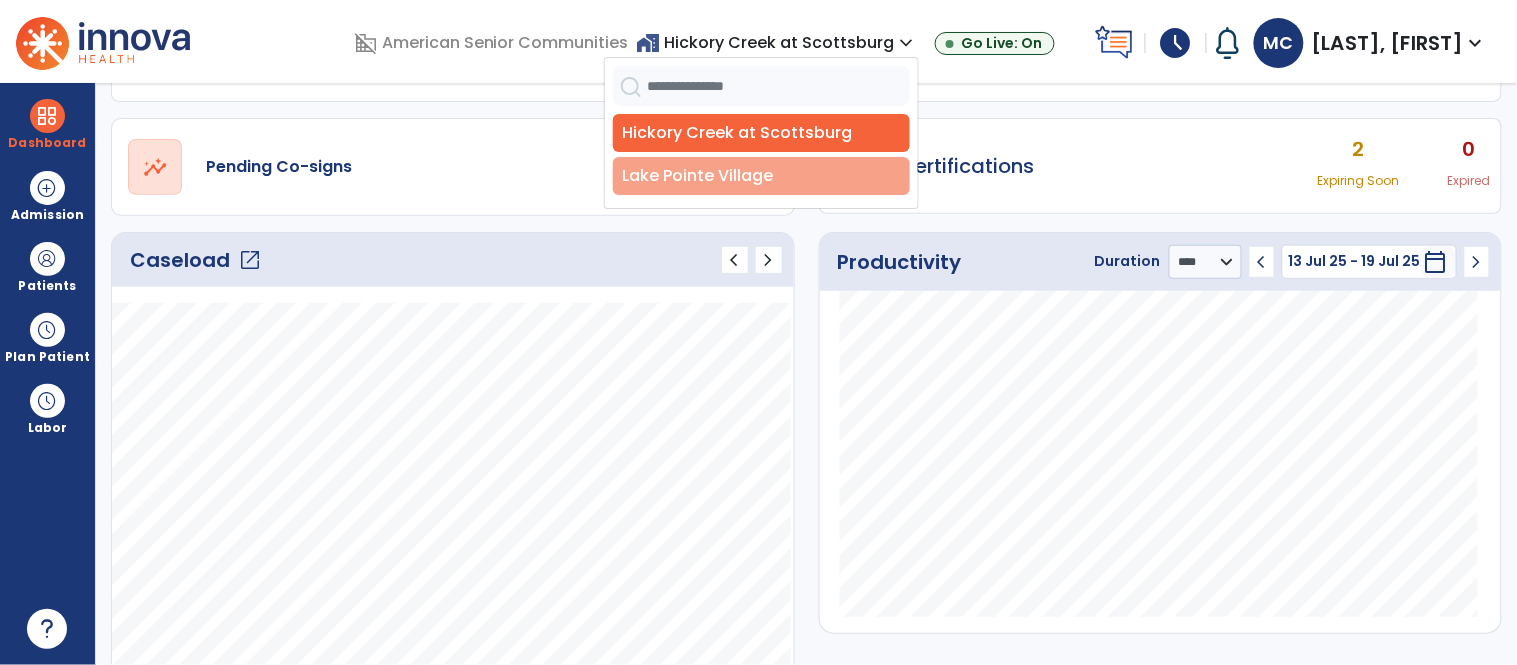 click on "Lake Pointe Village" at bounding box center (761, 176) 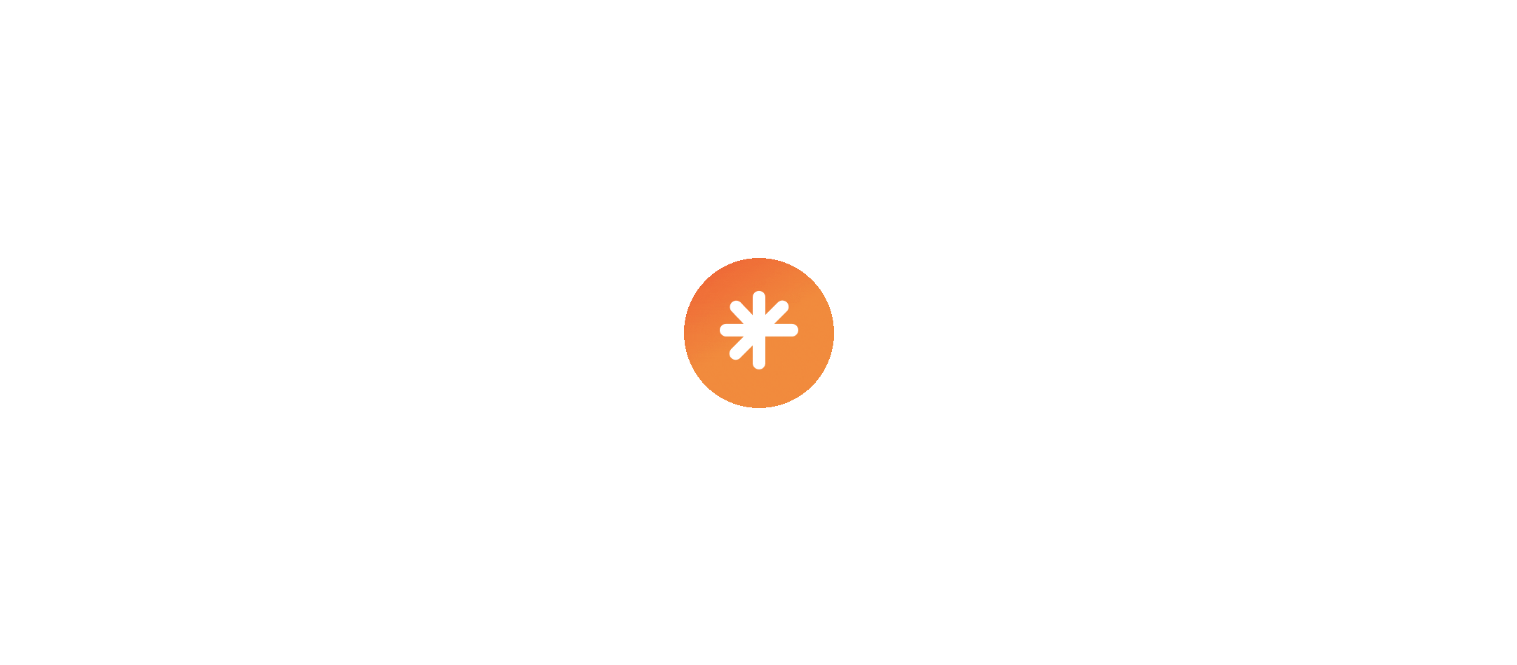 scroll, scrollTop: 0, scrollLeft: 0, axis: both 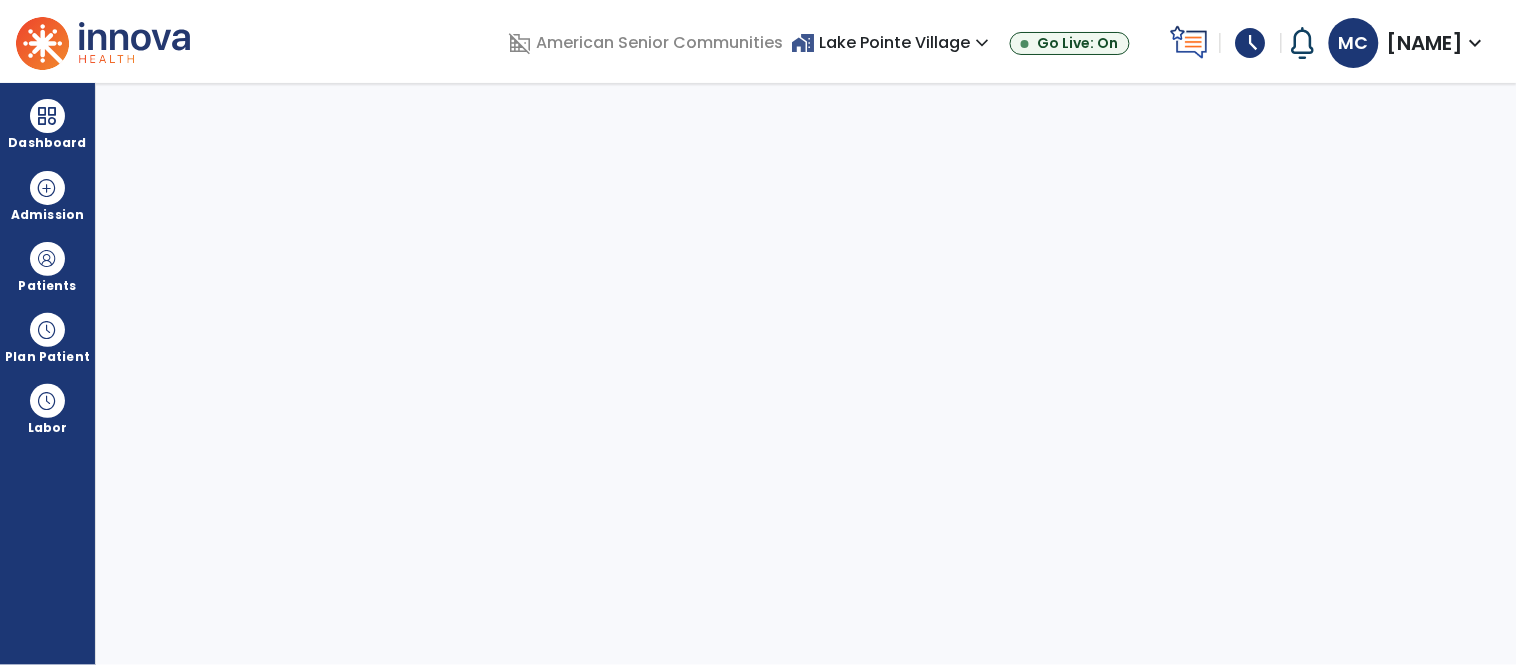 select on "****" 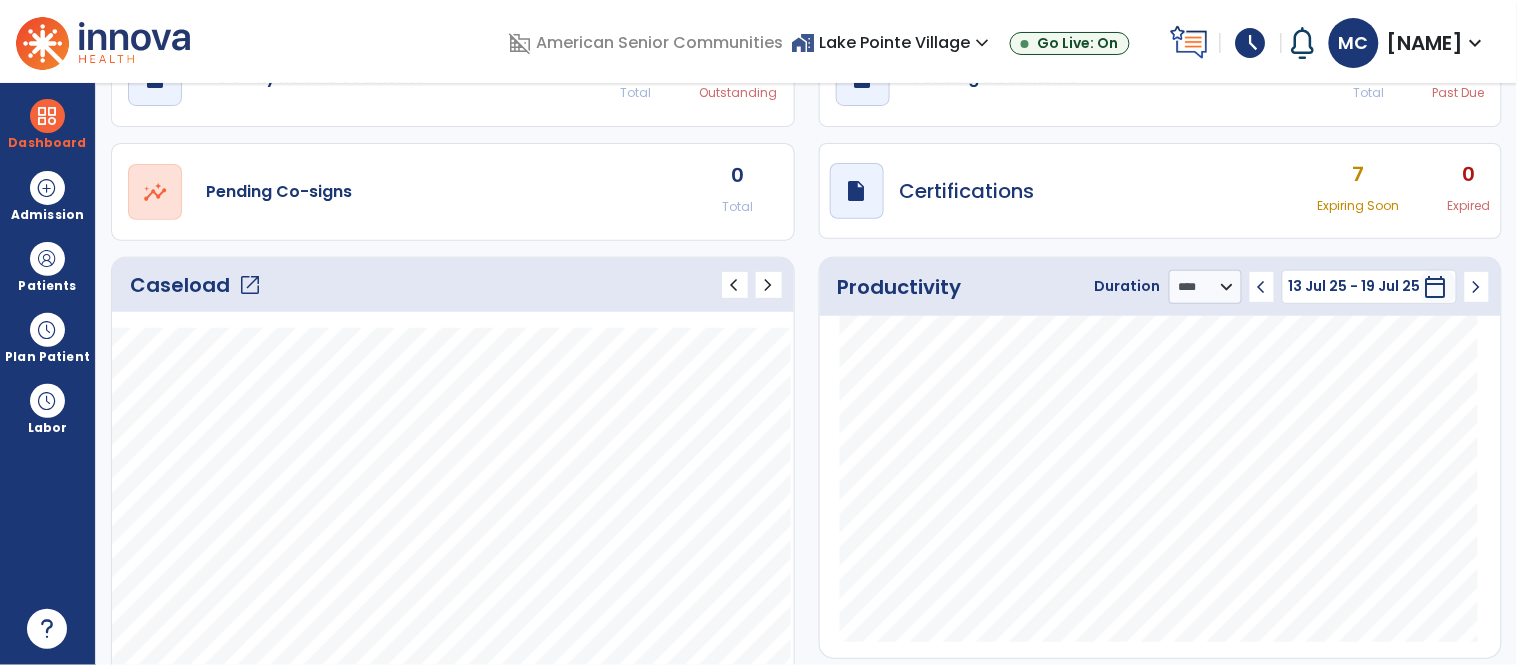scroll, scrollTop: 137, scrollLeft: 0, axis: vertical 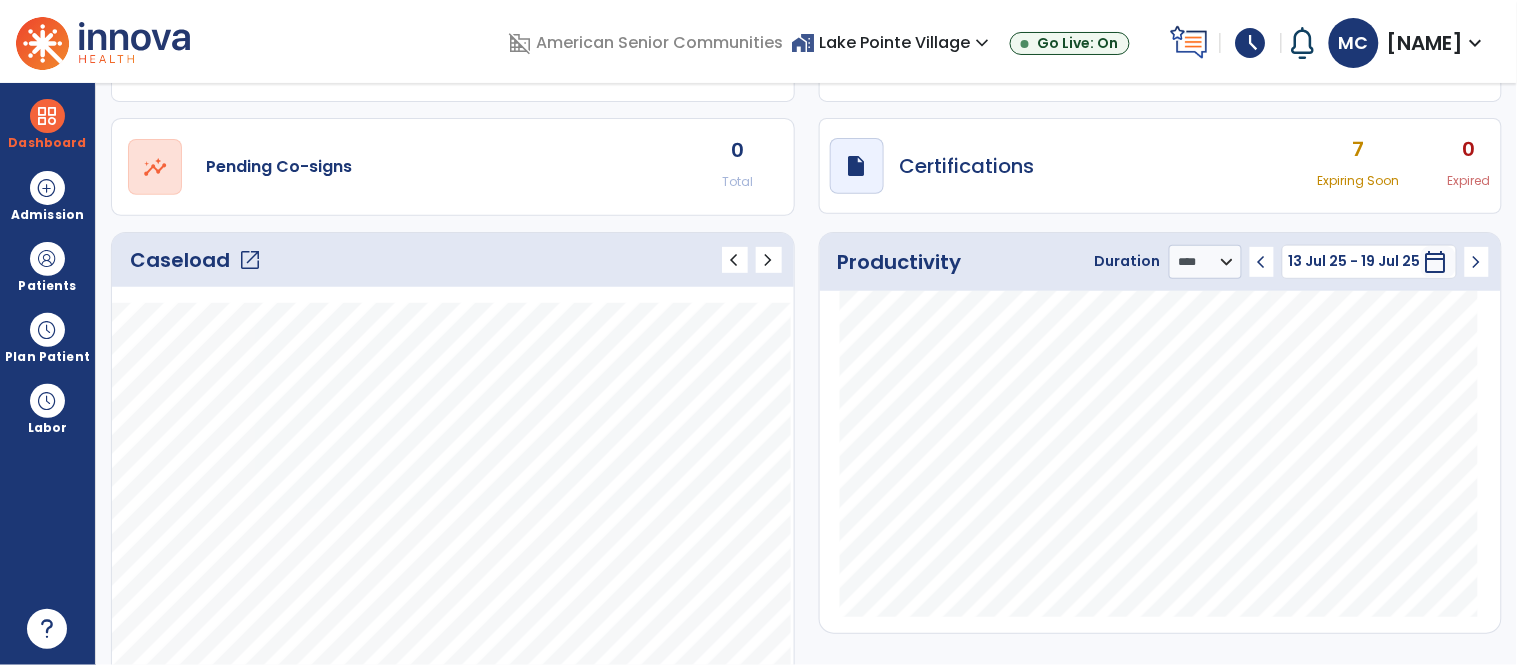 click on "open_in_new" 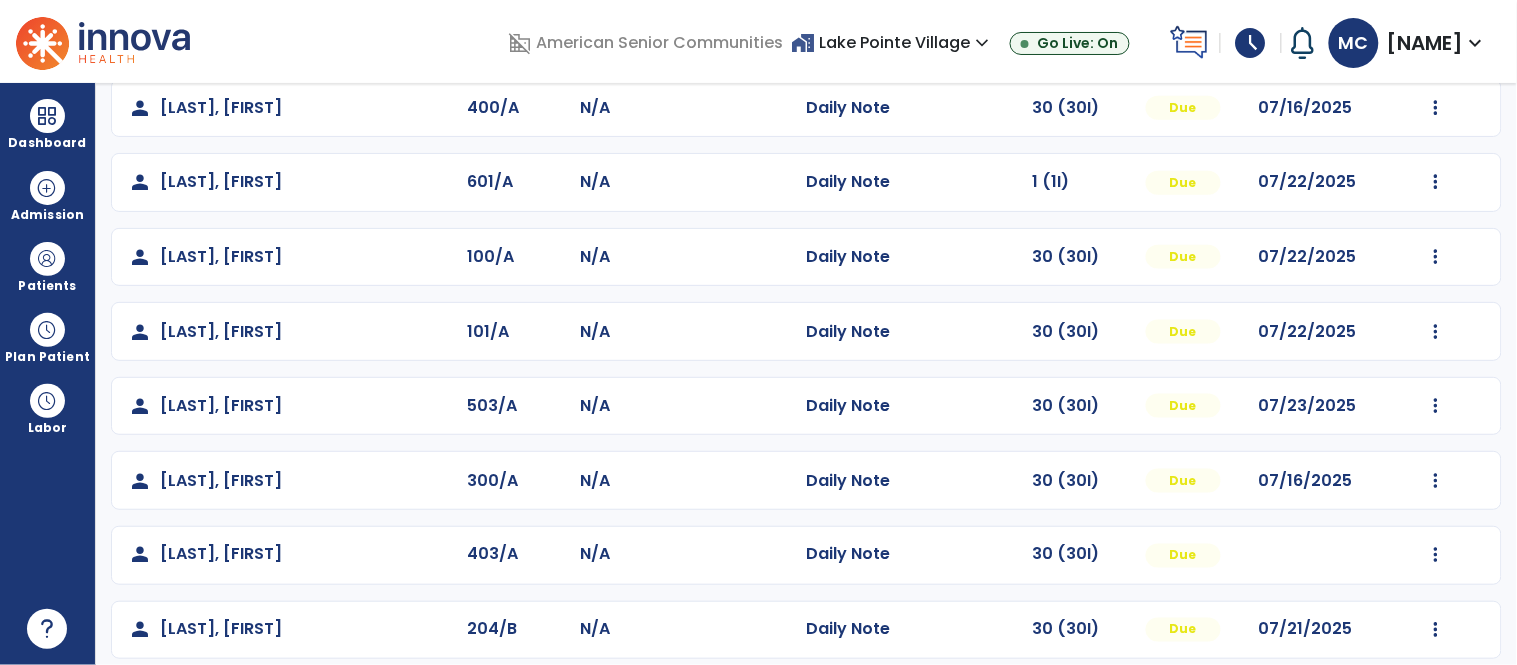 scroll, scrollTop: 643, scrollLeft: 0, axis: vertical 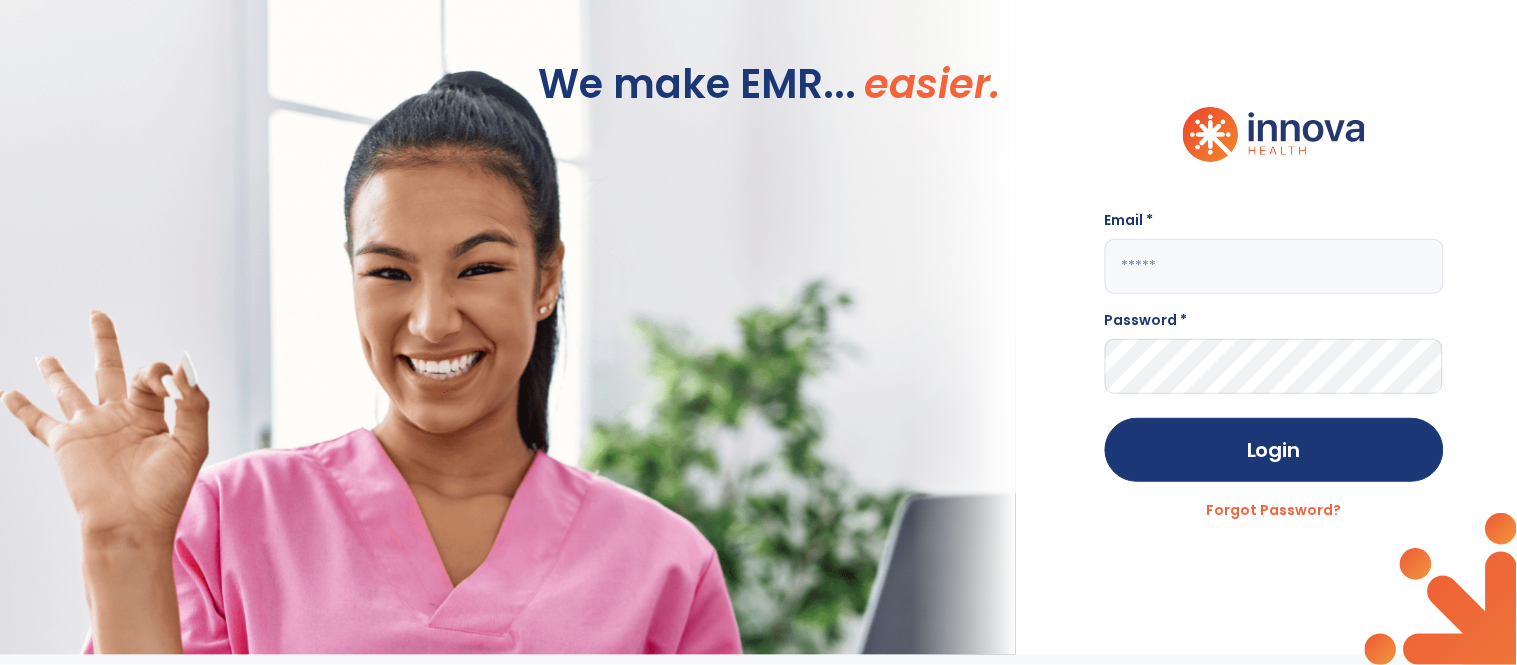 click on "Email *" 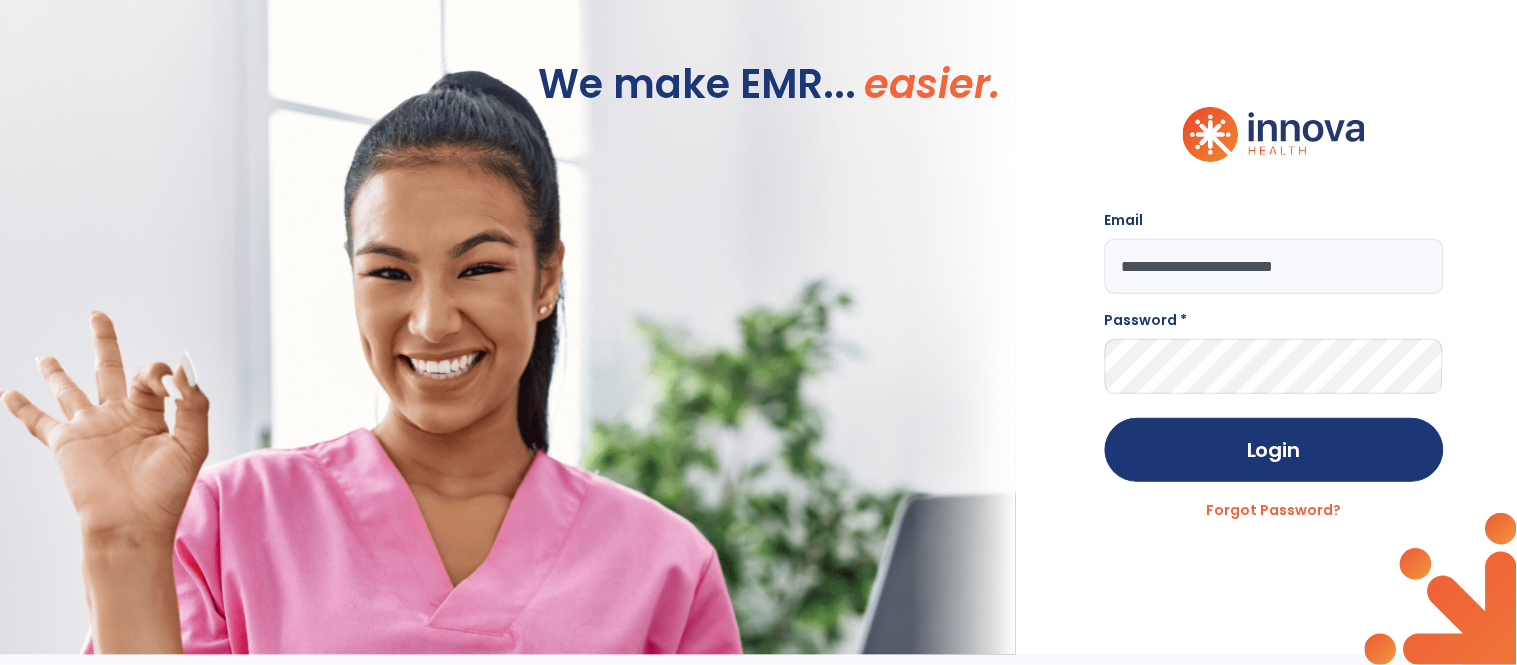 type on "**********" 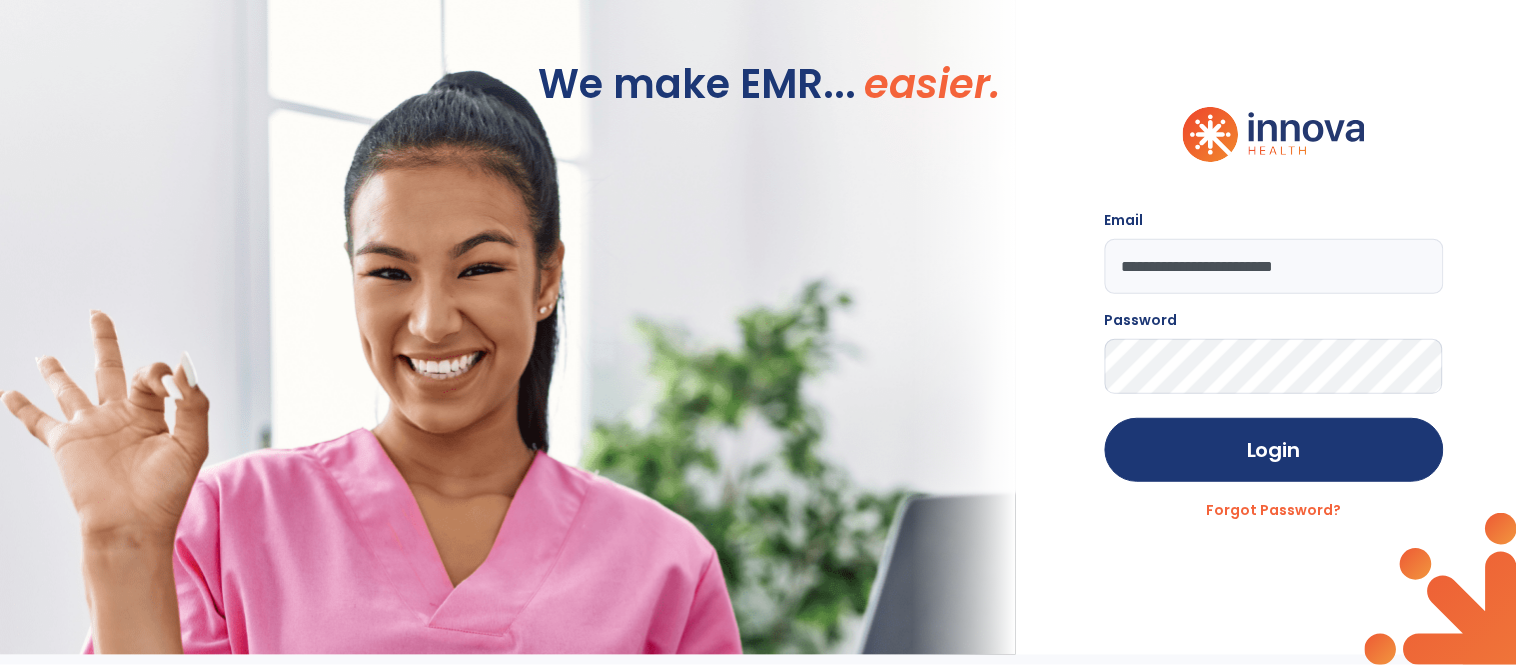 click on "Login" 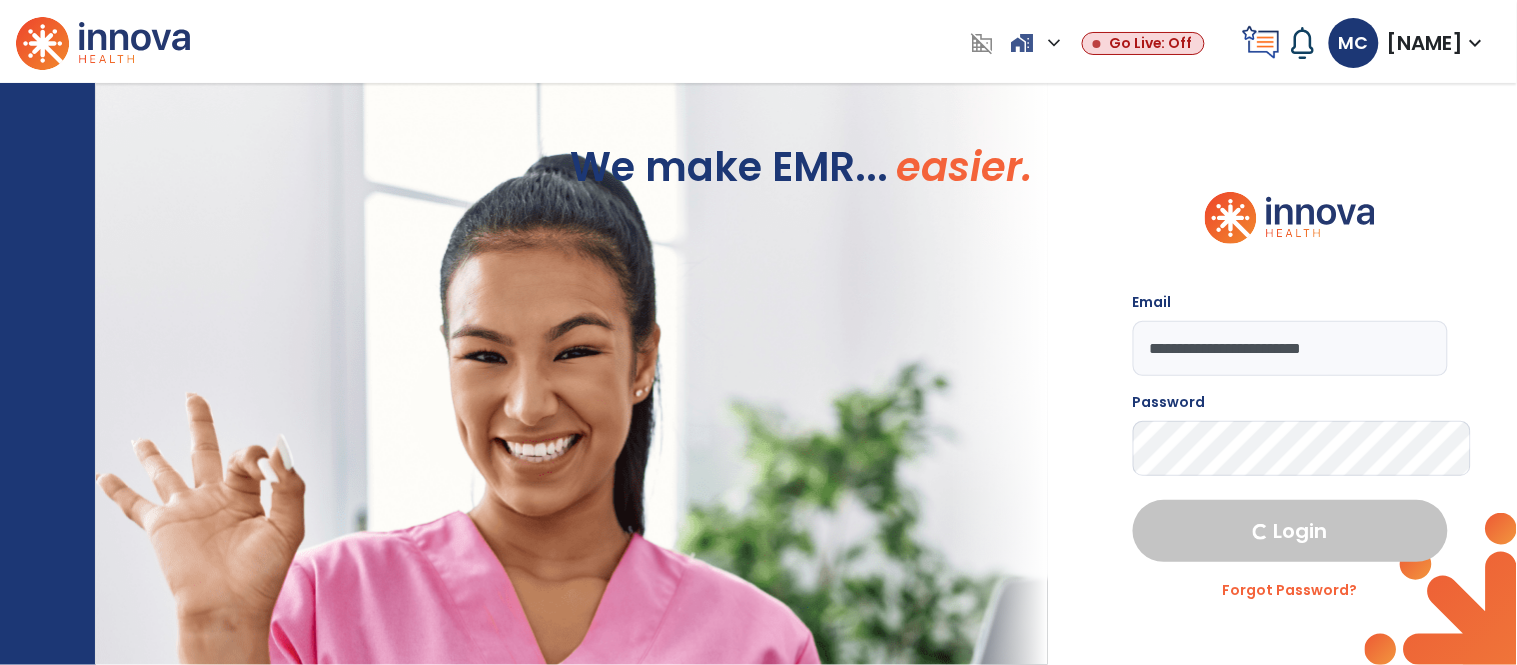 select on "****" 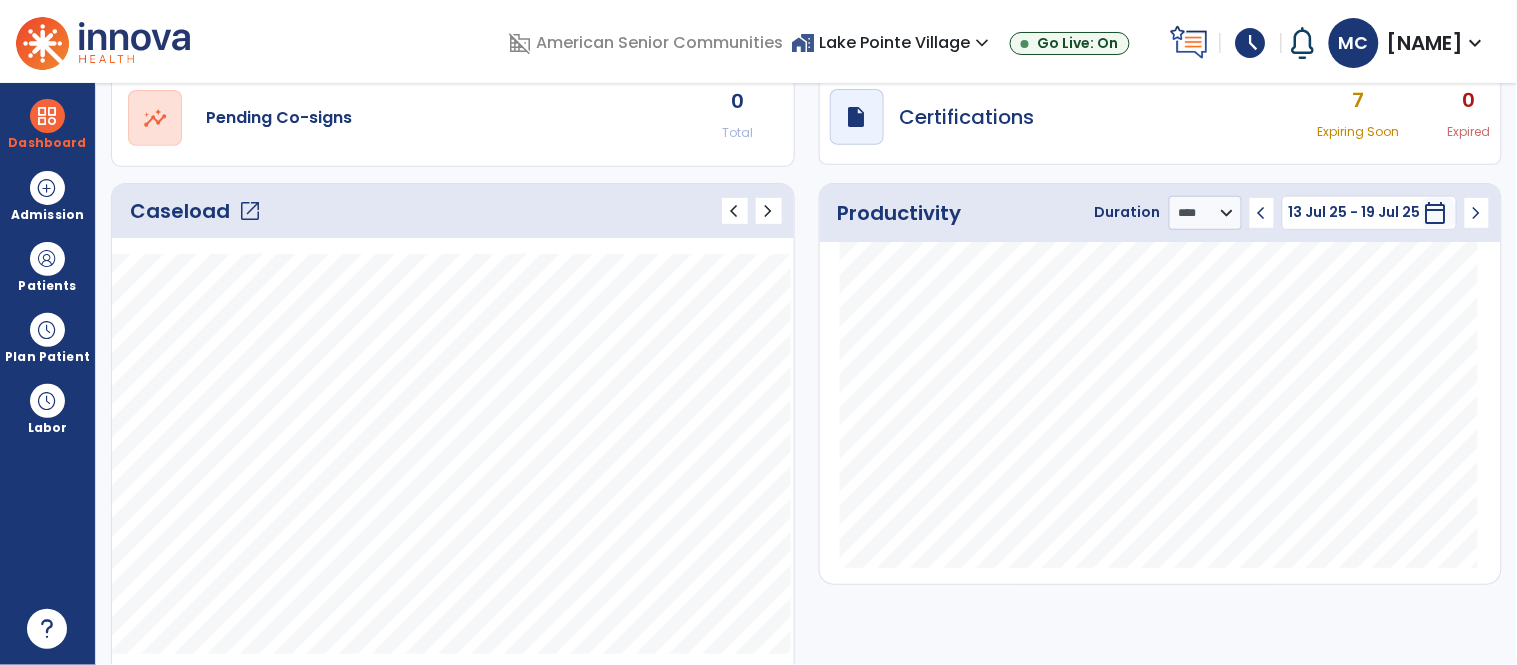 scroll, scrollTop: 293, scrollLeft: 0, axis: vertical 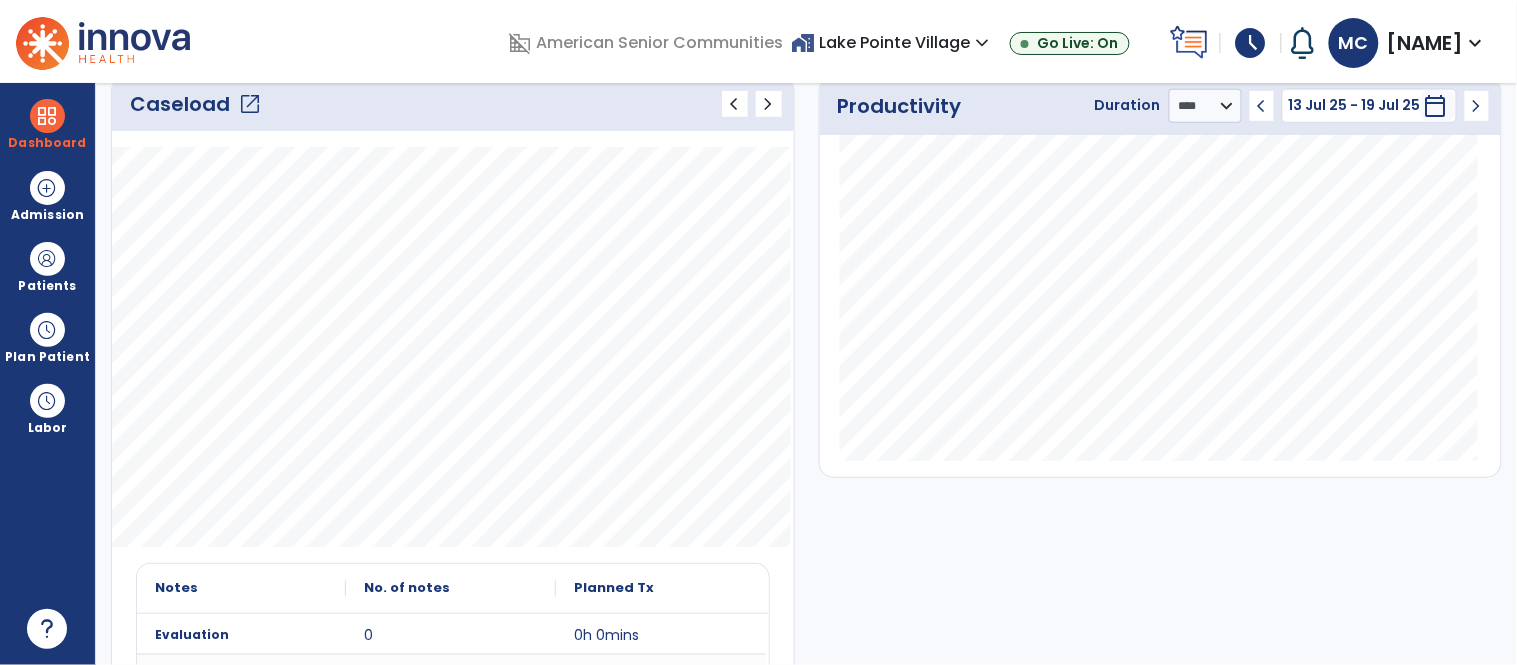 click on "open_in_new" 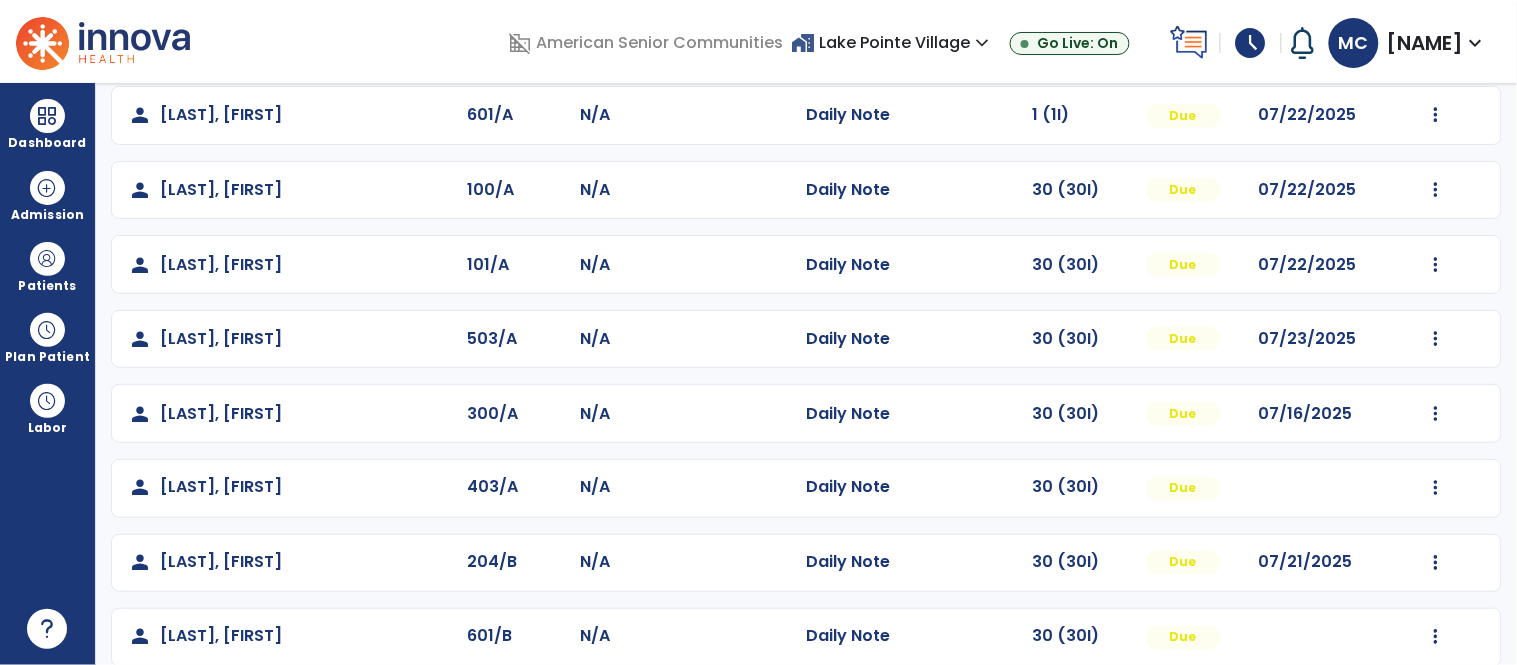 scroll, scrollTop: 643, scrollLeft: 0, axis: vertical 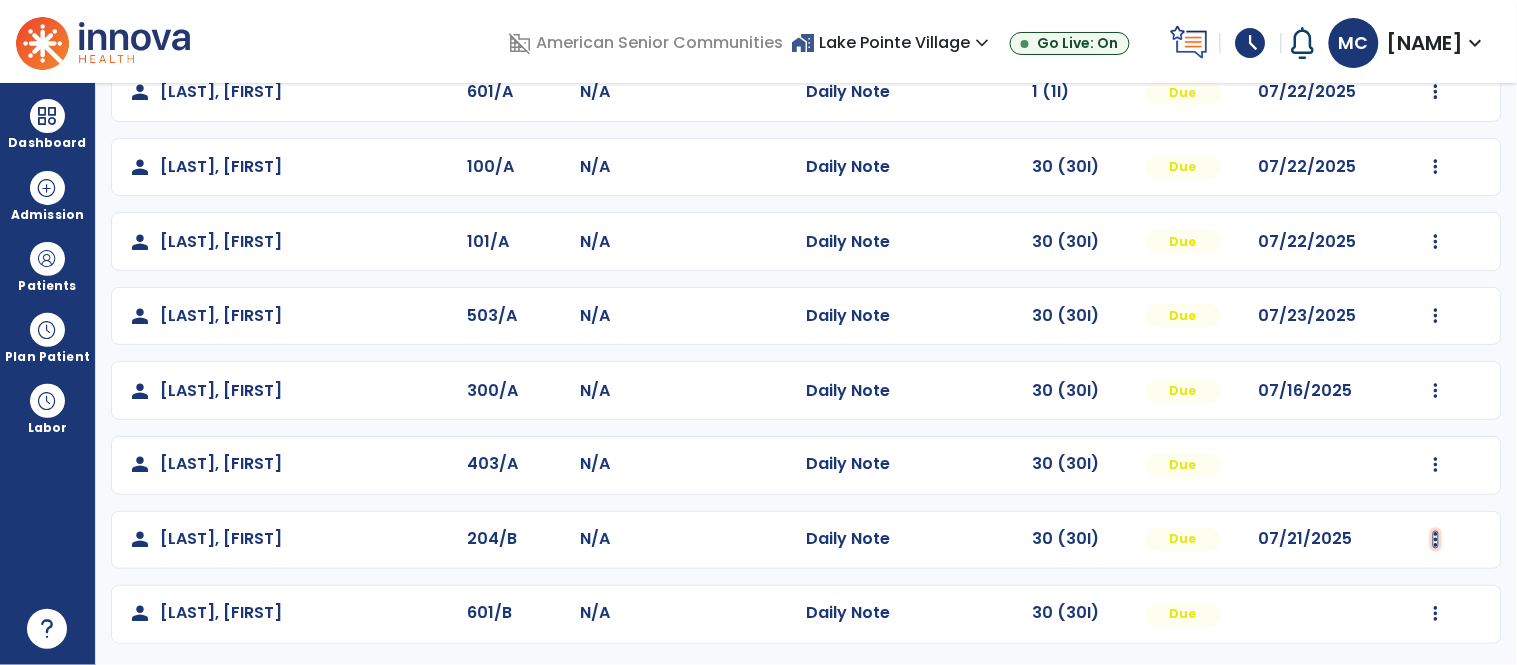 click at bounding box center (1436, -355) 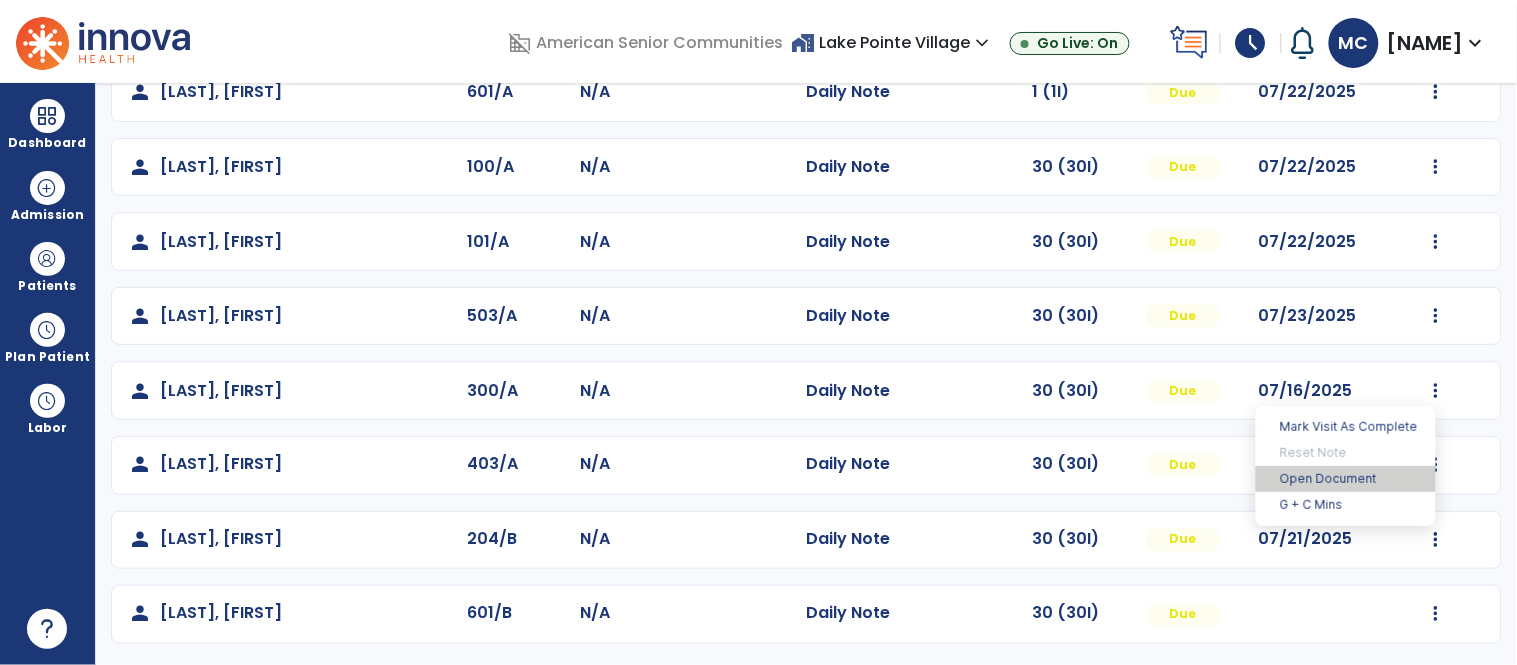click on "Open Document" at bounding box center (1346, 479) 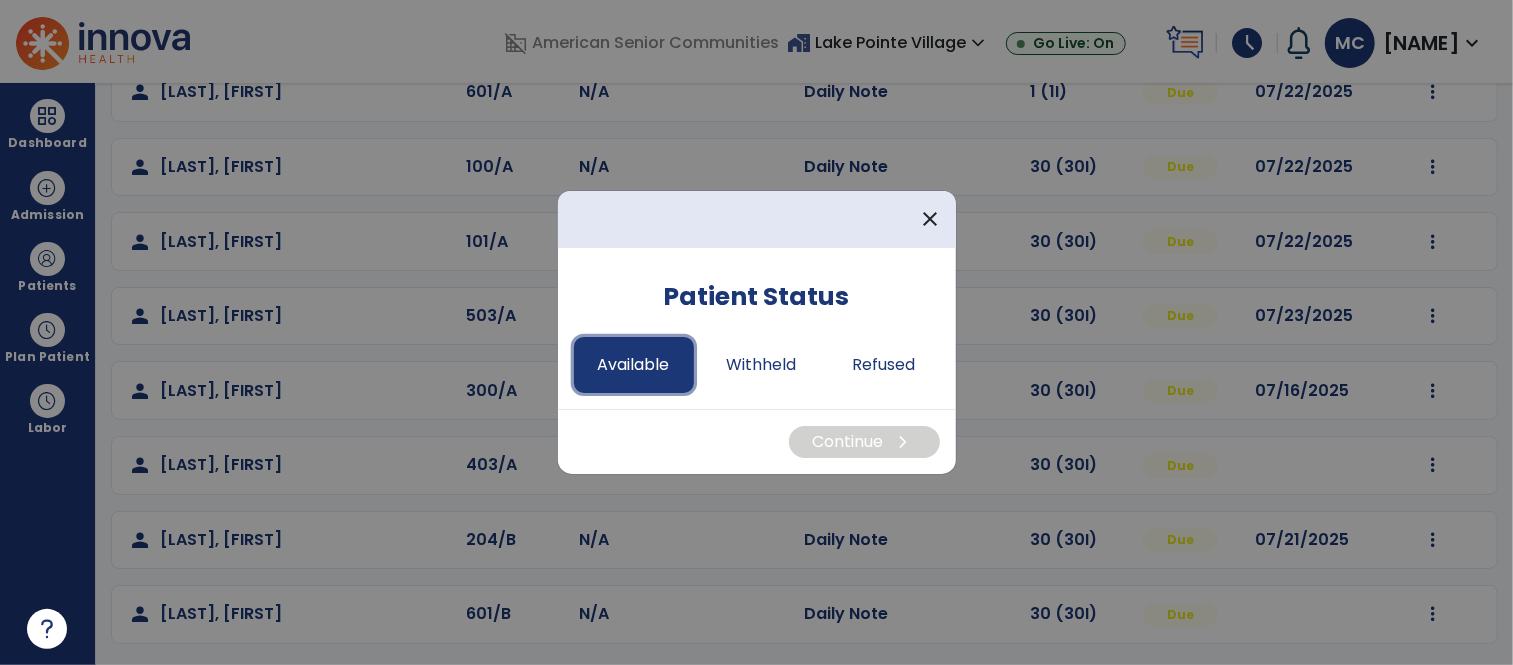 click on "Available" at bounding box center [634, 365] 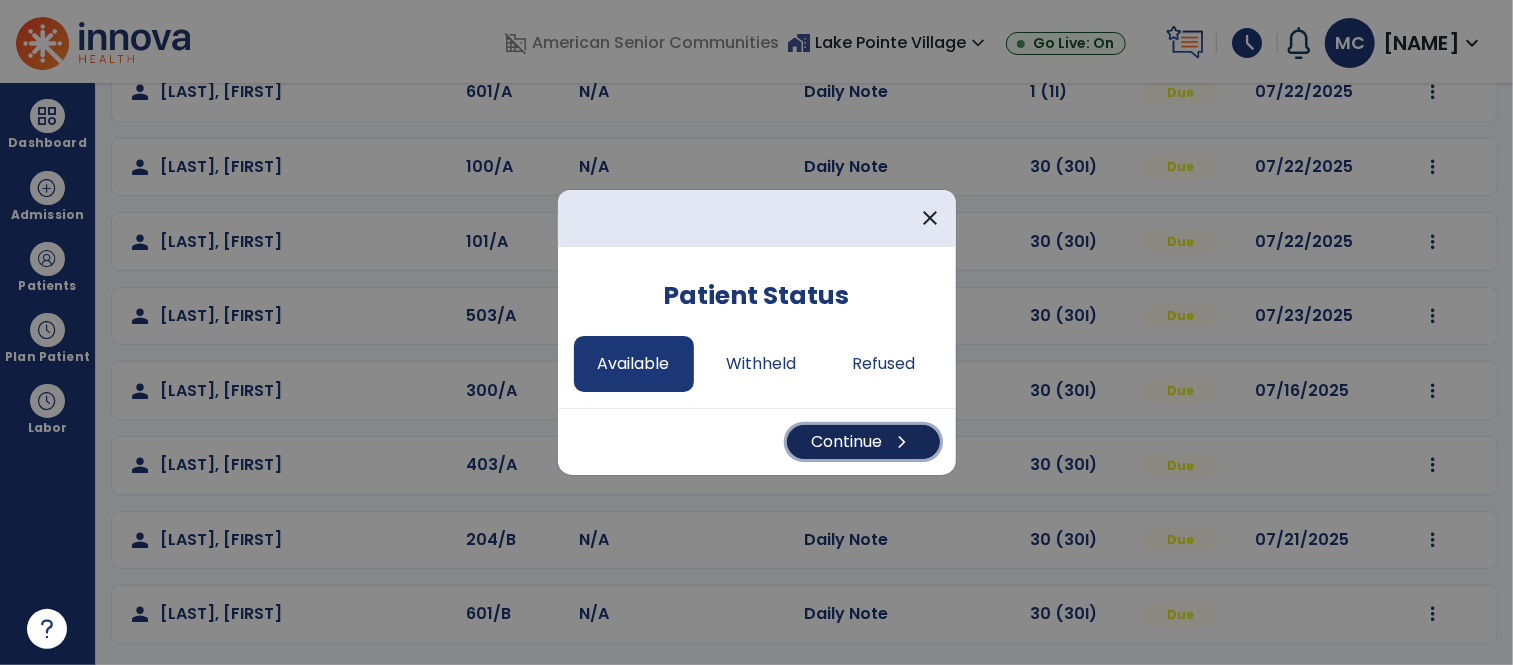 click on "Continue   chevron_right" at bounding box center (863, 442) 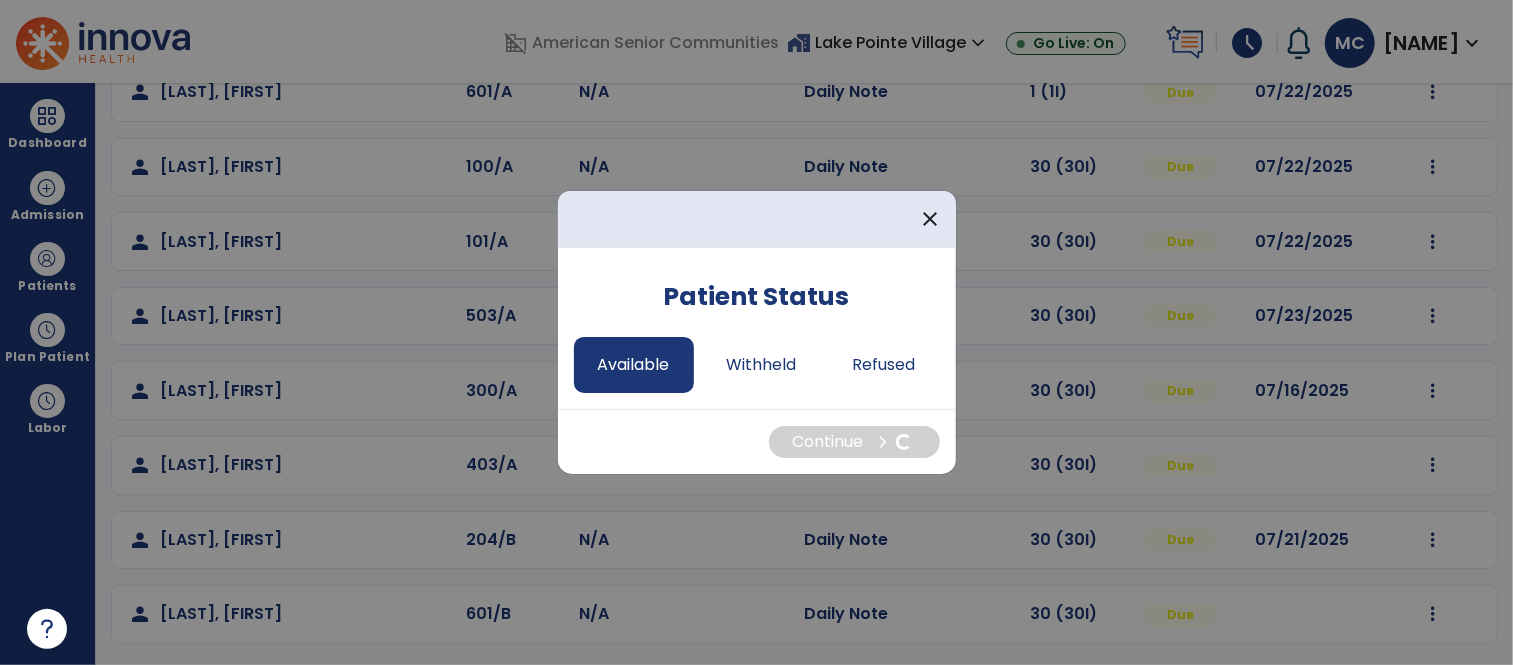 select on "*" 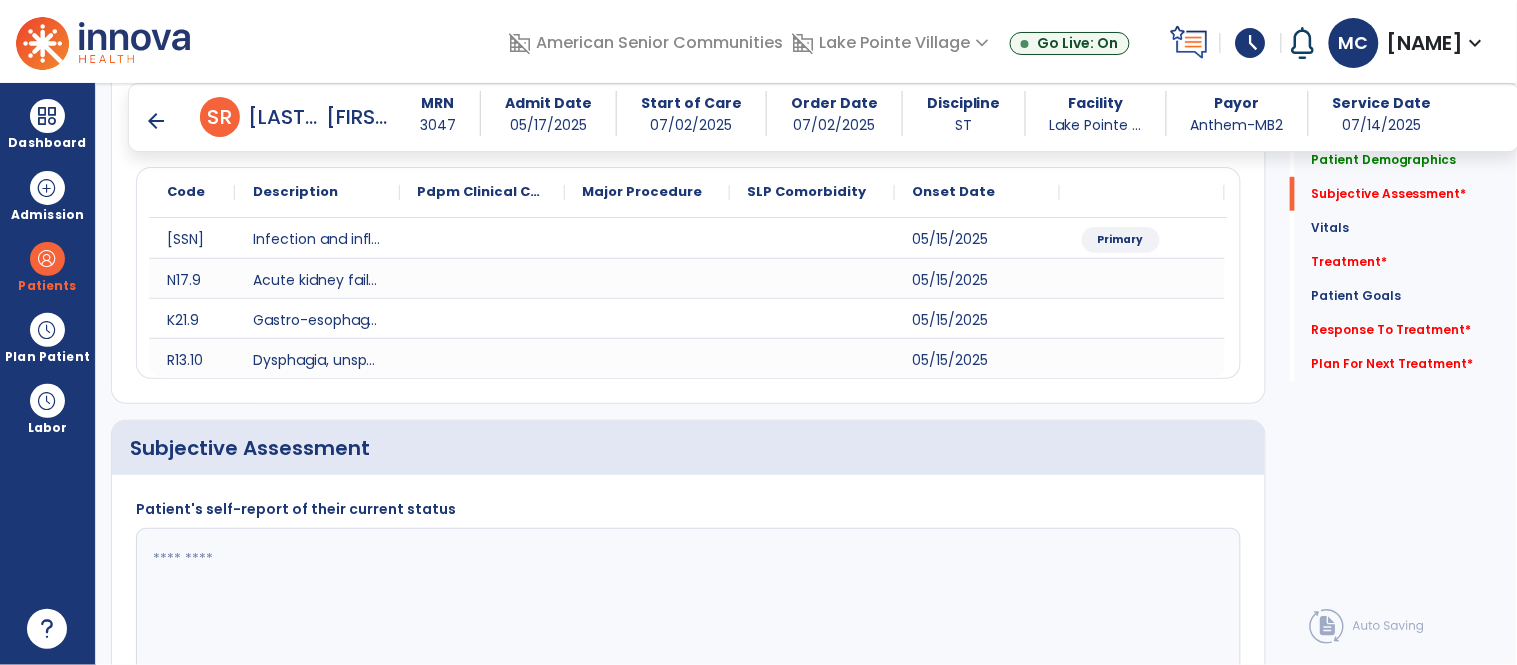 scroll, scrollTop: 445, scrollLeft: 0, axis: vertical 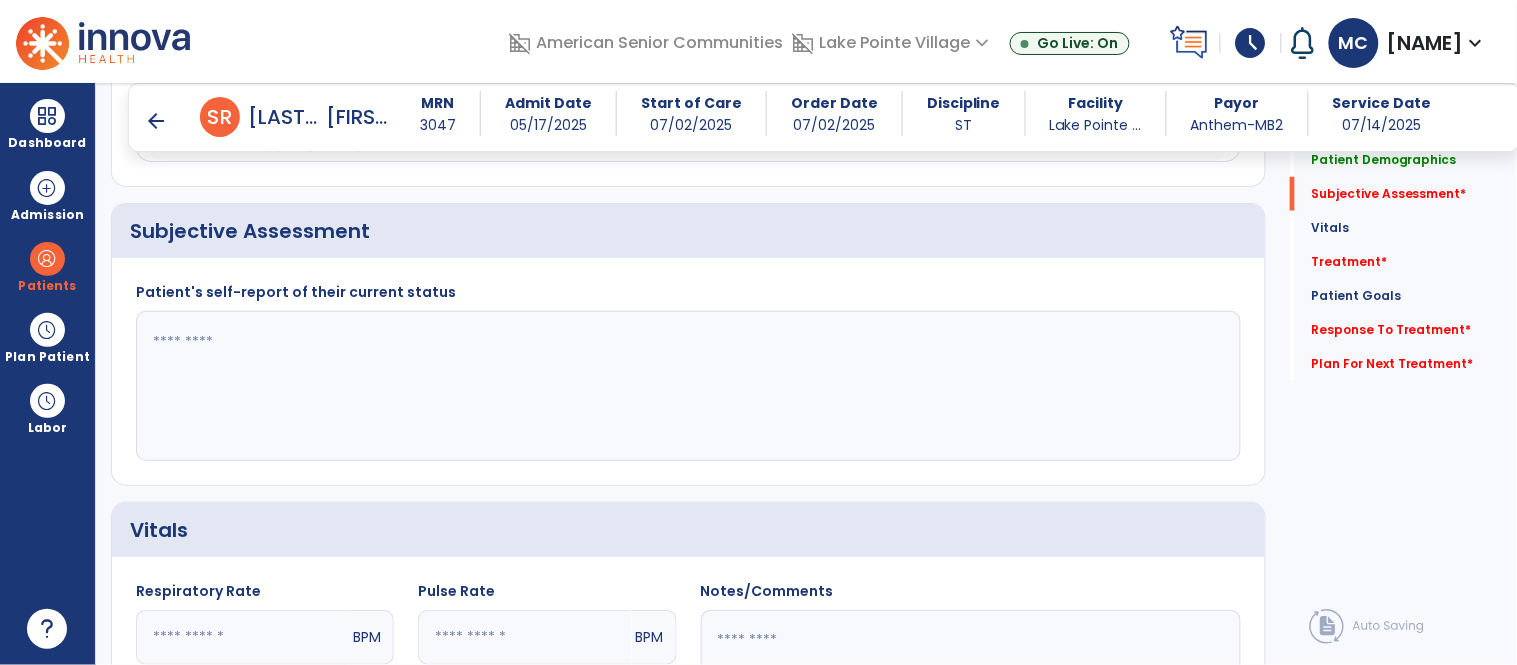 click 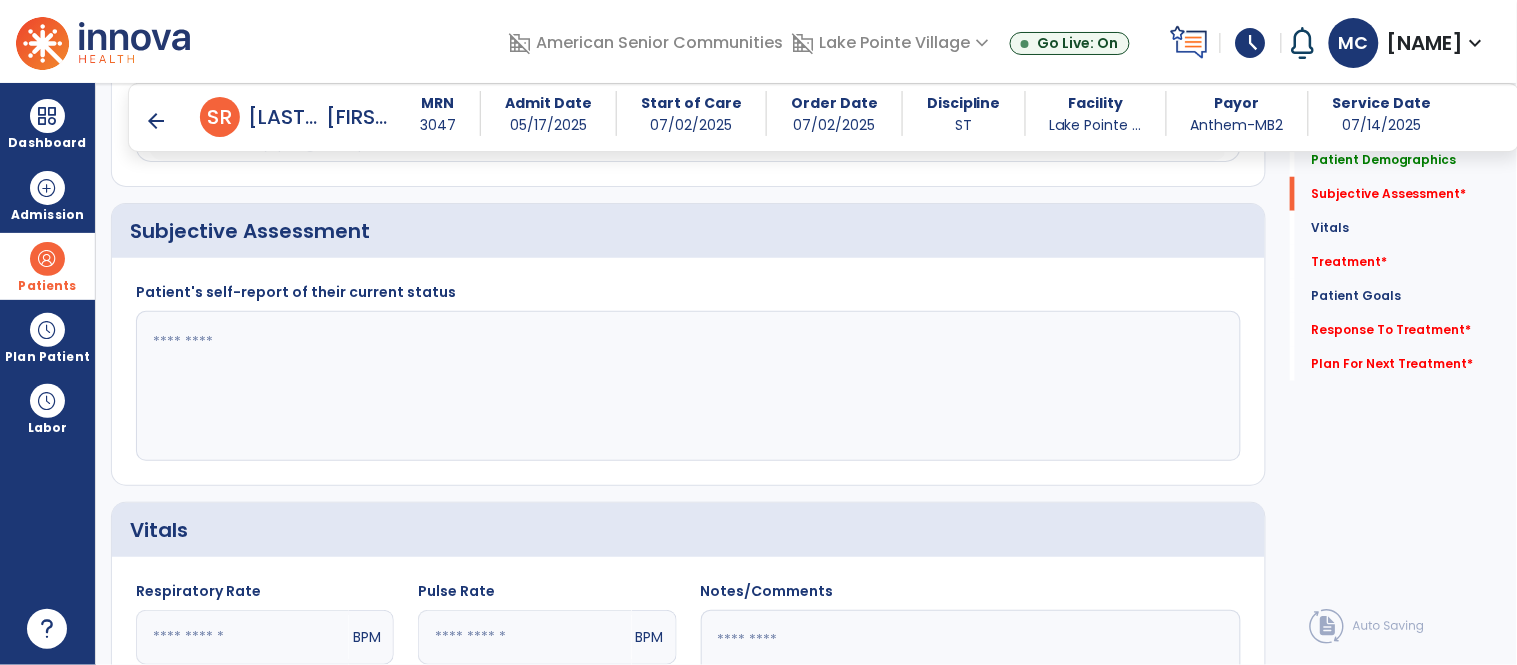 click at bounding box center (47, 259) 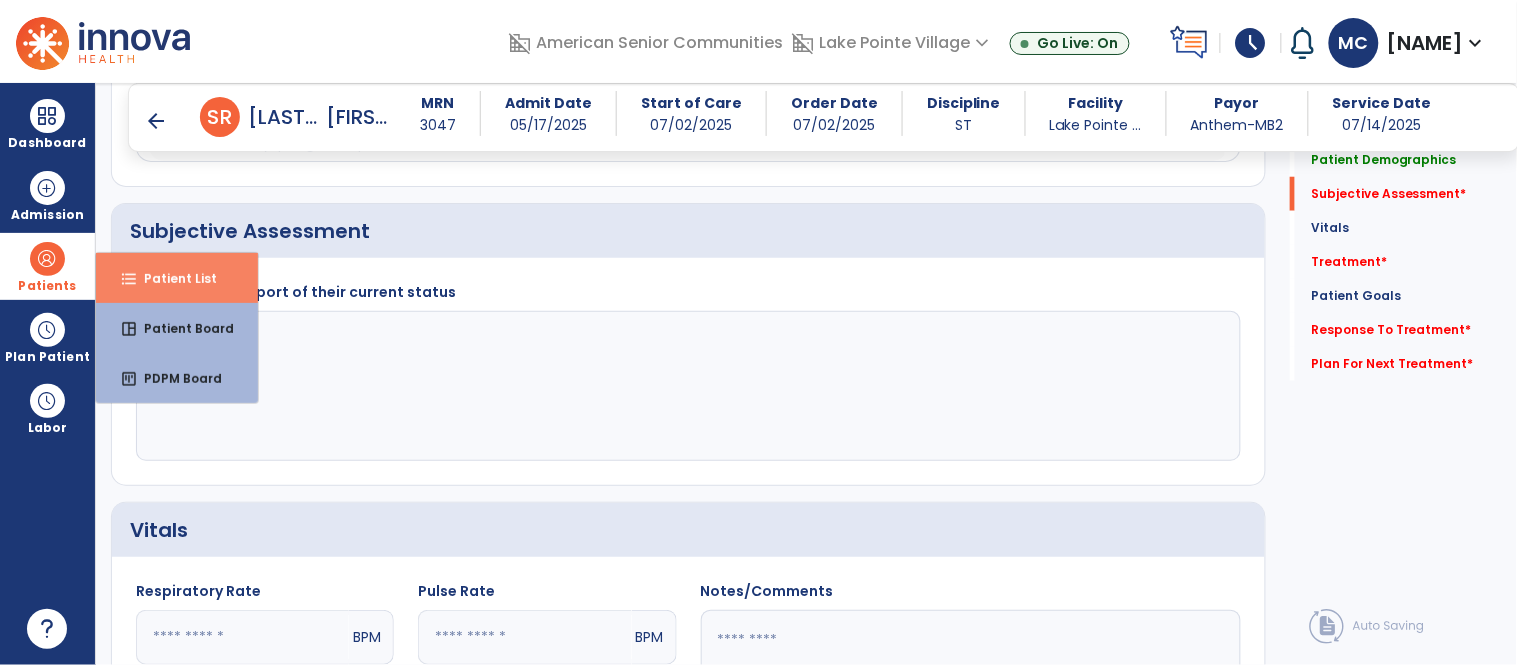 click on "format_list_bulleted  Patient List" at bounding box center (177, 278) 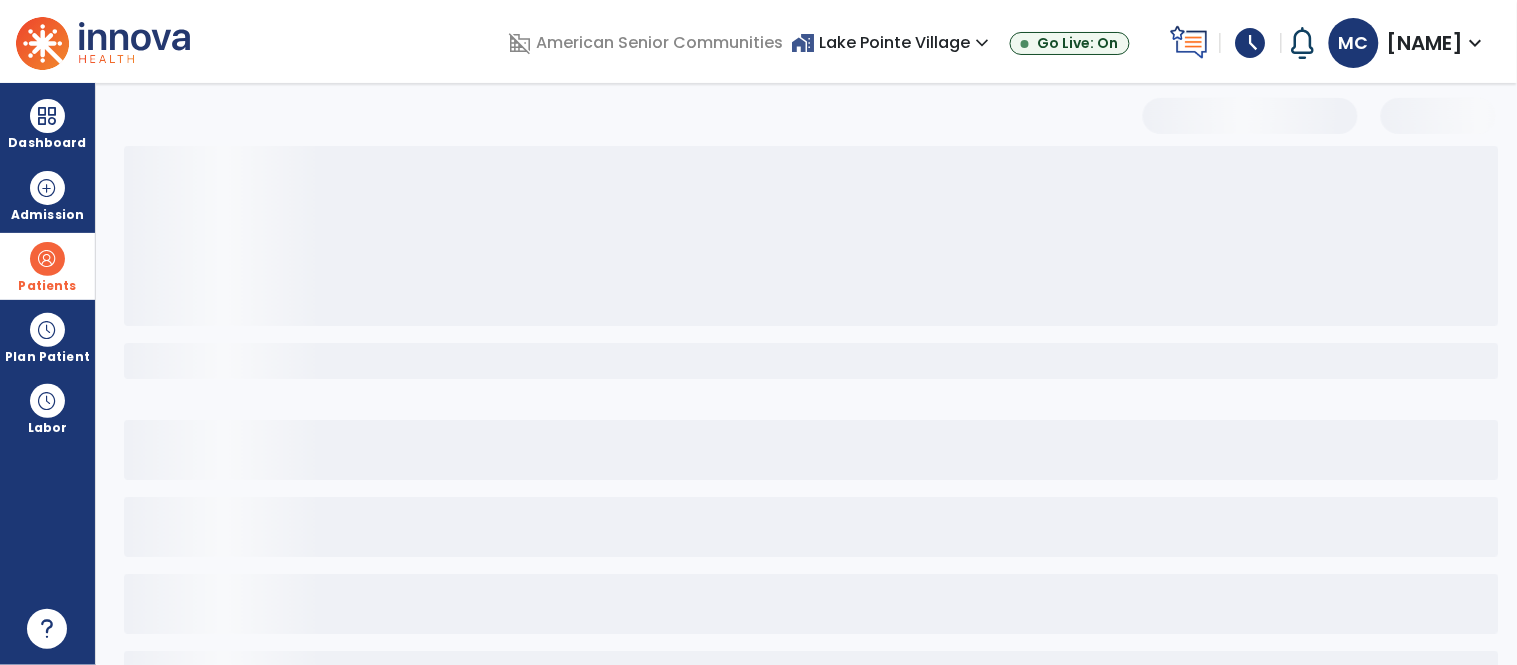 scroll, scrollTop: 77, scrollLeft: 0, axis: vertical 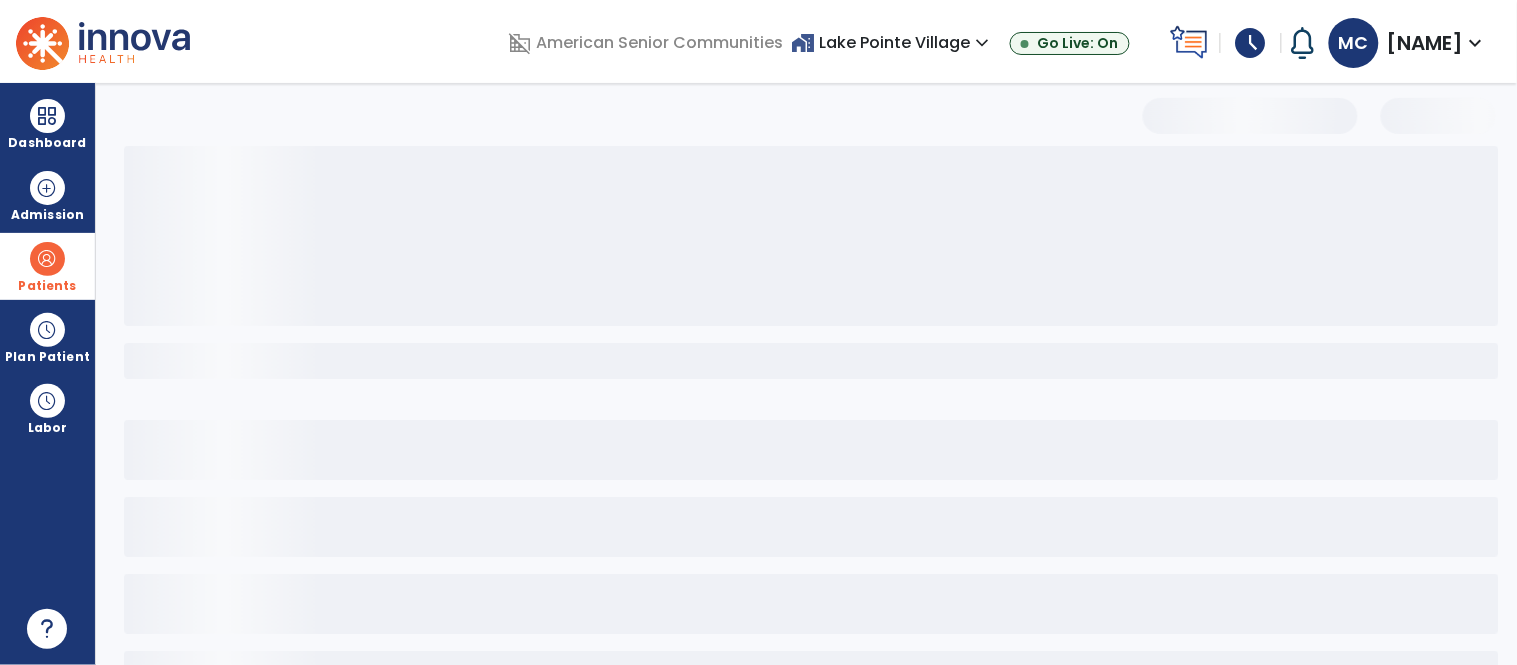 select on "***" 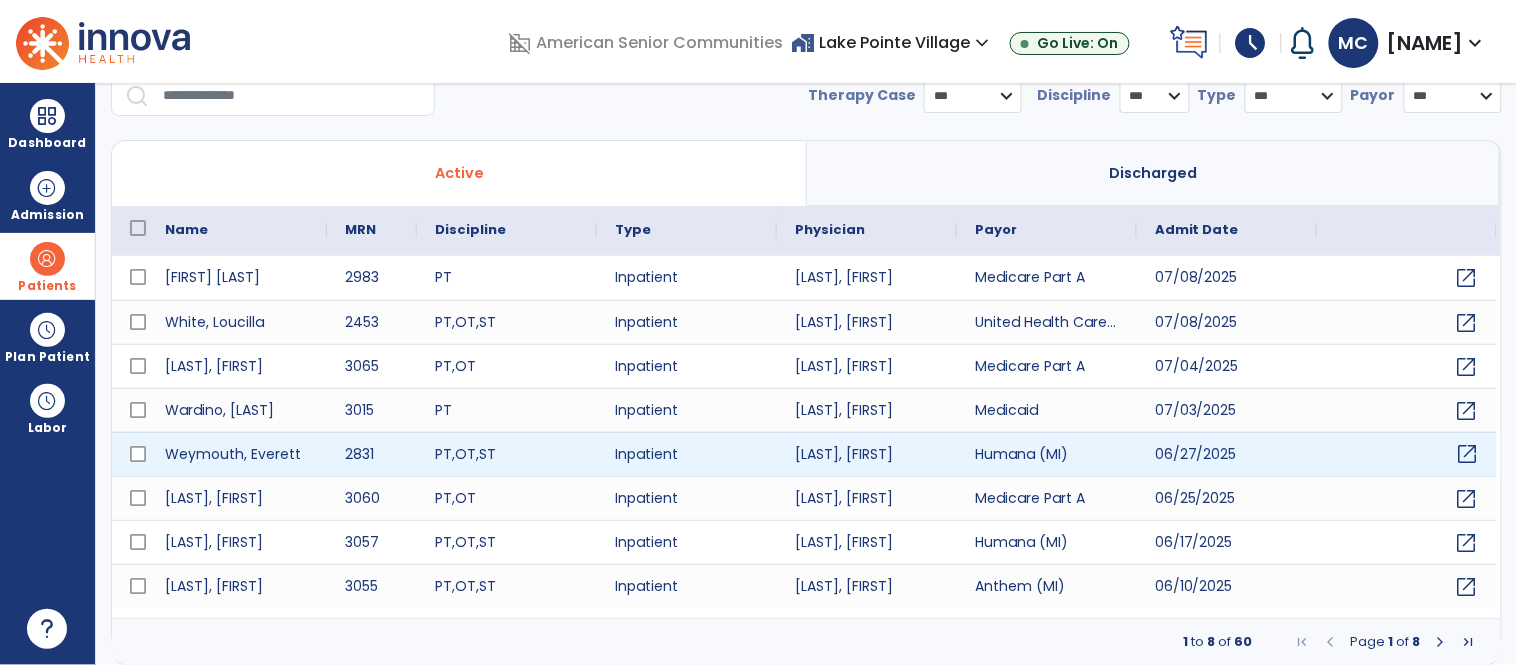 click on "open_in_new" at bounding box center (1468, 454) 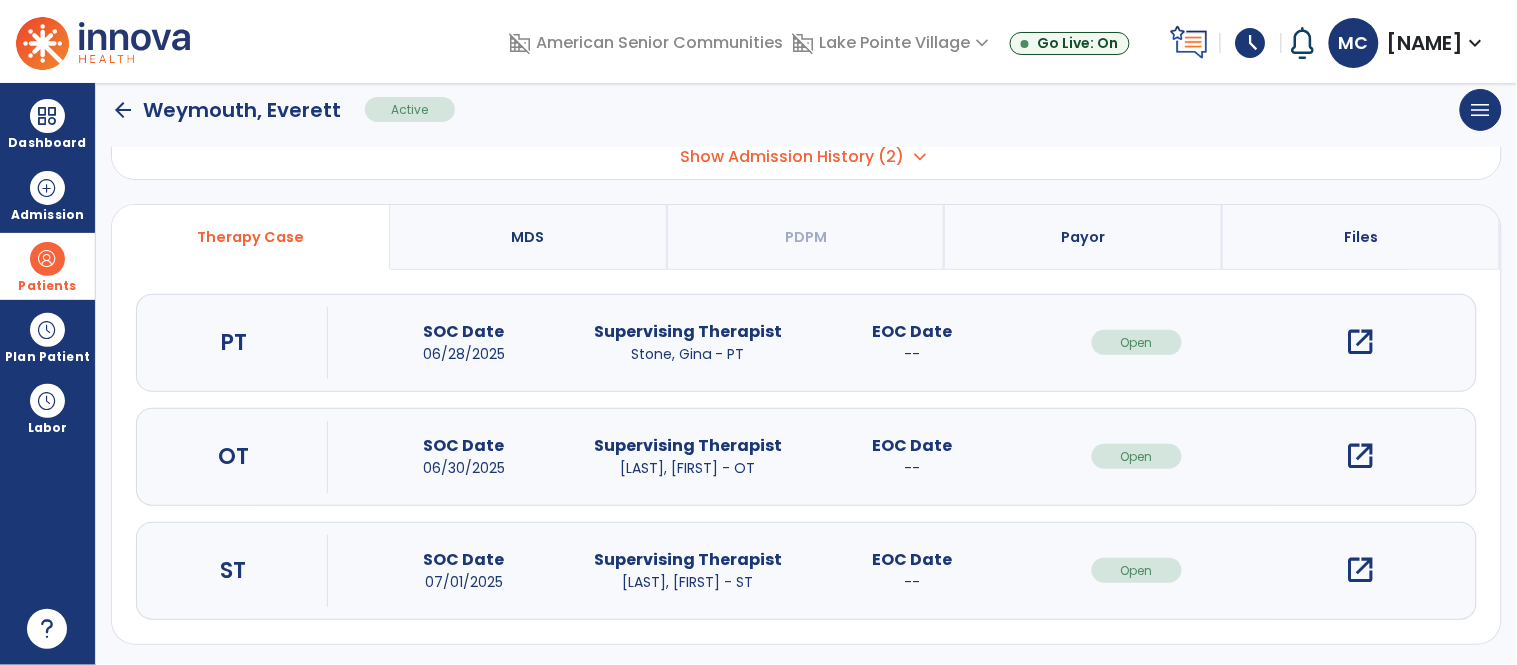 scroll, scrollTop: 141, scrollLeft: 0, axis: vertical 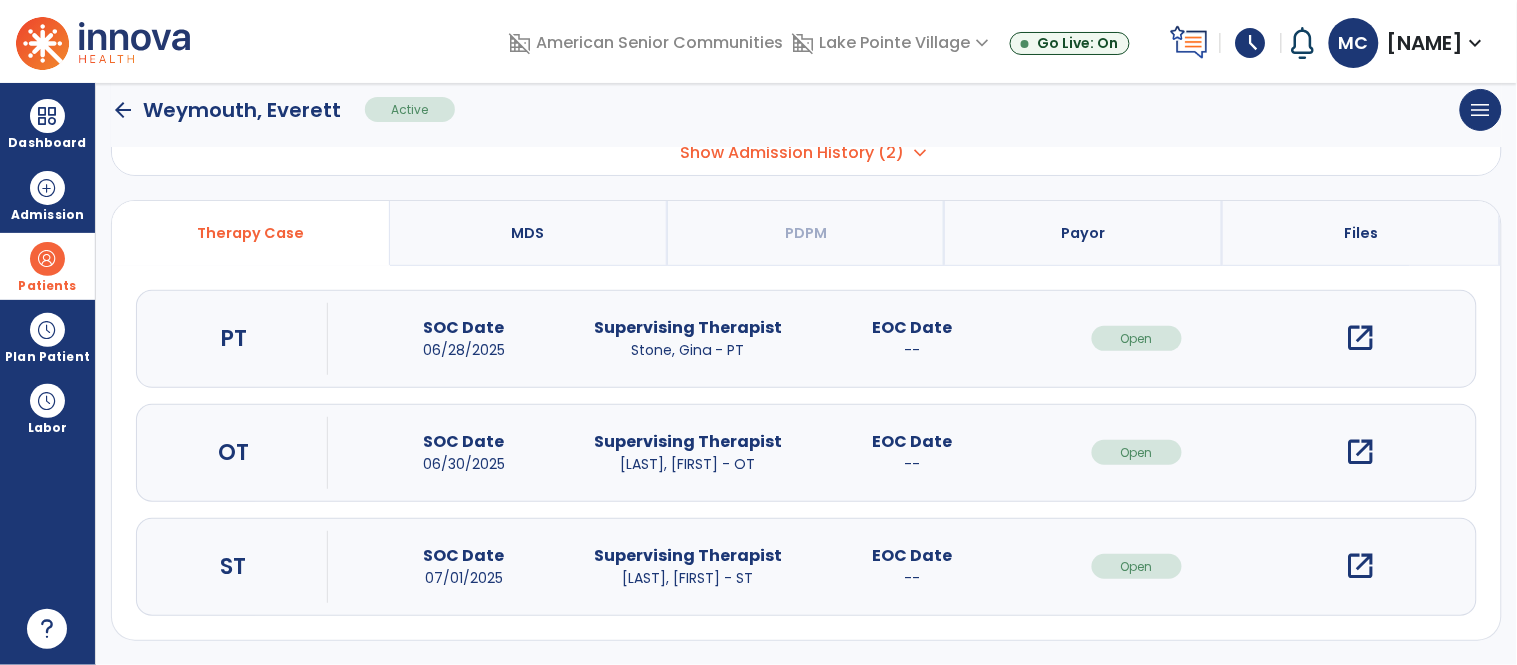 click on "open_in_new" at bounding box center (1361, 566) 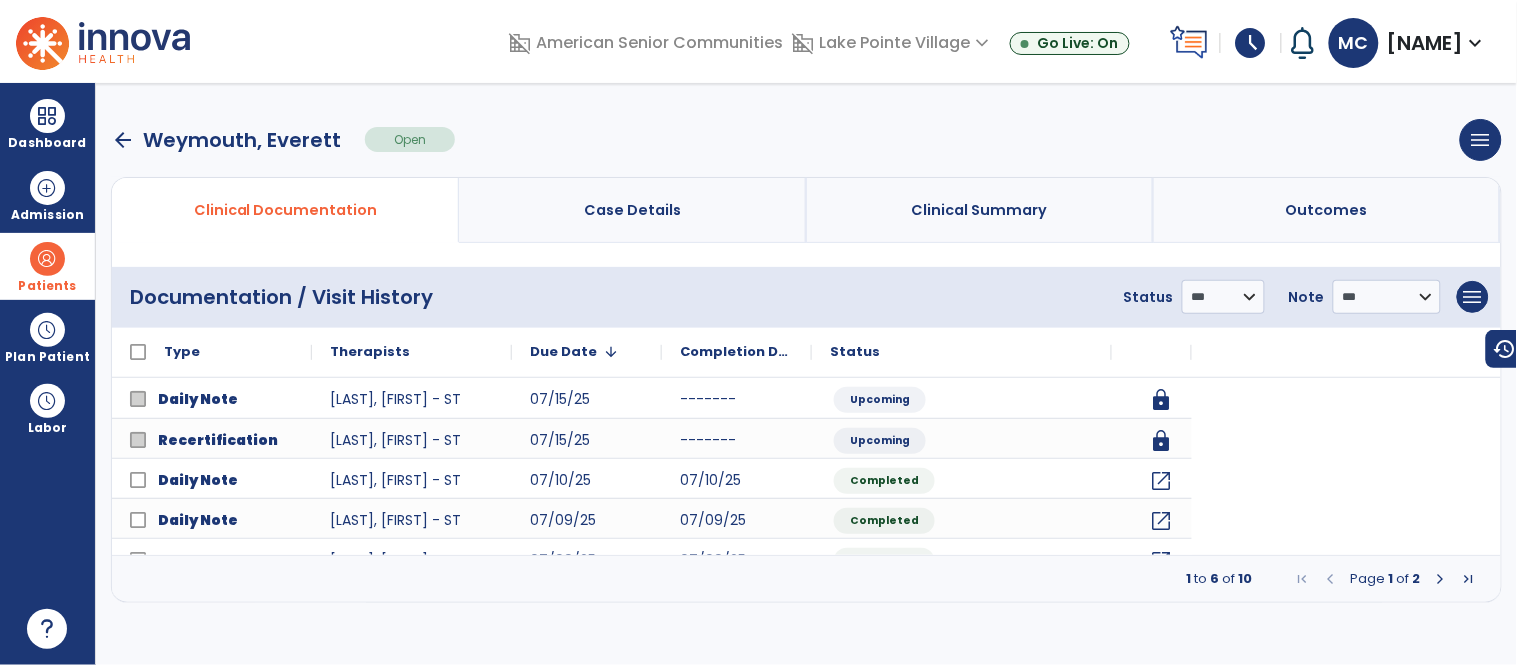 scroll, scrollTop: 0, scrollLeft: 0, axis: both 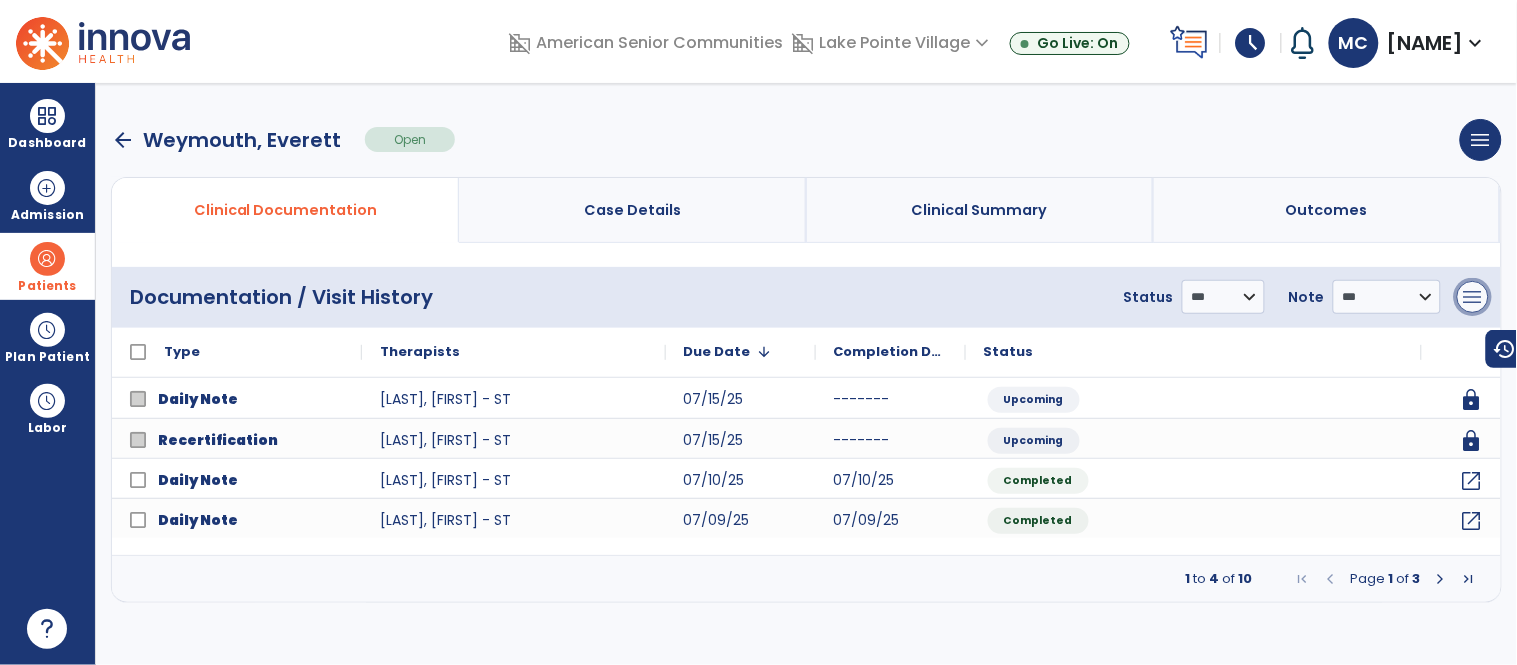 click on "menu" at bounding box center [1473, 297] 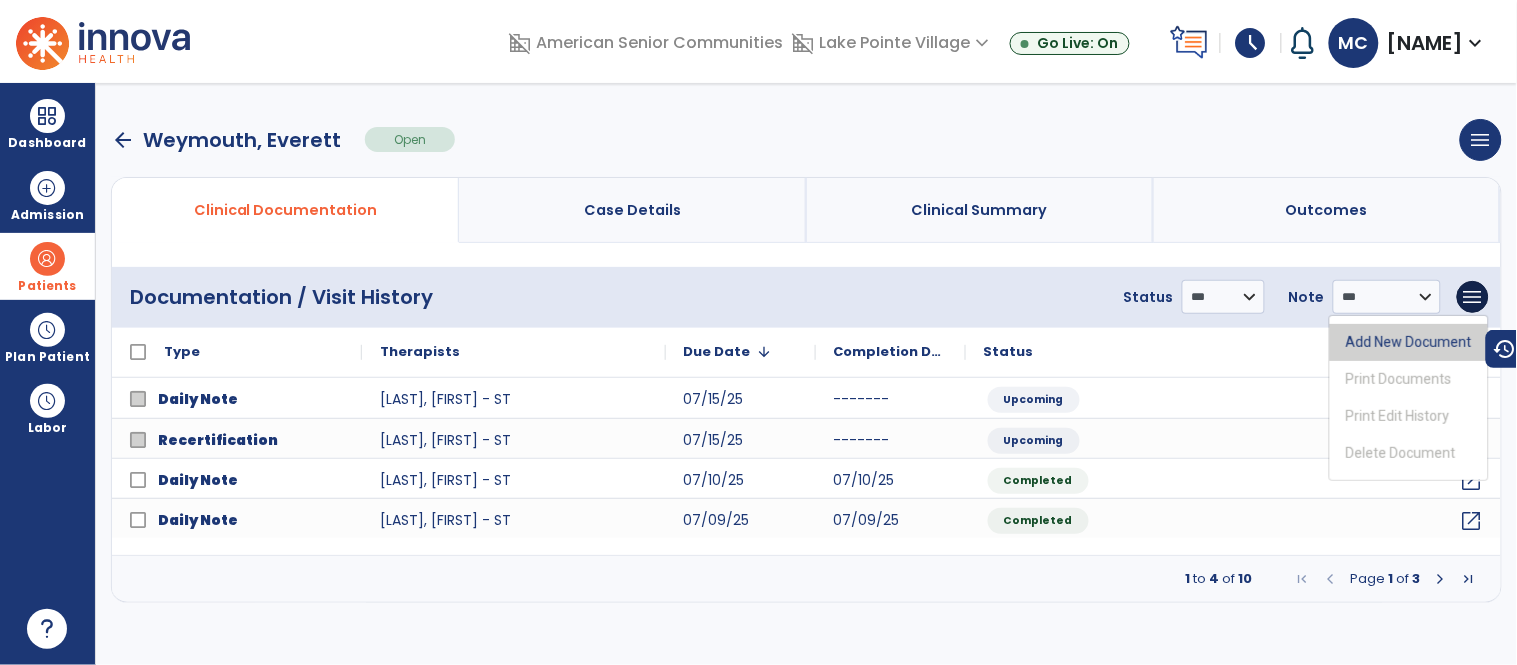 click on "Add New Document" at bounding box center (1409, 342) 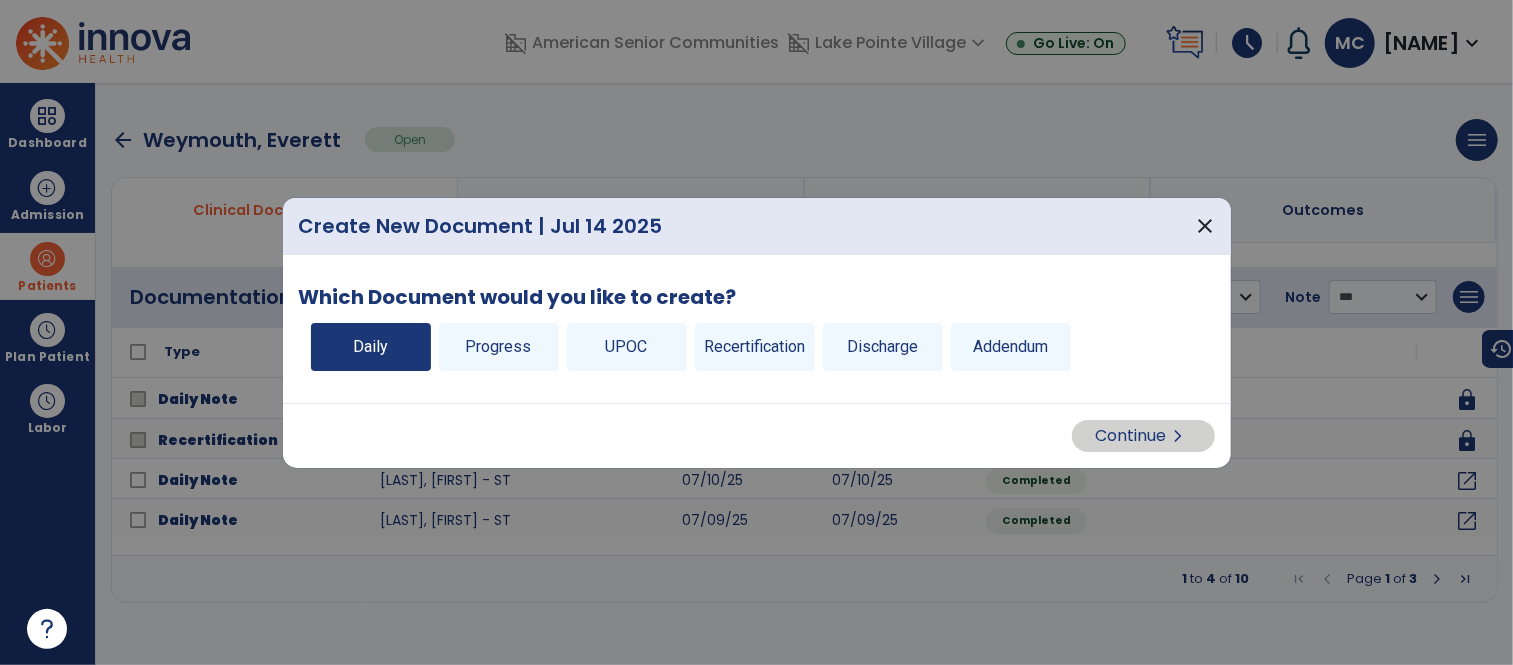 click on "Daily" at bounding box center (371, 347) 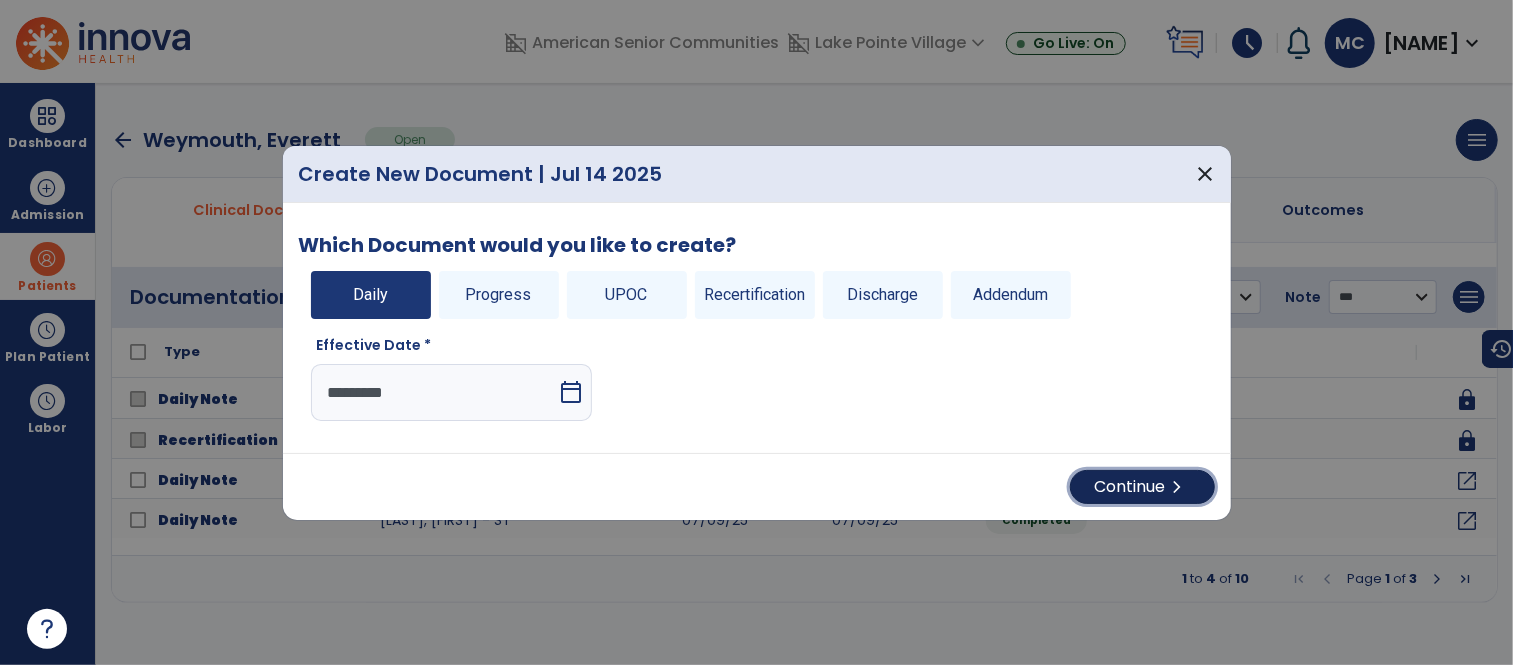click on "Continue   chevron_right" at bounding box center (1142, 487) 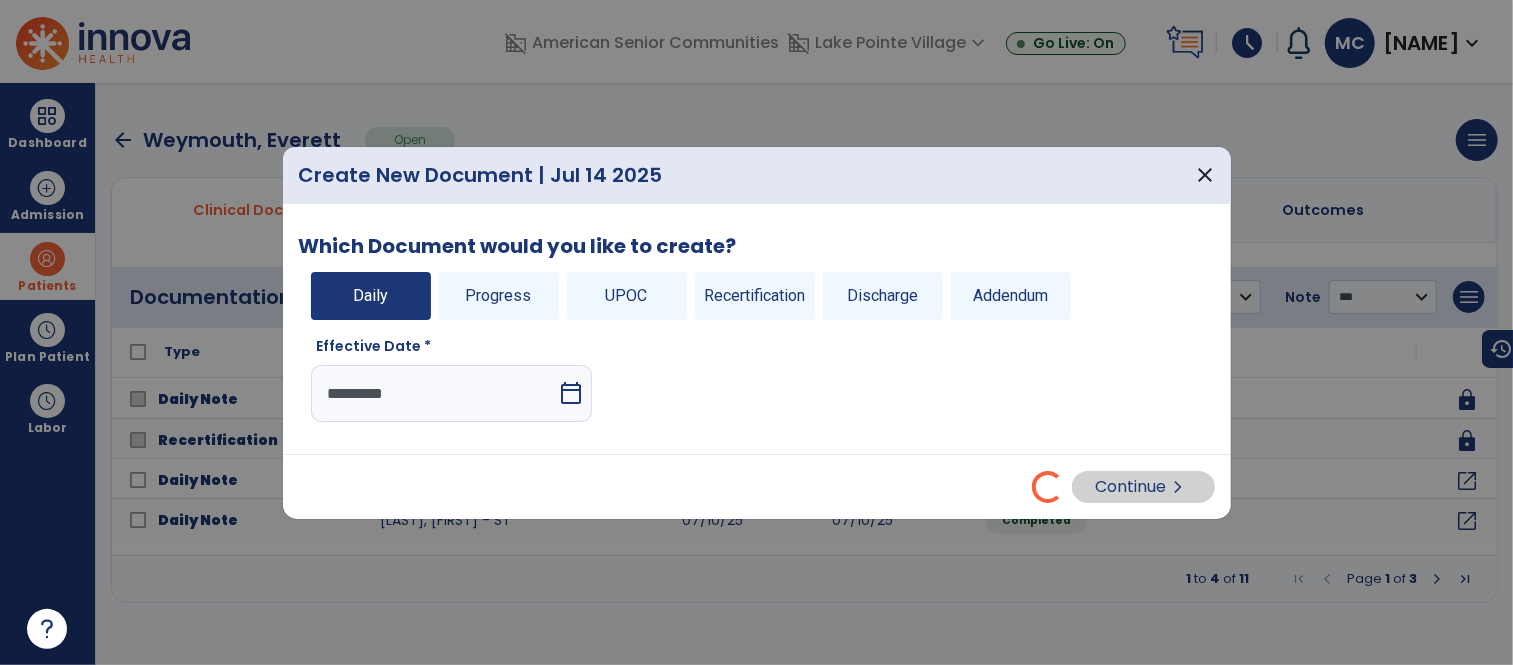 select on "*" 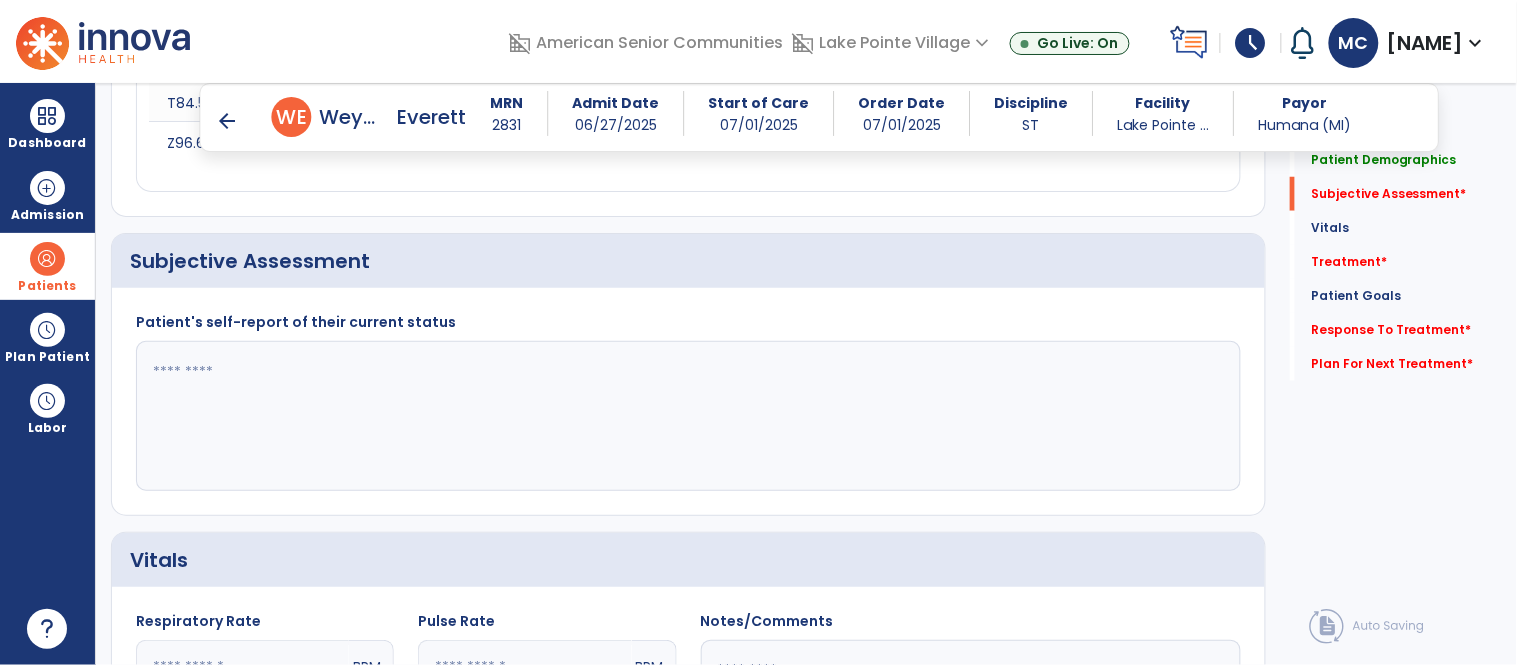 scroll, scrollTop: 325, scrollLeft: 0, axis: vertical 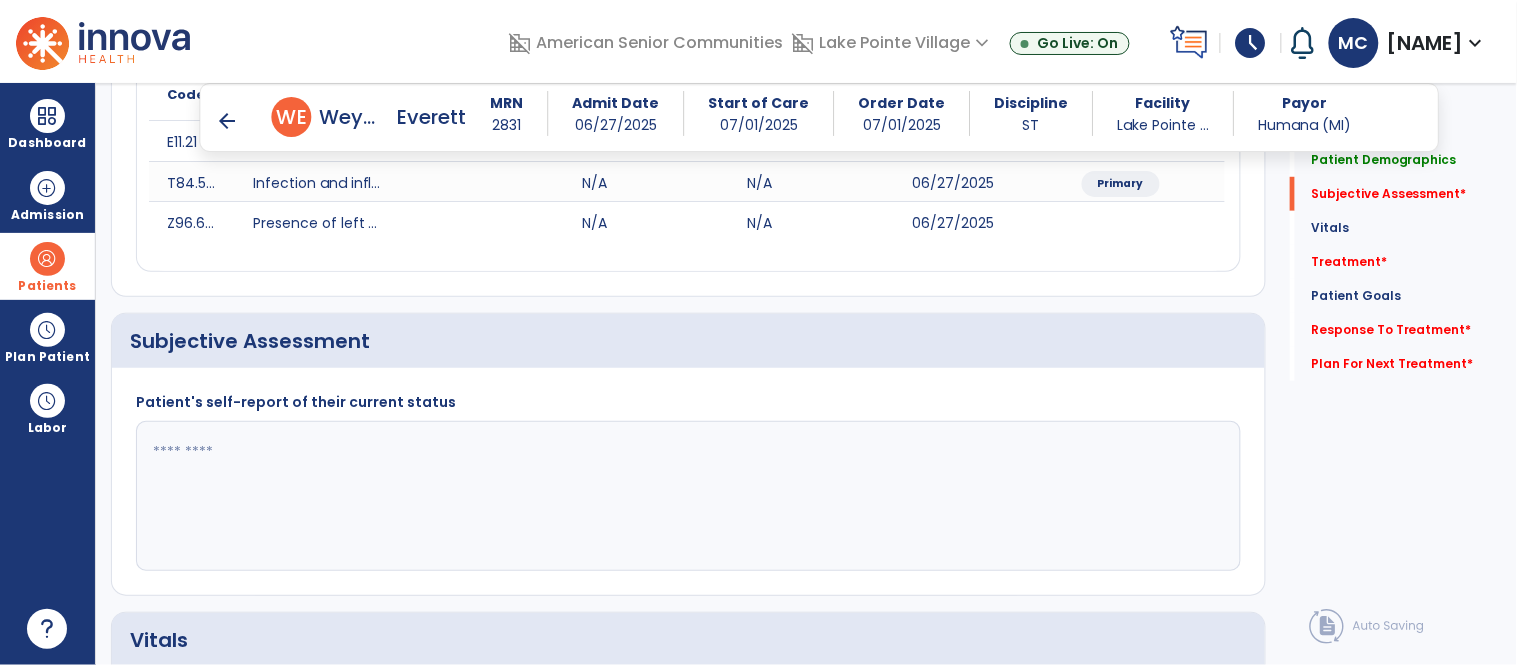 click 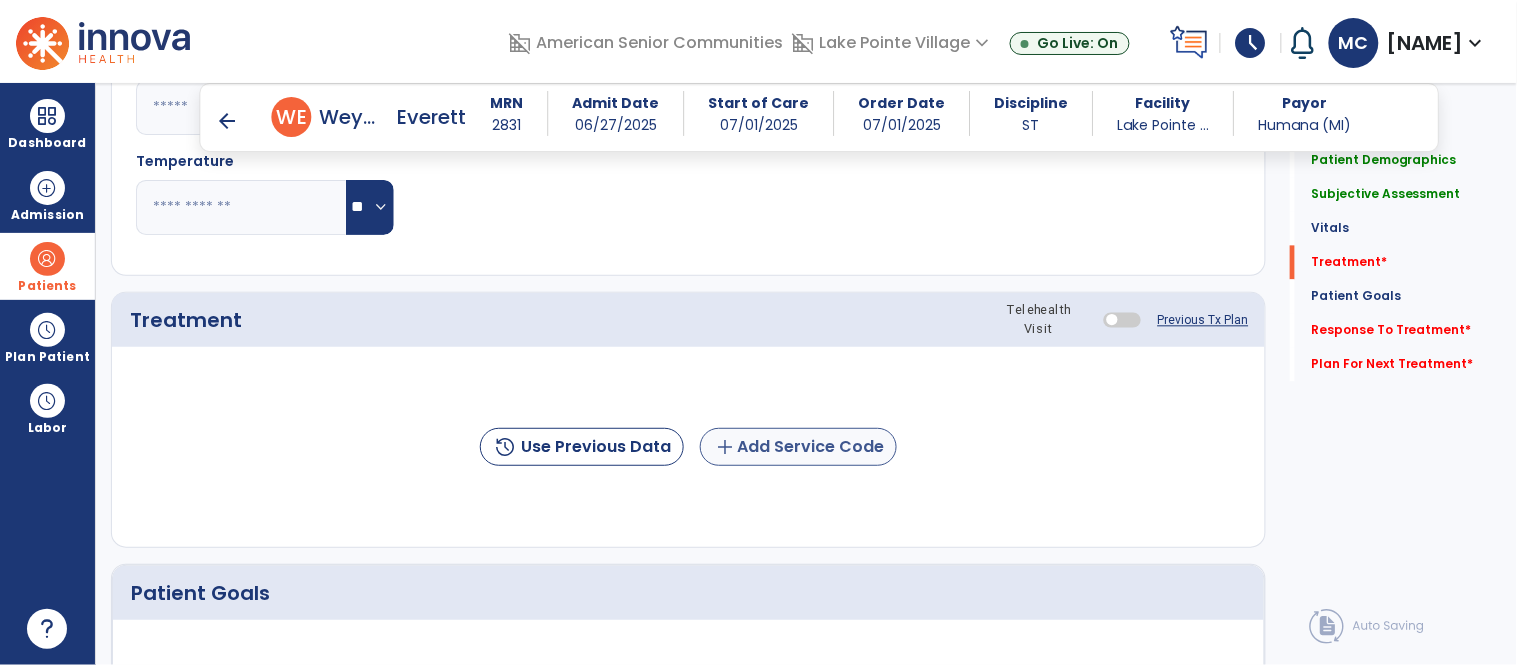 type on "**********" 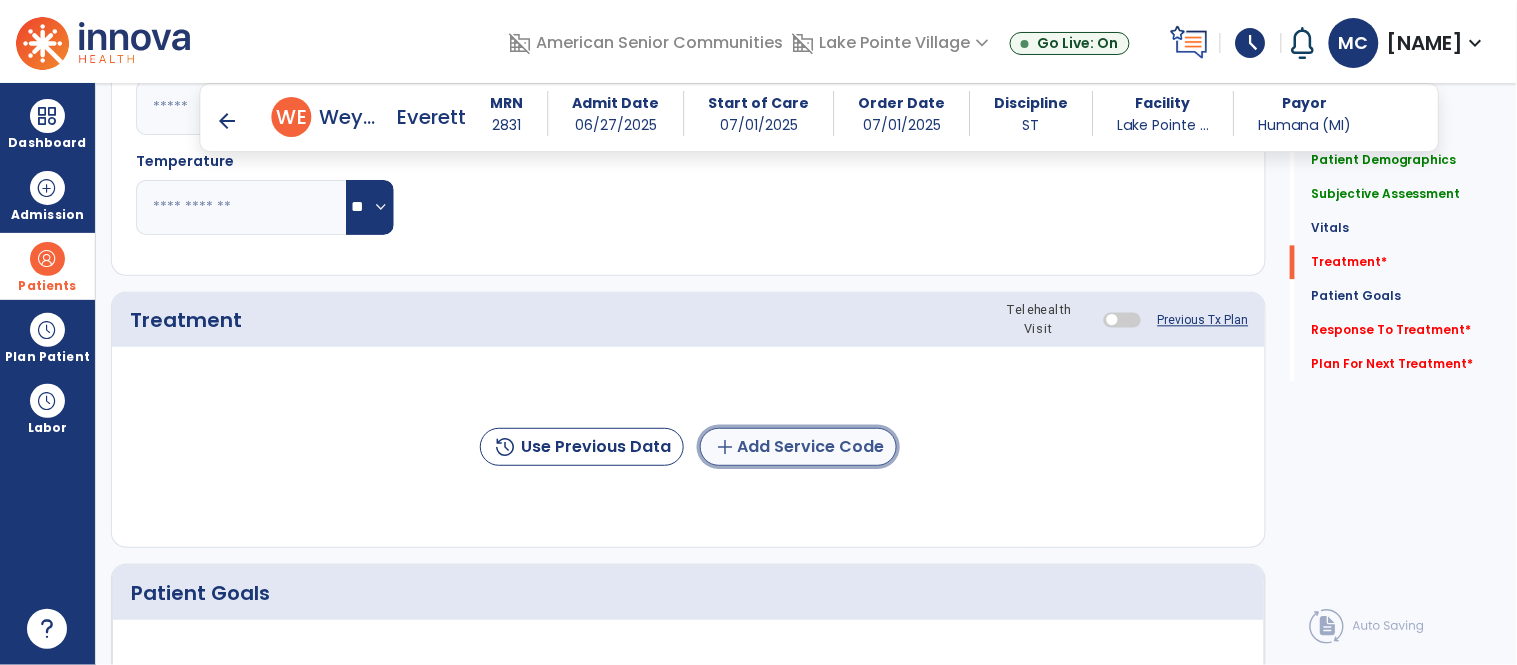 click on "add  Add Service Code" 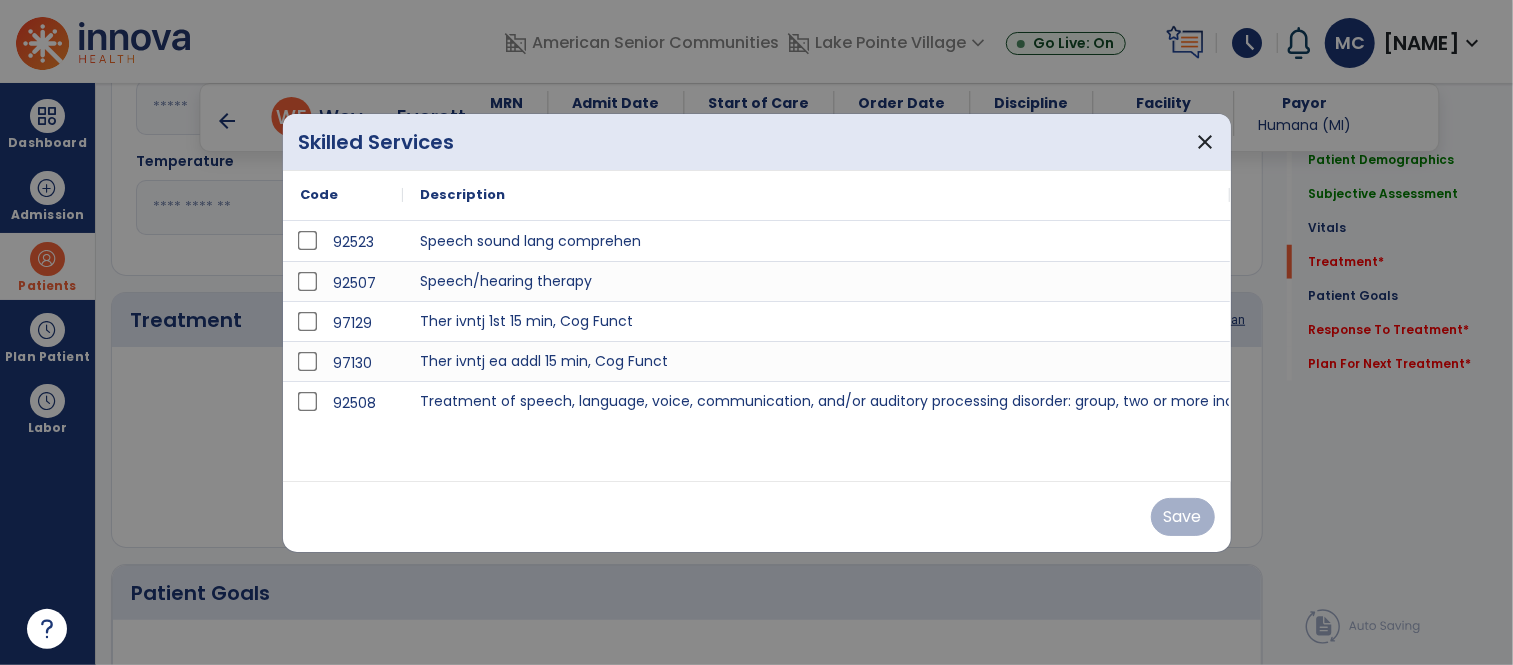 scroll, scrollTop: 1067, scrollLeft: 0, axis: vertical 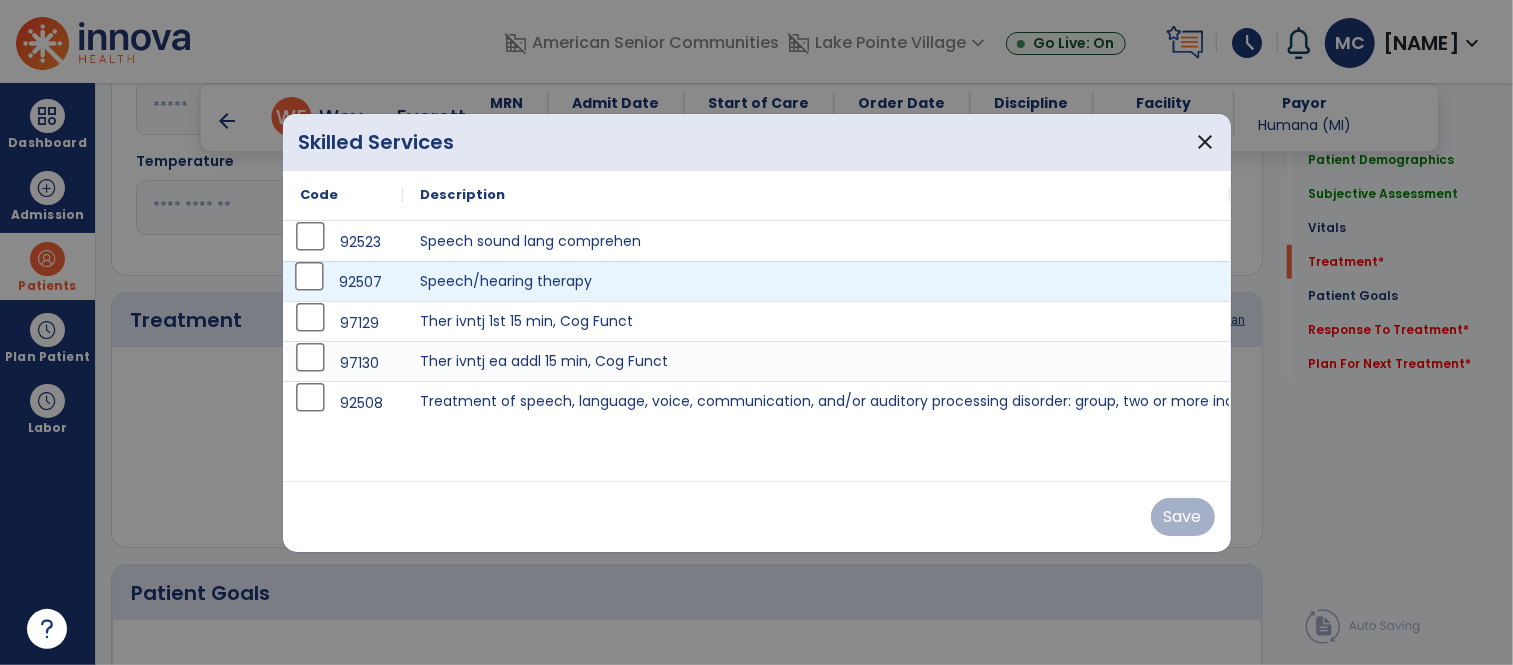 click on "92507" at bounding box center [360, 282] 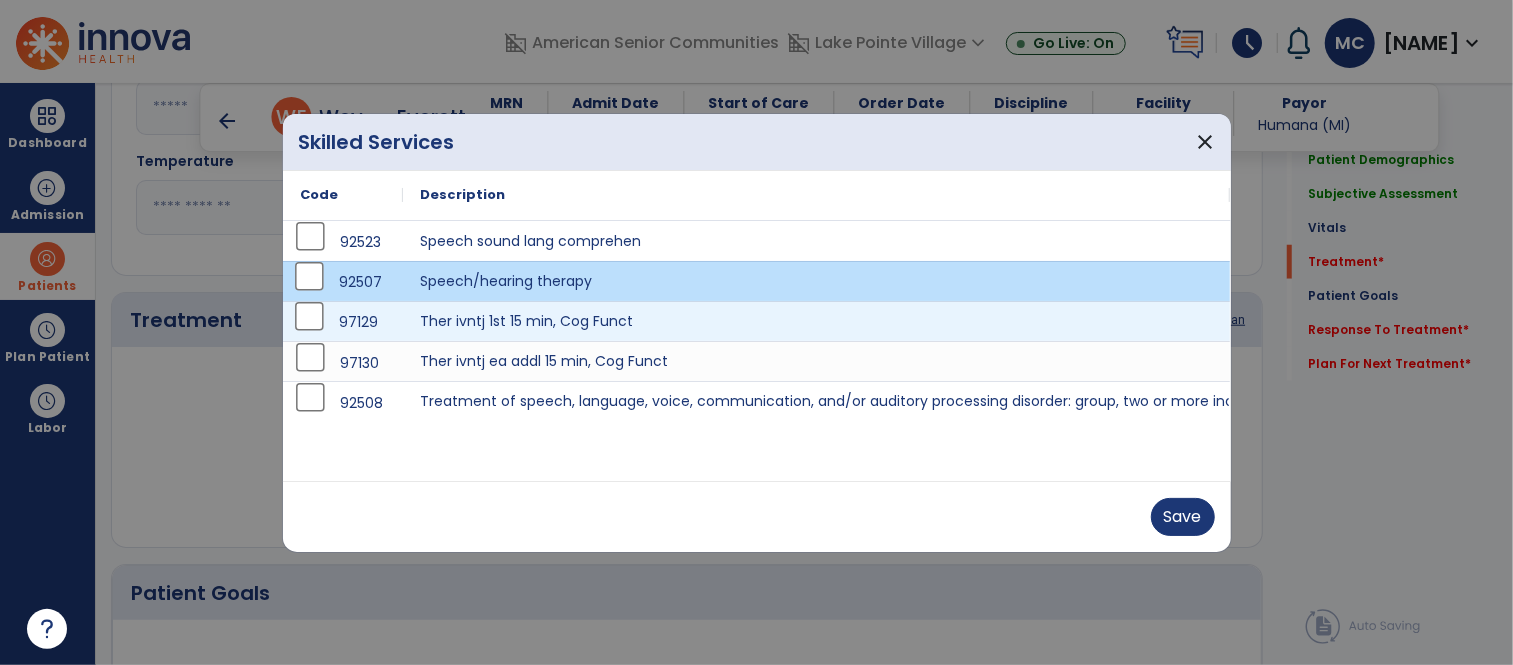 click on "97129" at bounding box center (343, 322) 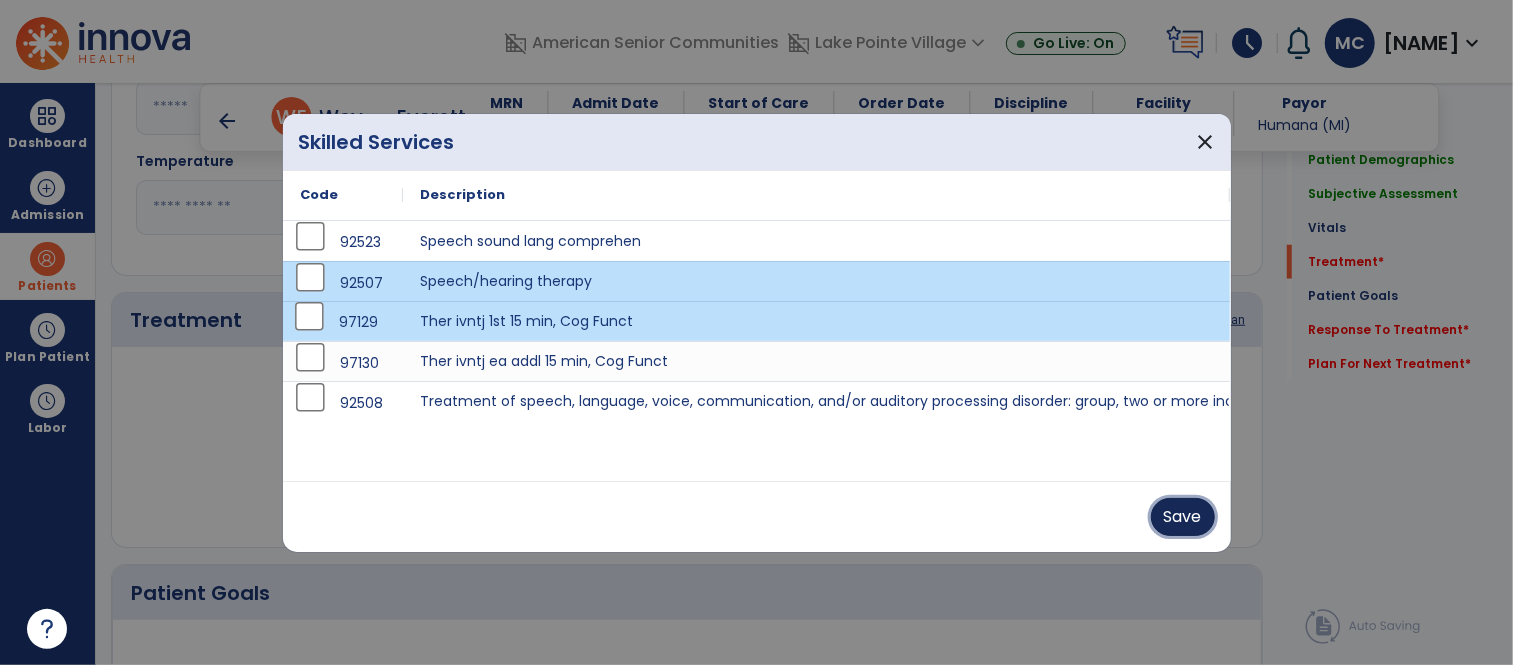 click on "Save" at bounding box center (1183, 517) 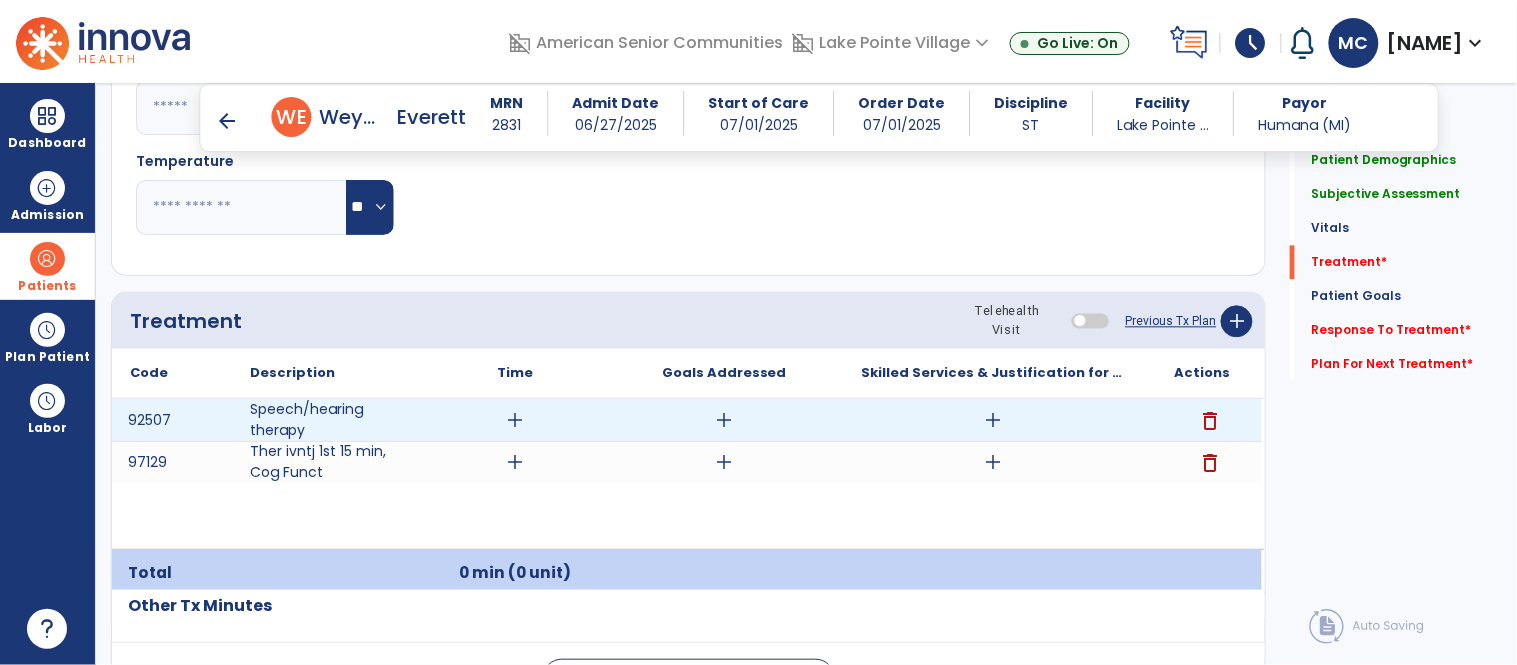 click on "add" at bounding box center [993, 420] 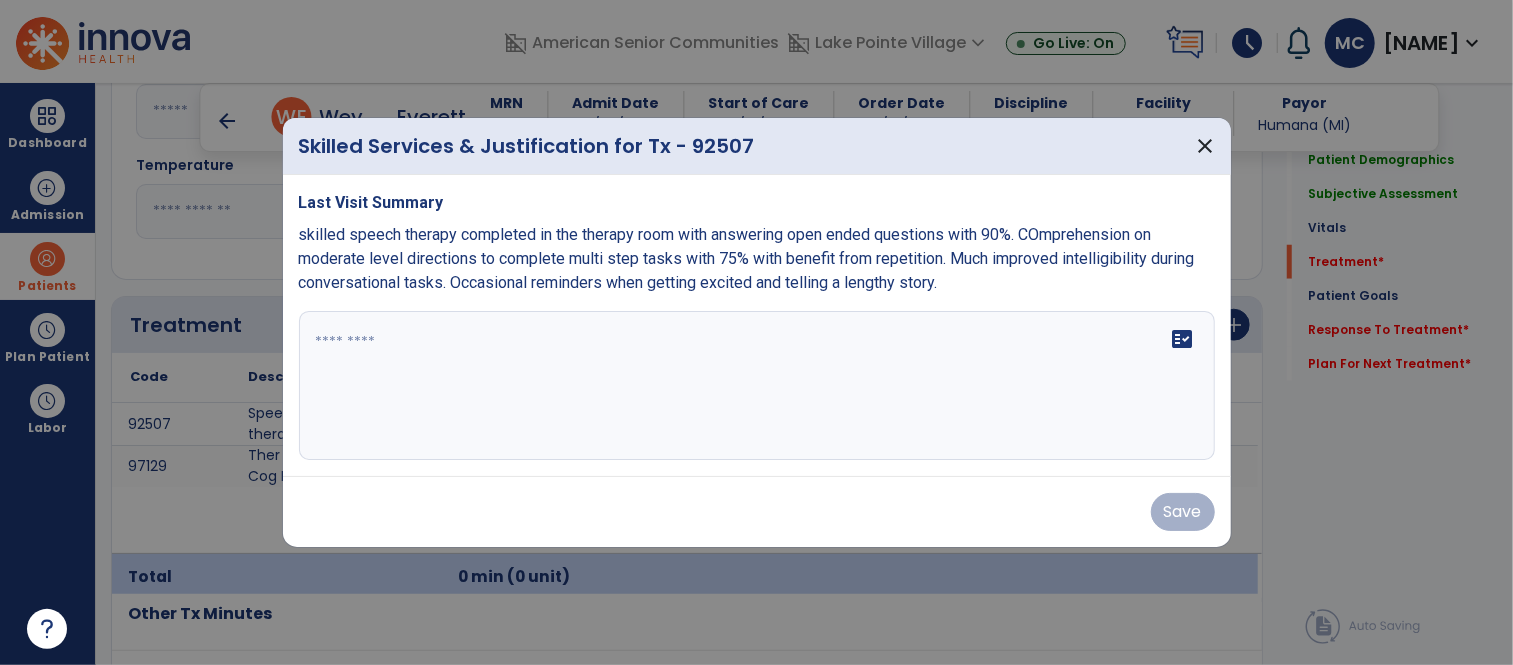 scroll, scrollTop: 1067, scrollLeft: 0, axis: vertical 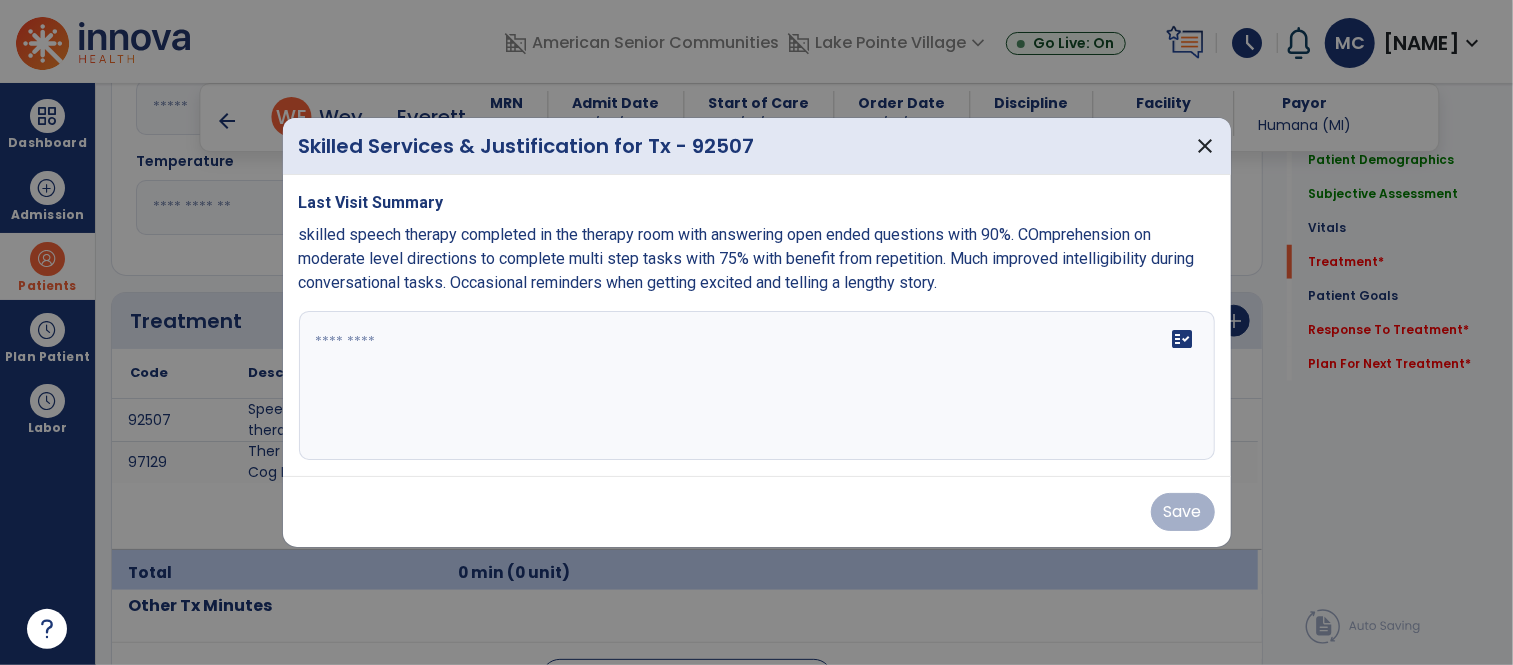 click on "fact_check" at bounding box center (757, 386) 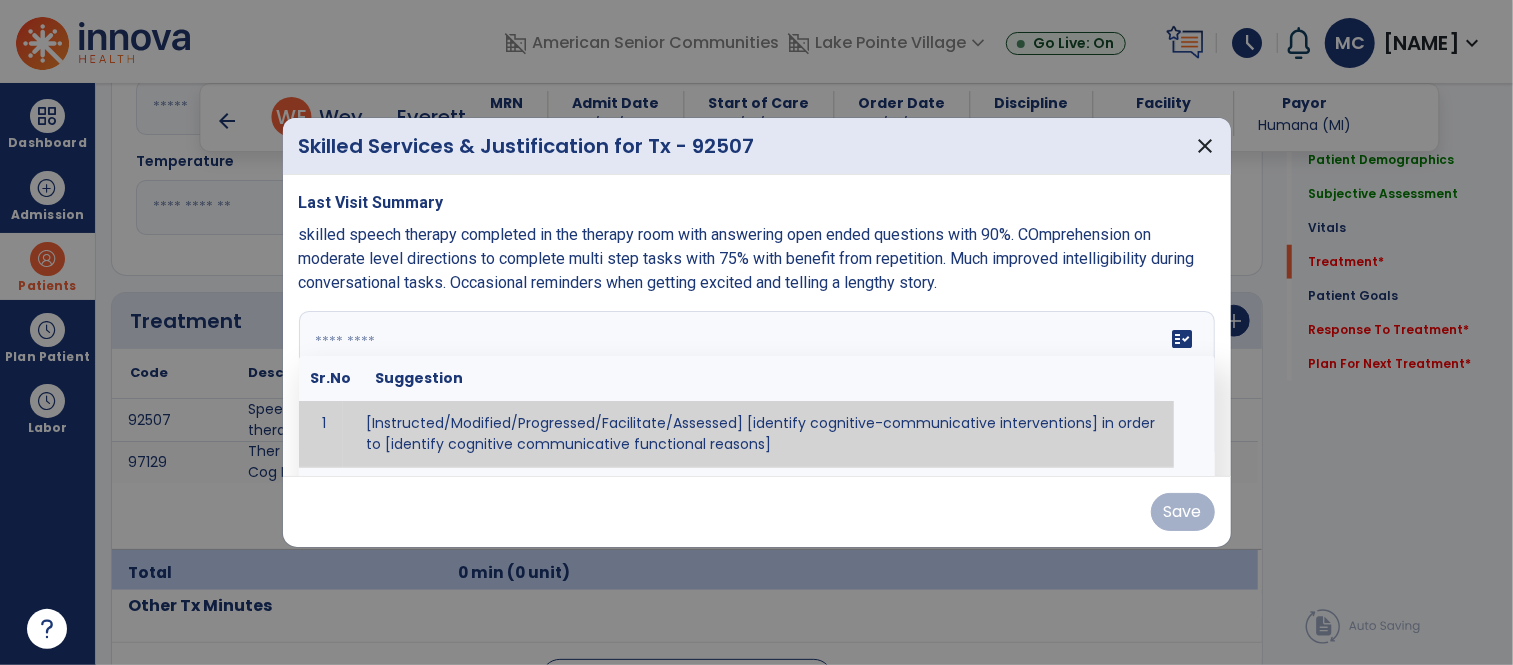 click at bounding box center (754, 386) 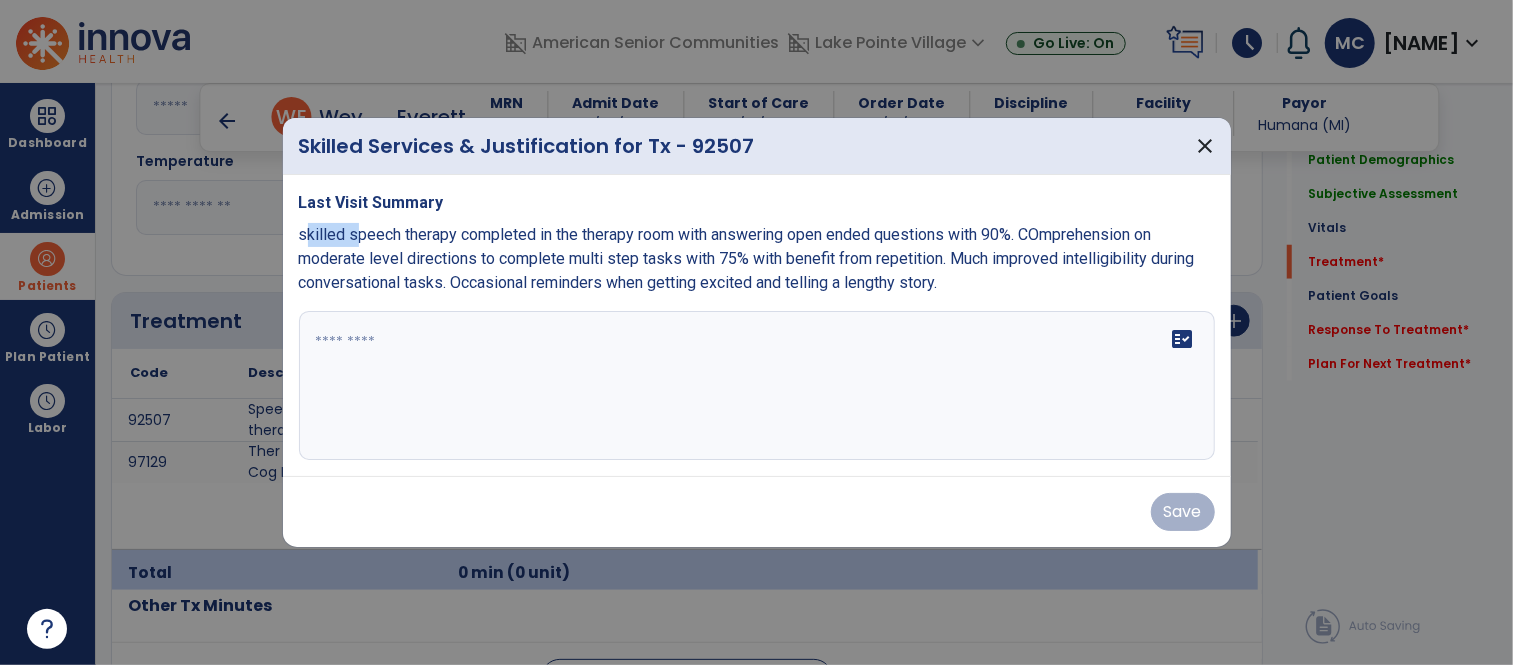 drag, startPoint x: 303, startPoint y: 234, endPoint x: 359, endPoint y: 234, distance: 56 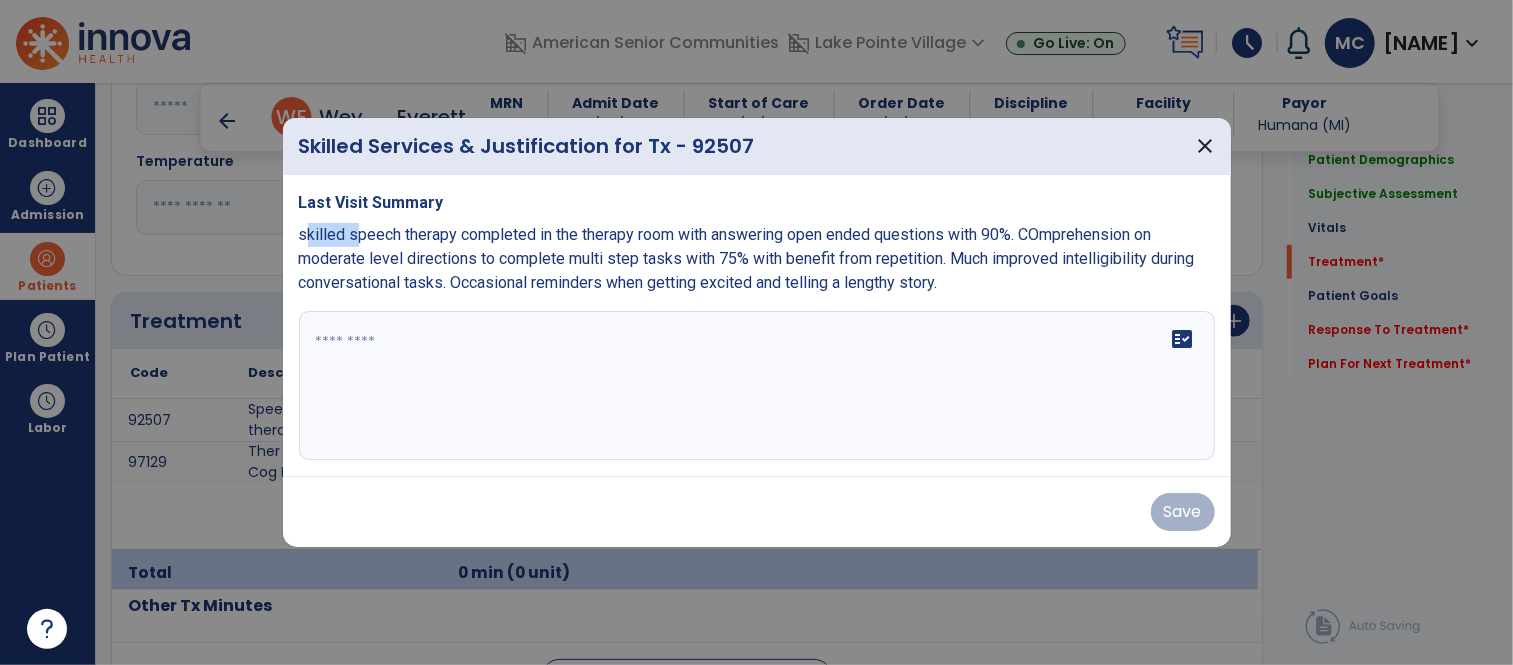 click on "skilled speech therapy completed in the therapy room with answering open ended questions with 90%. COmprehension on moderate level directions to complete multi step tasks with 75% with benefit from repetition. Much improved intelligibility during conversational tasks. Occasional reminders when getting excited and telling a lengthy story." at bounding box center [747, 258] 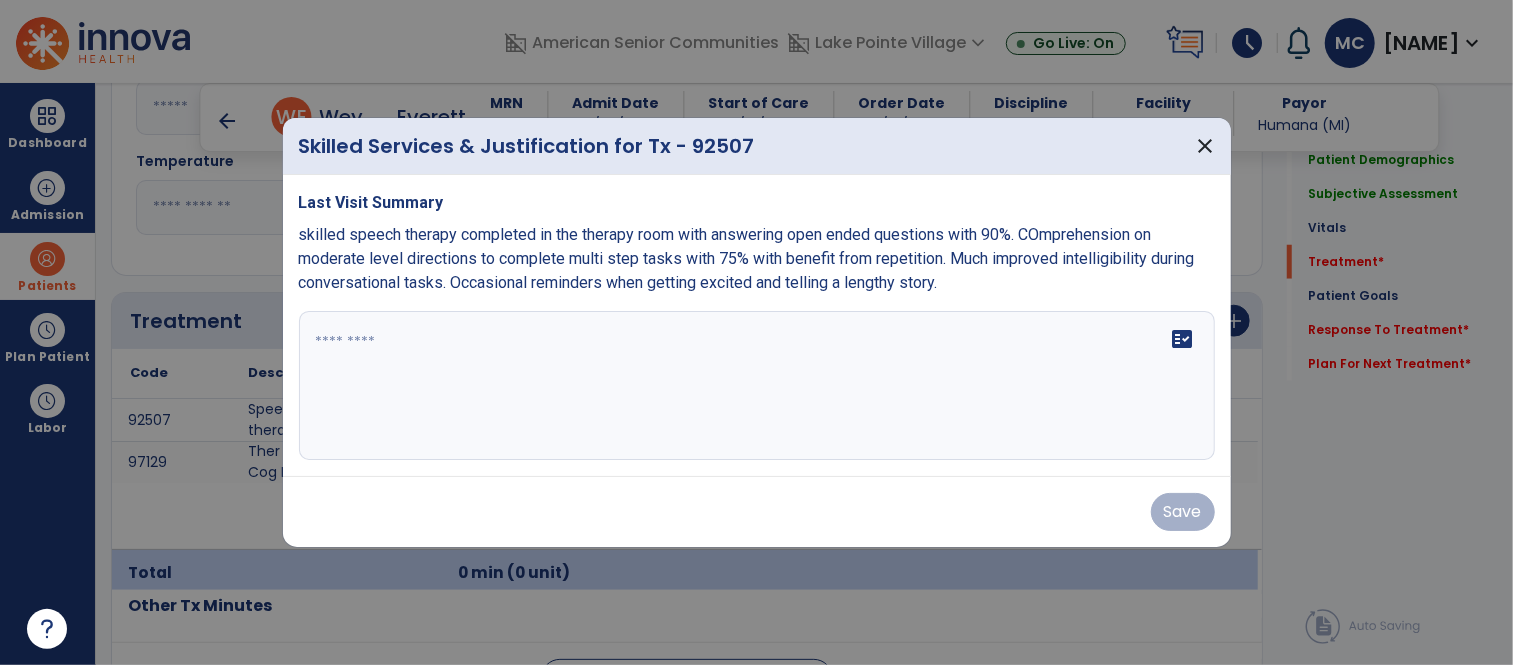 click on "Last Visit Summary skilled speech therapy completed in the therapy room with answering open ended questions with 90%. COmprehension on moderate level directions to complete multi step tasks with 75% with benefit from repetition. Much improved intelligibility during conversational tasks. Occasional reminders when getting excited and telling a lengthy story.   fact_check" at bounding box center (757, 326) 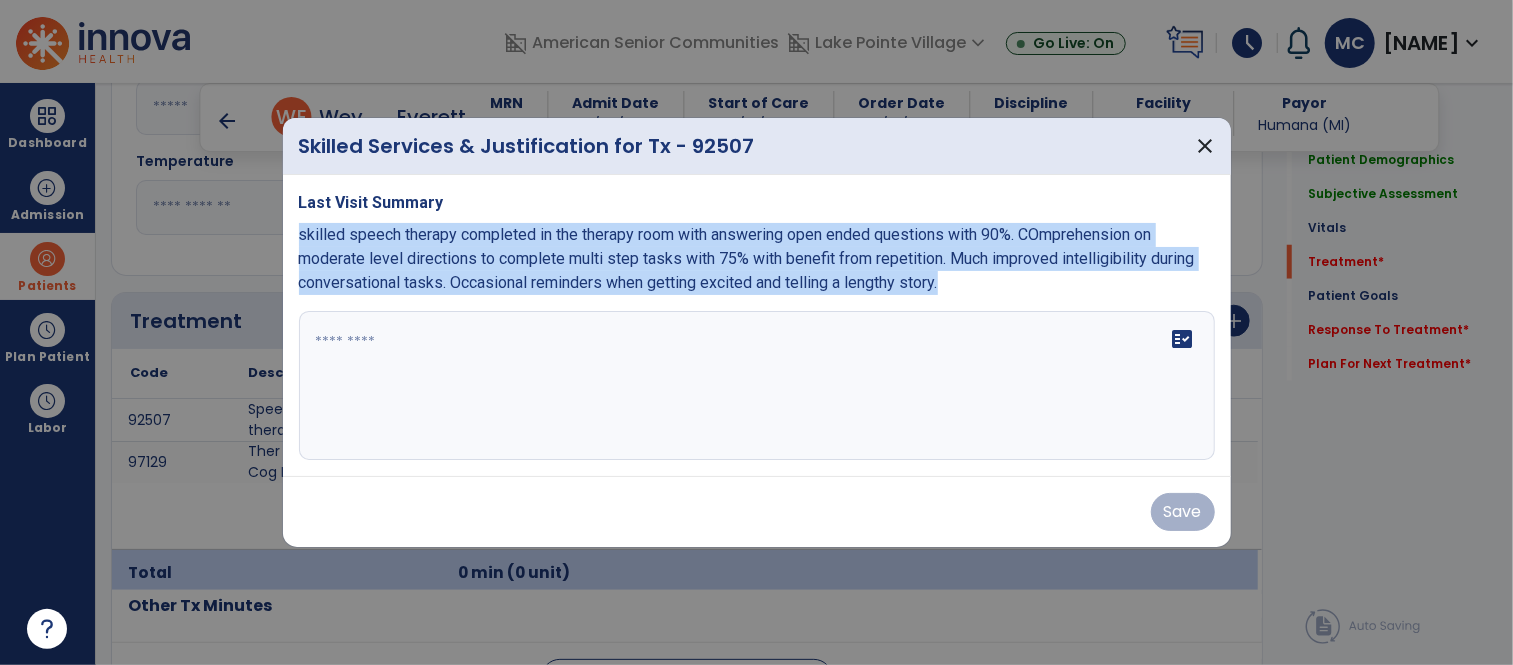 drag, startPoint x: 299, startPoint y: 232, endPoint x: 1004, endPoint y: 316, distance: 709.98663 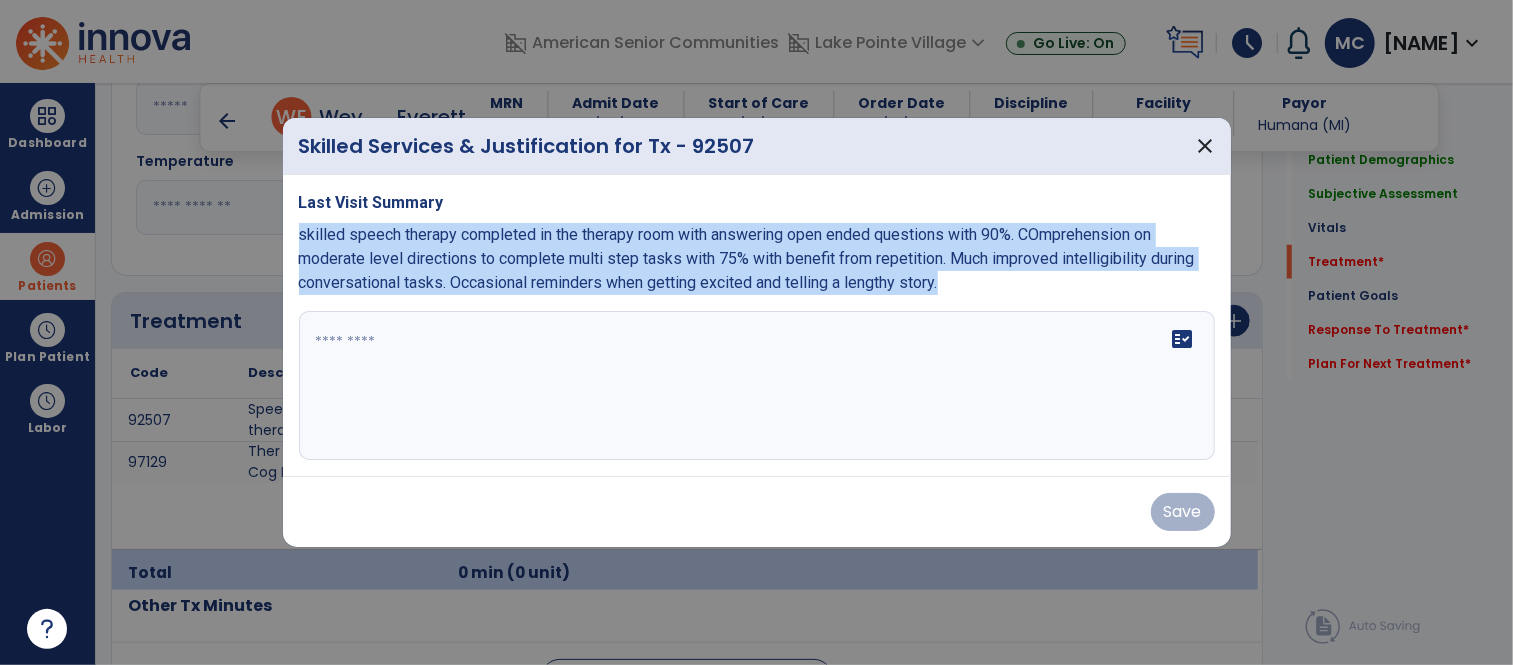 click on "Last Visit Summary skilled speech therapy completed in the therapy room with answering open ended questions with 90%. COmprehension on moderate level directions to complete multi step tasks with 75% with benefit from repetition. Much improved intelligibility during conversational tasks. Occasional reminders when getting excited and telling a lengthy story.   fact_check" at bounding box center [757, 326] 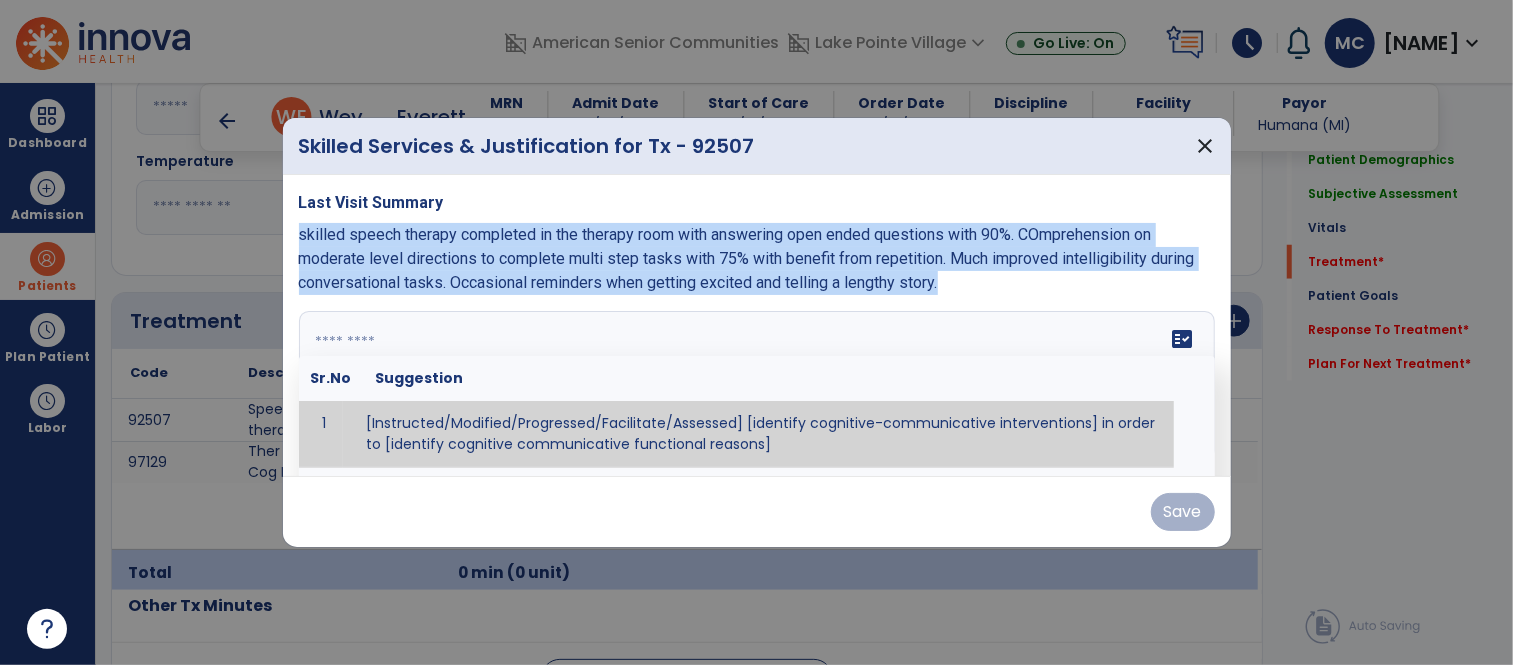 click at bounding box center [757, 386] 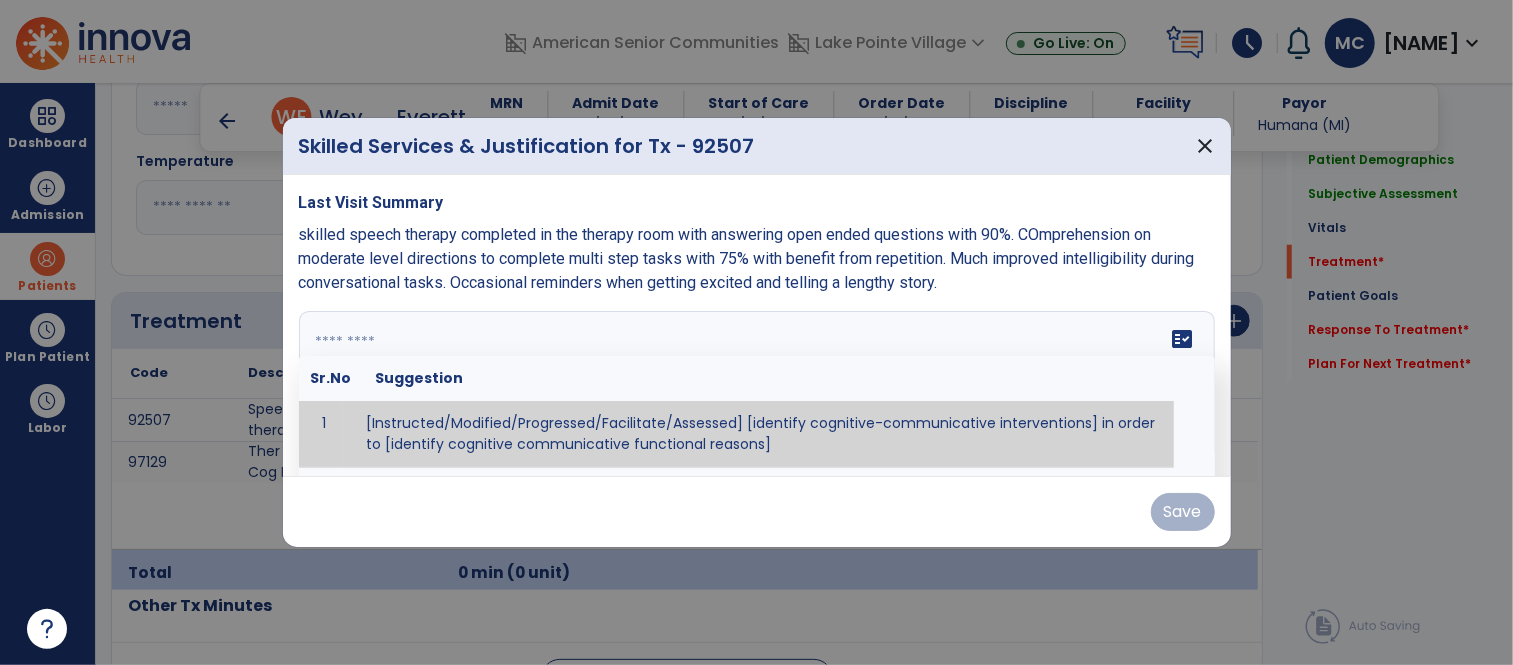 paste on "**********" 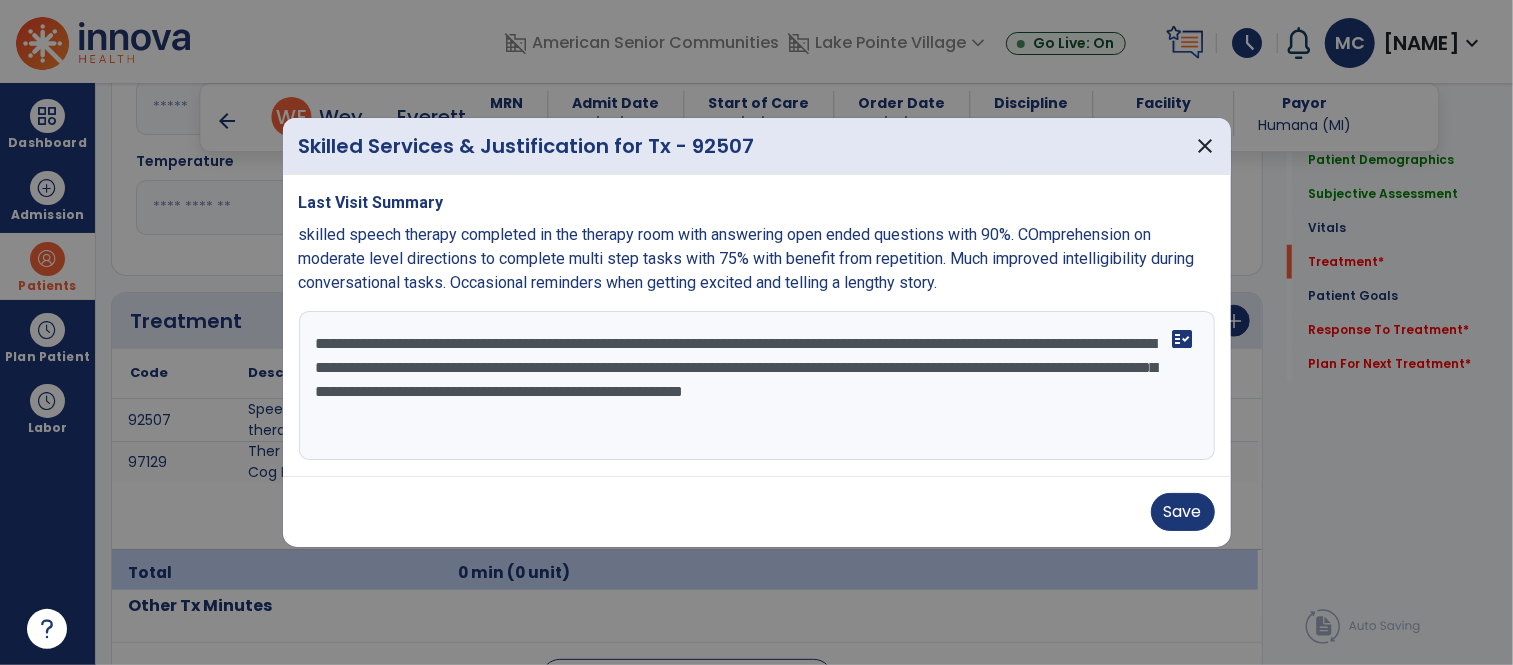 scroll, scrollTop: 14, scrollLeft: 0, axis: vertical 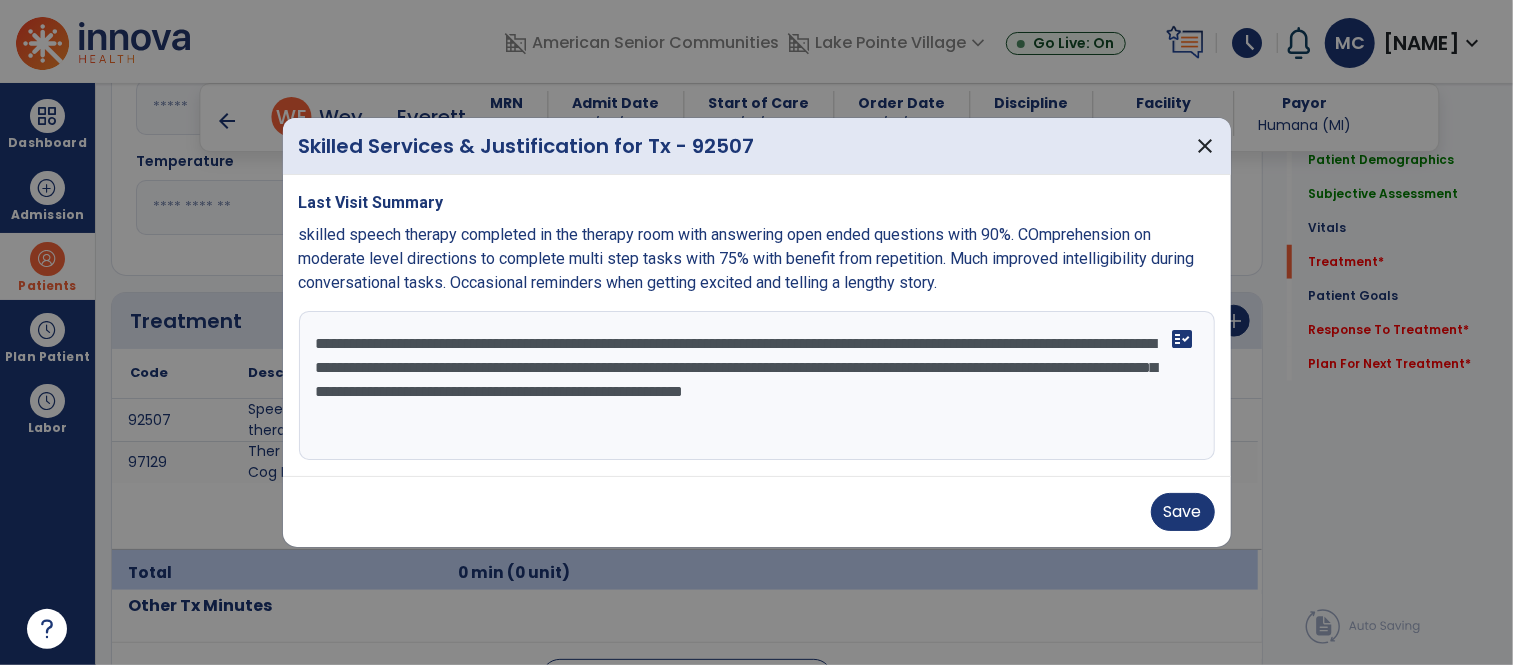 click on "**********" at bounding box center [757, 386] 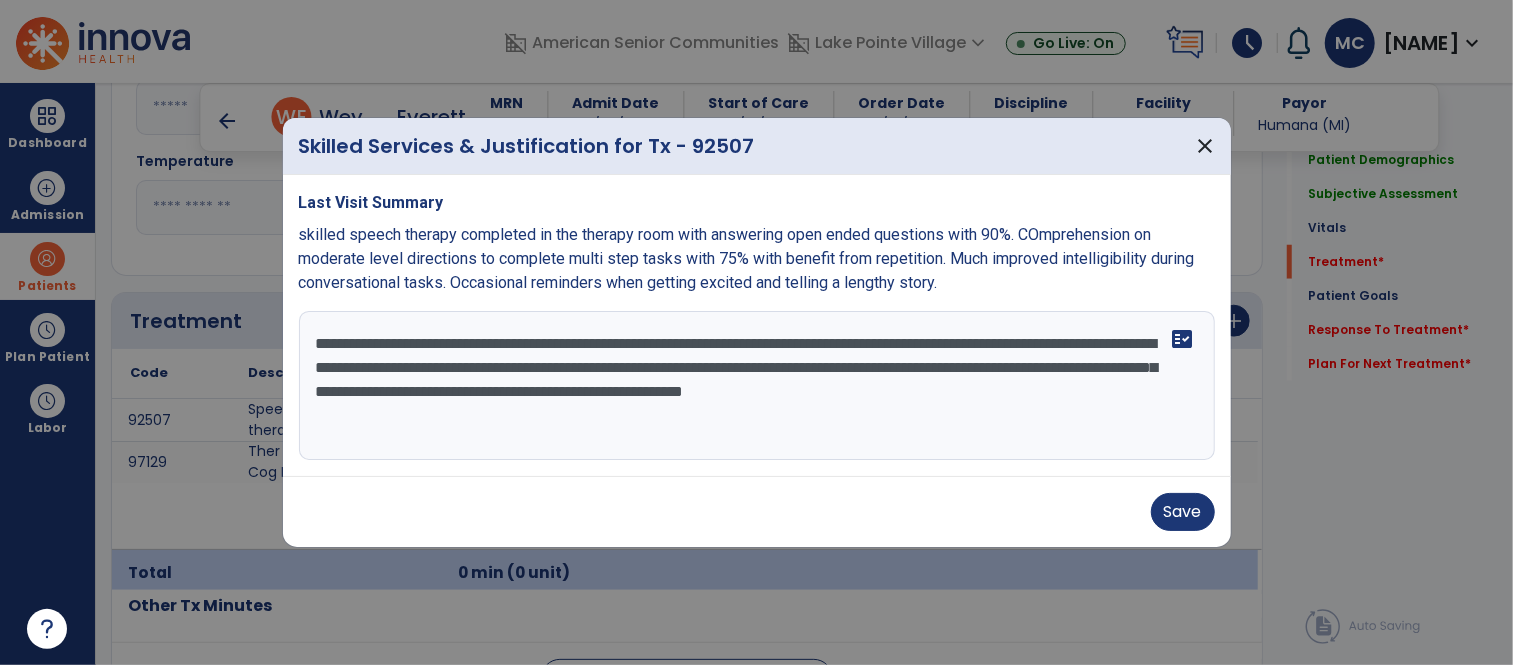 drag, startPoint x: 972, startPoint y: 344, endPoint x: 961, endPoint y: 345, distance: 11.045361 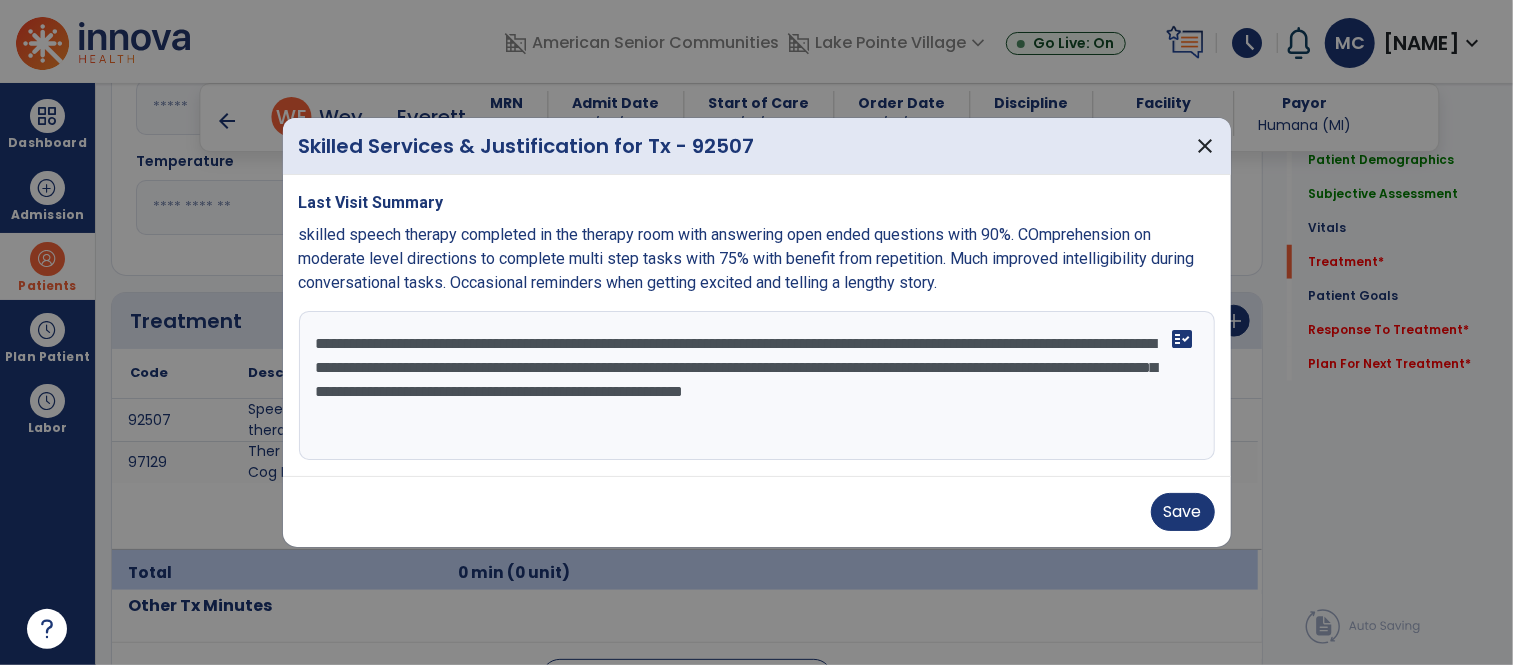 click on "**********" at bounding box center (757, 386) 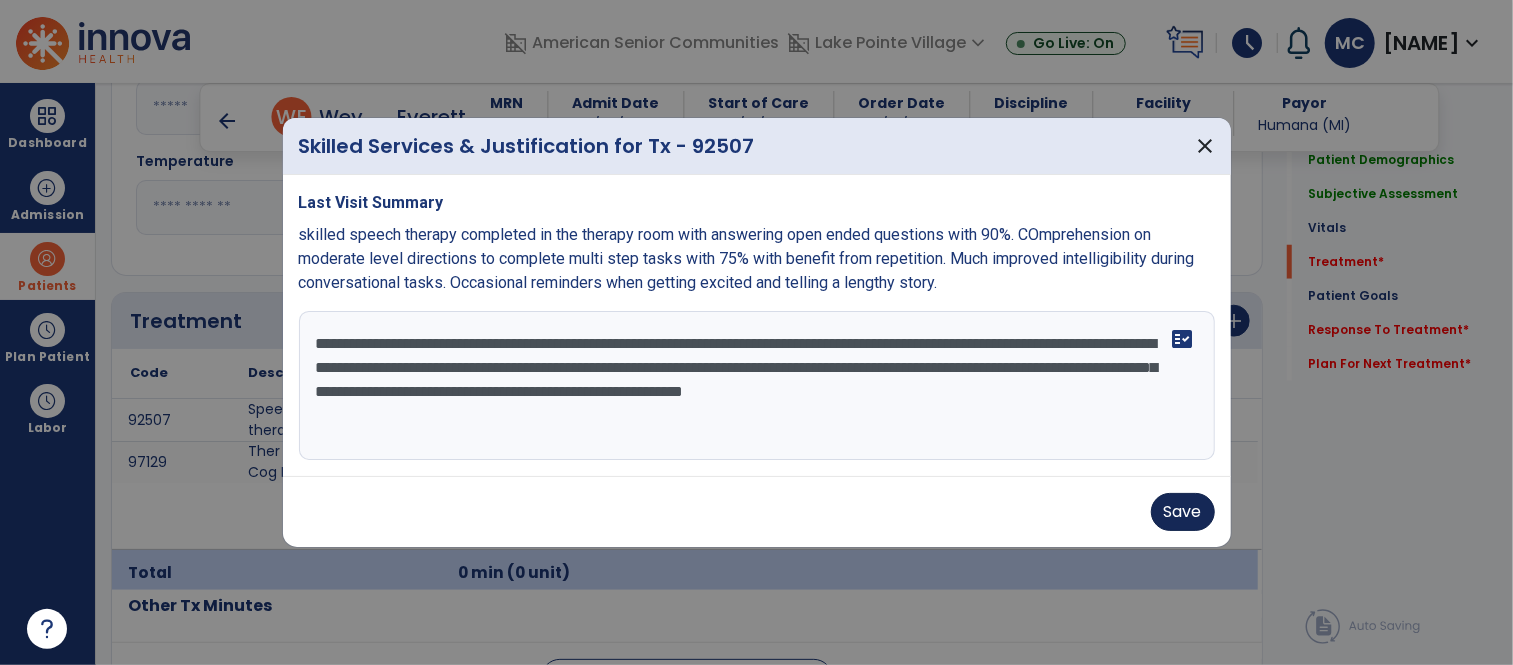 type on "**********" 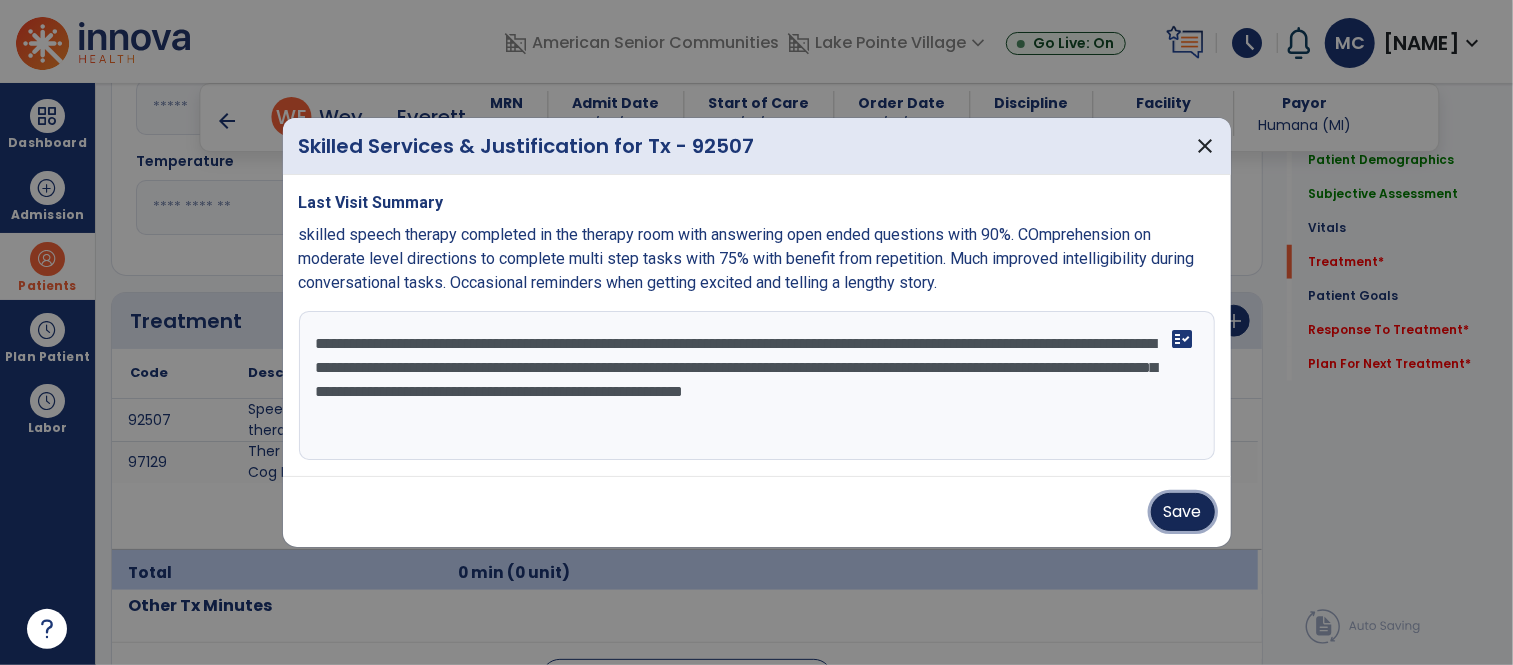 click on "Save" at bounding box center [1183, 512] 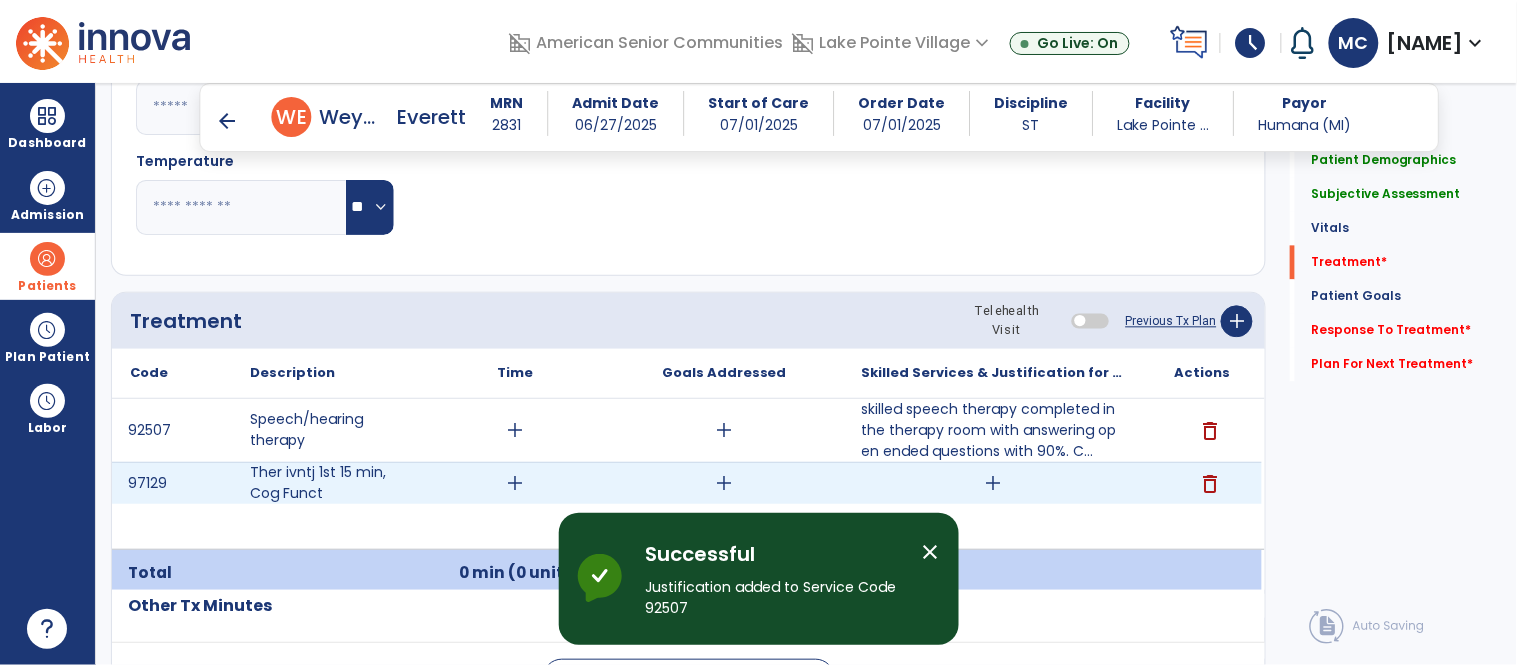 click on "add" at bounding box center [993, 483] 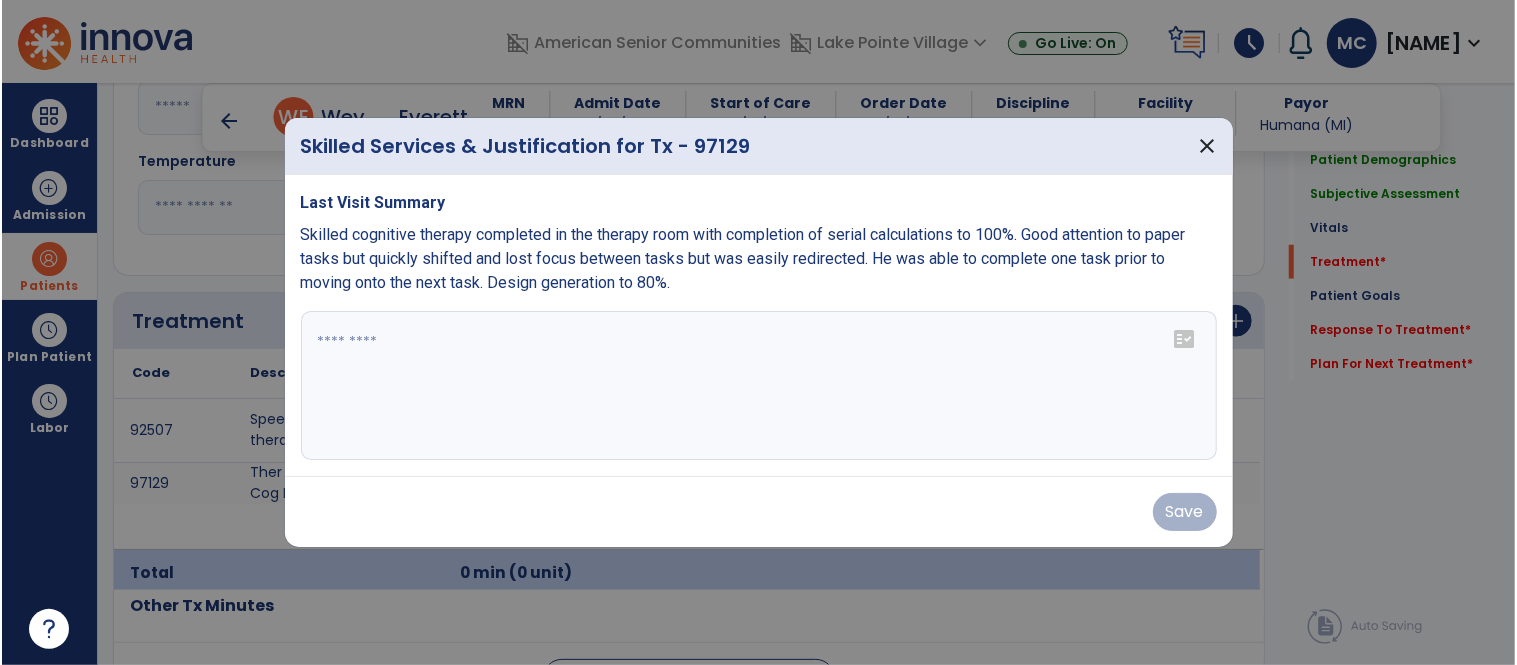 scroll, scrollTop: 1067, scrollLeft: 0, axis: vertical 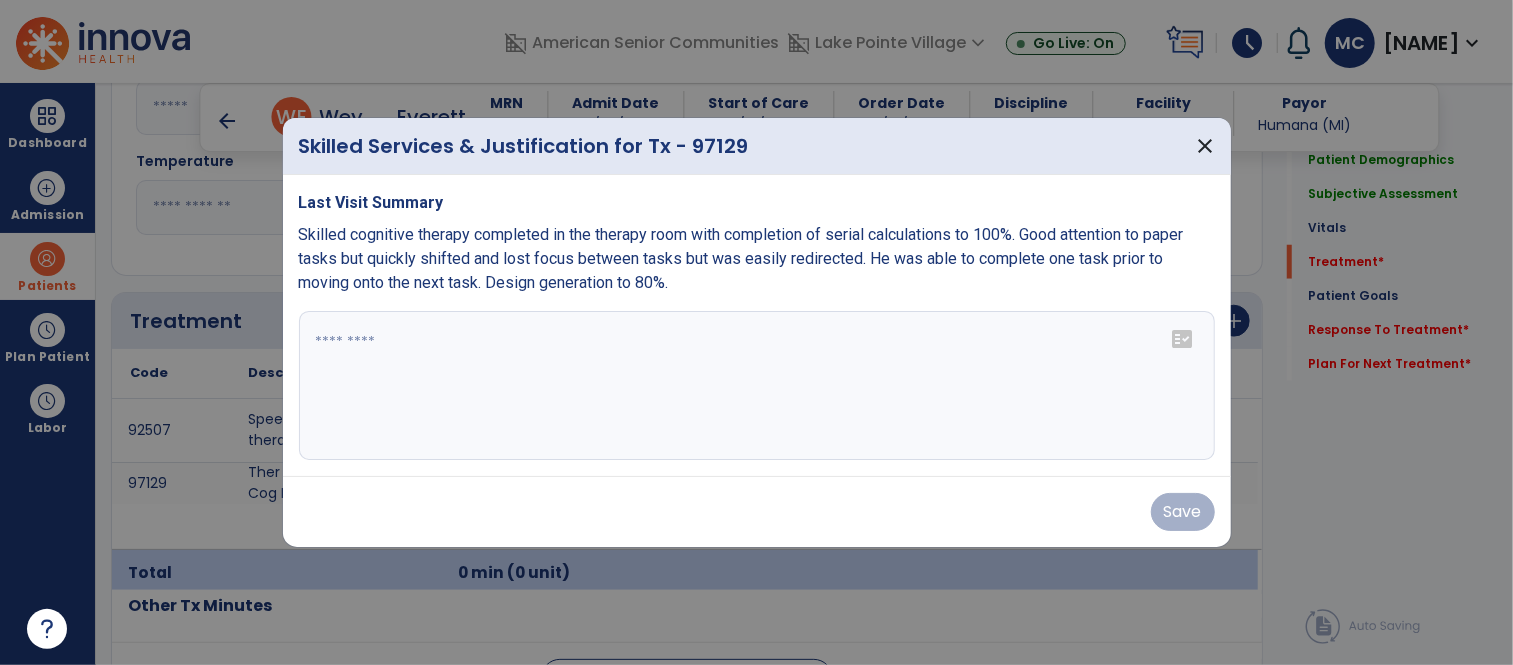 click at bounding box center [757, 386] 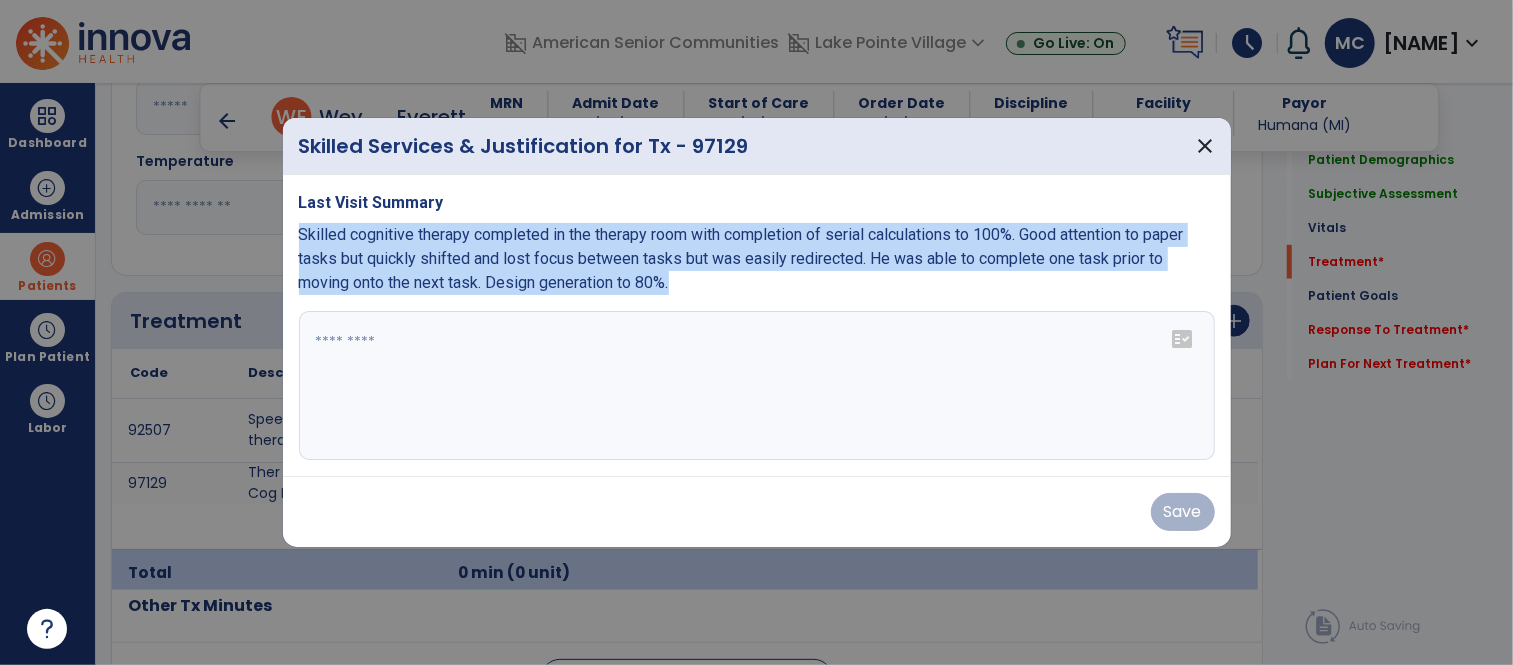 drag, startPoint x: 696, startPoint y: 283, endPoint x: 429, endPoint y: 228, distance: 272.60596 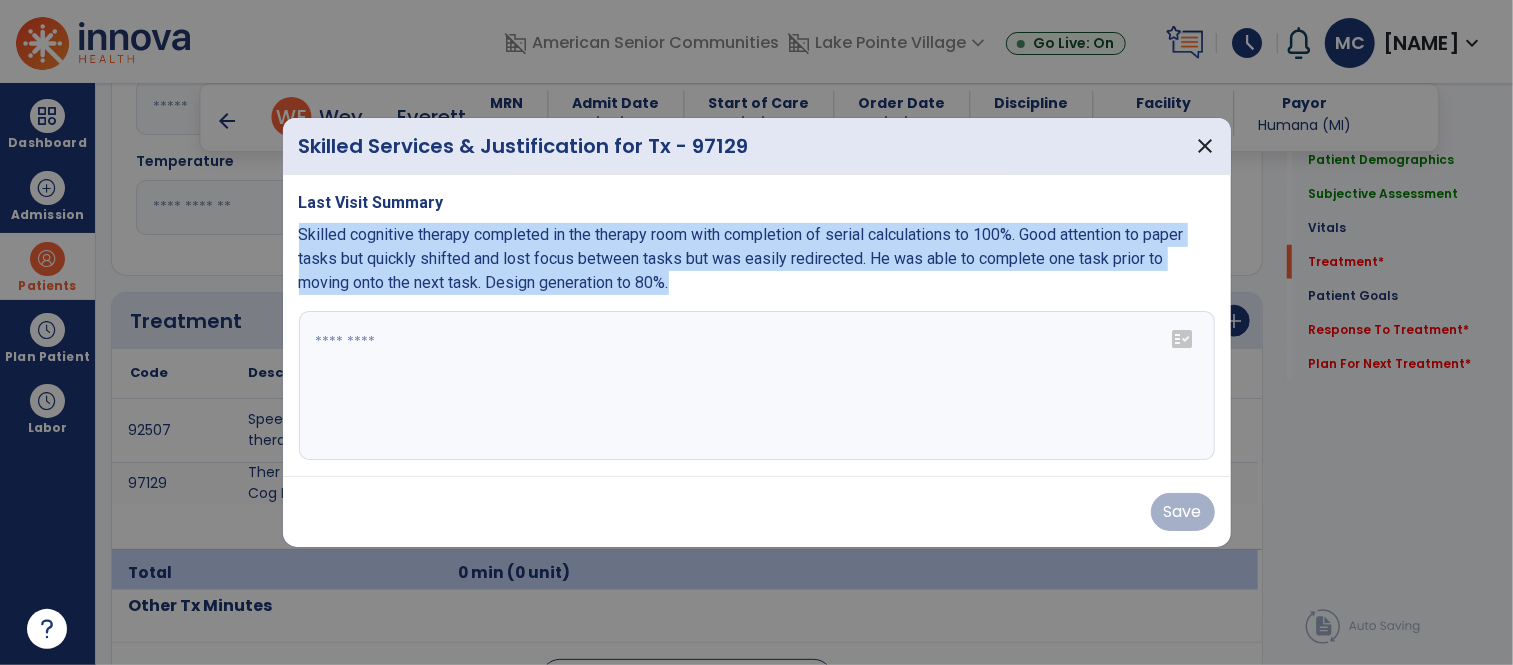 click on "Skilled cognitive therapy completed in the therapy room with completion of serial calculations to 100%. Good attention to paper tasks but quickly shifted and lost focus between tasks but was easily redirected. He was able to complete one task prior to moving onto the next task. Design generation to 80%." at bounding box center (757, 259) 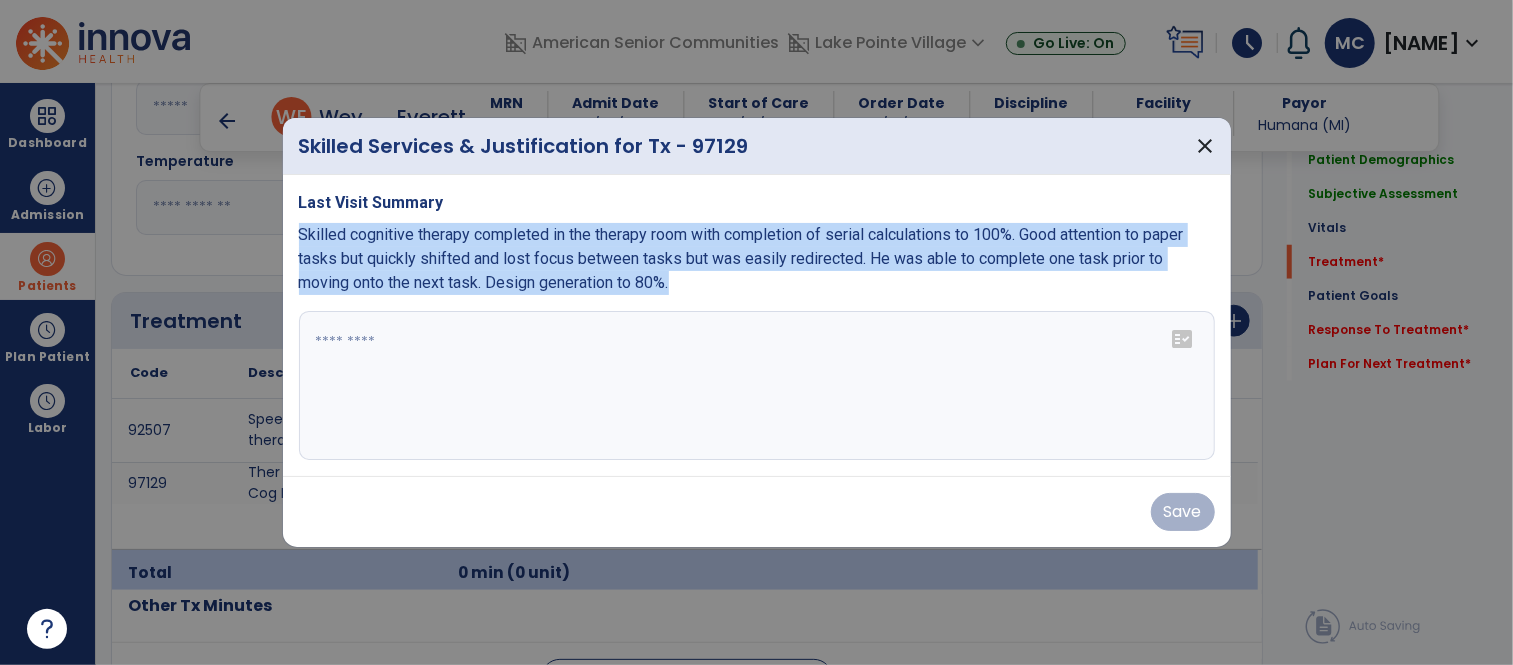 copy on "Skilled cognitive therapy completed in the therapy room with completion of serial calculations to 100%. Good attention to paper tasks but quickly shifted and lost focus between tasks but was easily redirected. He was able to complete one task prior to moving onto the next task. Design generation to 80%." 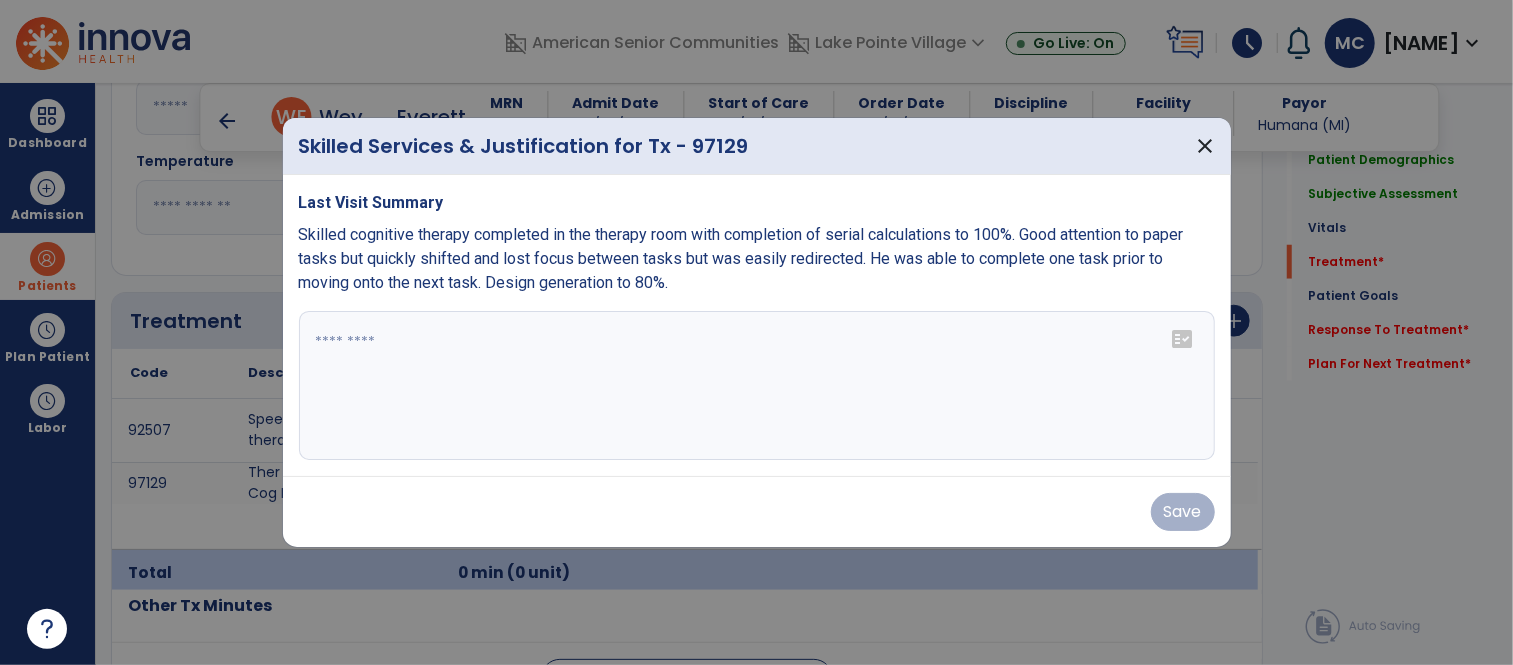 click at bounding box center (757, 386) 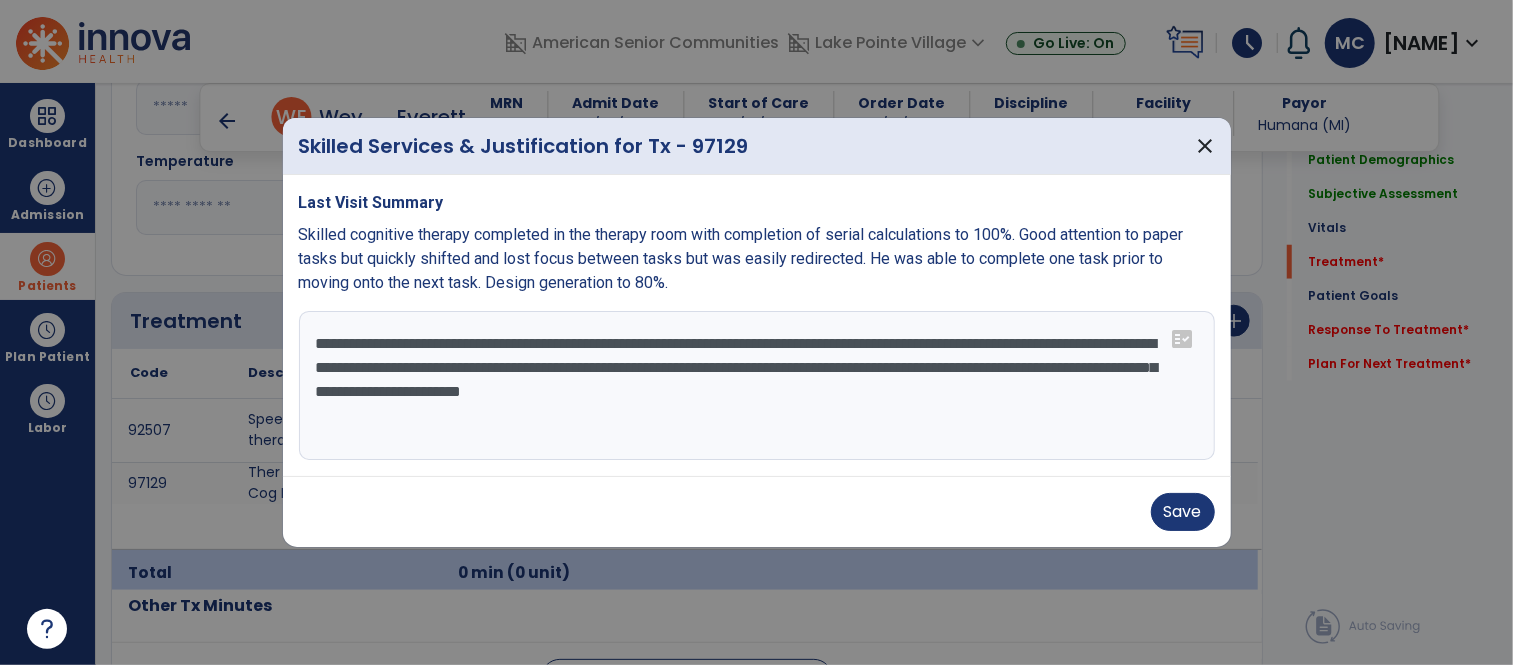 drag, startPoint x: 924, startPoint y: 346, endPoint x: 1130, endPoint y: 346, distance: 206 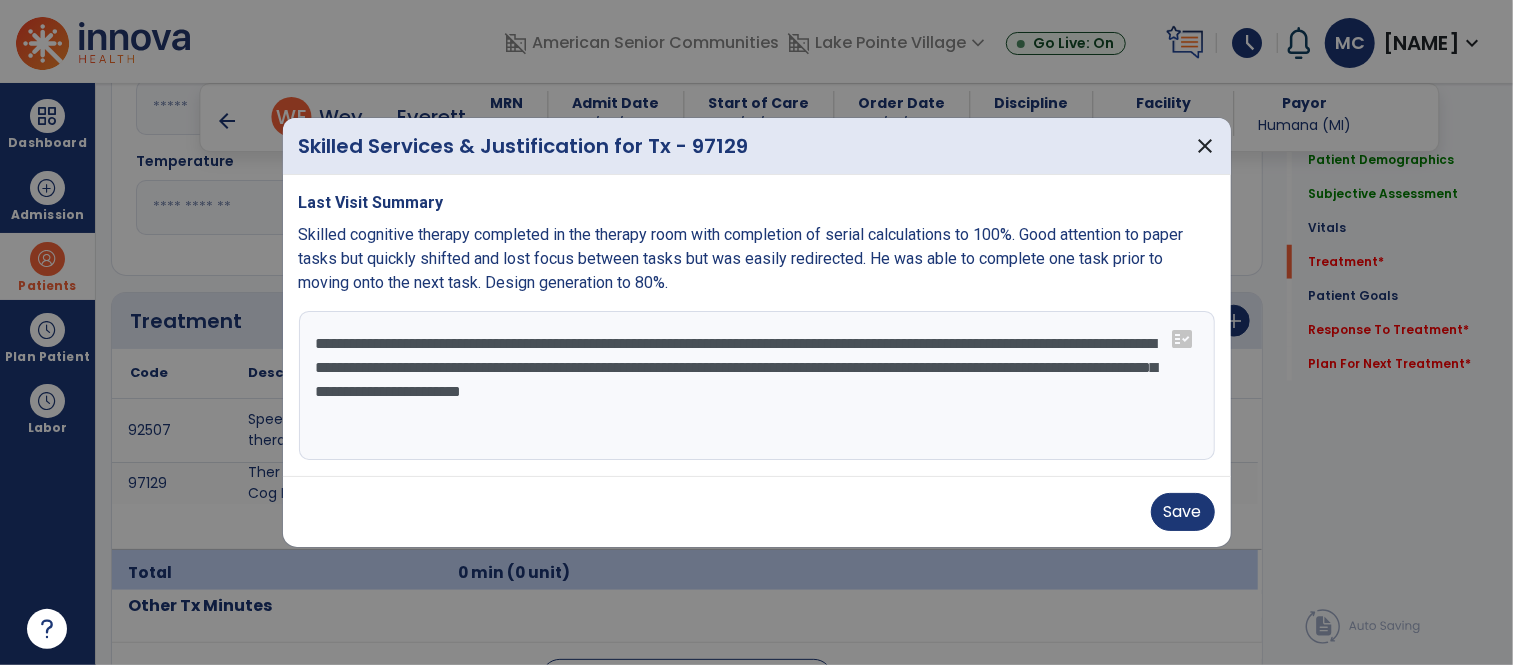 click on "**********" at bounding box center (757, 386) 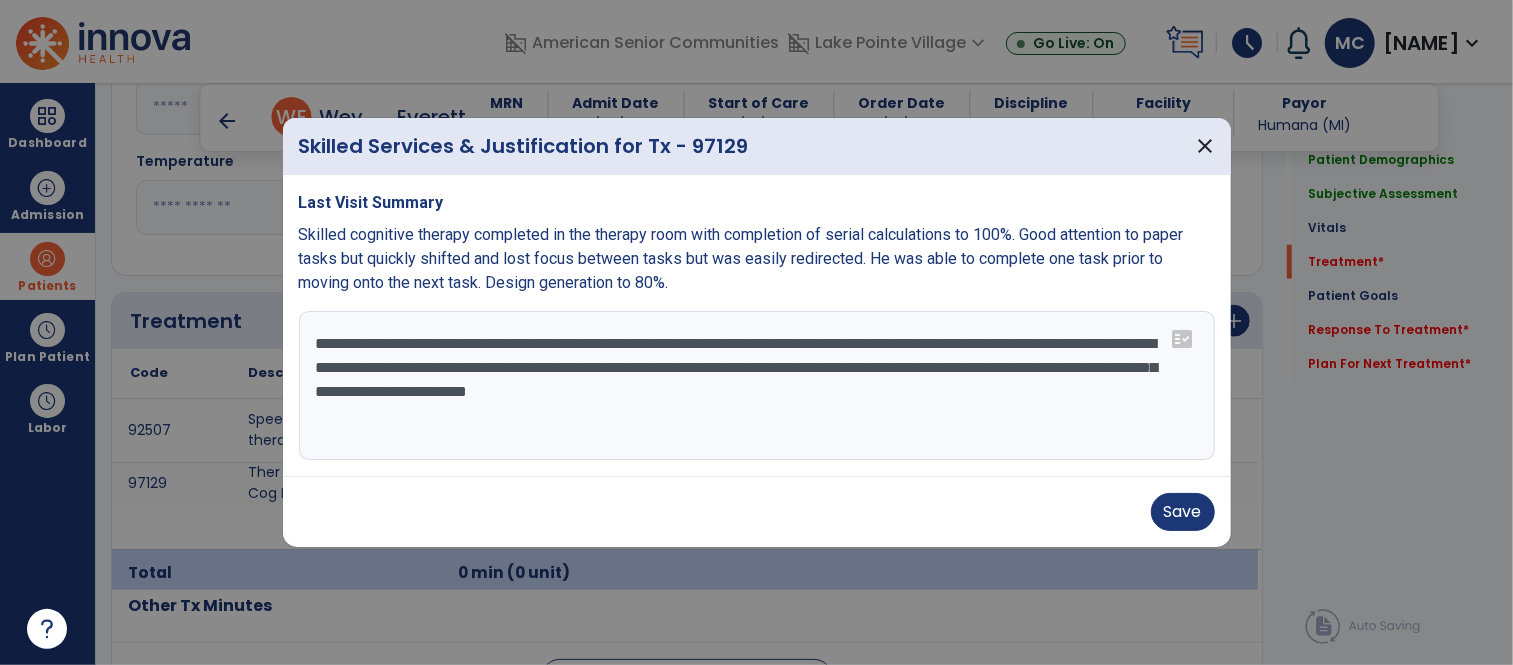 drag, startPoint x: 958, startPoint y: 392, endPoint x: 977, endPoint y: 410, distance: 26.172504 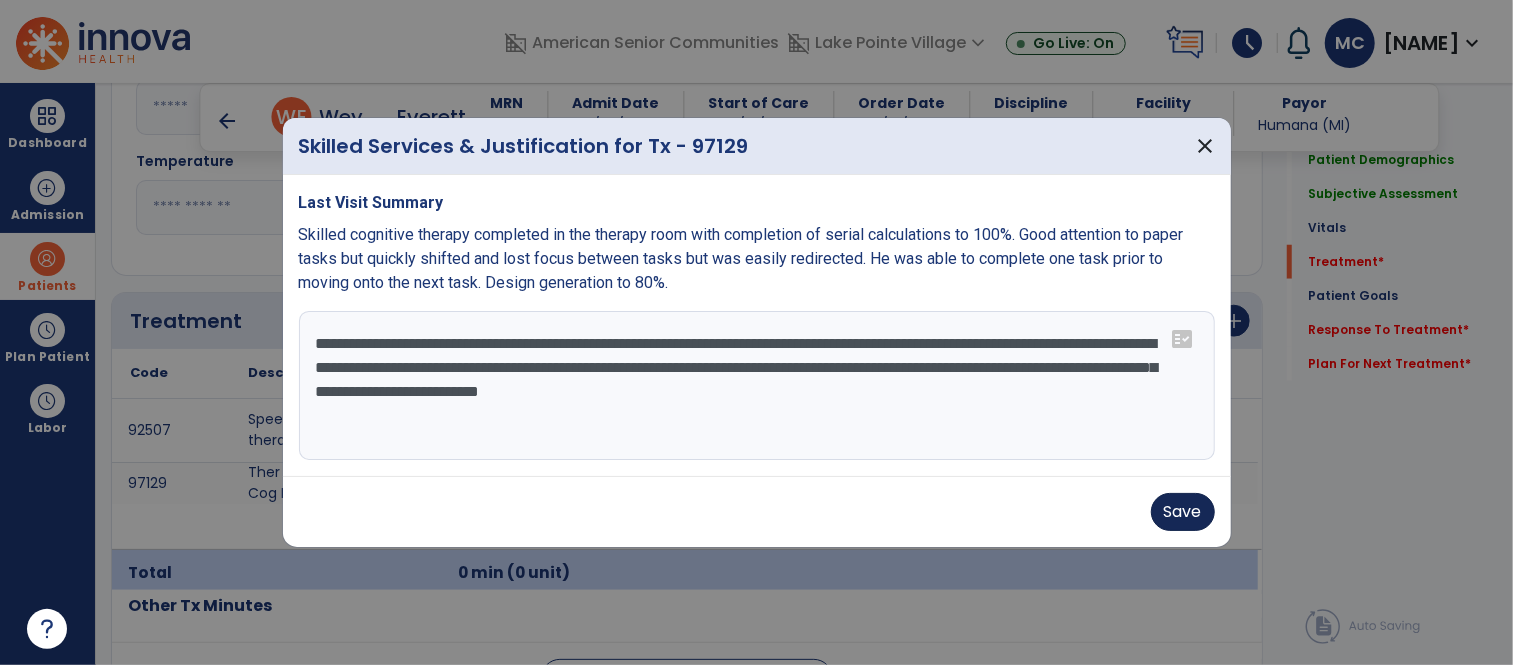 type on "**********" 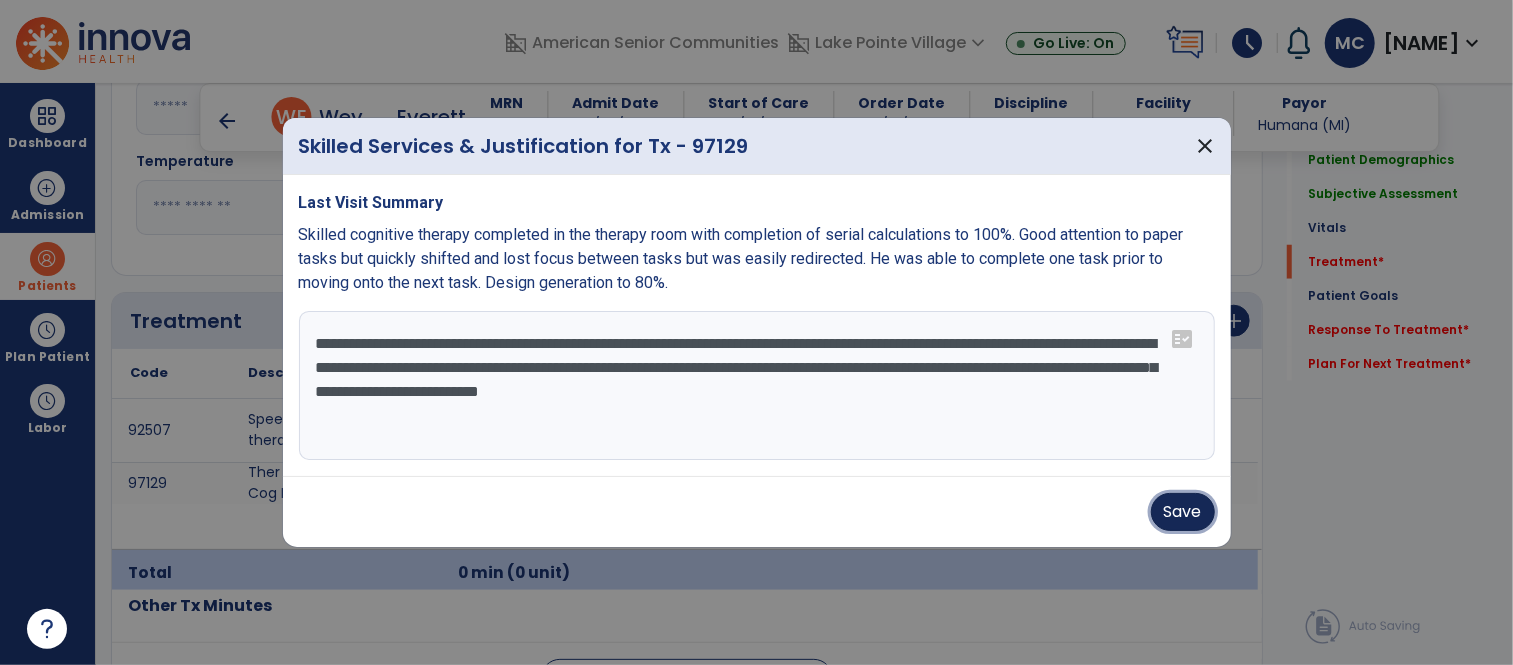 click on "Save" at bounding box center [1183, 512] 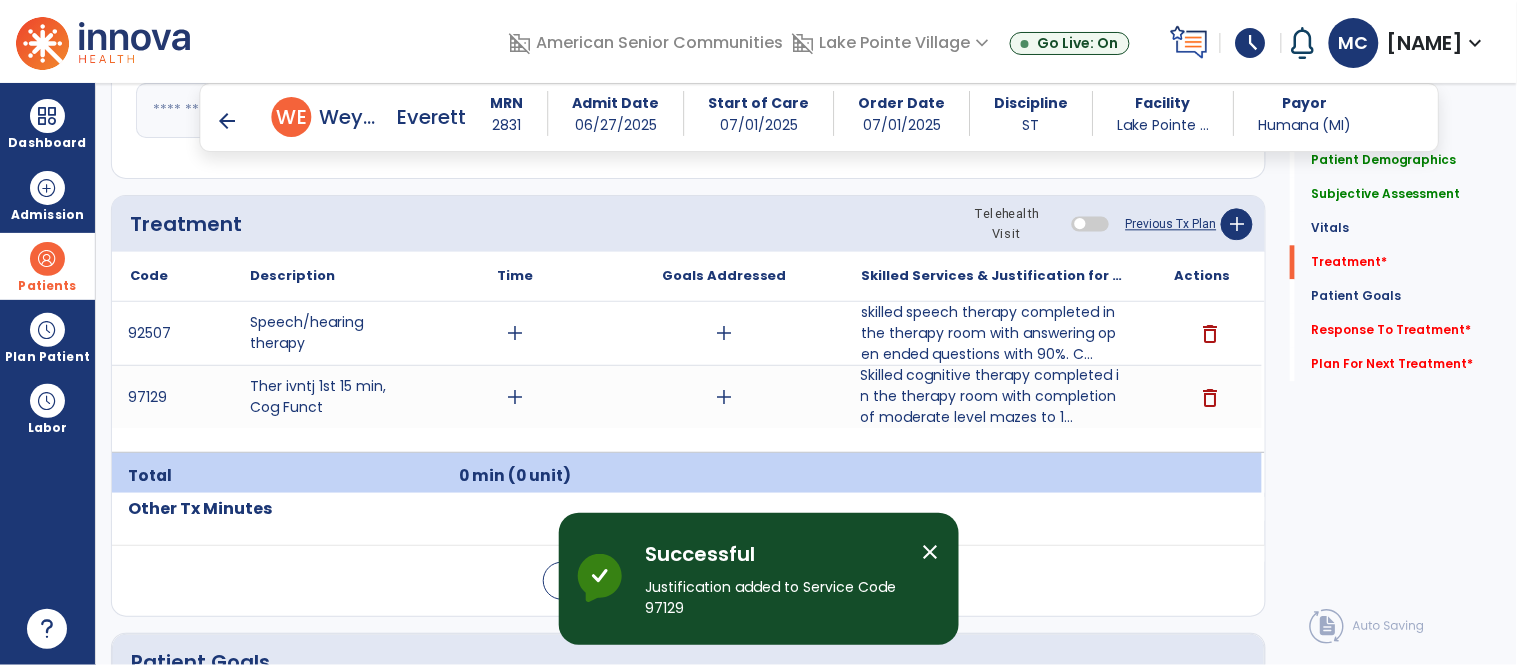 scroll, scrollTop: 1183, scrollLeft: 0, axis: vertical 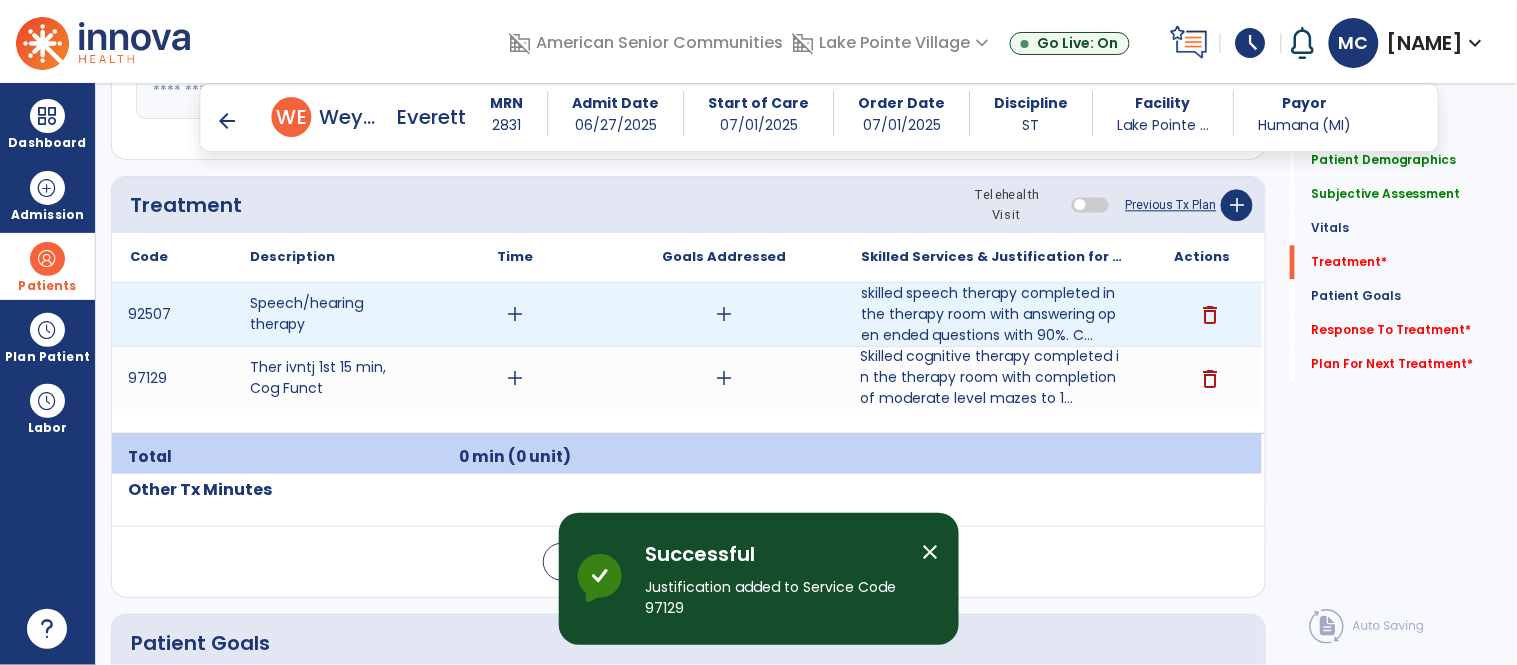 click on "add" at bounding box center (515, 314) 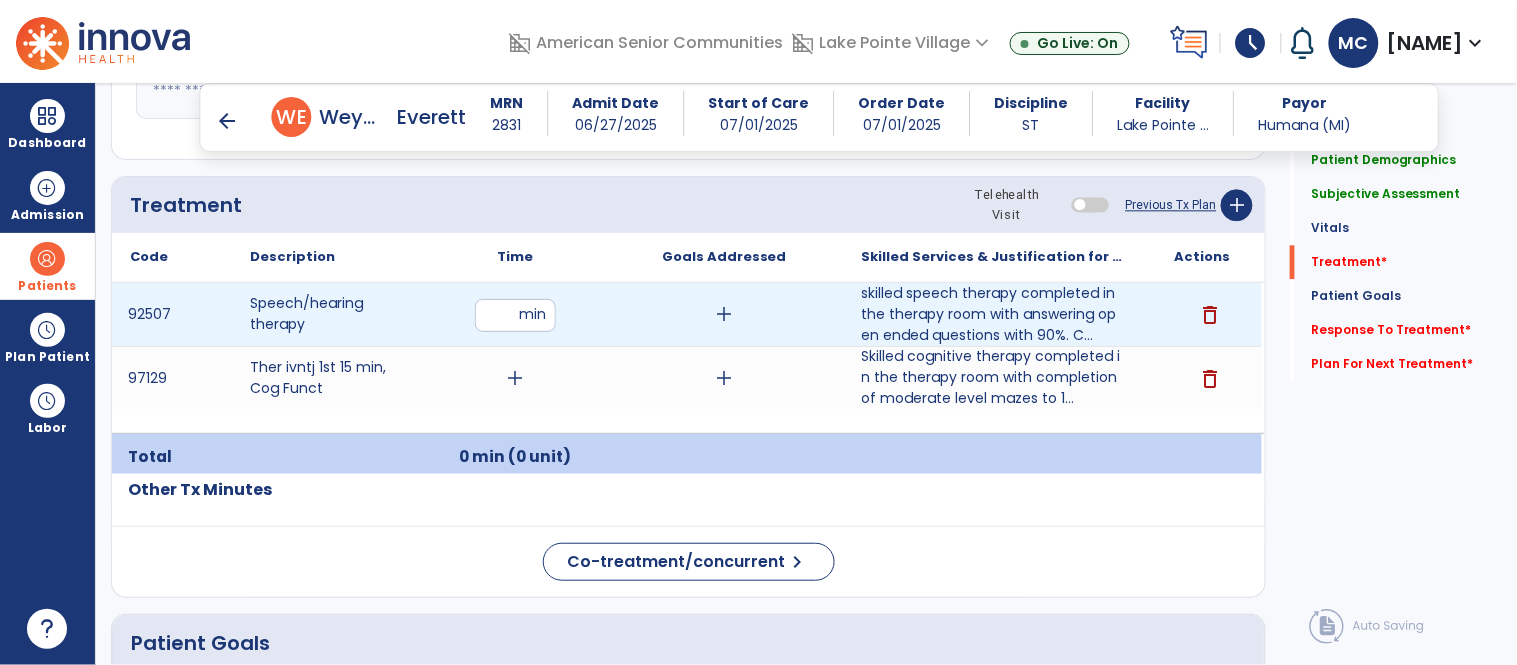 type on "**" 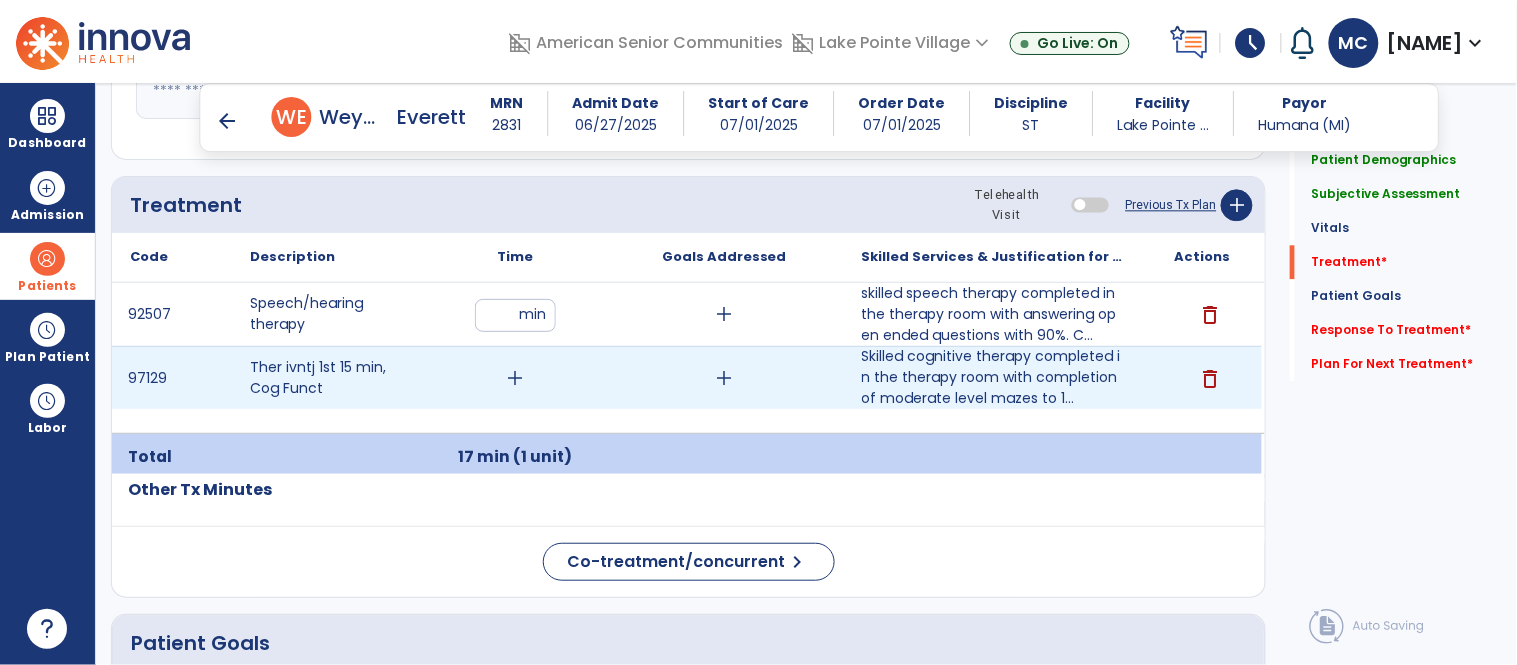 click on "add" at bounding box center [515, 378] 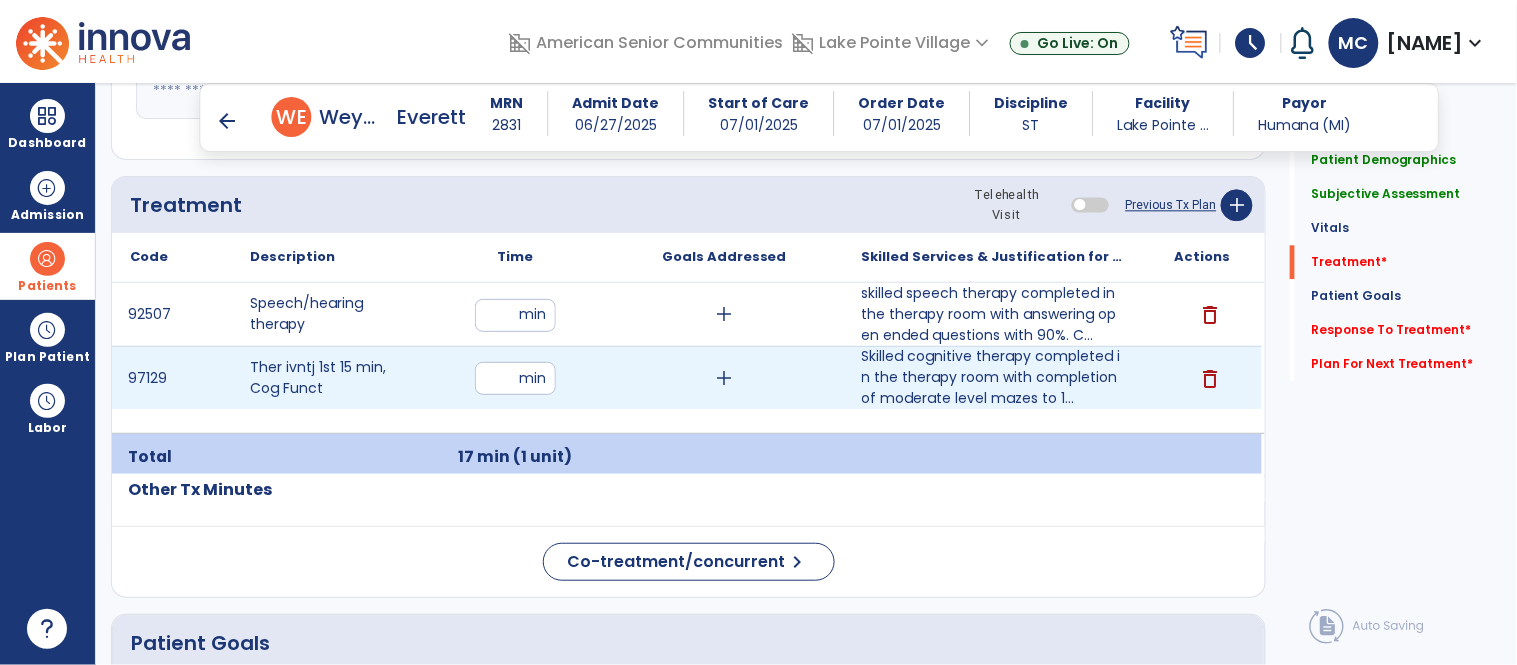 type on "**" 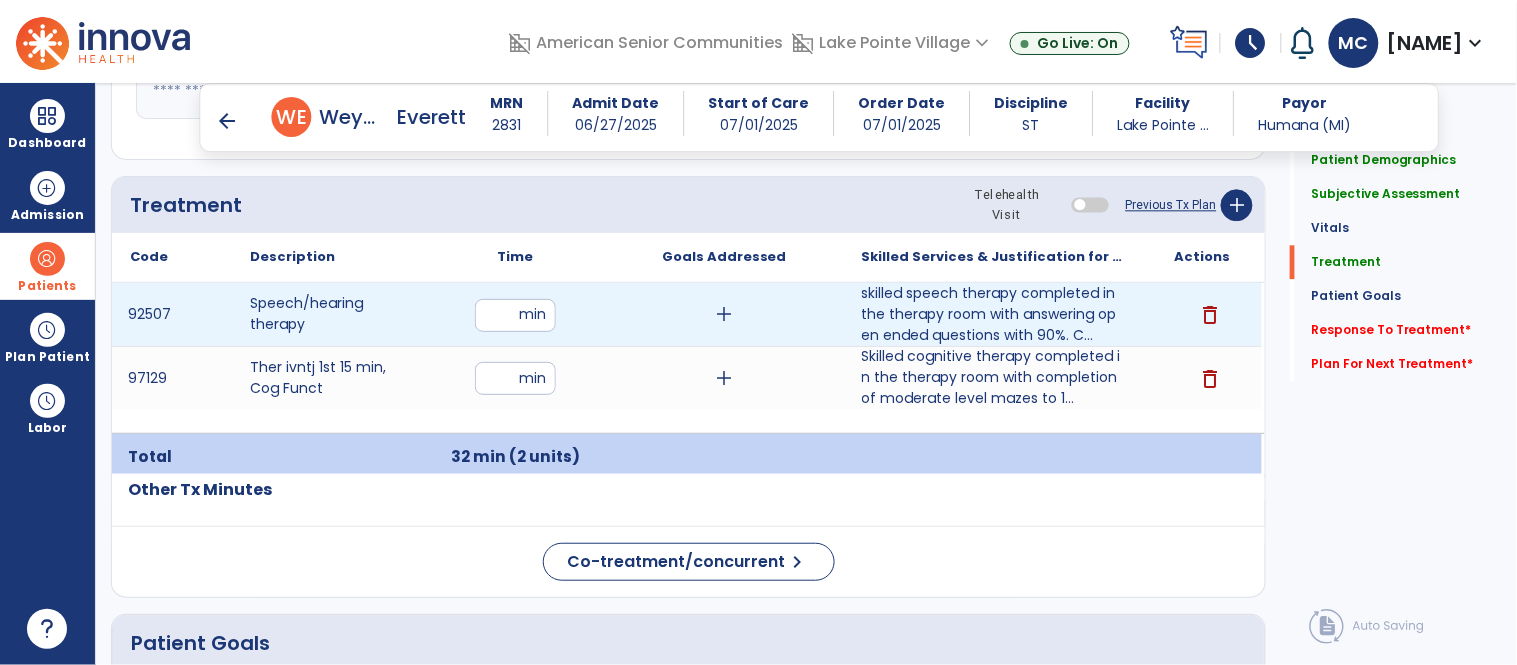drag, startPoint x: 522, startPoint y: 305, endPoint x: 493, endPoint y: 310, distance: 29.427877 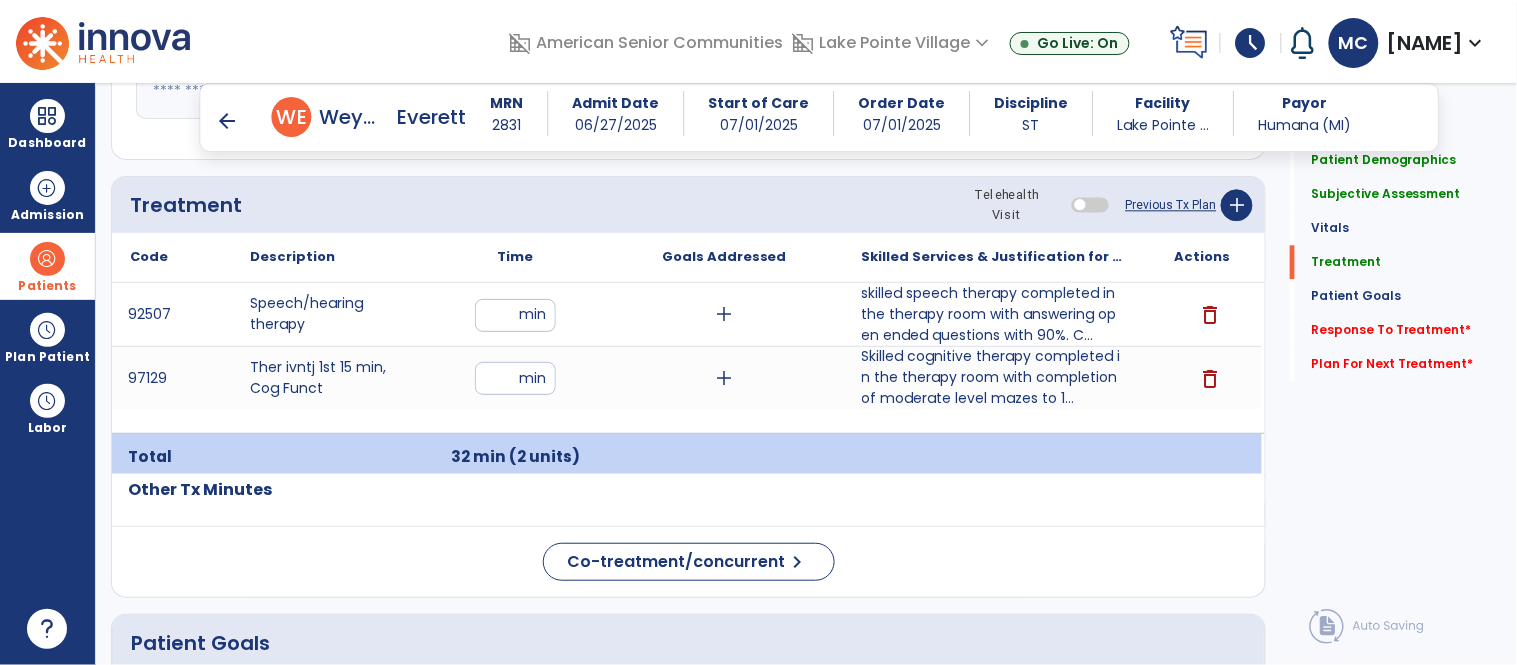 type on "*" 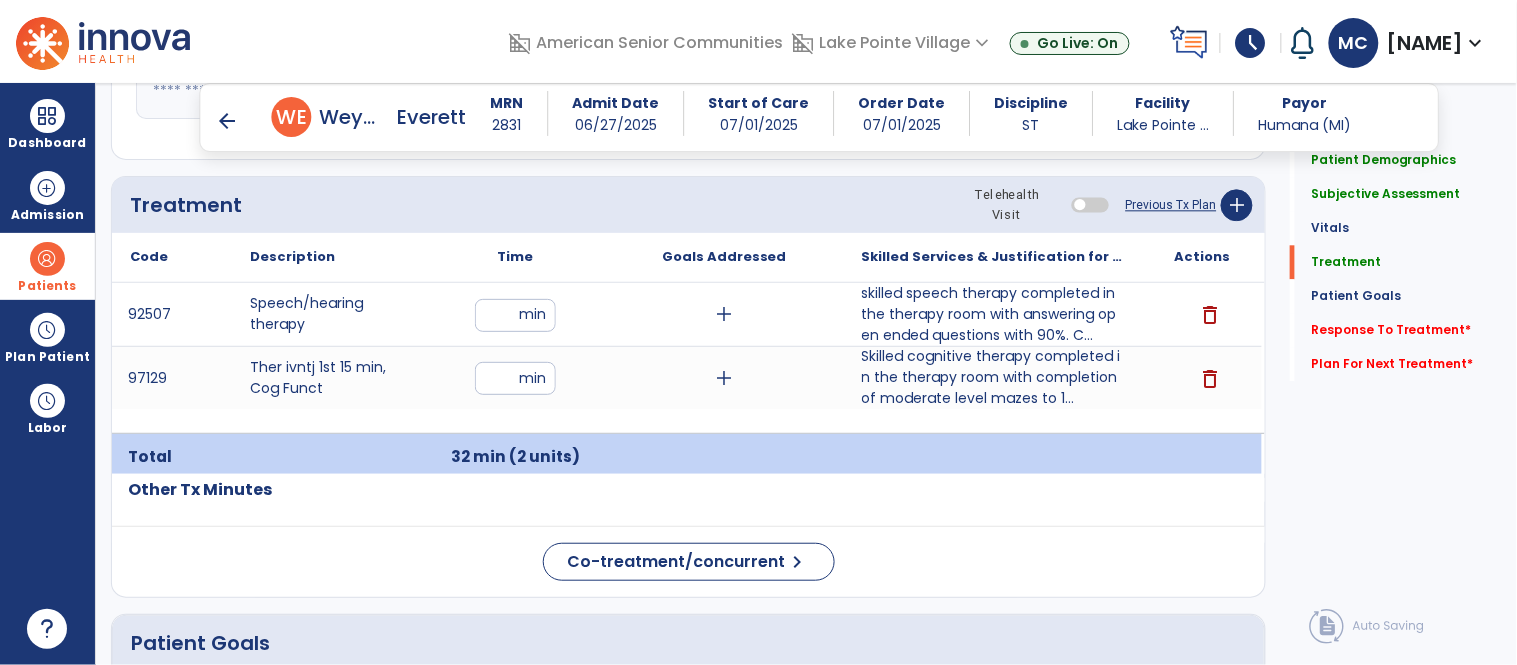 type on "**" 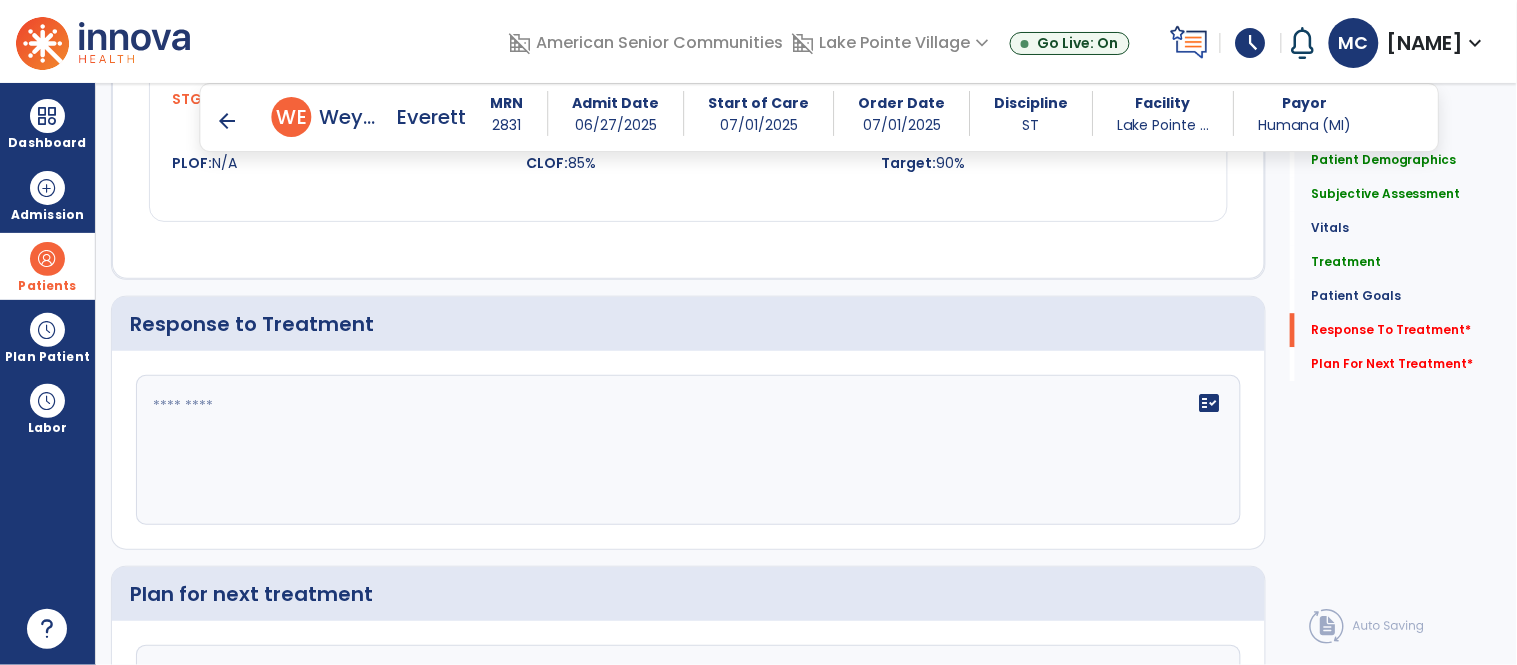 scroll, scrollTop: 3522, scrollLeft: 0, axis: vertical 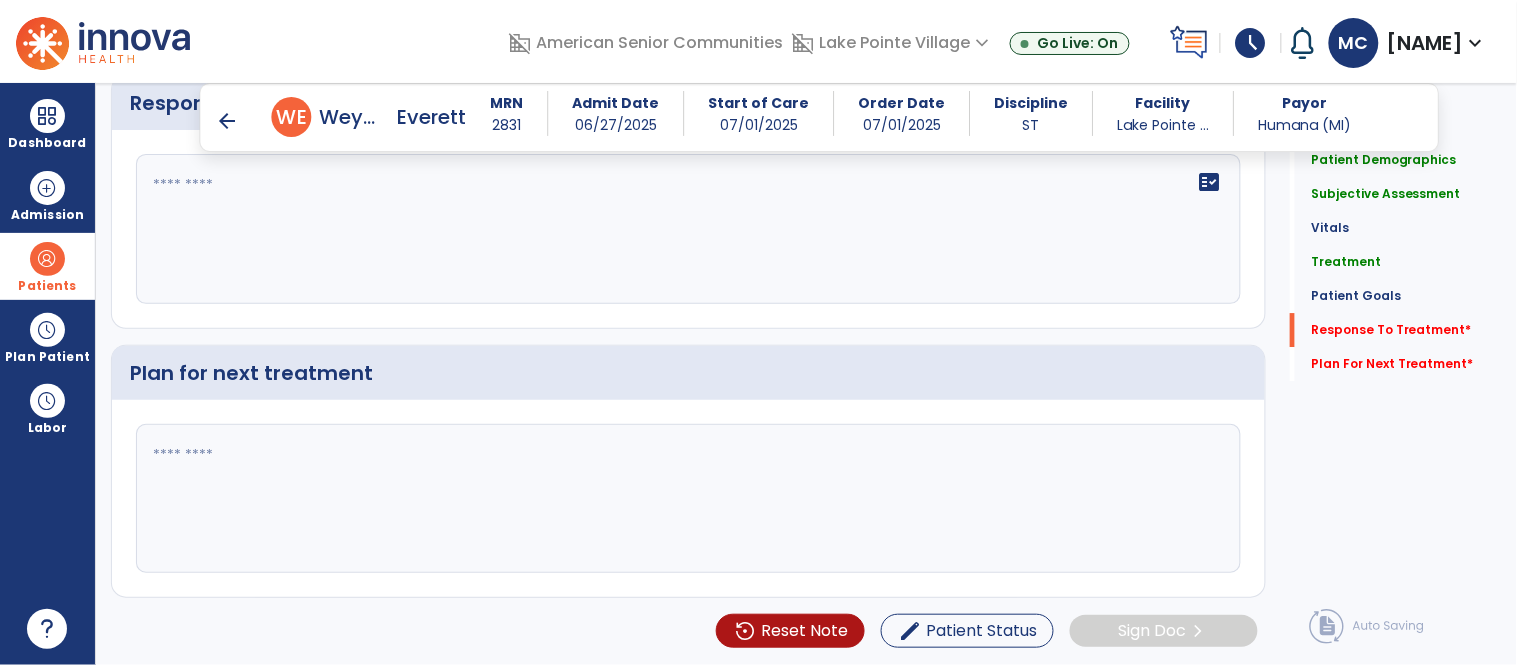 click on "fact_check" 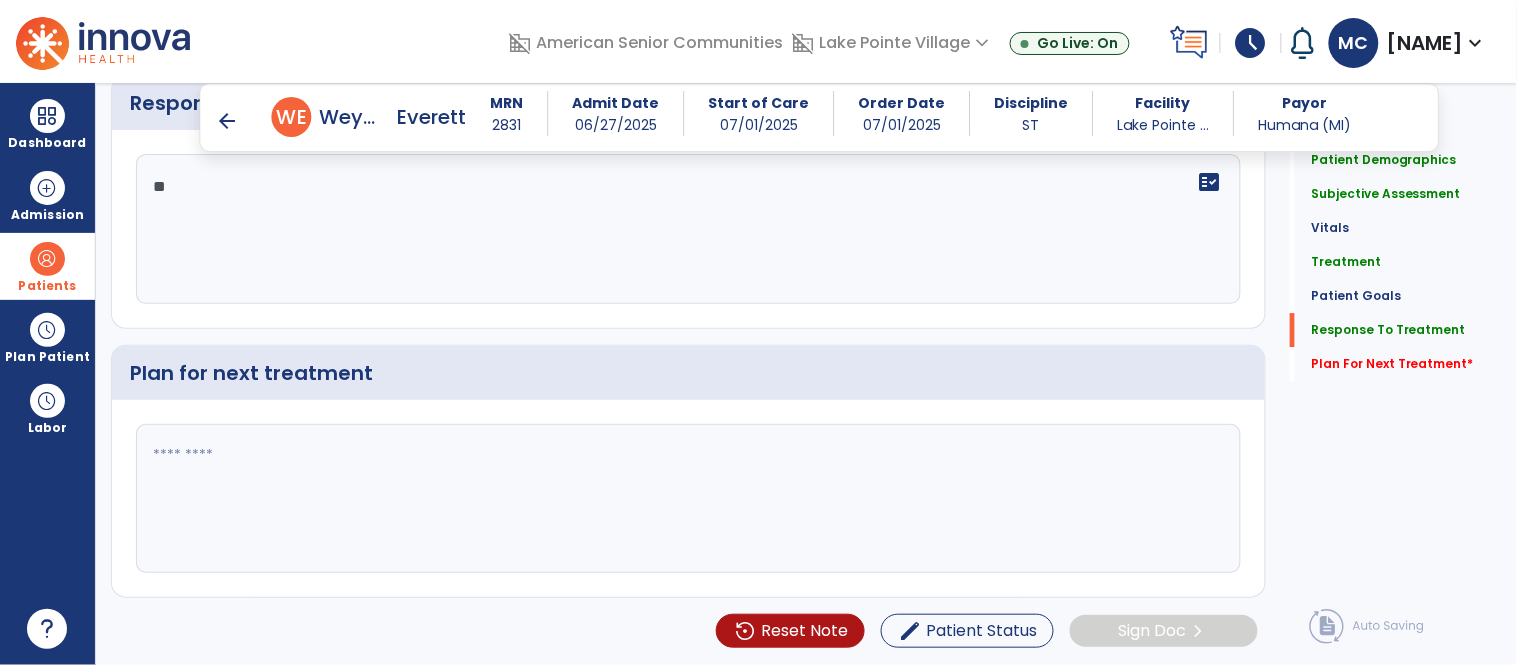 type on "*" 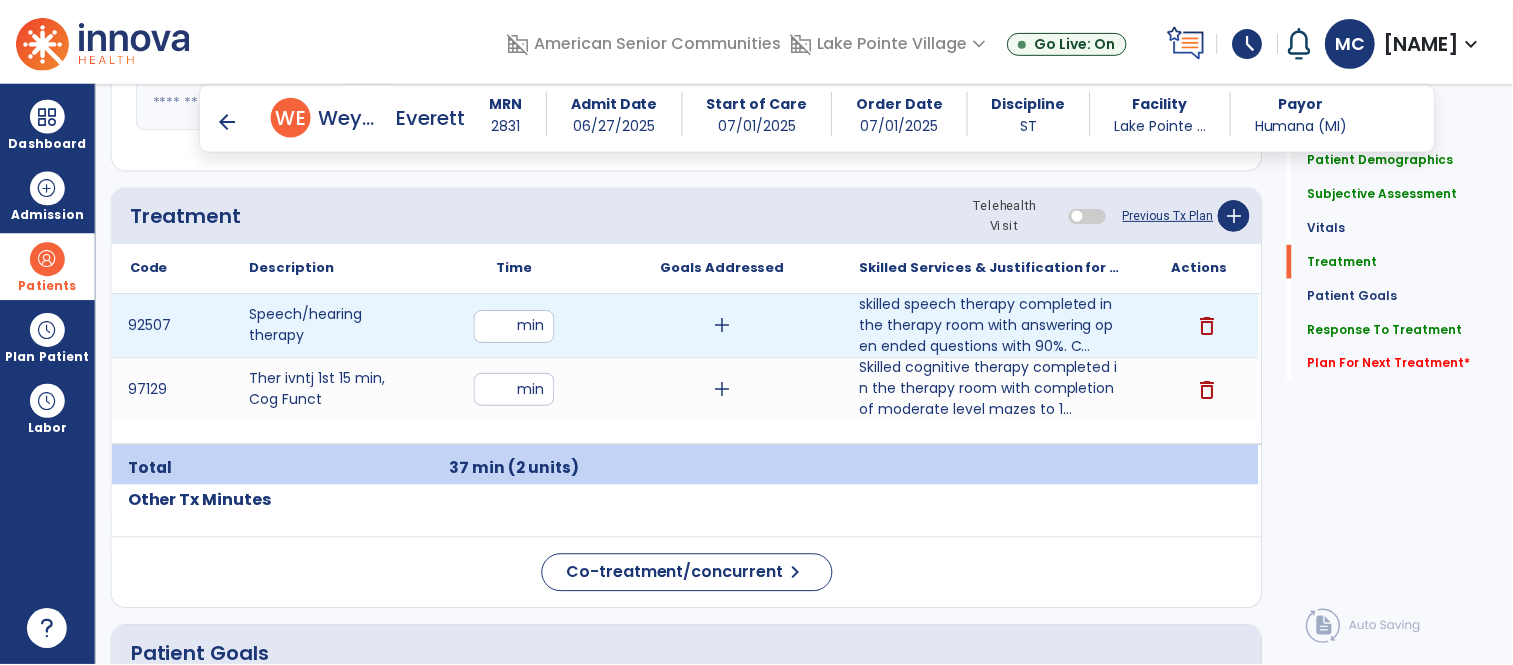 scroll, scrollTop: 1168, scrollLeft: 0, axis: vertical 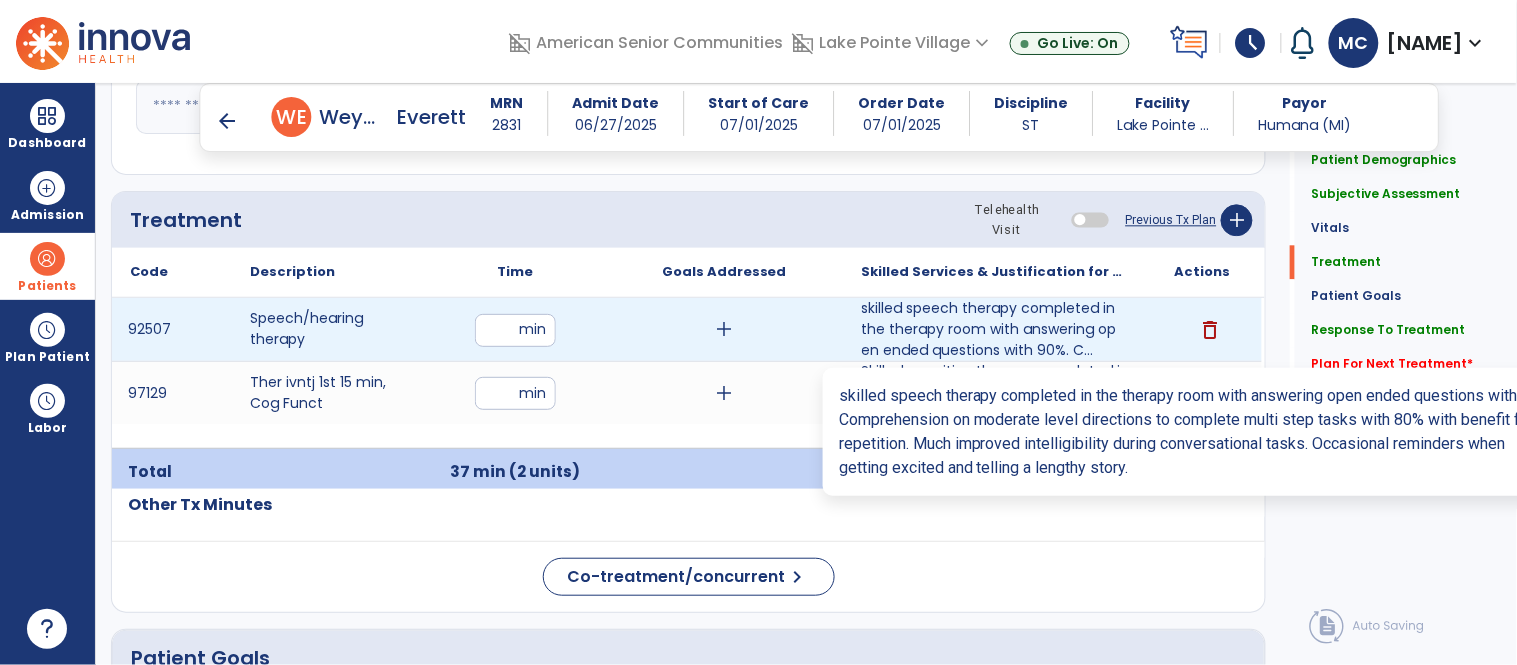 type on "**********" 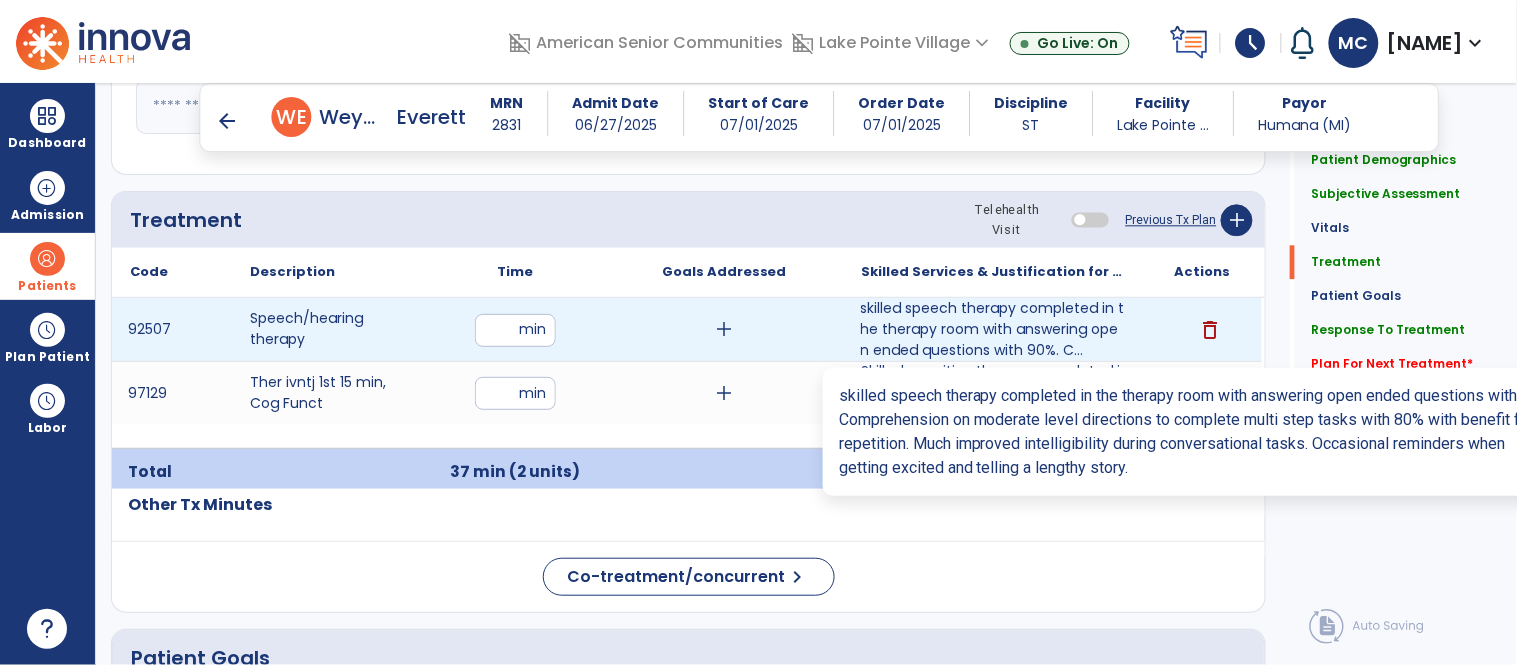 click on "skilled speech therapy completed in the therapy room with answering open ended questions with 90%. C..." at bounding box center (993, 329) 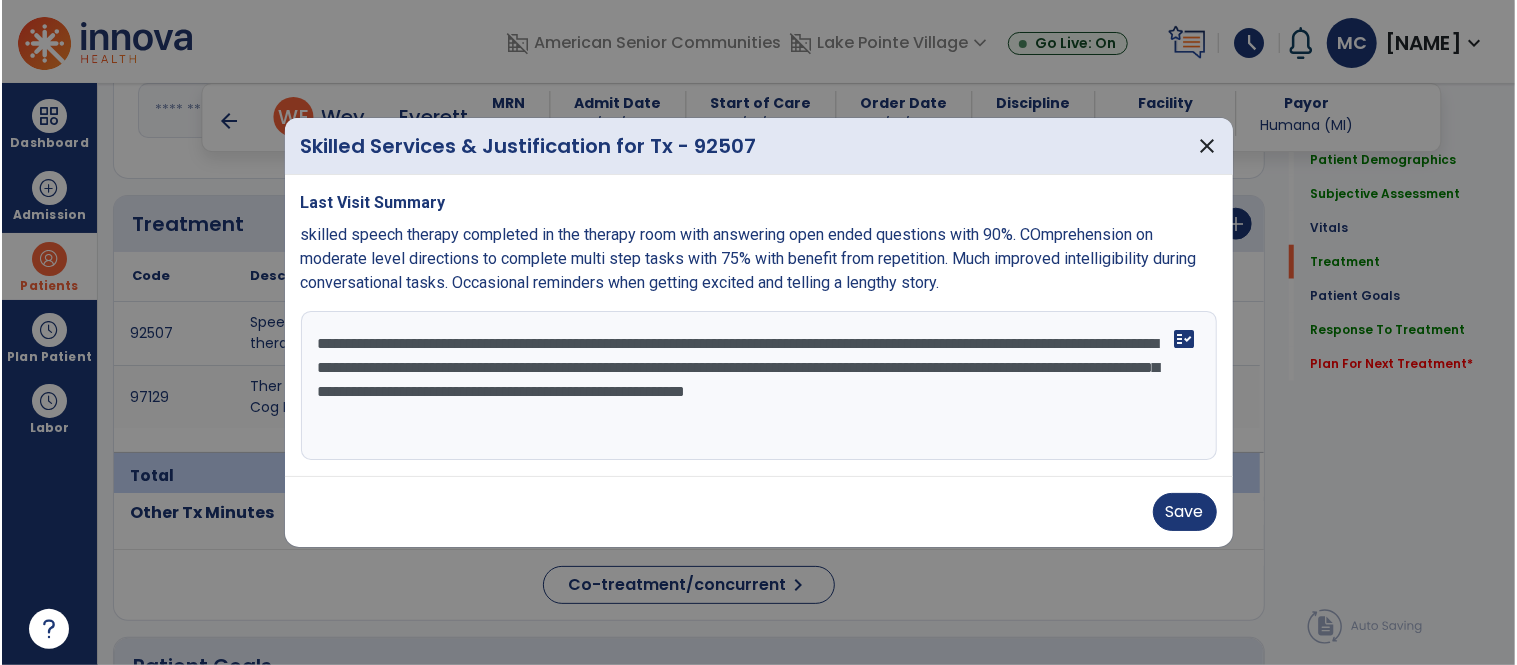 scroll, scrollTop: 1168, scrollLeft: 0, axis: vertical 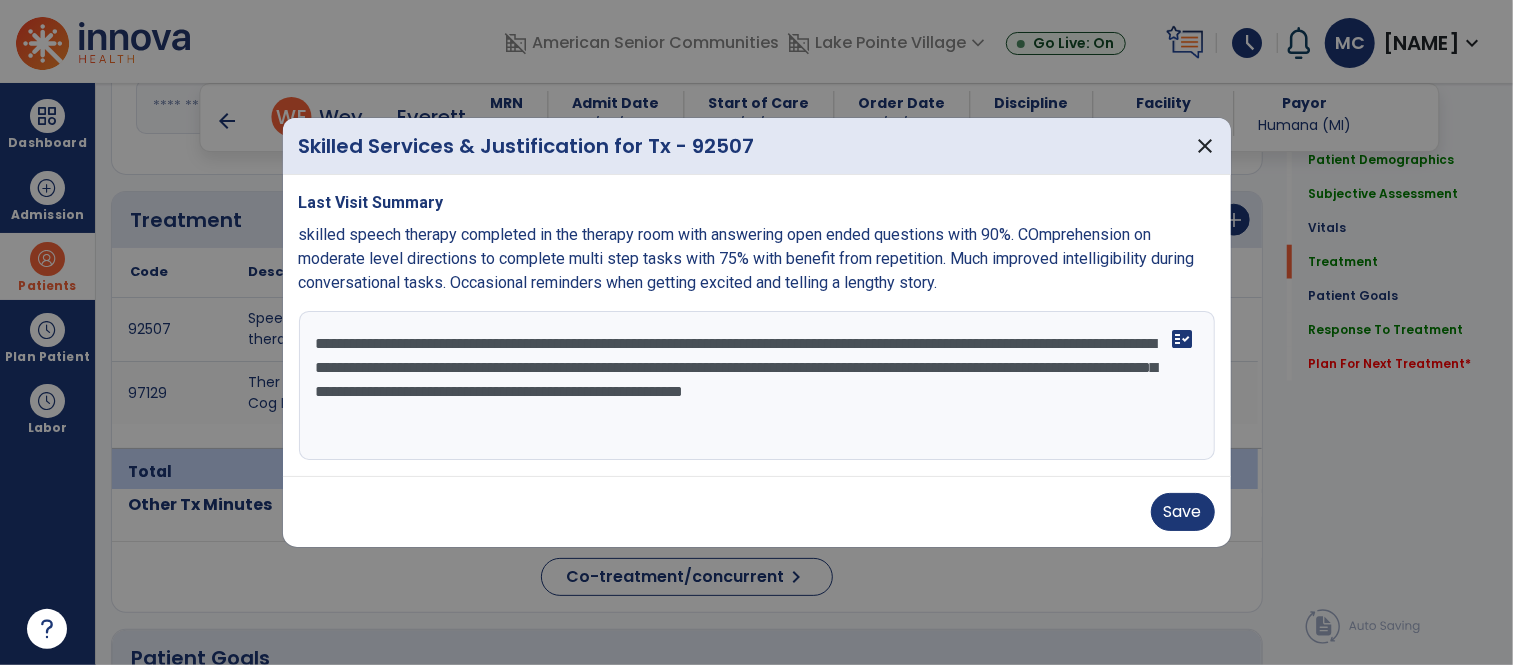 click on "**********" at bounding box center [757, 386] 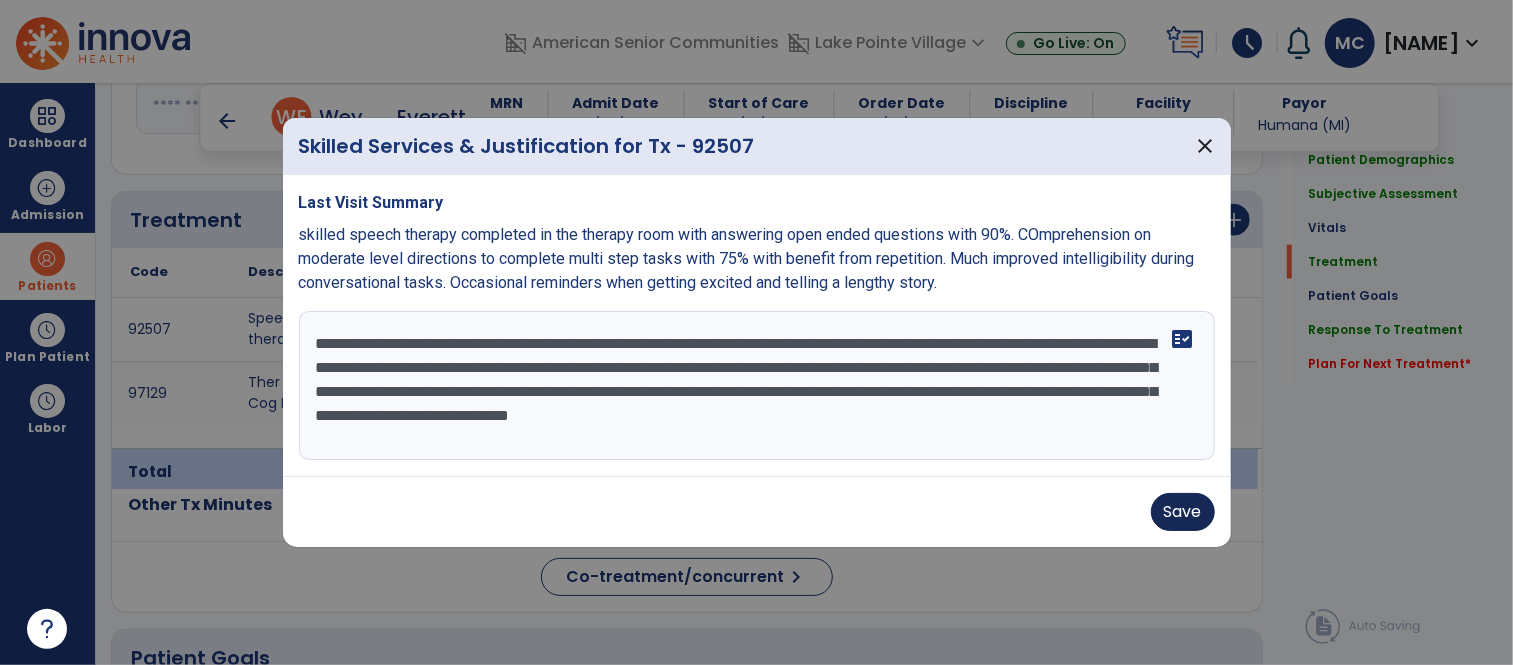 type on "**********" 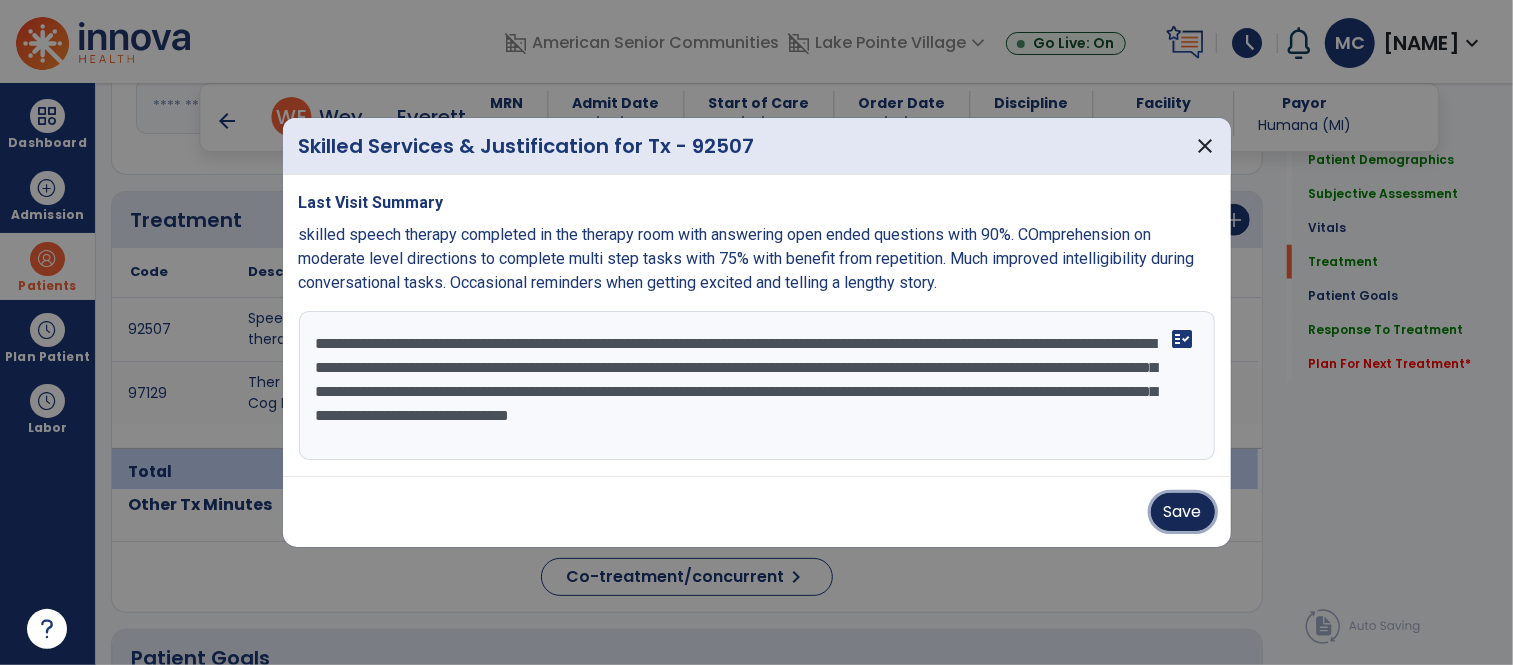 click on "Save" at bounding box center [1183, 512] 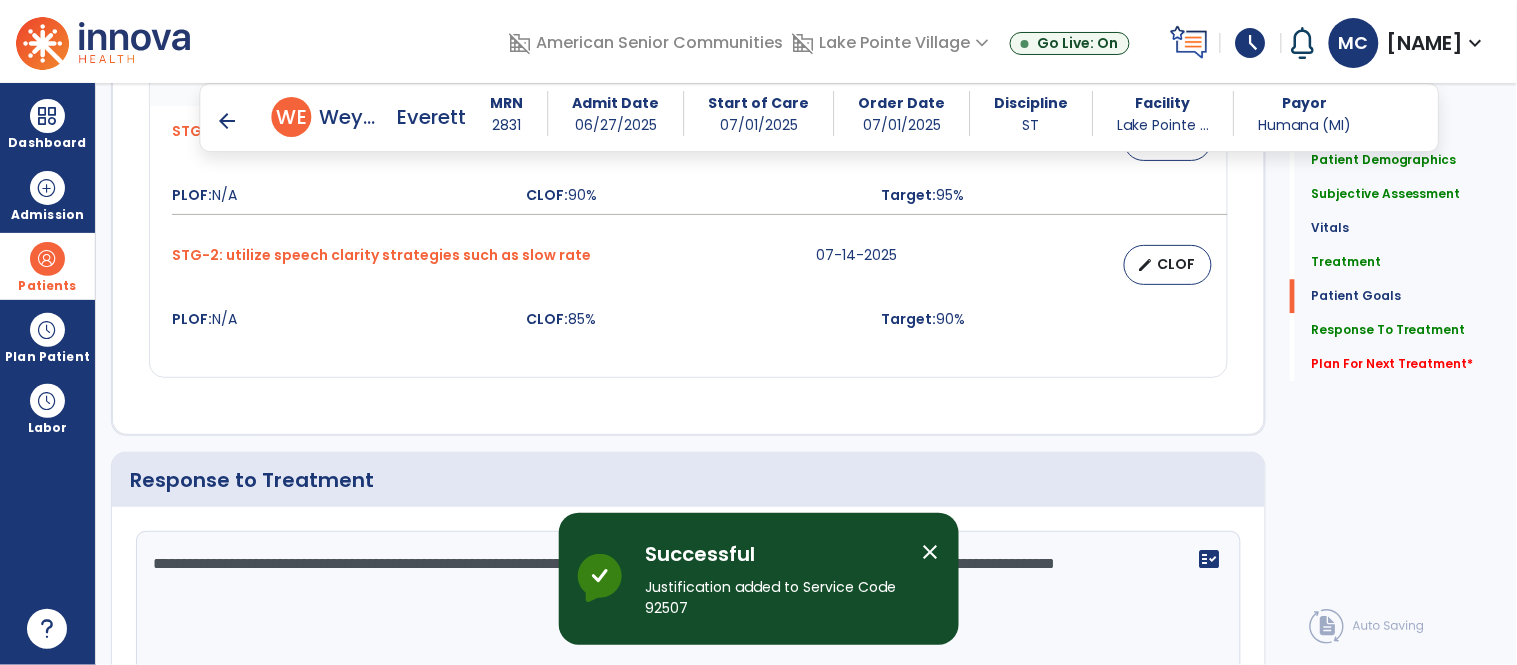 scroll, scrollTop: 3337, scrollLeft: 0, axis: vertical 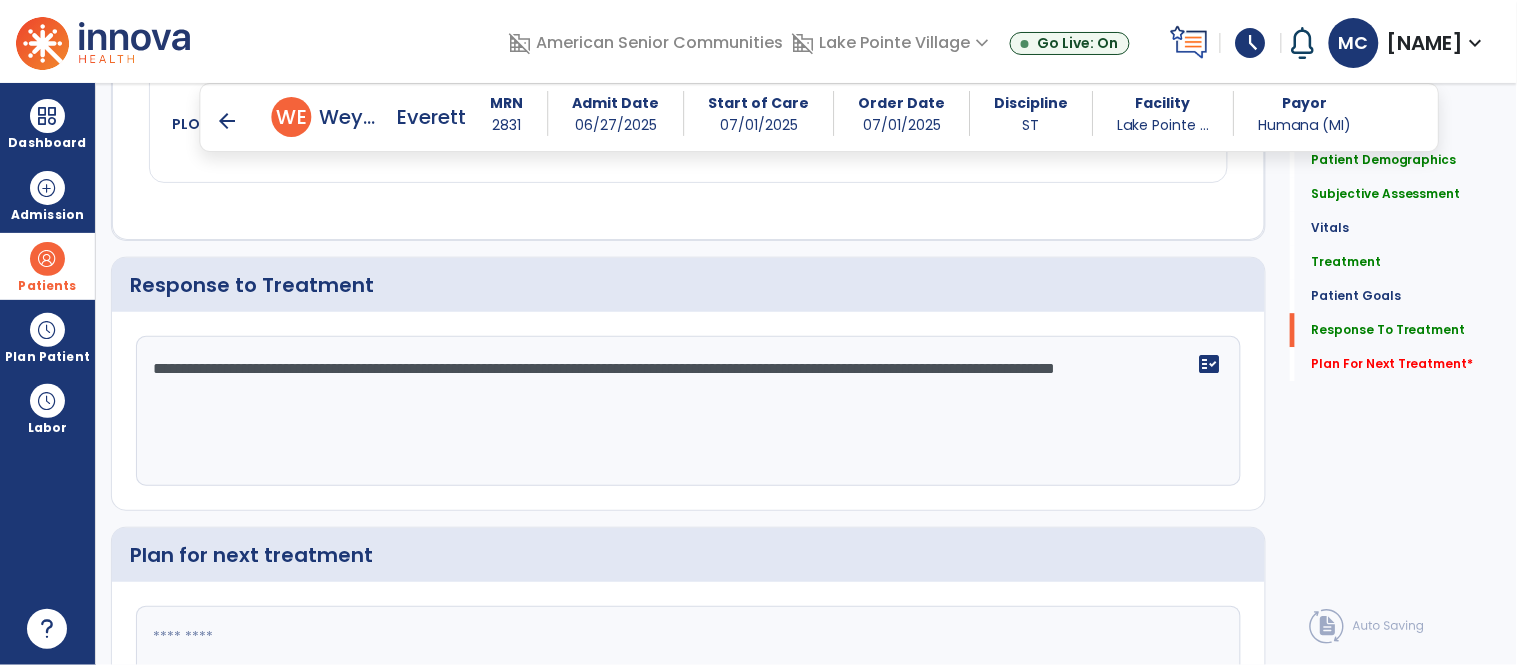click on "**********" 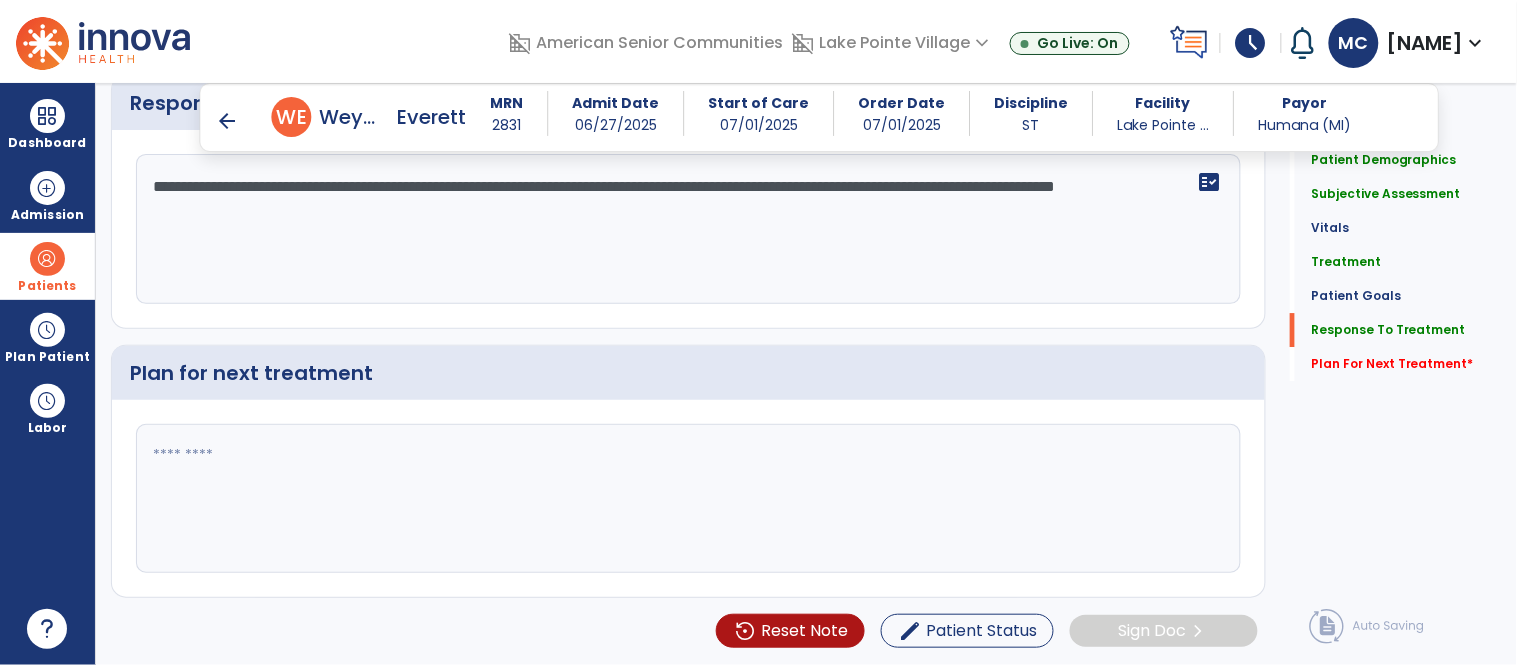 scroll, scrollTop: 3522, scrollLeft: 0, axis: vertical 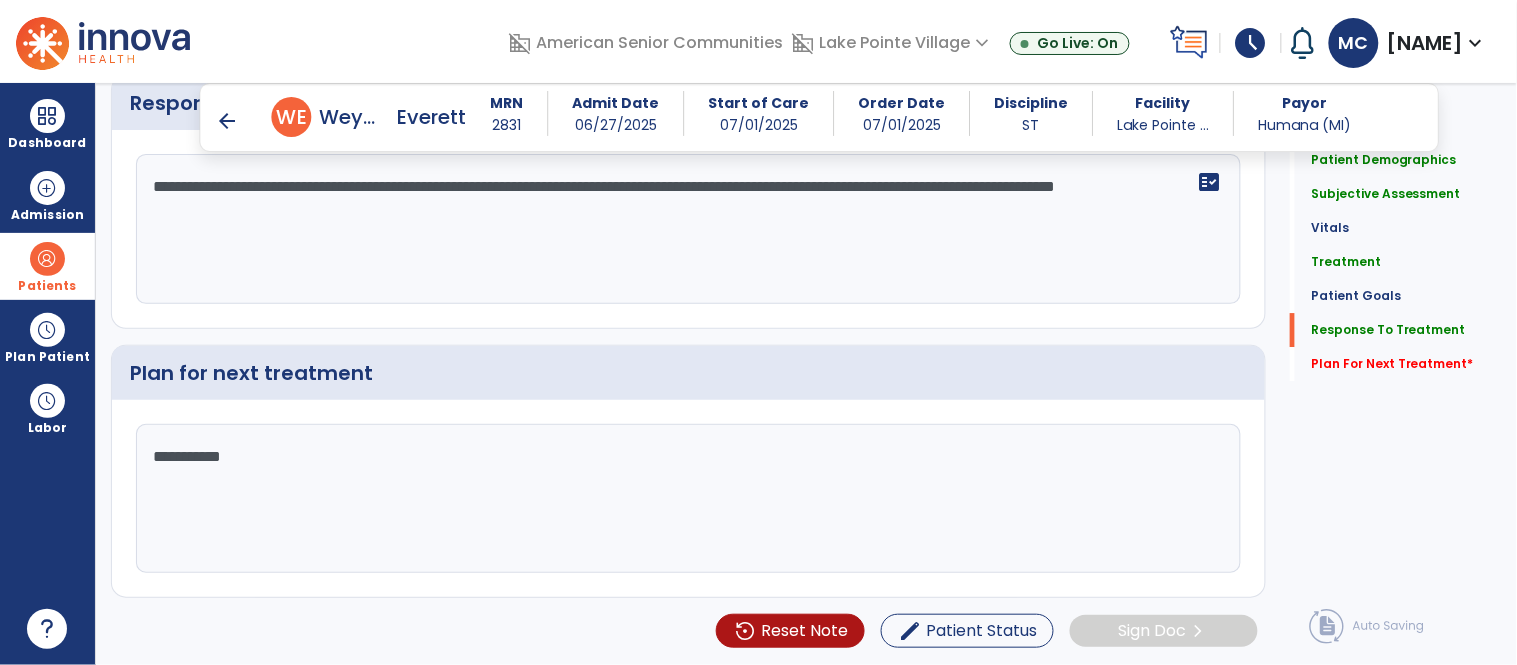 type on "**********" 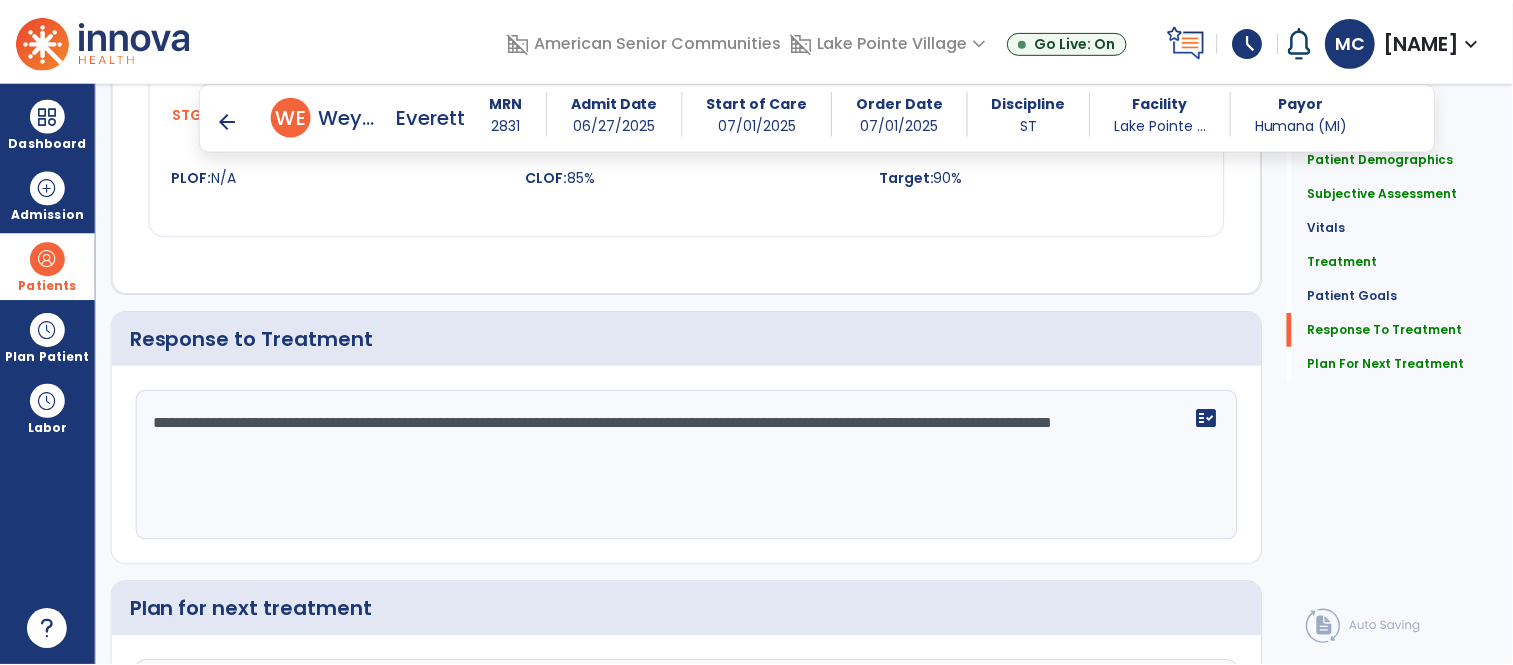 scroll, scrollTop: 3522, scrollLeft: 0, axis: vertical 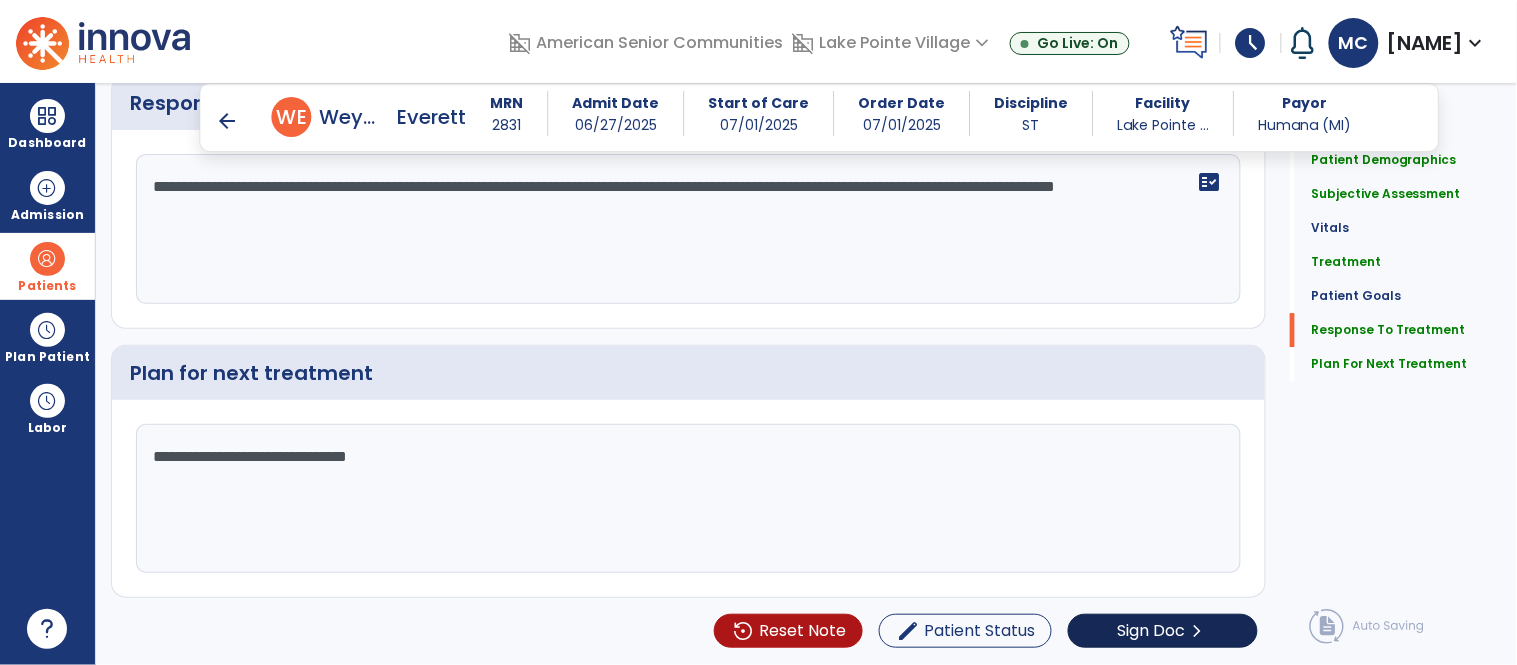type on "**********" 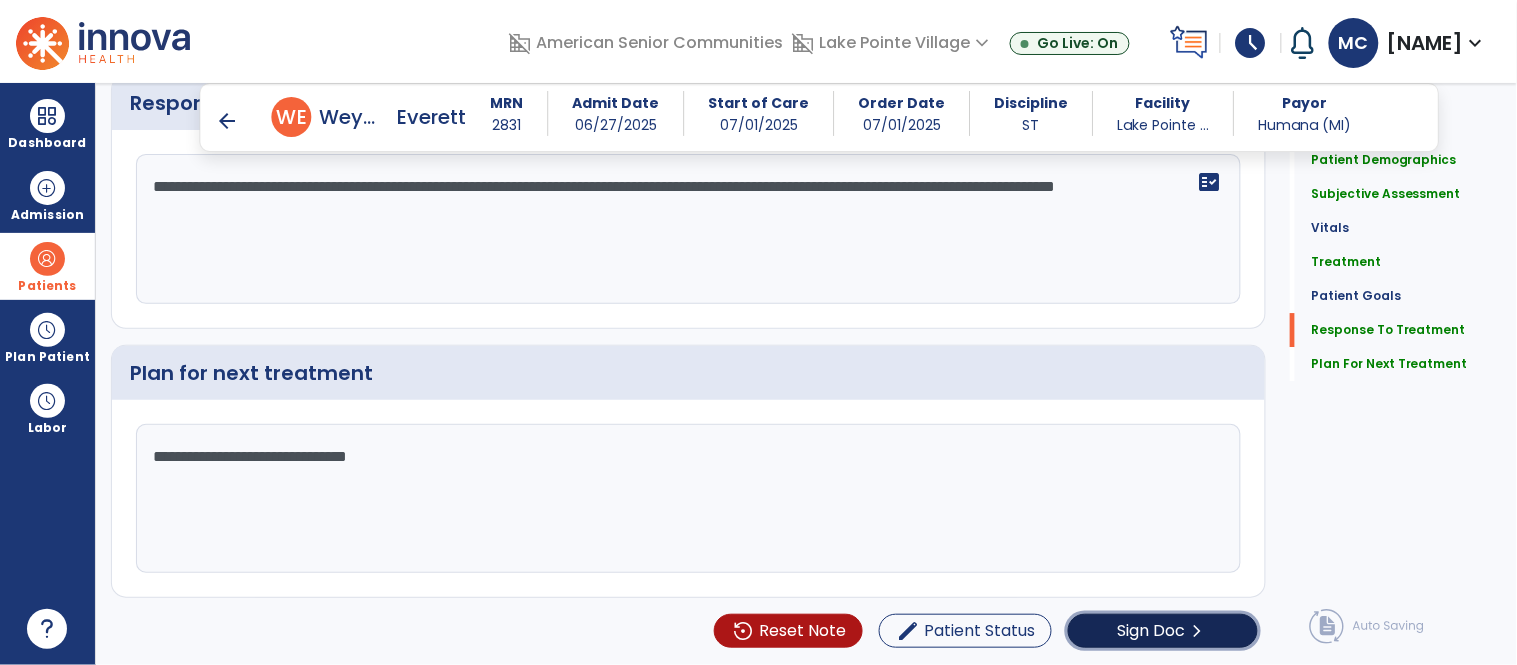 click on "Sign Doc  chevron_right" 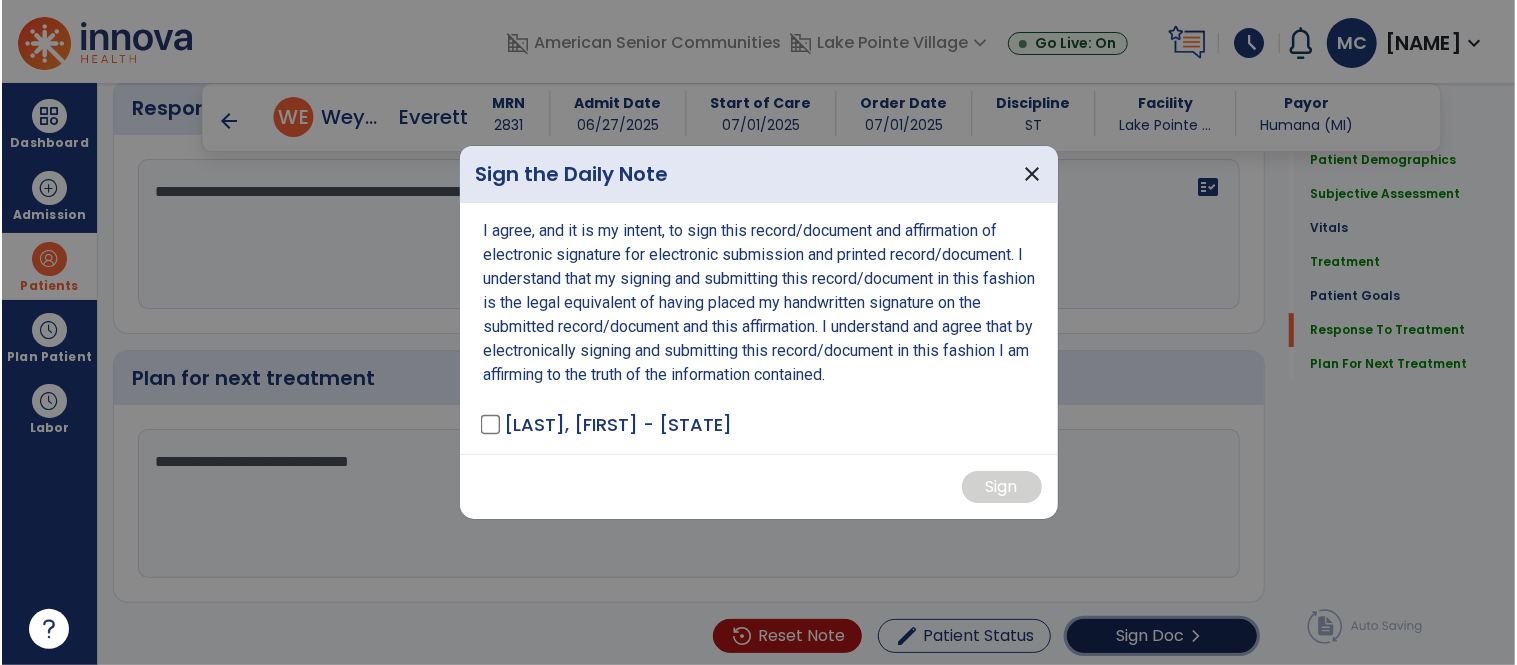 scroll, scrollTop: 3522, scrollLeft: 0, axis: vertical 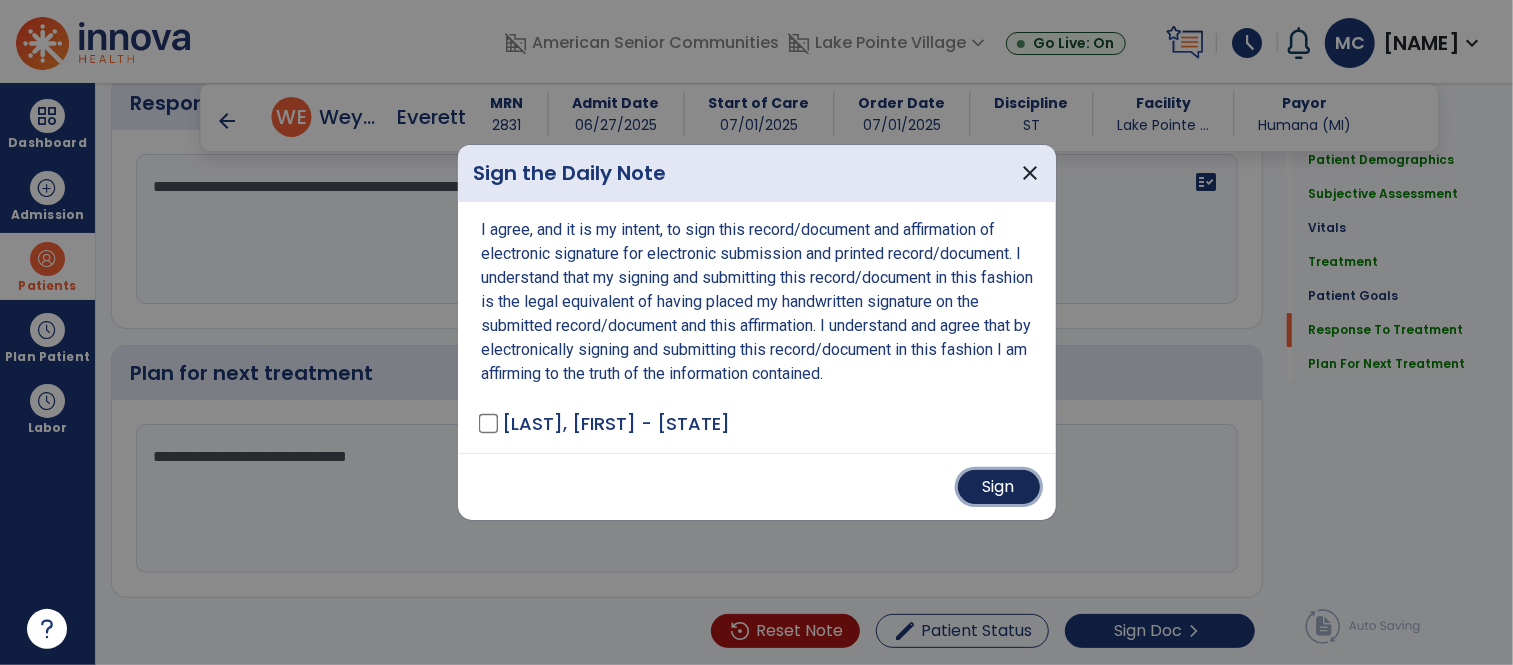 click on "Sign" at bounding box center [999, 487] 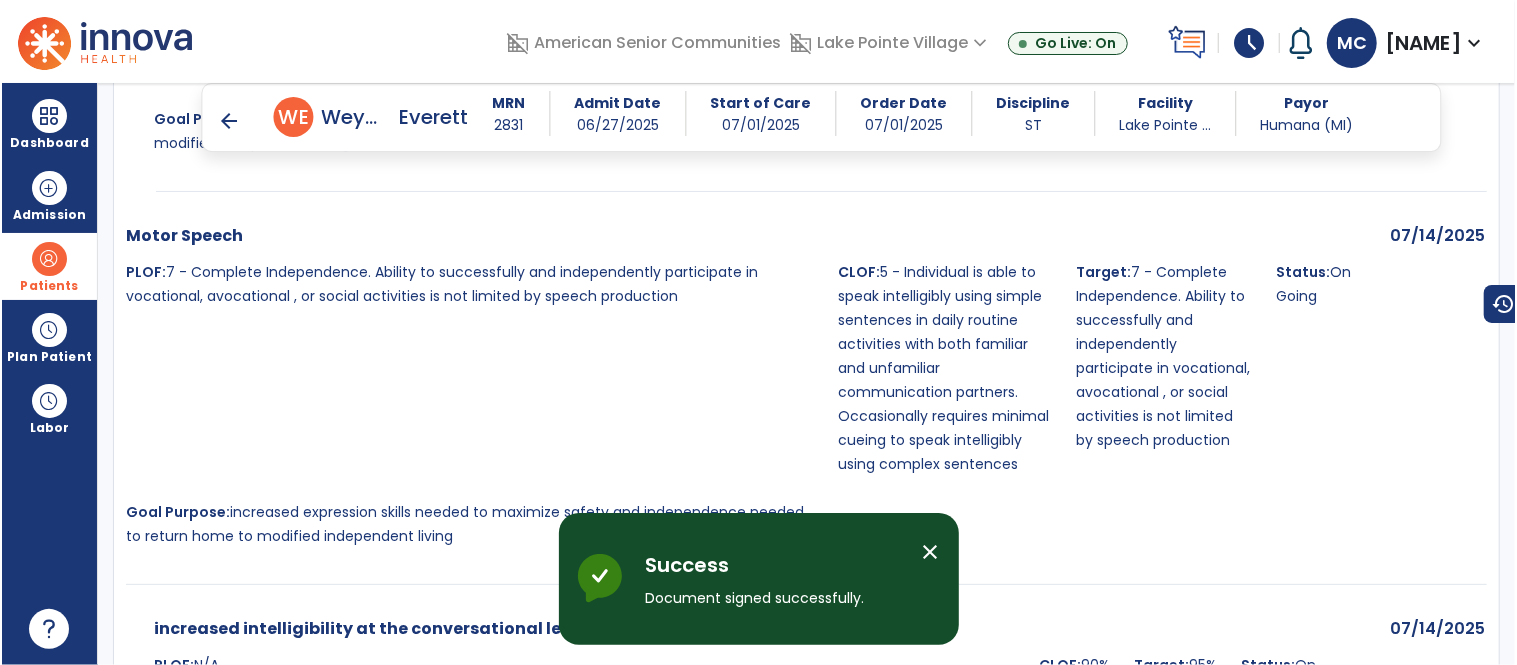 scroll, scrollTop: 4898, scrollLeft: 0, axis: vertical 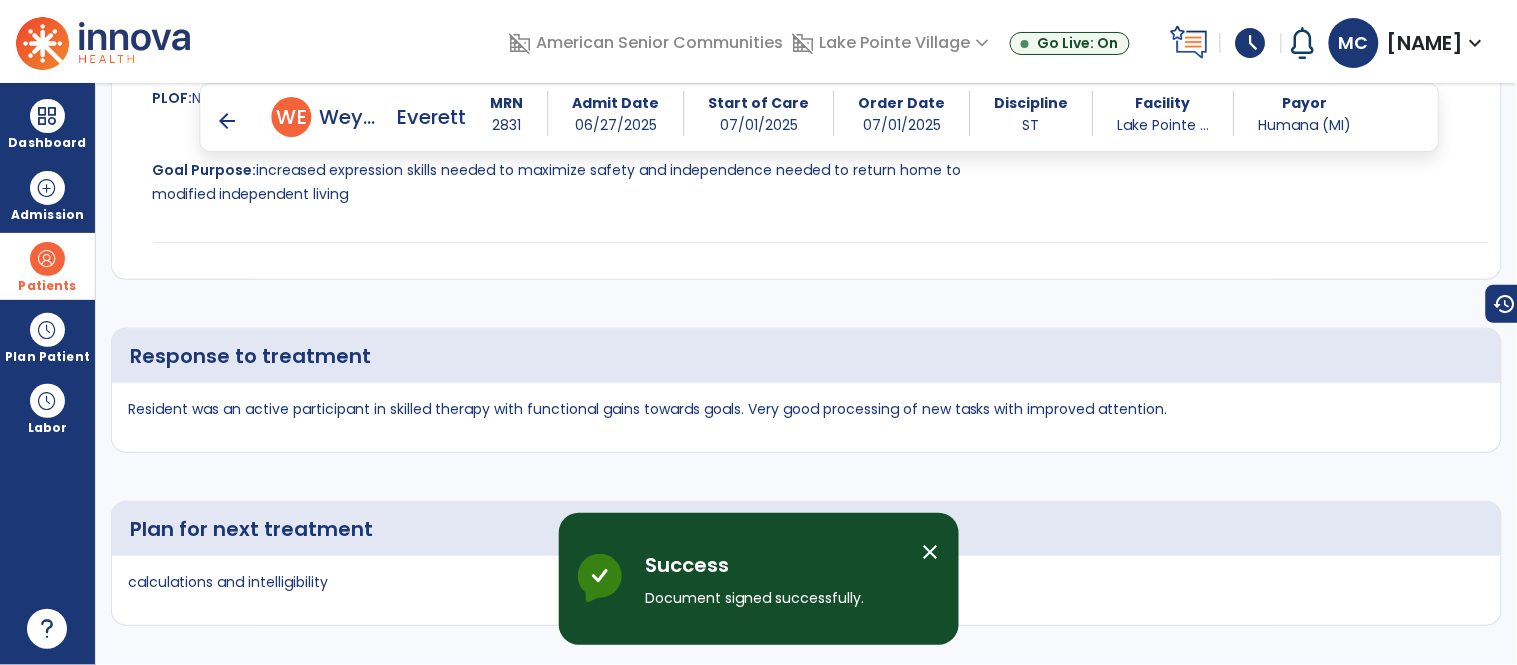 click on "arrow_back" at bounding box center [228, 121] 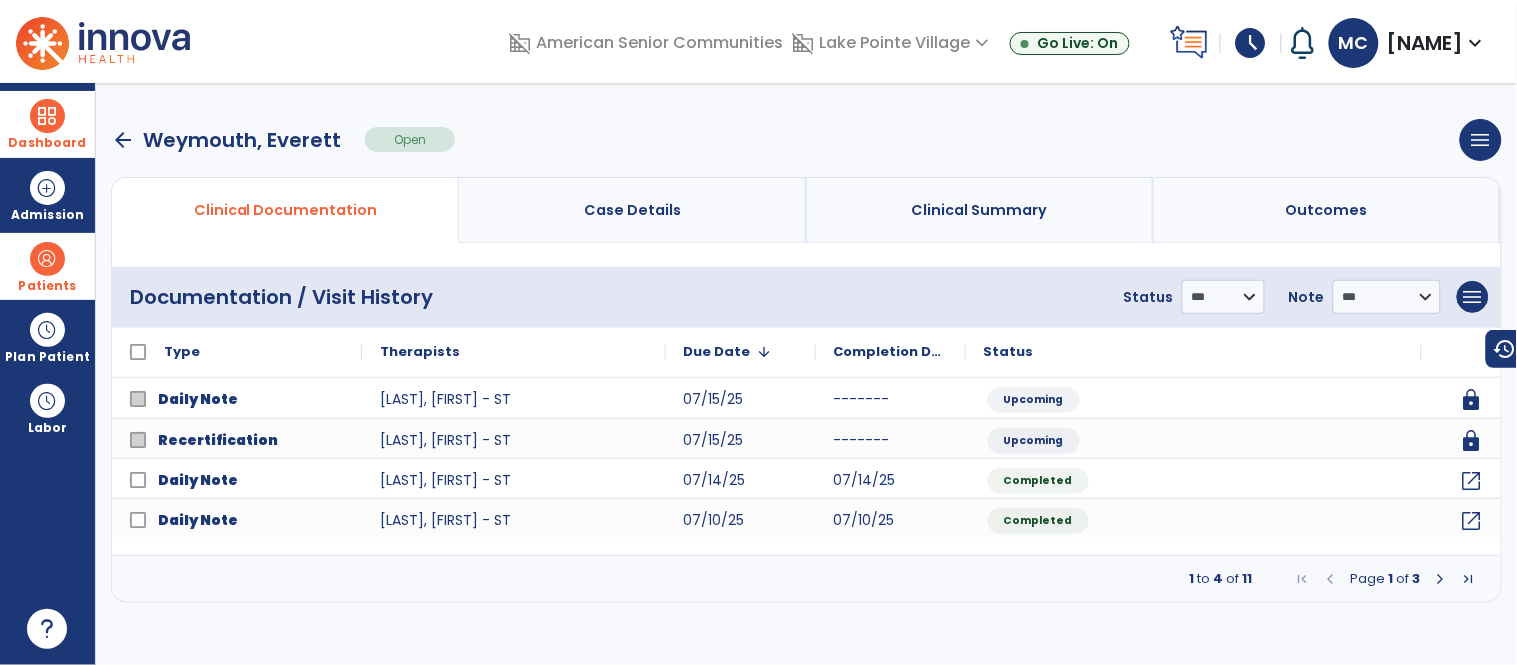 click at bounding box center [47, 116] 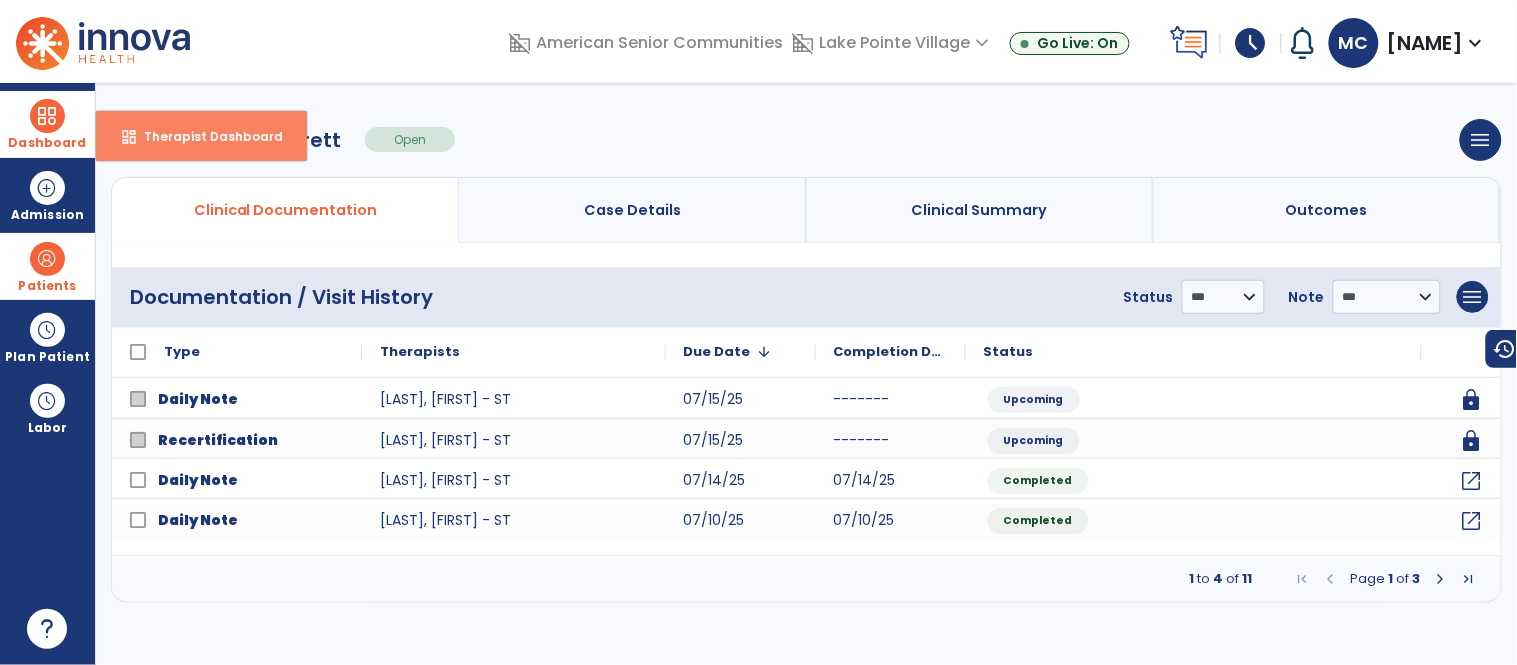 click on "Therapist Dashboard" at bounding box center (205, 136) 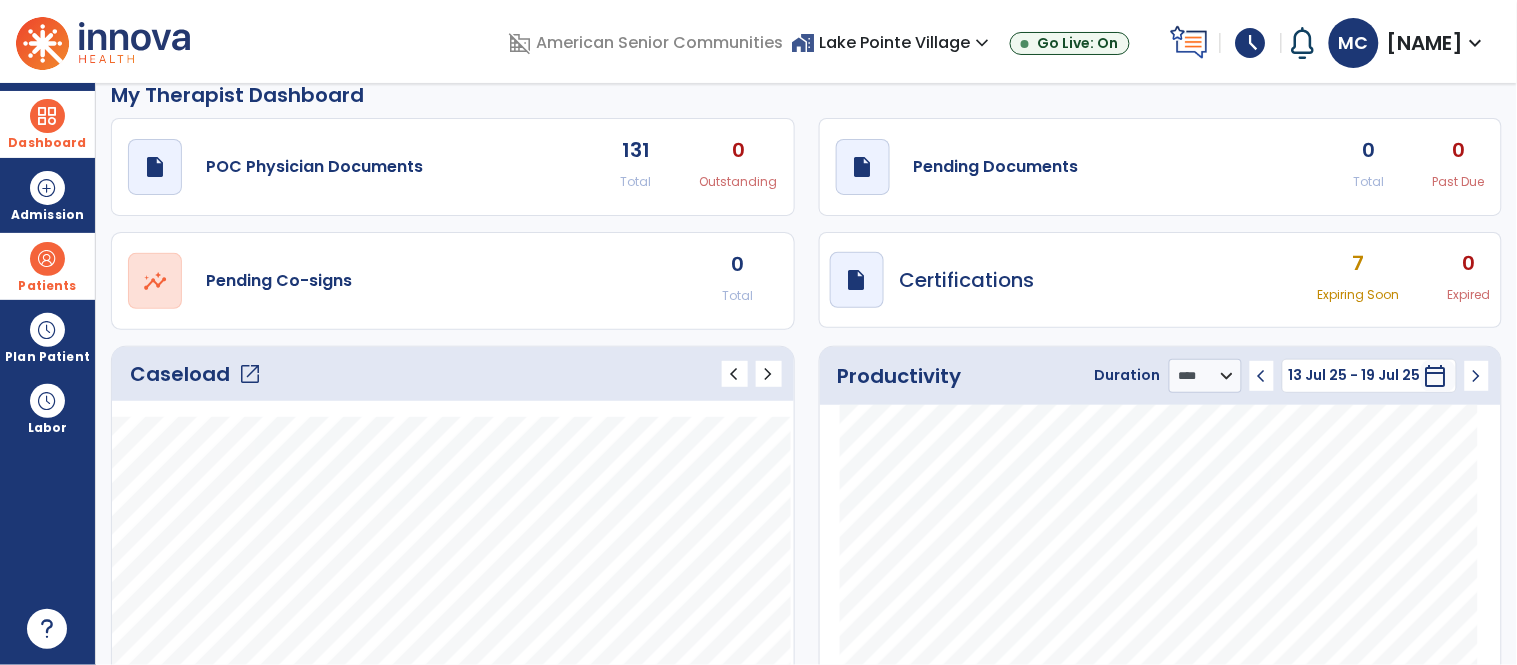scroll, scrollTop: 34, scrollLeft: 0, axis: vertical 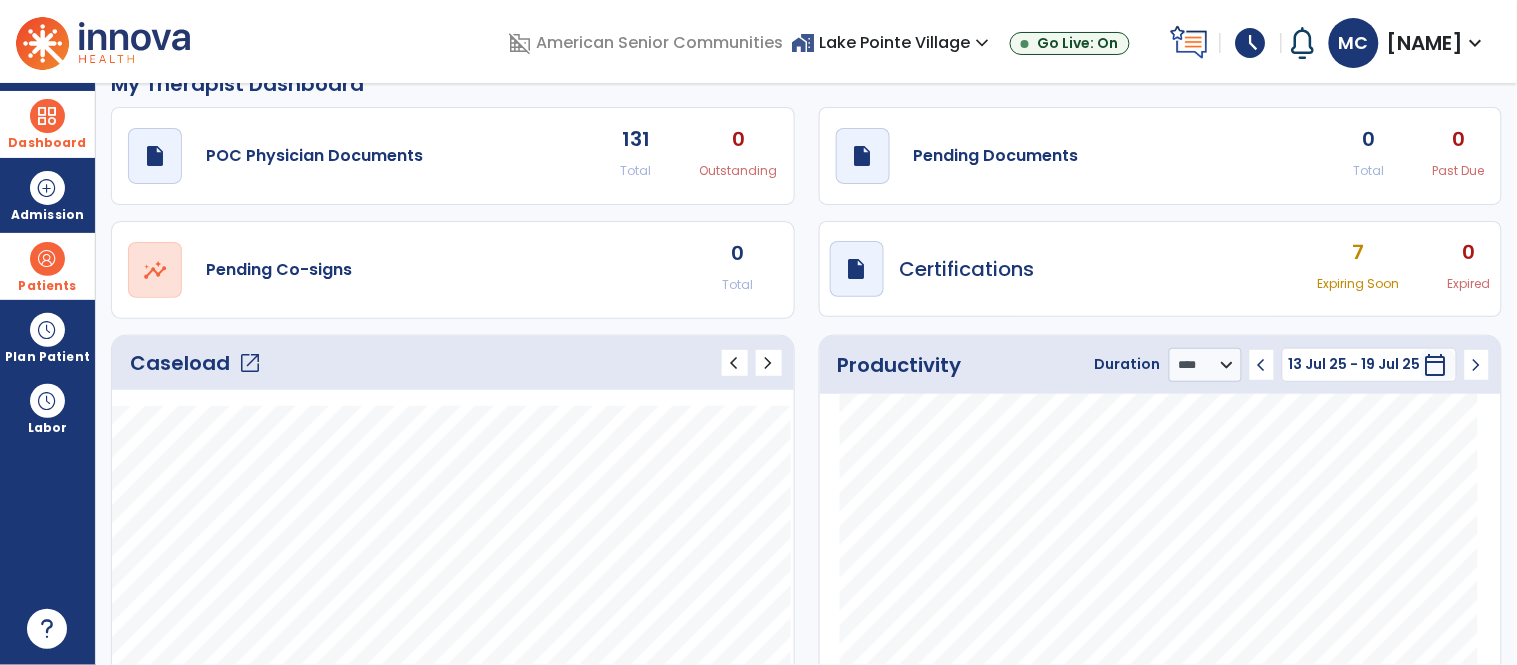 click on "open_in_new" 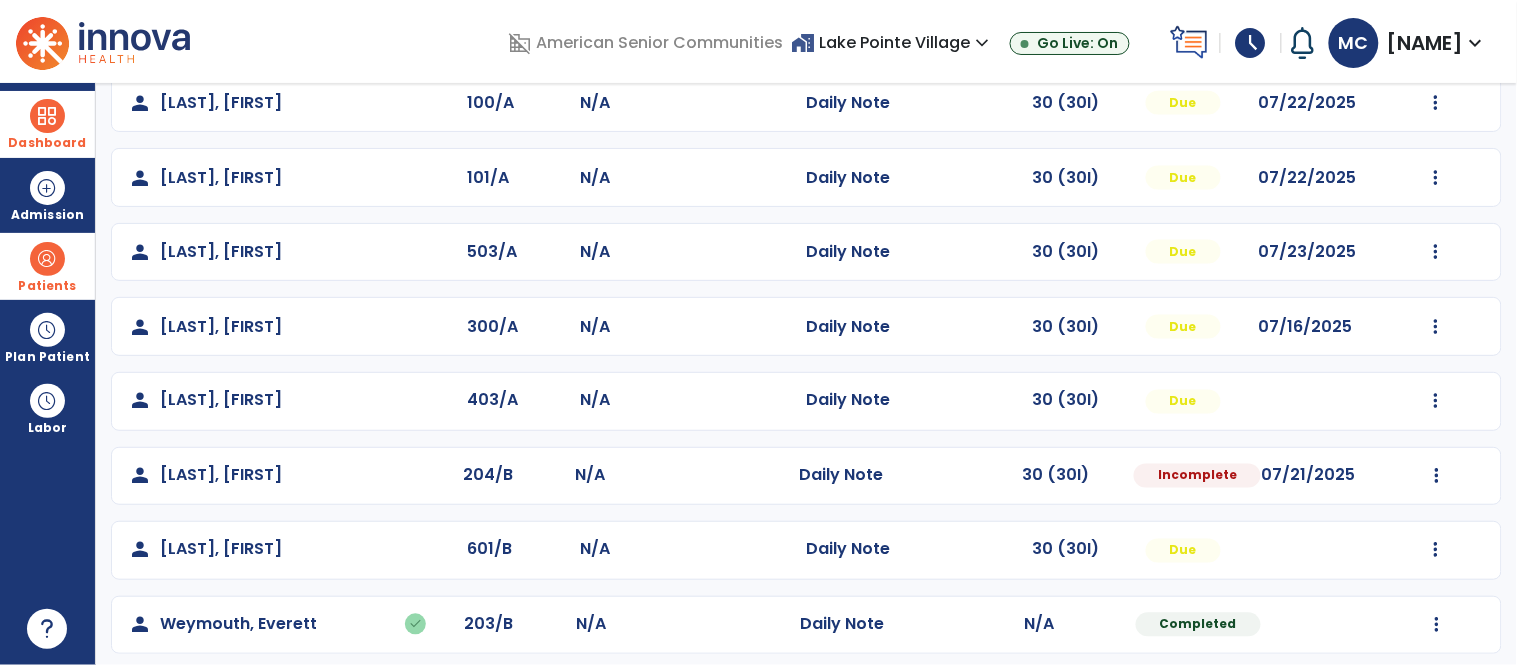 scroll, scrollTop: 717, scrollLeft: 0, axis: vertical 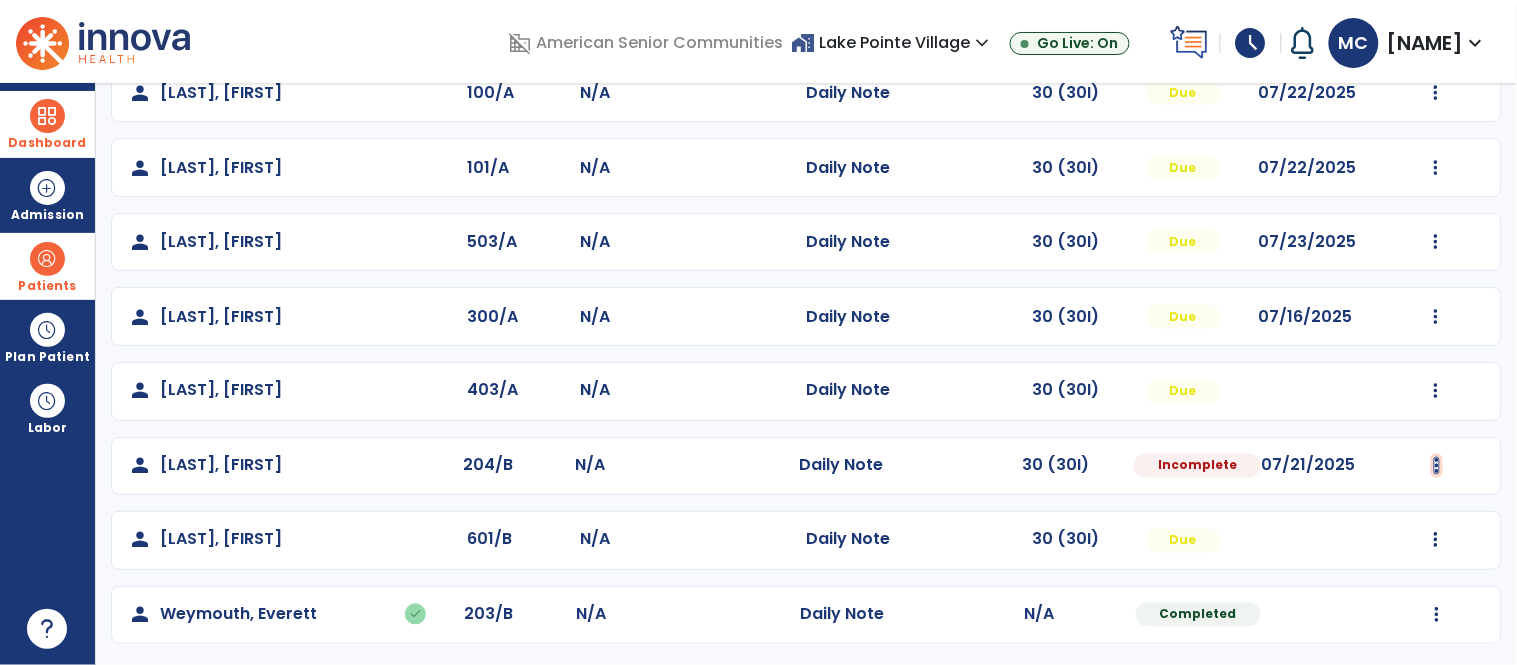 click at bounding box center (1436, -429) 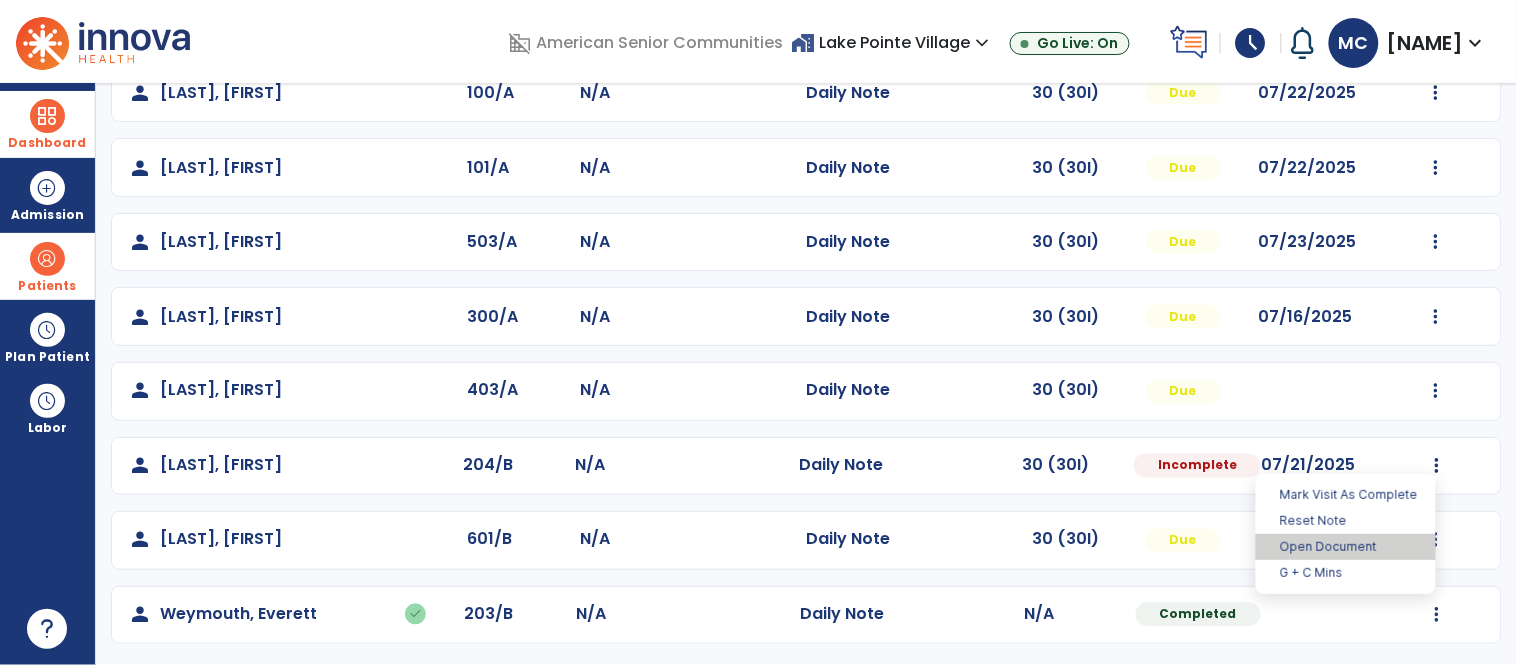 click on "Open Document" at bounding box center (1346, 547) 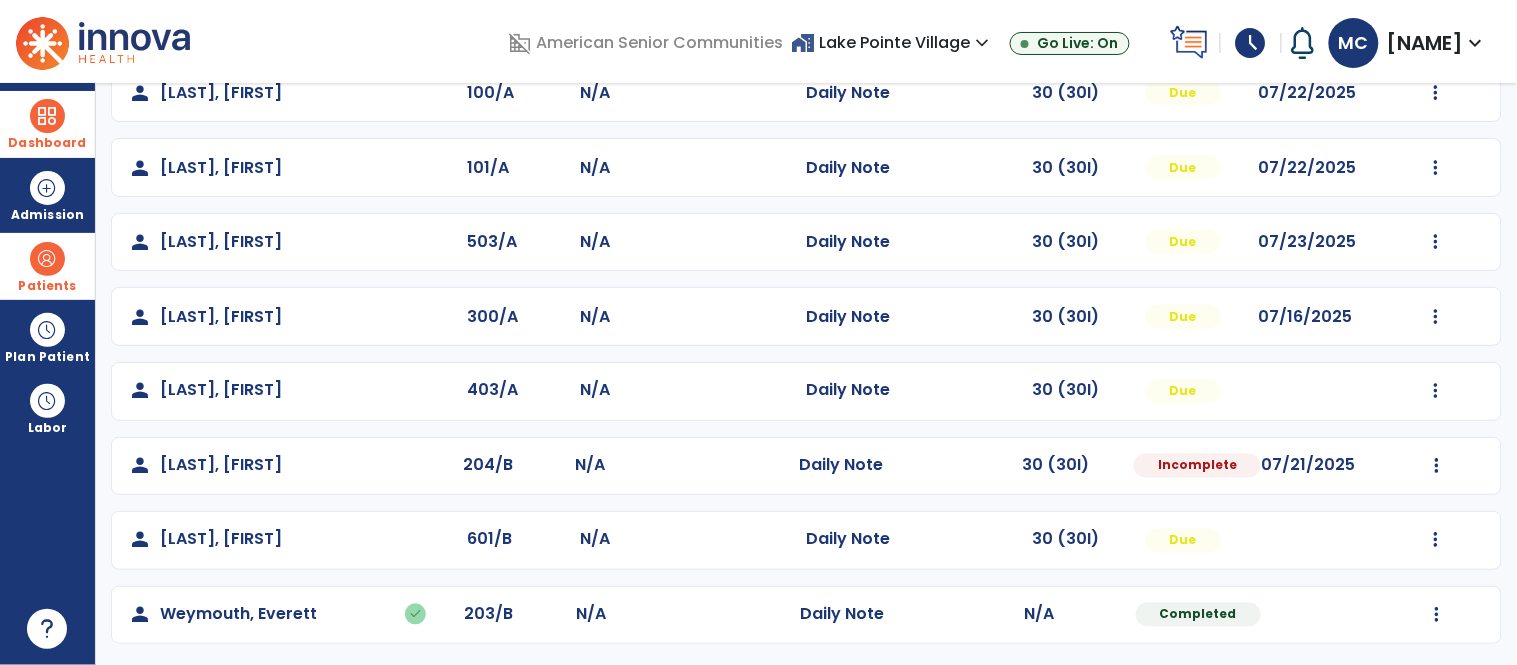 select on "*" 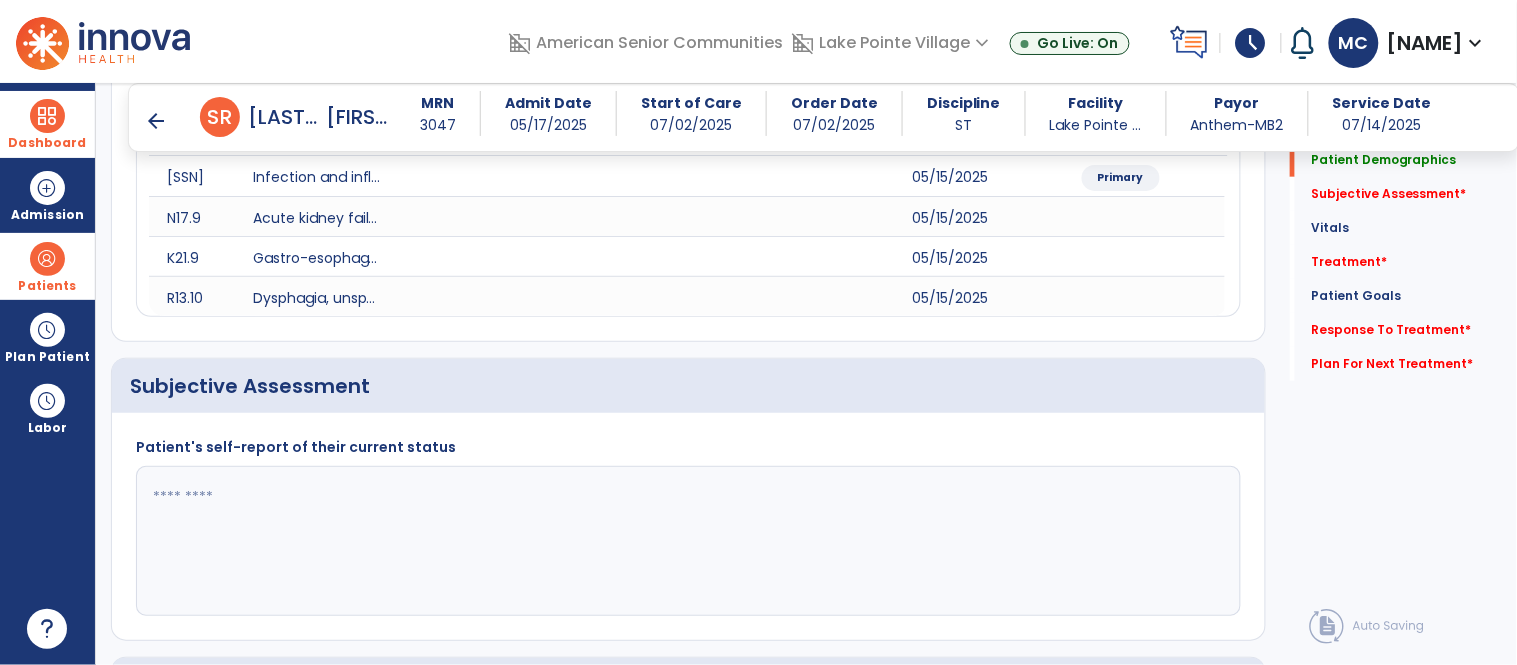 scroll, scrollTop: 292, scrollLeft: 0, axis: vertical 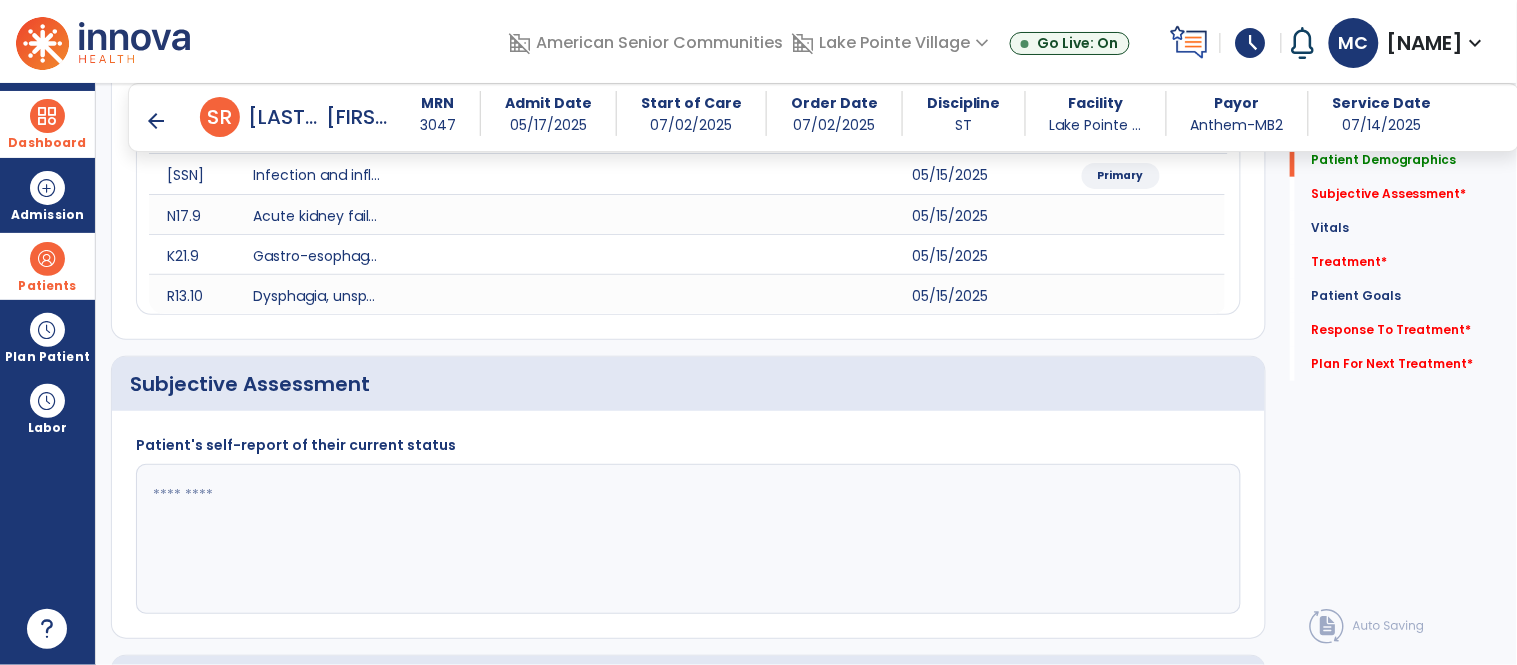 click 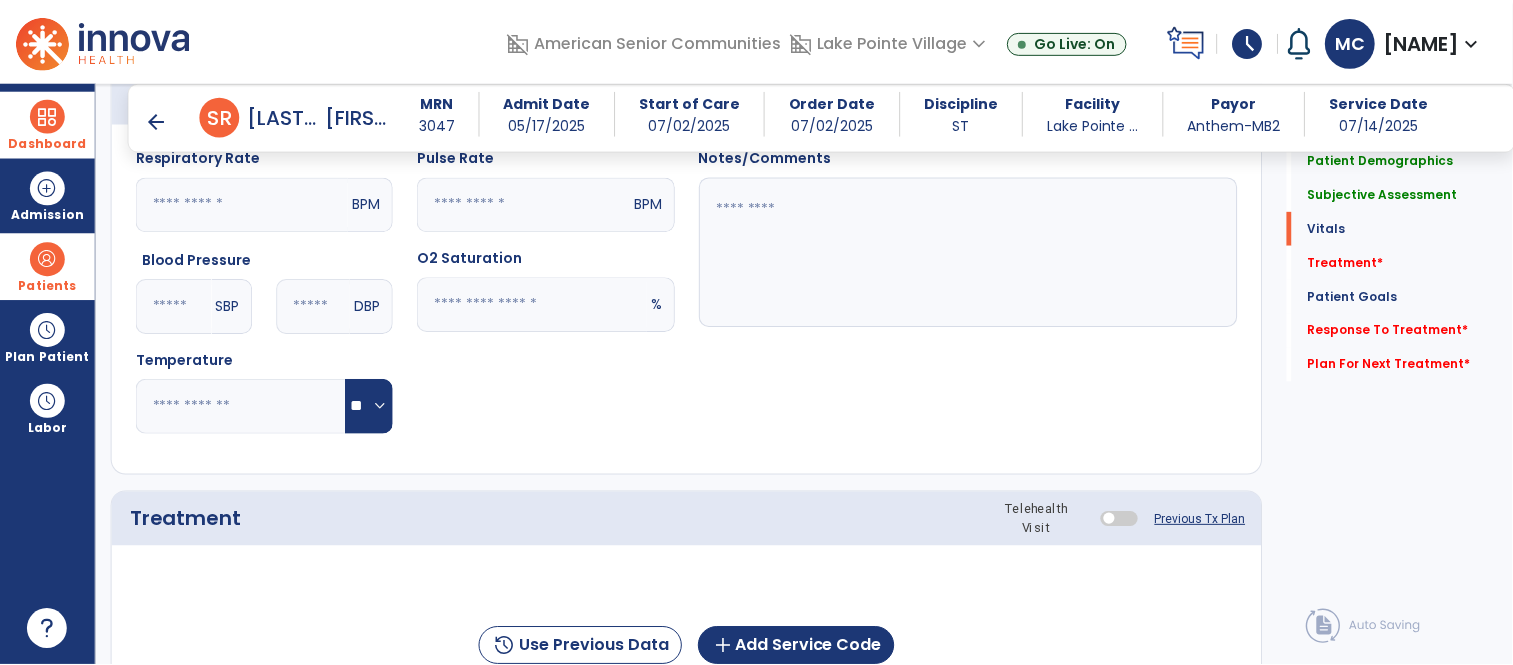 scroll, scrollTop: 1014, scrollLeft: 0, axis: vertical 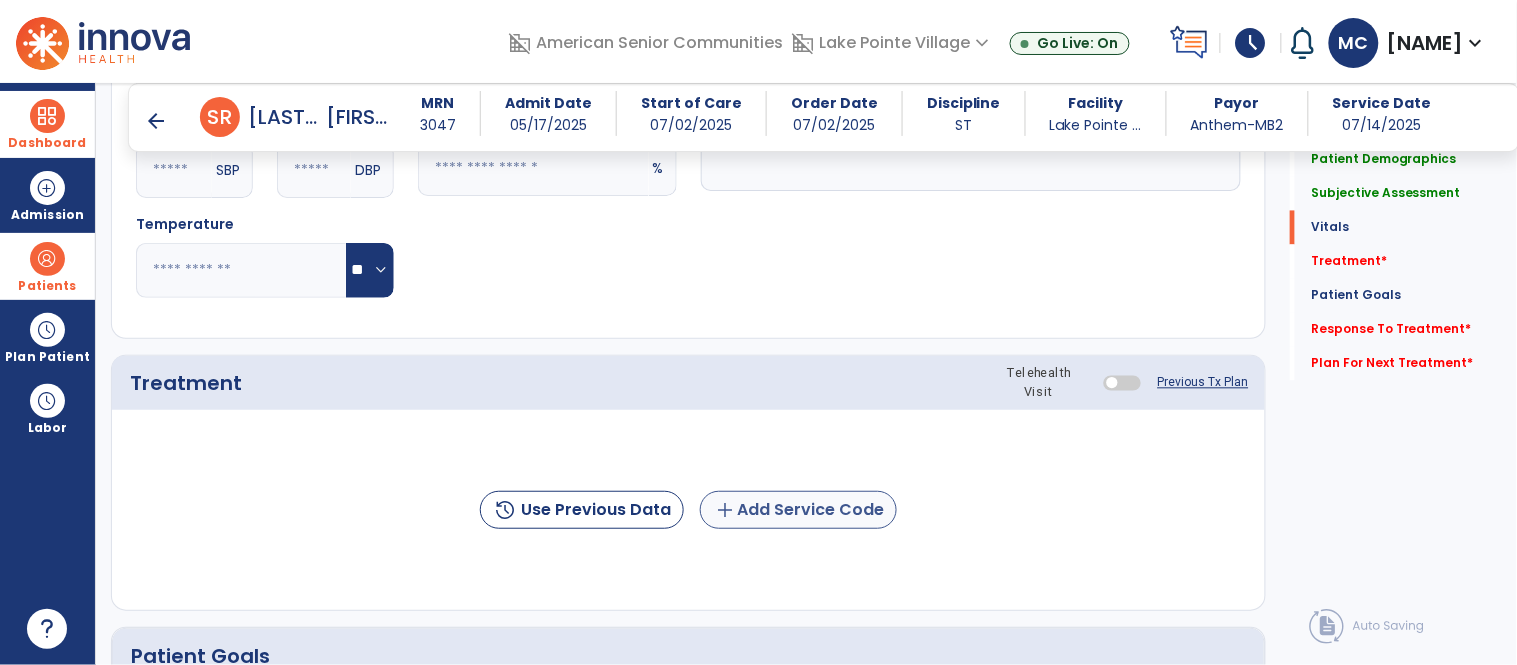 type on "*********" 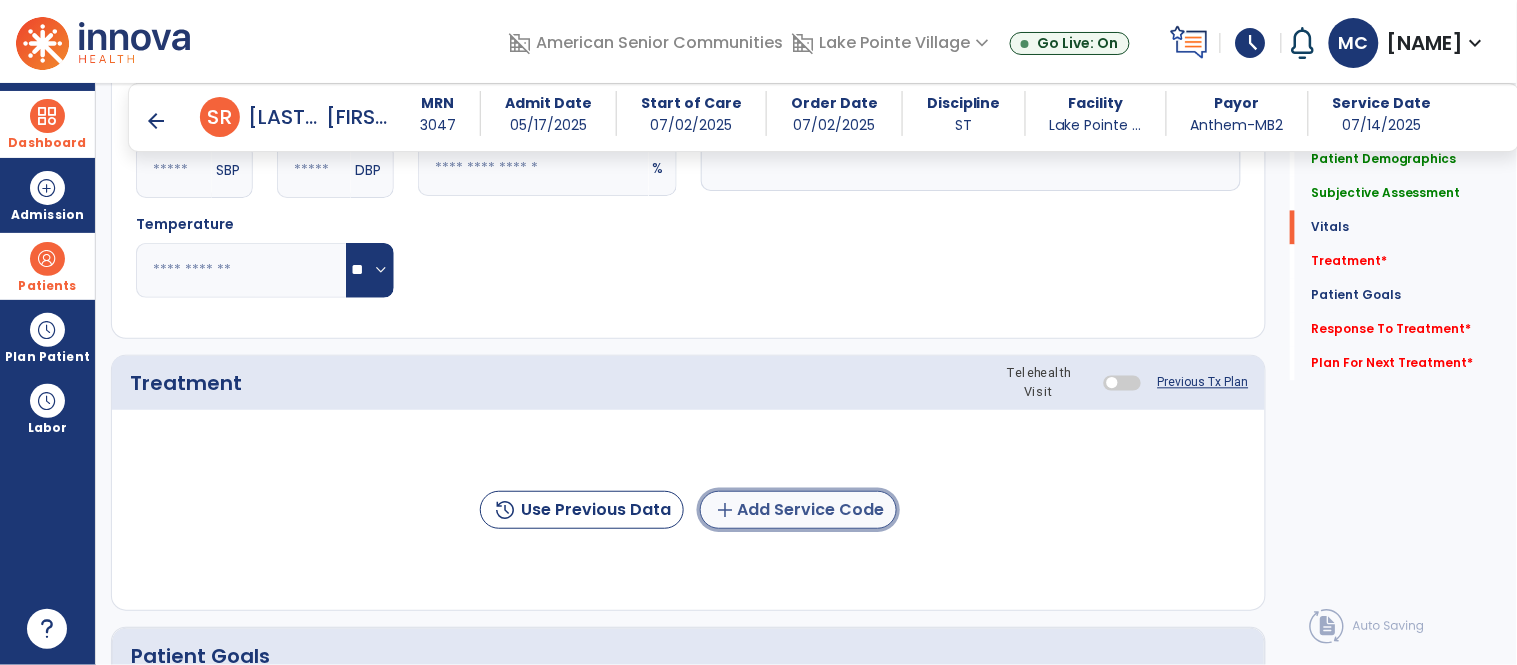 click on "add  Add Service Code" 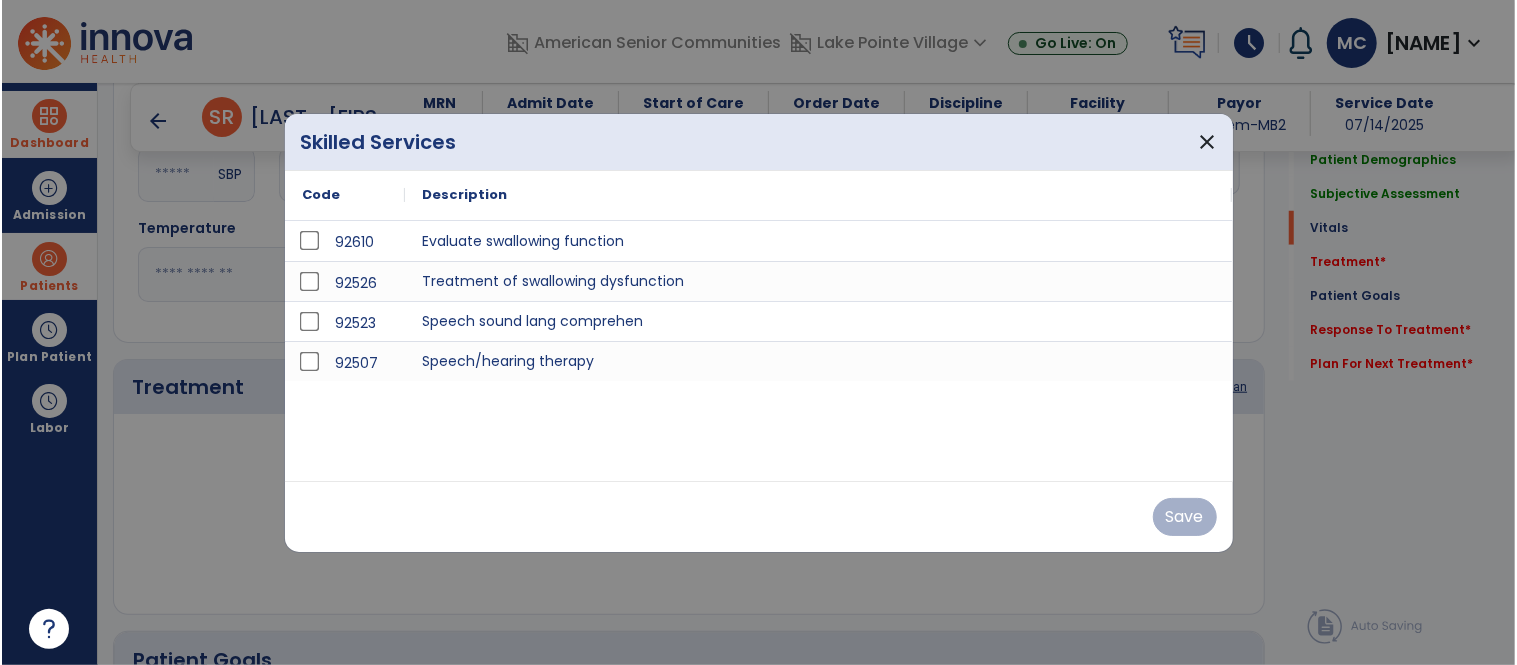 scroll, scrollTop: 1014, scrollLeft: 0, axis: vertical 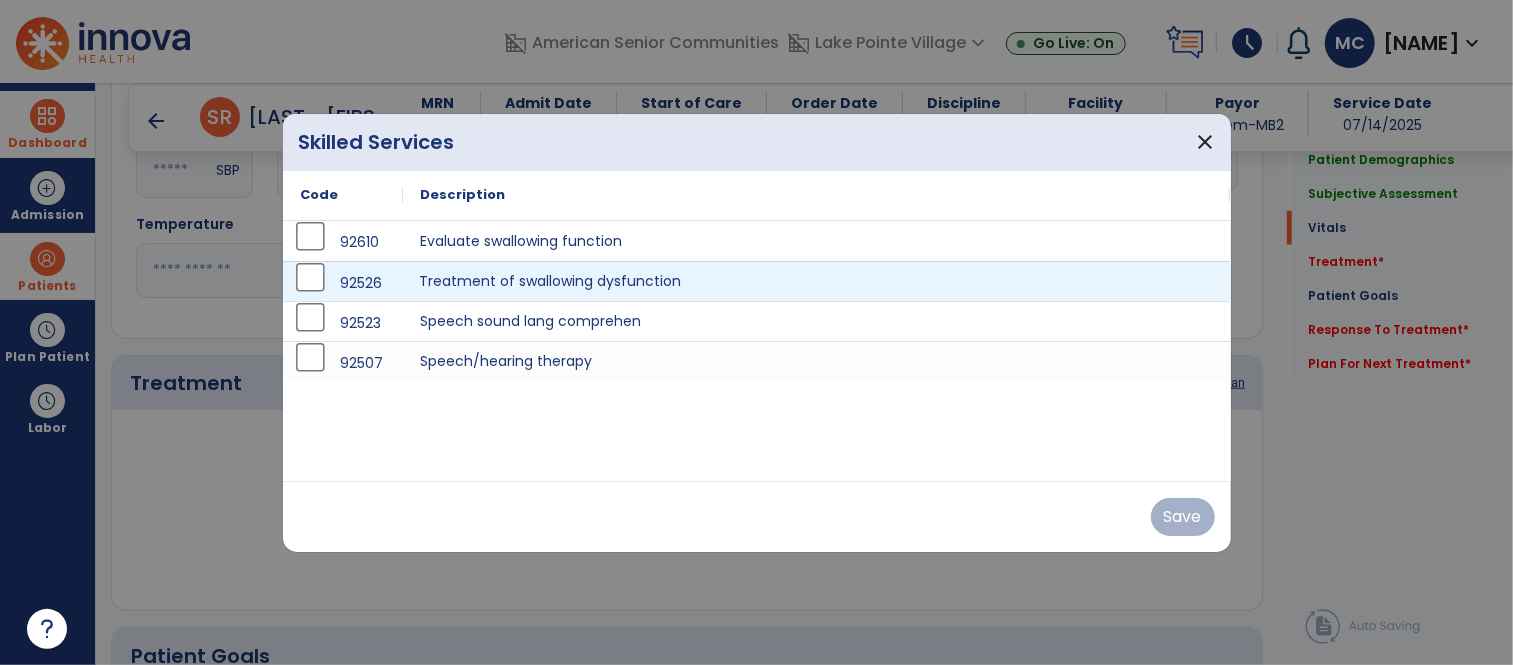 click on "Treatment of swallowing dysfunction" at bounding box center [817, 281] 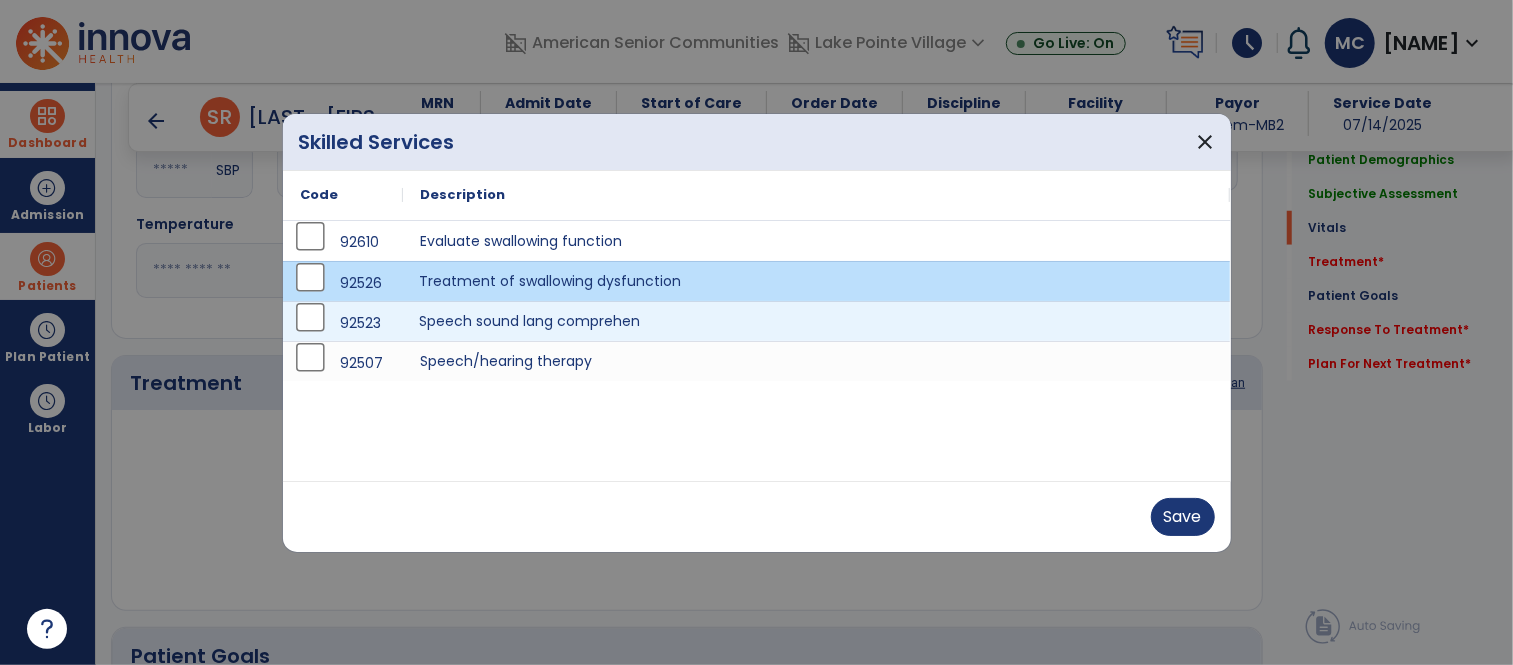 click on "Speech sound lang comprehen" at bounding box center (817, 321) 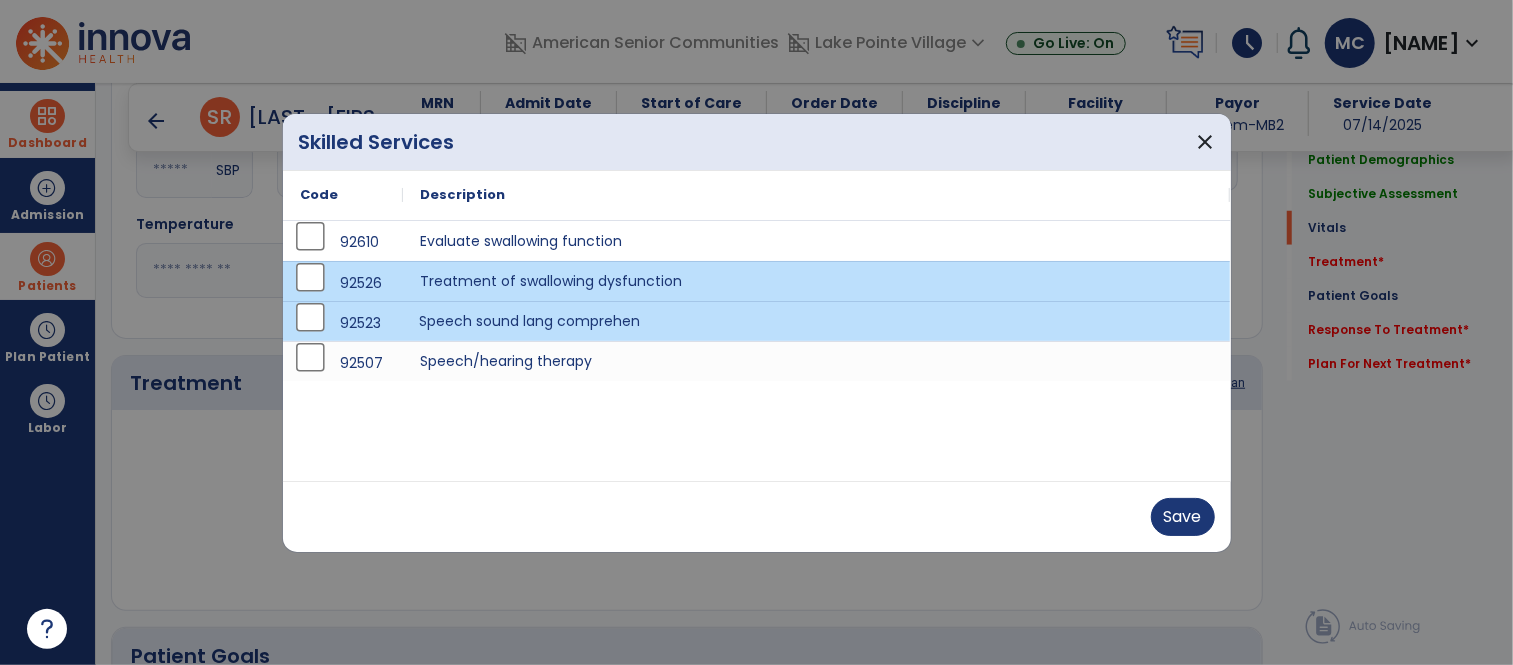 click on "Speech sound lang comprehen" at bounding box center (817, 321) 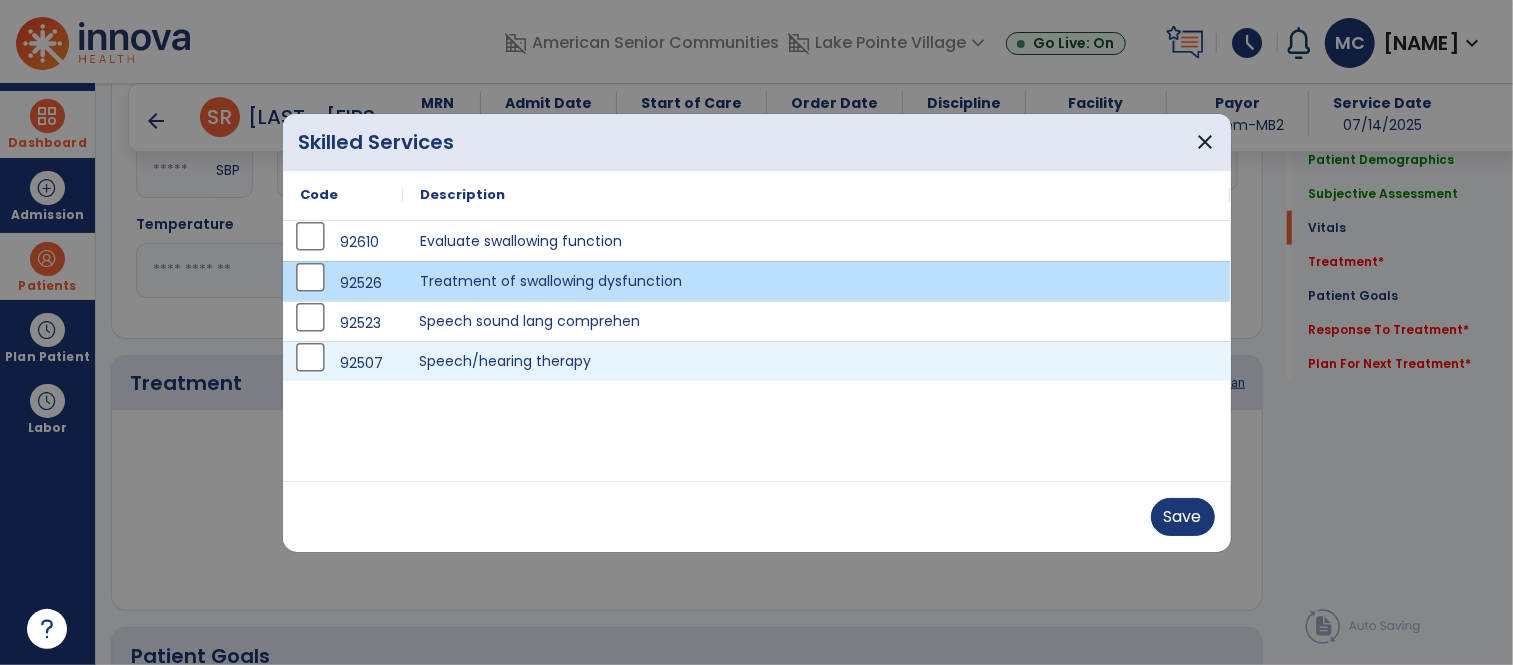 click on "Speech/hearing therapy" at bounding box center (817, 361) 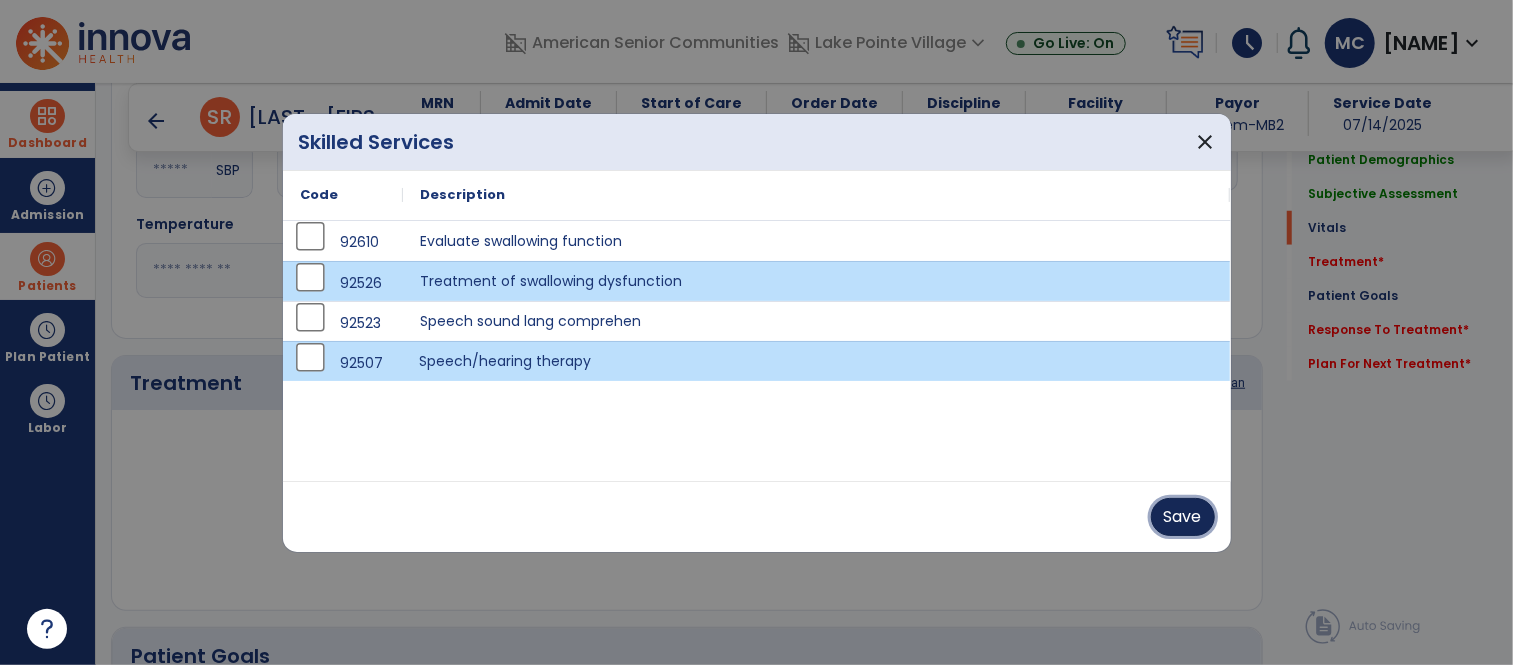 click on "Save" at bounding box center (1183, 517) 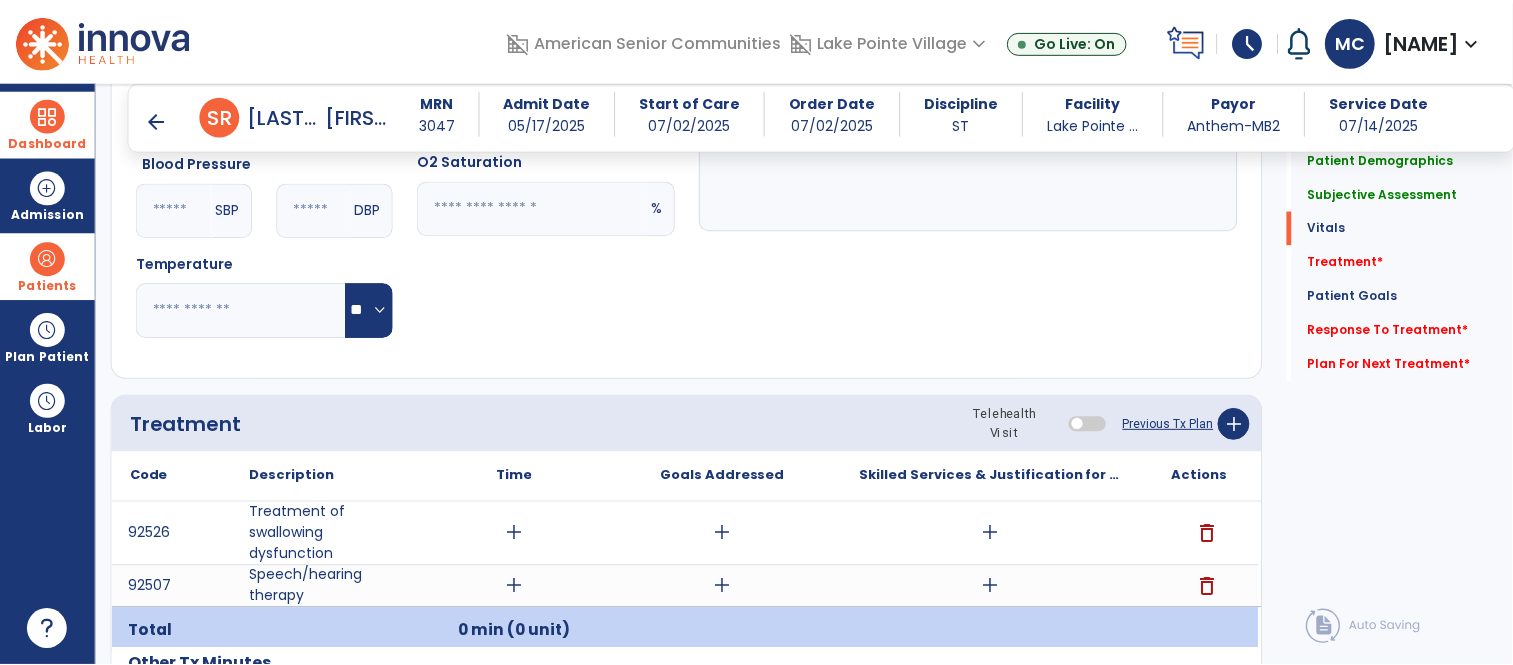 scroll, scrollTop: 1011, scrollLeft: 0, axis: vertical 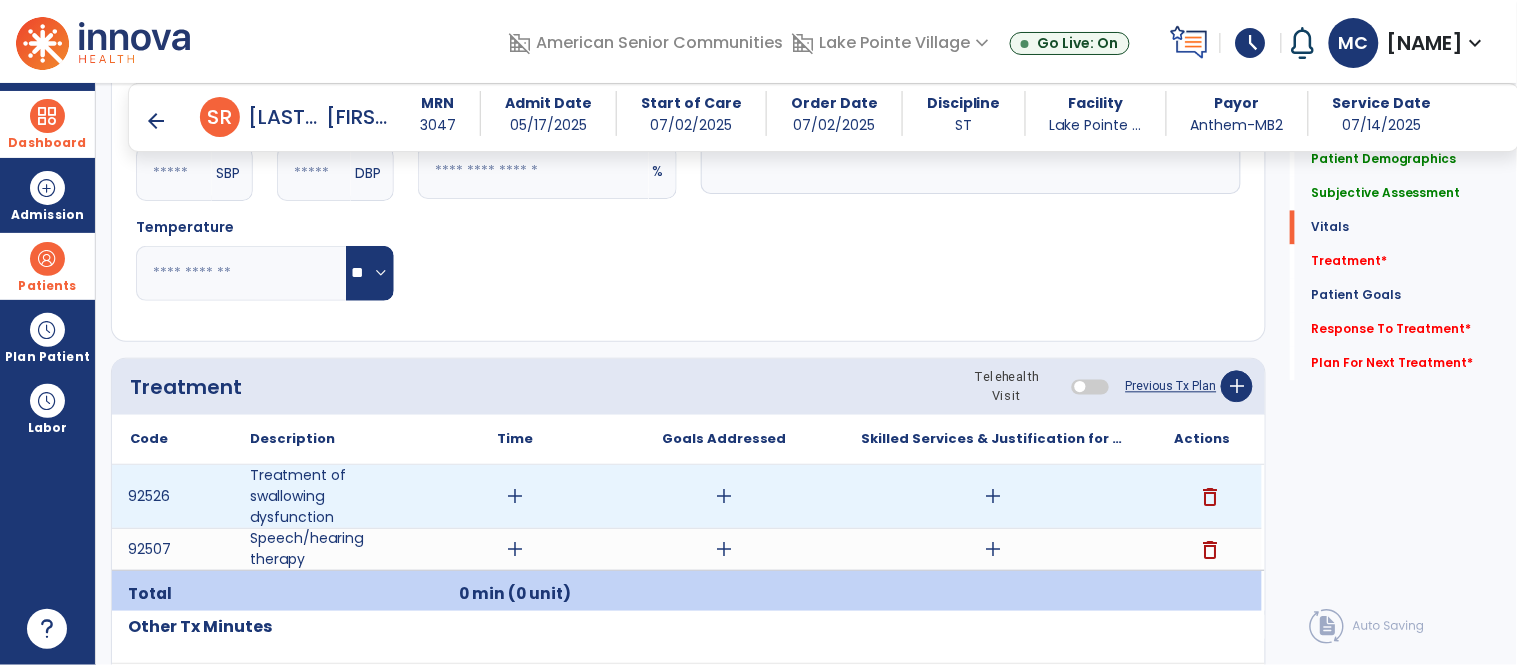 click on "add" at bounding box center [515, 496] 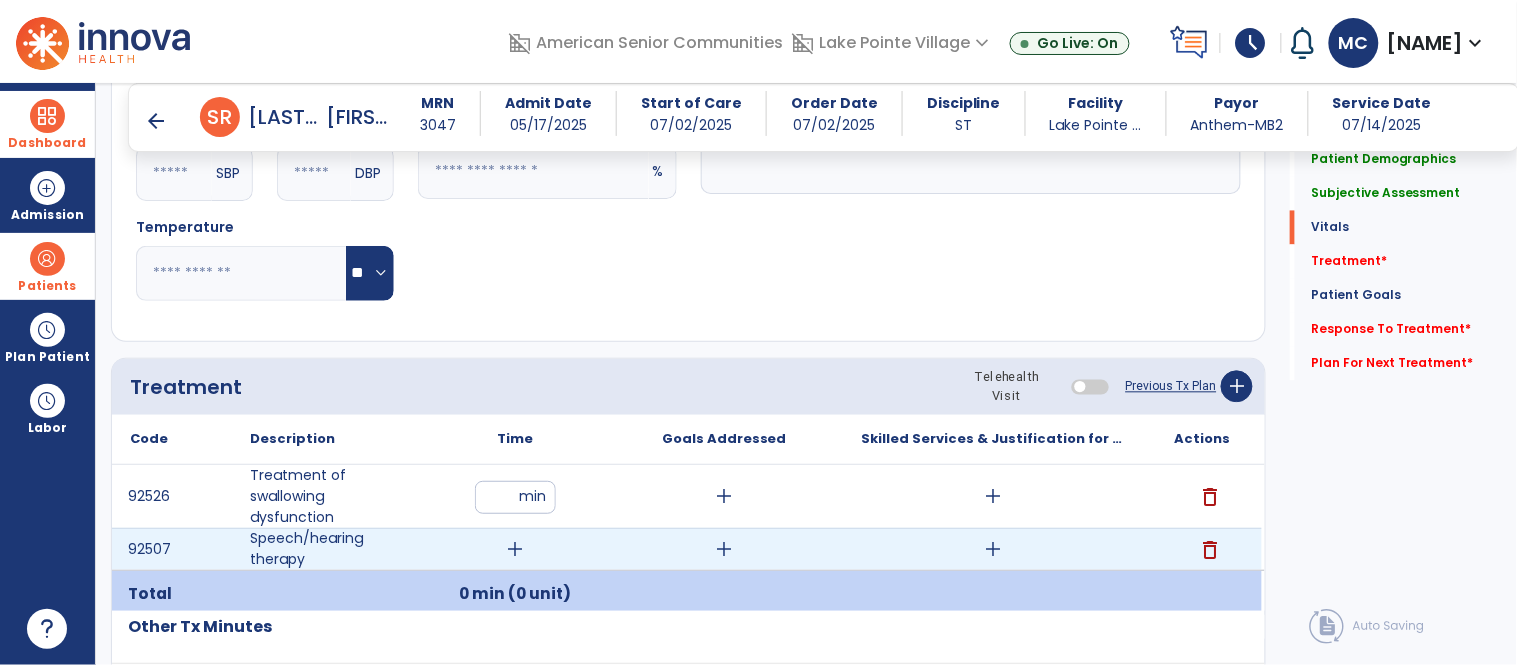 type on "**" 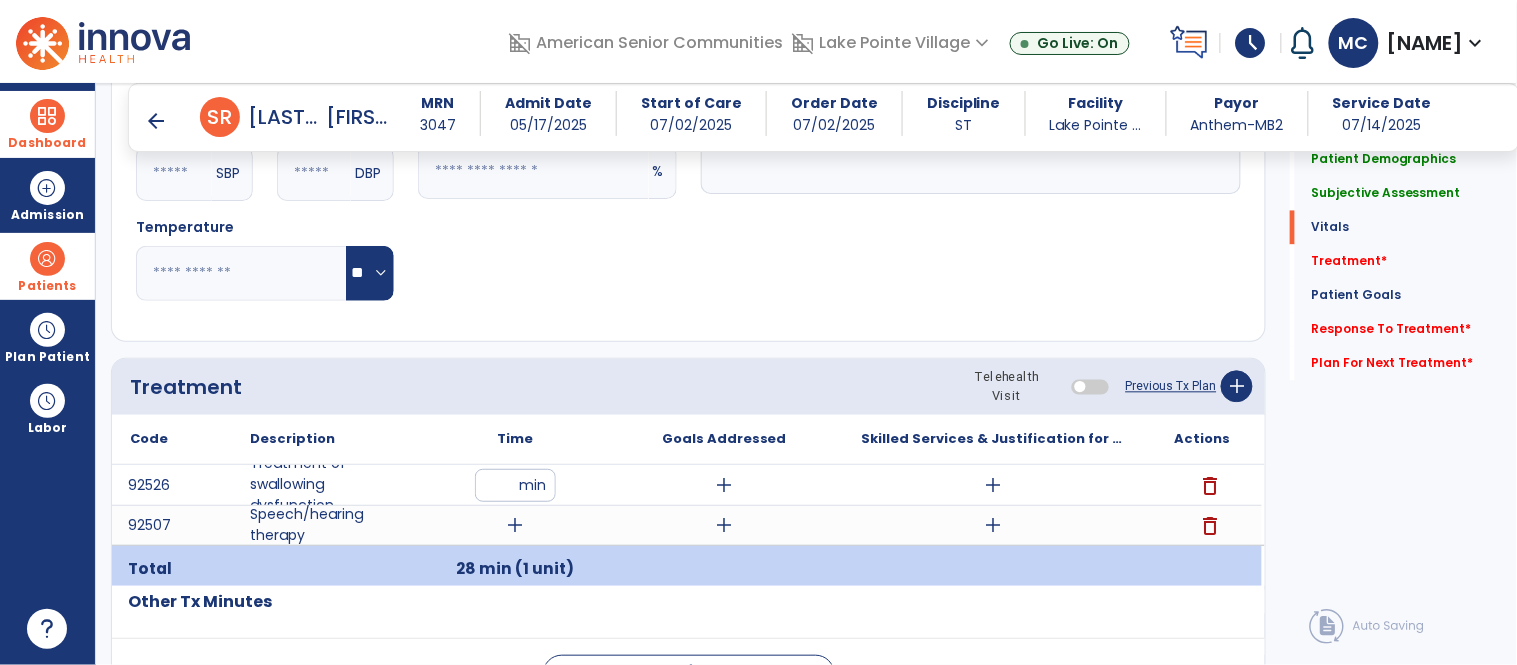 drag, startPoint x: 525, startPoint y: 559, endPoint x: 518, endPoint y: 543, distance: 17.464249 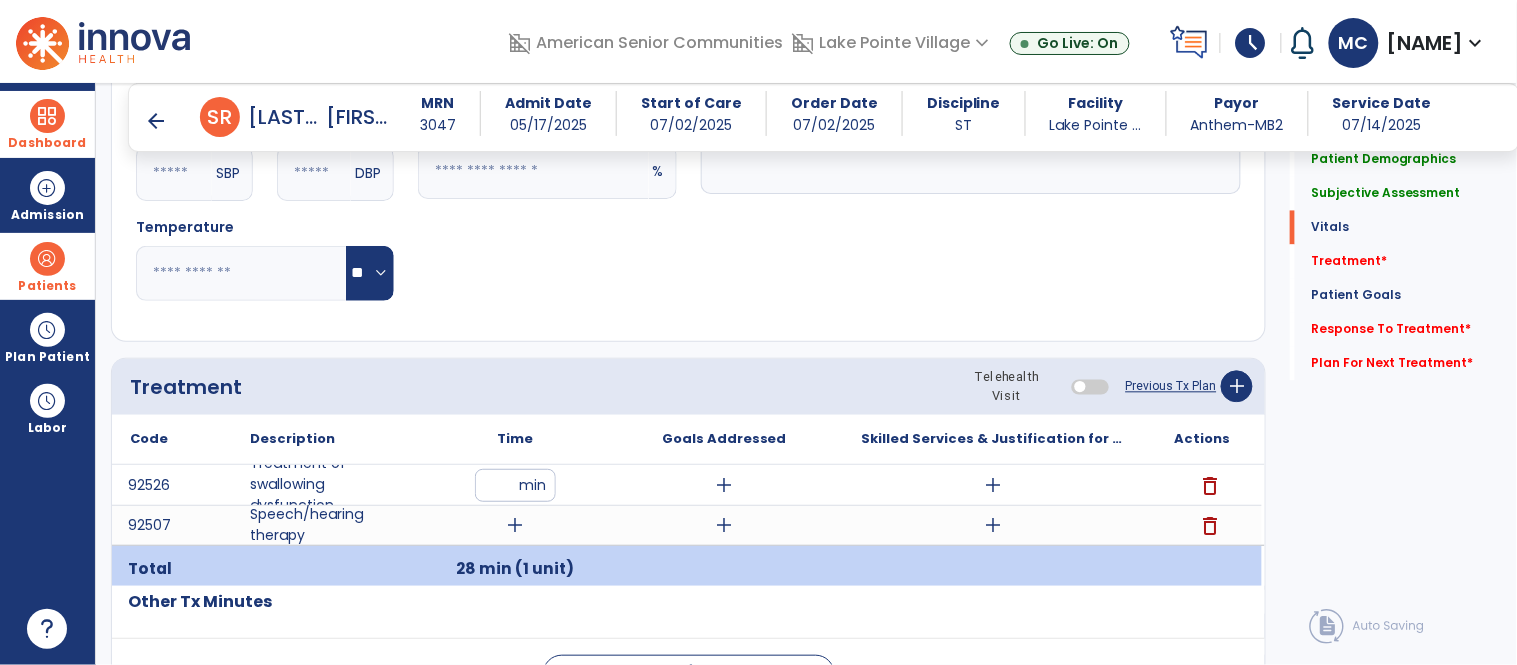 click on "28 min (1 unit)" at bounding box center [515, 569] 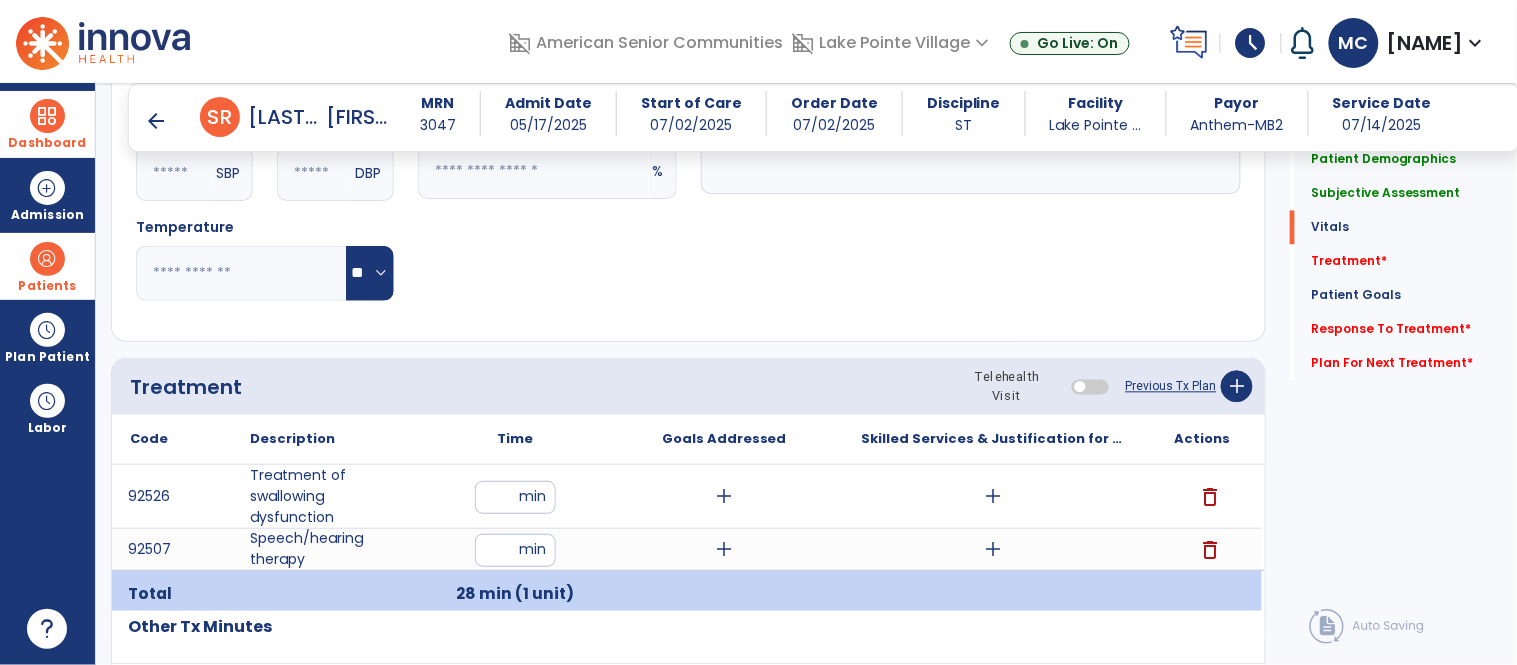 type on "**" 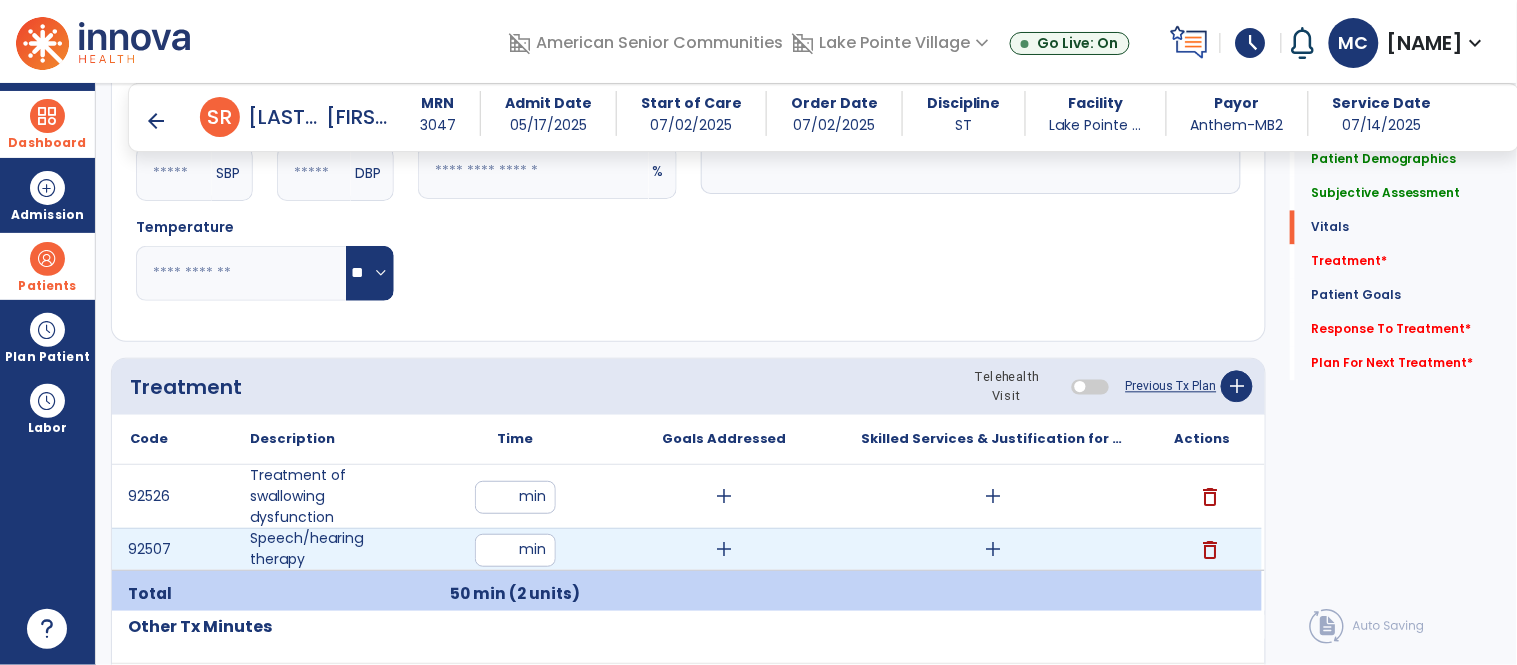 click on "**" at bounding box center [515, 550] 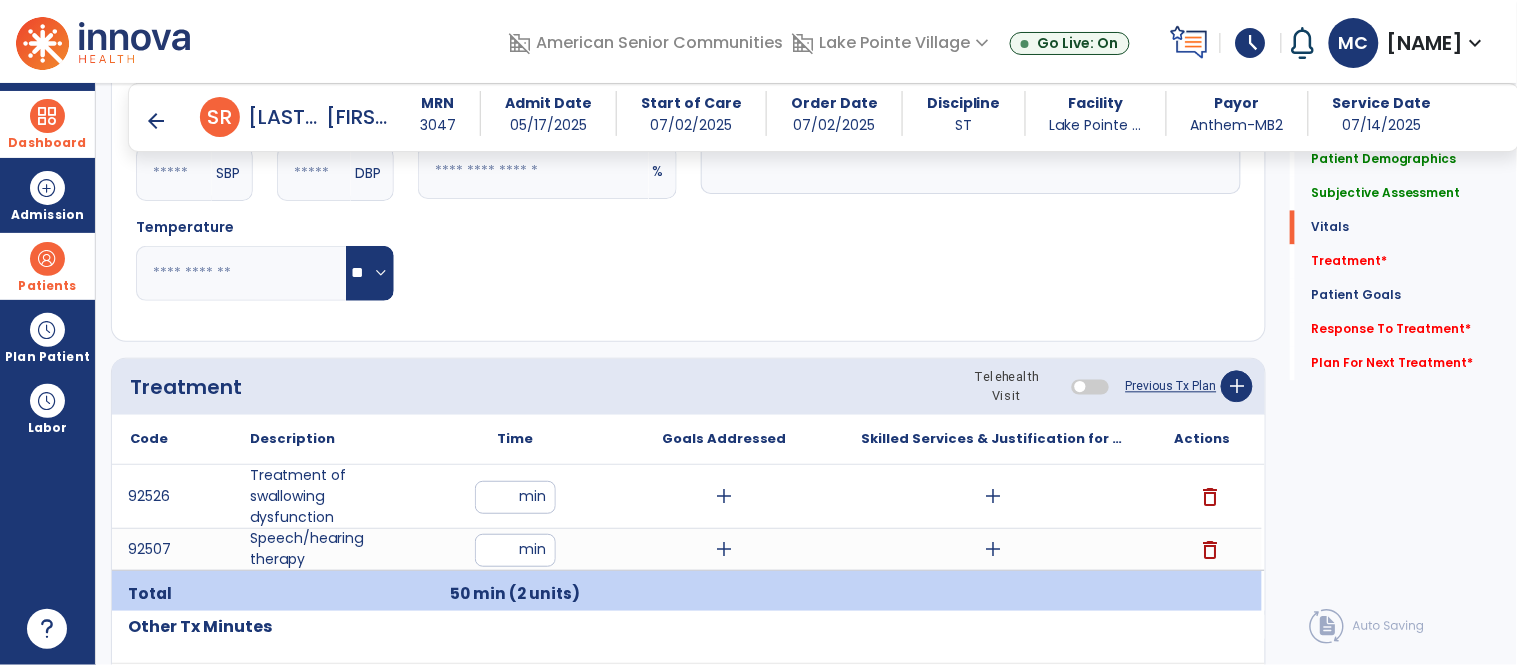 type on "**" 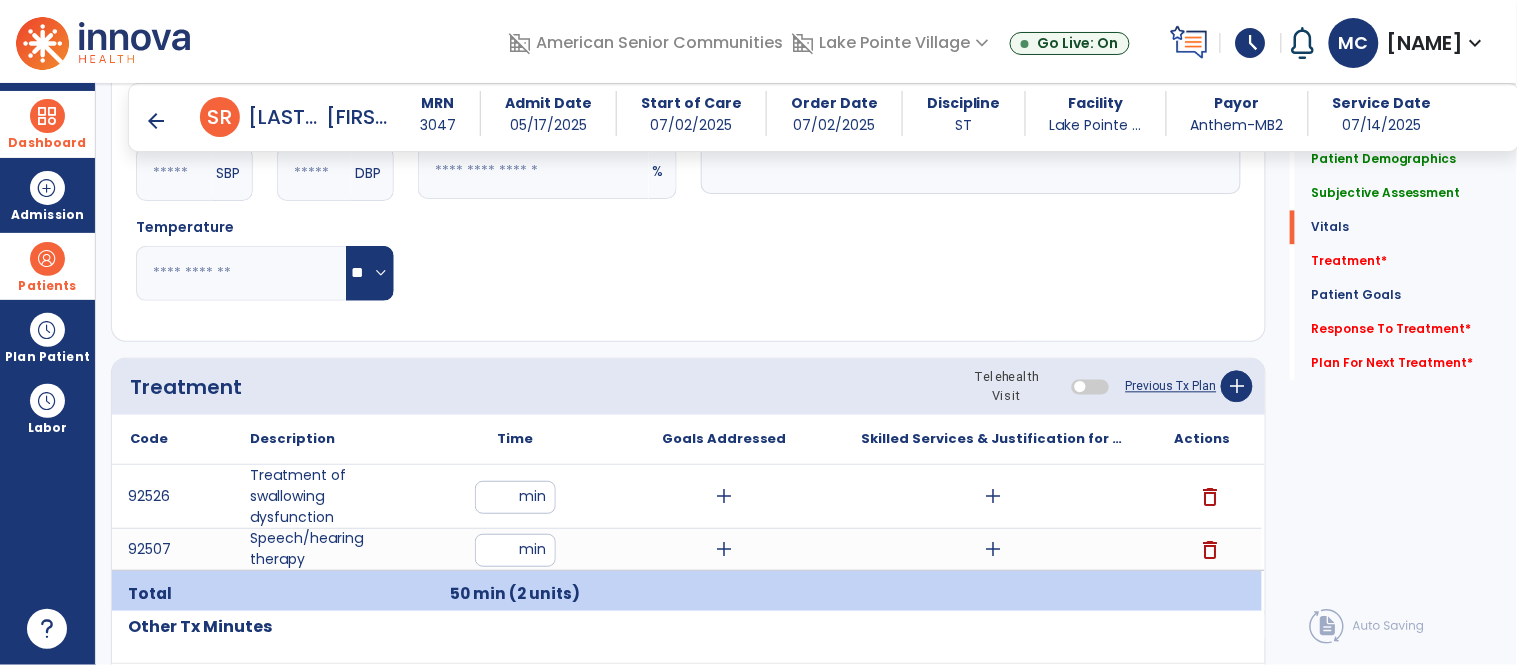 click on "Code
Description
Time" 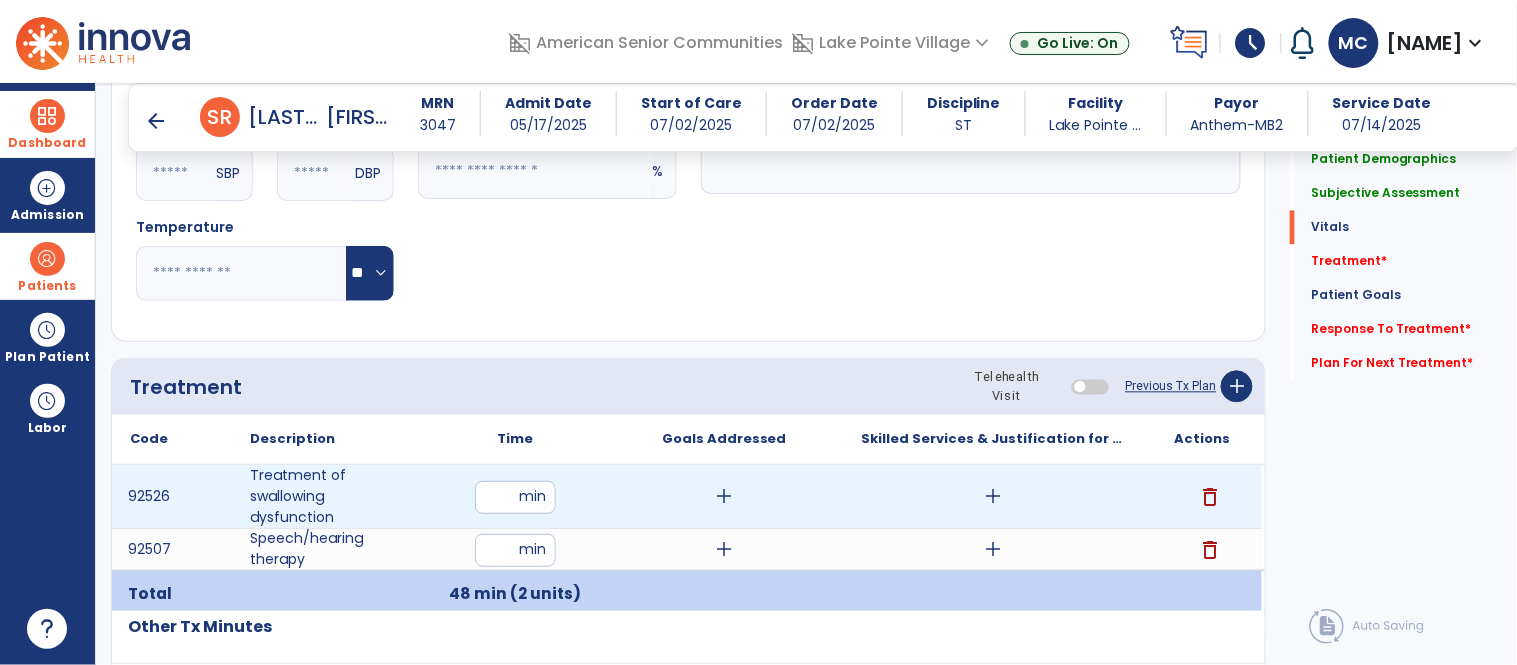 click on "add" at bounding box center [993, 496] 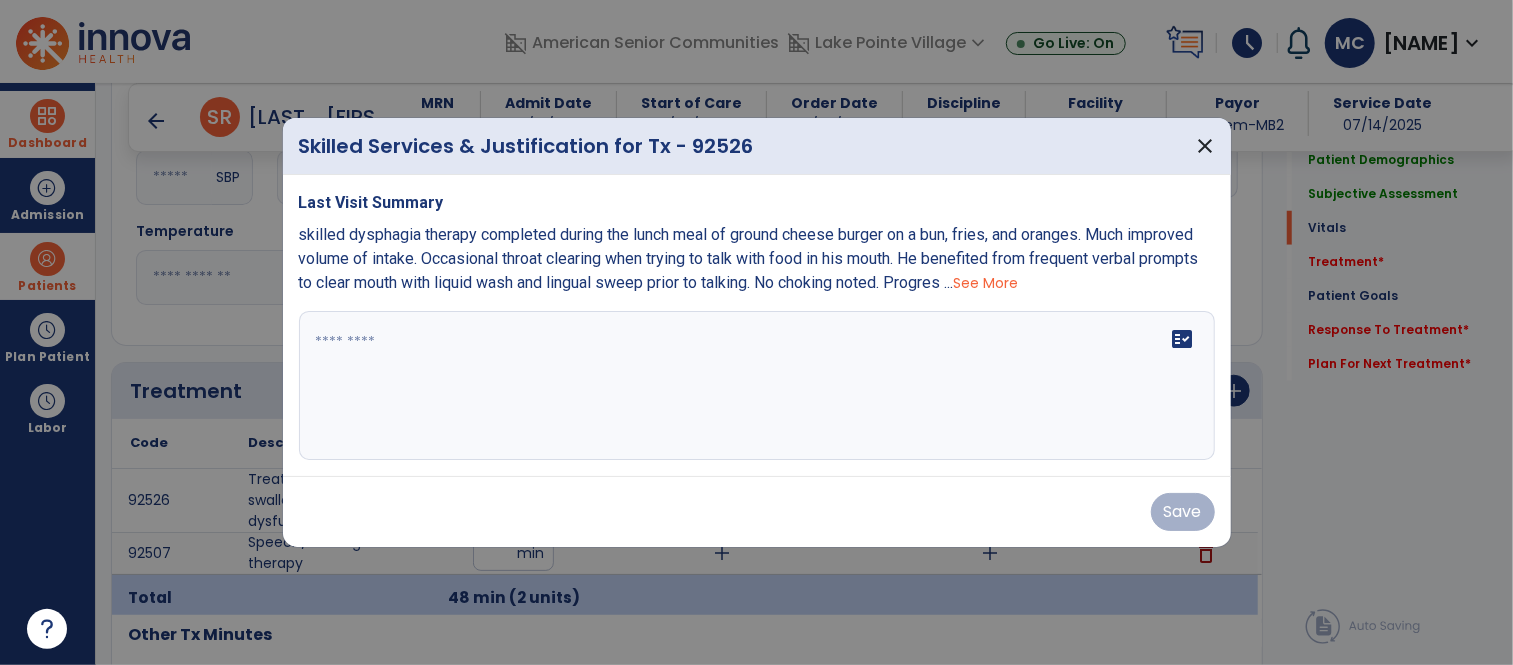 scroll, scrollTop: 1011, scrollLeft: 0, axis: vertical 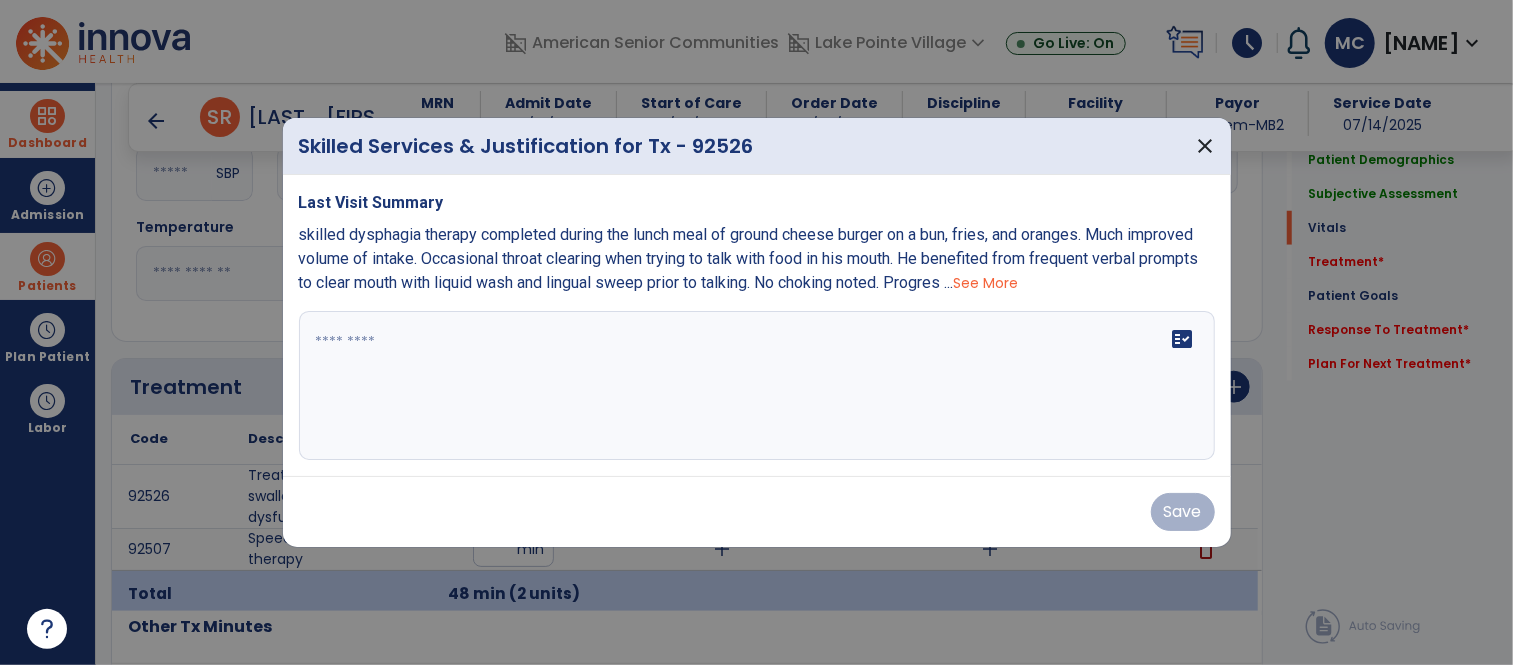 click on "fact_check" at bounding box center [757, 386] 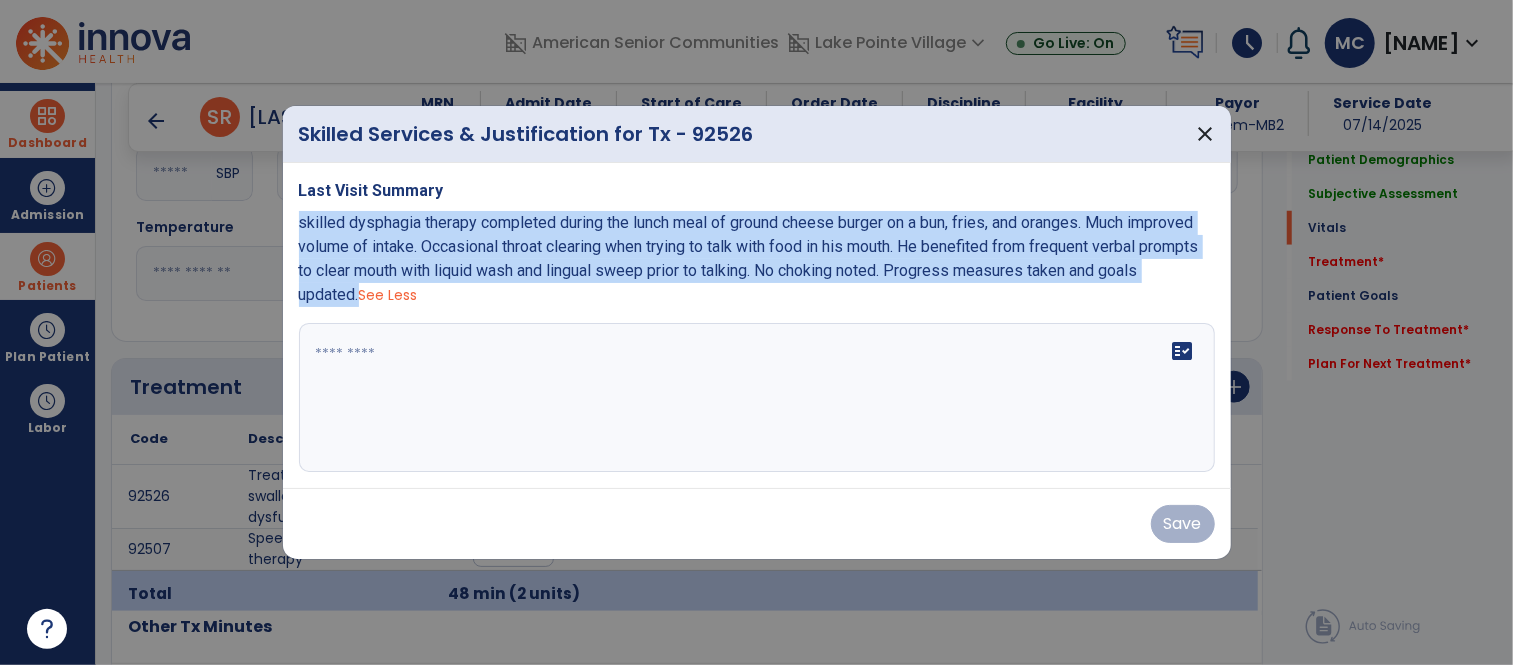 drag, startPoint x: 403, startPoint y: 294, endPoint x: 273, endPoint y: 203, distance: 158.68523 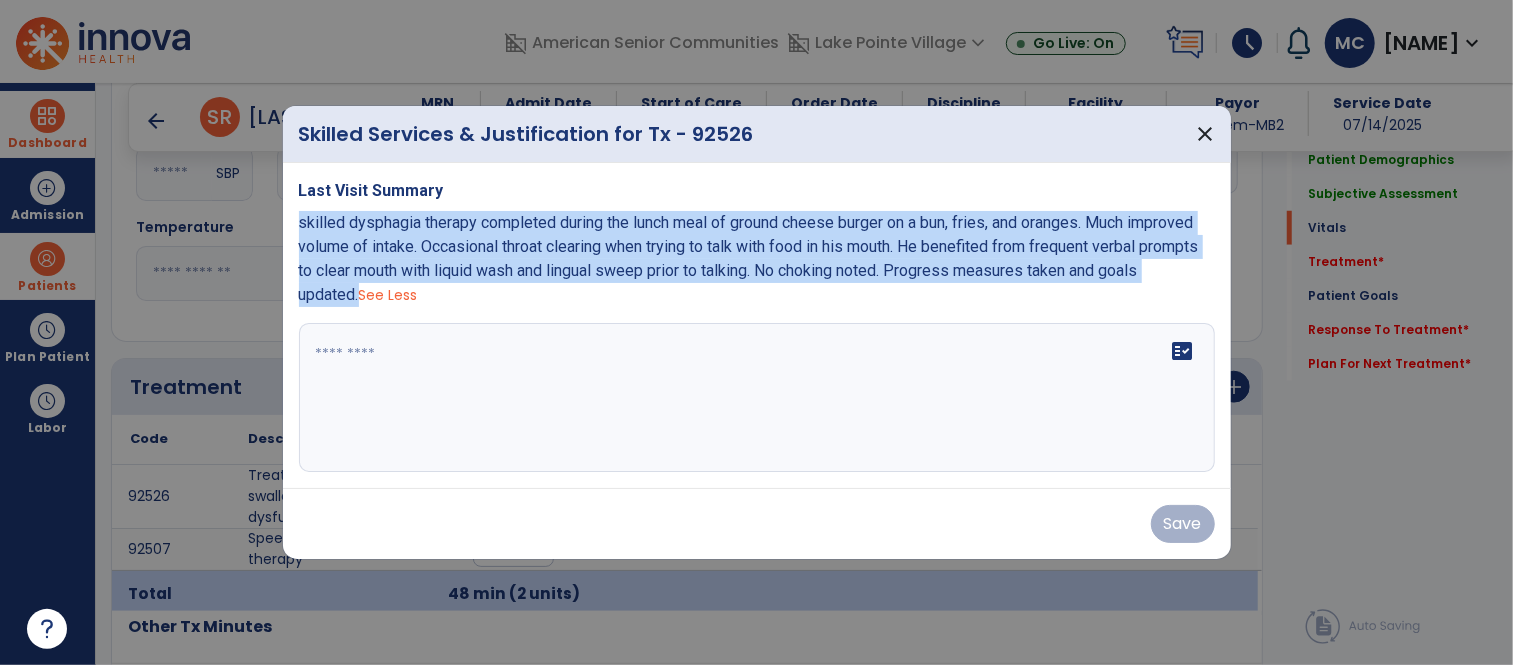 click on "Last Visit Summary skilled dysphagia therapy completed during the lunch meal of ground cheese burger on a bun, fries, and oranges. Much improved volume of intake. Occasional throat clearing when trying to talk with food in his mouth. He benefited from frequent verbal prompts to clear mouth with liquid wash and lingual sweep prior to talking. No choking noted. Progress measures taken and goals updated.   See Less   fact_check" at bounding box center (757, 326) 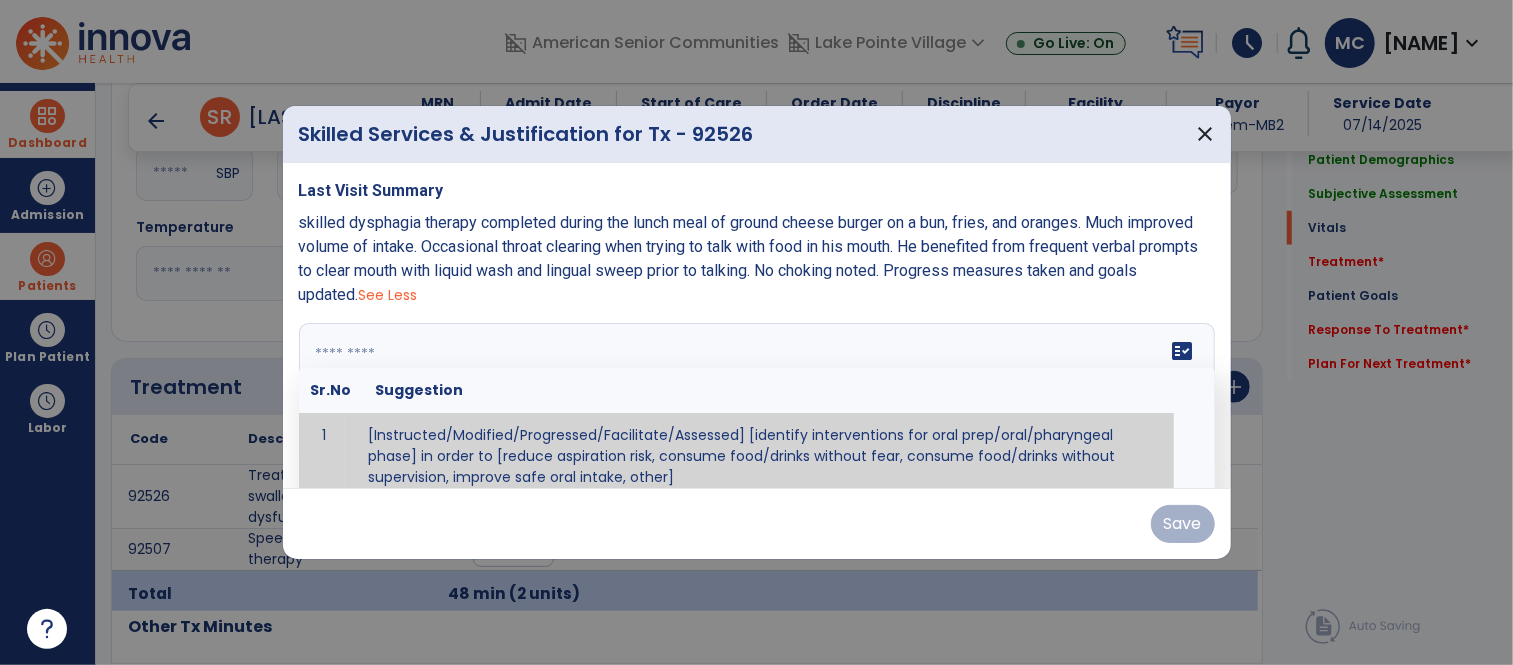 scroll, scrollTop: 11, scrollLeft: 0, axis: vertical 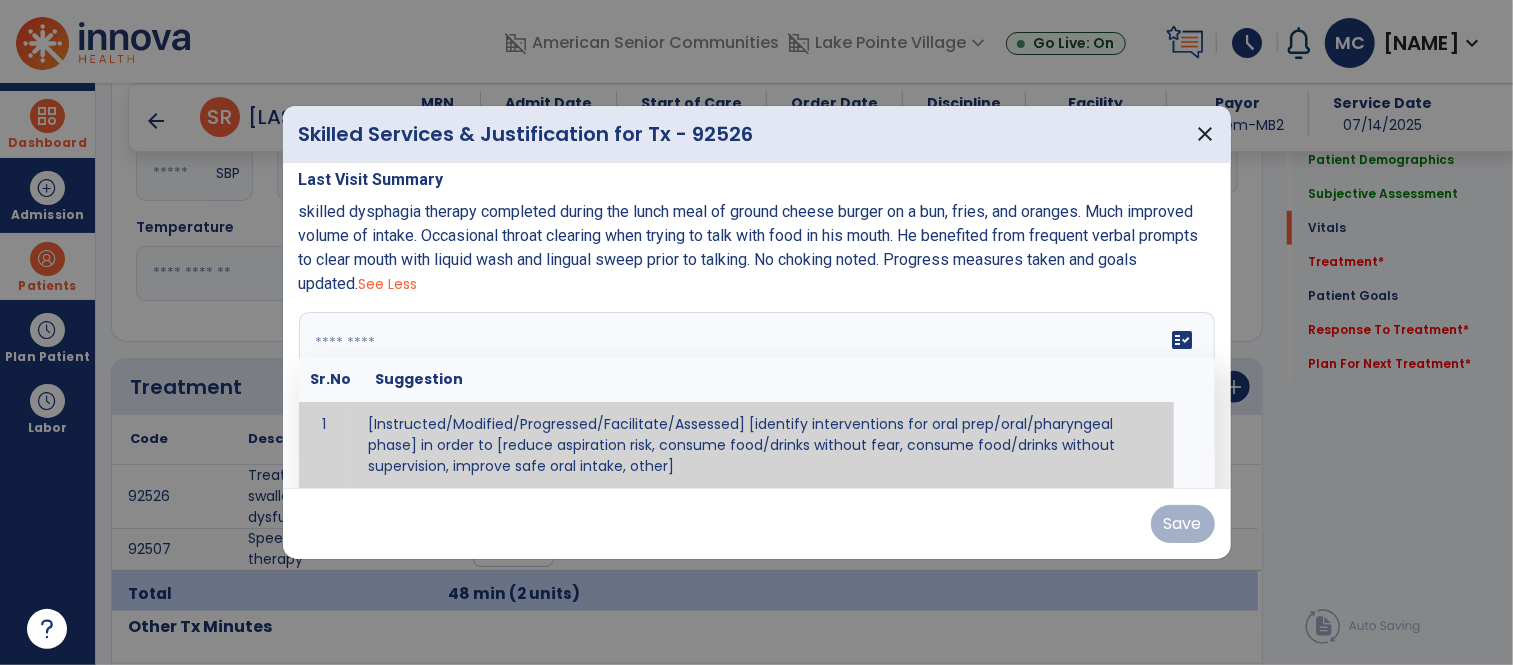 paste on "**********" 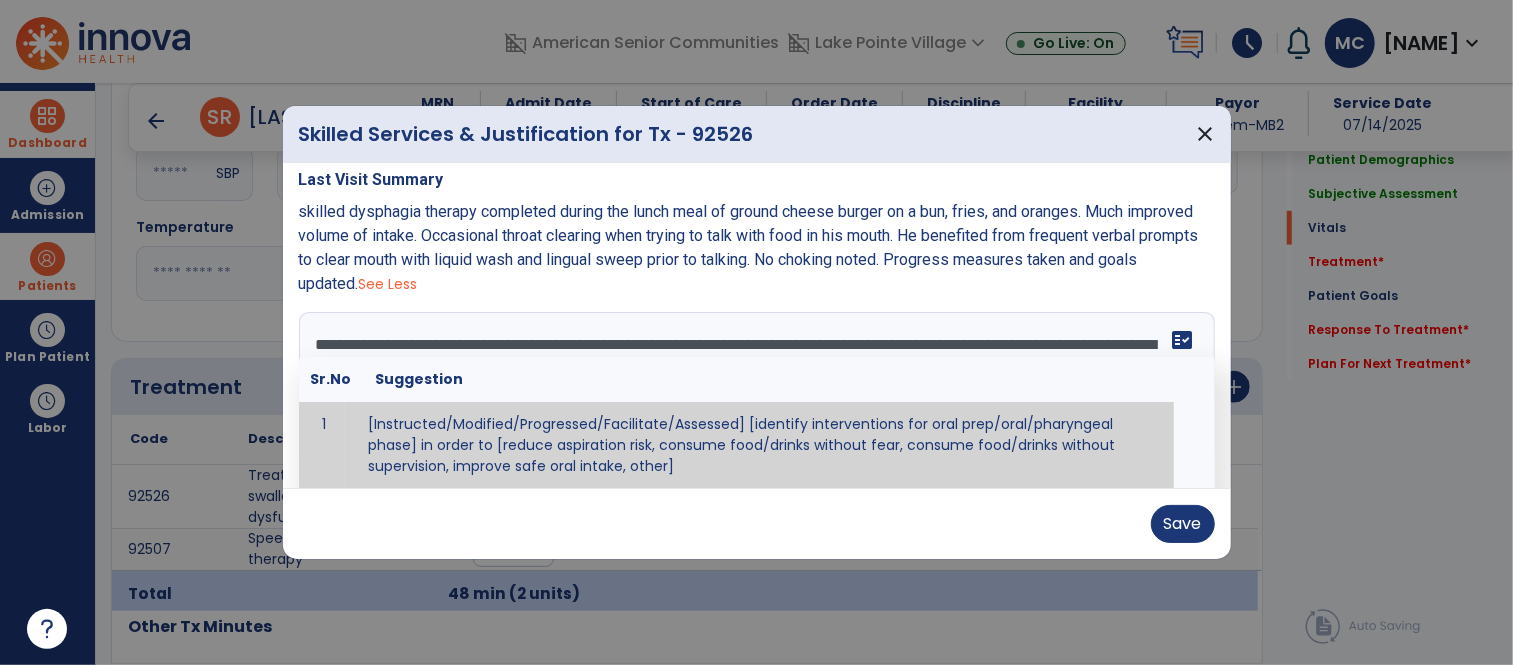 scroll, scrollTop: 0, scrollLeft: 0, axis: both 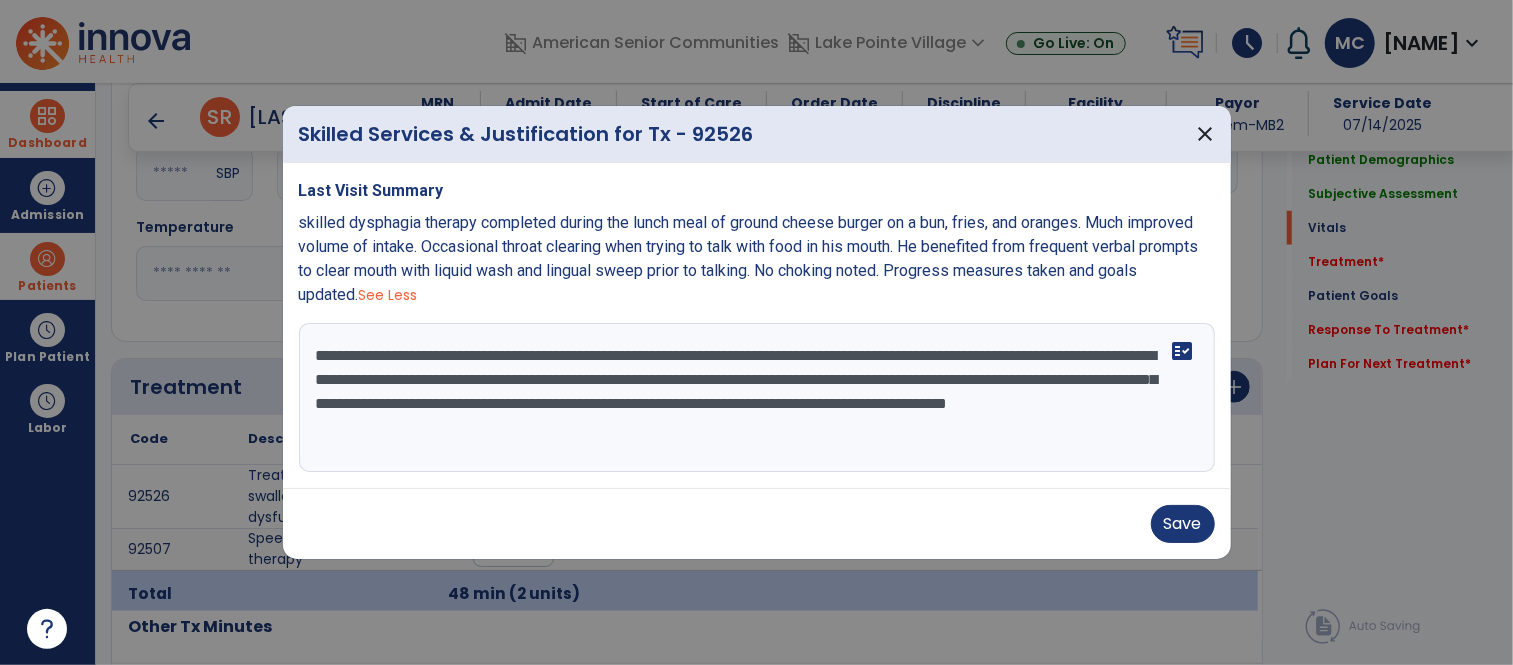 drag, startPoint x: 748, startPoint y: 353, endPoint x: 705, endPoint y: 345, distance: 43.737854 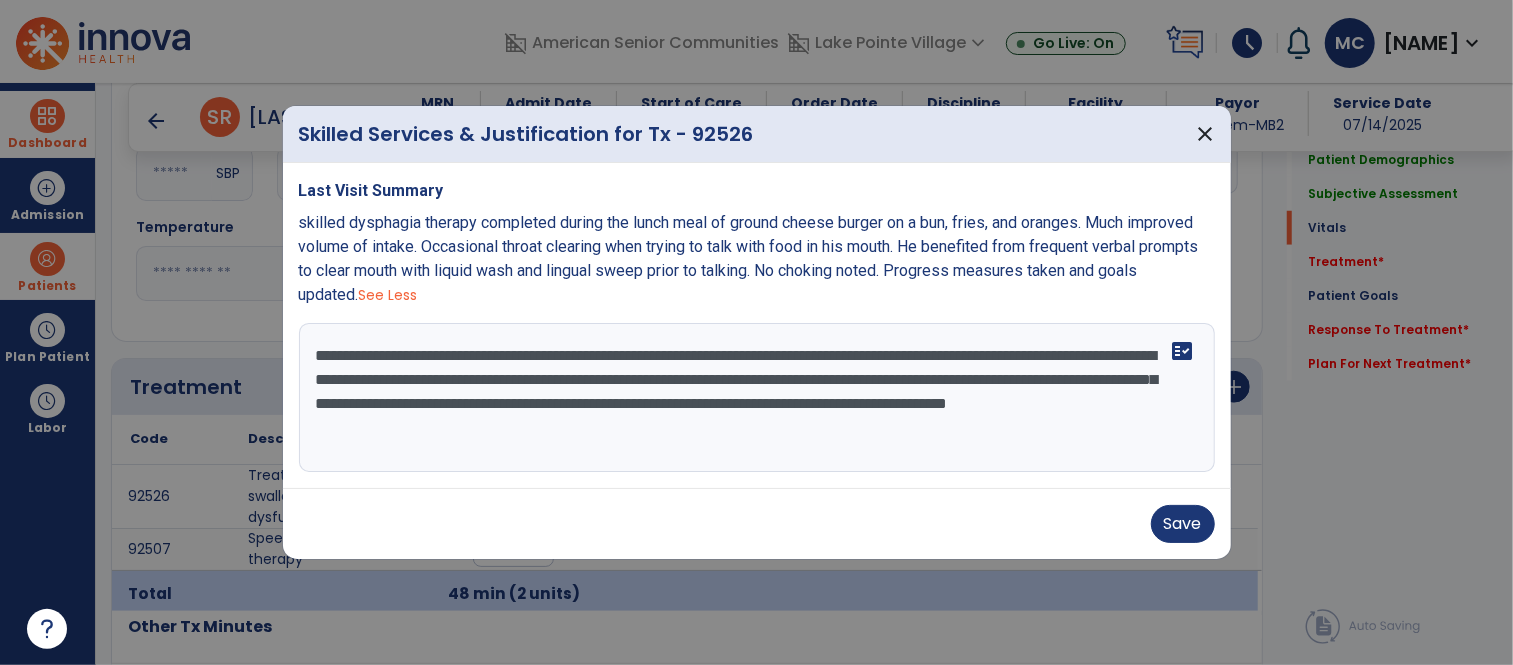 click on "**********" at bounding box center (757, 398) 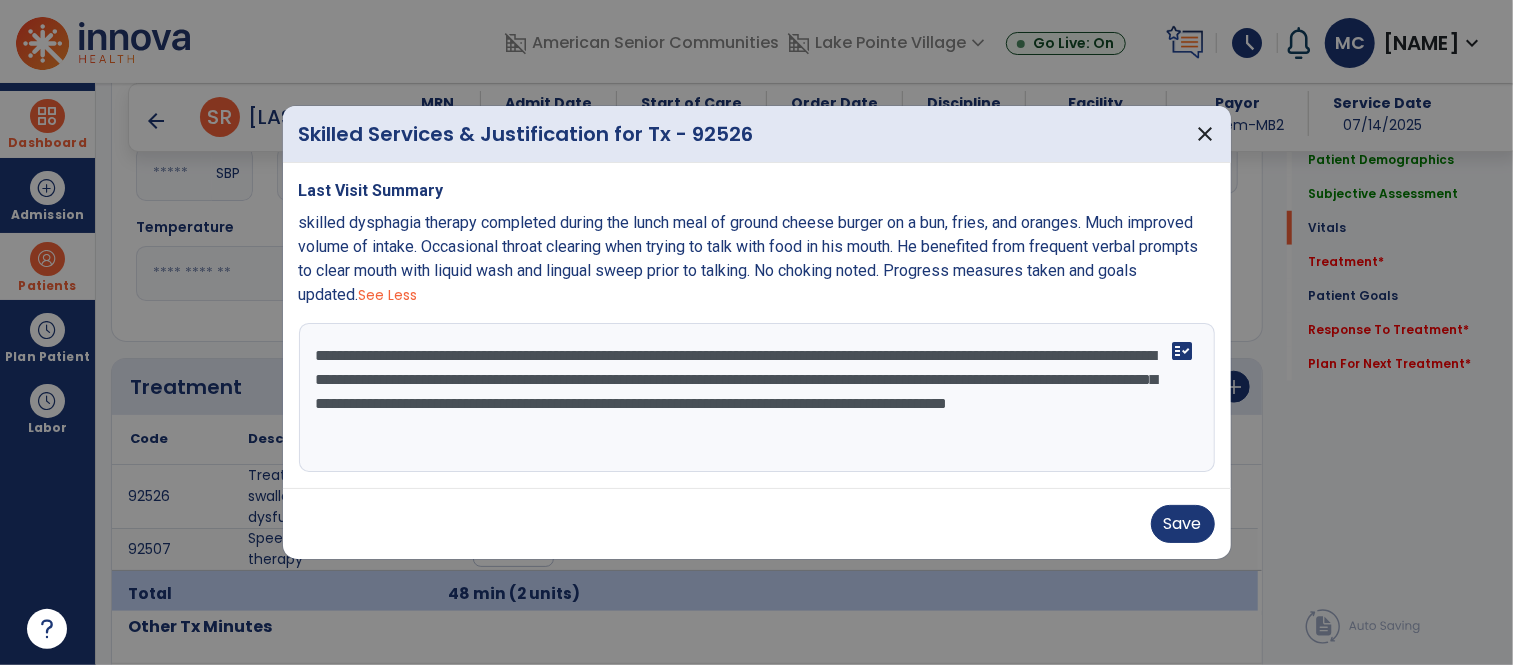 drag, startPoint x: 618, startPoint y: 350, endPoint x: 383, endPoint y: 378, distance: 236.6622 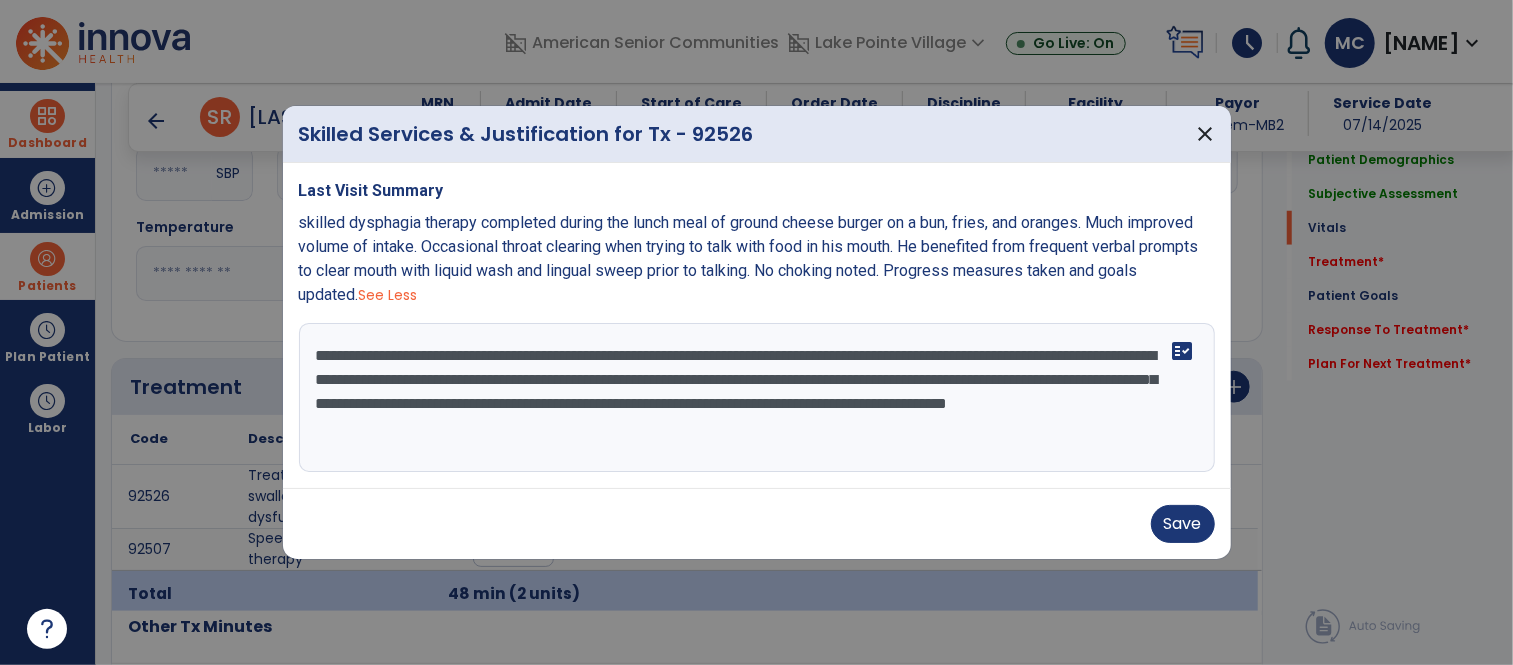 click on "**********" at bounding box center (757, 398) 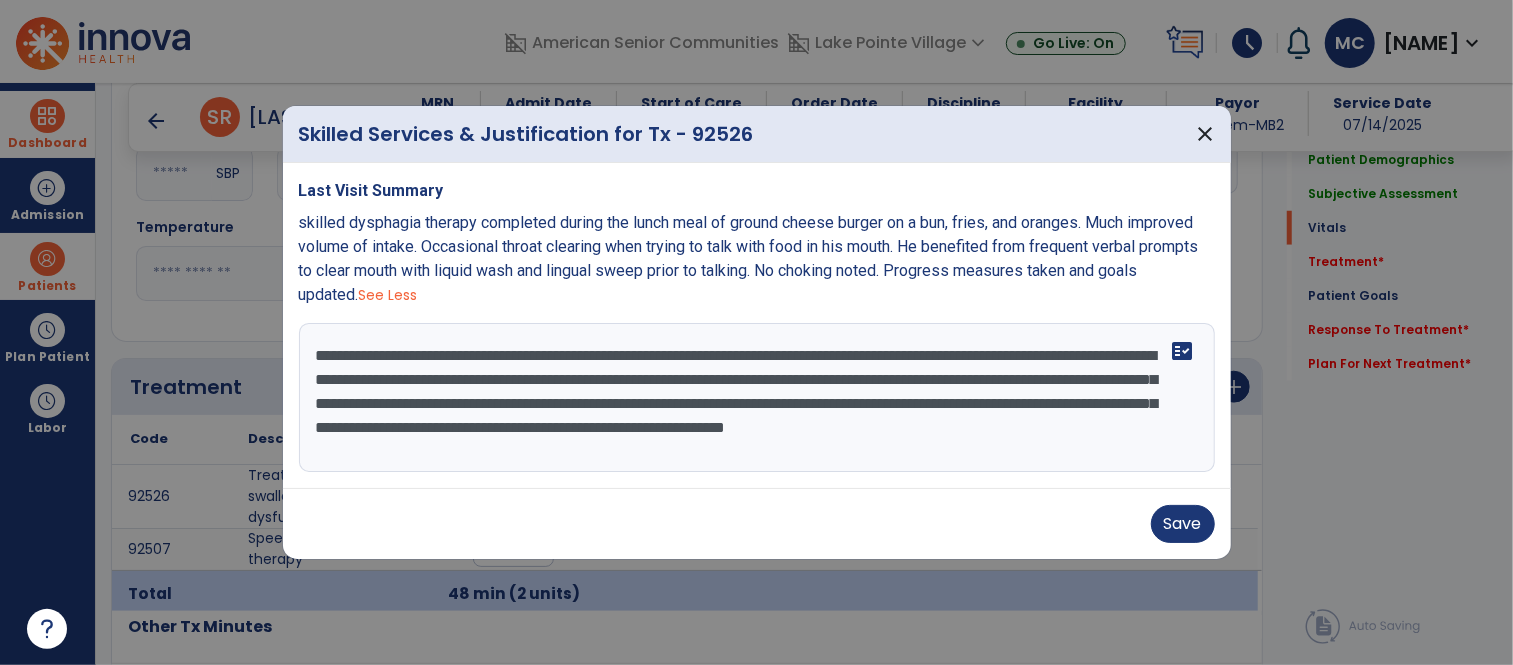 drag, startPoint x: 587, startPoint y: 455, endPoint x: 1042, endPoint y: 444, distance: 455.13293 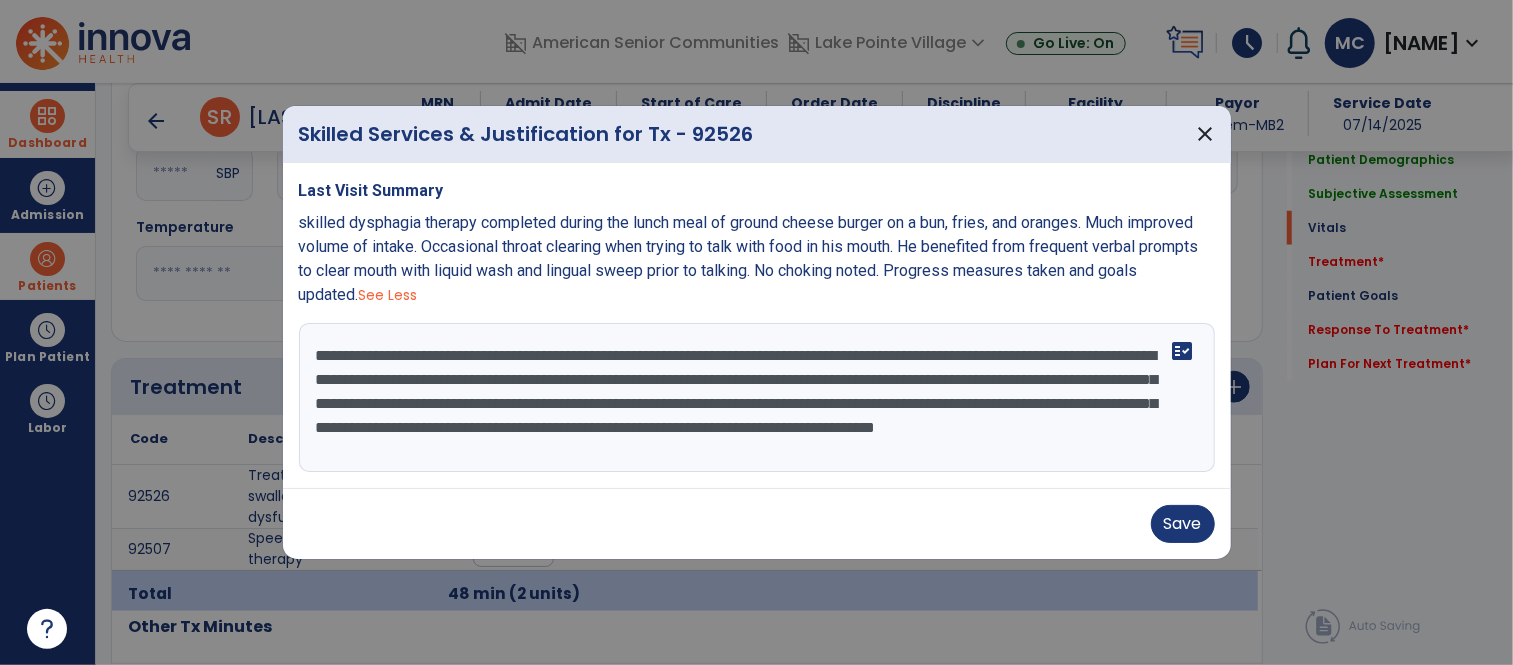 scroll, scrollTop: 15, scrollLeft: 0, axis: vertical 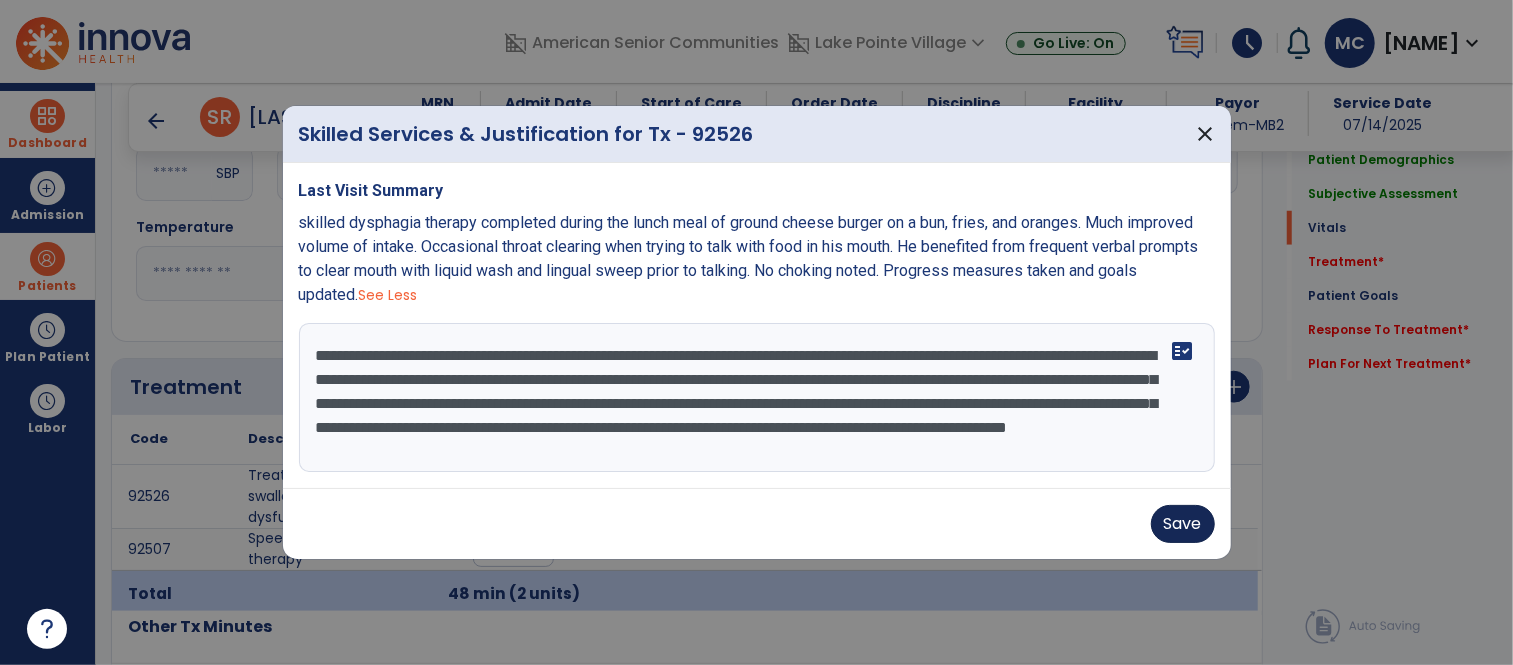 type on "**********" 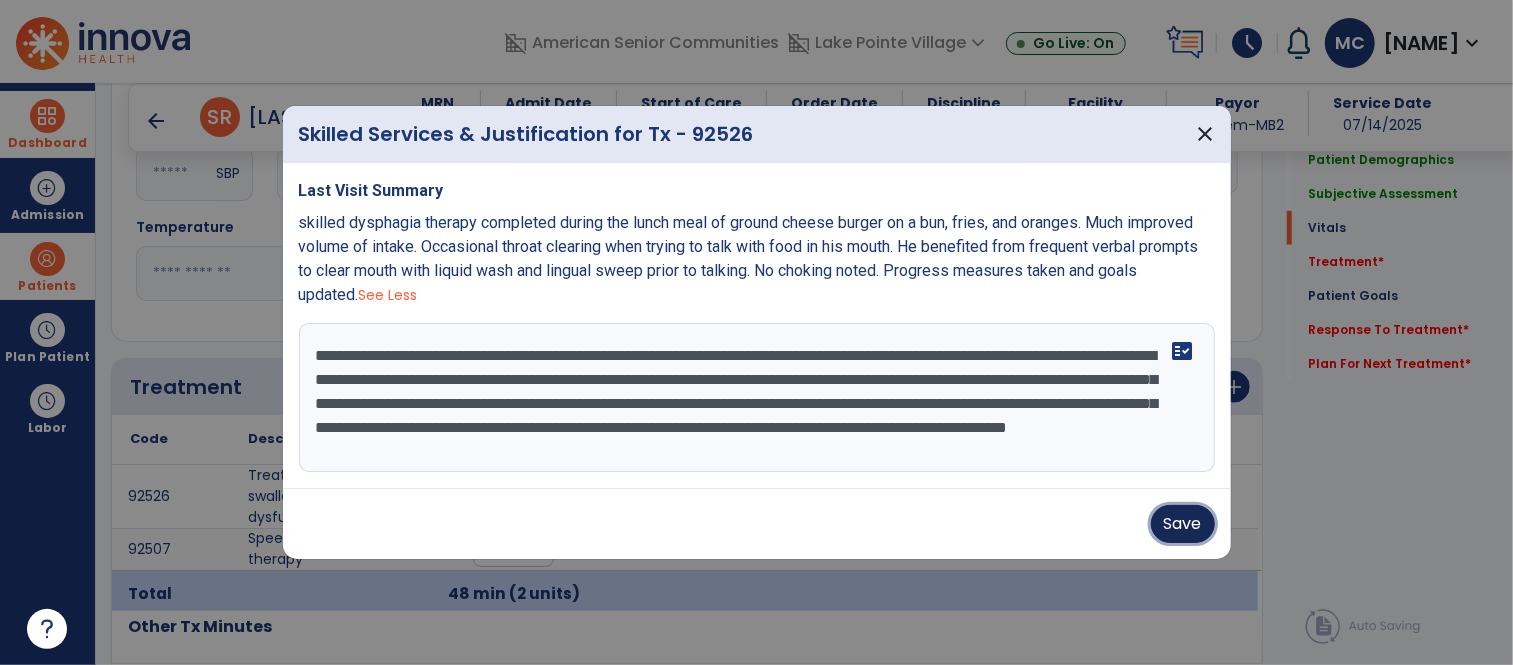 click on "Save" at bounding box center (1183, 524) 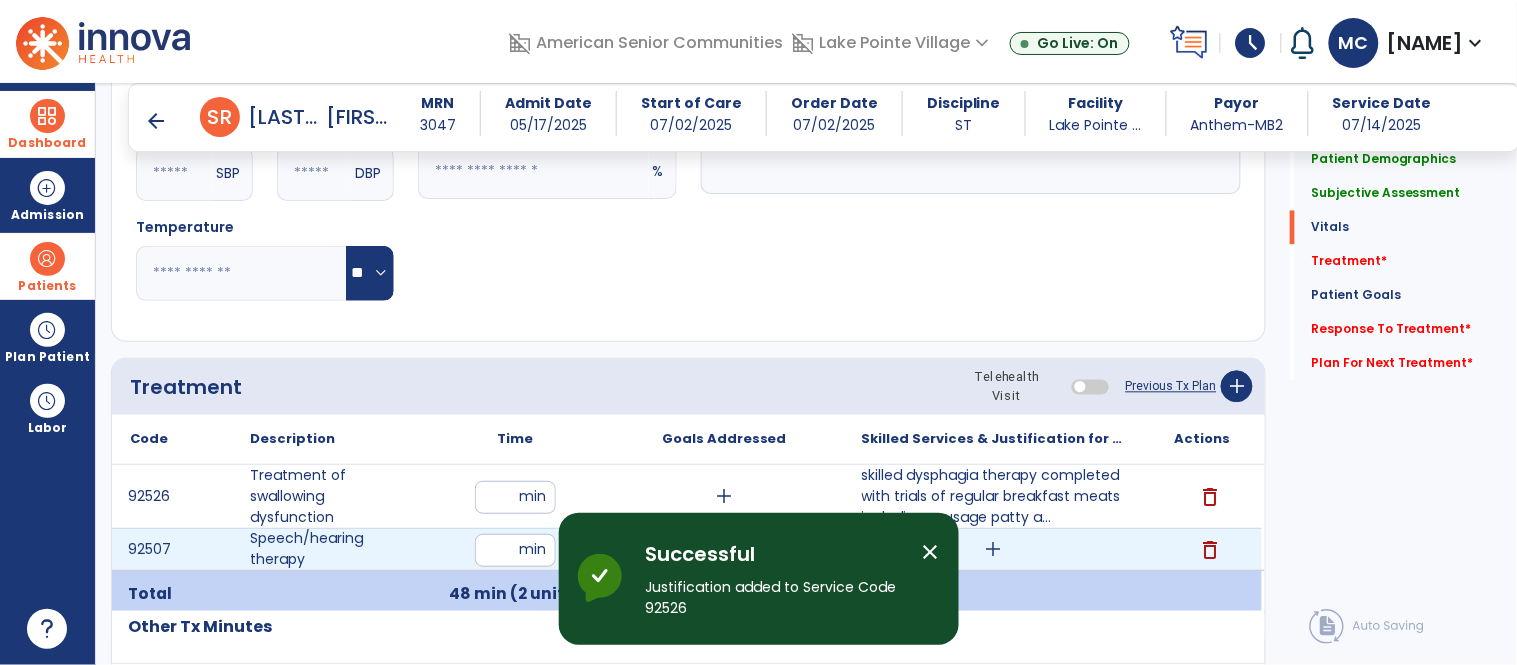 click on "add" at bounding box center [993, 549] 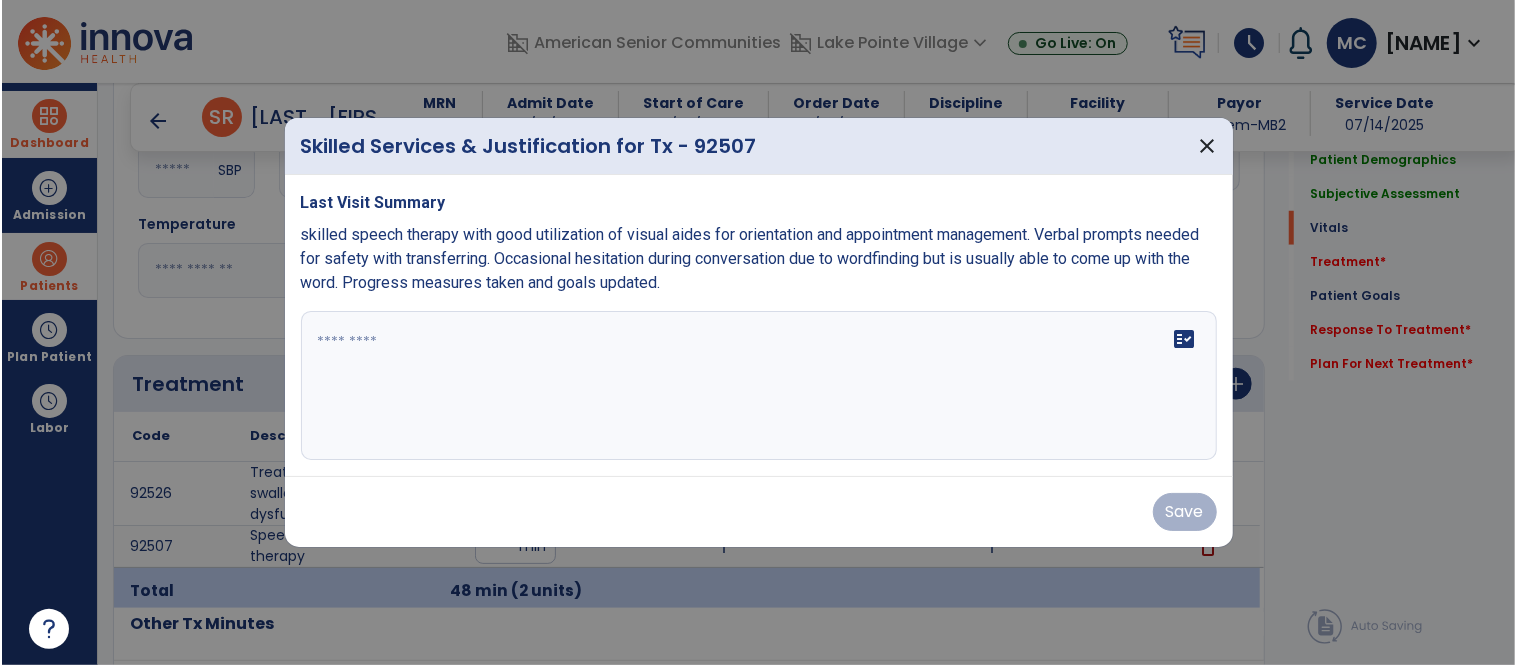 scroll, scrollTop: 1011, scrollLeft: 0, axis: vertical 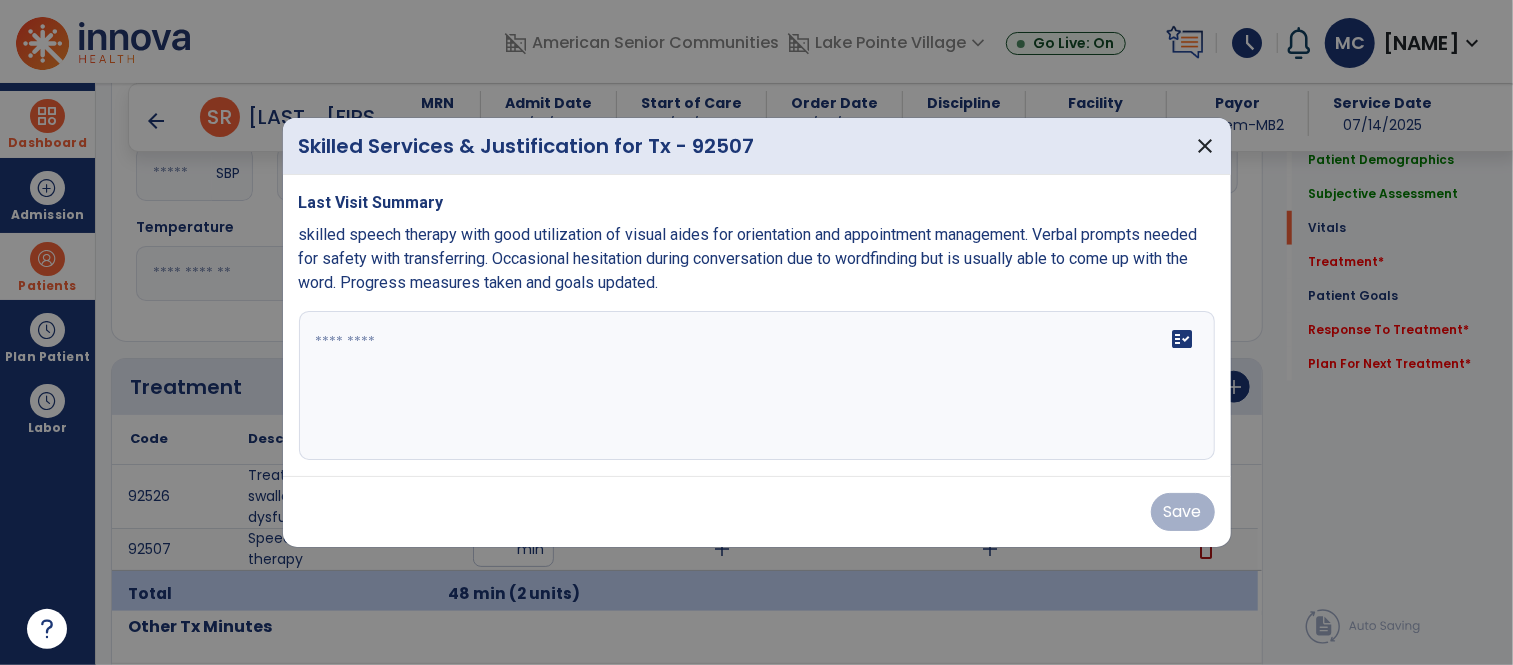 click on "fact_check" at bounding box center [757, 386] 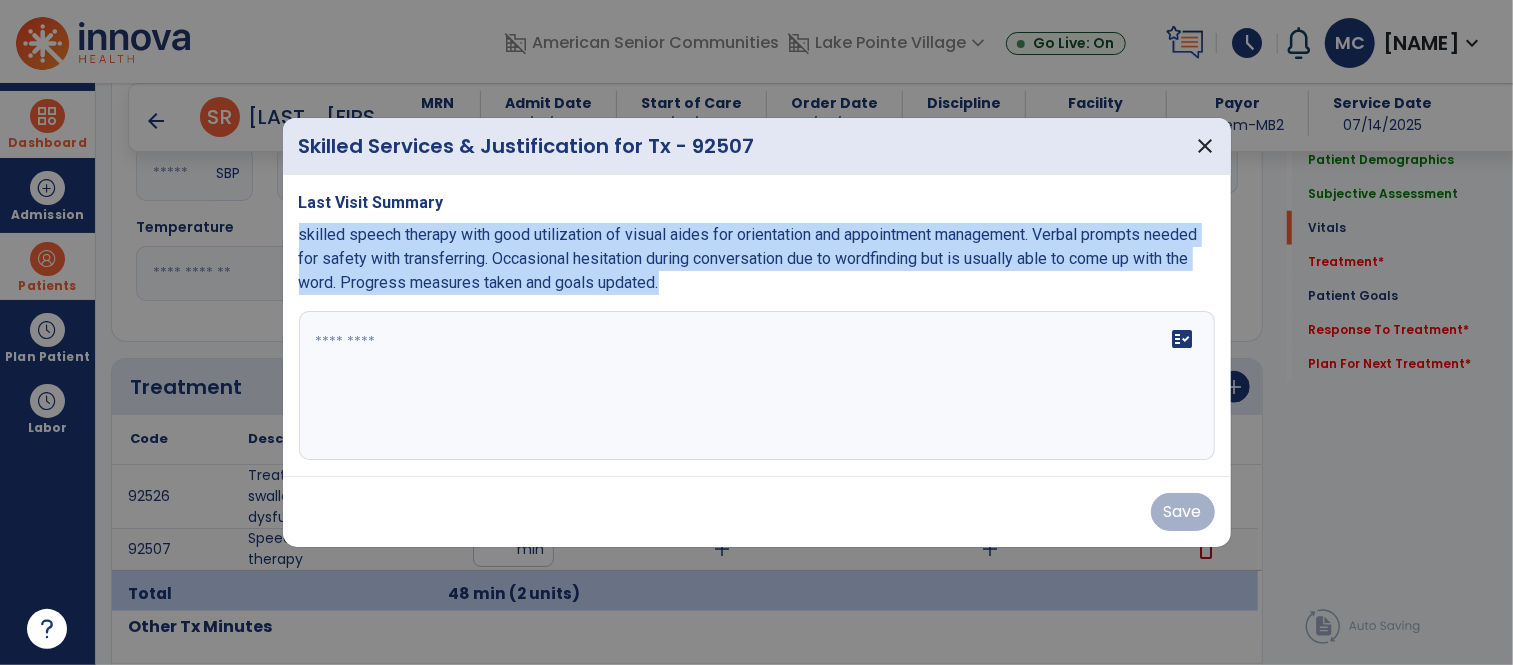 drag, startPoint x: 745, startPoint y: 284, endPoint x: 298, endPoint y: 229, distance: 450.37097 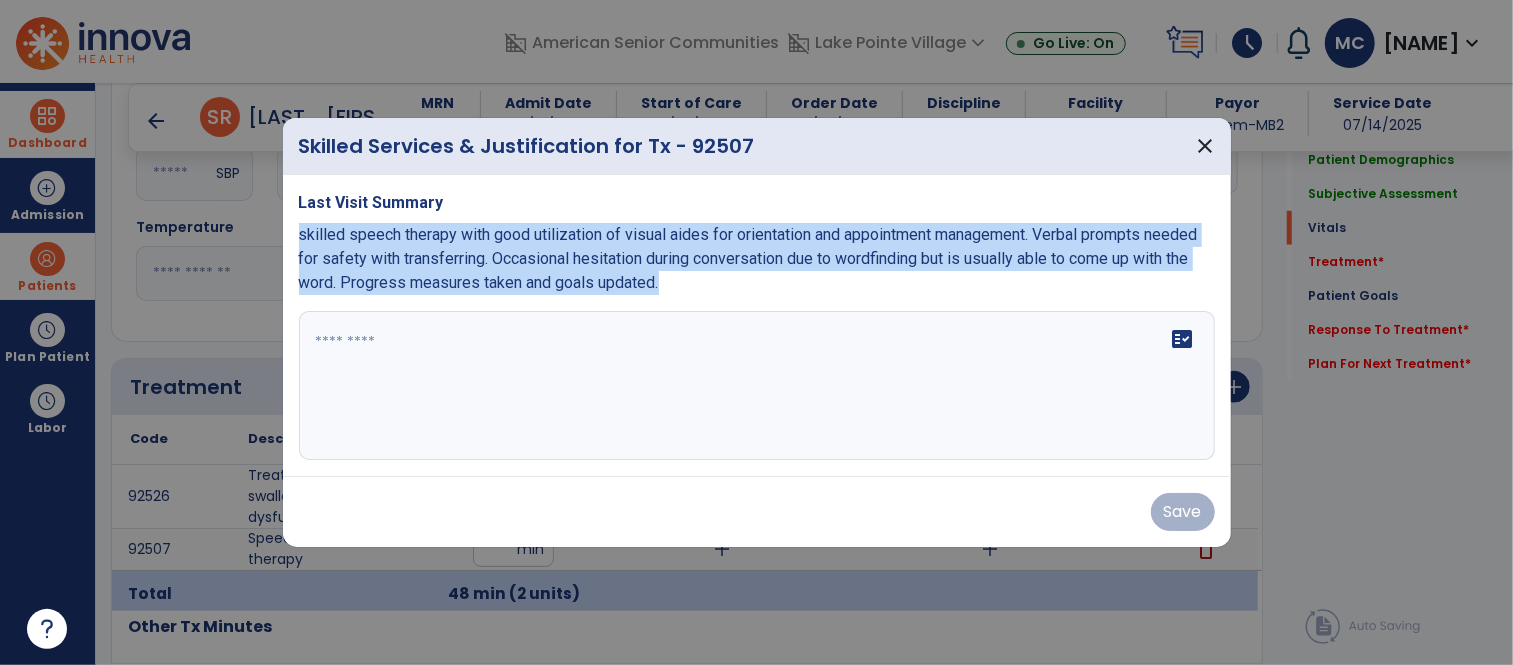 click on "skilled speech therapy with good utilization of visual aides for orientation and appointment management. Verbal prompts needed for safety with transferring. Occasional hesitation during conversation due to wordfinding but is usually able to come up with the word. Progress measures taken and goals updated." at bounding box center [757, 259] 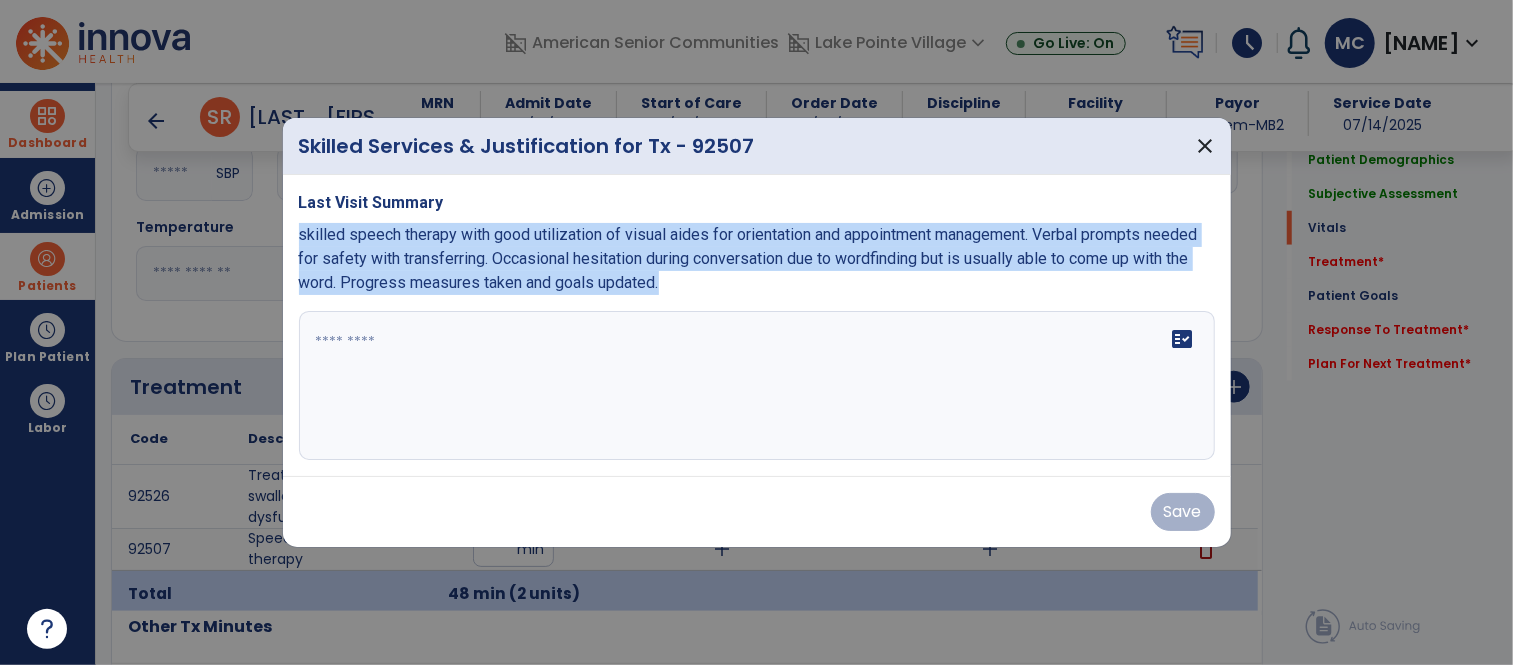copy on "skilled speech therapy with good utilization of visual aides for orientation and appointment management. Verbal prompts needed for safety with transferring. Occasional hesitation during conversation due to wordfinding but is usually able to come up with the word. Progress measures taken and goals updated." 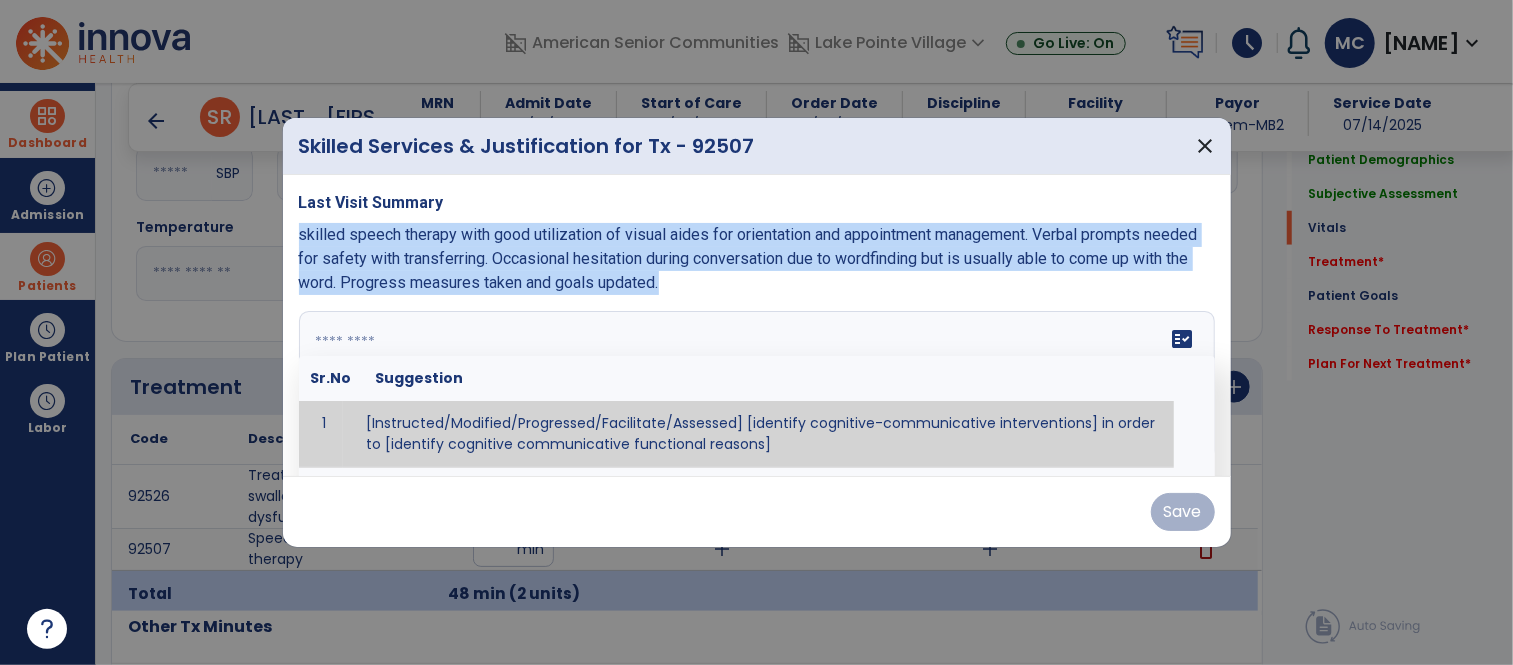 click on "fact_check  Sr.No Suggestion 1 [Instructed/Modified/Progressed/Facilitate/Assessed] [identify cognitive-communicative interventions] in order to [identify cognitive communicative functional reasons] 2 Assessed cognitive-communicative skills using [identify test]." at bounding box center [757, 386] 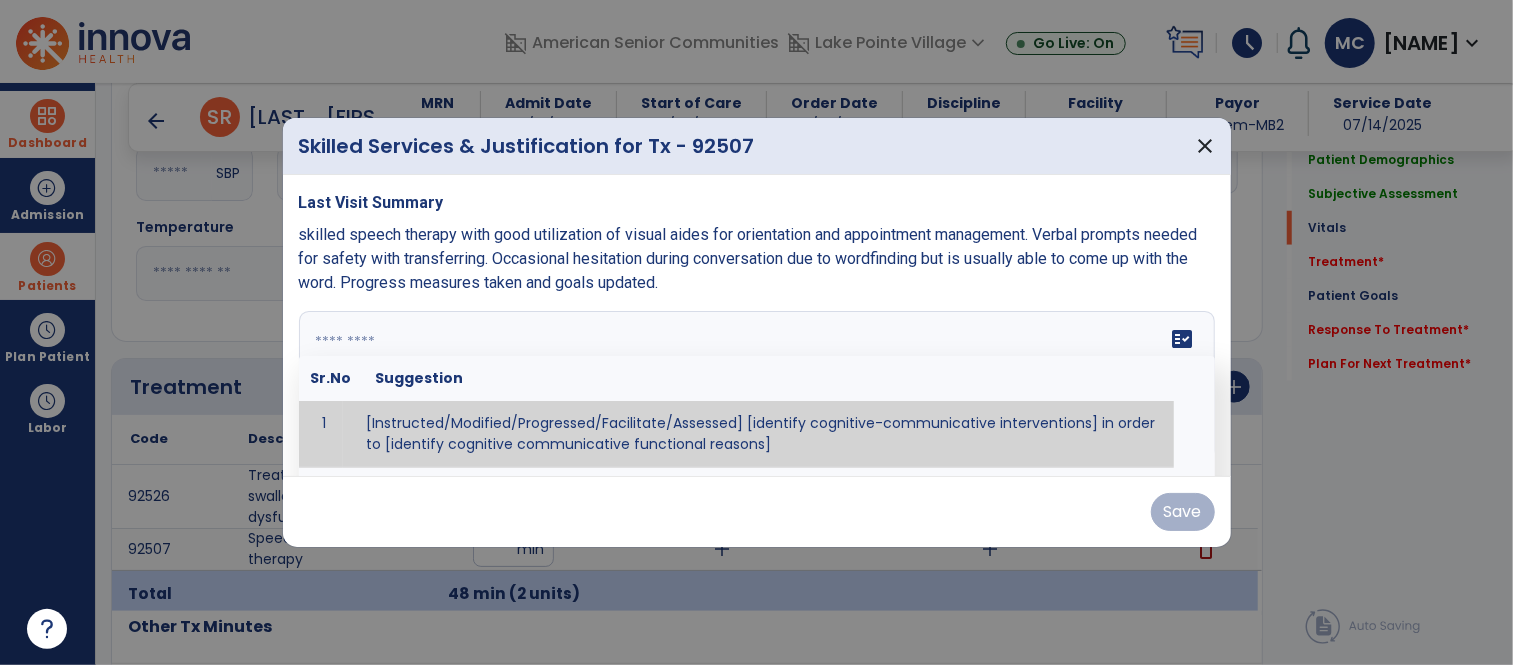 paste on "**********" 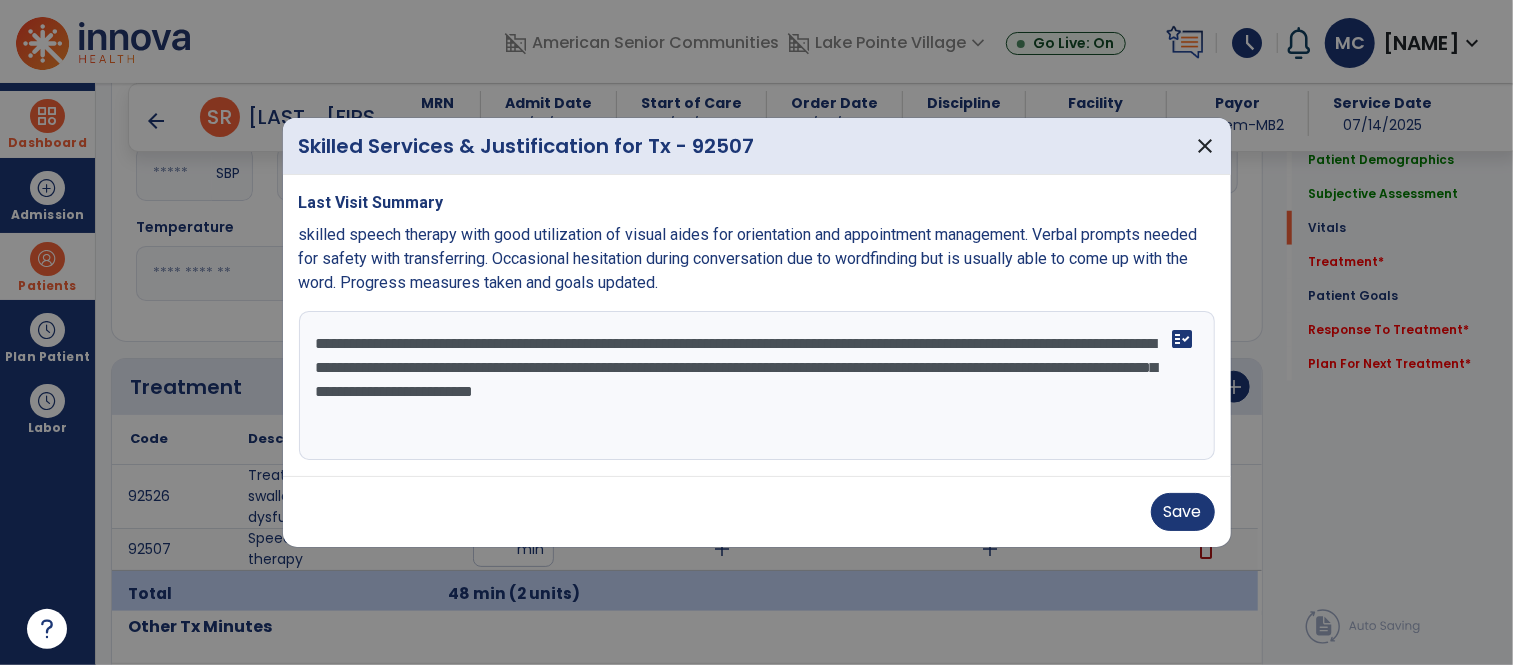 drag, startPoint x: 318, startPoint y: 368, endPoint x: 327, endPoint y: 363, distance: 10.29563 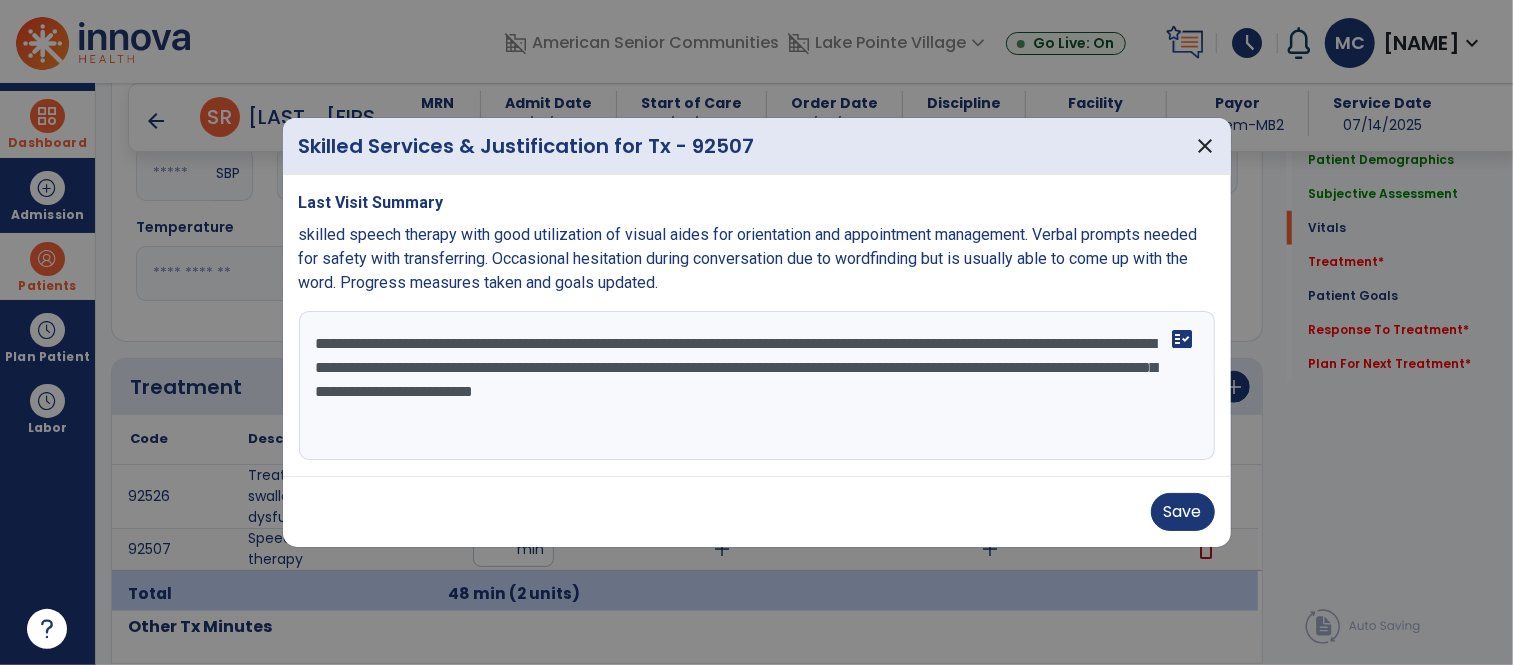 click on "**********" at bounding box center (757, 386) 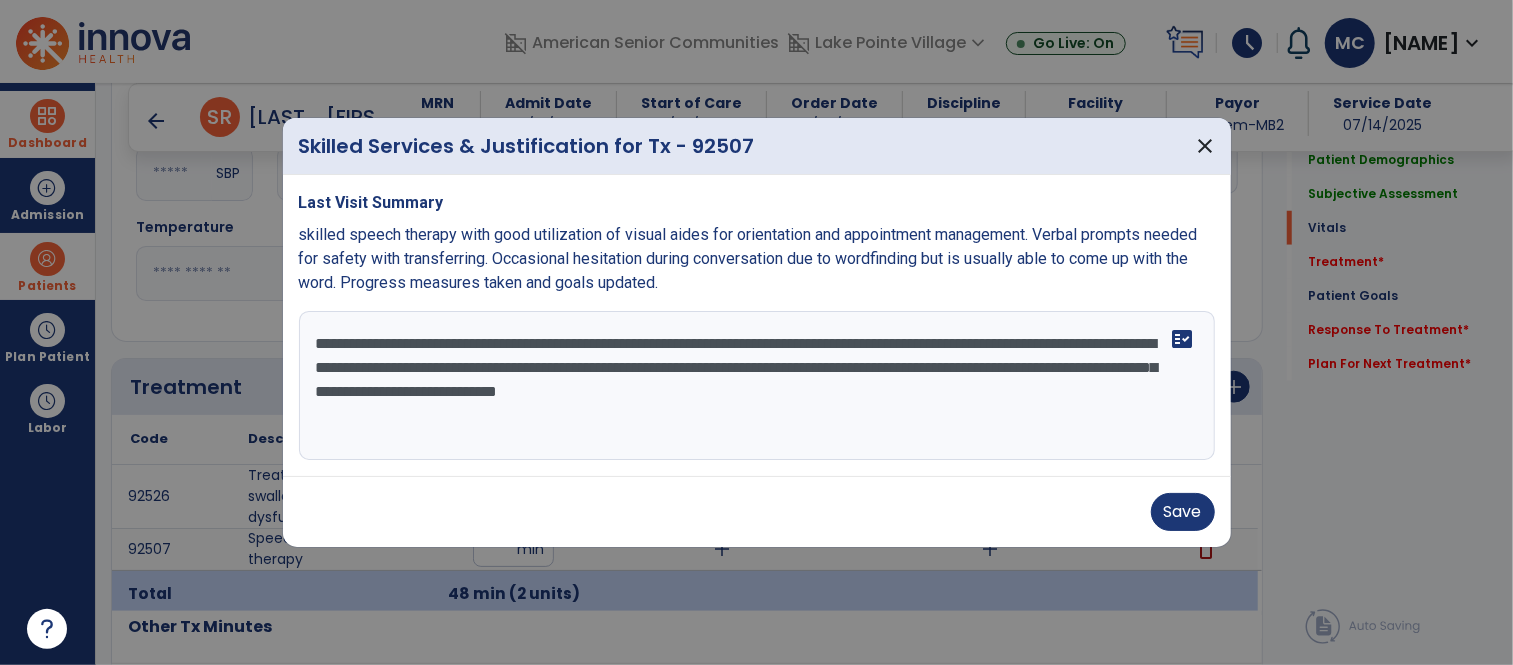 click on "**********" at bounding box center [757, 386] 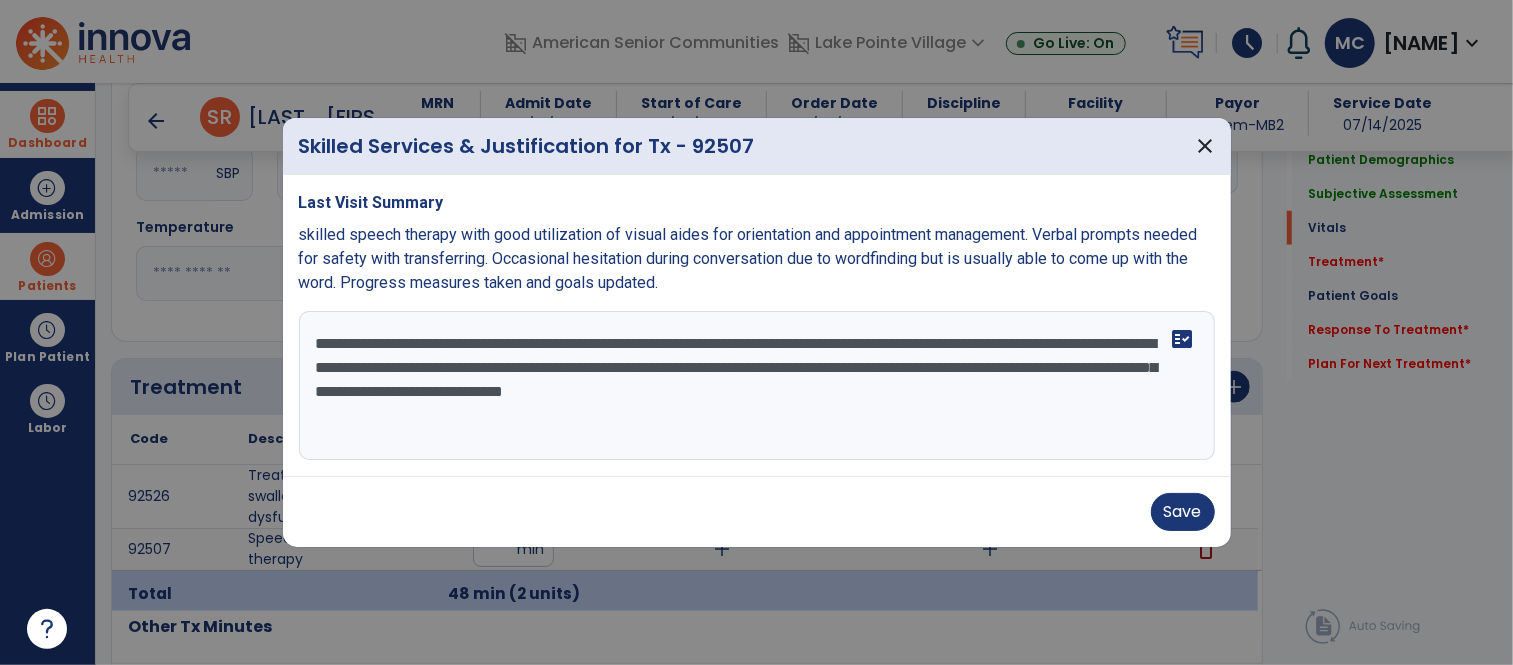 drag, startPoint x: 779, startPoint y: 393, endPoint x: 1177, endPoint y: 392, distance: 398.00125 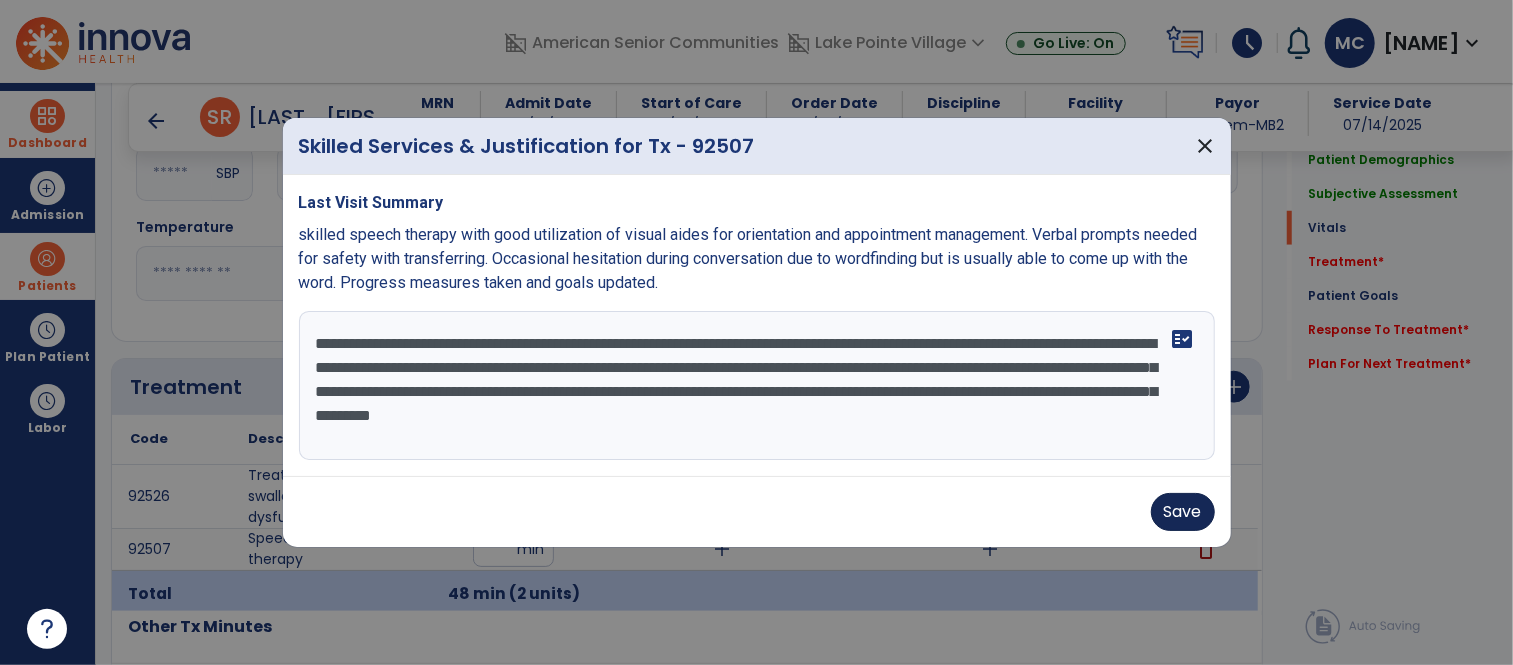 type on "**********" 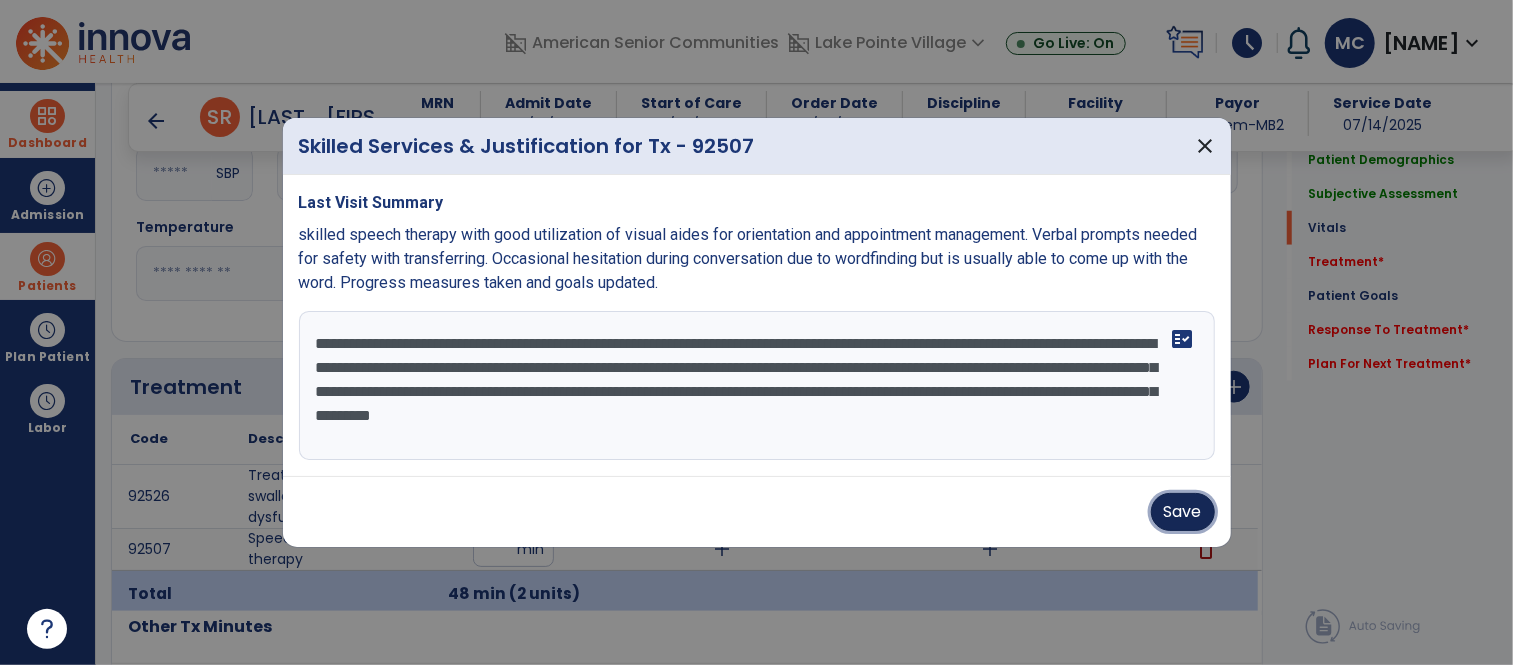 drag, startPoint x: 1192, startPoint y: 516, endPoint x: 1092, endPoint y: 511, distance: 100.12492 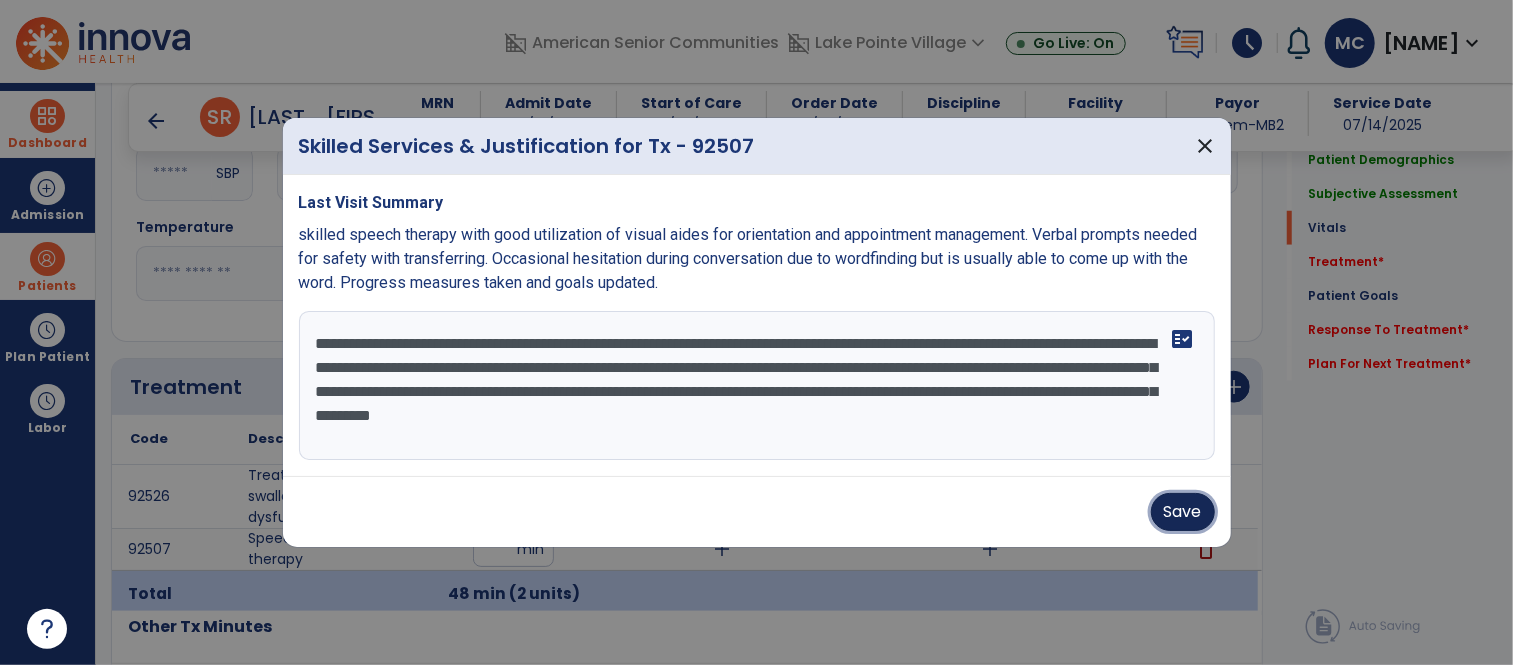 click on "Save" at bounding box center [1183, 512] 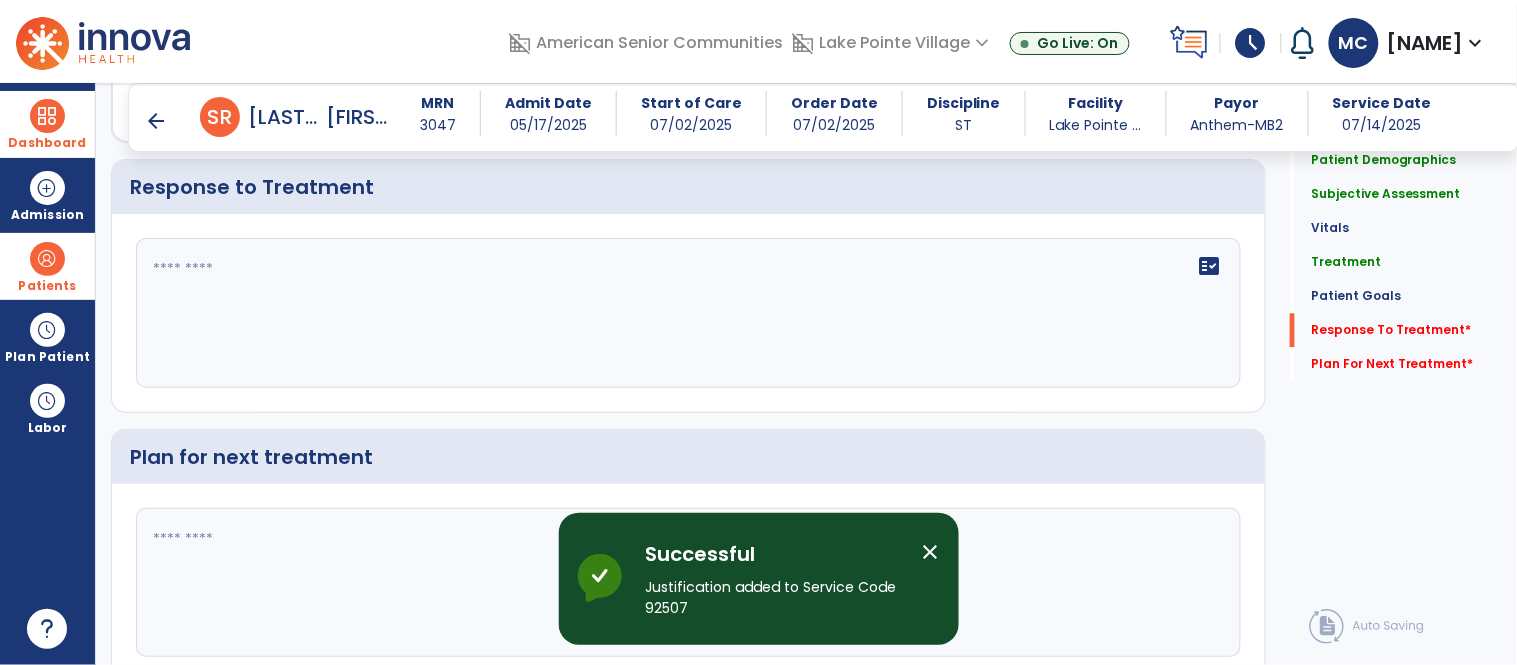 scroll, scrollTop: 3213, scrollLeft: 0, axis: vertical 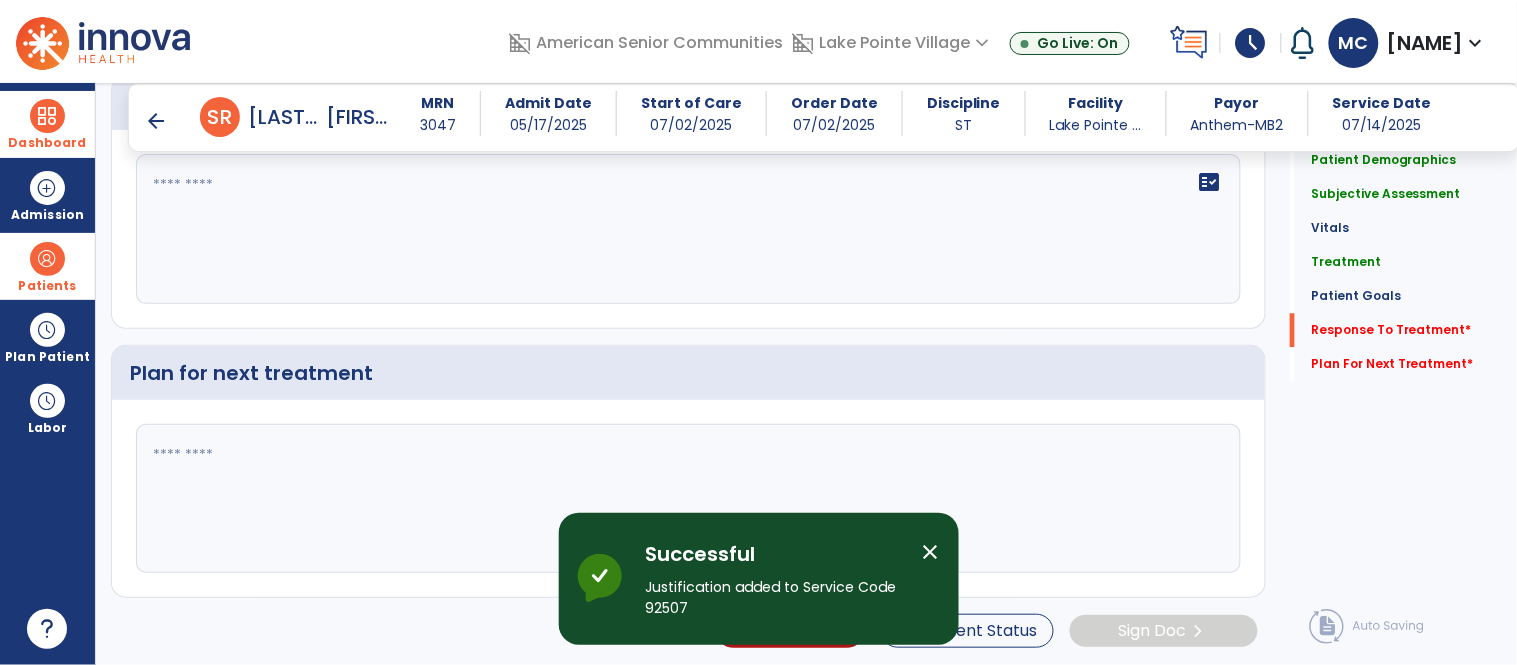 click on "fact_check" 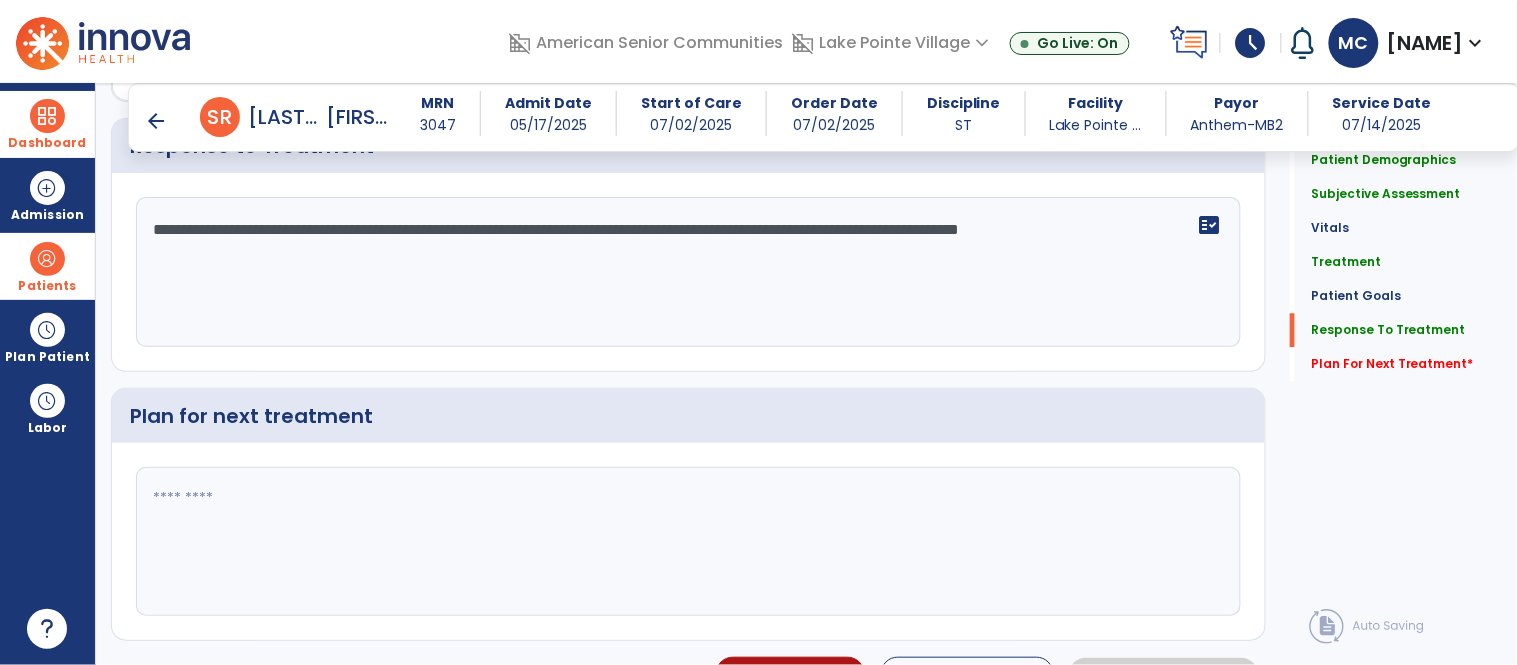 scroll, scrollTop: 3213, scrollLeft: 0, axis: vertical 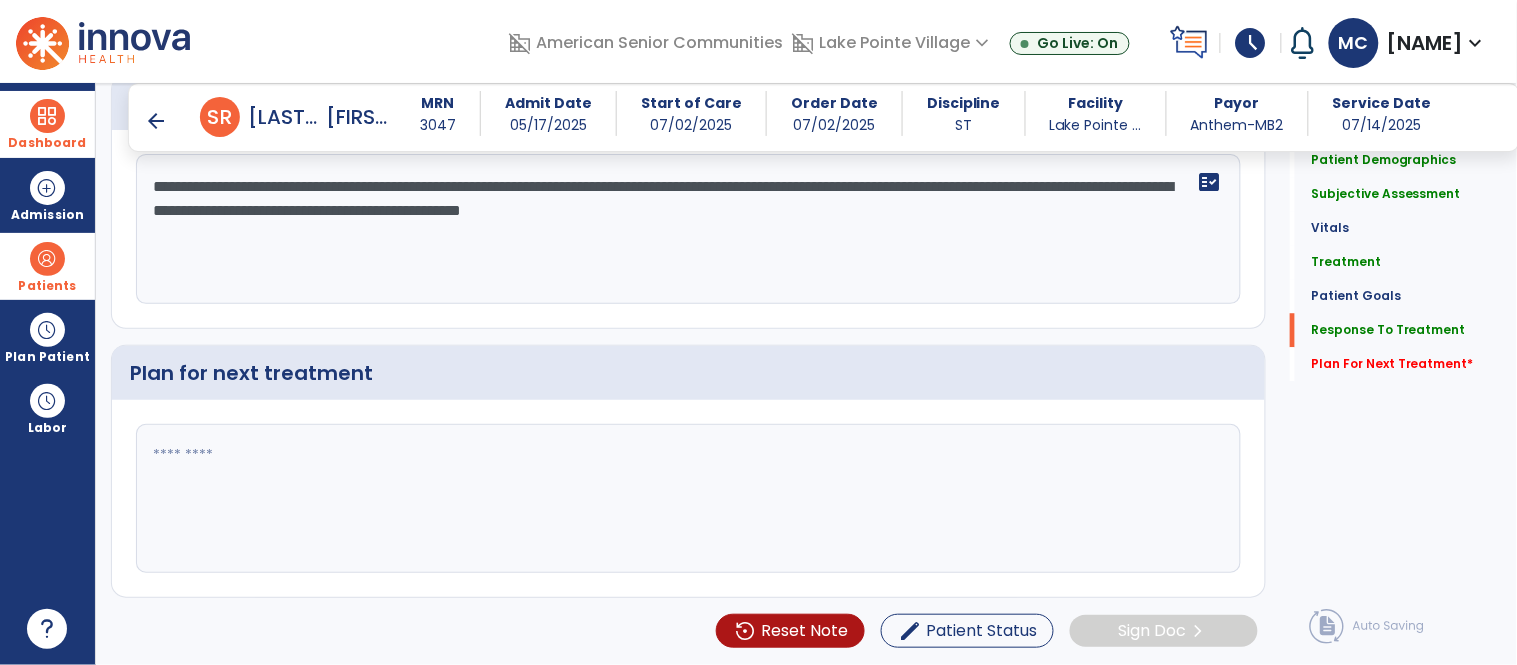 type on "**********" 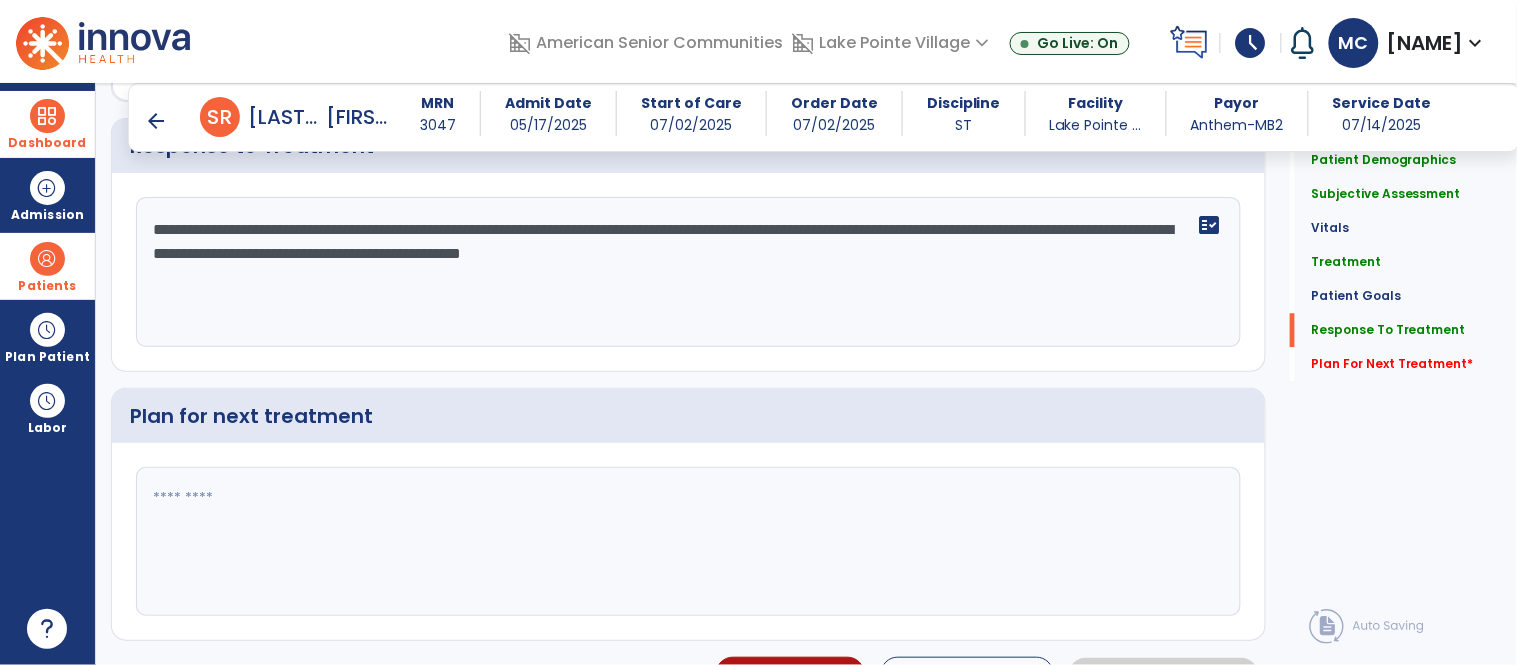 scroll, scrollTop: 3213, scrollLeft: 0, axis: vertical 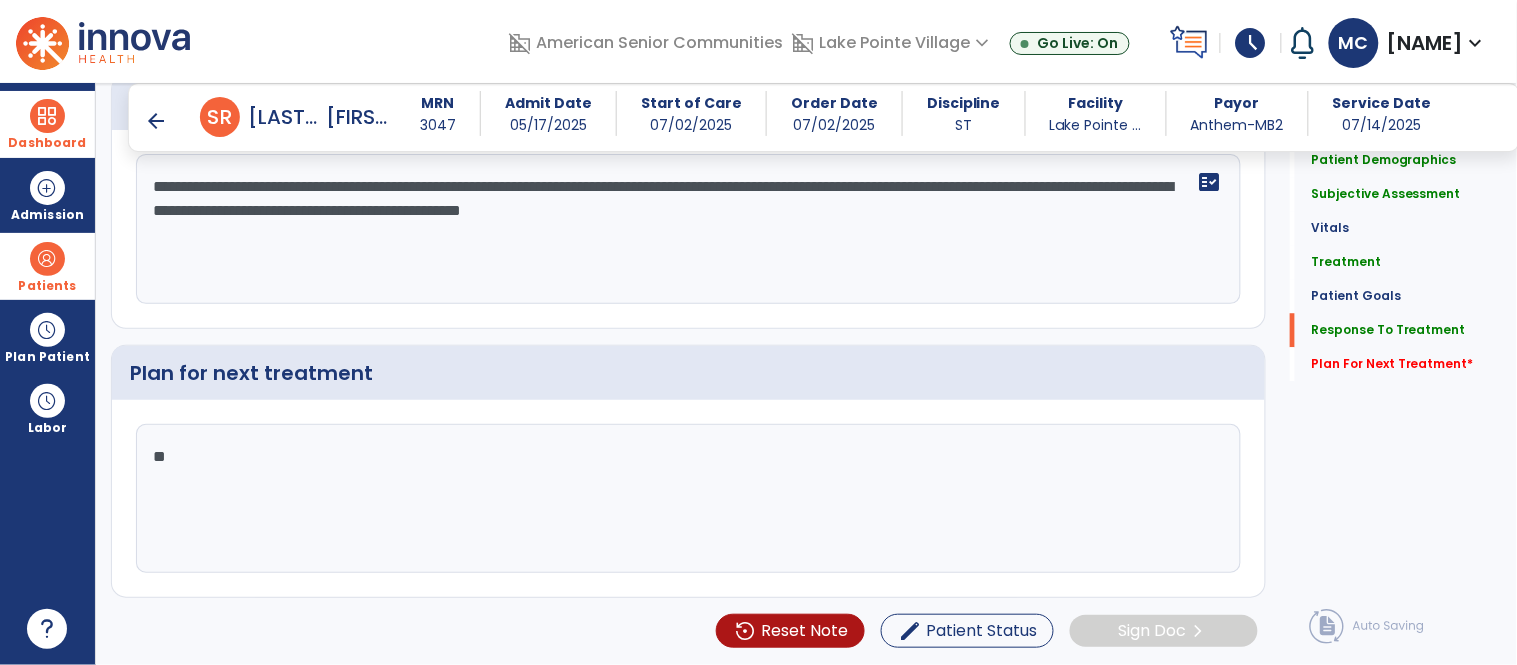 type on "*" 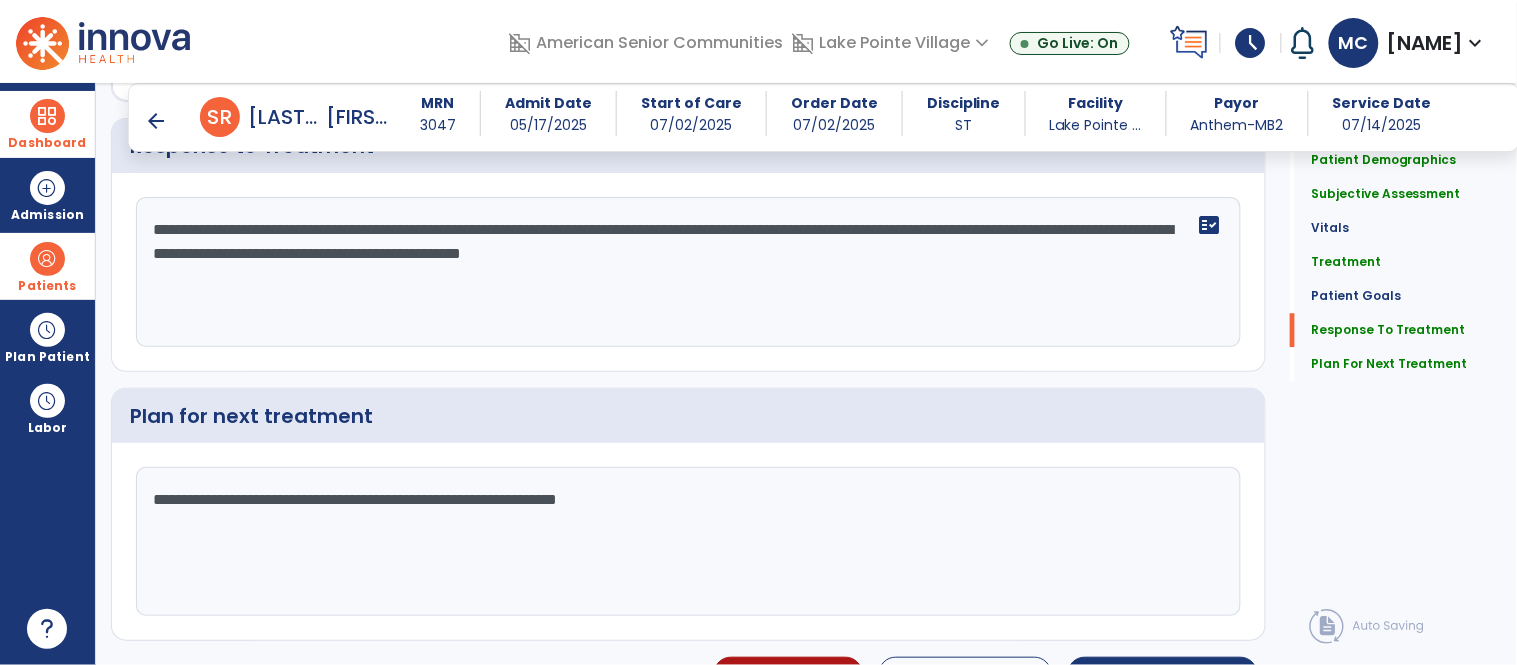 scroll, scrollTop: 3213, scrollLeft: 0, axis: vertical 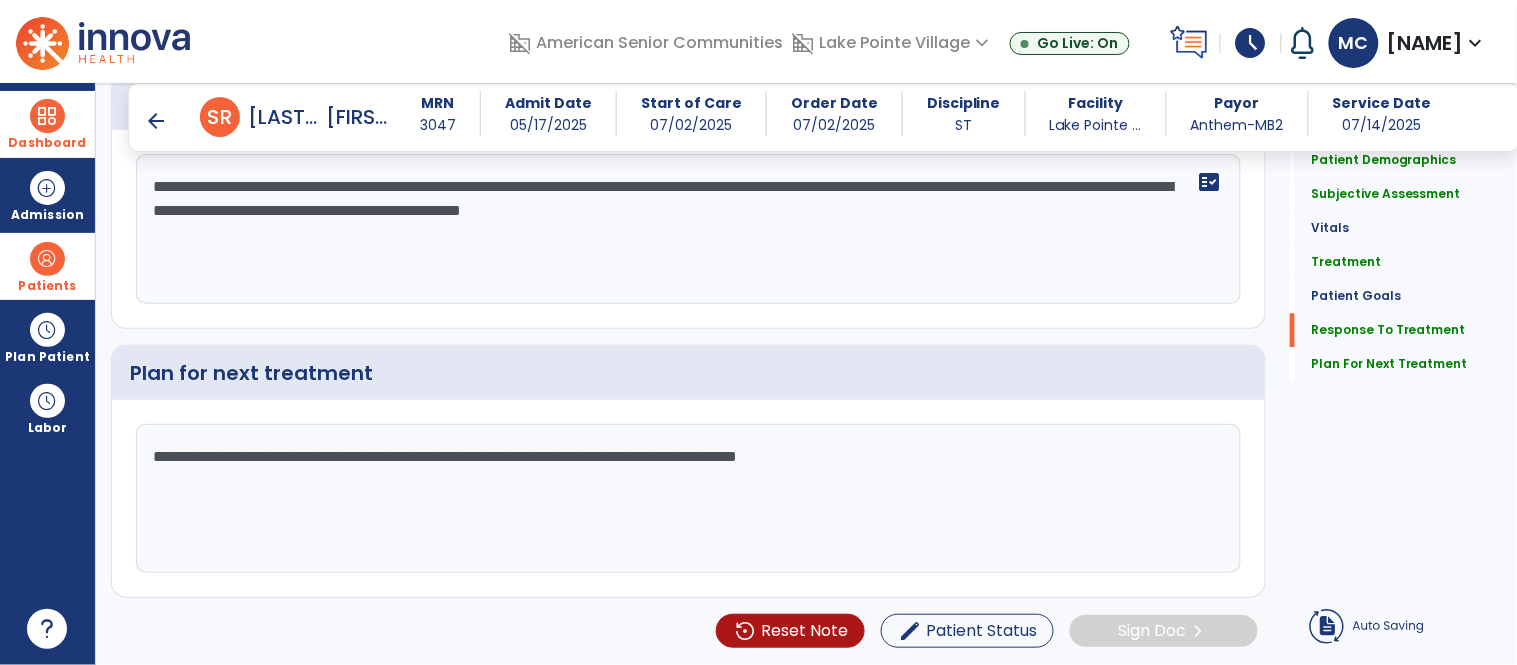 type on "**********" 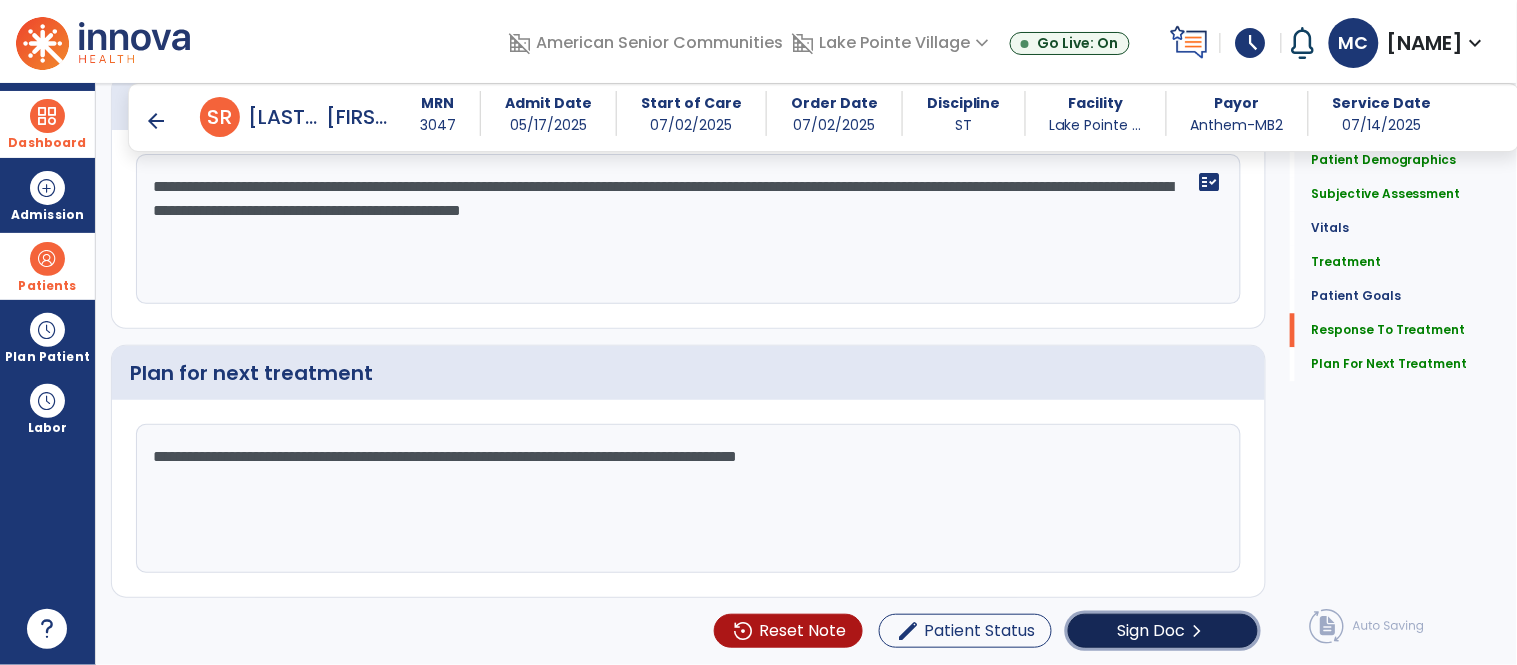 click on "chevron_right" 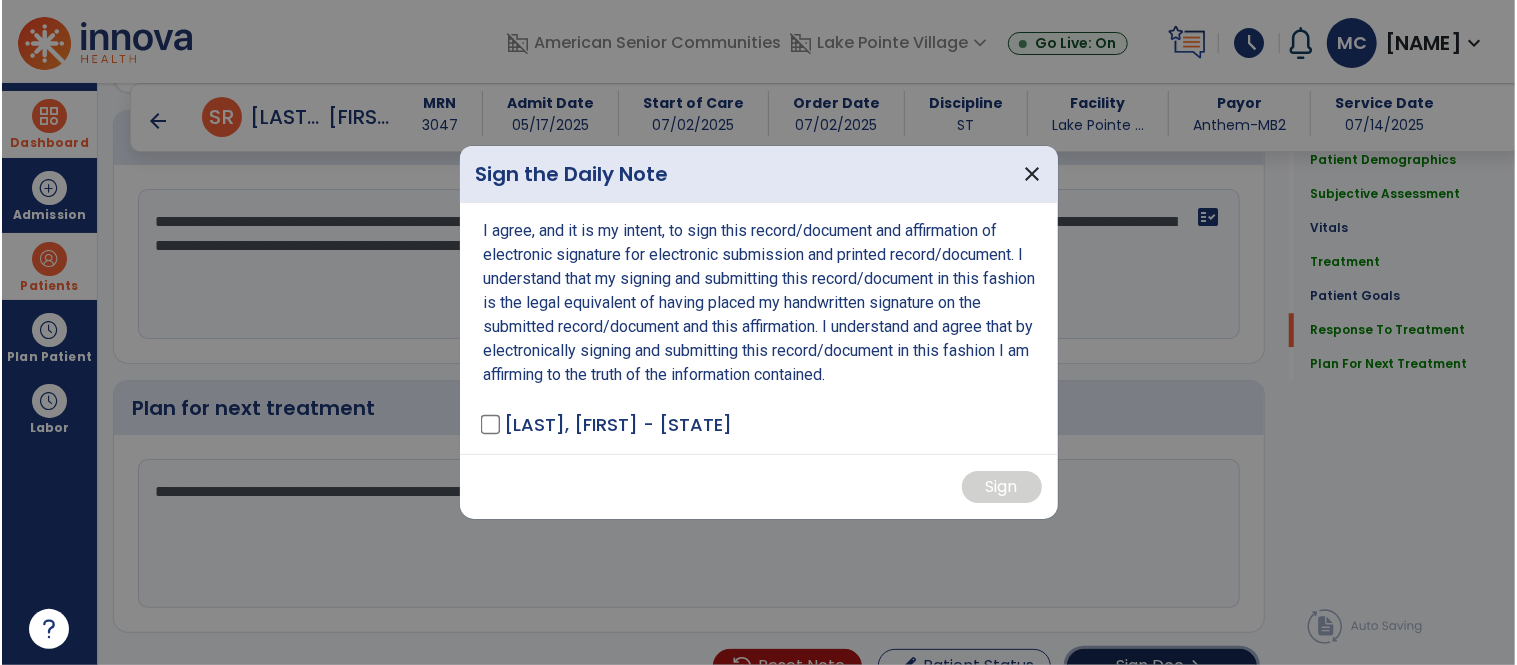 scroll, scrollTop: 3213, scrollLeft: 0, axis: vertical 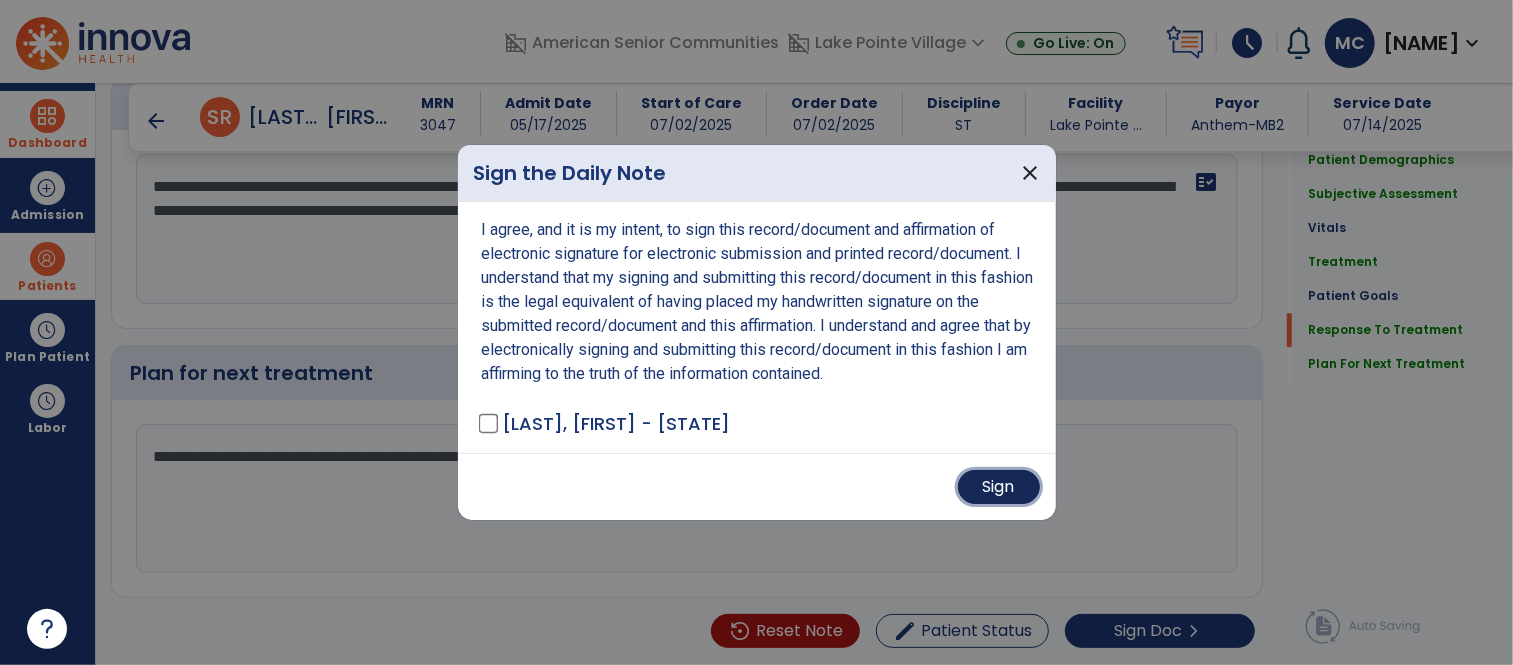 click on "Sign" at bounding box center (999, 487) 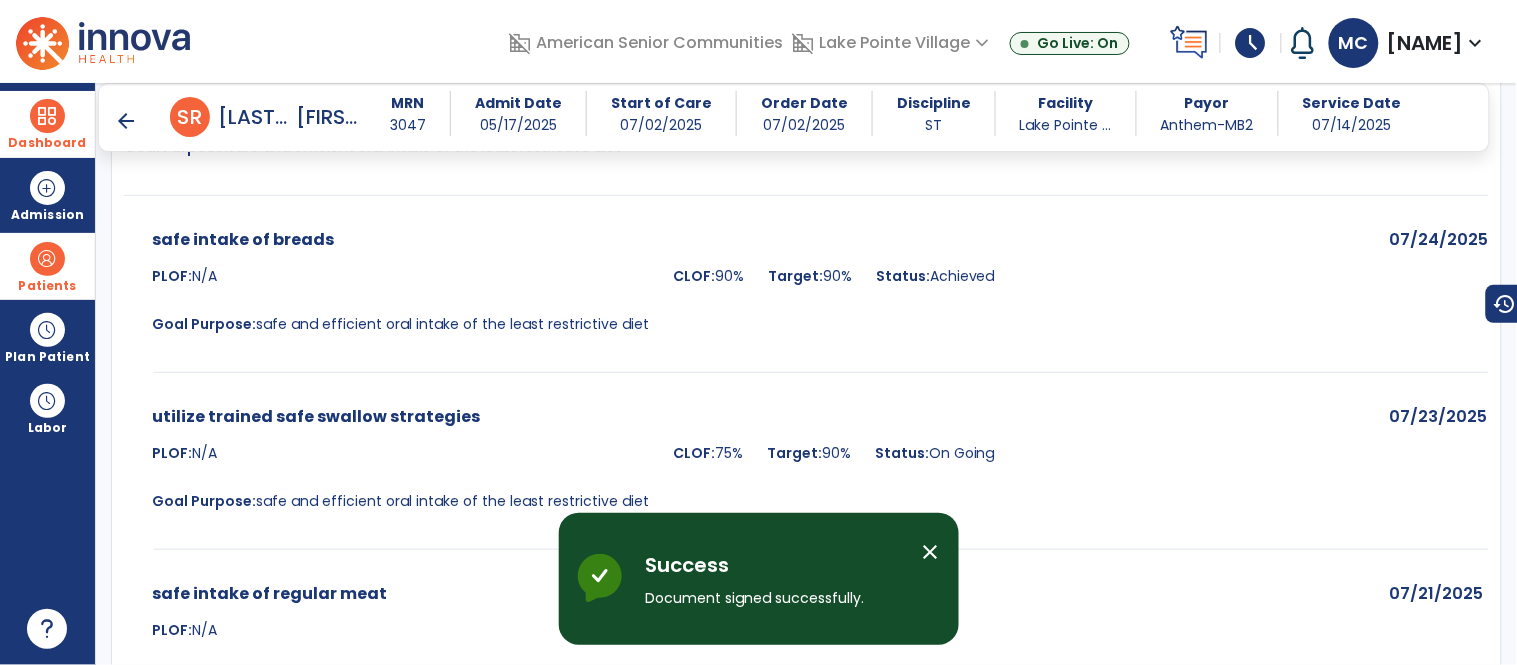 scroll, scrollTop: 4278, scrollLeft: 0, axis: vertical 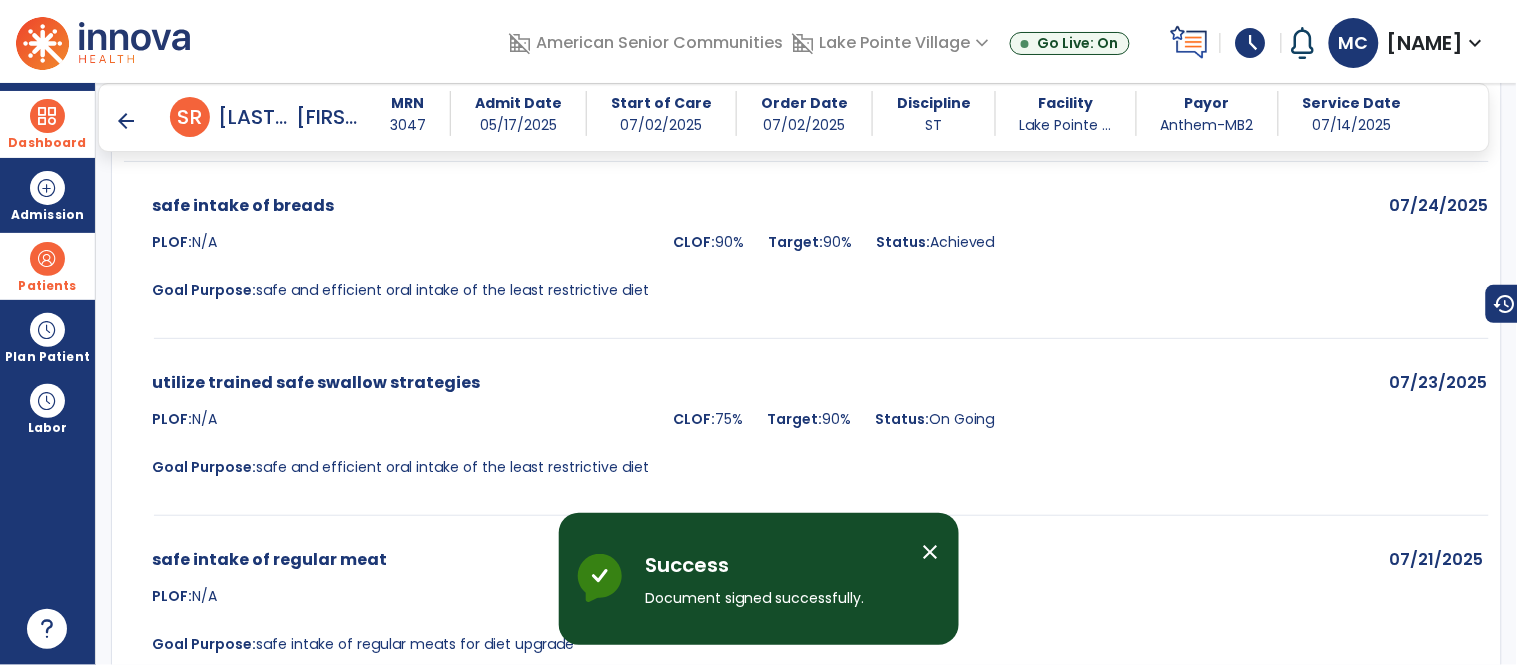 click on "arrow_back" at bounding box center (126, 121) 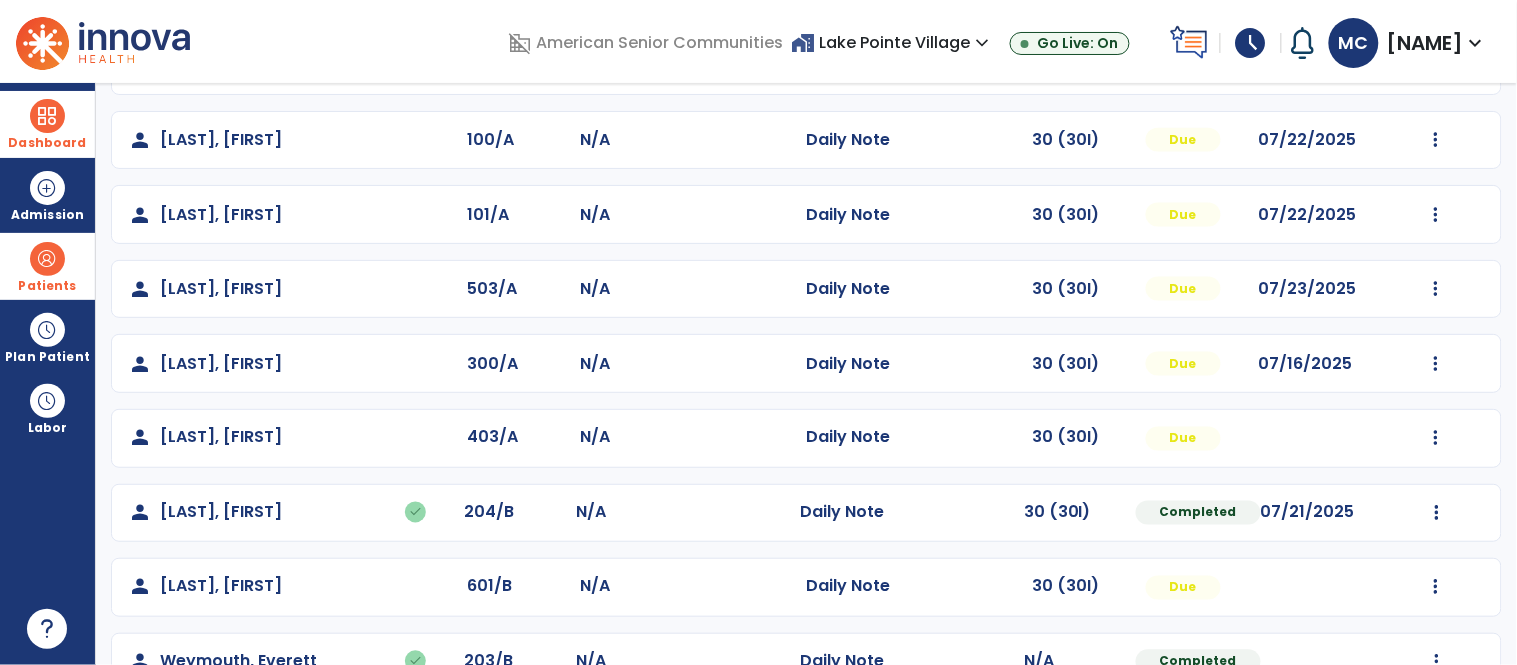 scroll, scrollTop: 667, scrollLeft: 0, axis: vertical 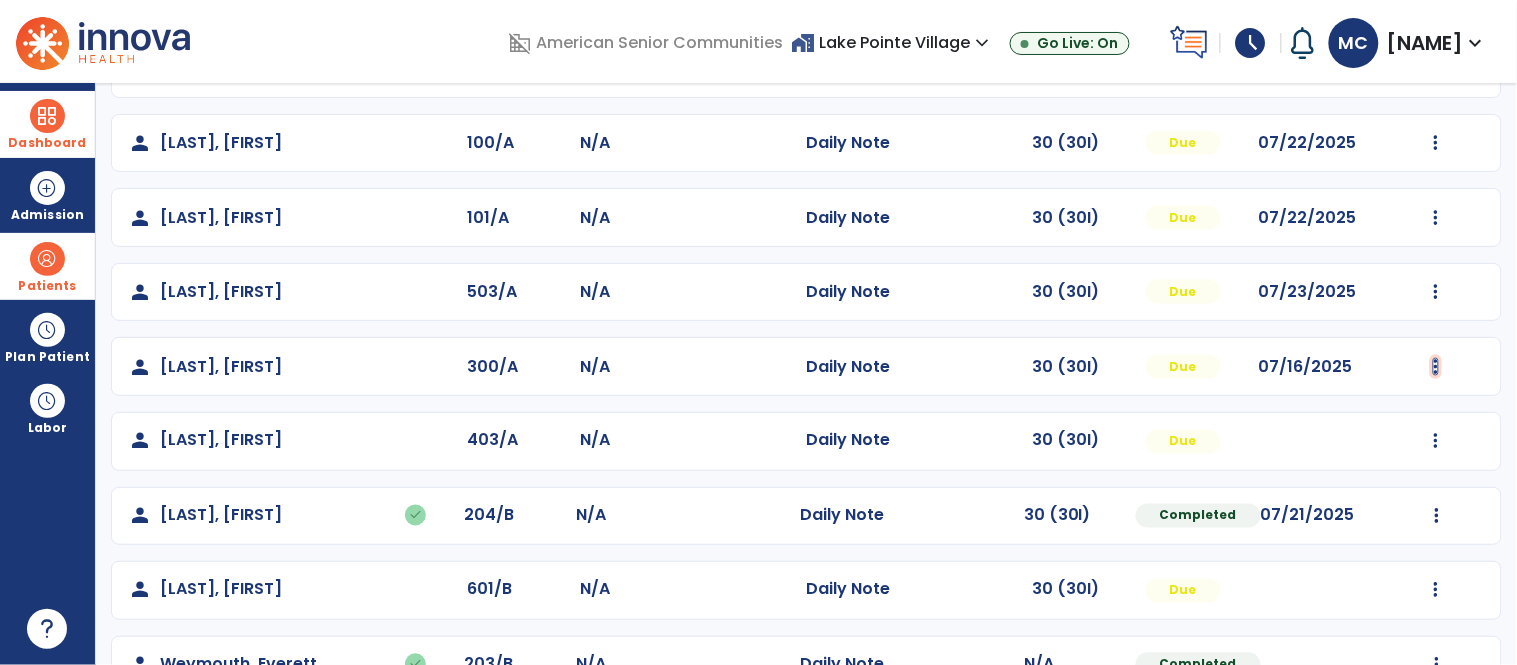 click at bounding box center [1436, -379] 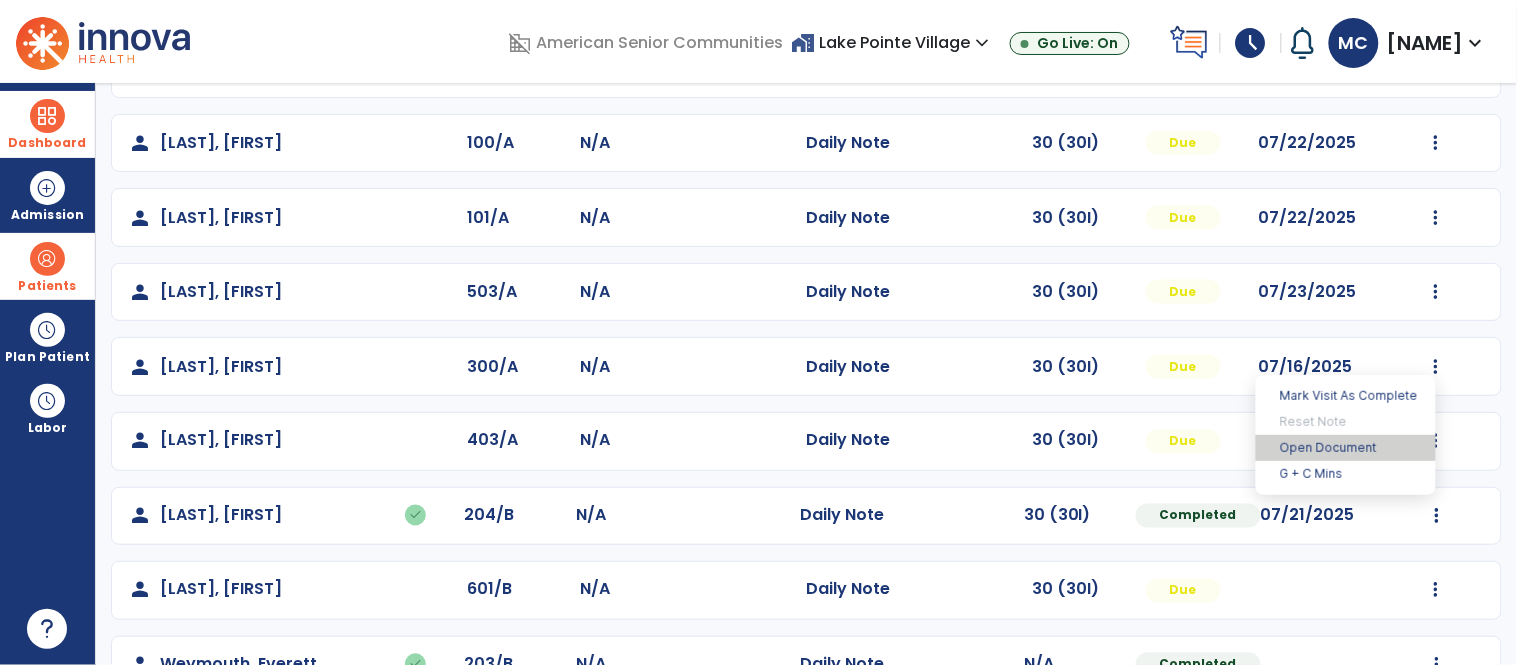 click on "Open Document" at bounding box center [1346, 448] 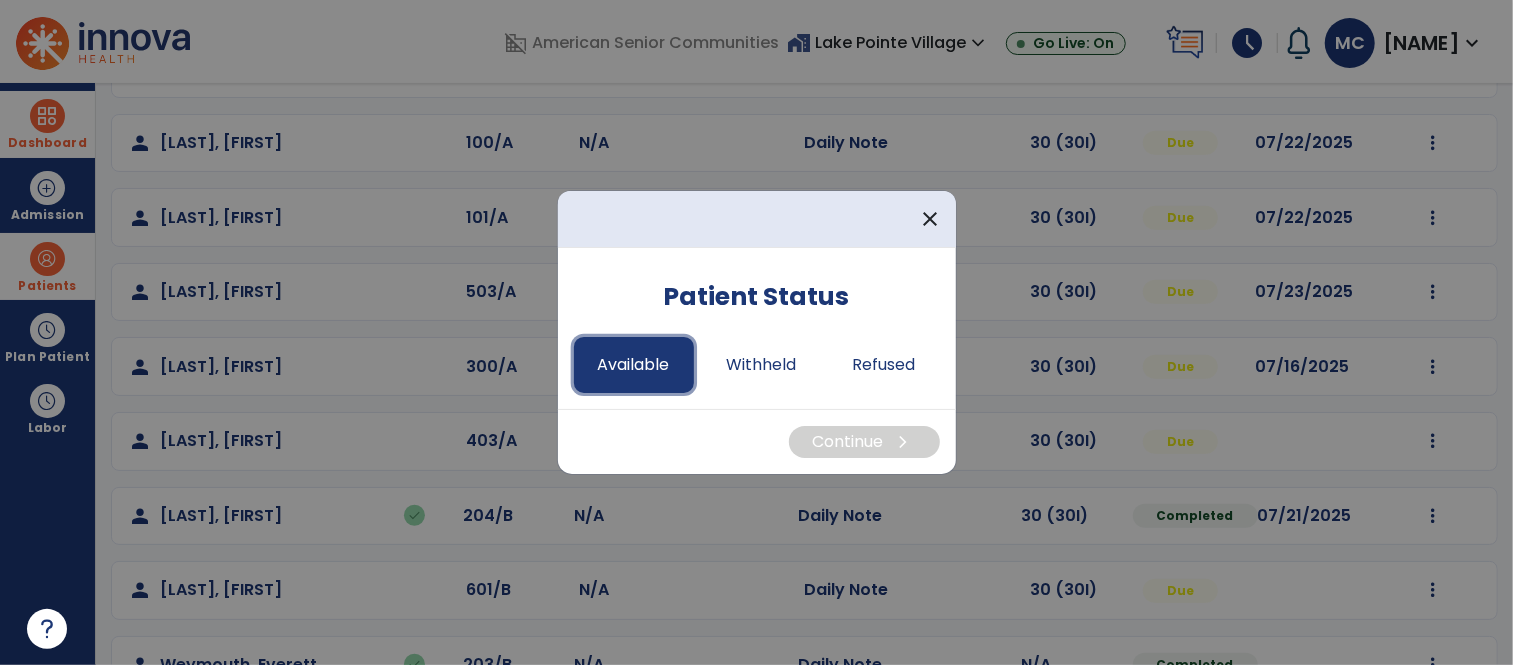 click on "Available" at bounding box center (634, 365) 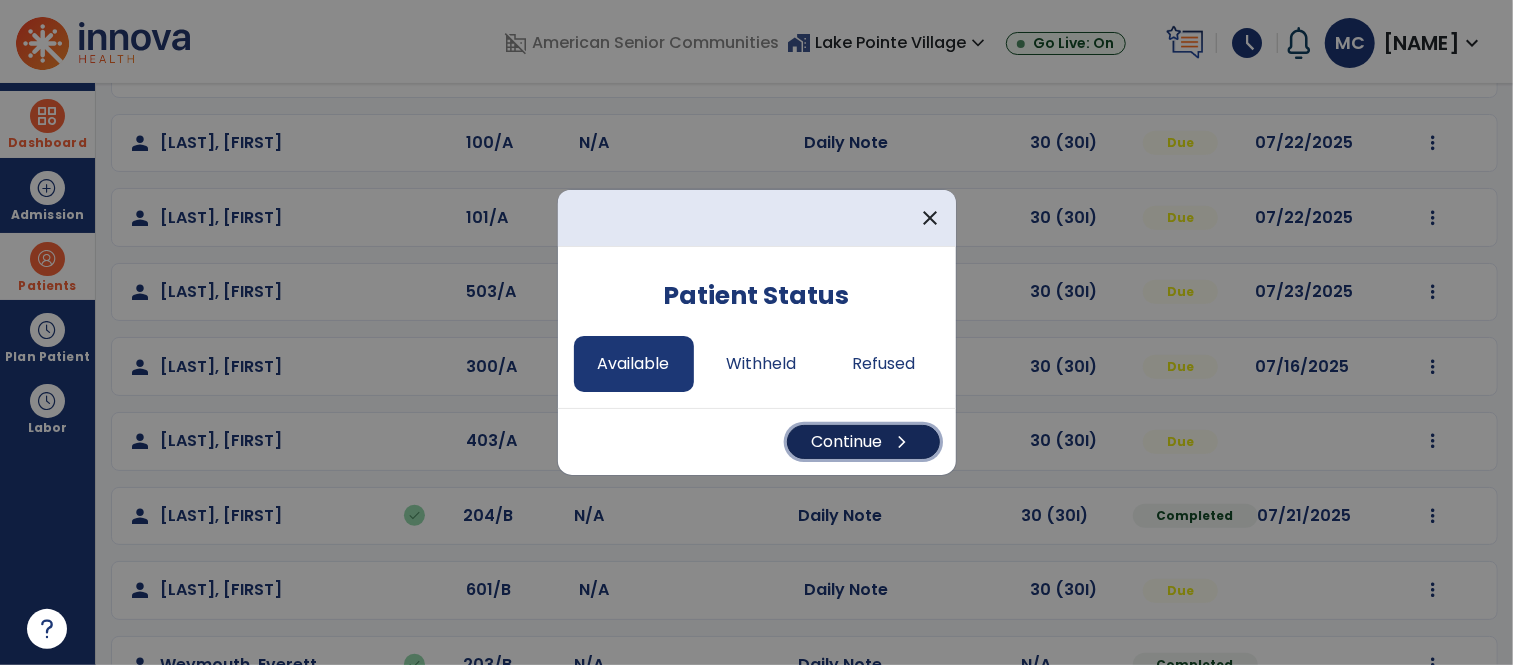 click on "Continue   chevron_right" at bounding box center [863, 442] 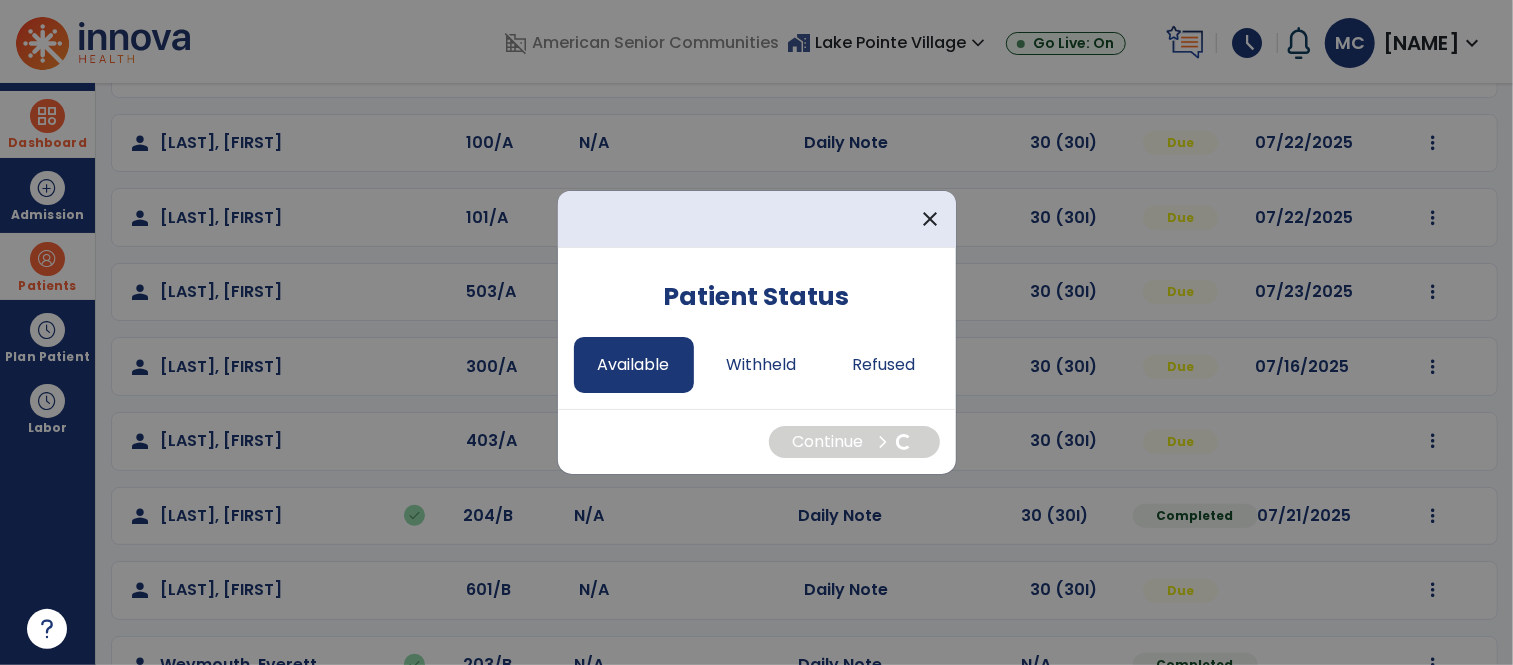 select on "*" 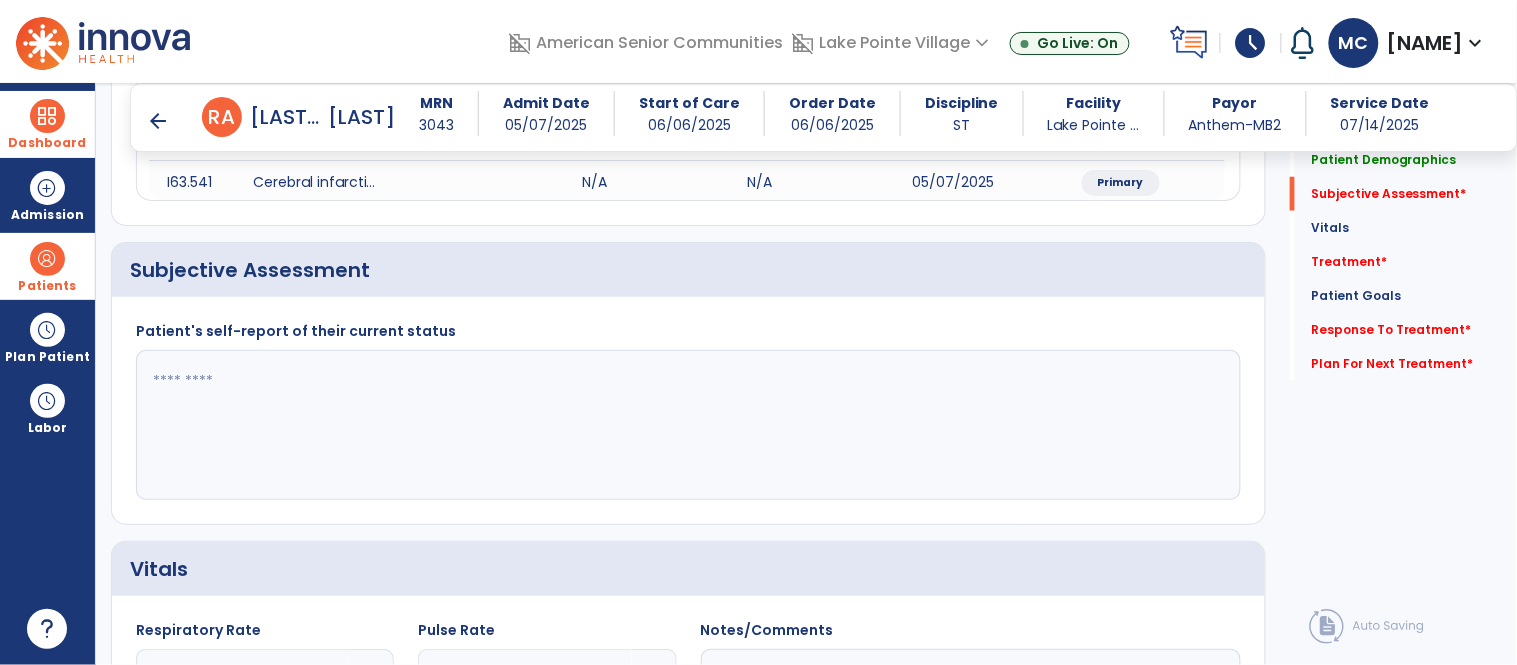 scroll, scrollTop: 407, scrollLeft: 0, axis: vertical 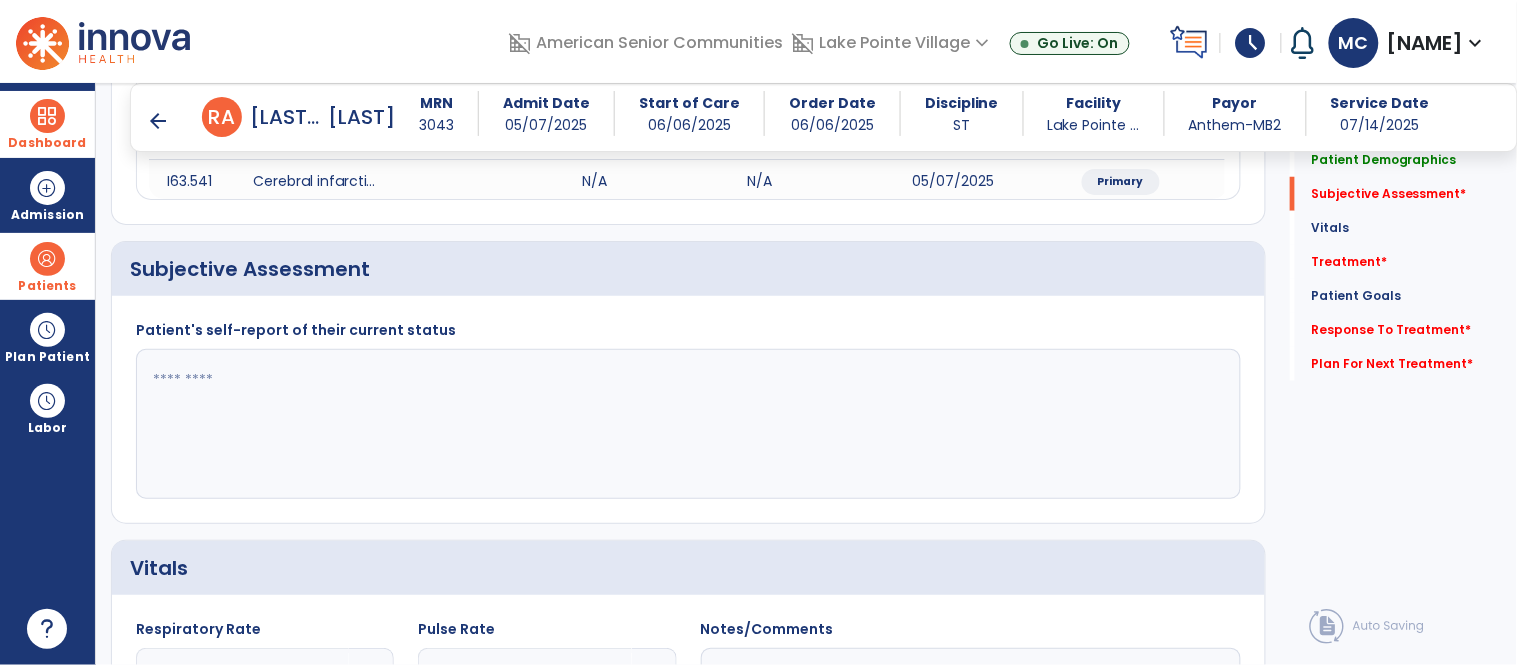 click 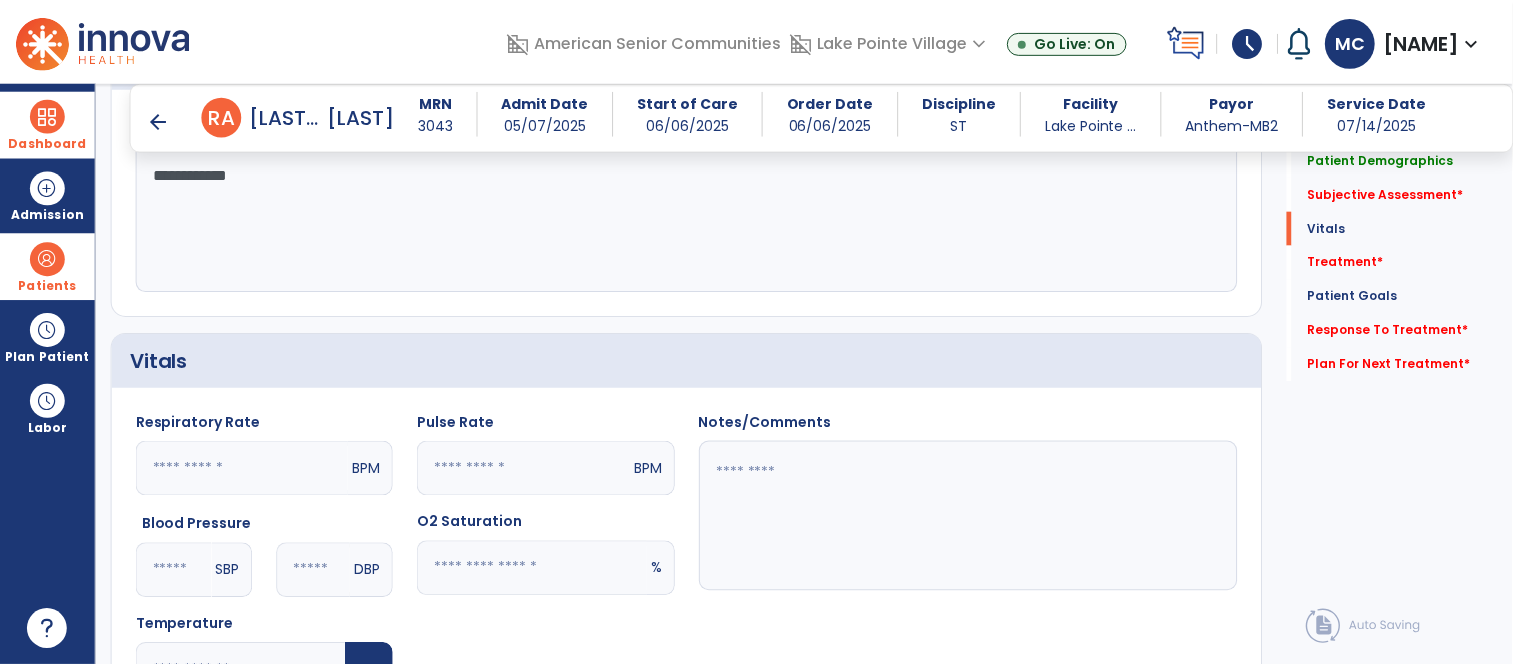scroll, scrollTop: 878, scrollLeft: 0, axis: vertical 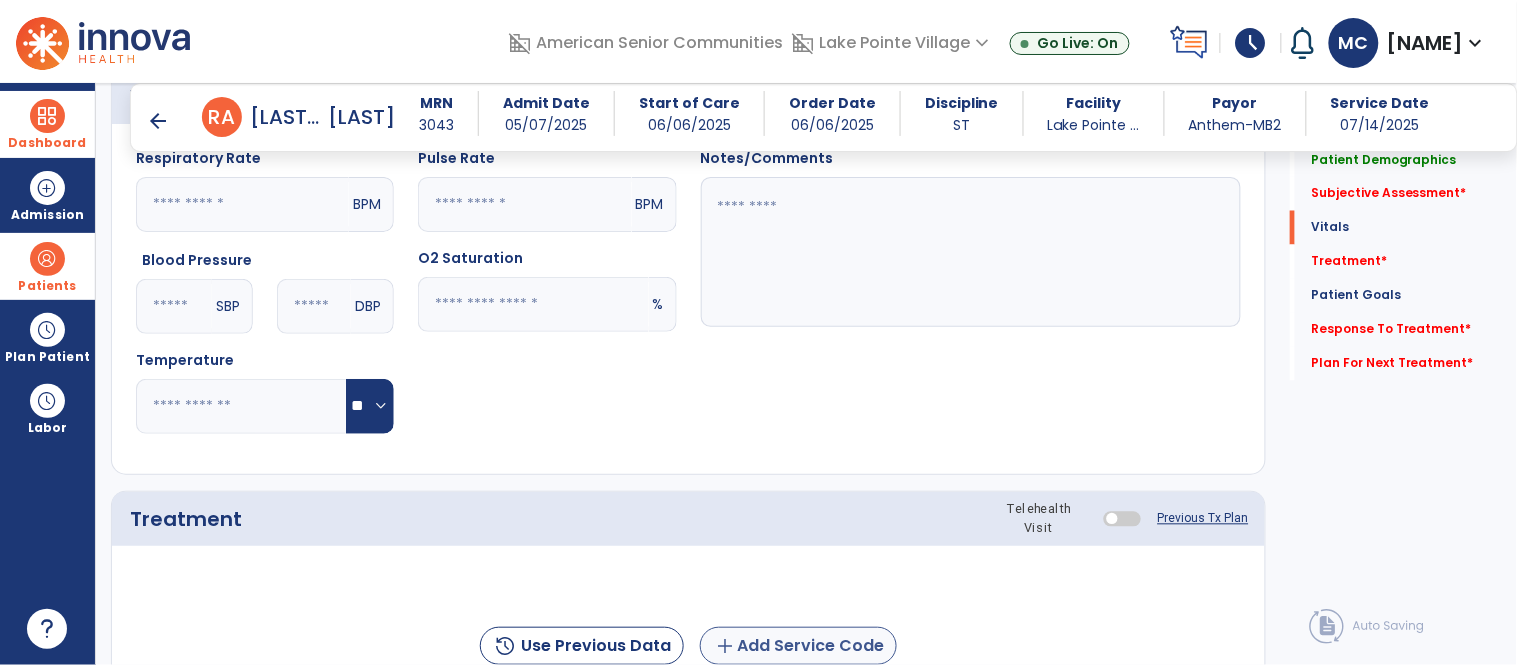 type on "**********" 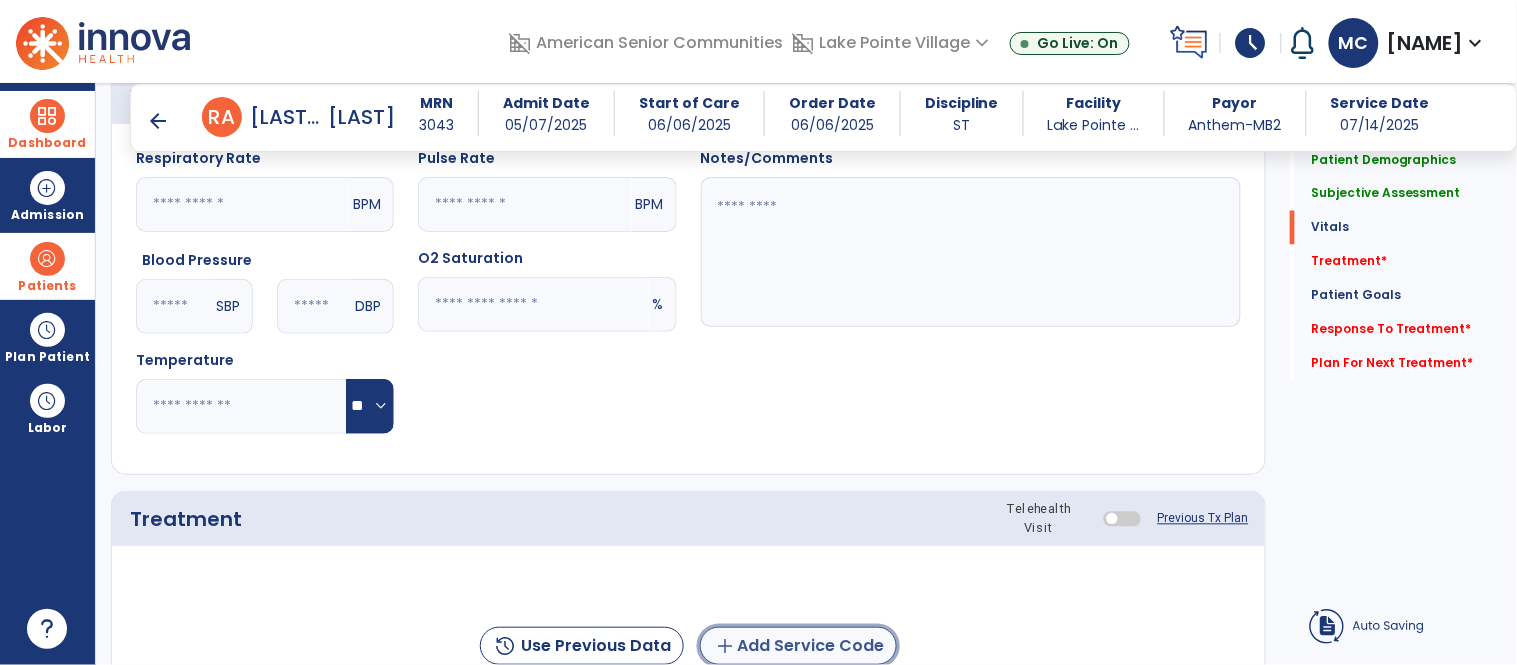 click on "add  Add Service Code" 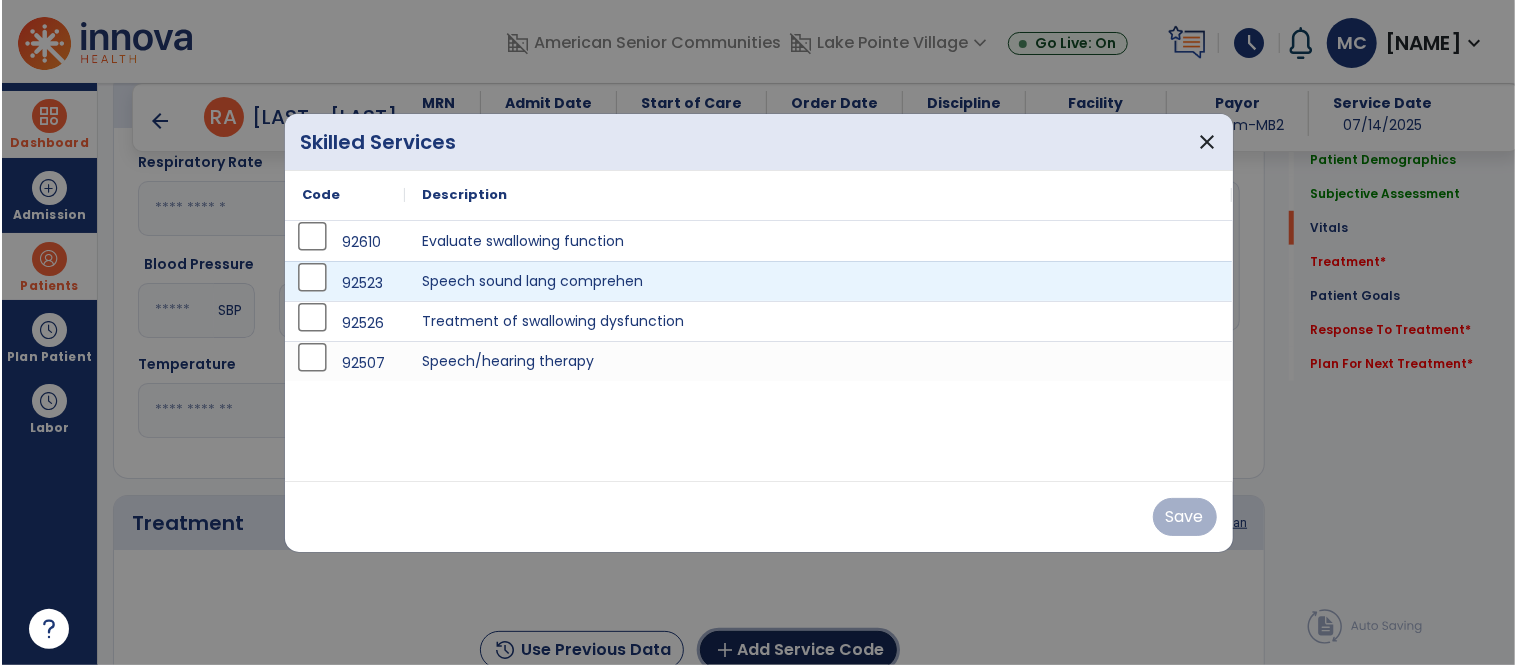 scroll, scrollTop: 878, scrollLeft: 0, axis: vertical 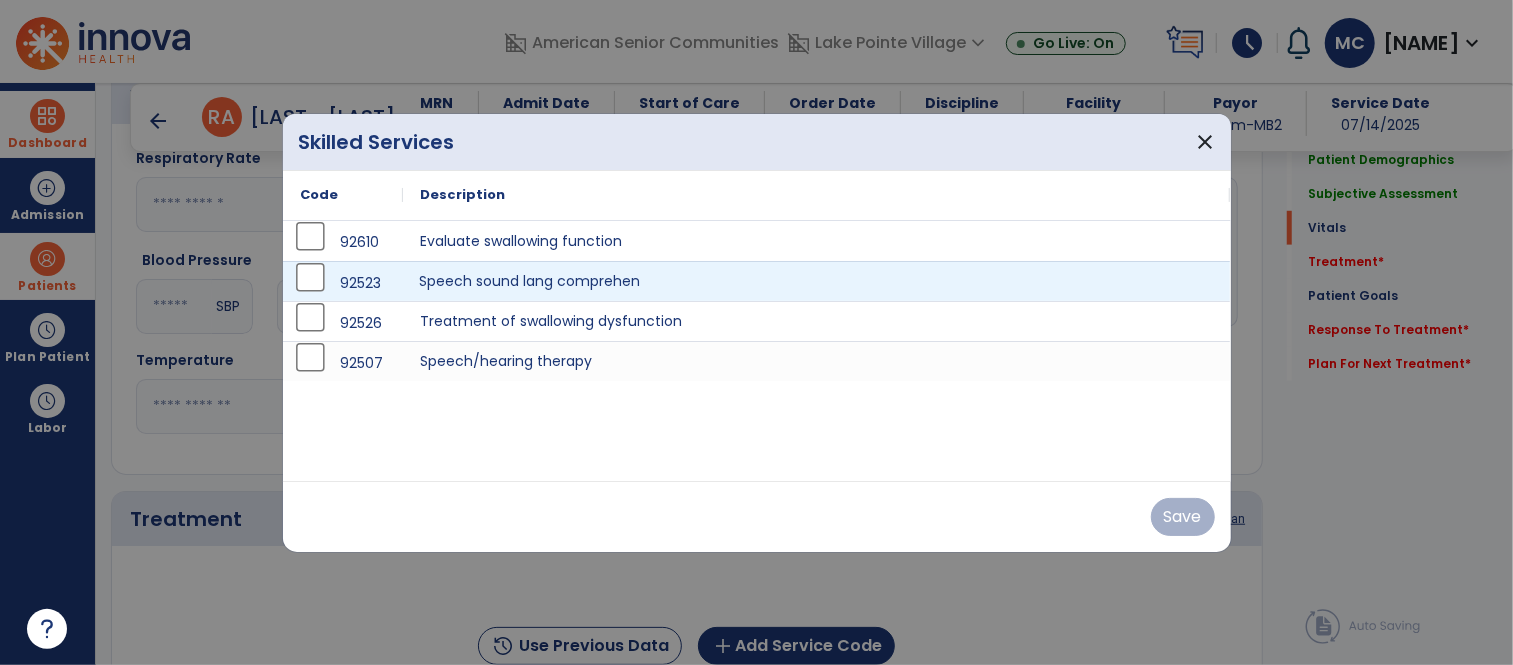 click on "Speech sound lang comprehen" at bounding box center [817, 281] 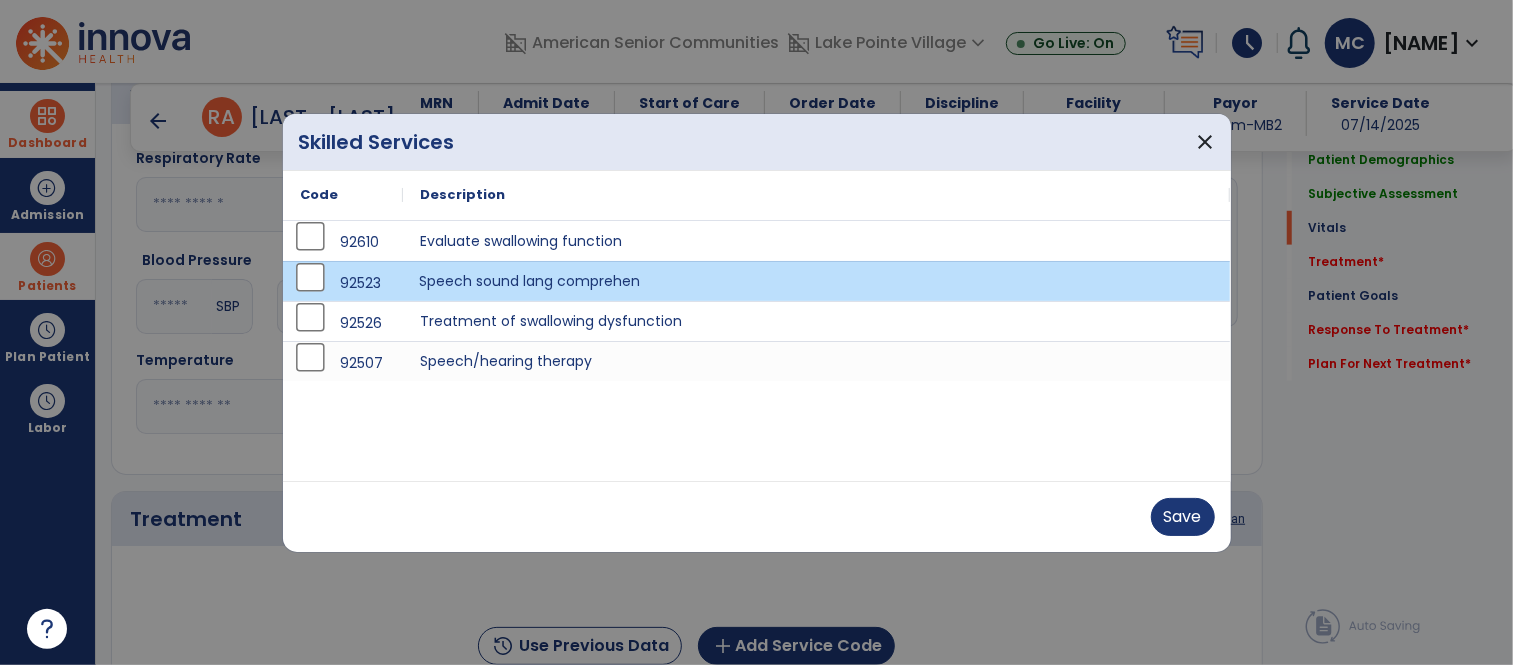 click on "Speech sound lang comprehen" at bounding box center [817, 281] 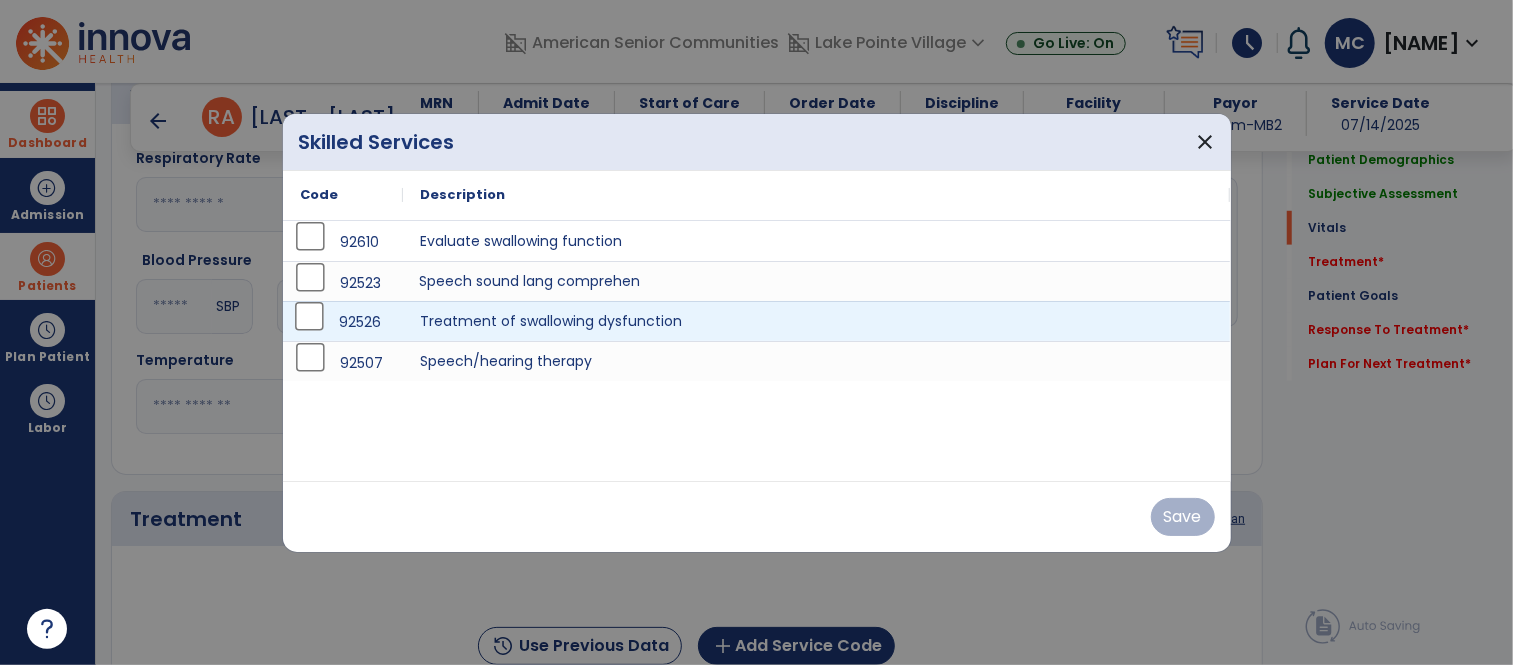 click on "92526" at bounding box center (360, 322) 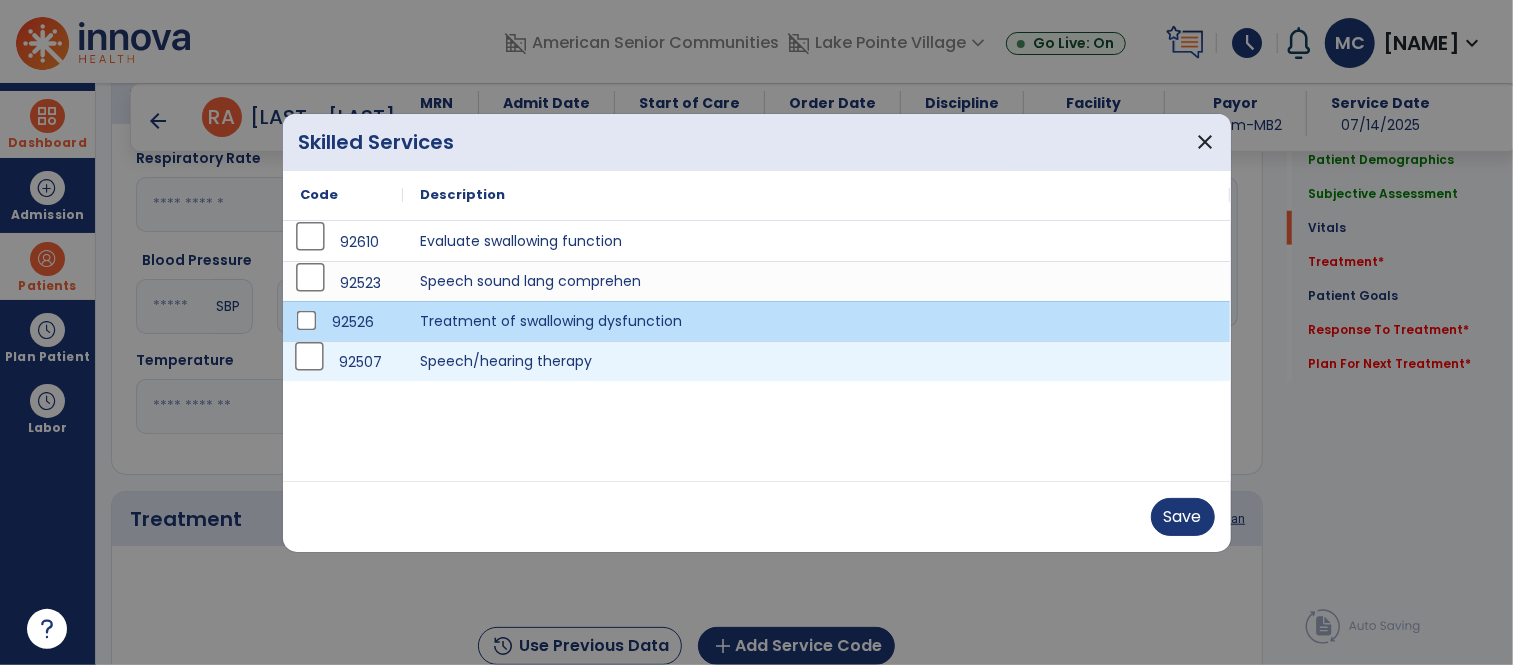 click on "92507" at bounding box center (360, 362) 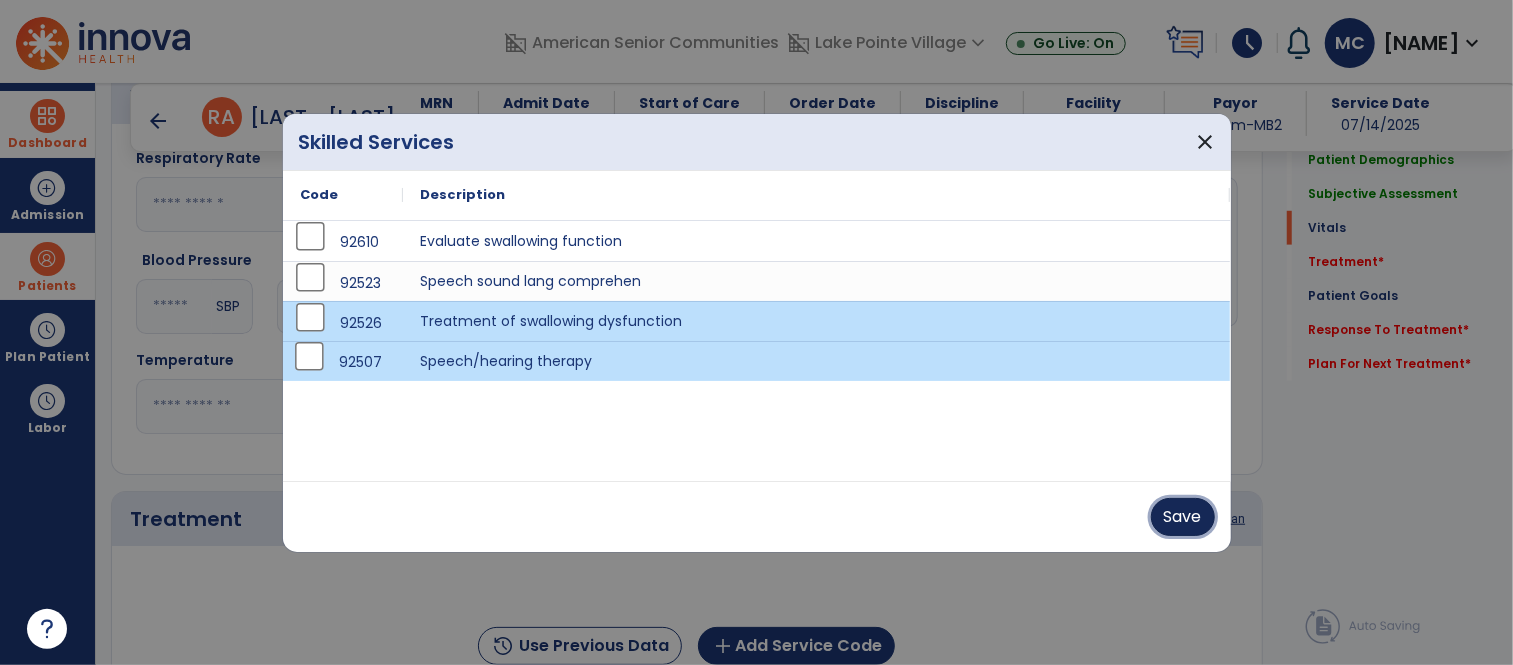 click on "Save" at bounding box center (1183, 517) 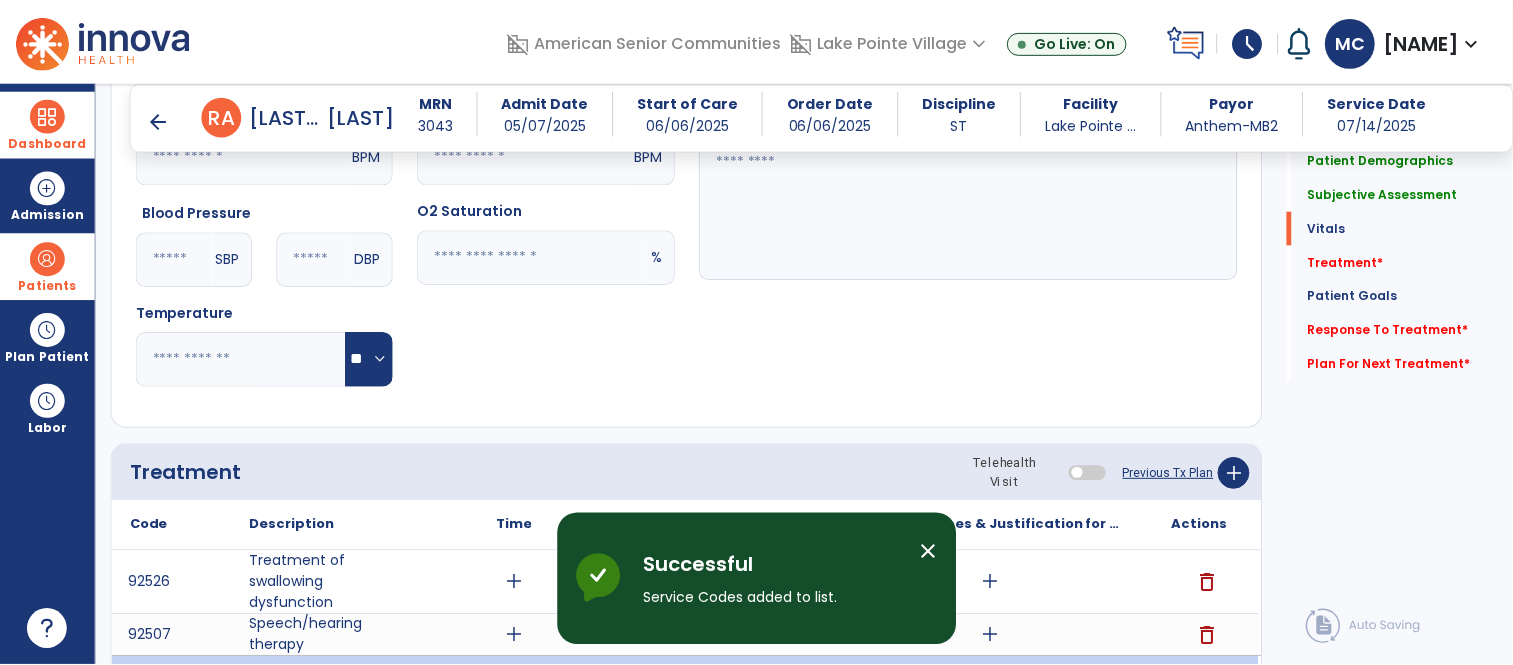 scroll, scrollTop: 1080, scrollLeft: 0, axis: vertical 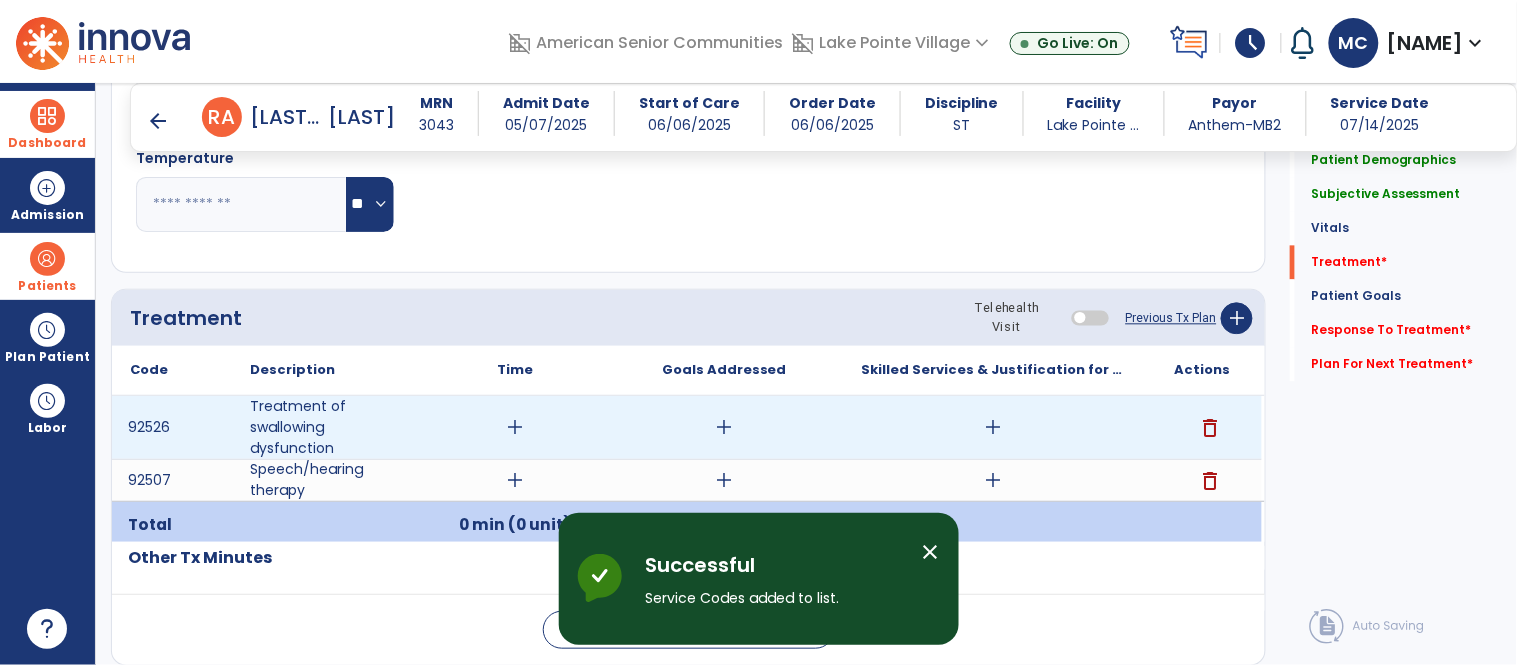 click on "add" at bounding box center [515, 427] 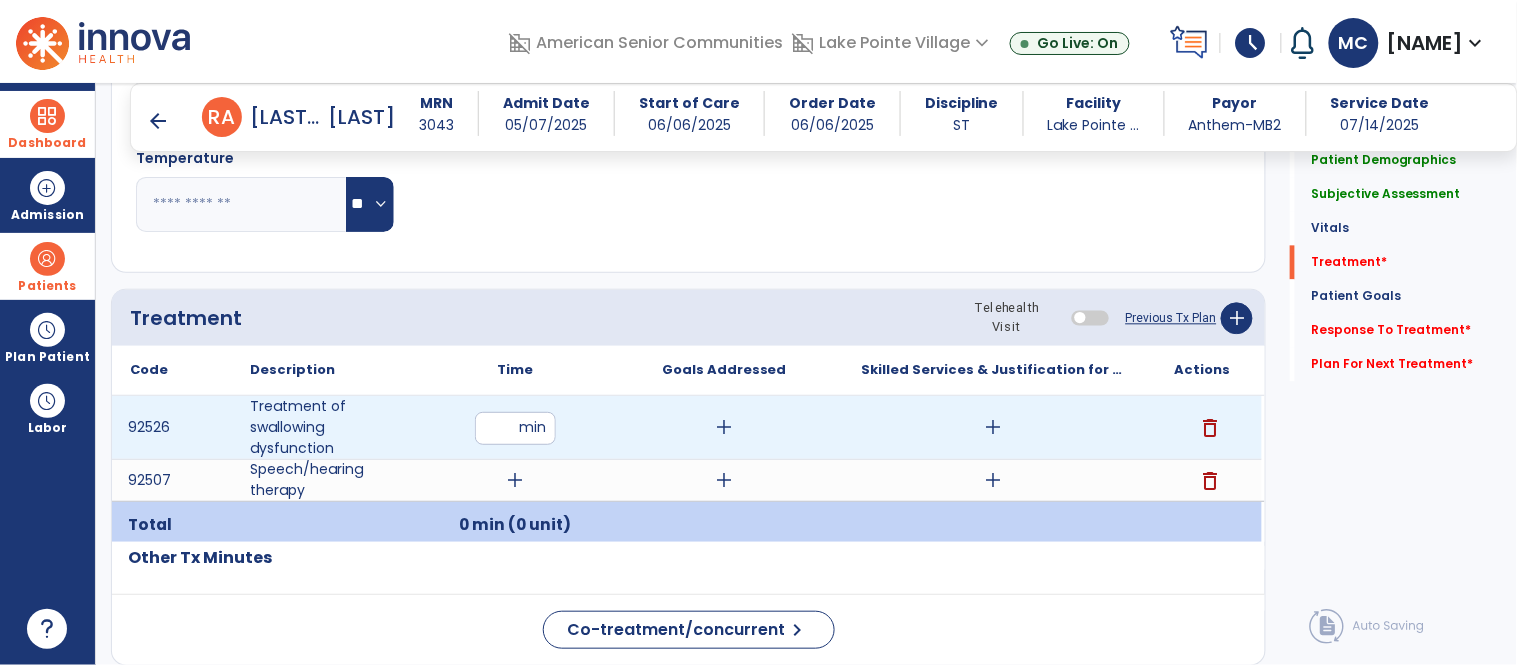 type on "**" 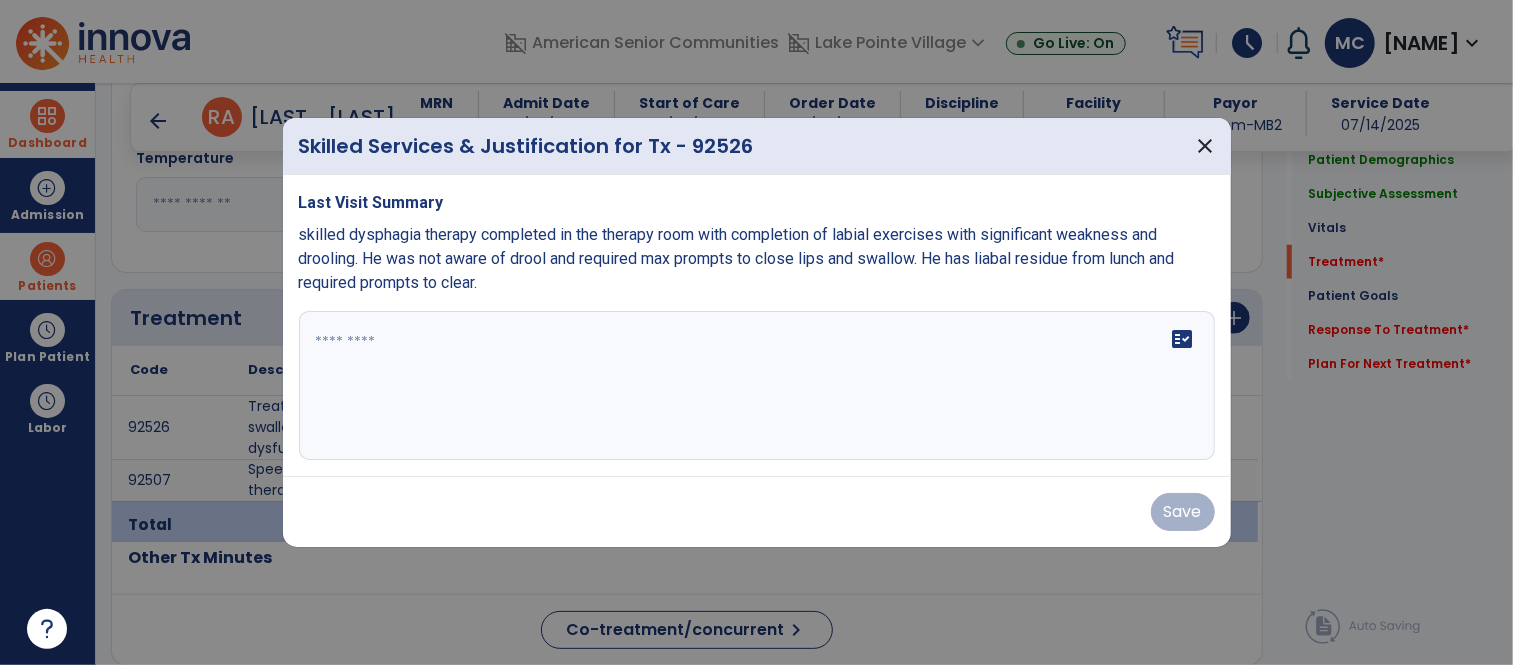 scroll, scrollTop: 1080, scrollLeft: 0, axis: vertical 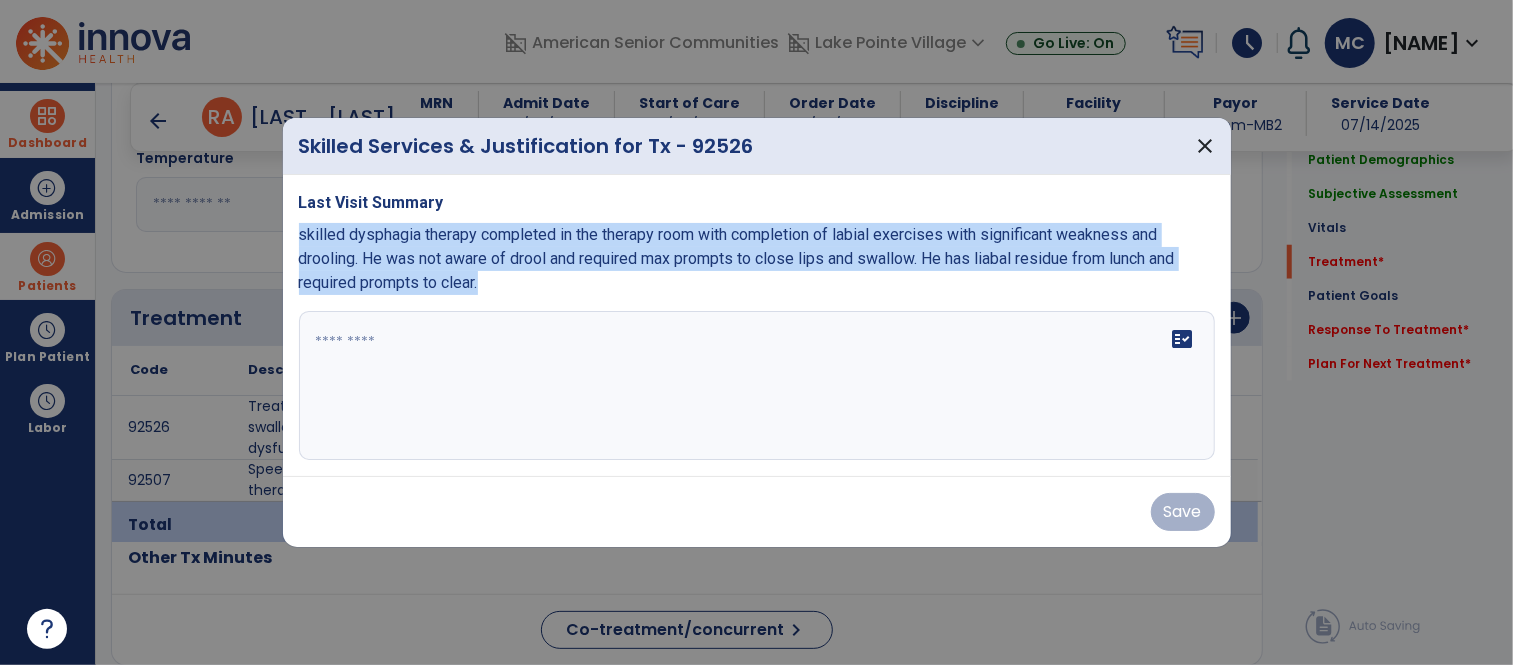 drag, startPoint x: 496, startPoint y: 286, endPoint x: 298, endPoint y: 240, distance: 203.27321 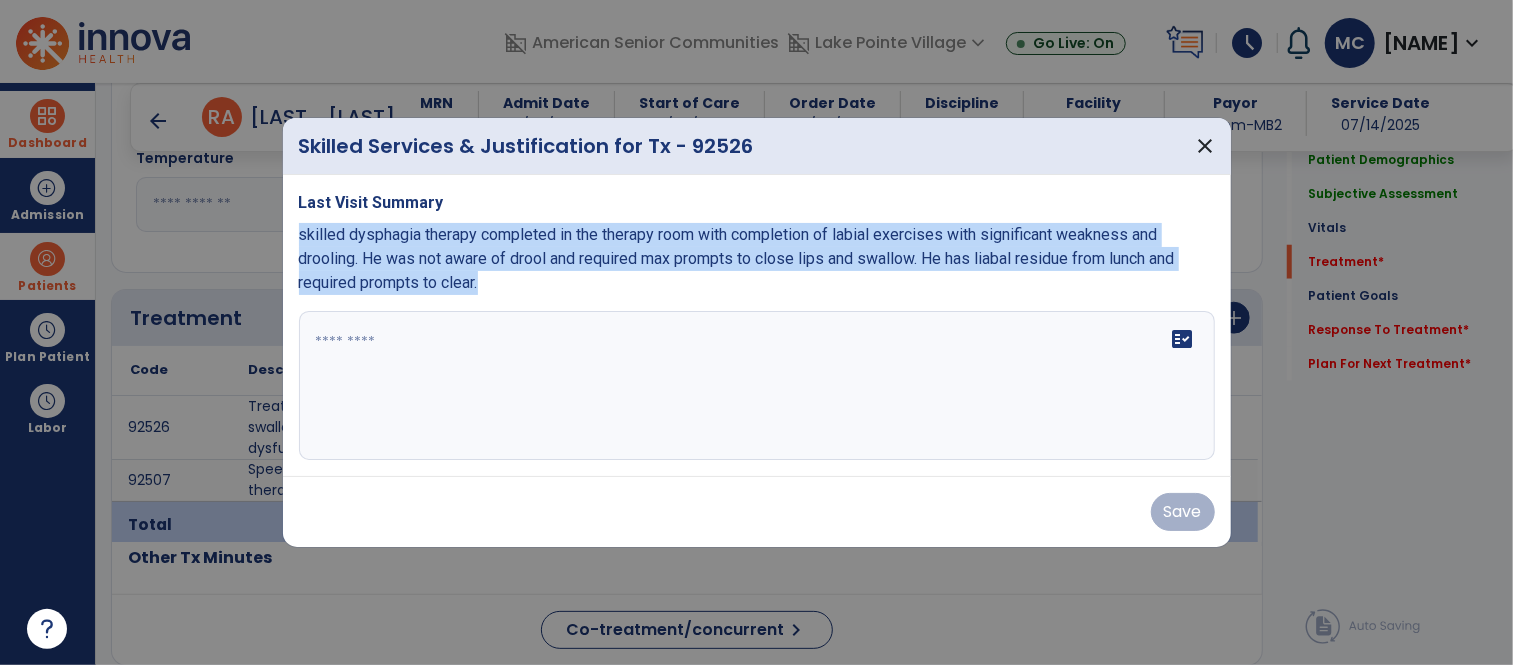 click on "skilled dysphagia therapy completed in the therapy room with completion of labial exercises with significant weakness and drooling. He was not aware of drool and required max prompts to close lips and swallow. He has liabal residue from lunch and required prompts to clear." at bounding box center (757, 259) 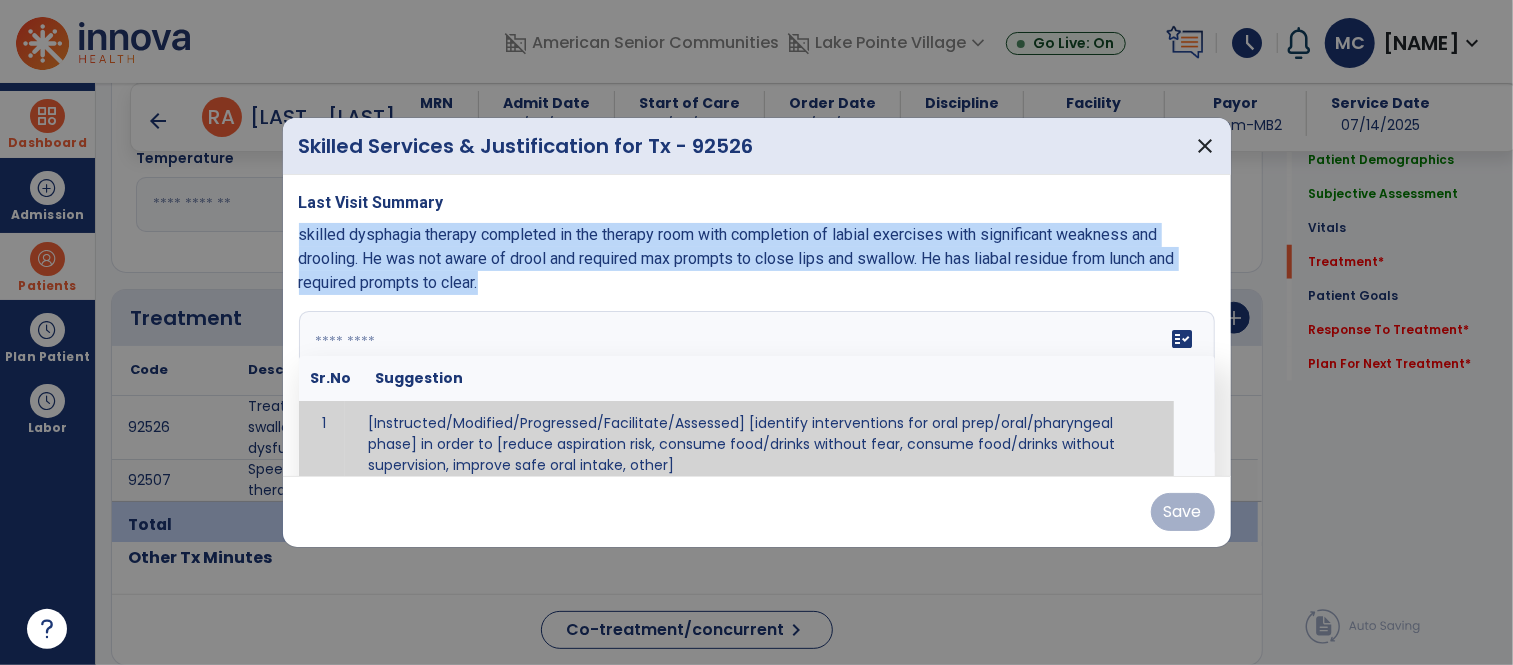 click on "fact_check  Sr.No Suggestion 1 [Instructed/Modified/Progressed/Facilitate/Assessed] [identify interventions for oral prep/oral/pharyngeal phase] in order to [reduce aspiration risk, consume food/drinks without fear, consume food/drinks without supervision, improve safe oral intake, other] 2 [Instructed/Modified/Progressed/Facilitate/Assessed] [identify compensatory methods such as alternating bites/sips, effortful swallow, other] in order to [reduce aspiration risk, consume food/drinks without fear, consume food/drinks without supervision, improve safe oral intake, other] 3 [Instructed/Modified/Progressed/Assessed] trials of [identify IDDSI Food/Drink Level or NDD Solid/Liquid Level] in order to [reduce aspiration risk, consume food/drinks without fear, consume food/drinks without supervision, improve safe oral intake, other] 4 5 Assessed swallow with administration of [identify test]" at bounding box center (757, 386) 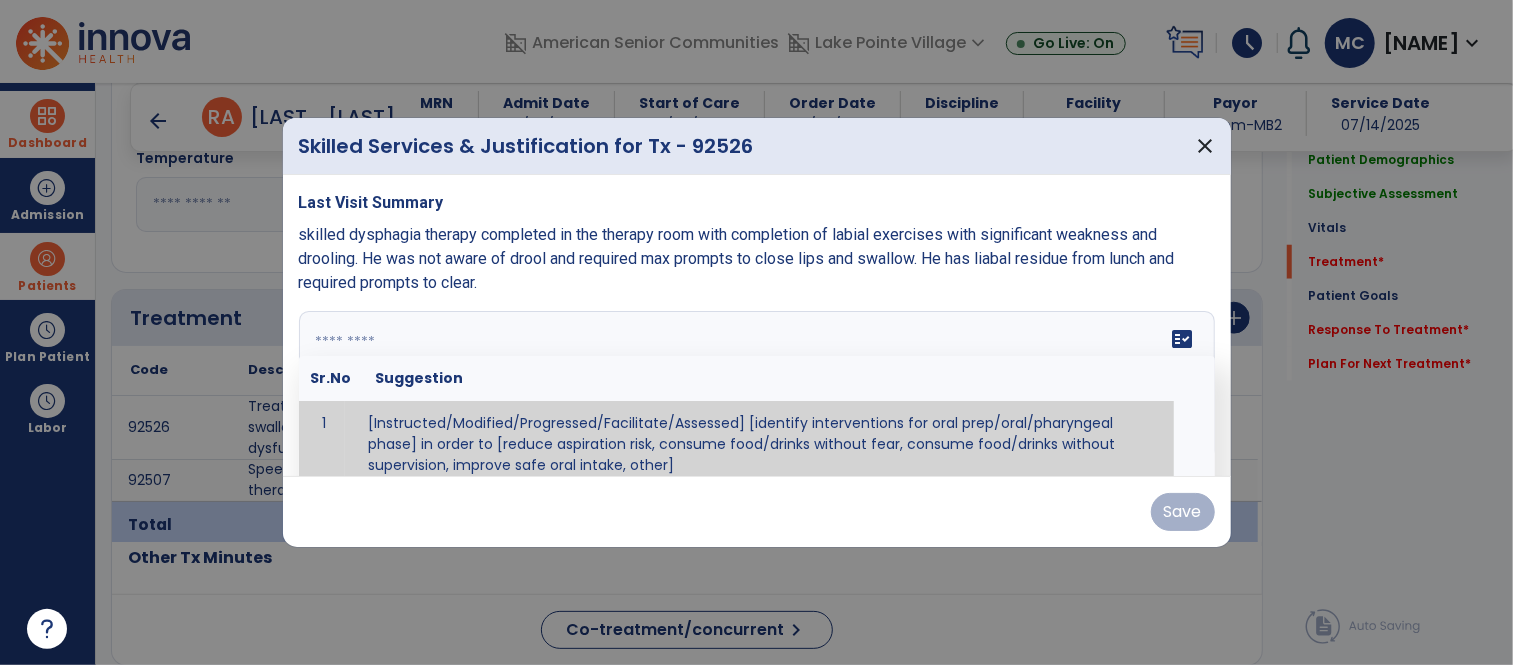 scroll, scrollTop: 11, scrollLeft: 0, axis: vertical 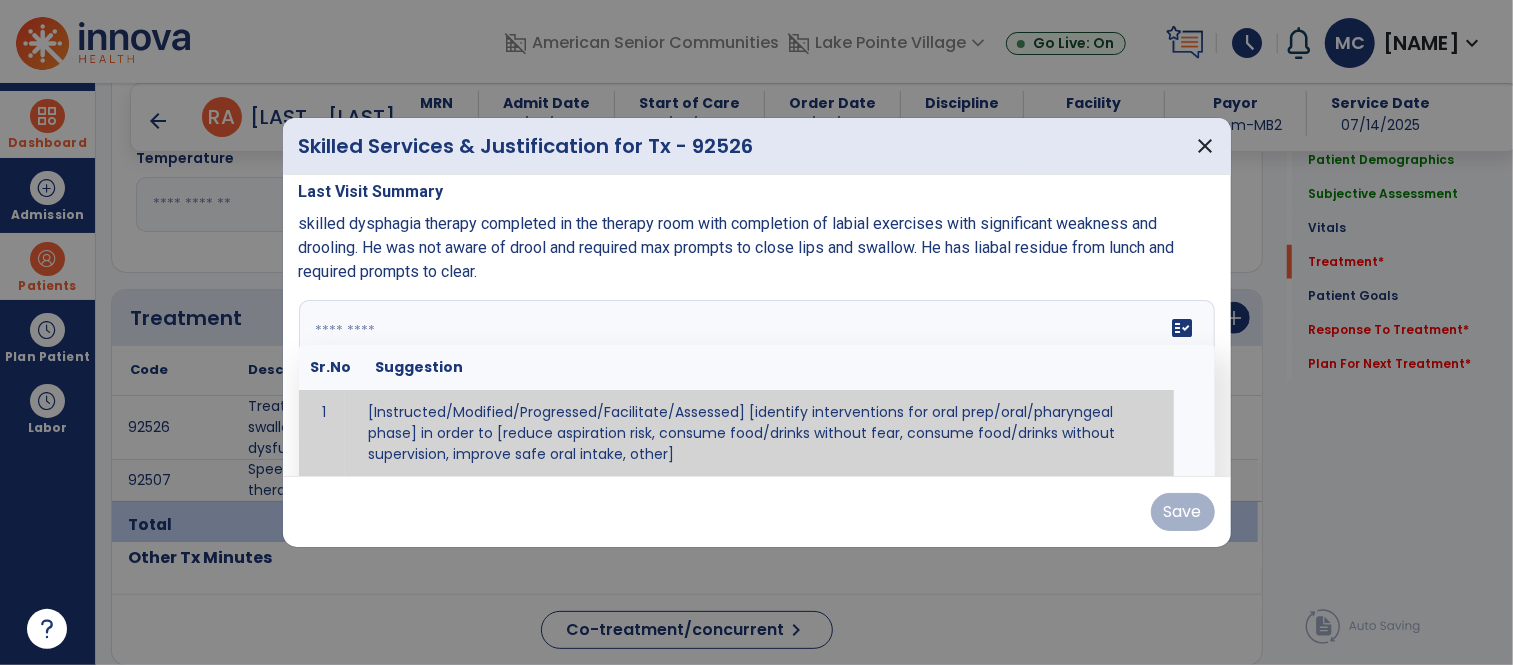 paste on "**********" 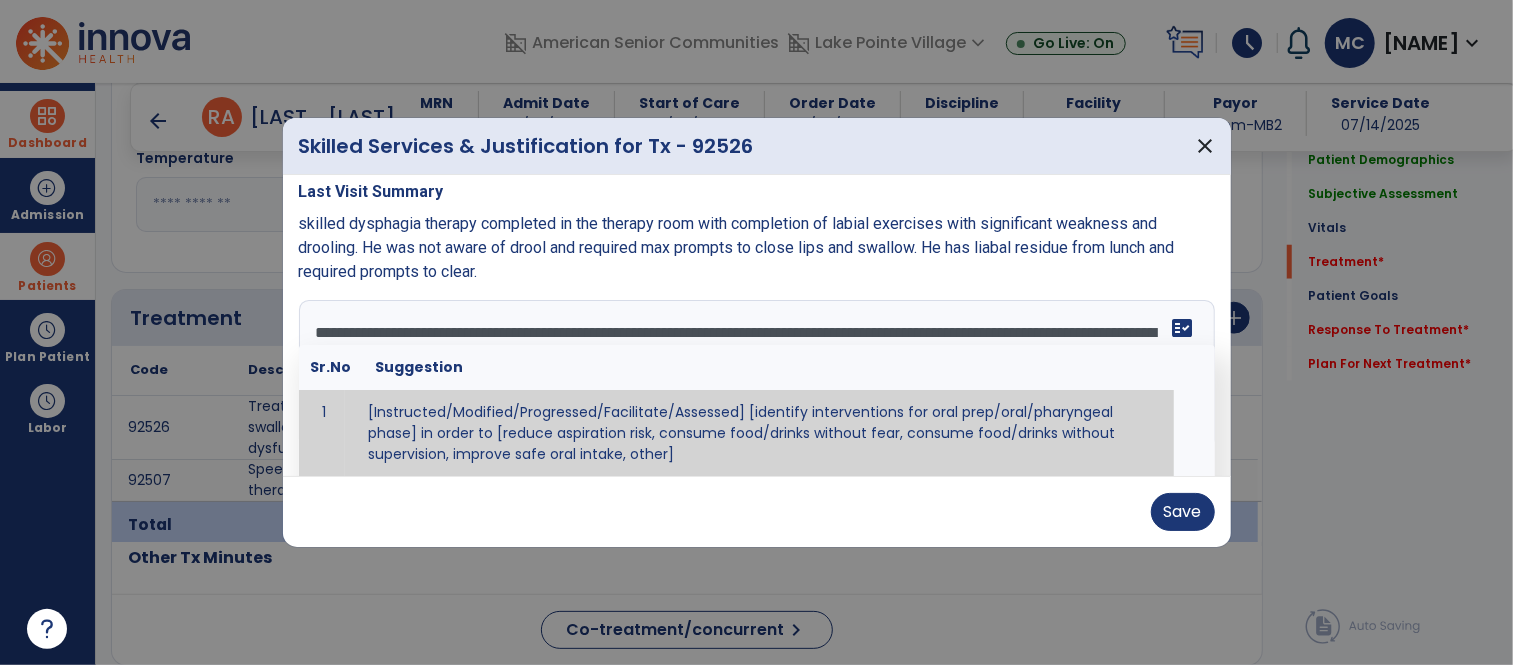 scroll, scrollTop: 0, scrollLeft: 0, axis: both 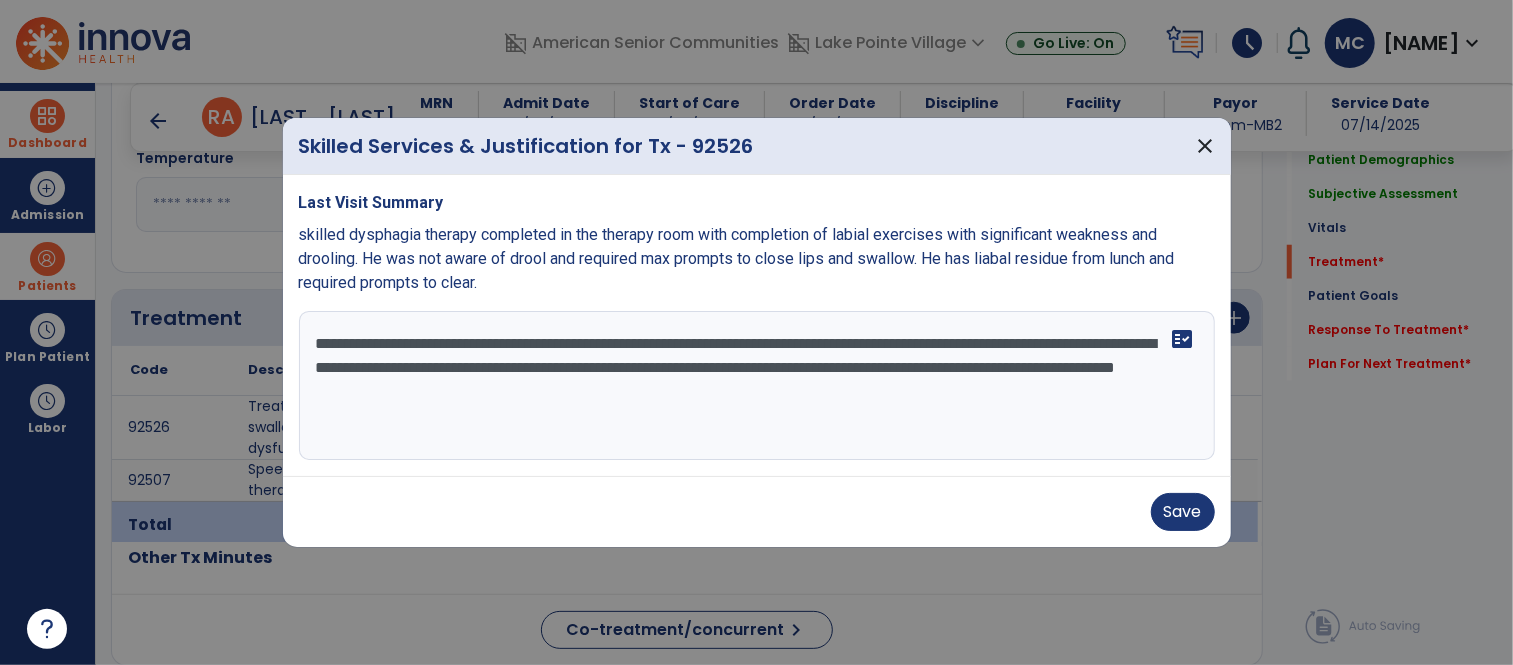 drag, startPoint x: 903, startPoint y: 390, endPoint x: 387, endPoint y: 402, distance: 516.1395 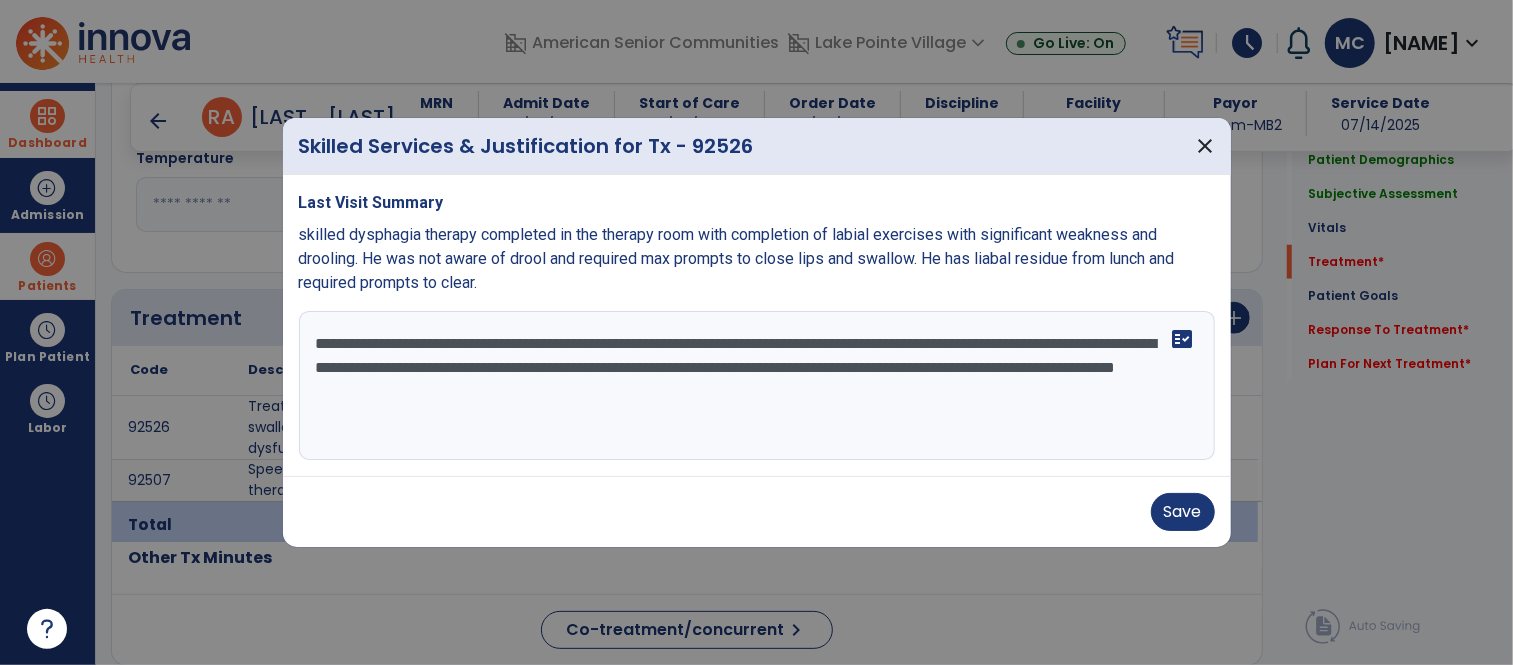 click on "**********" at bounding box center [757, 386] 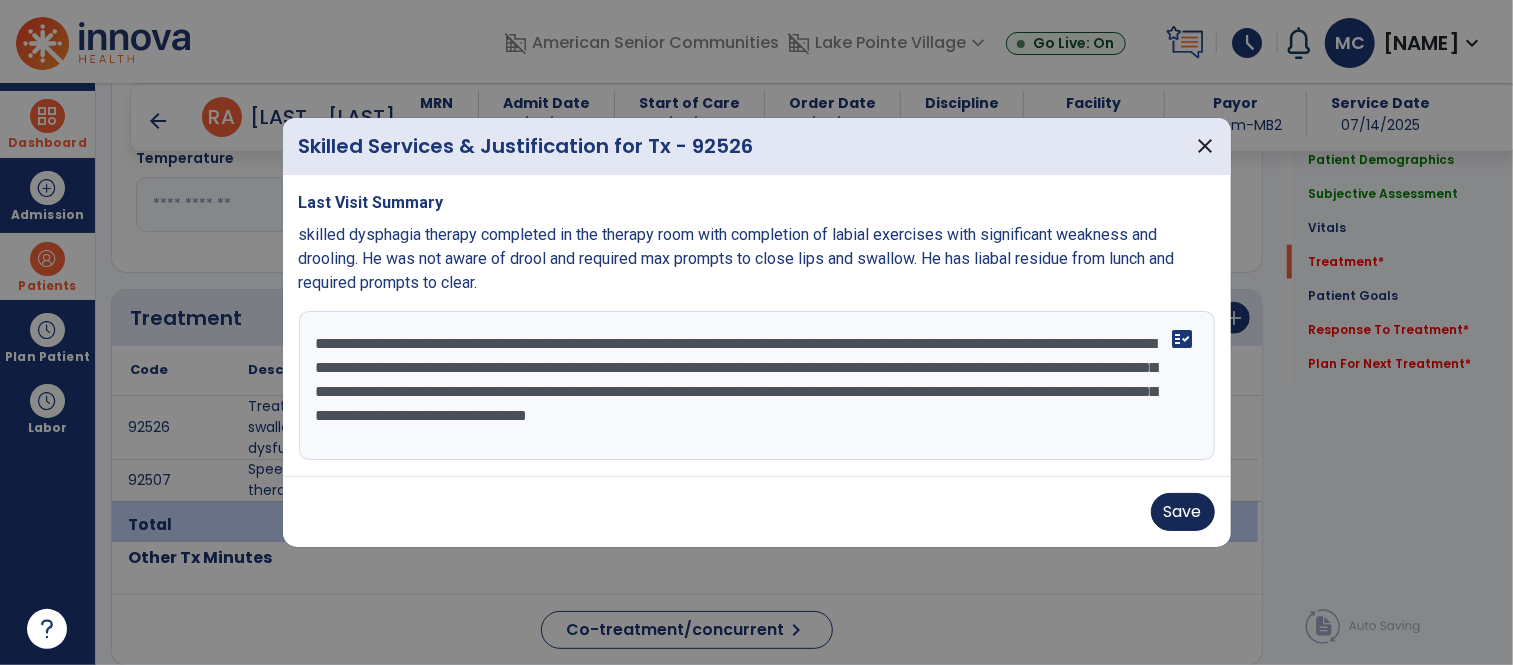 type on "**********" 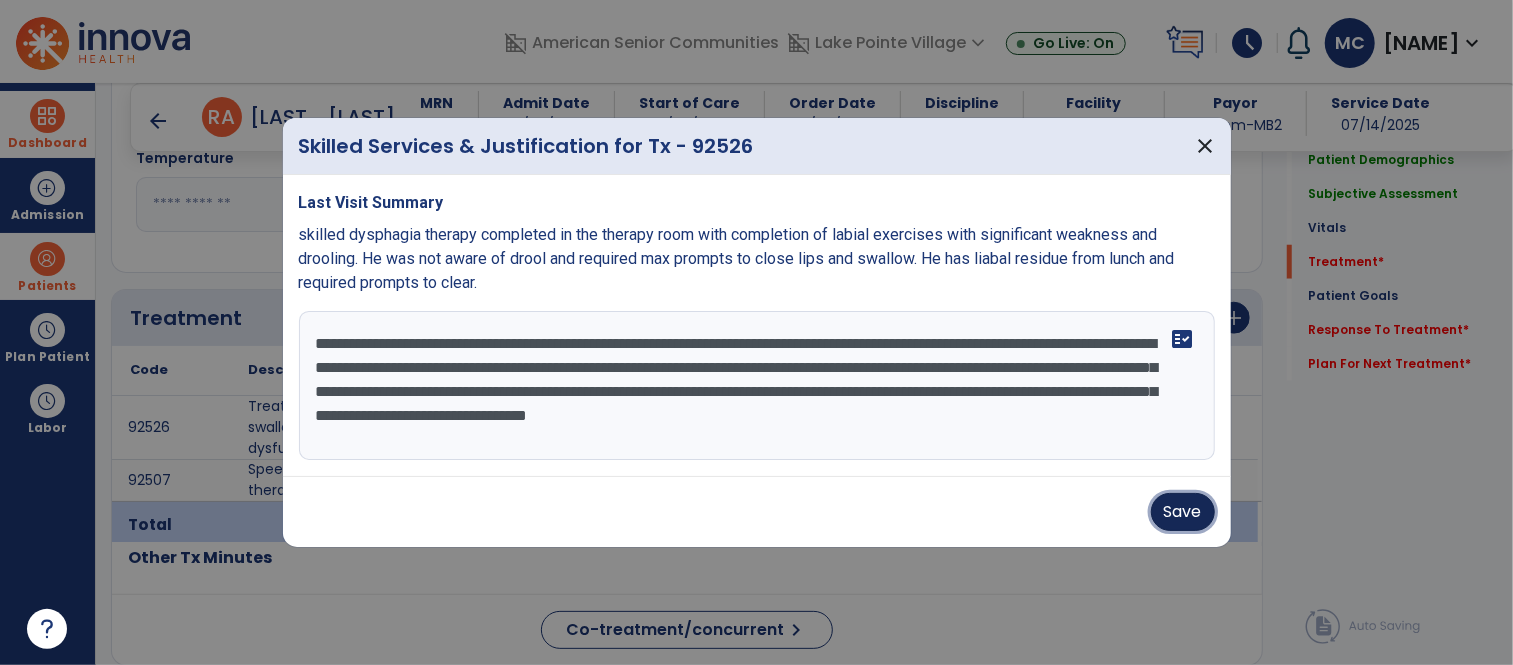 click on "Save" at bounding box center (1183, 512) 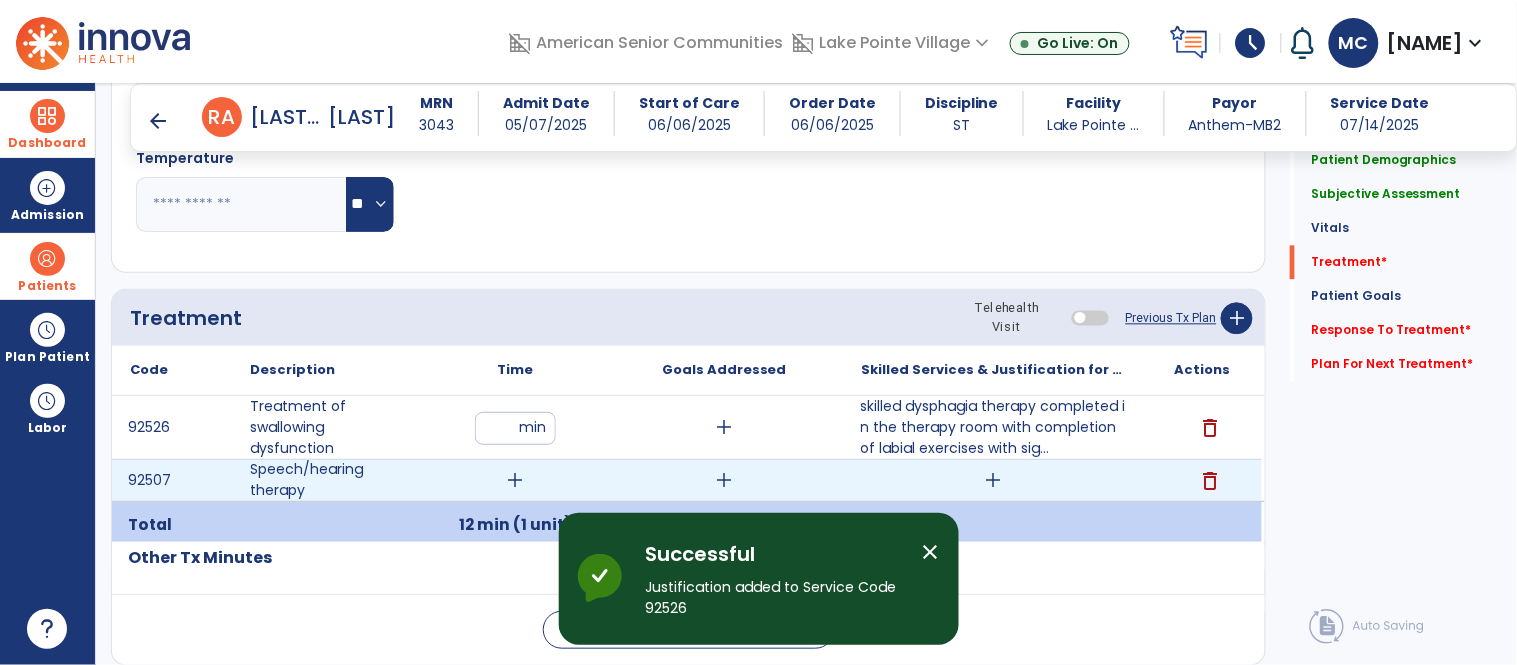 click on "add" at bounding box center (515, 480) 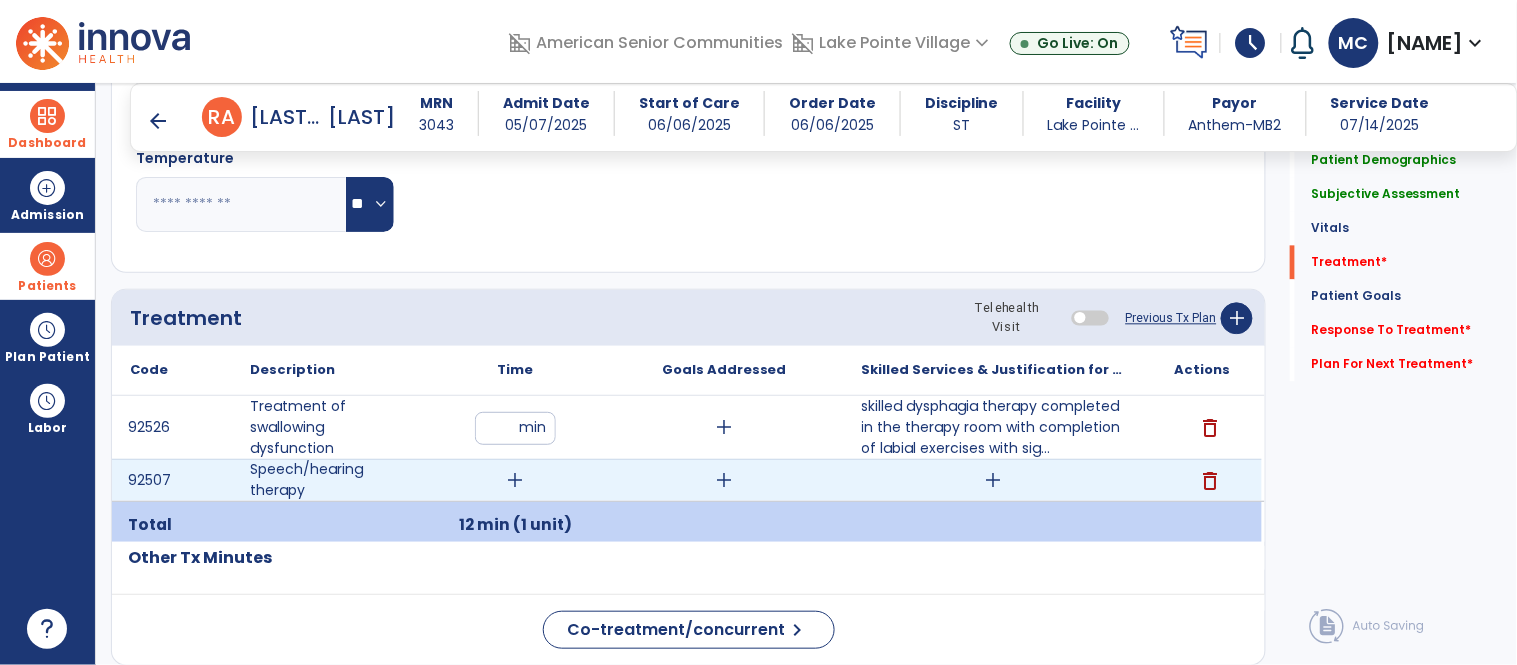 click on "add" at bounding box center [515, 480] 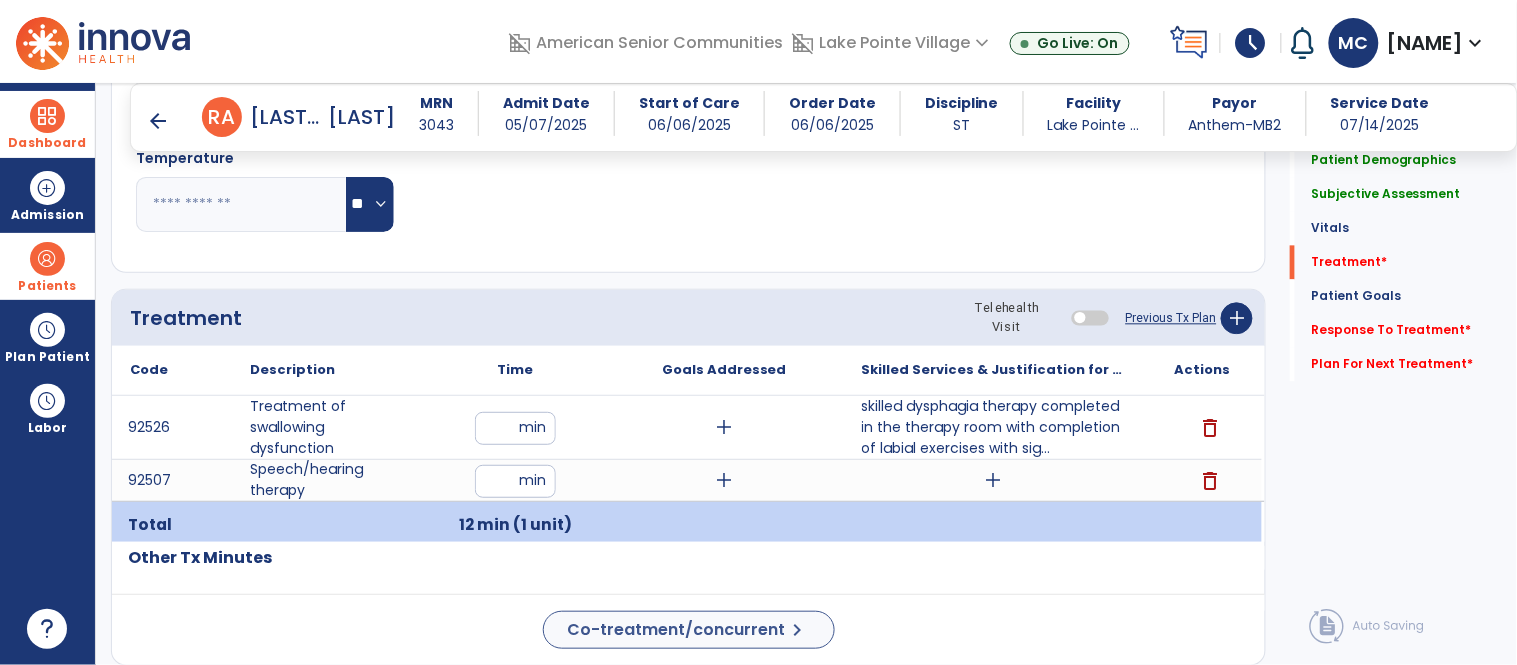 type on "**" 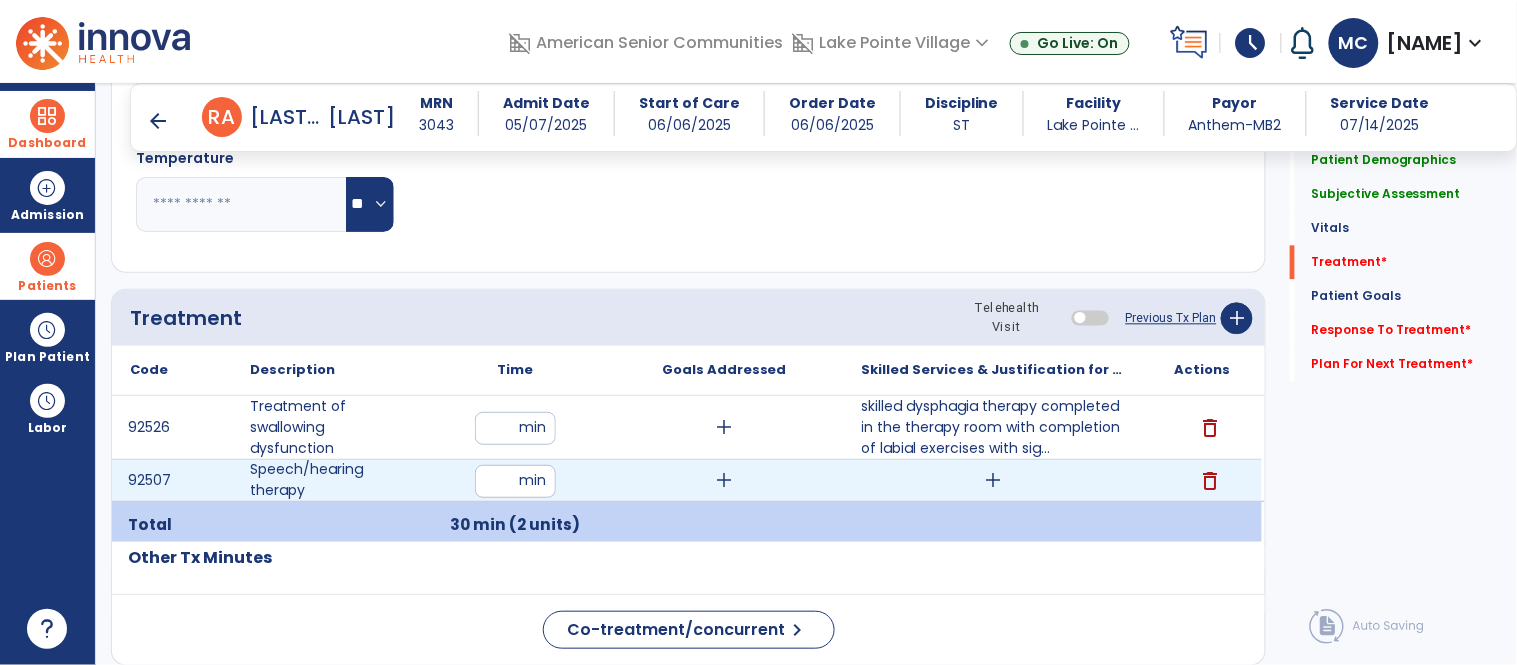 click on "add" at bounding box center [993, 480] 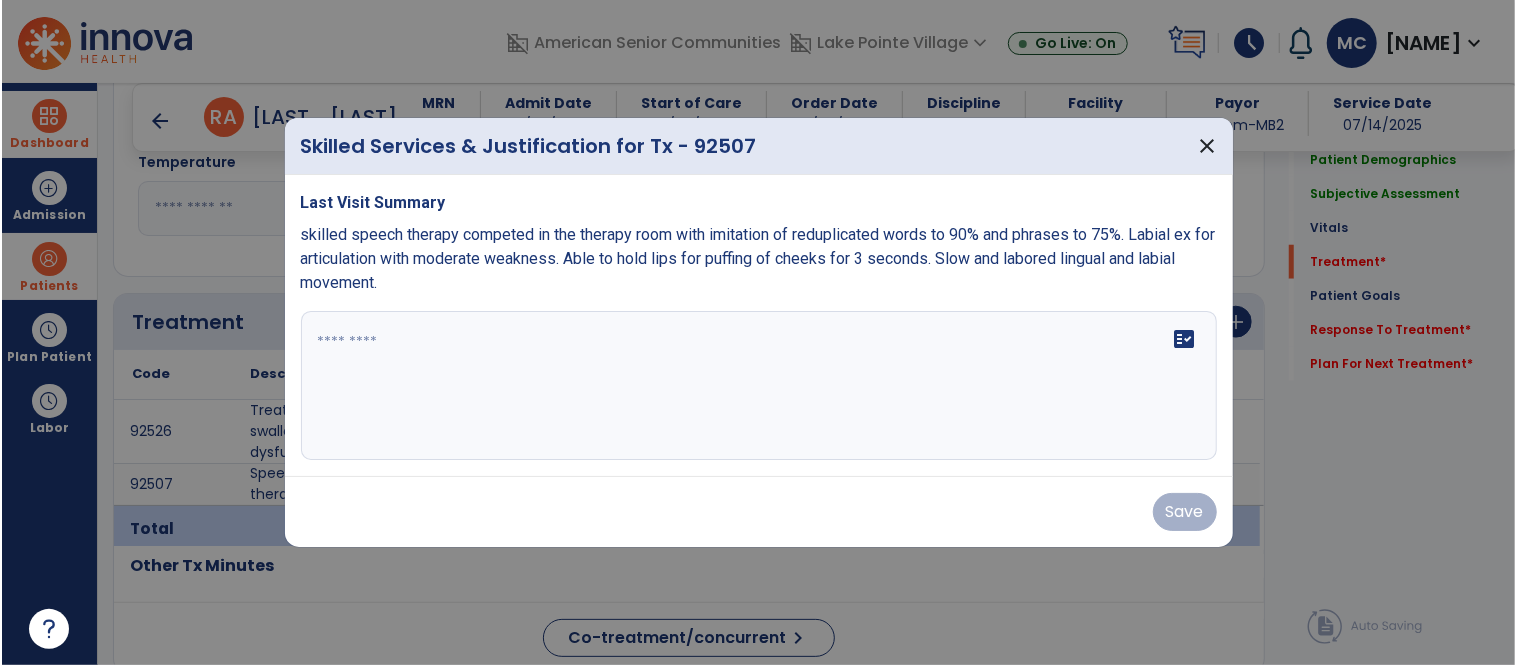 scroll, scrollTop: 1080, scrollLeft: 0, axis: vertical 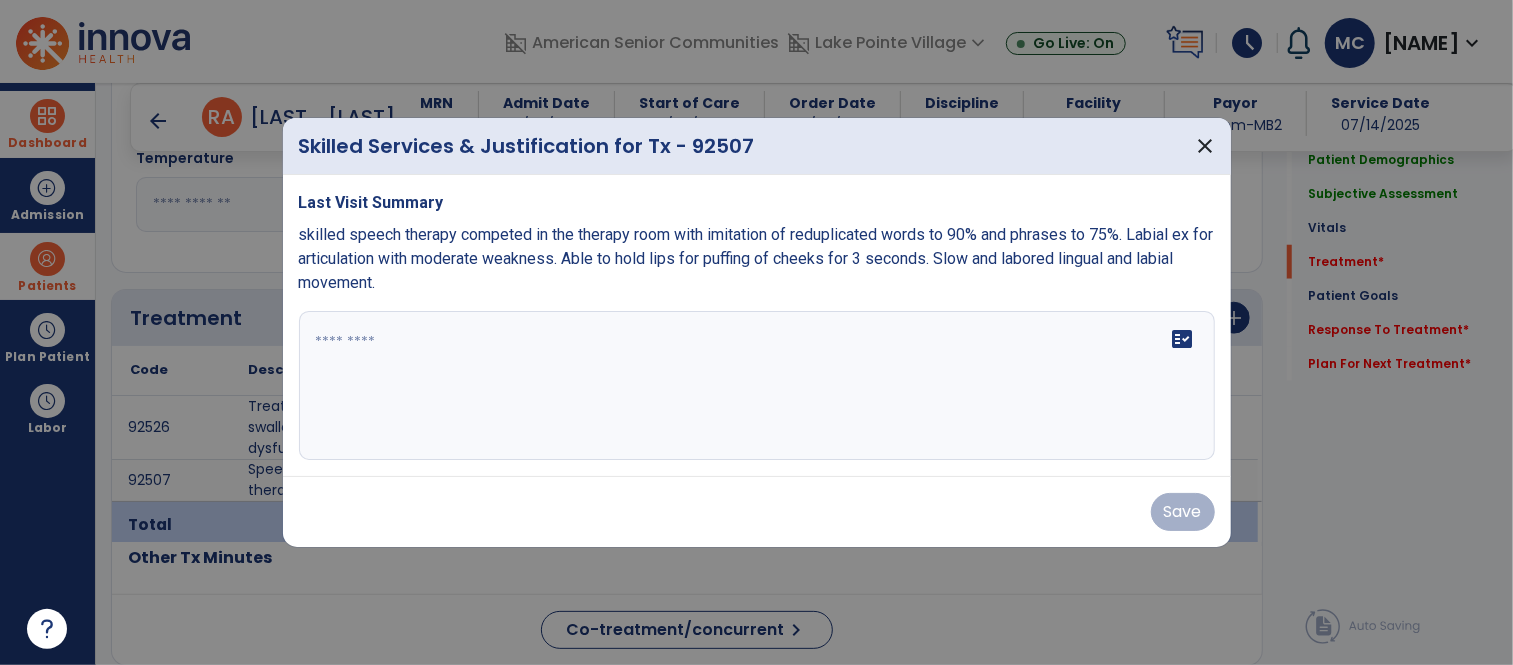 click on "fact_check" at bounding box center [757, 386] 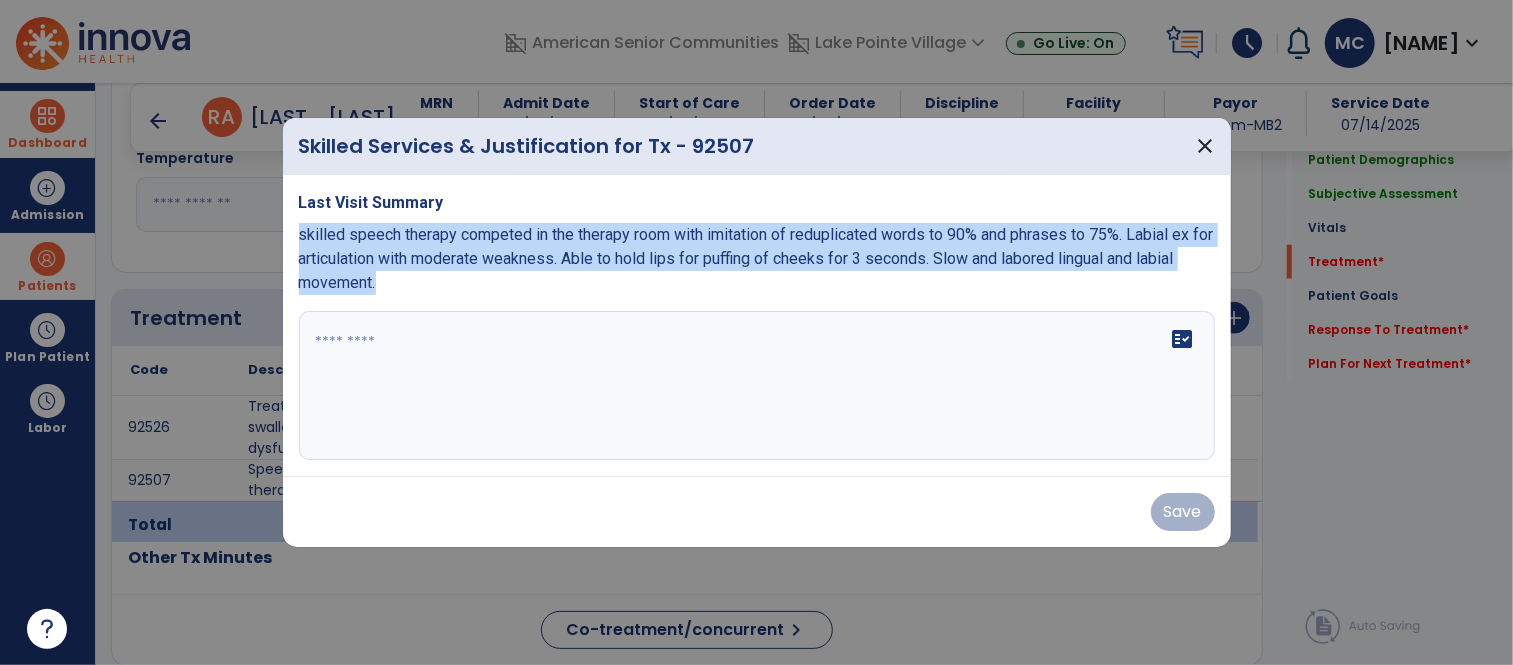 drag, startPoint x: 434, startPoint y: 291, endPoint x: 296, endPoint y: 229, distance: 151.28781 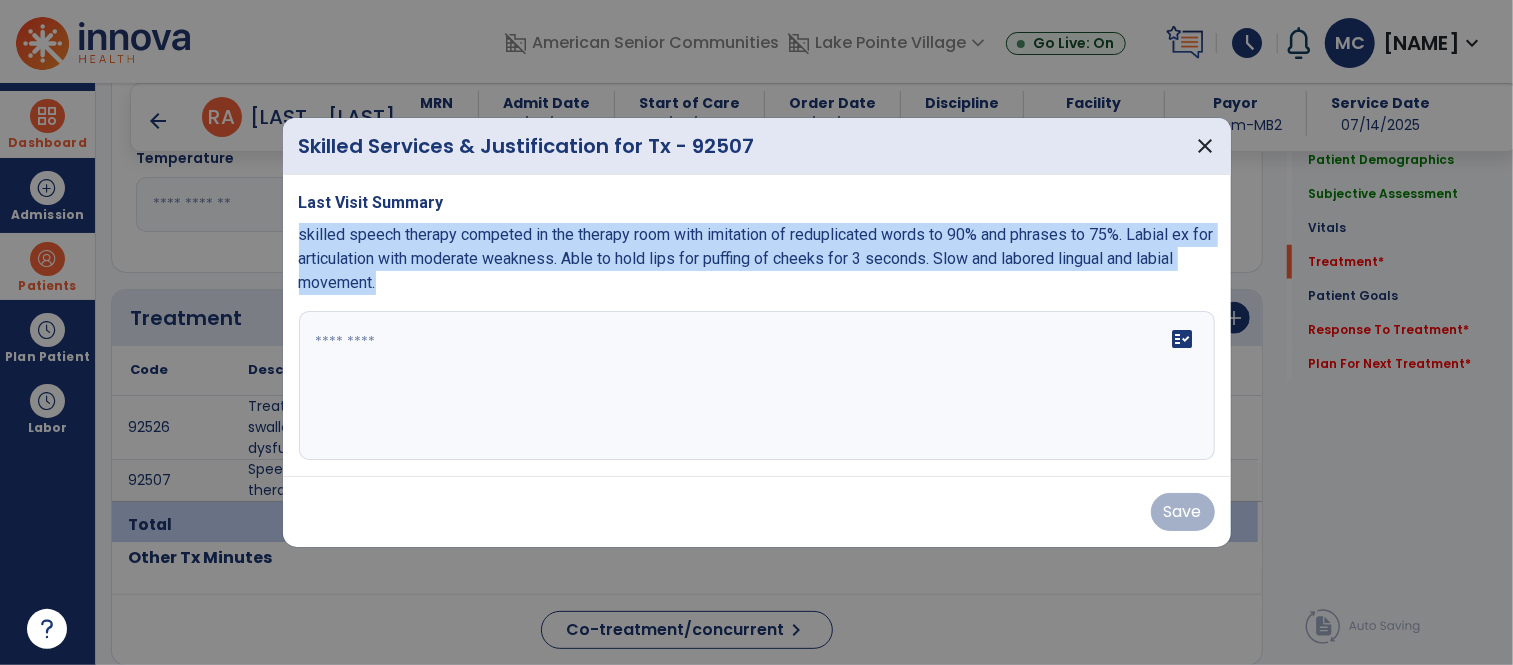 click on "Last Visit Summary skilled speech therapy competed in the therapy room with imitation of reduplicated words to 90% and phrases to 75%. Labial ex for articulation with moderate weakness. Able to hold lips for puffing of cheeks for 3 seconds. Slow and labored lingual and labial movement. fact_check" at bounding box center (757, 326) 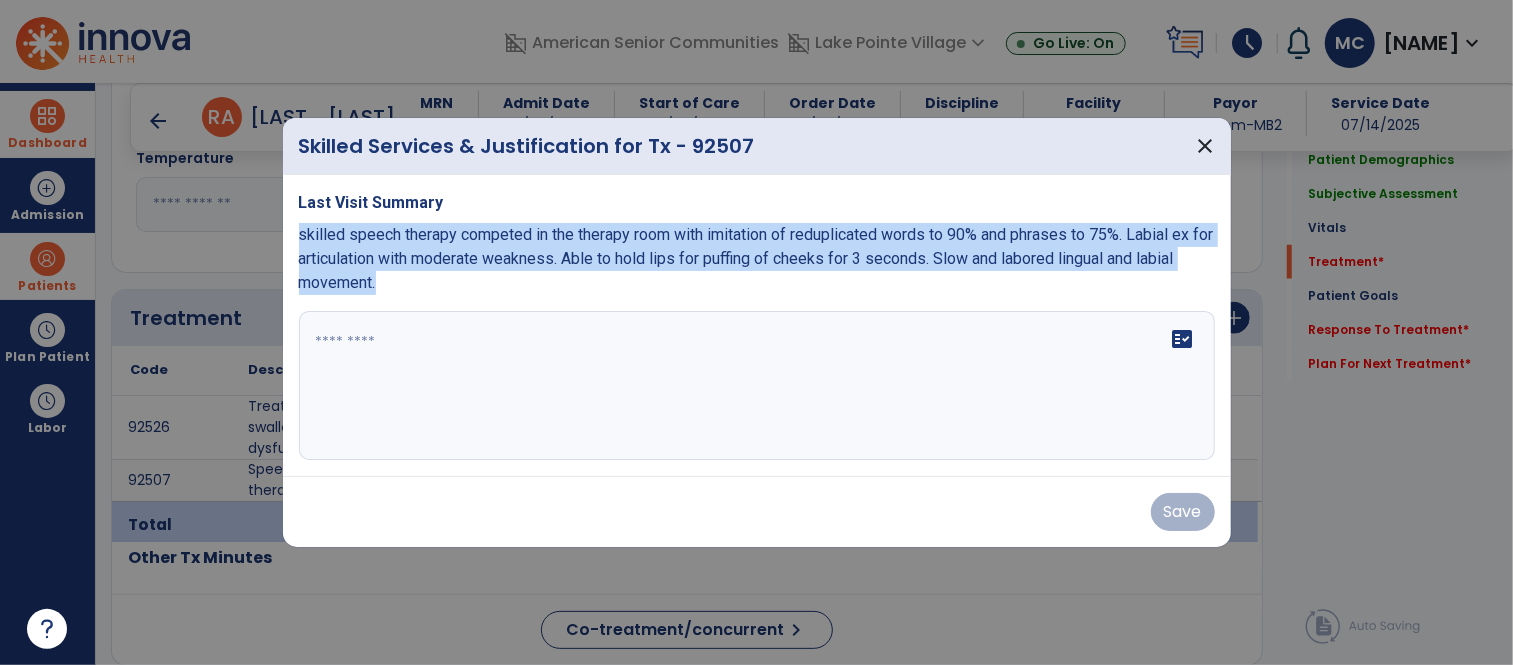 copy on "skilled speech therapy competed in the therapy room with imitation of reduplicated words to 90% and phrases to 75%. Labial ex for articulation with moderate weakness. Able to hold lips for puffing of cheeks for 3 seconds. Slow and labored lingual and labial movement." 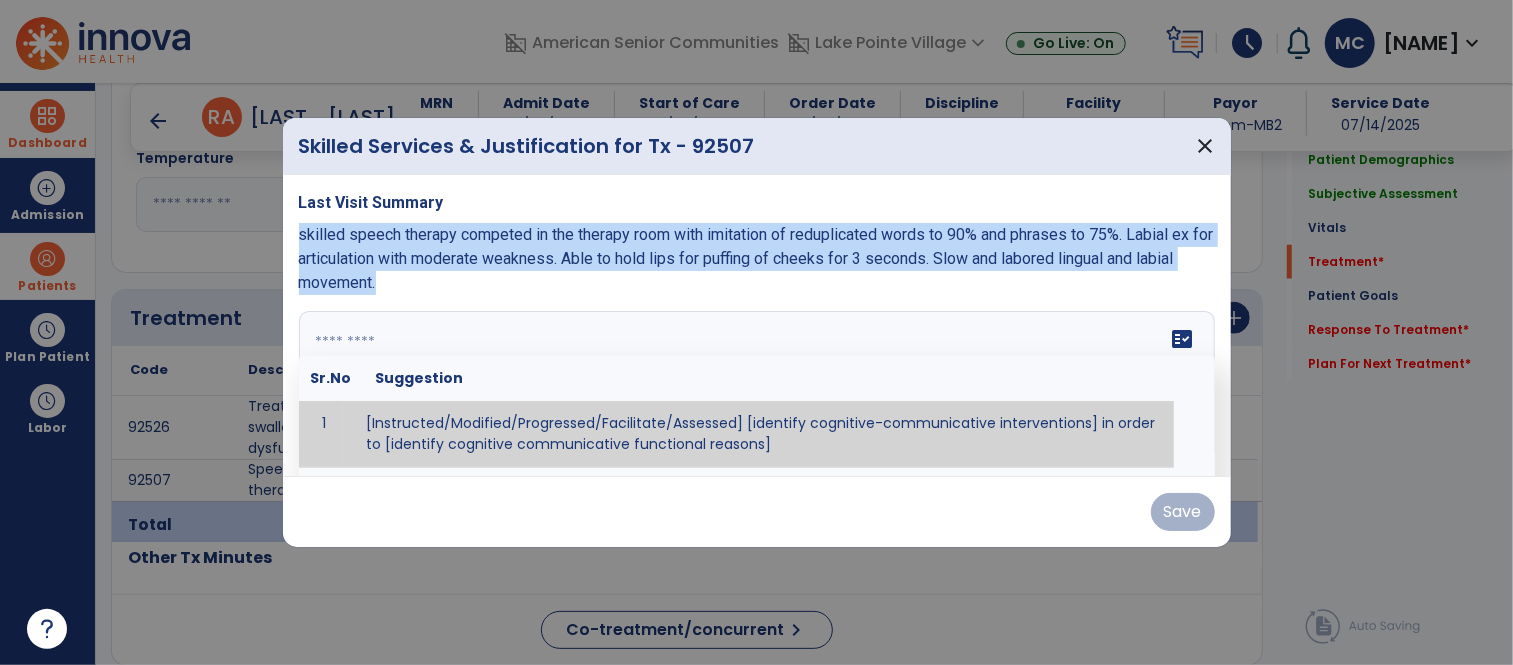 click on "fact_check  Sr.No Suggestion 1 [Instructed/Modified/Progressed/Facilitate/Assessed] [identify cognitive-communicative interventions] in order to [identify cognitive communicative functional reasons] 2 Assessed cognitive-communicative skills using [identify test]." at bounding box center (757, 386) 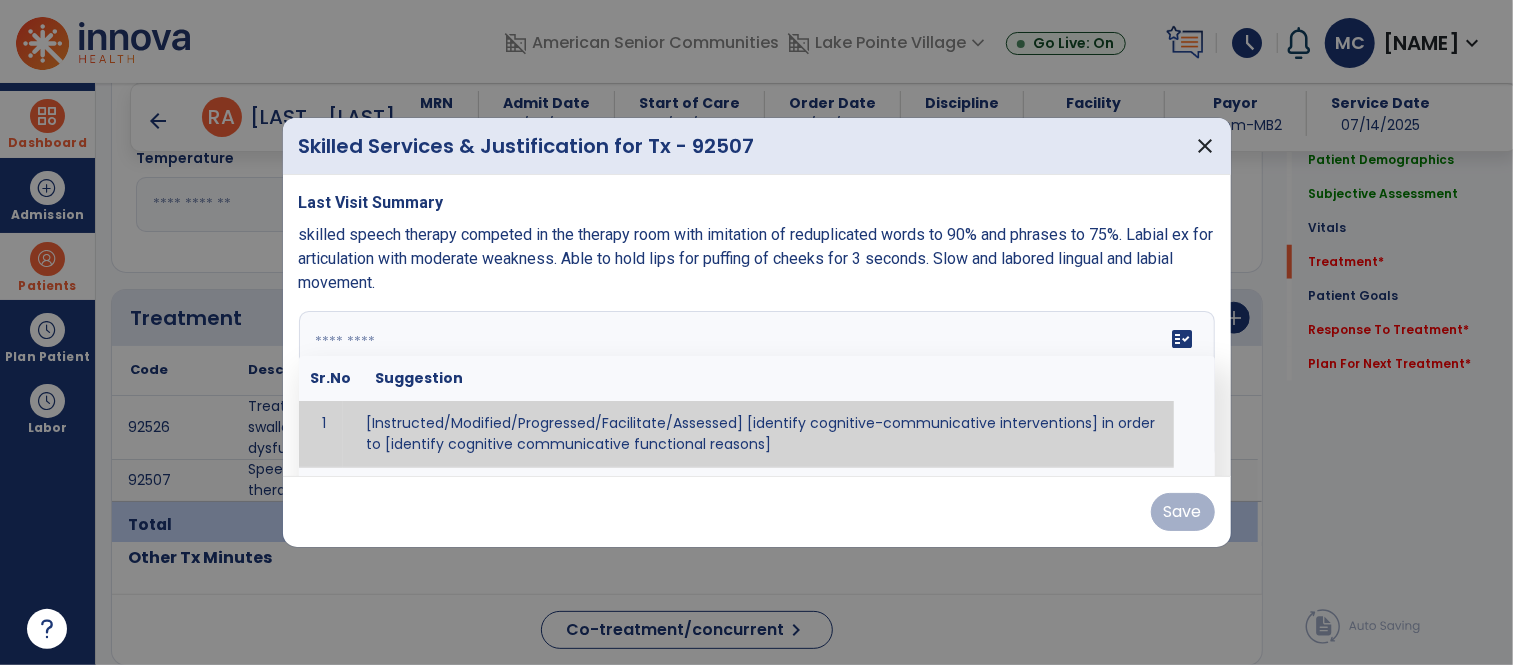 paste on "**********" 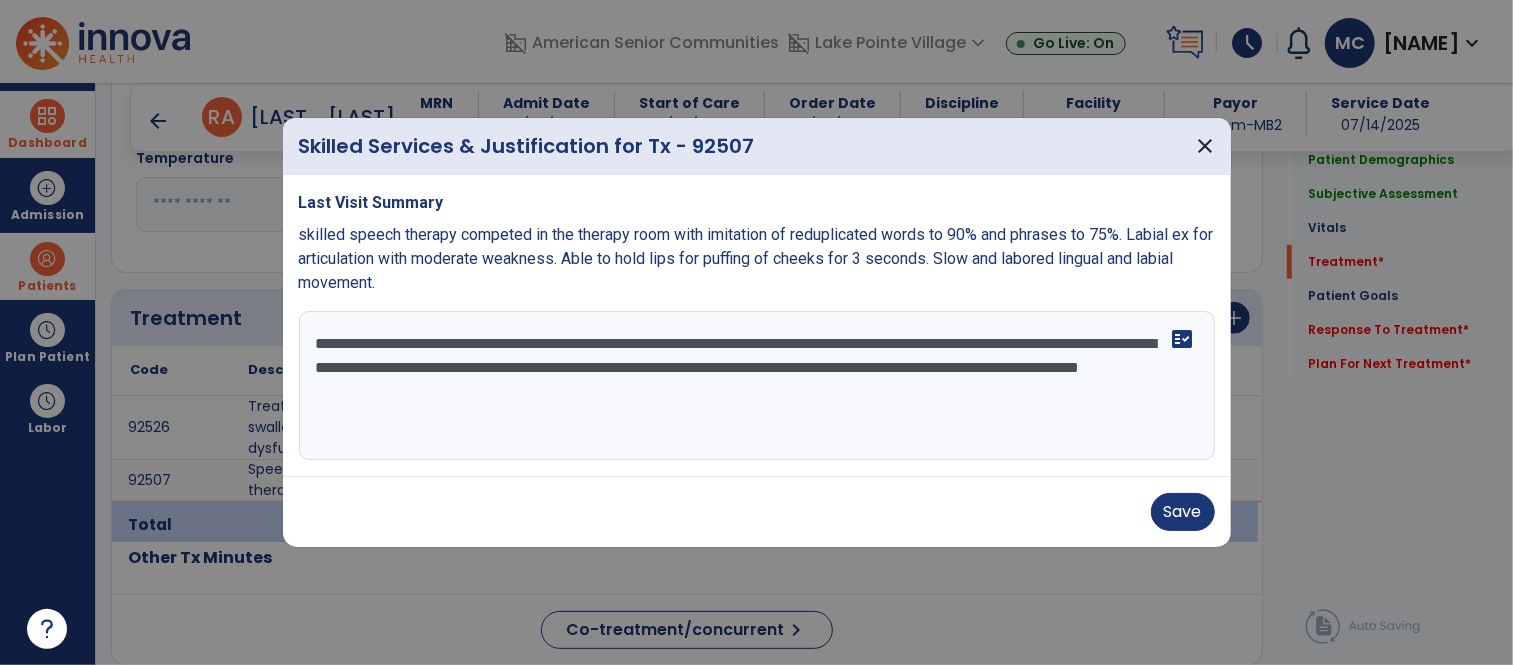 drag, startPoint x: 422, startPoint y: 367, endPoint x: 407, endPoint y: 366, distance: 15.033297 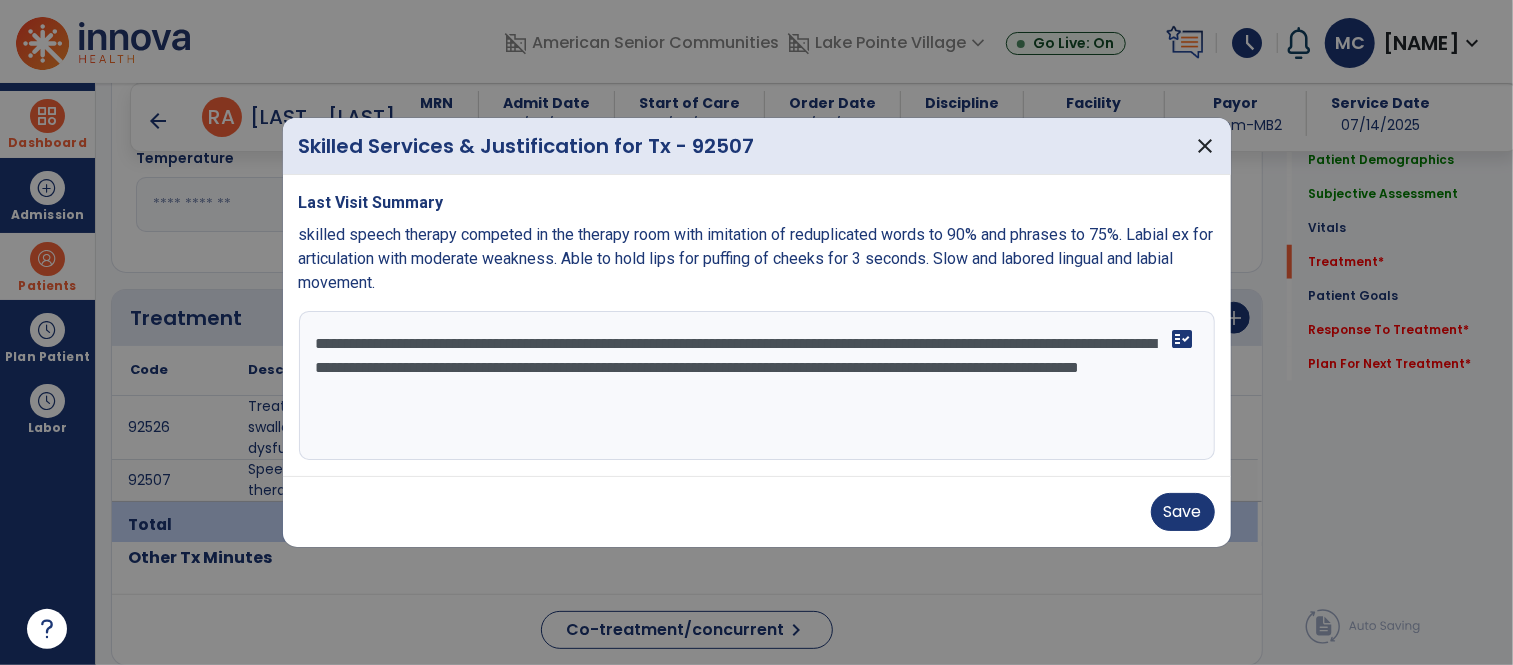 click on "**********" at bounding box center (757, 386) 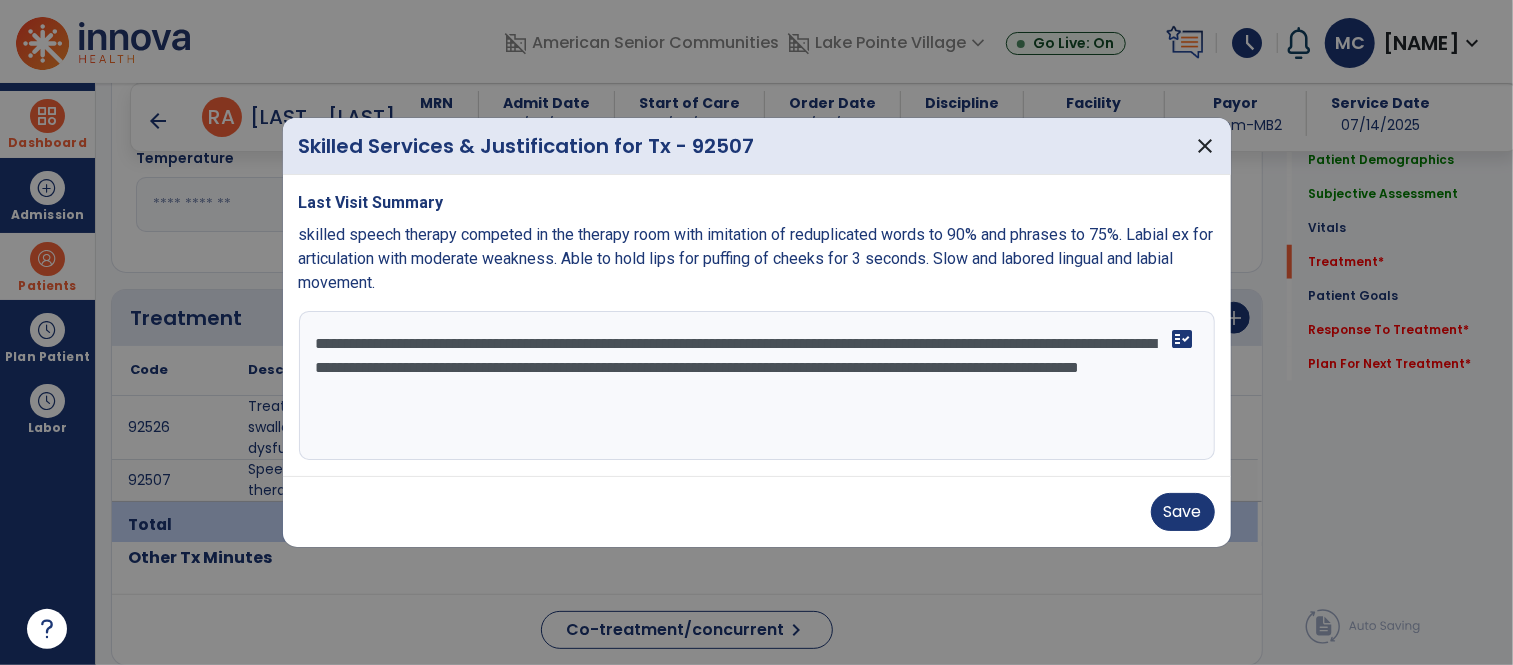 click on "**********" at bounding box center (757, 386) 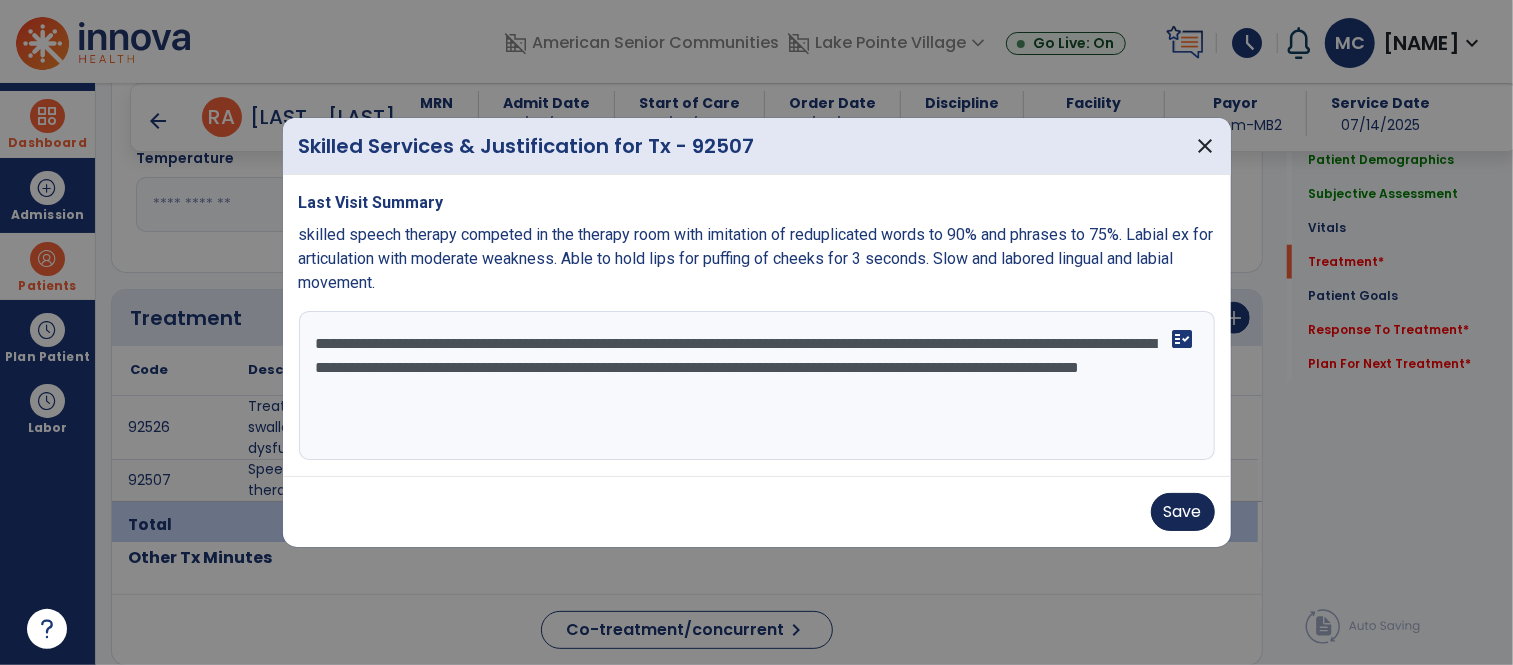 type on "**********" 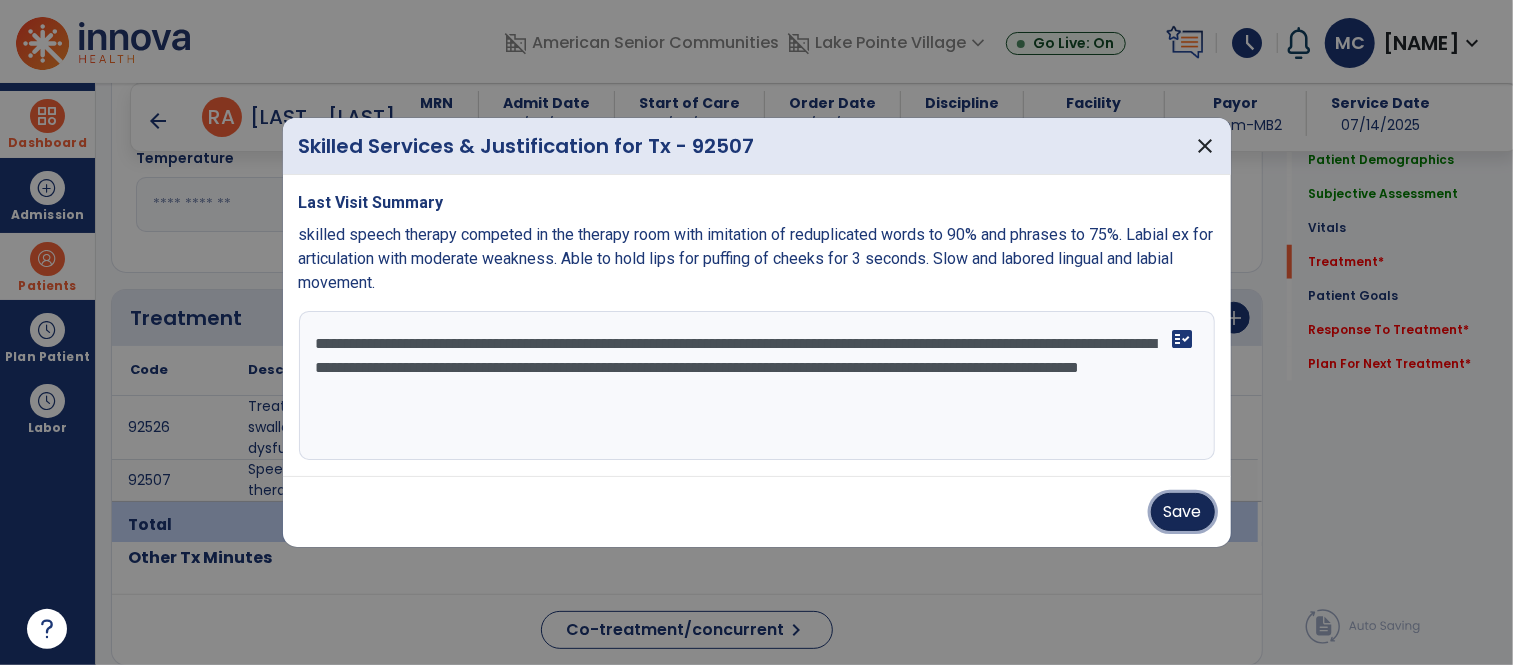 click on "Save" at bounding box center (1183, 512) 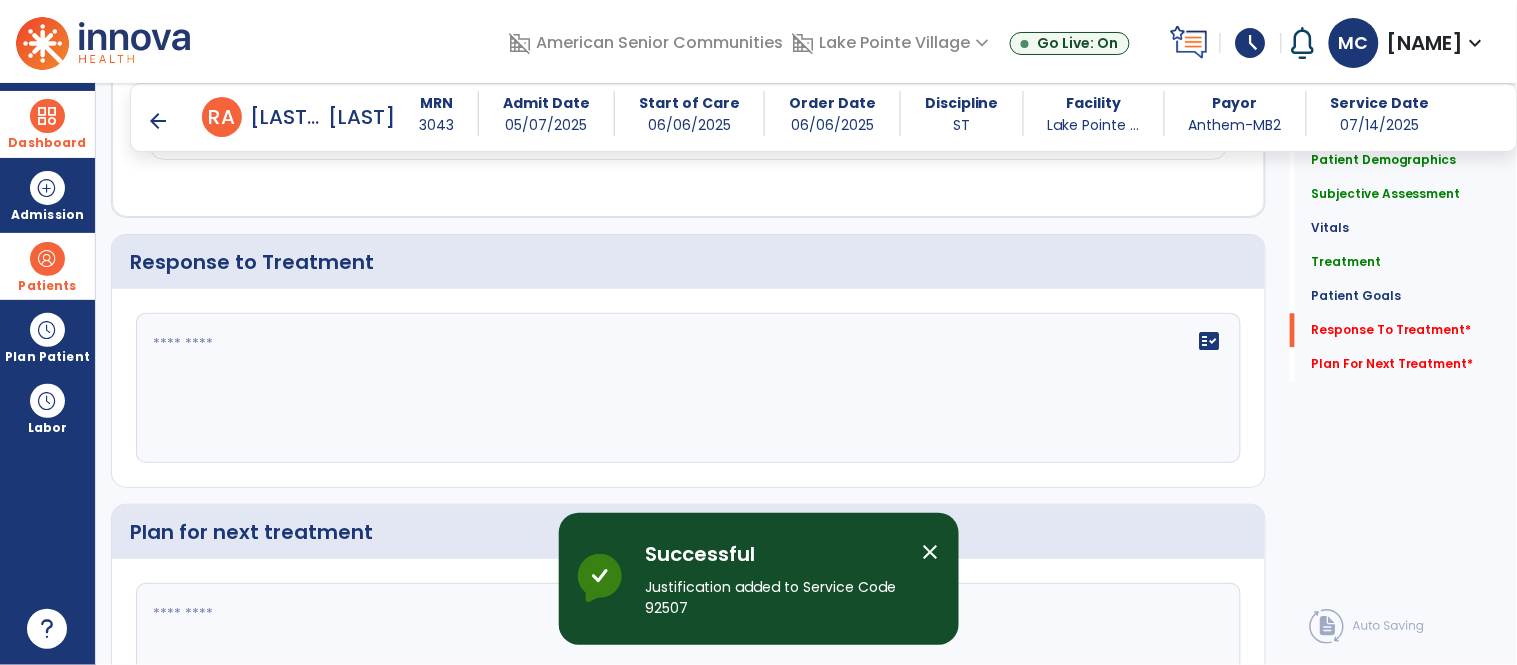 scroll, scrollTop: 3157, scrollLeft: 0, axis: vertical 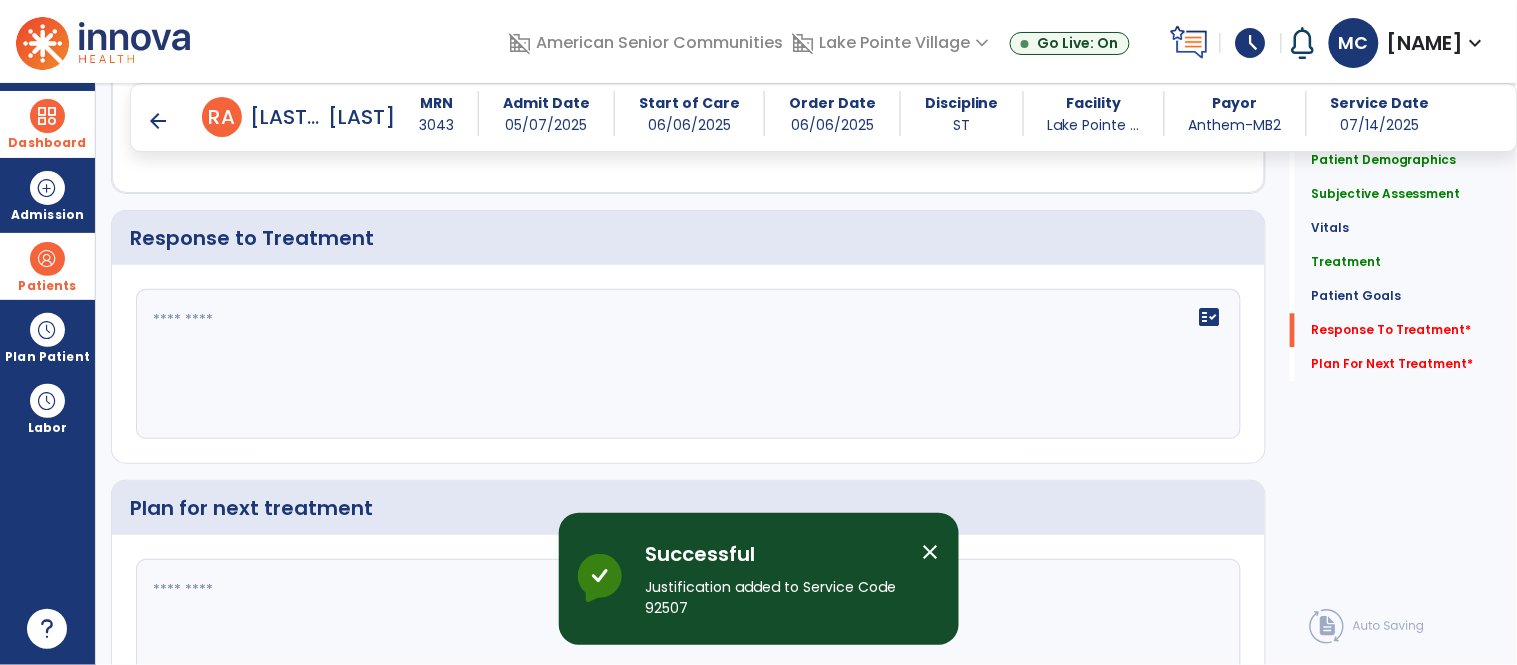 click on "fact_check" 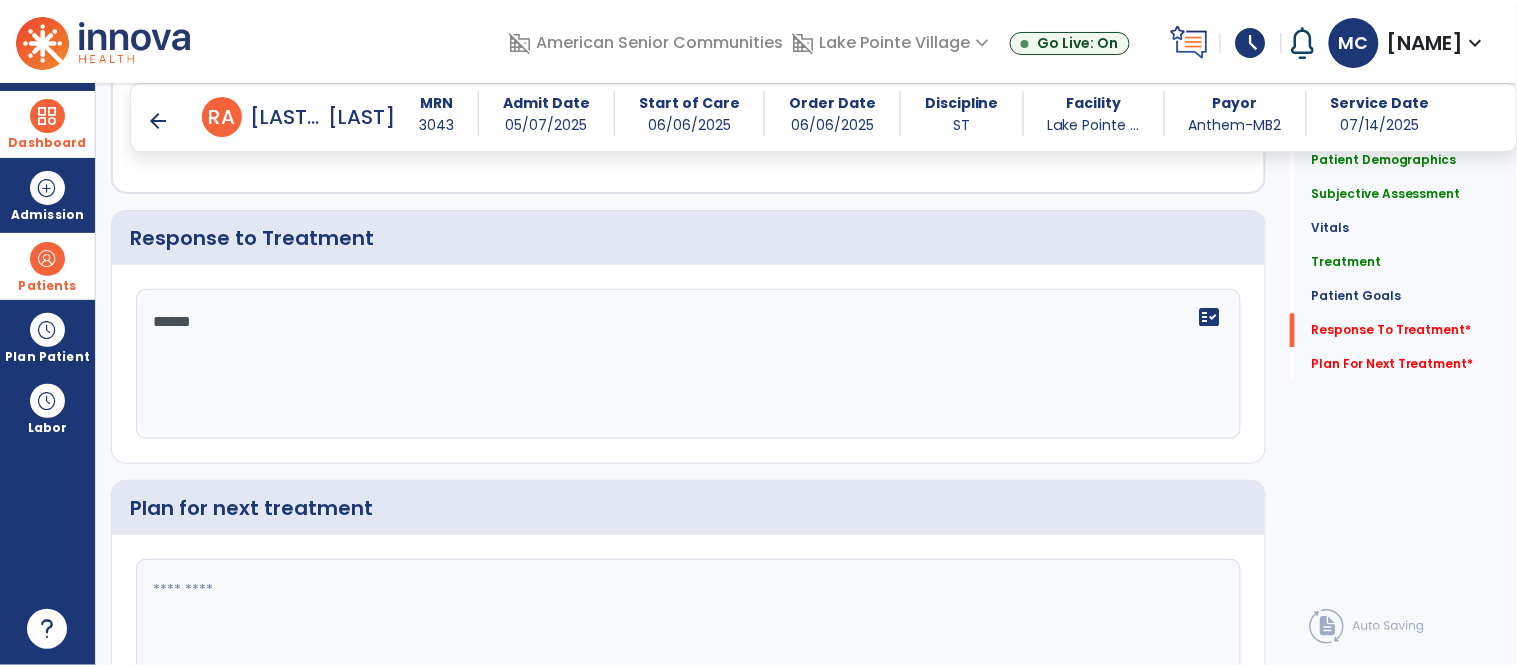 type on "*******" 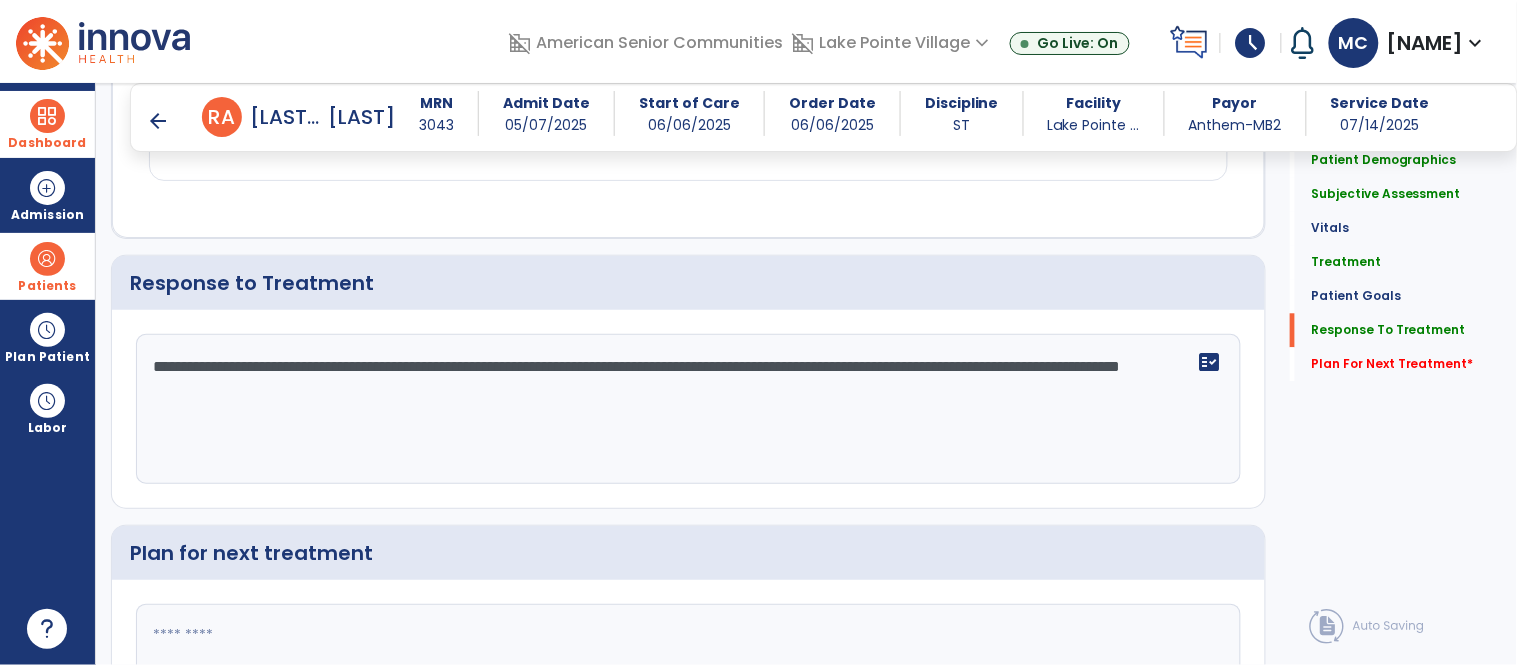scroll, scrollTop: 3158, scrollLeft: 0, axis: vertical 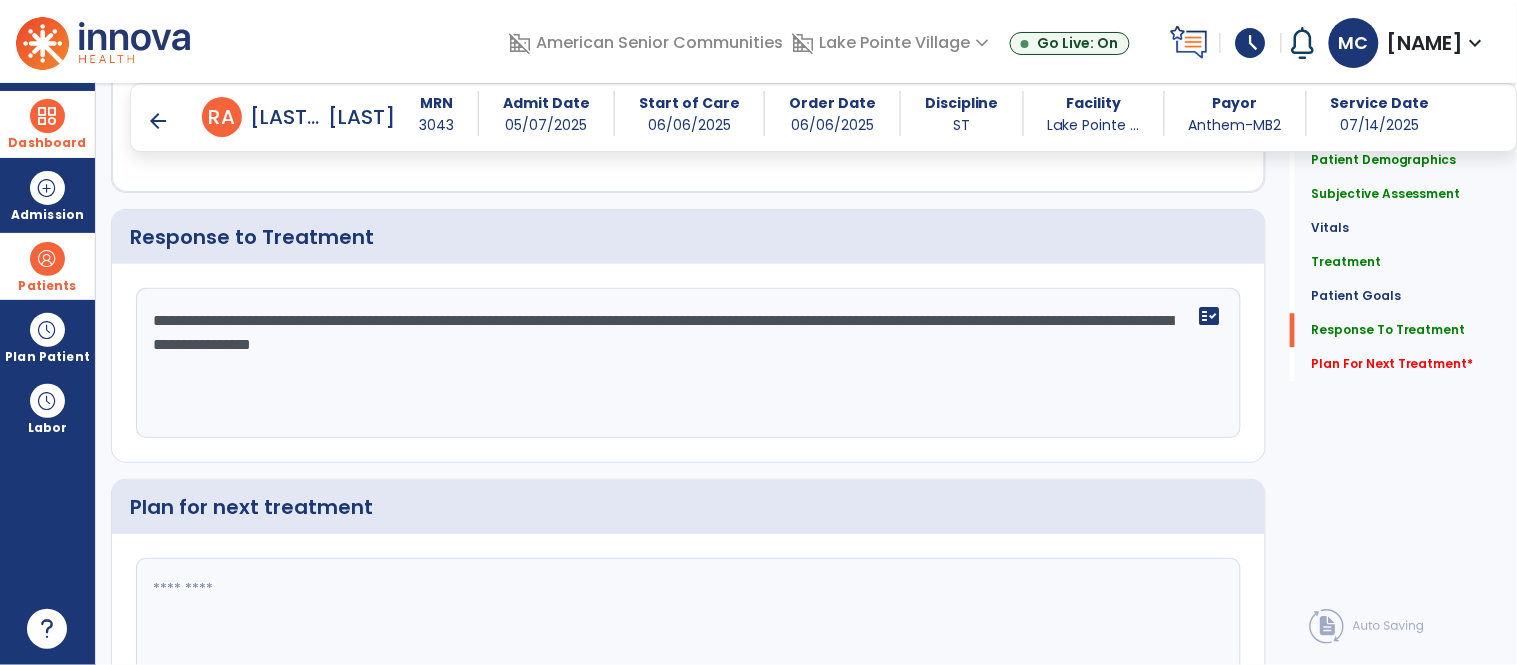 type on "**********" 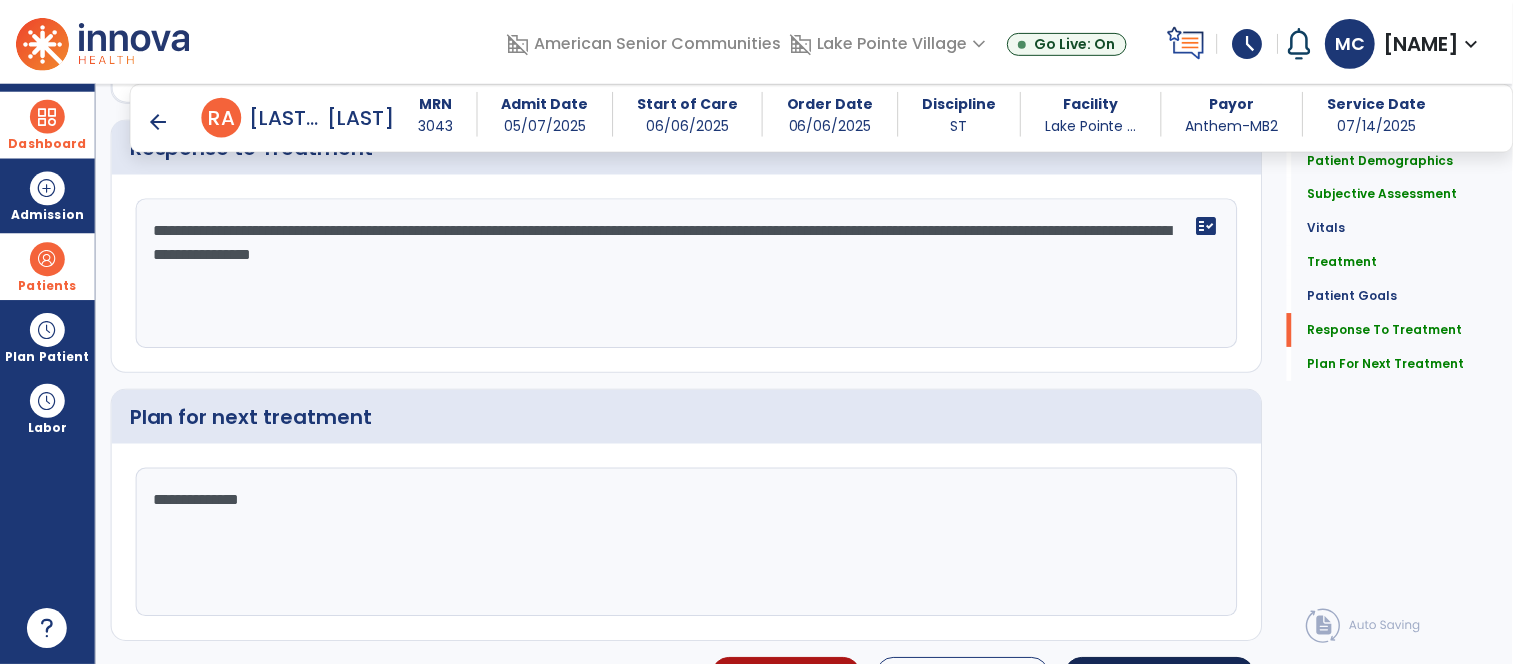 scroll, scrollTop: 3294, scrollLeft: 0, axis: vertical 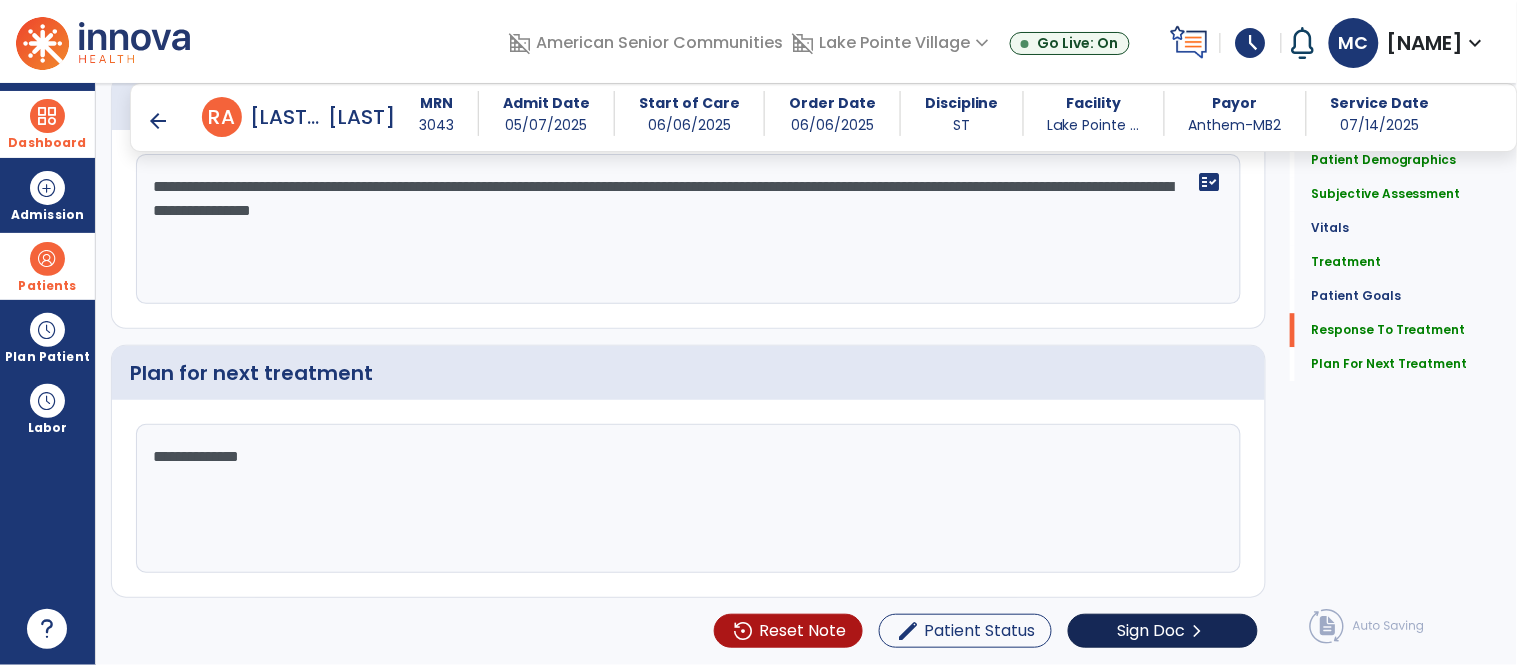 type on "**********" 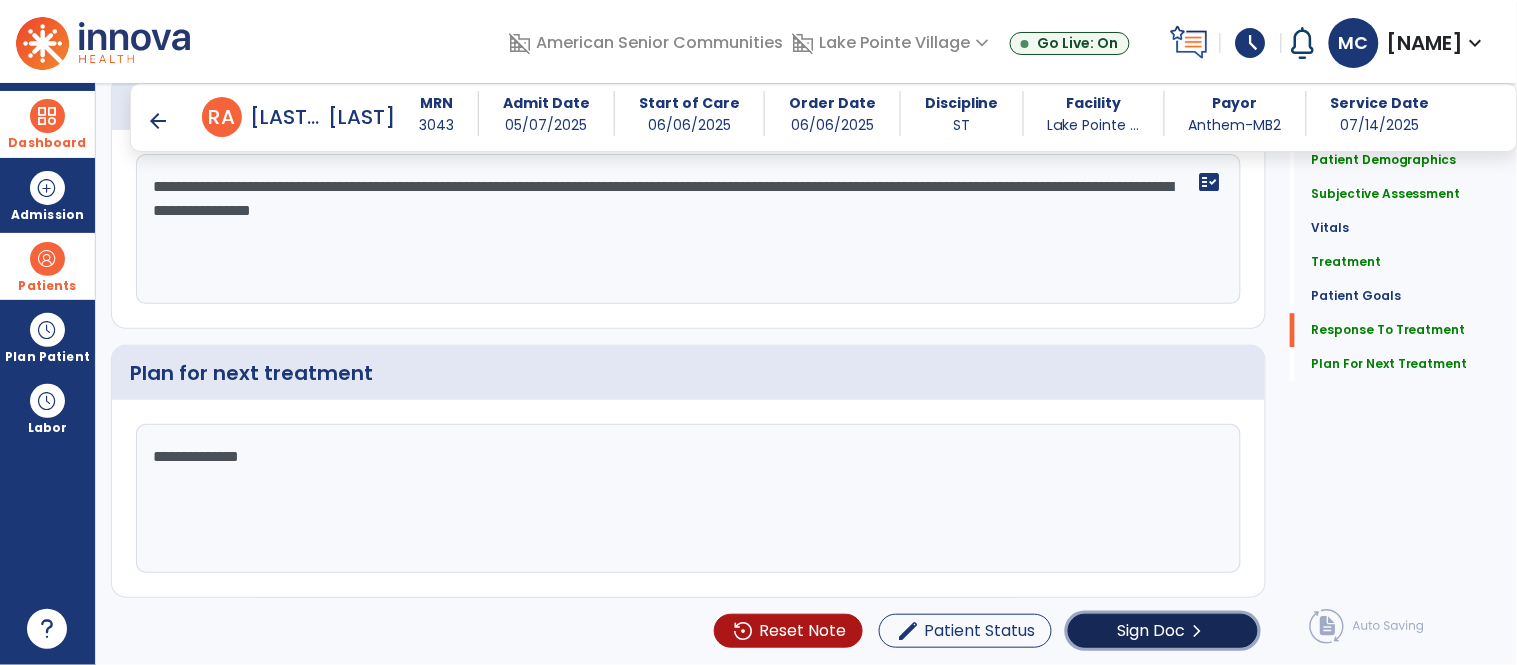 click on "chevron_right" 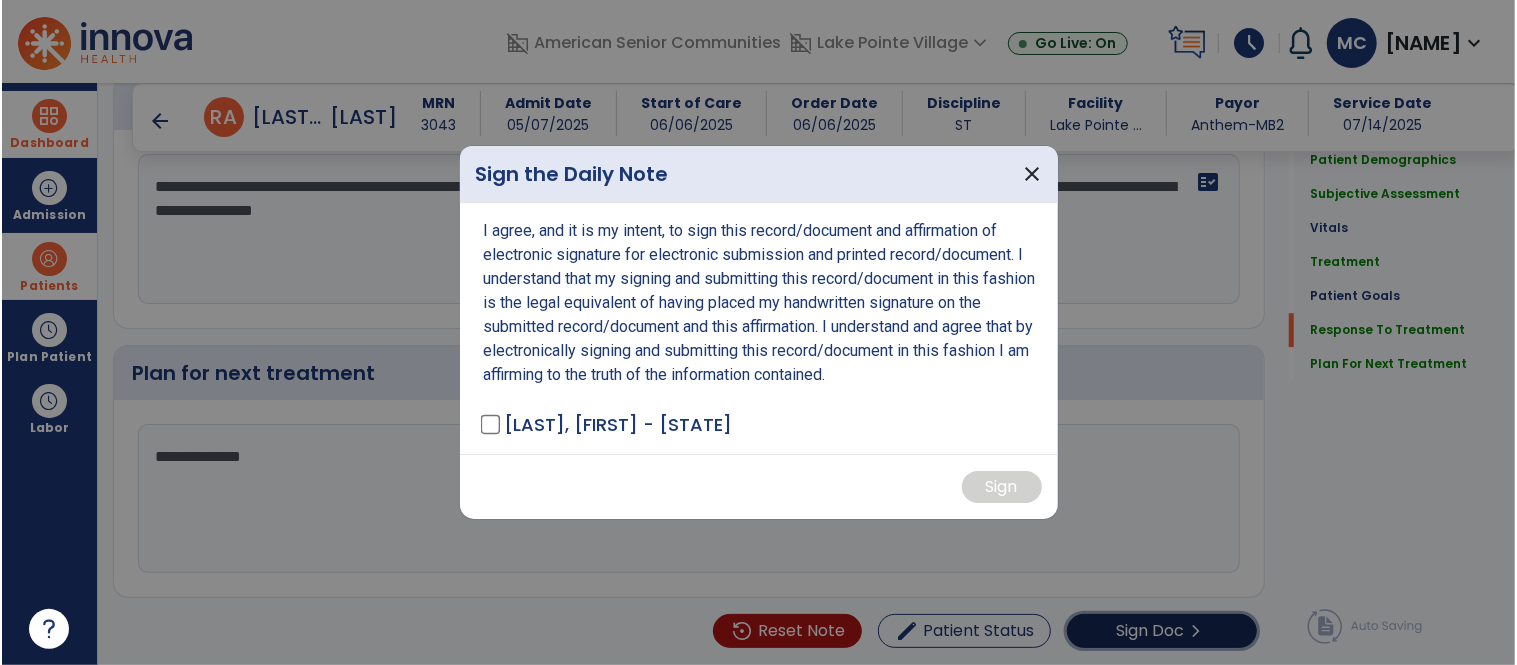 scroll, scrollTop: 3294, scrollLeft: 0, axis: vertical 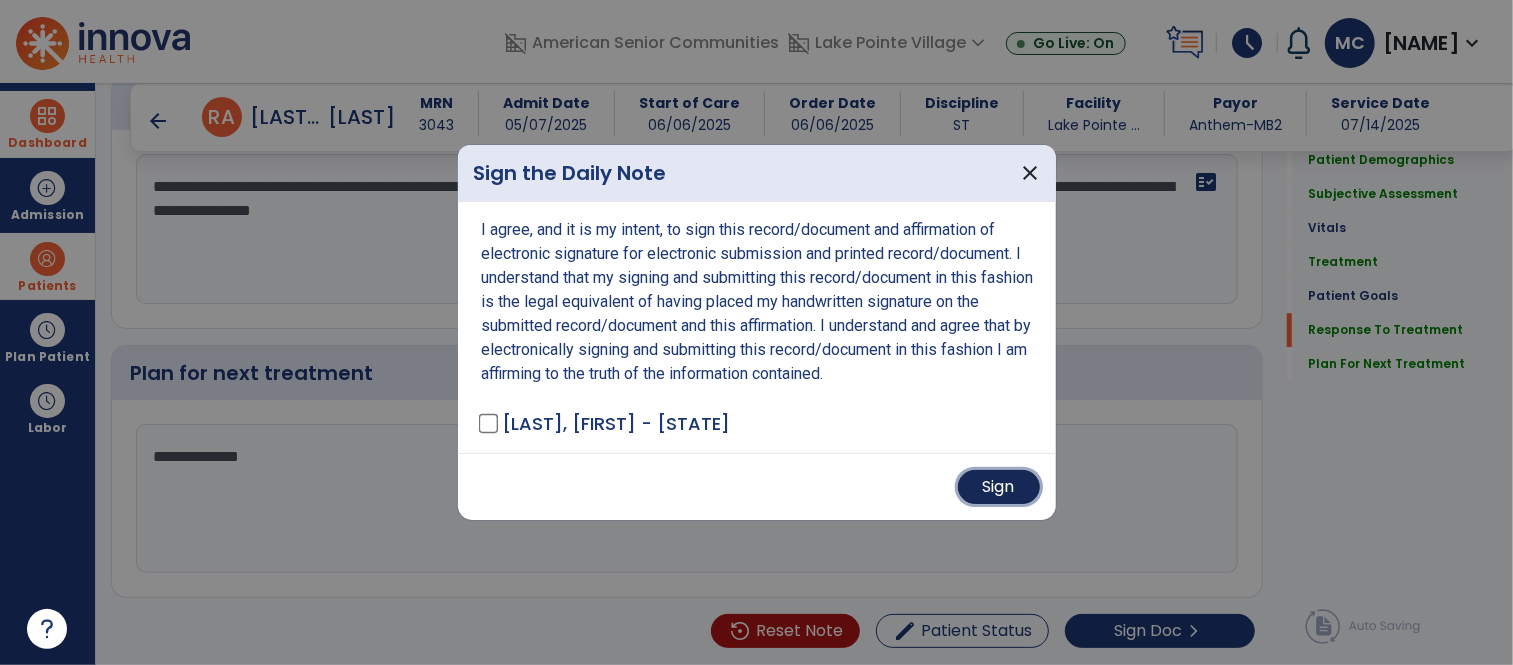 drag, startPoint x: 1000, startPoint y: 496, endPoint x: 1003, endPoint y: 486, distance: 10.440307 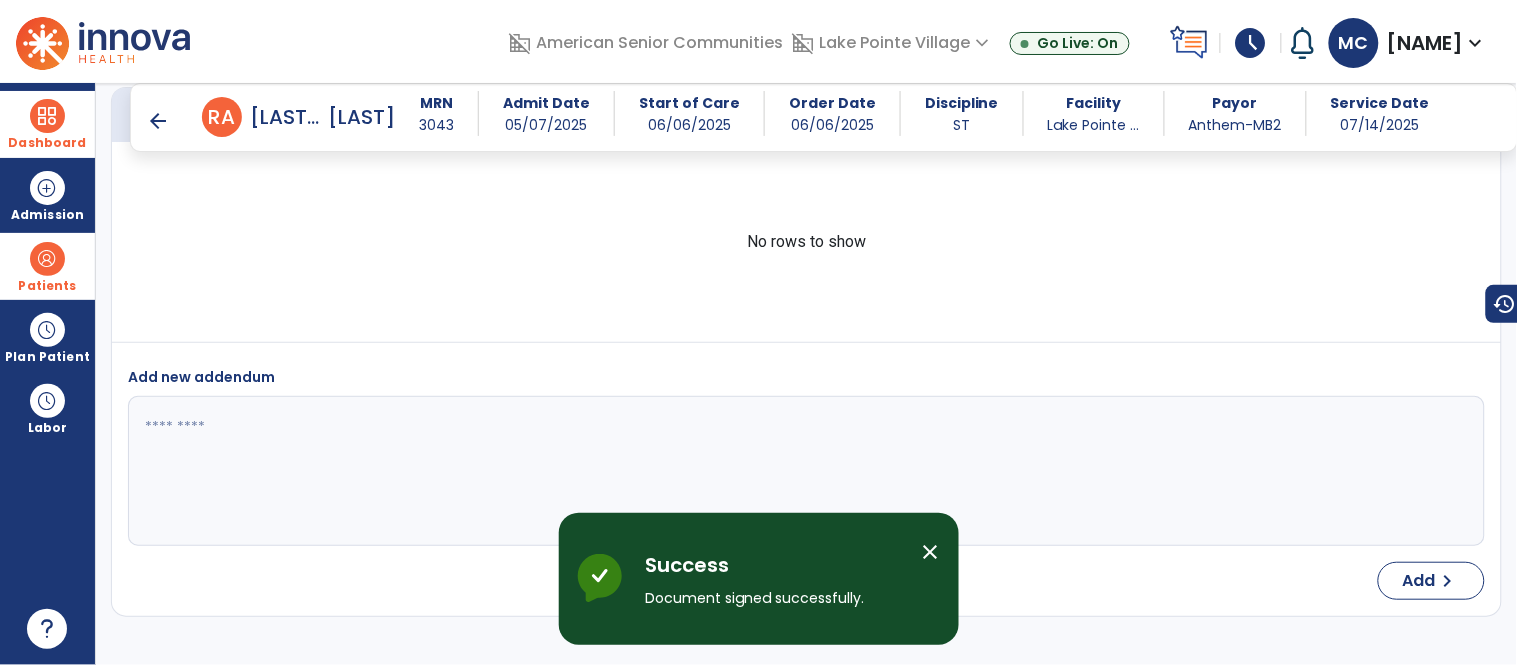 scroll, scrollTop: 5145, scrollLeft: 0, axis: vertical 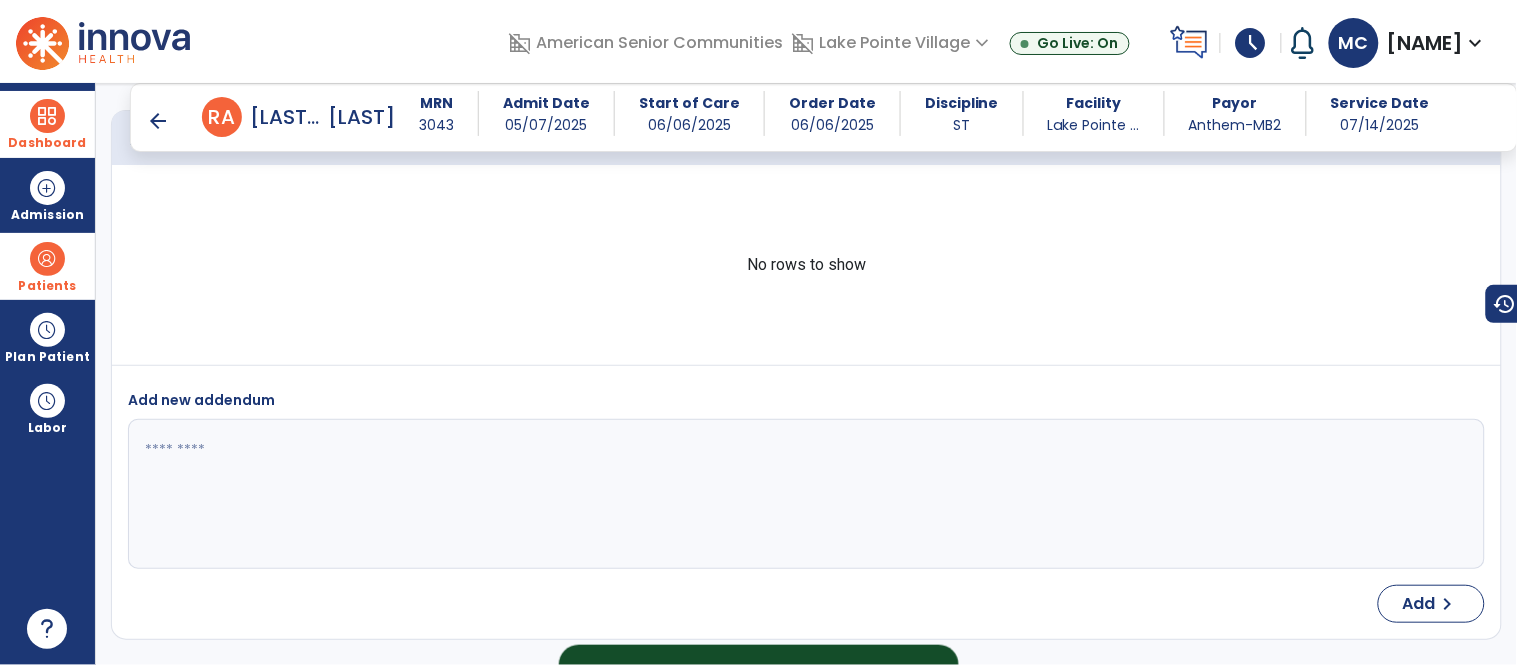 click on "arrow_back [LAST_NAME], [FIRST_NAME]" at bounding box center (270, 117) 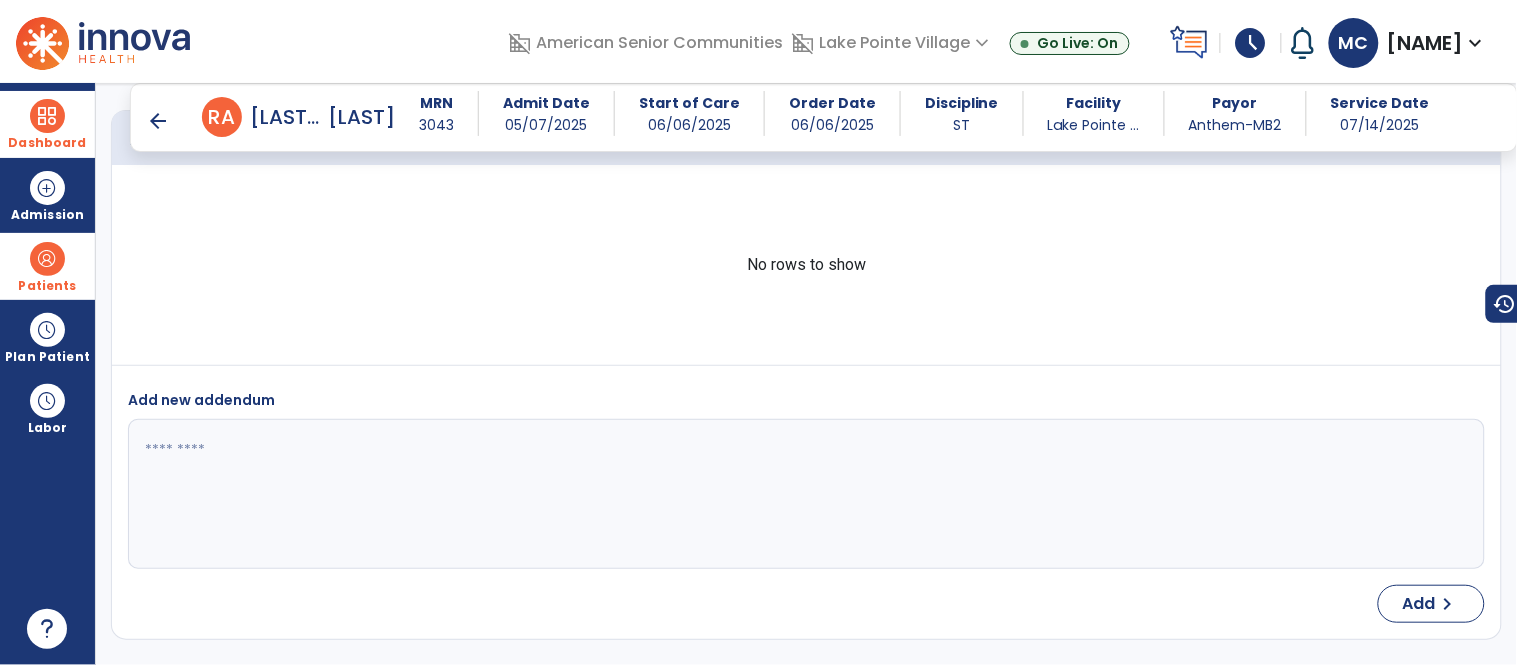 click on "arrow_back" at bounding box center [158, 121] 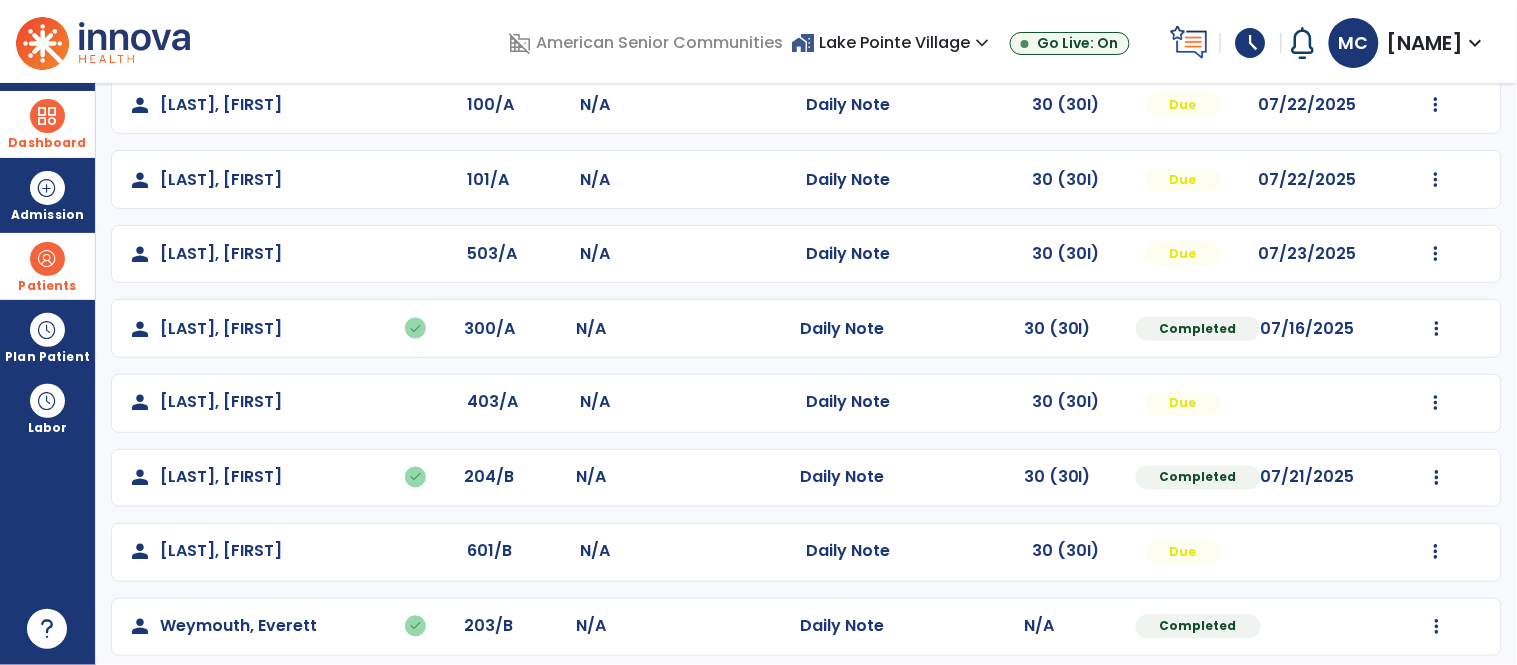 scroll, scrollTop: 717, scrollLeft: 0, axis: vertical 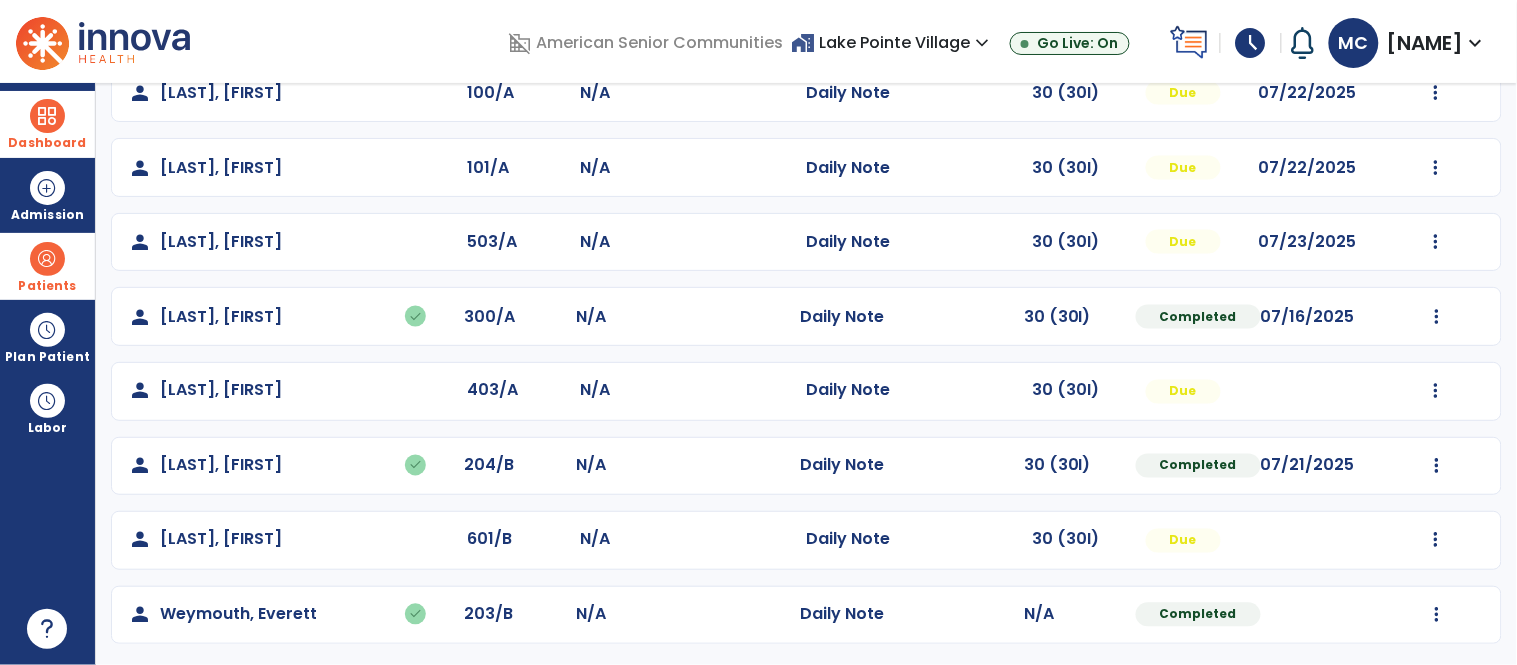 click on "Mark Visit As Complete   Reset Note   Open Document   G + C Mins" 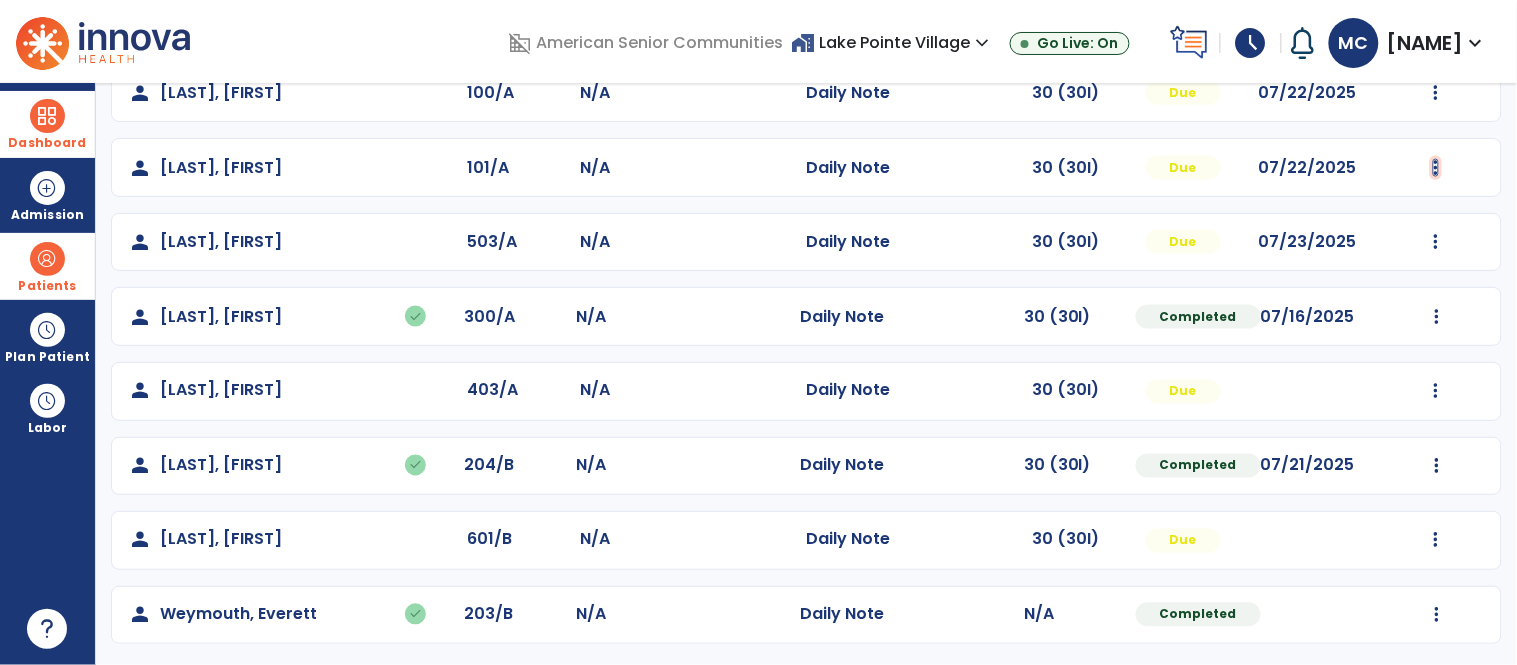 click at bounding box center (1436, -429) 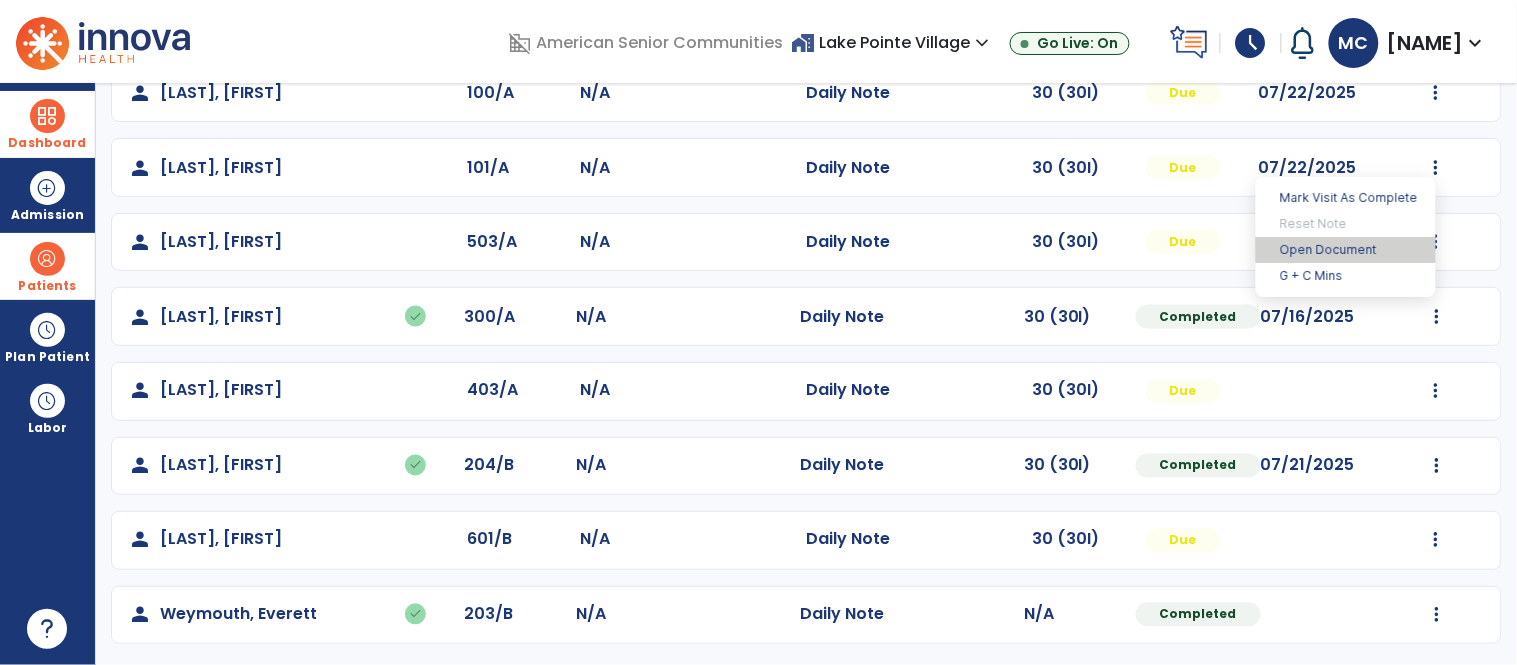 click on "Open Document" at bounding box center (1346, 250) 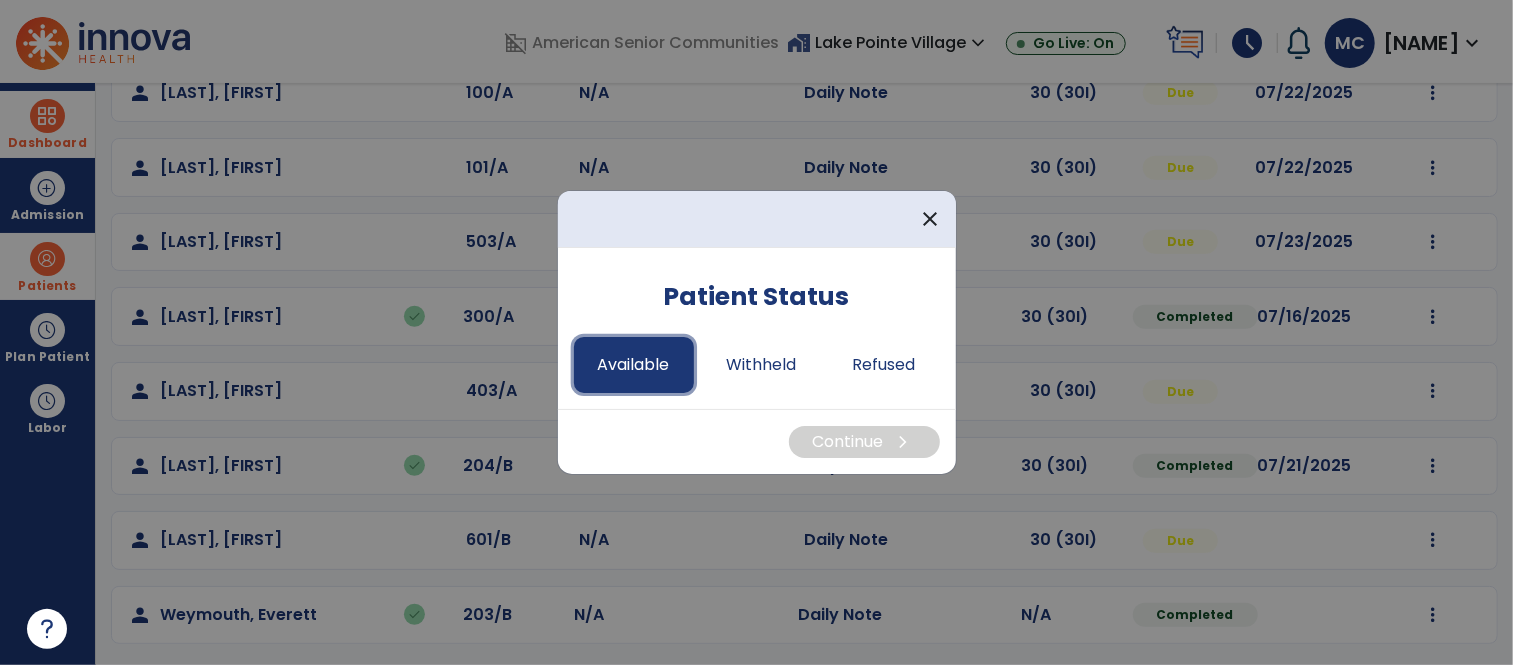 click on "Available" at bounding box center (634, 365) 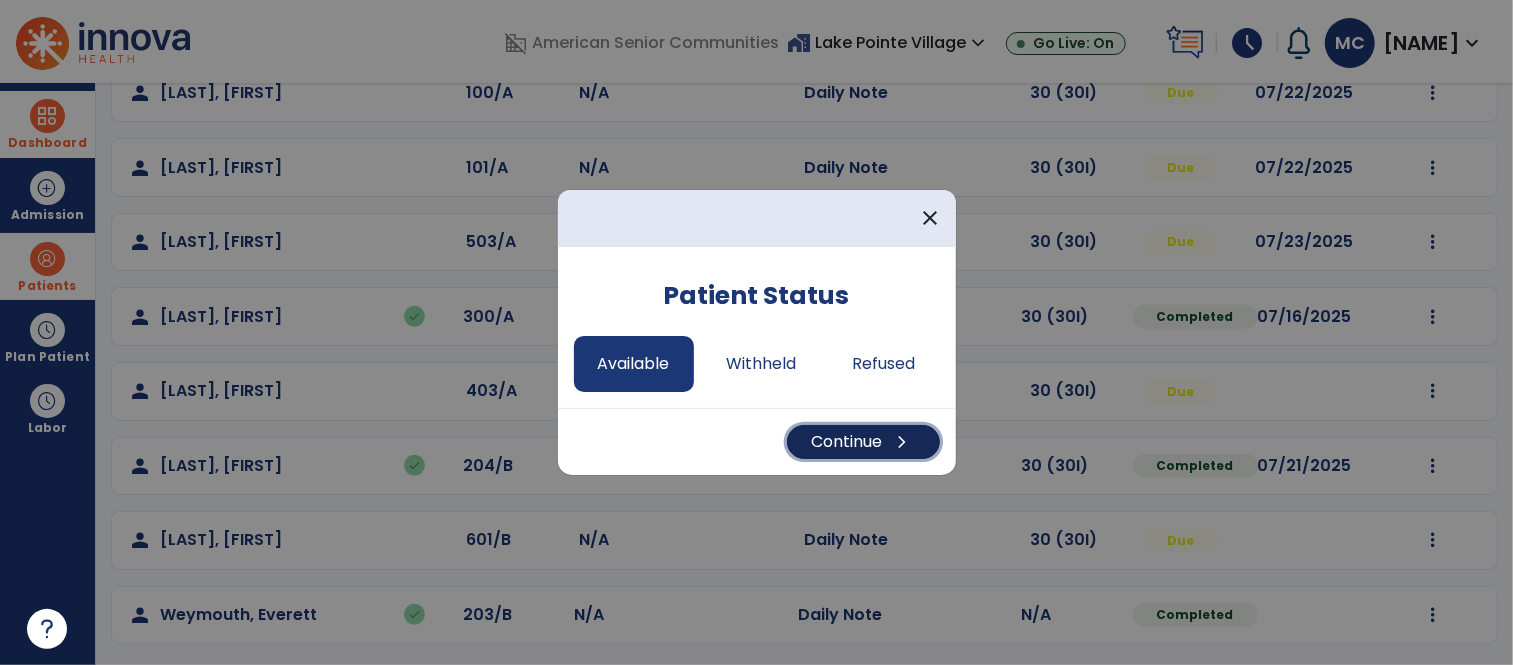 click on "Continue   chevron_right" at bounding box center (863, 442) 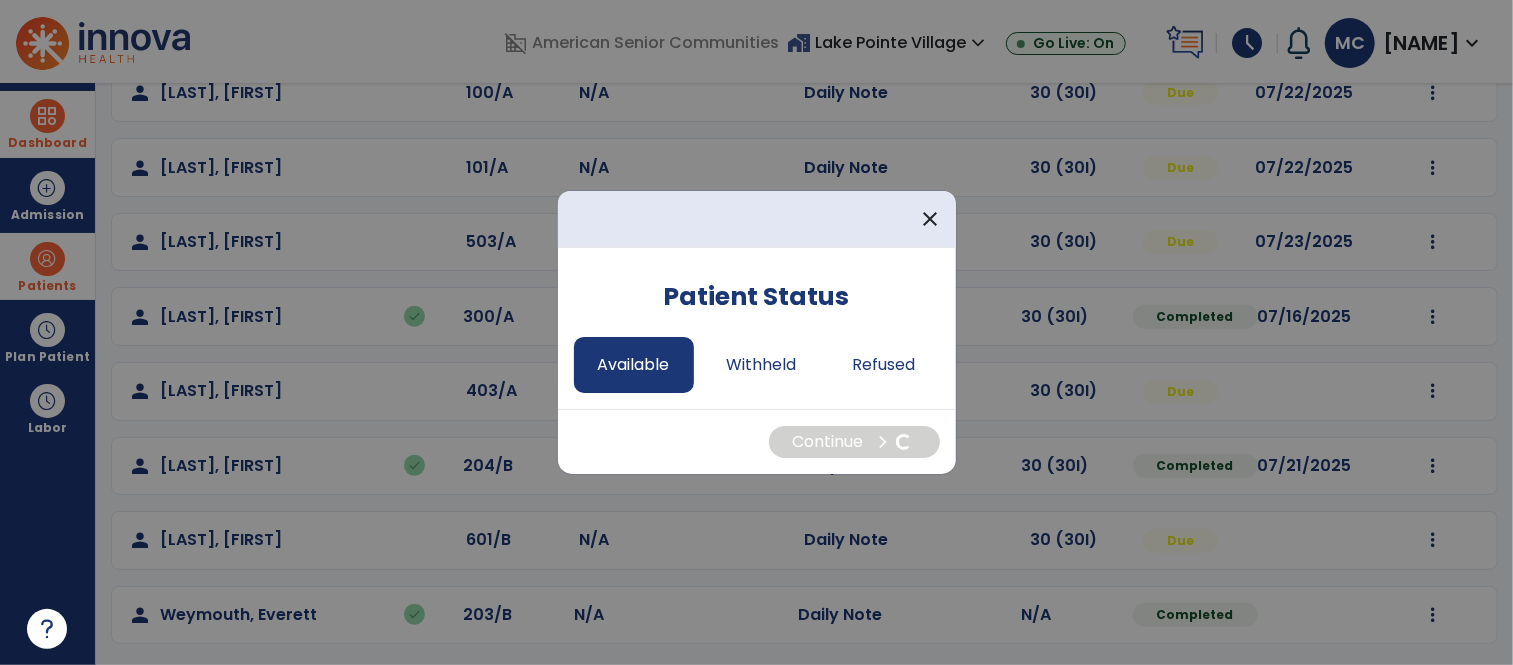 select on "*" 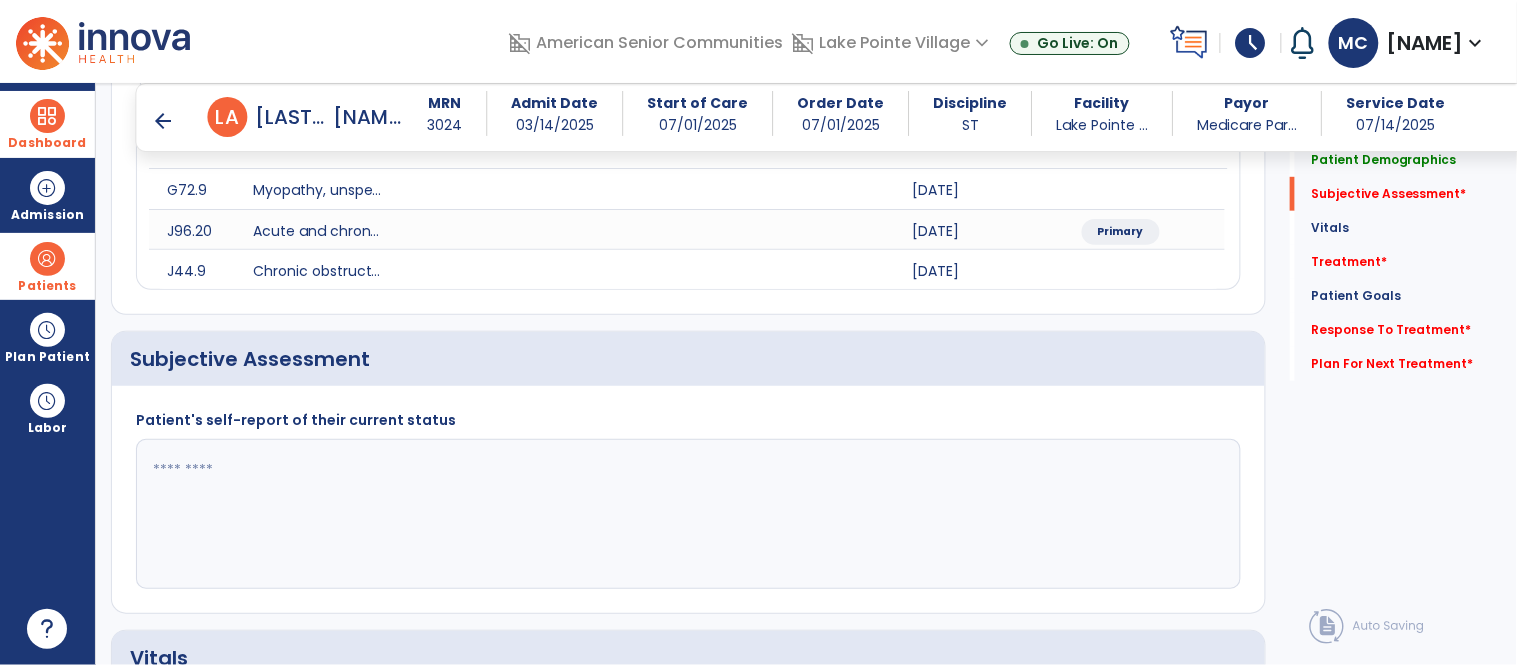 scroll, scrollTop: 355, scrollLeft: 0, axis: vertical 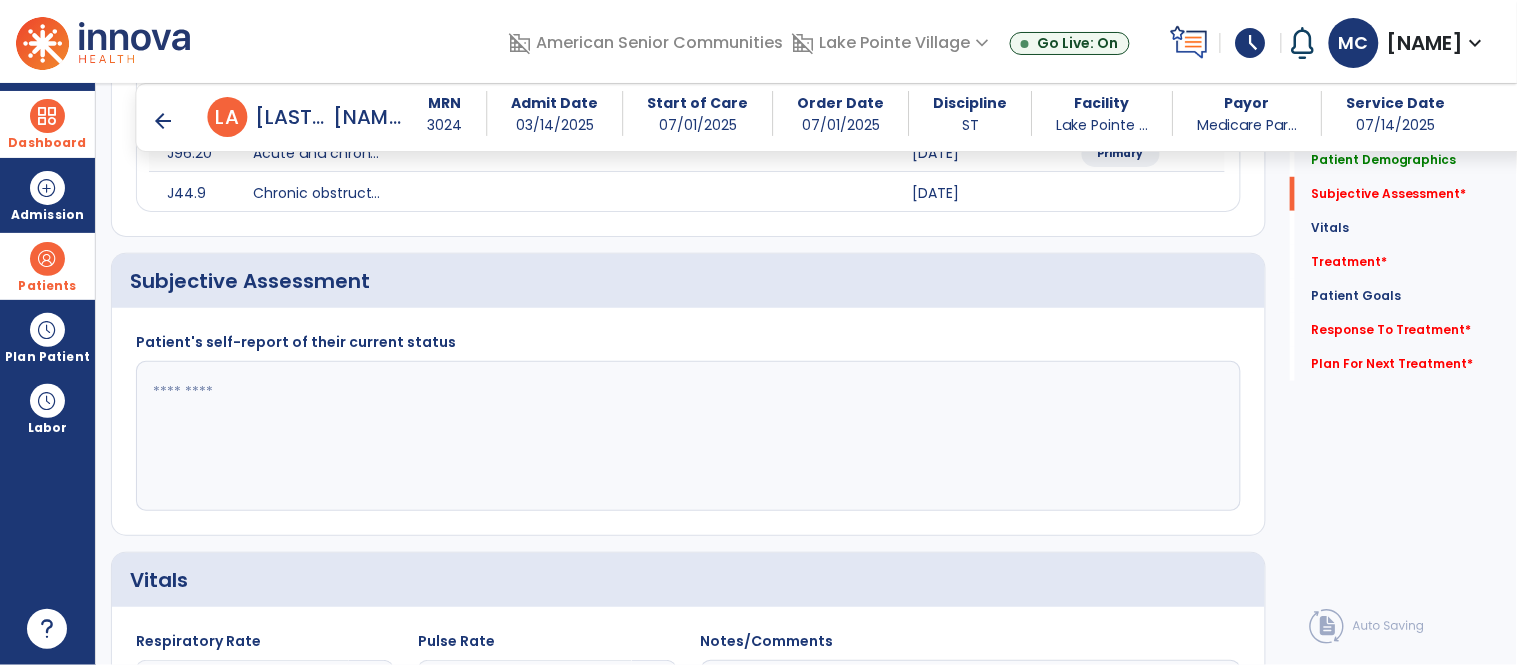 click 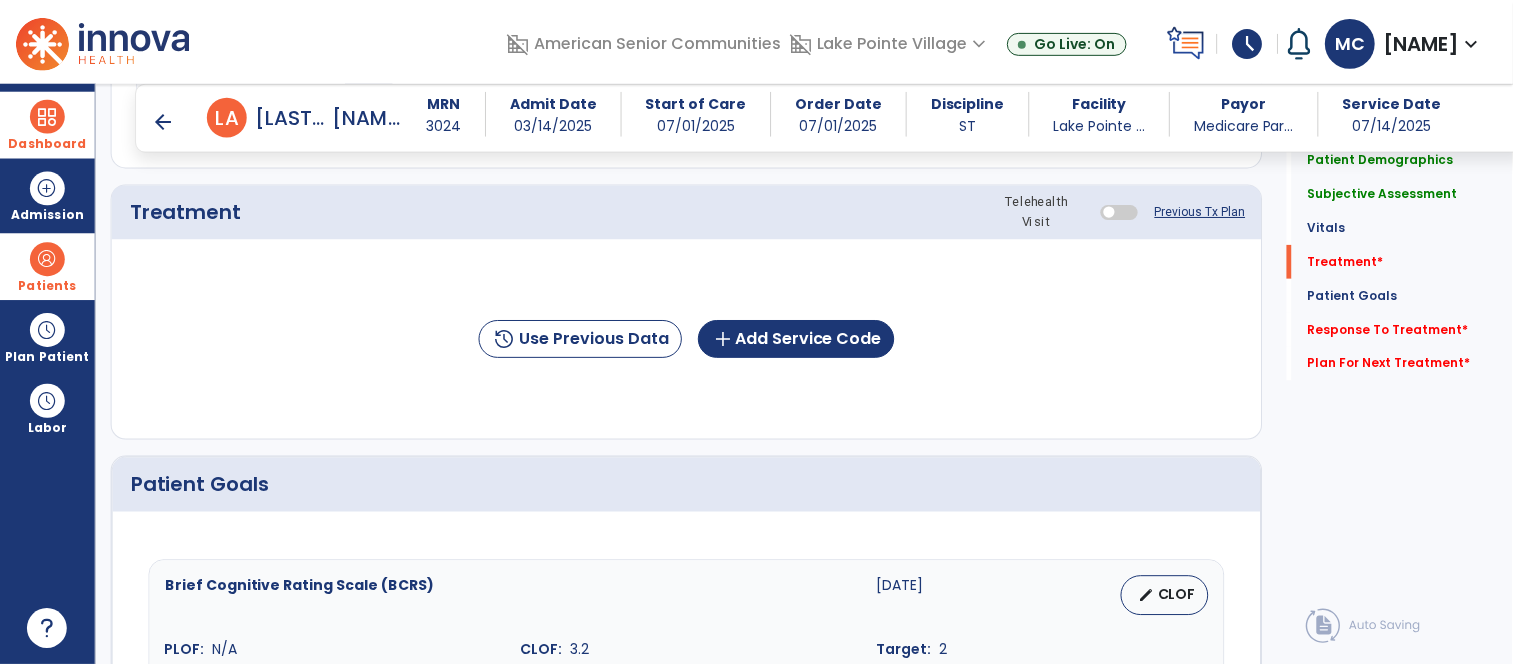 scroll, scrollTop: 1128, scrollLeft: 0, axis: vertical 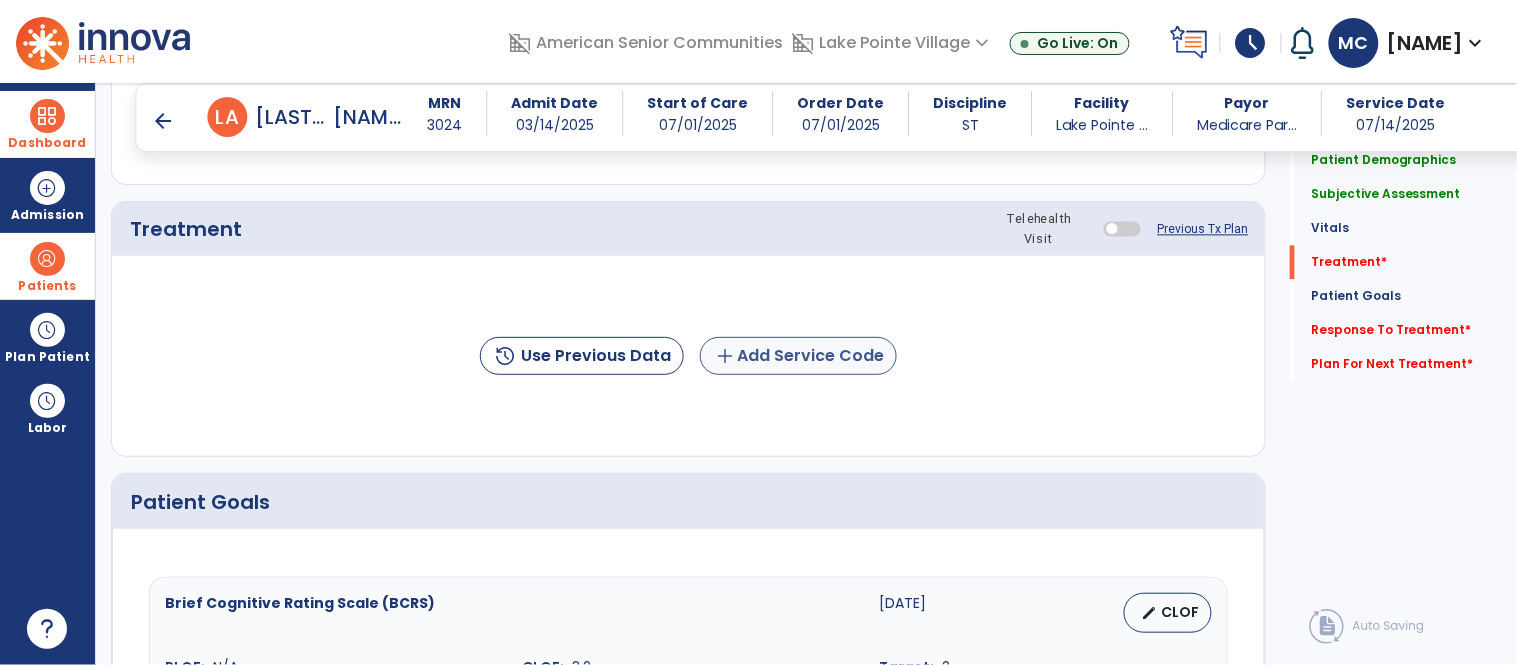 type on "*********" 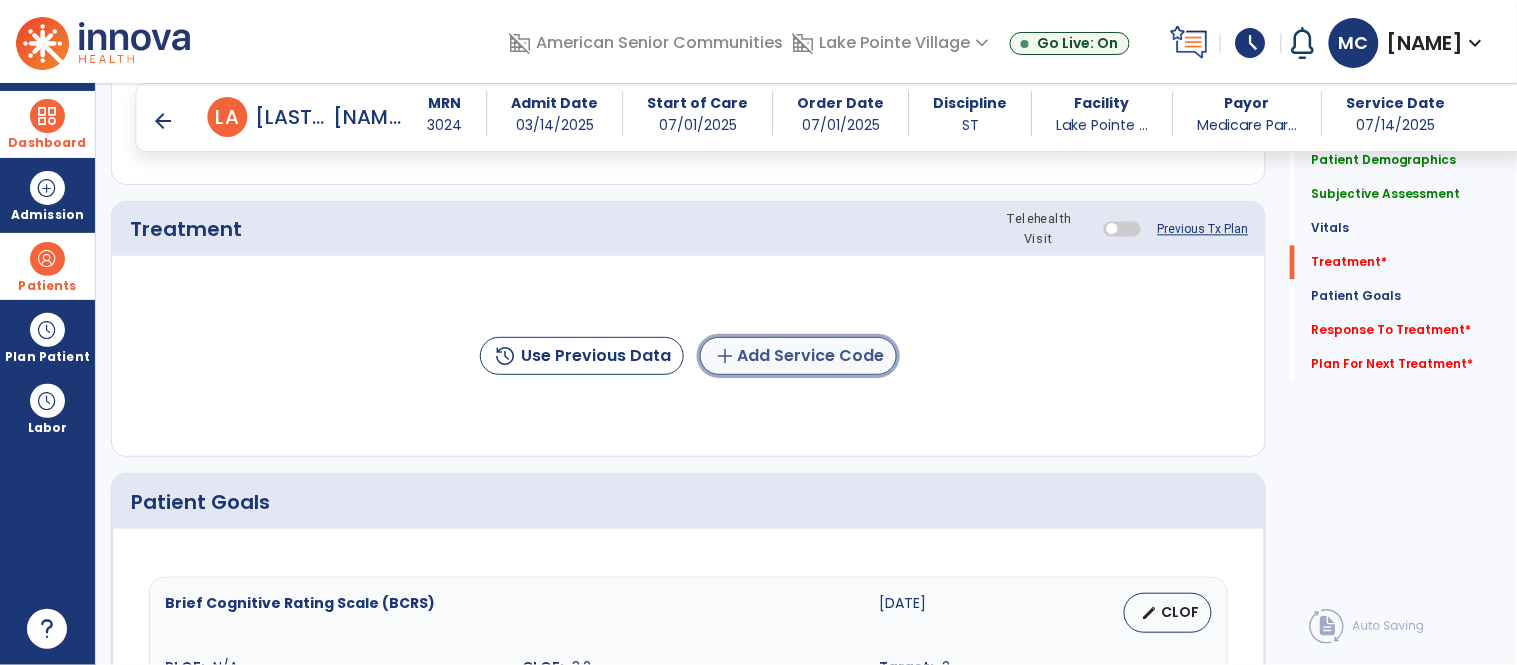 click on "add  Add Service Code" 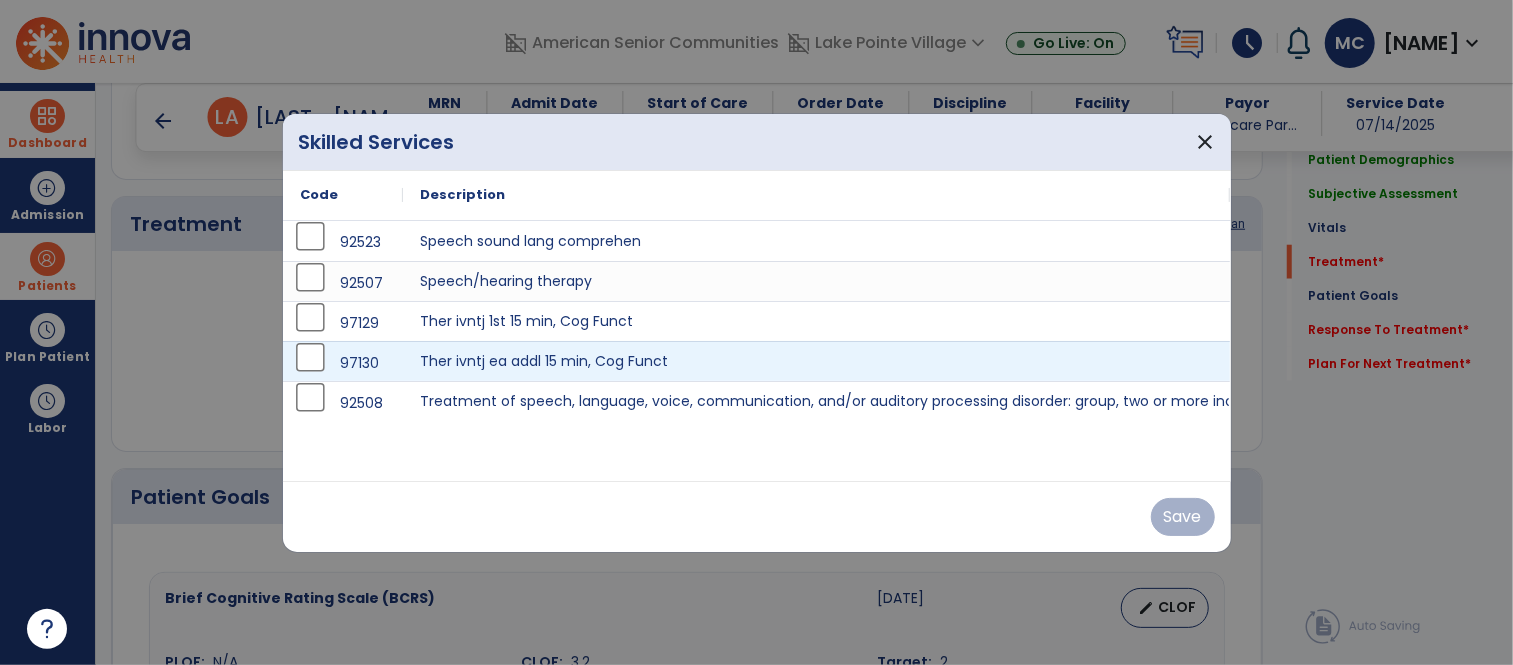scroll, scrollTop: 1128, scrollLeft: 0, axis: vertical 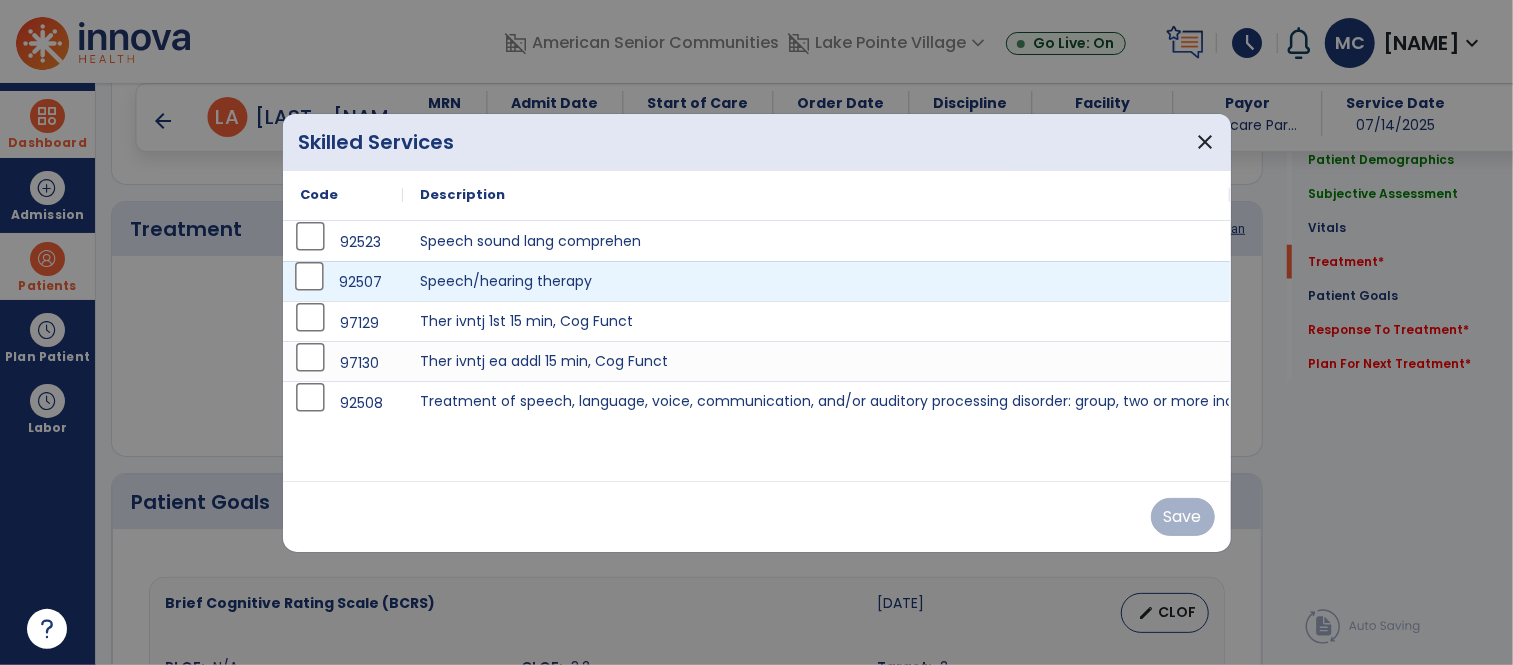 click on "92507" at bounding box center [360, 282] 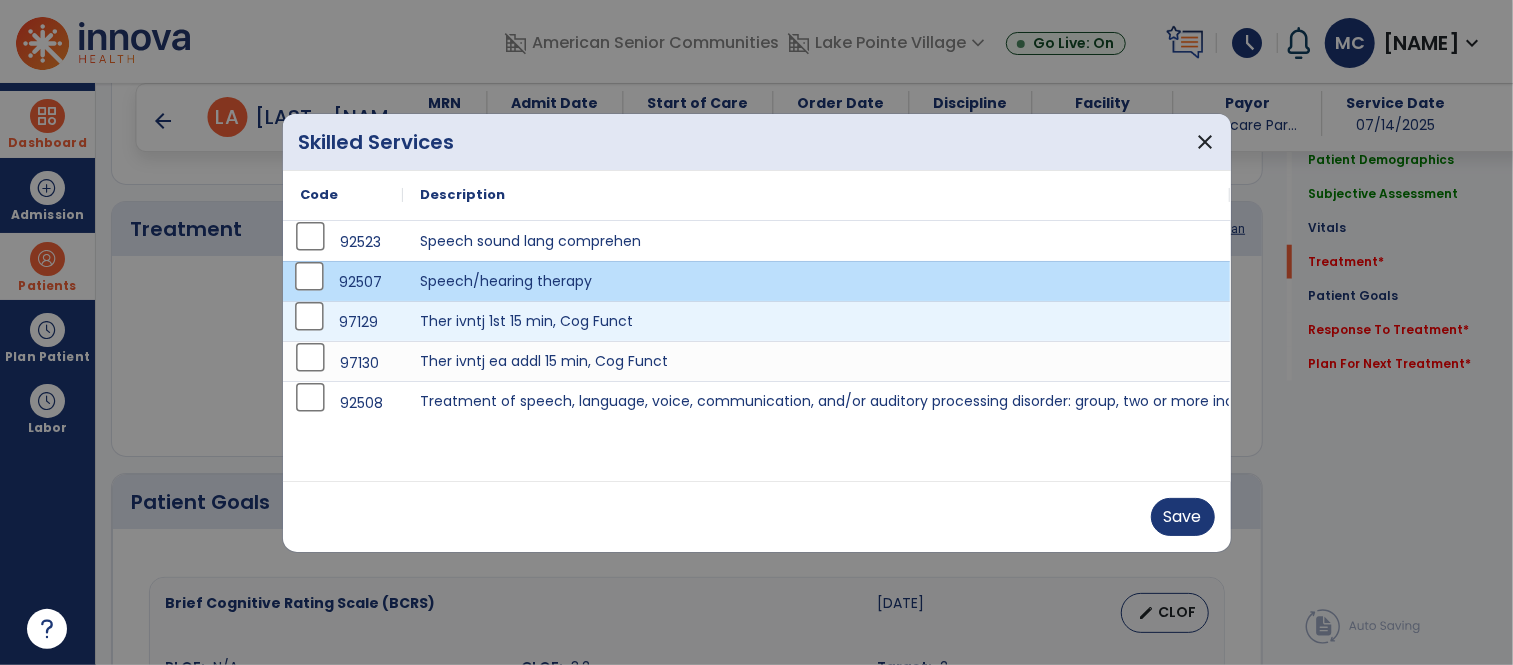 click on "97129" at bounding box center (358, 322) 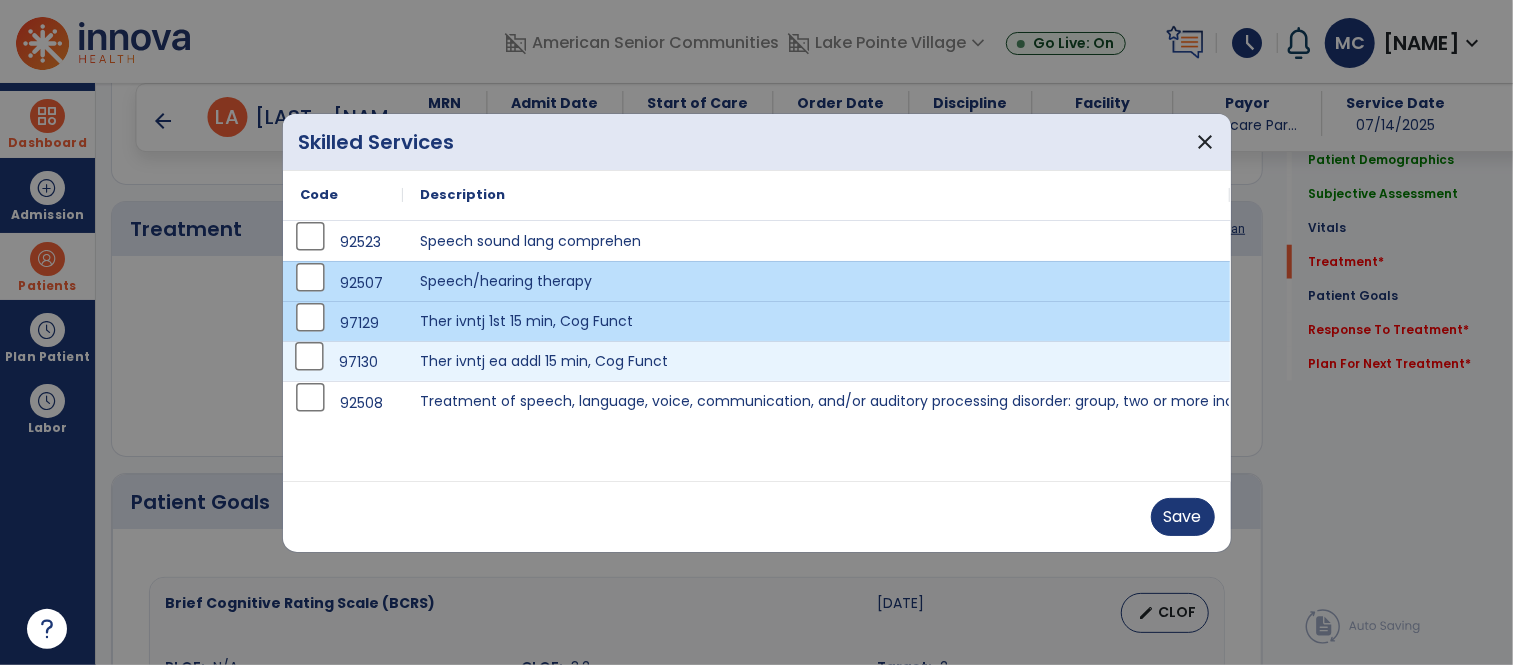 click on "97130" at bounding box center [358, 362] 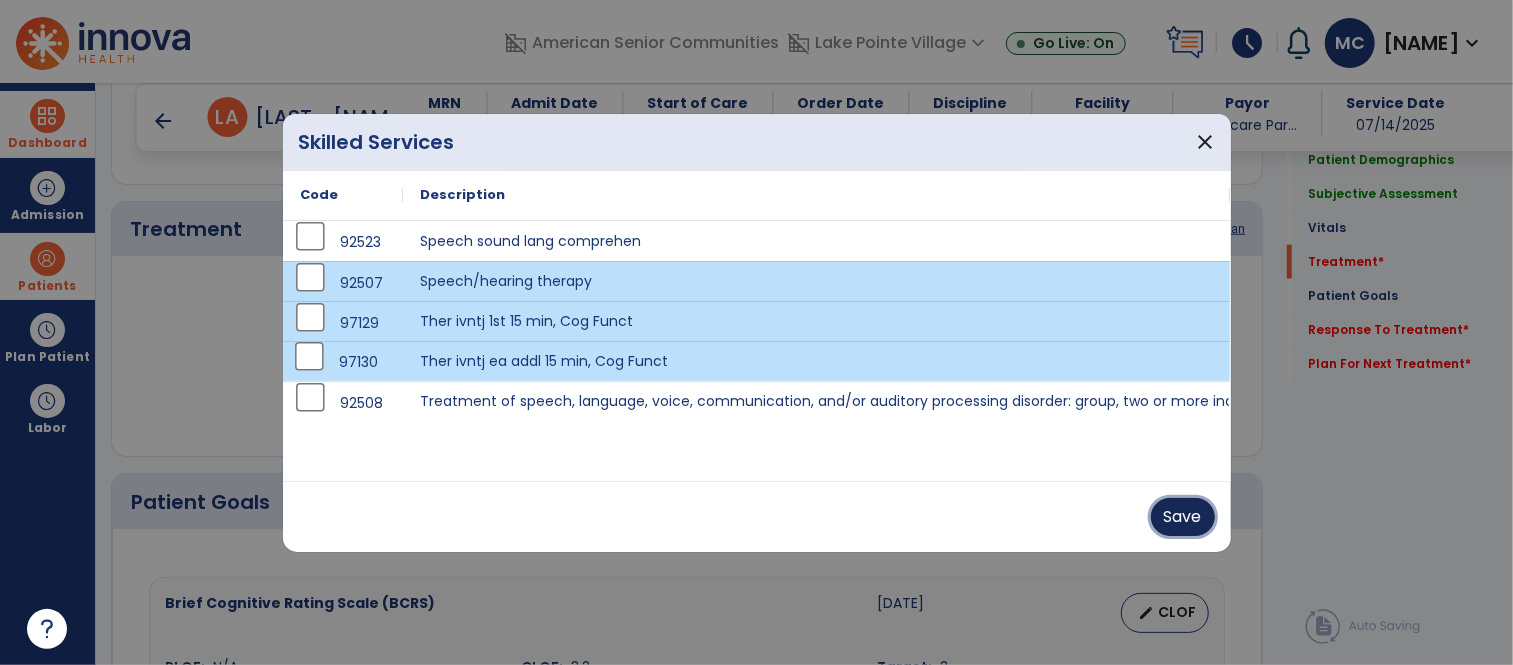 click on "Save" at bounding box center (1183, 517) 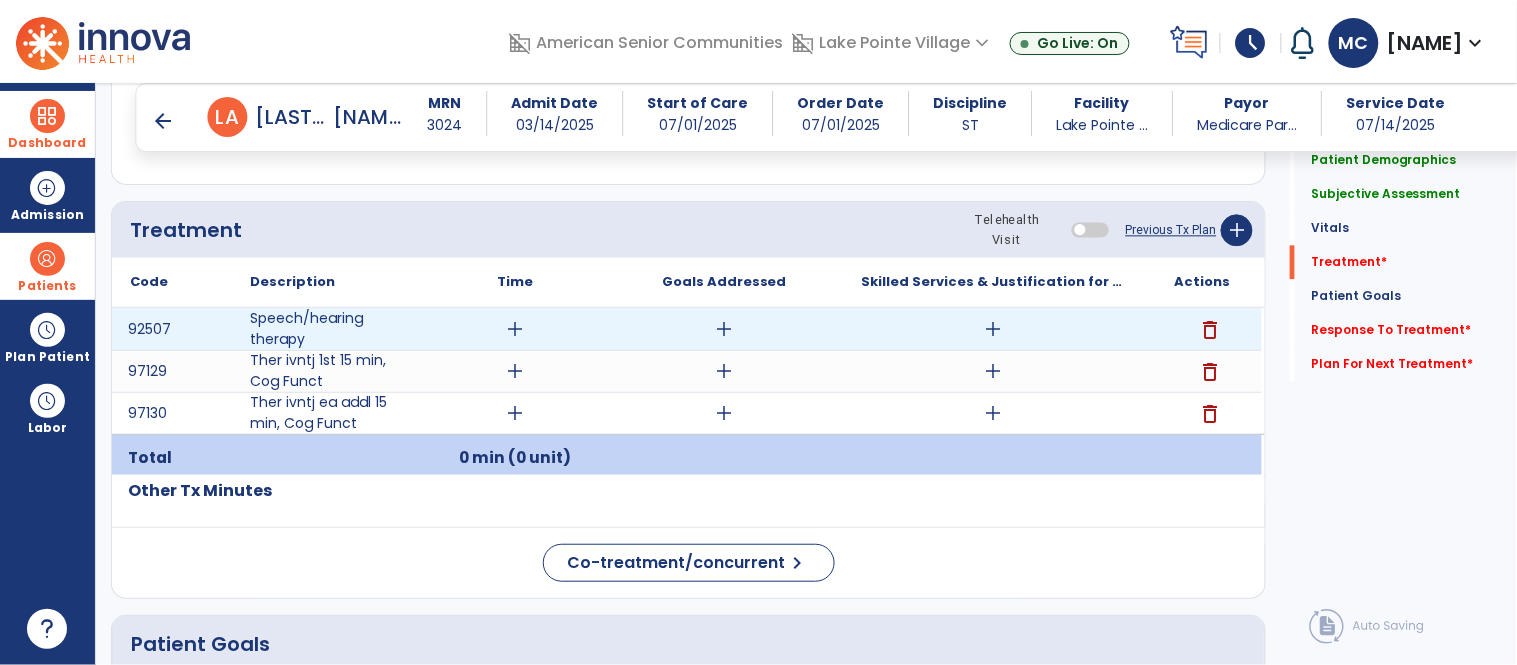 click on "add" at bounding box center (993, 329) 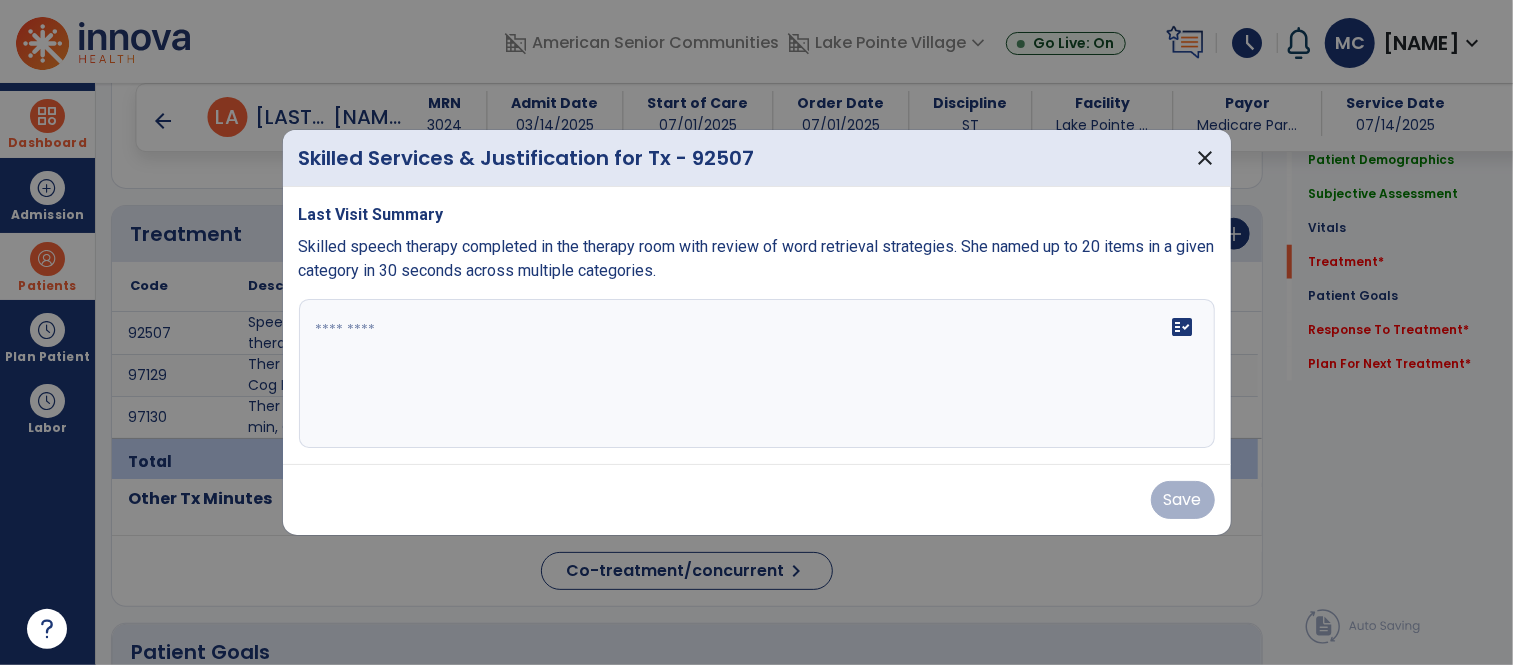 scroll, scrollTop: 1128, scrollLeft: 0, axis: vertical 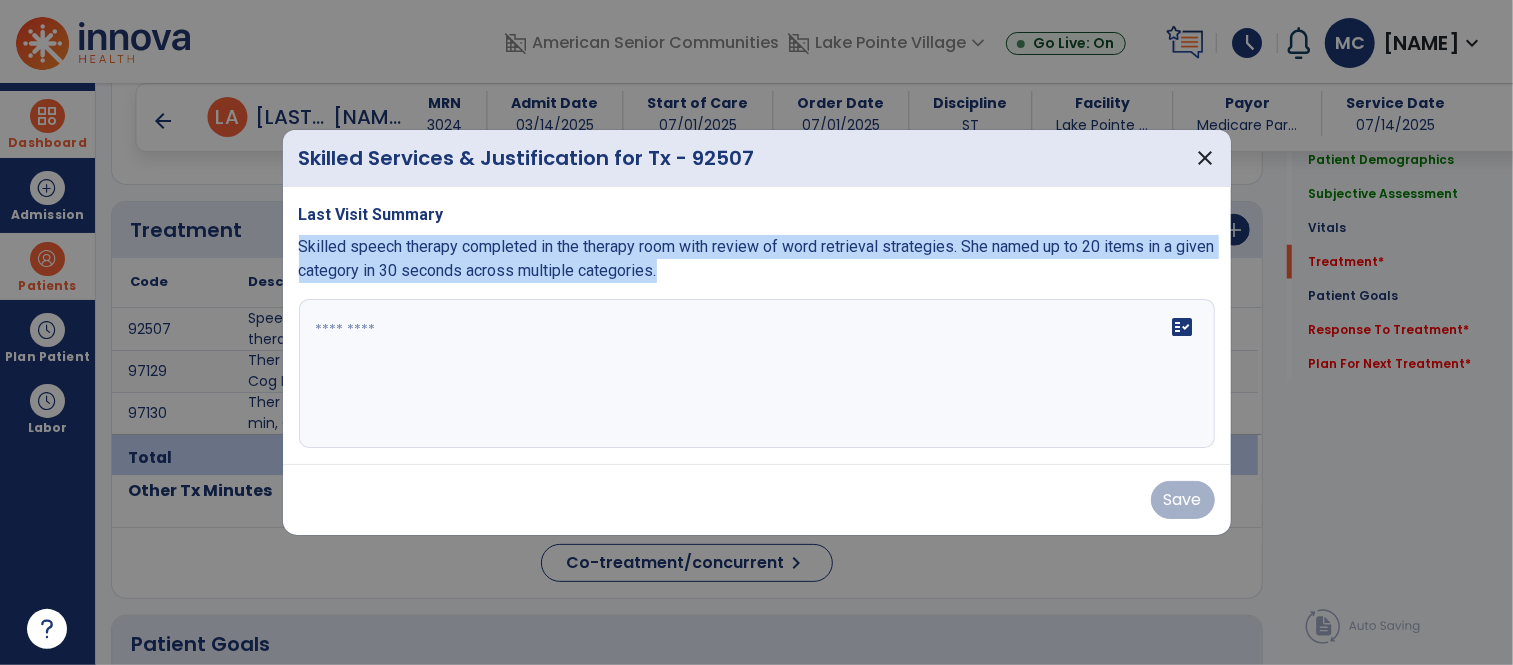 drag, startPoint x: 691, startPoint y: 270, endPoint x: 293, endPoint y: 250, distance: 398.5022 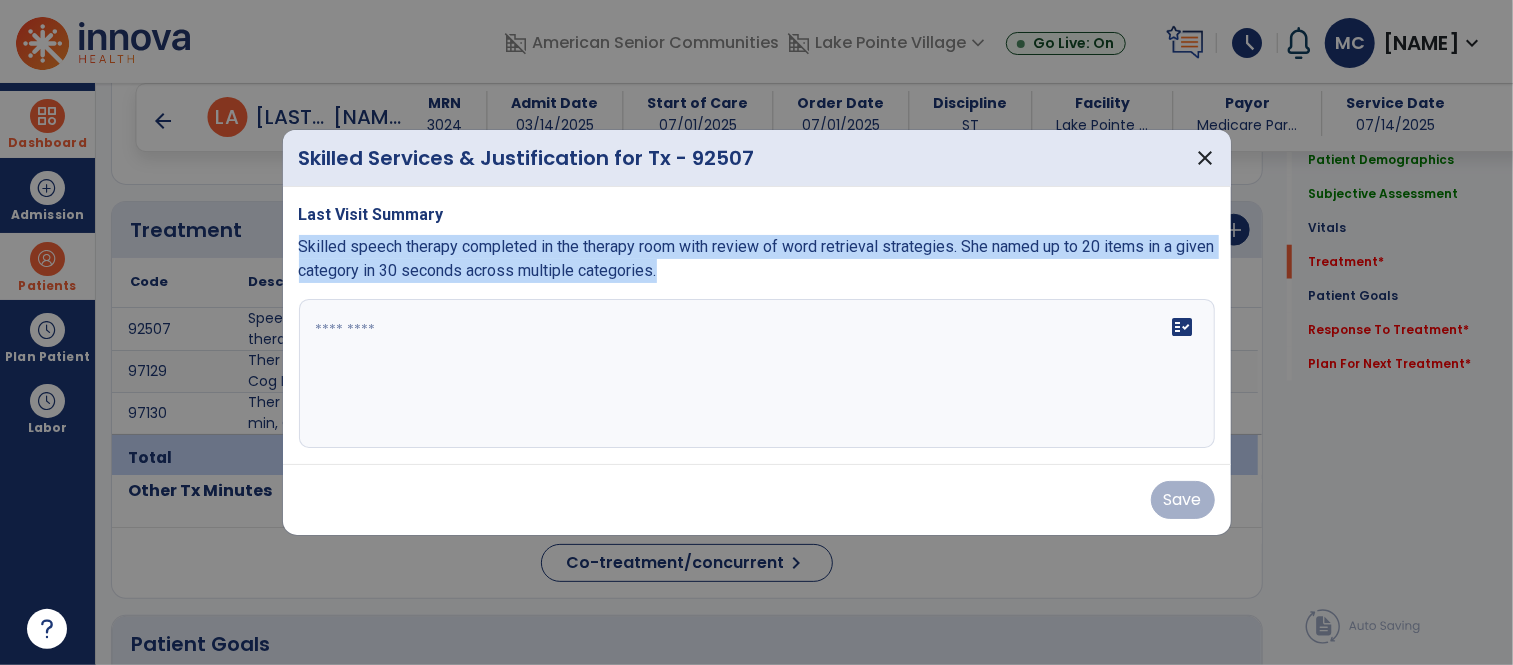 click on "Last Visit Summary Skilled speech therapy completed in the therapy room with review of word retrieval strategies. She named up to 20 items in a given category in 30  seconds across multiple categories.   fact_check" at bounding box center [757, 326] 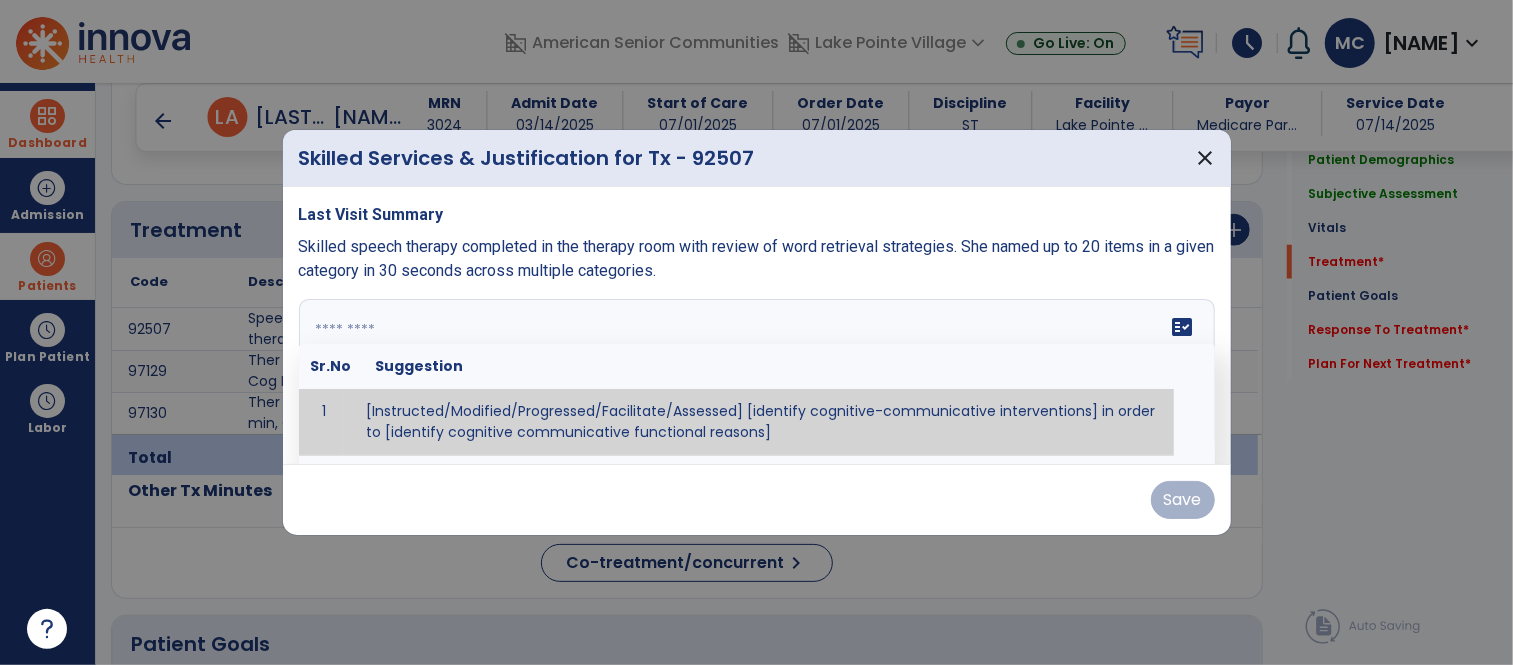 click on "fact_check  Sr.No Suggestion 1 [Instructed/Modified/Progressed/Facilitate/Assessed] [identify cognitive-communicative interventions] in order to [identify cognitive communicative functional reasons] 2 Assessed cognitive-communicative skills using [identify test]." at bounding box center [757, 374] 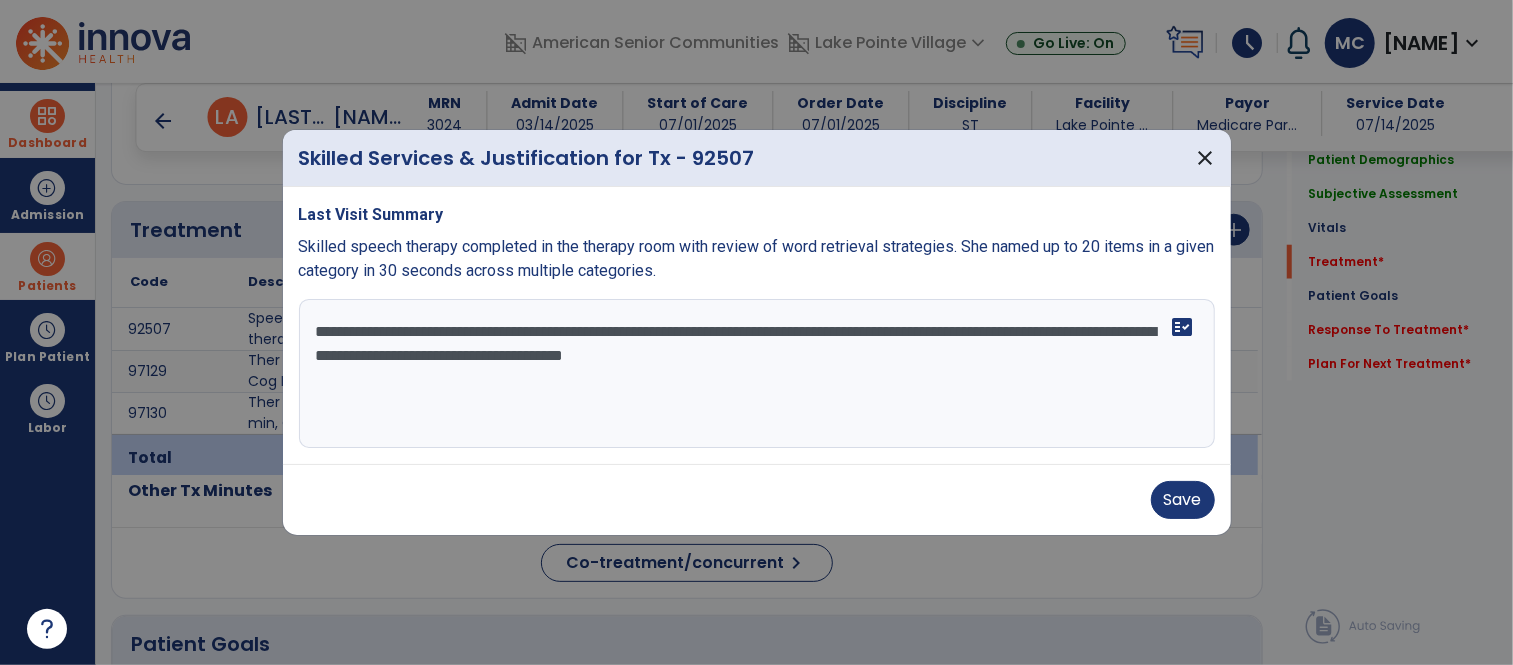 drag, startPoint x: 319, startPoint y: 353, endPoint x: 382, endPoint y: 352, distance: 63.007935 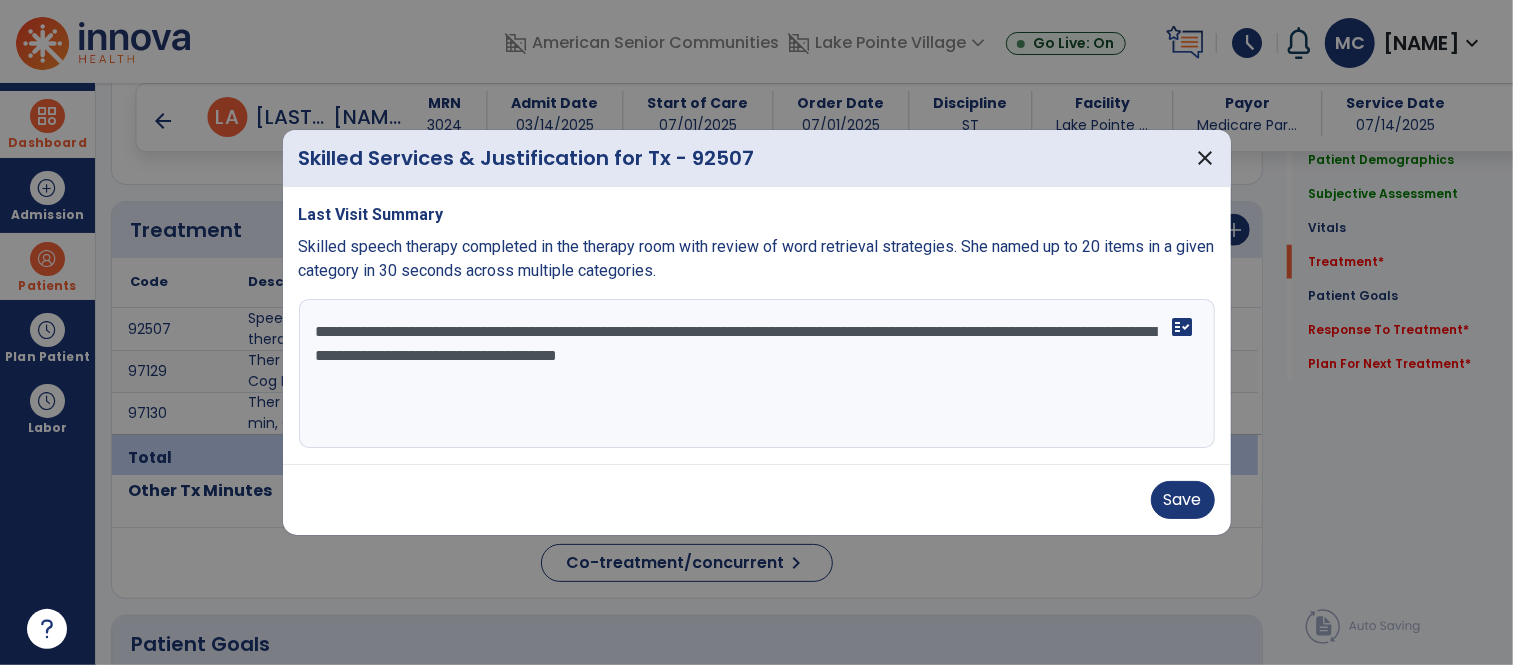 drag, startPoint x: 606, startPoint y: 355, endPoint x: 692, endPoint y: 360, distance: 86.145226 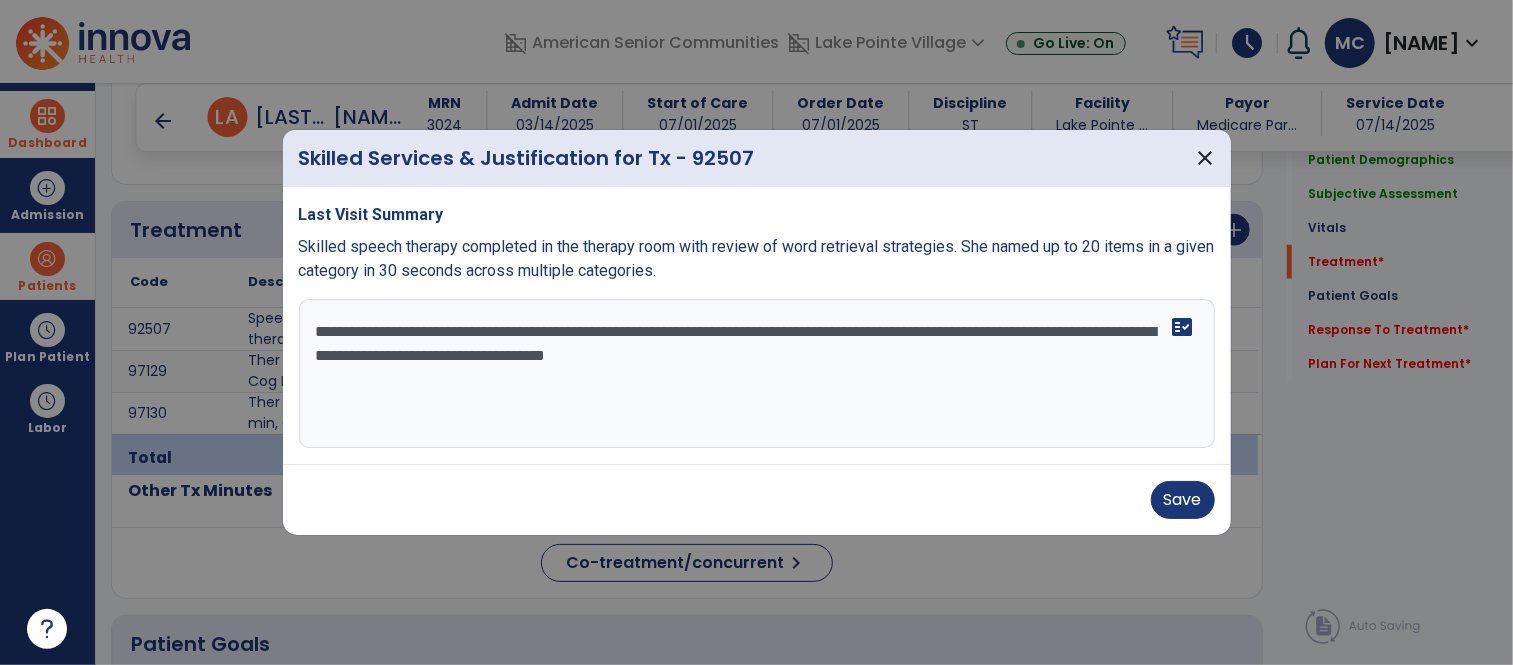 click on "**********" at bounding box center [757, 374] 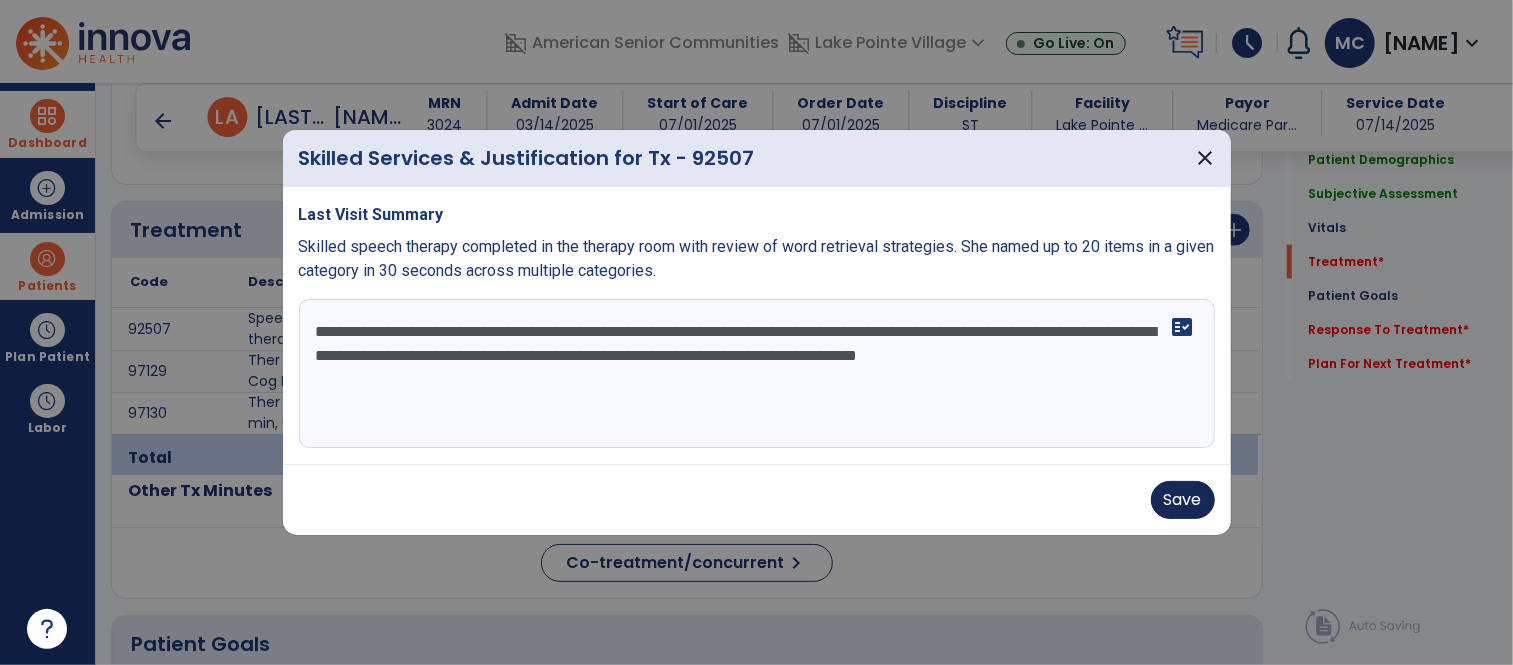 type on "**********" 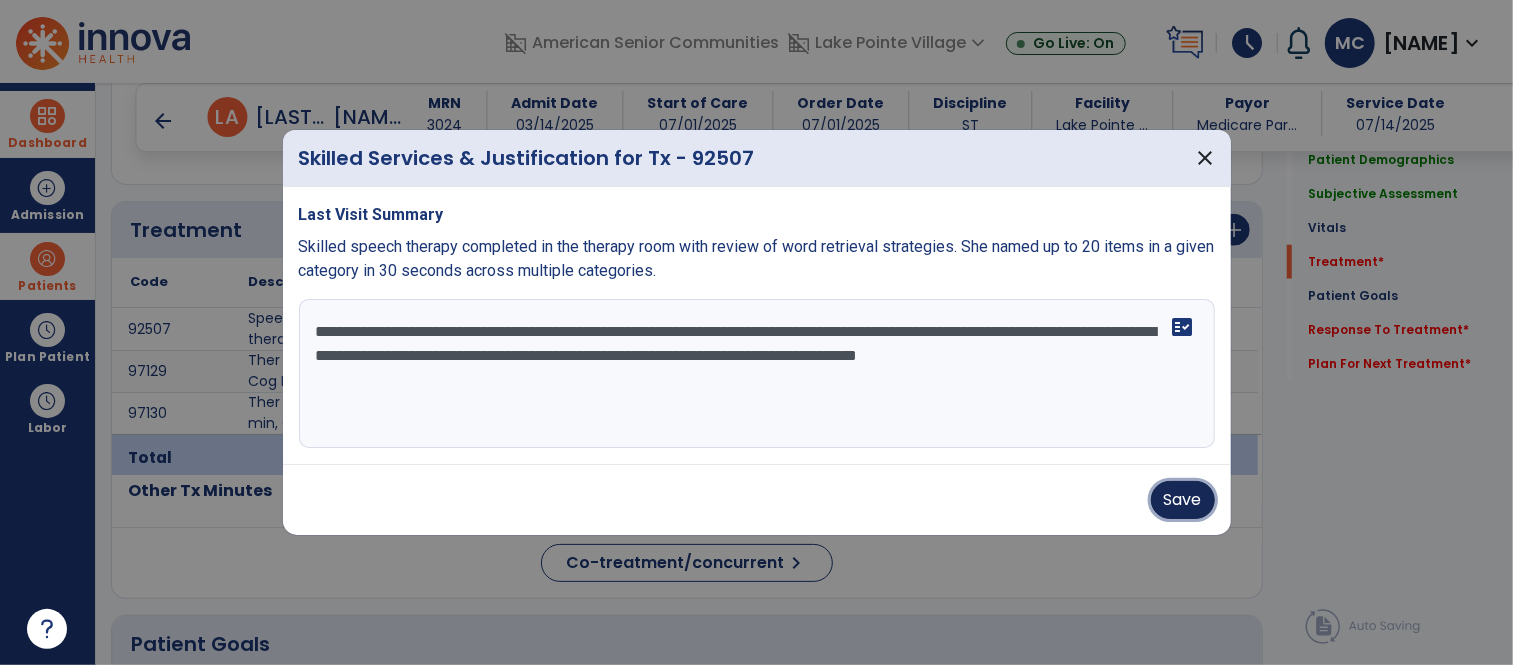 click on "Save" at bounding box center [1183, 500] 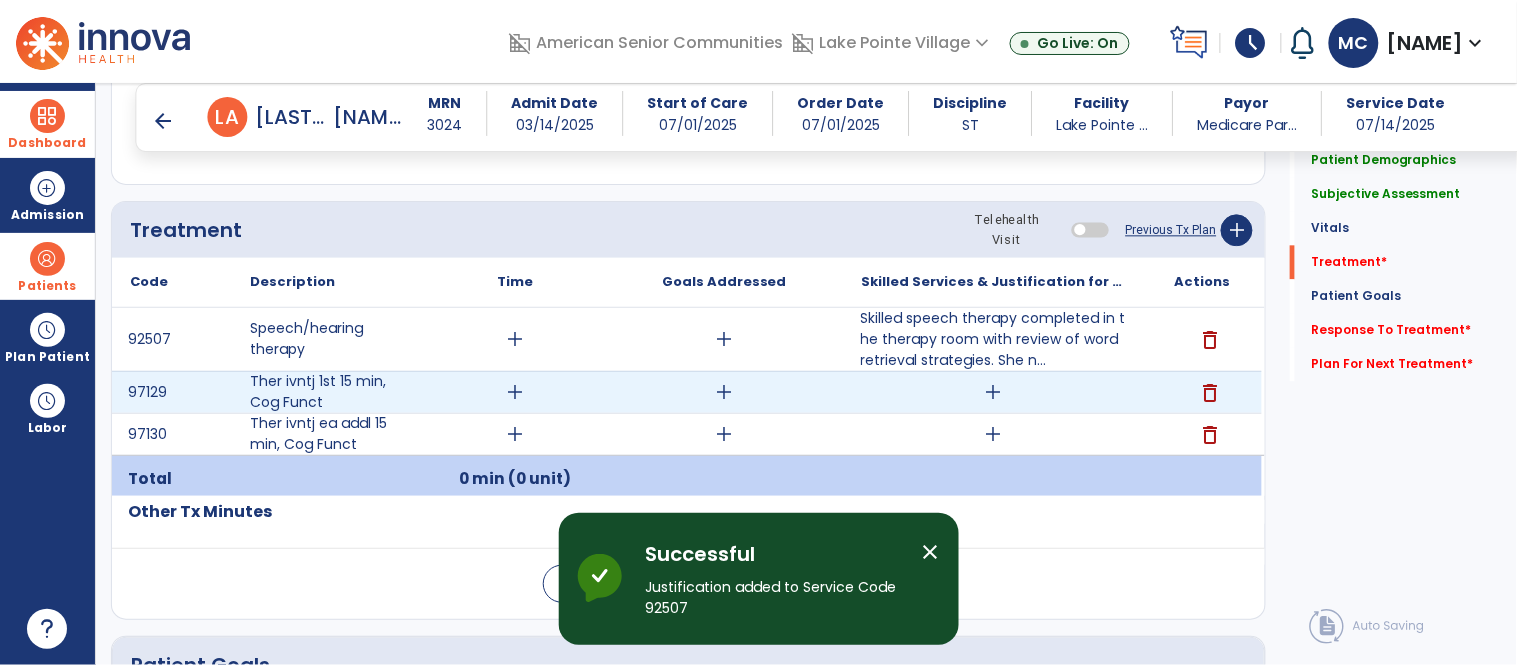 click on "add" at bounding box center (993, 392) 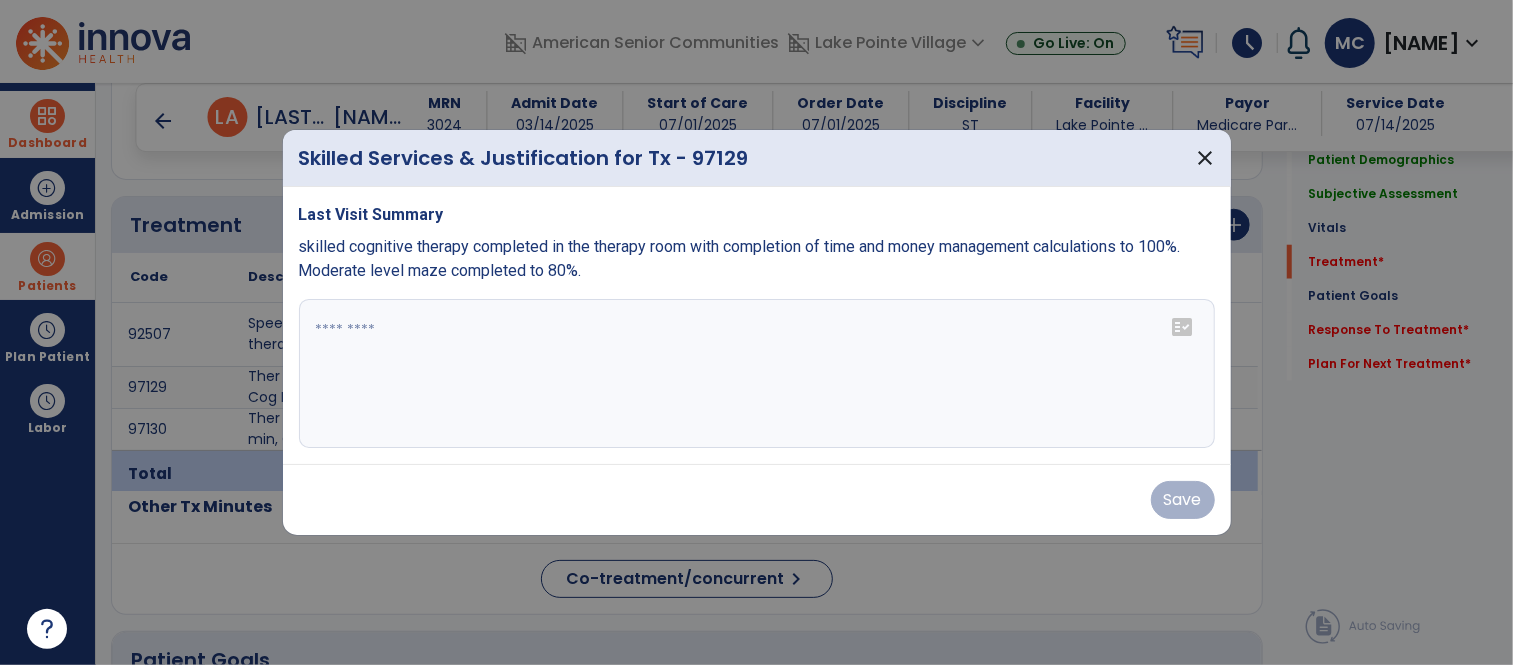 scroll, scrollTop: 1128, scrollLeft: 0, axis: vertical 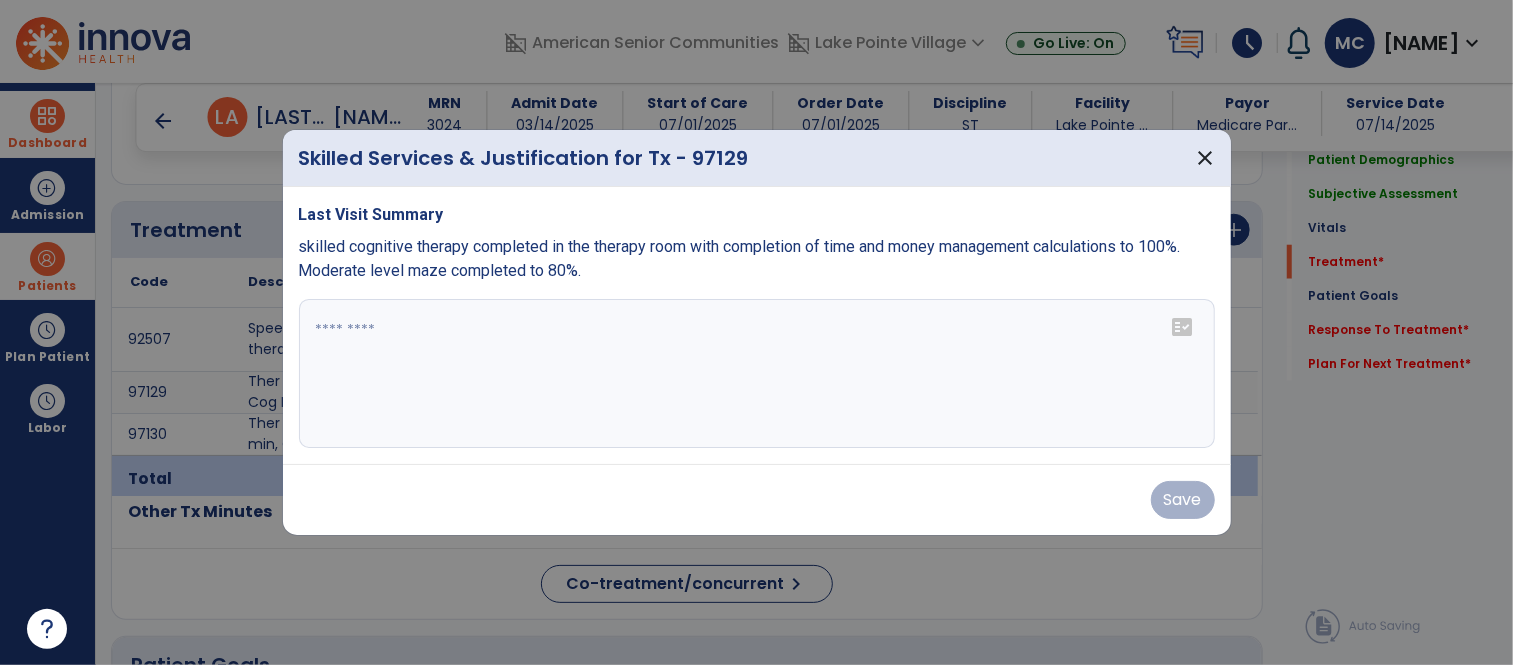 click at bounding box center (757, 374) 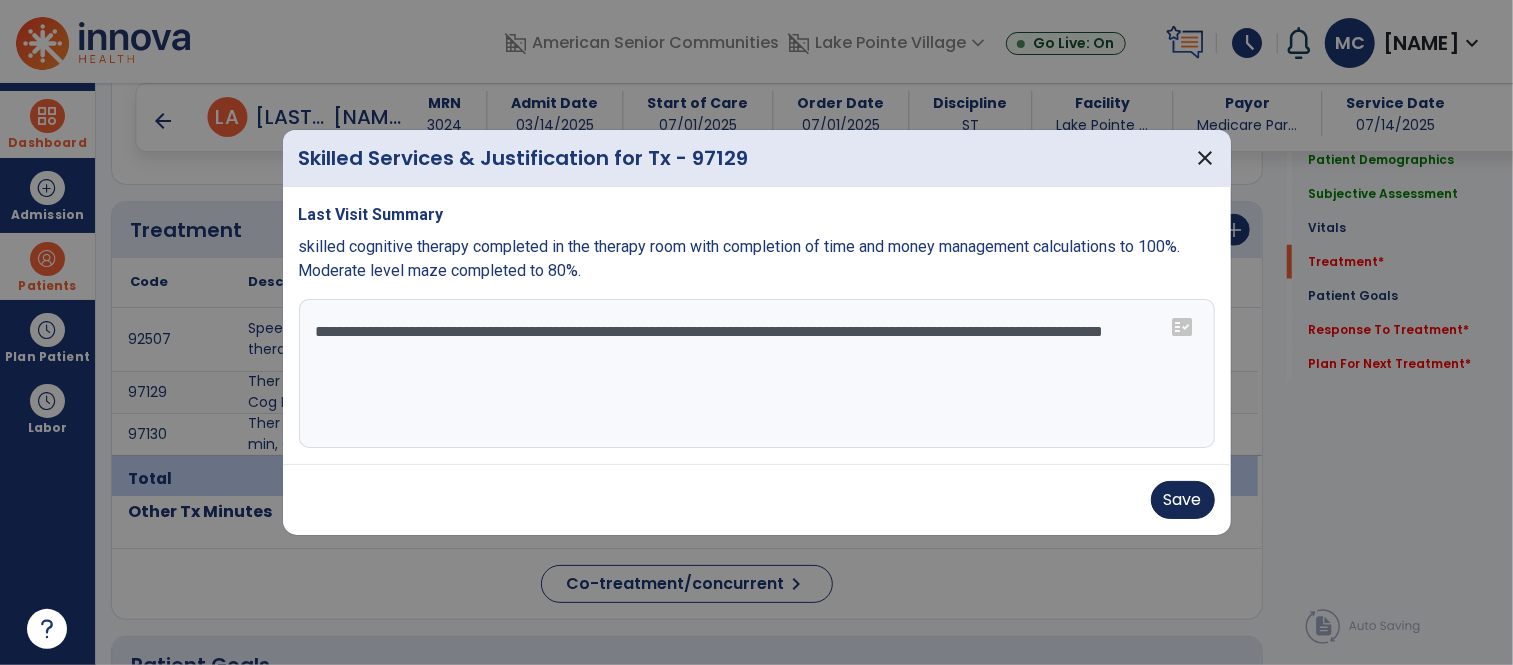 type on "**********" 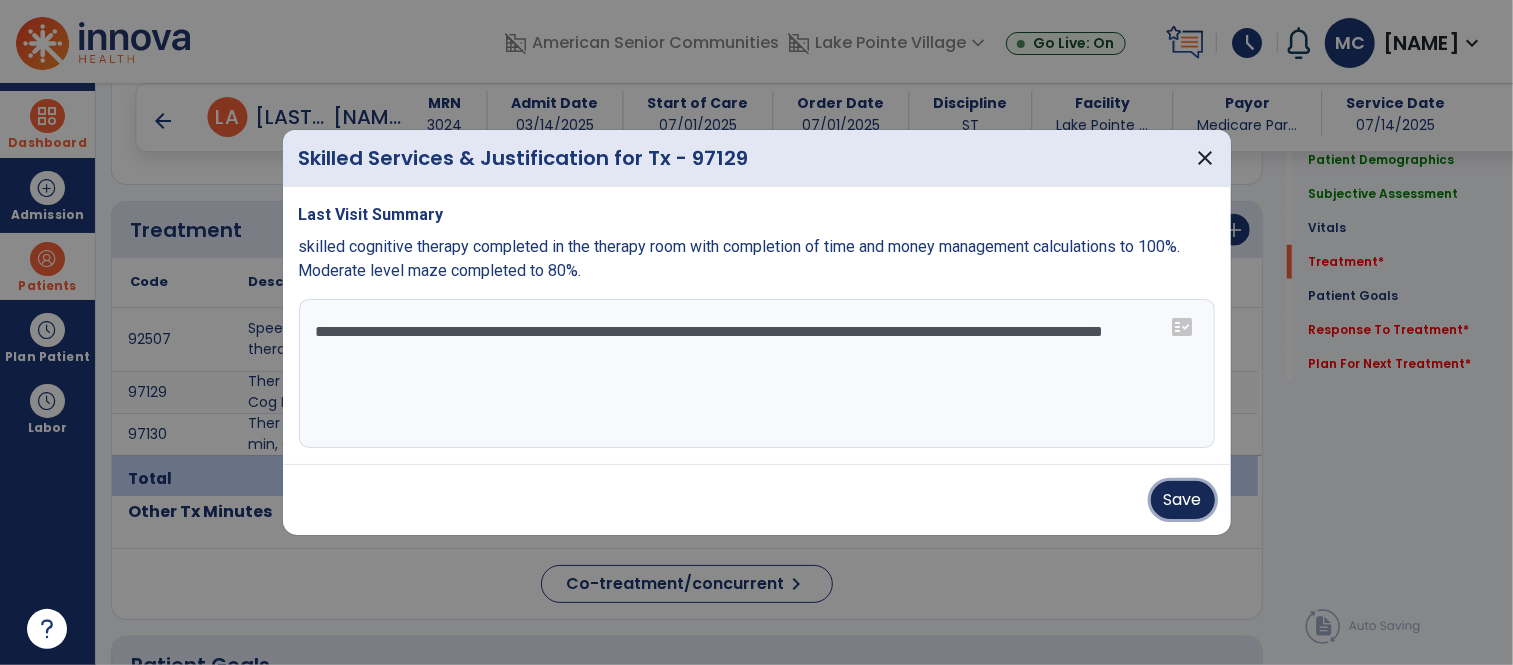 click on "Save" at bounding box center (1183, 500) 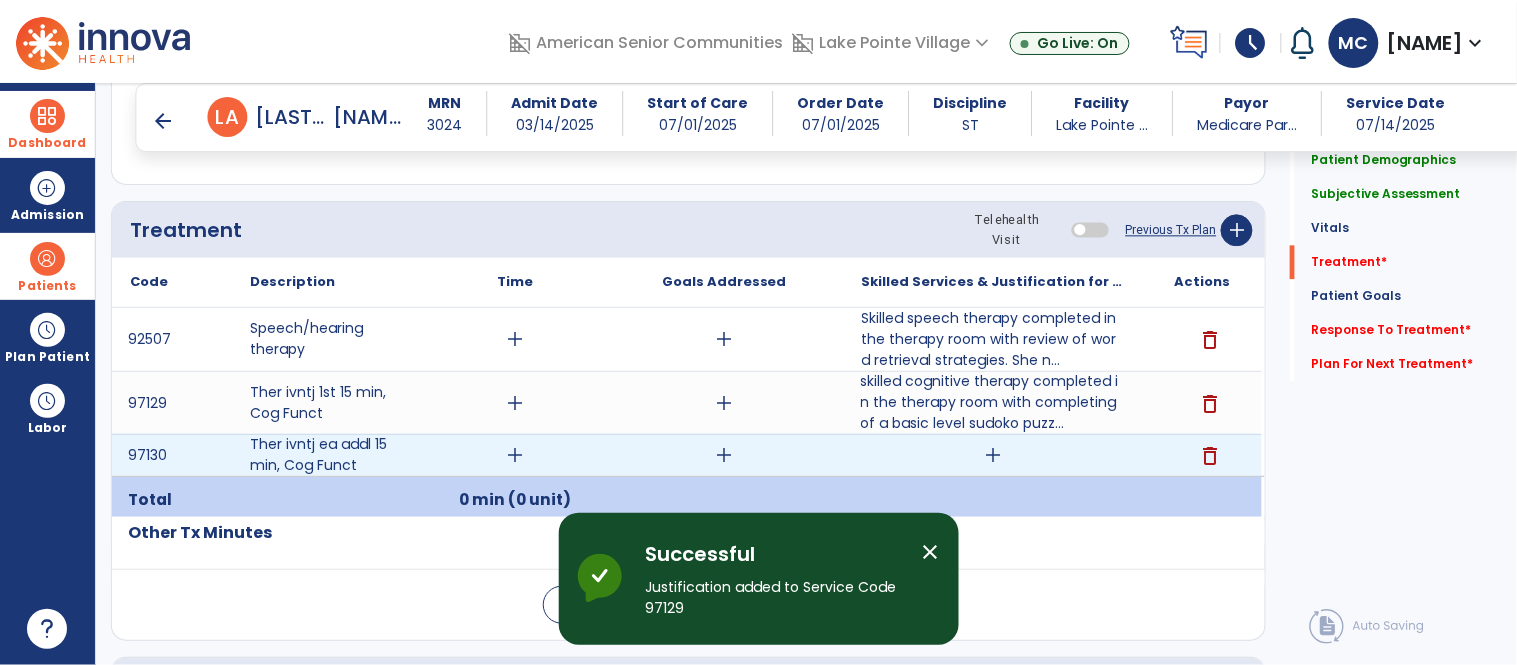 click on "add" at bounding box center (993, 455) 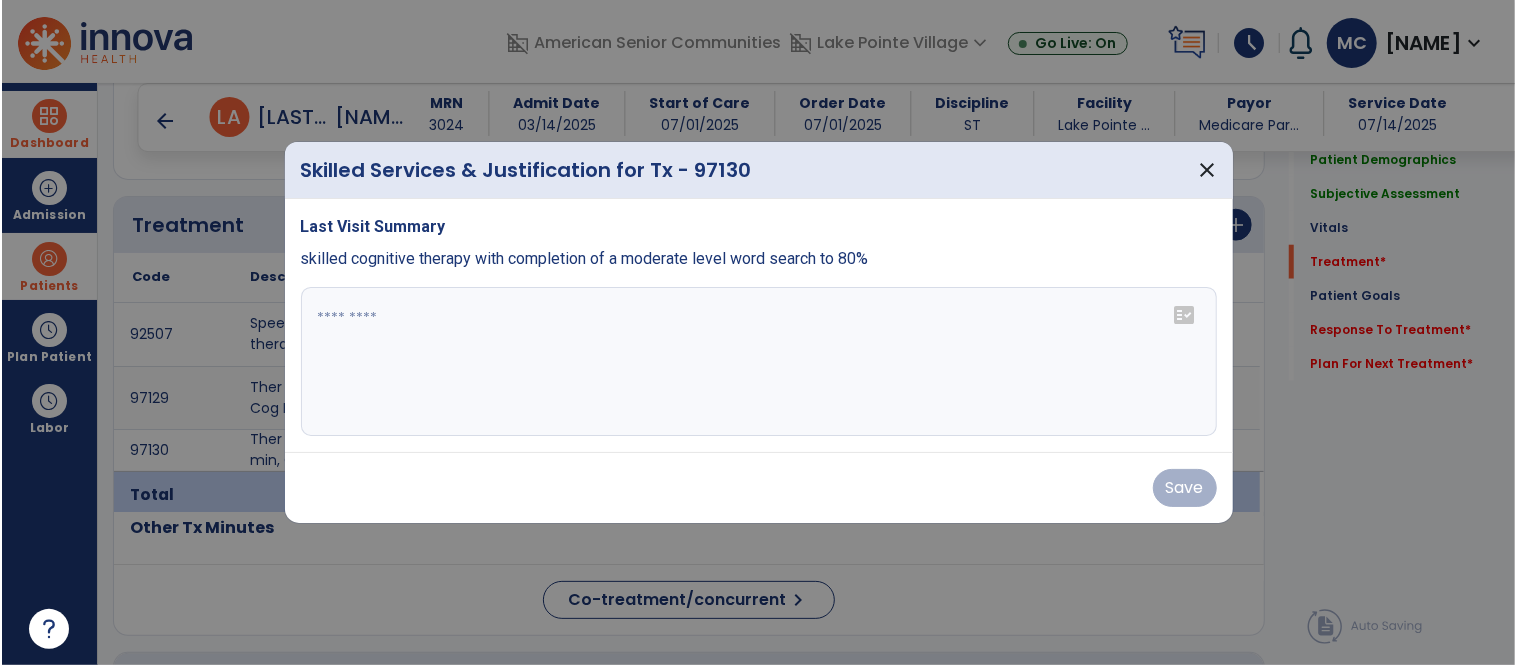 scroll, scrollTop: 1128, scrollLeft: 0, axis: vertical 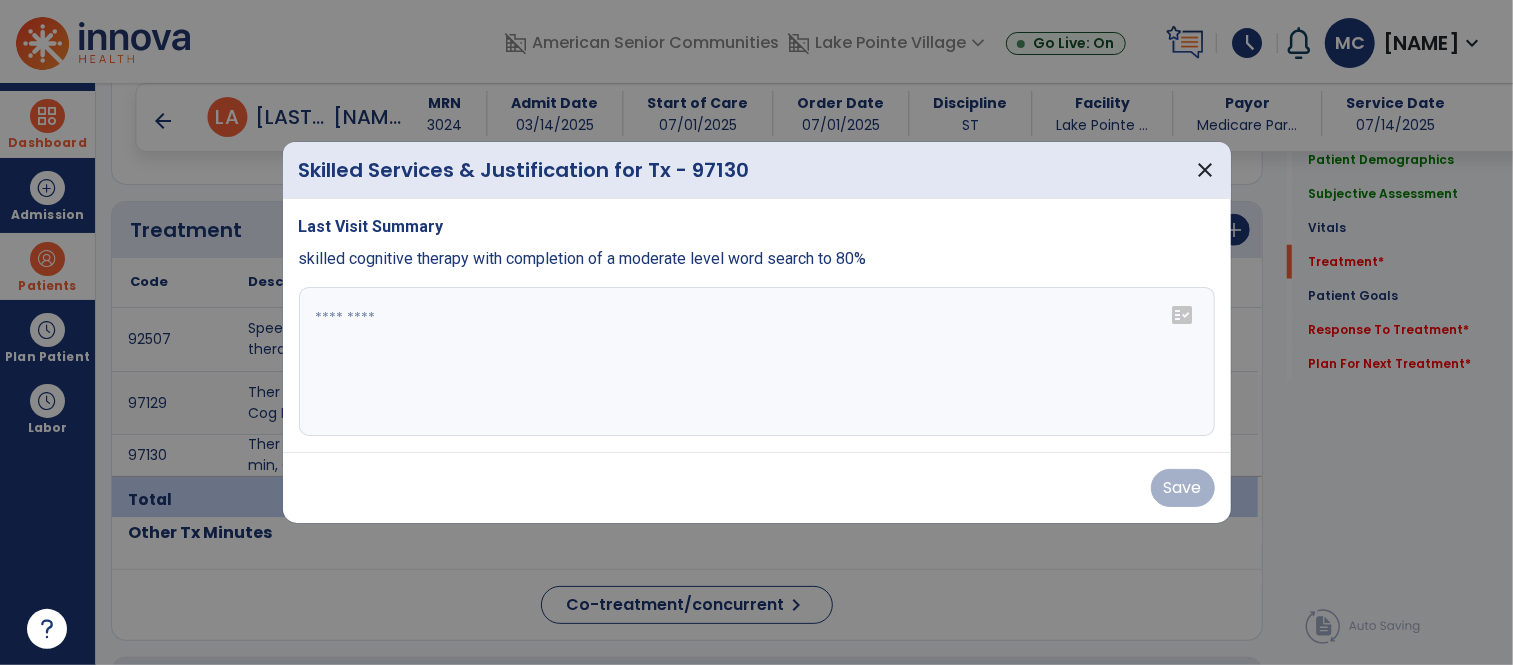 click at bounding box center [757, 362] 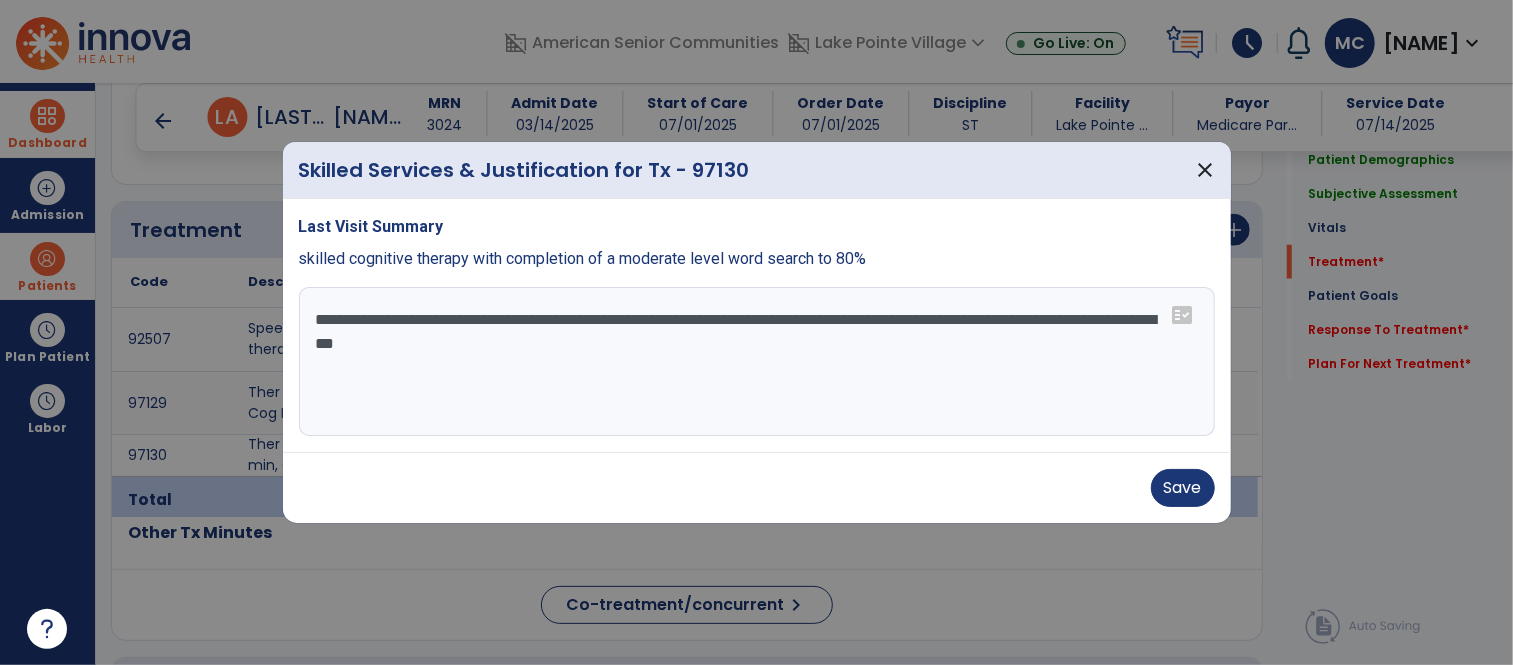 type on "**********" 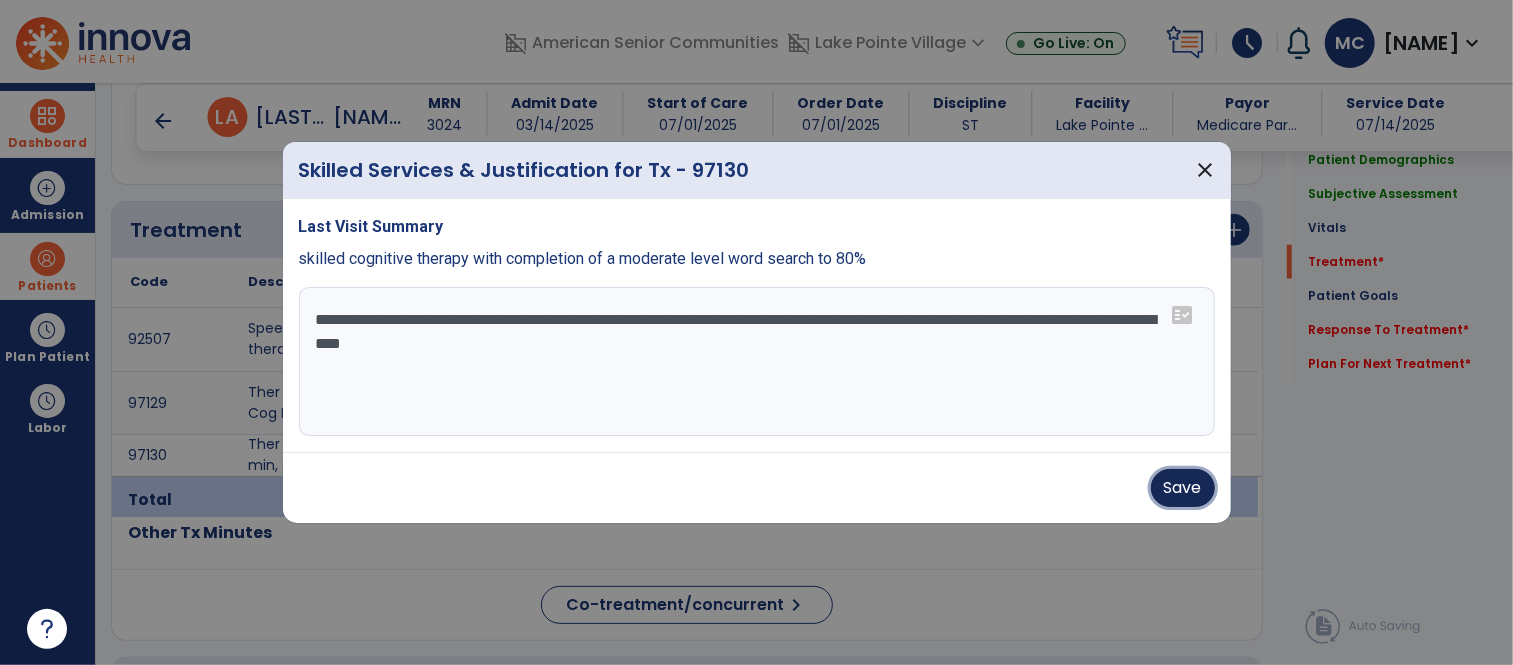 click on "Save" at bounding box center [1183, 488] 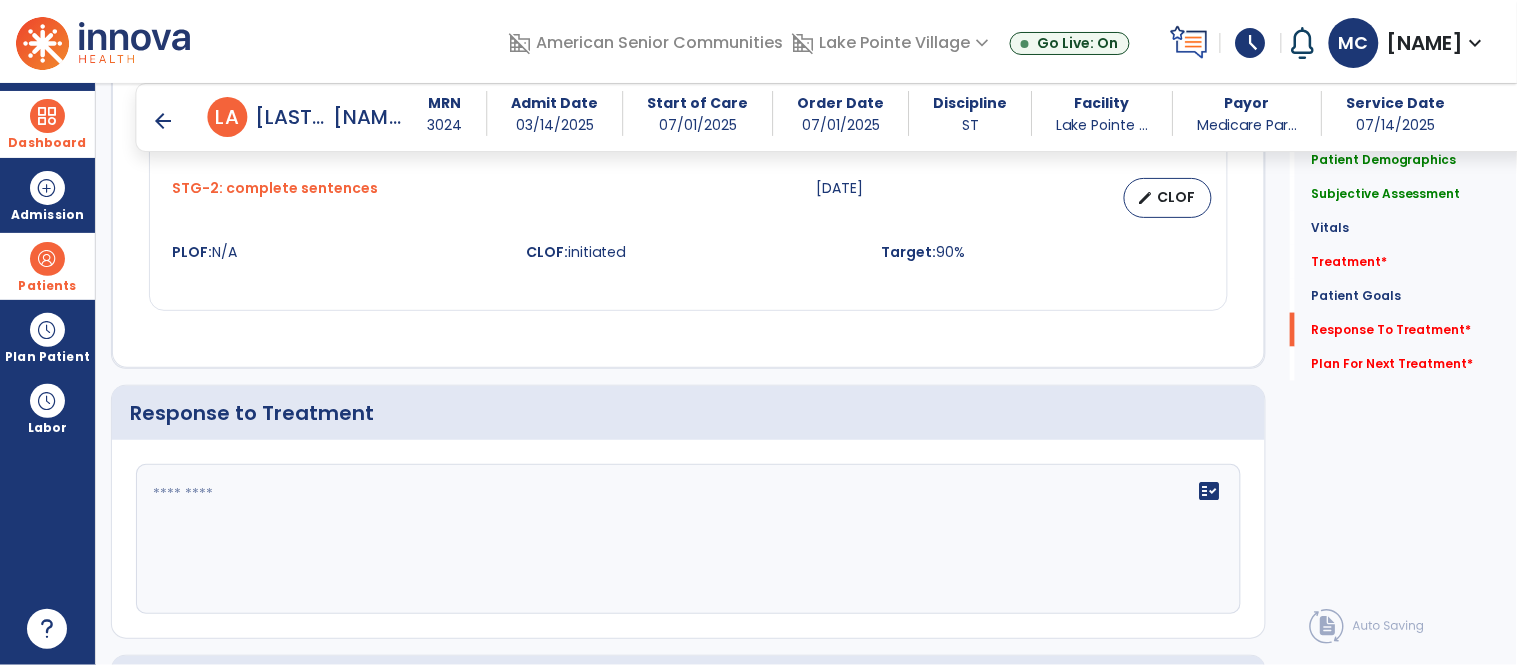 scroll, scrollTop: 2762, scrollLeft: 0, axis: vertical 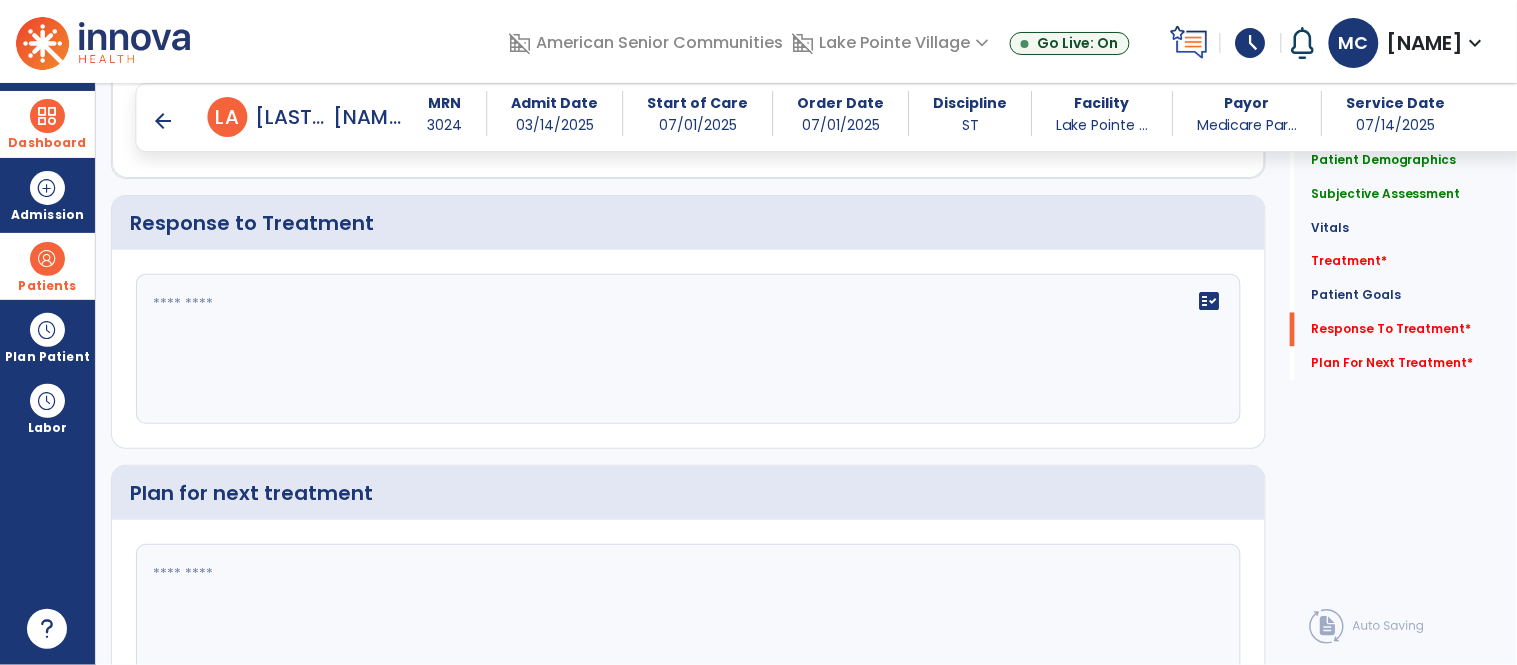 click on "fact_check" 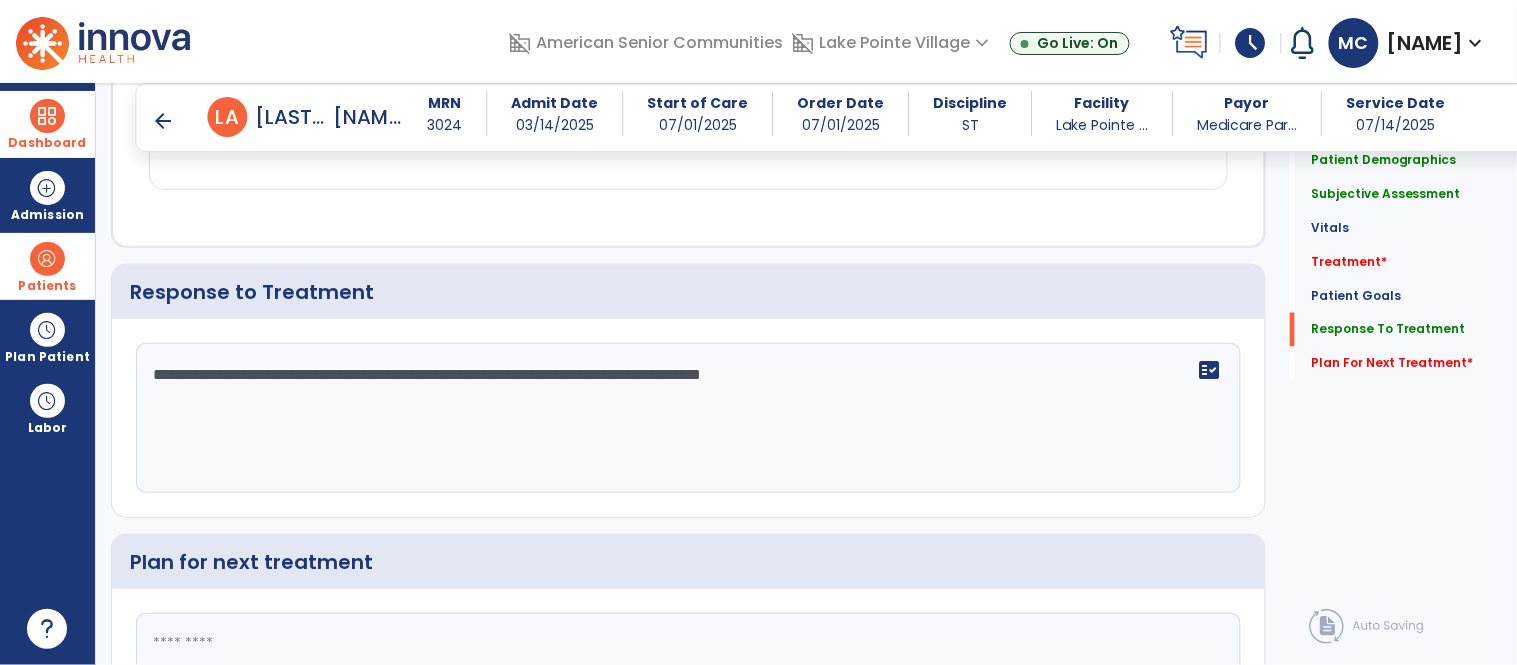 scroll, scrollTop: 2762, scrollLeft: 0, axis: vertical 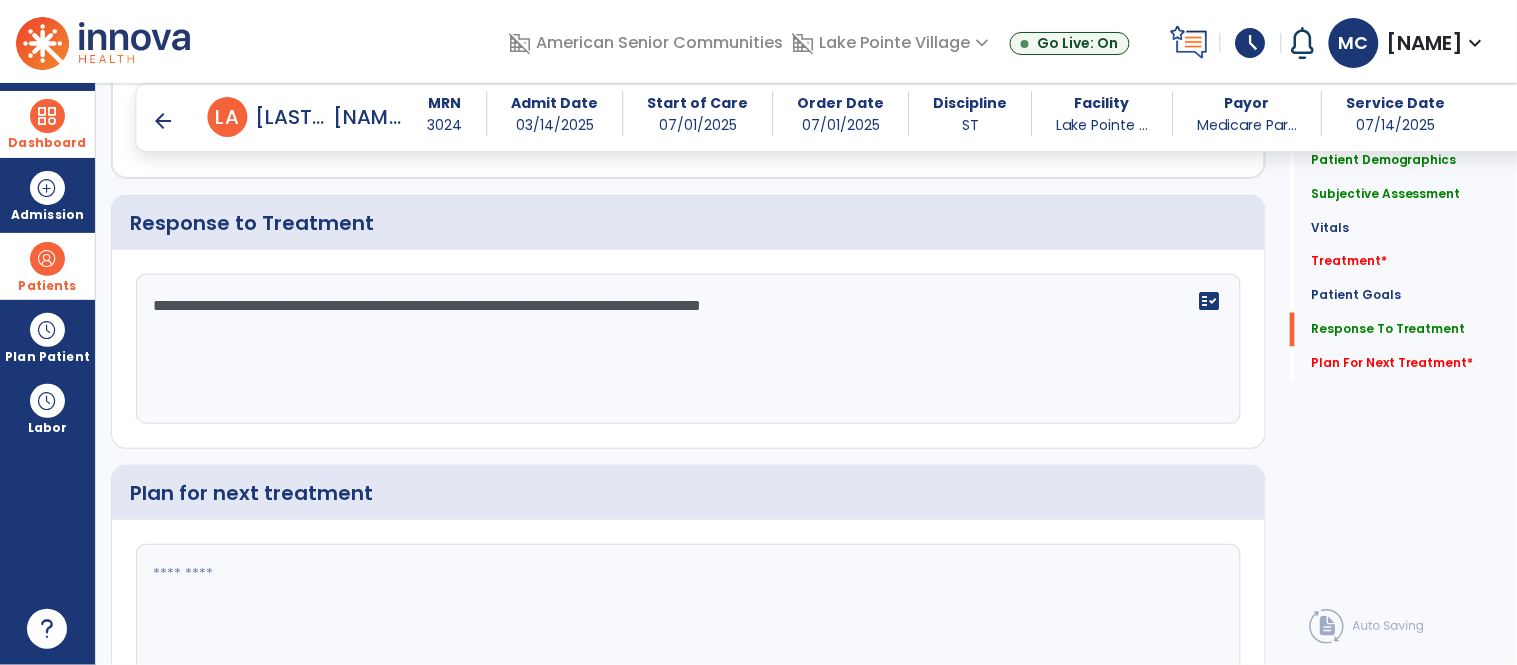 type on "**********" 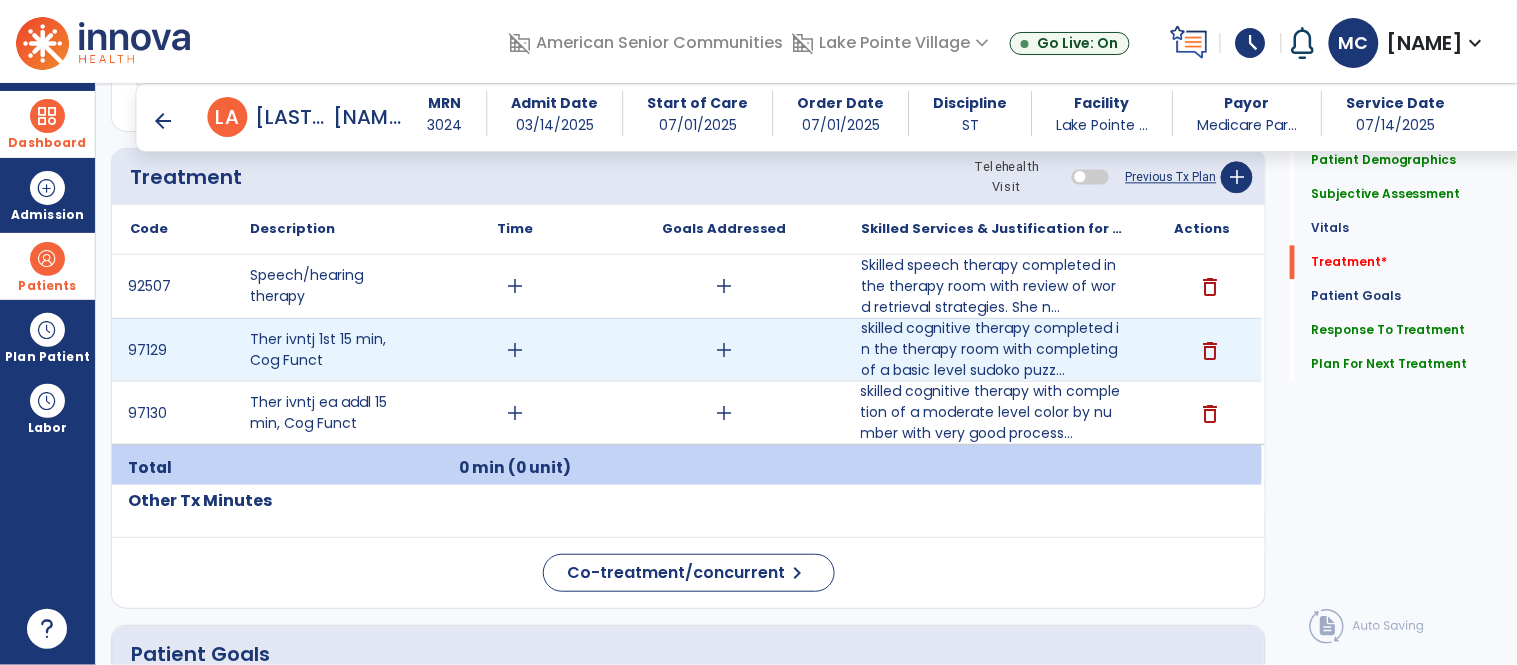 scroll, scrollTop: 1165, scrollLeft: 0, axis: vertical 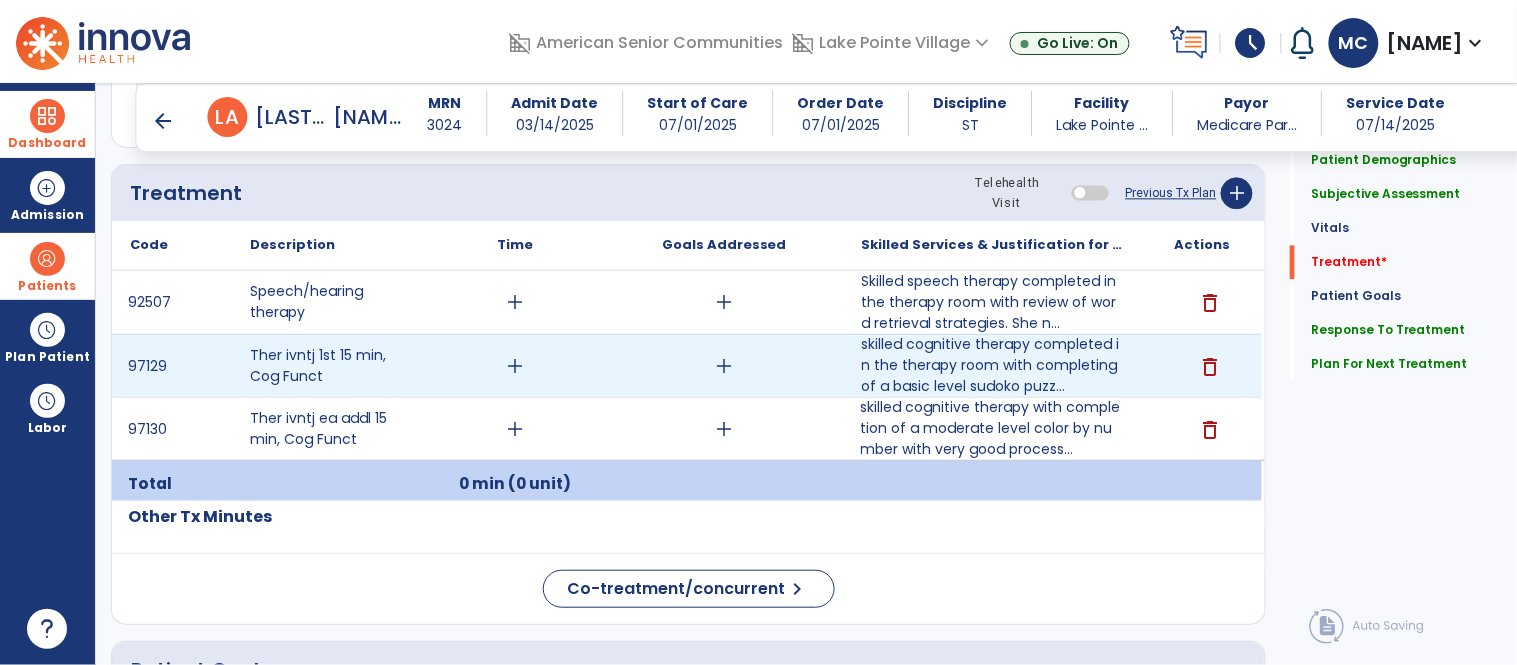type on "**********" 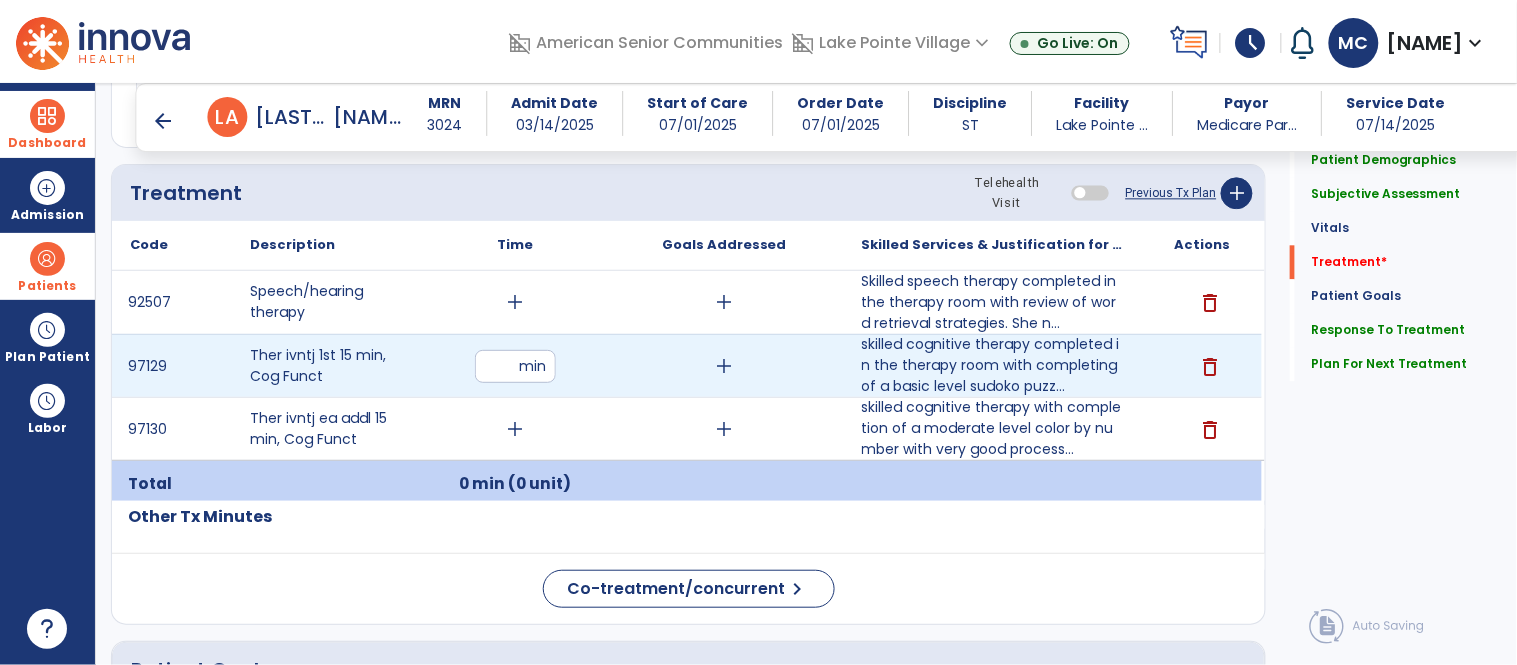 type on "**" 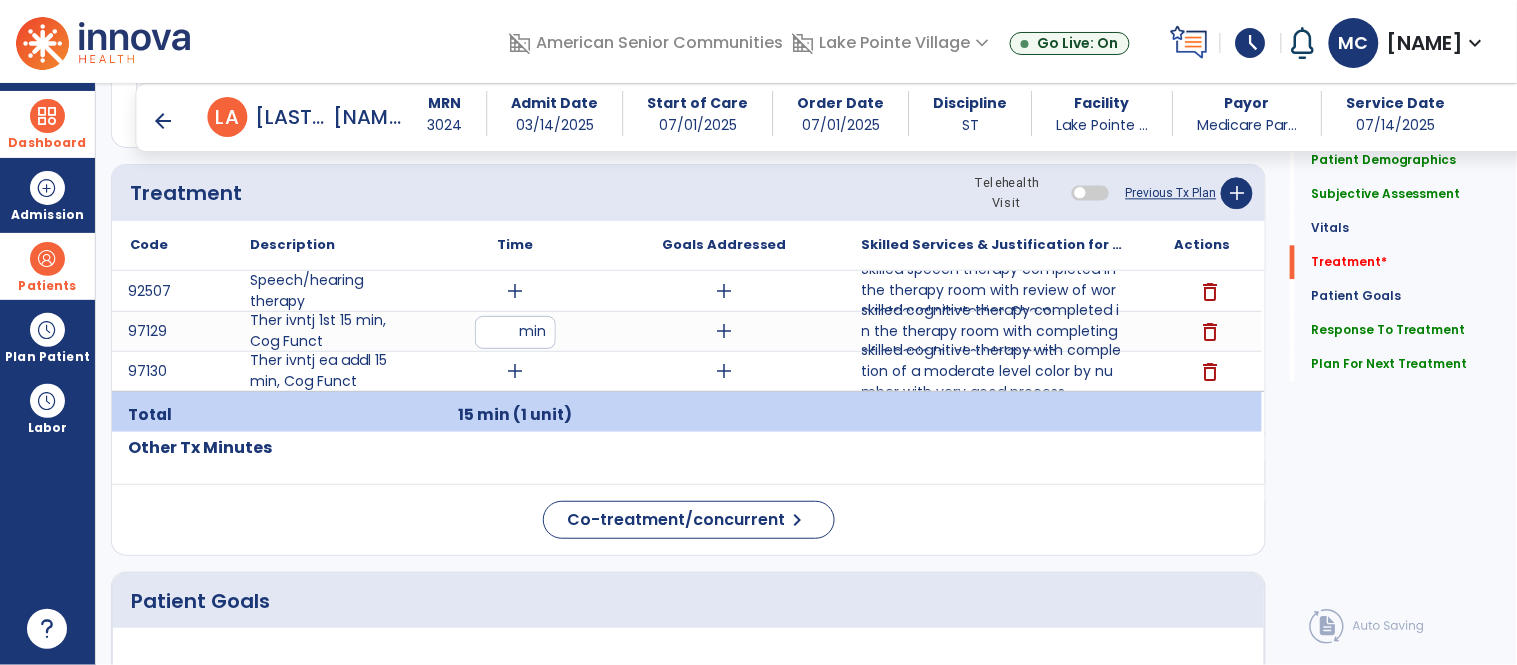 click on "15 min (1 unit)" at bounding box center (515, 414) 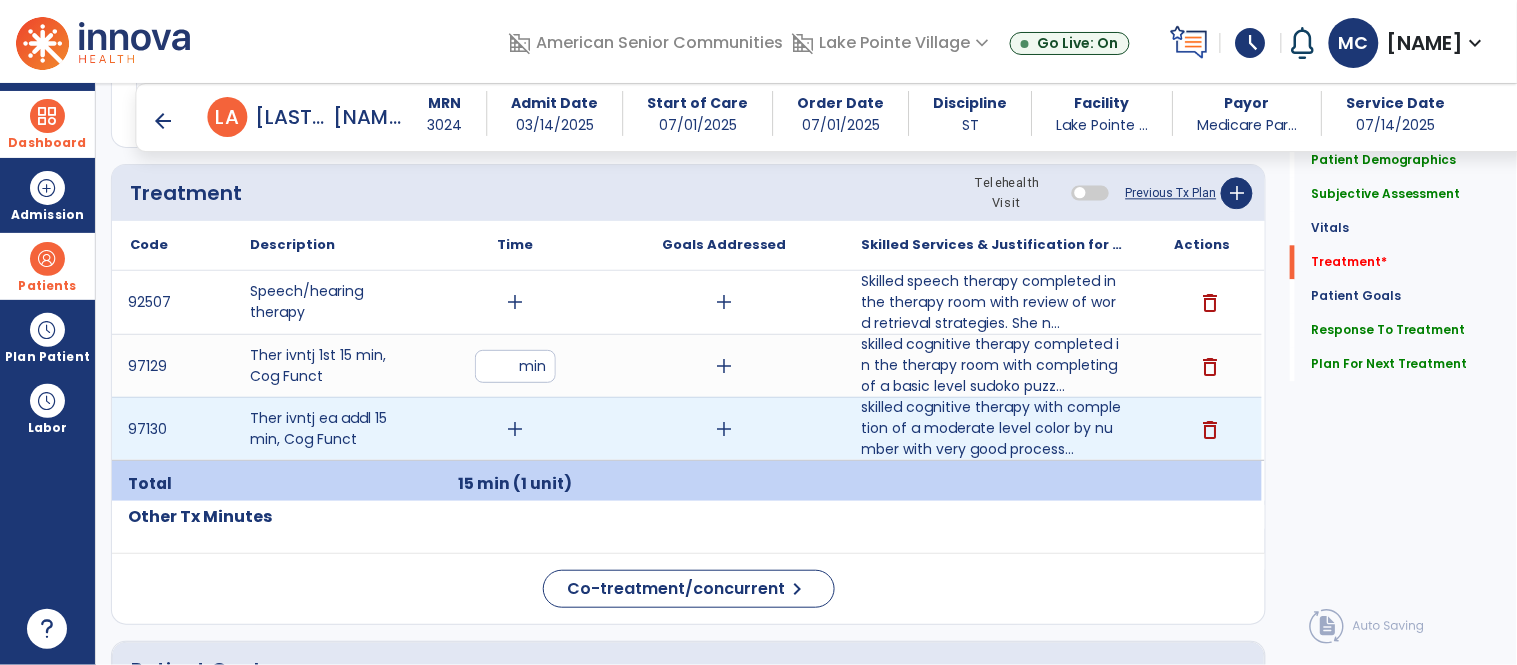 click on "add" at bounding box center [515, 429] 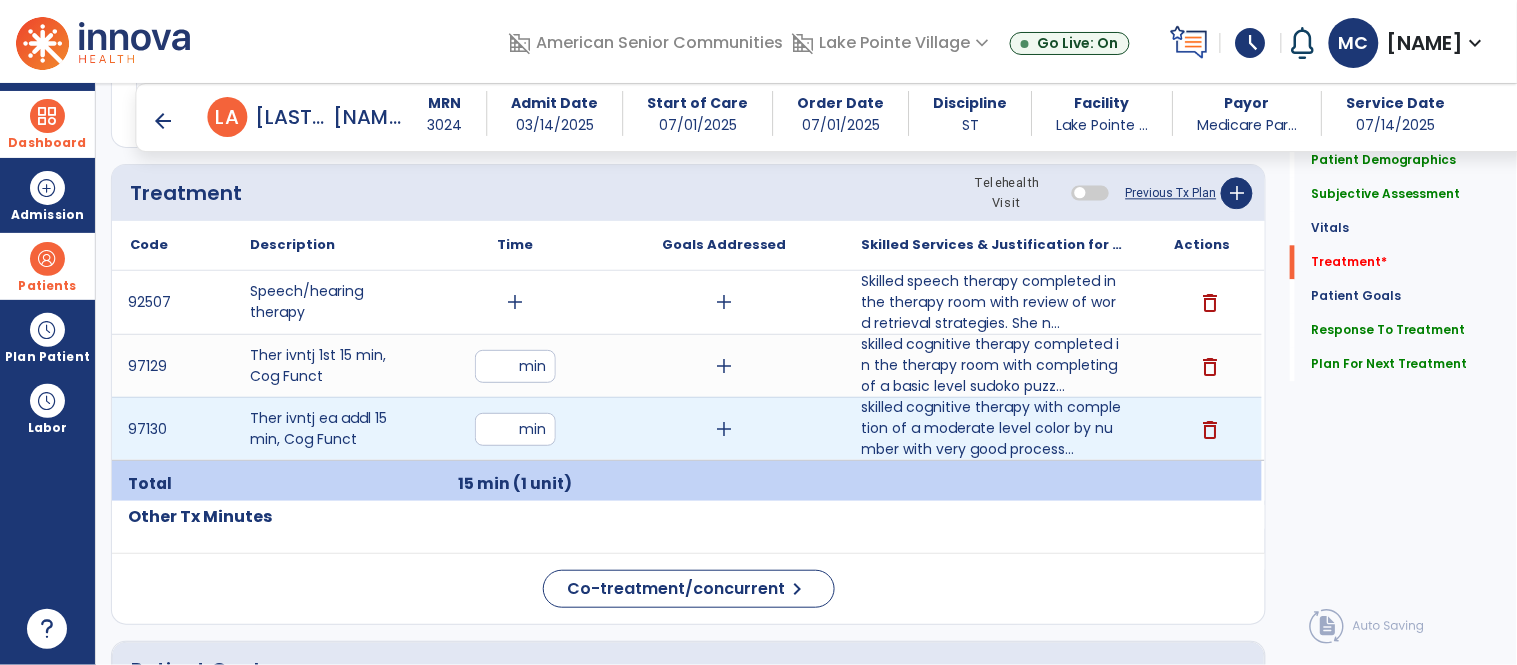 type on "**" 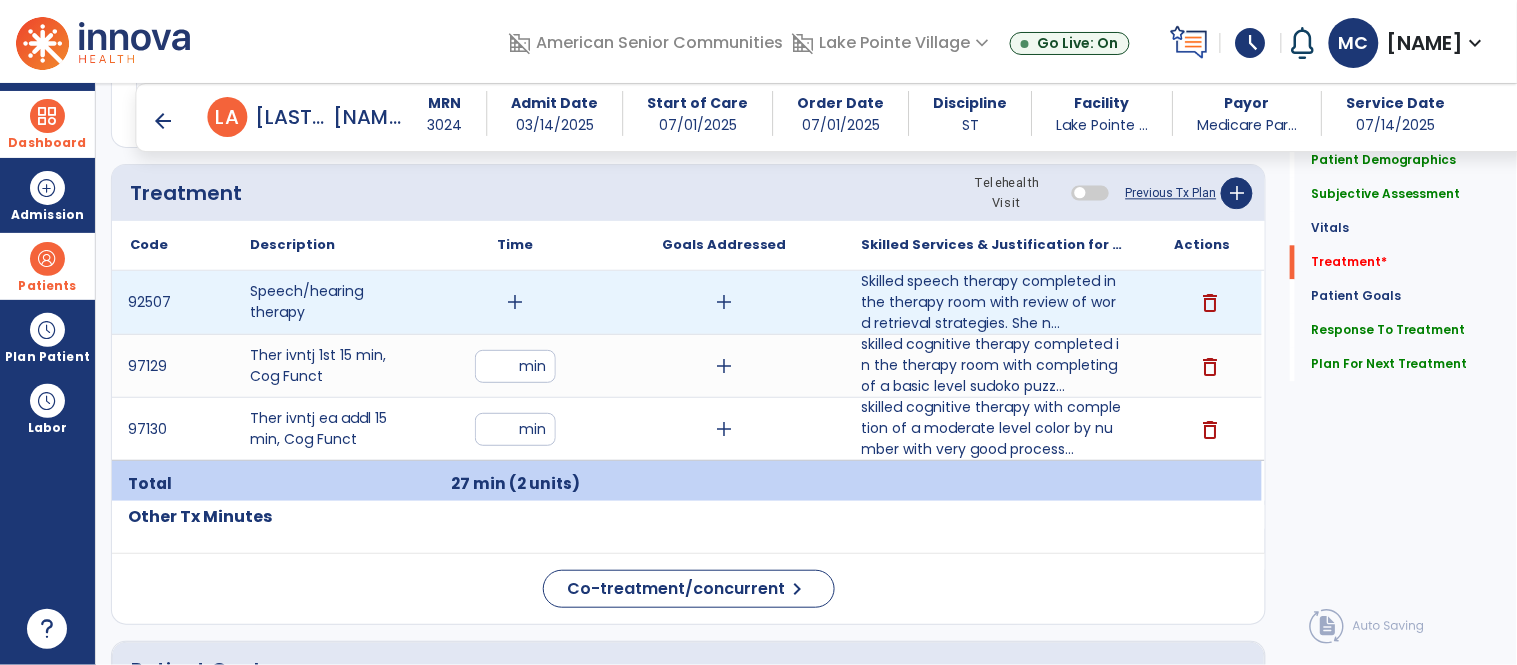 click on "add" at bounding box center [515, 302] 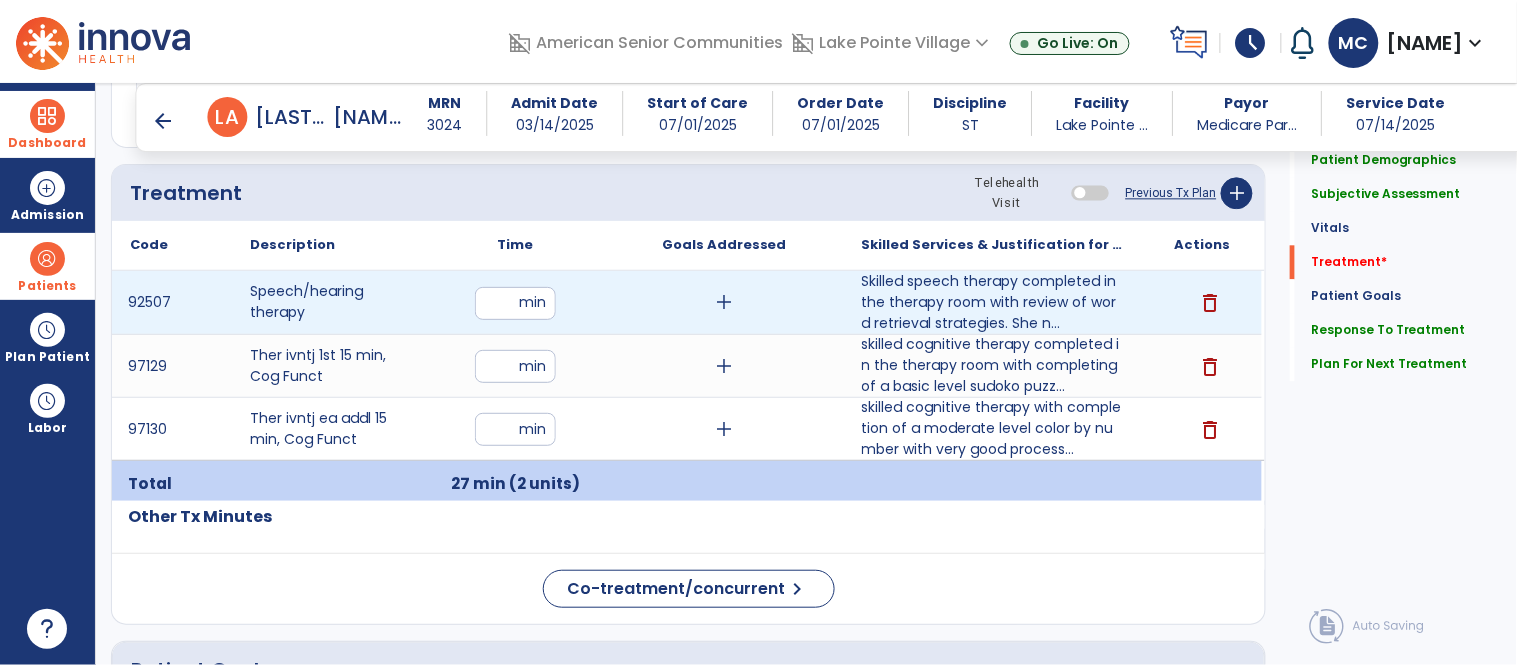 type on "**" 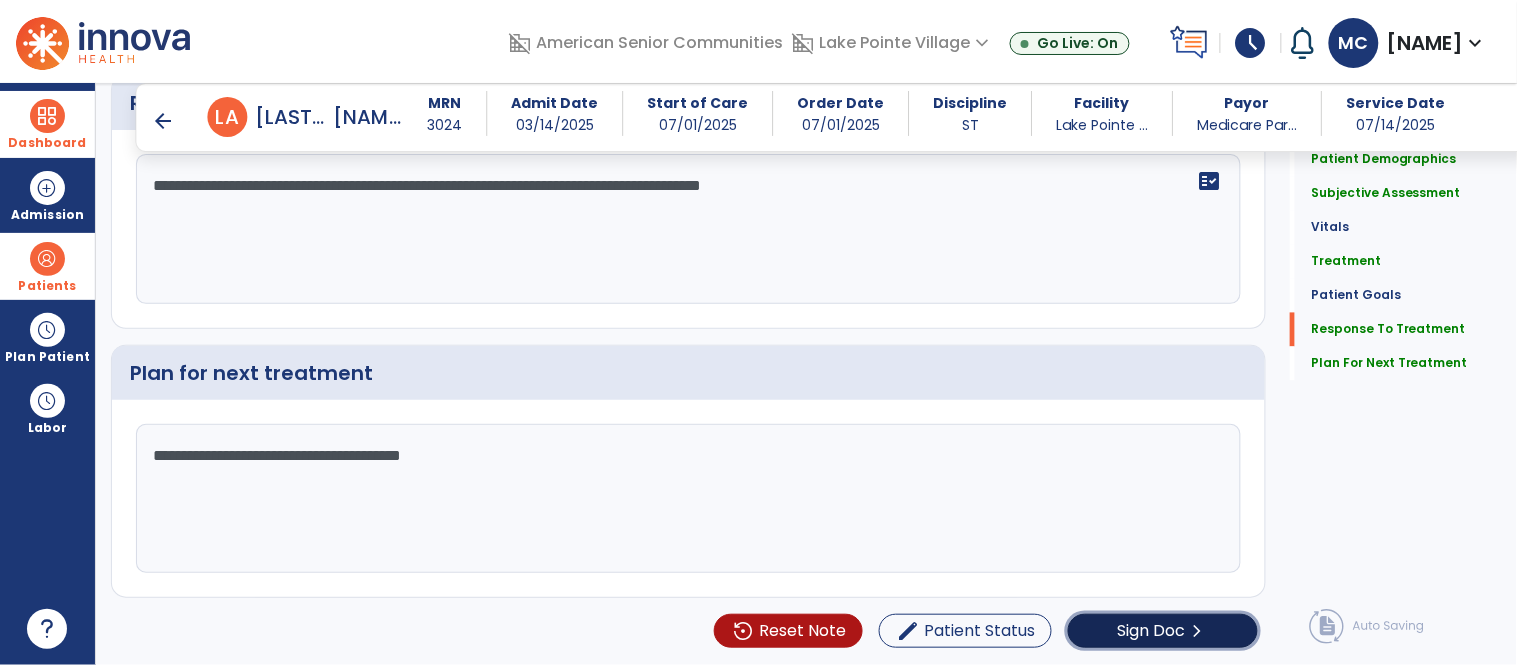 click on "Sign Doc" 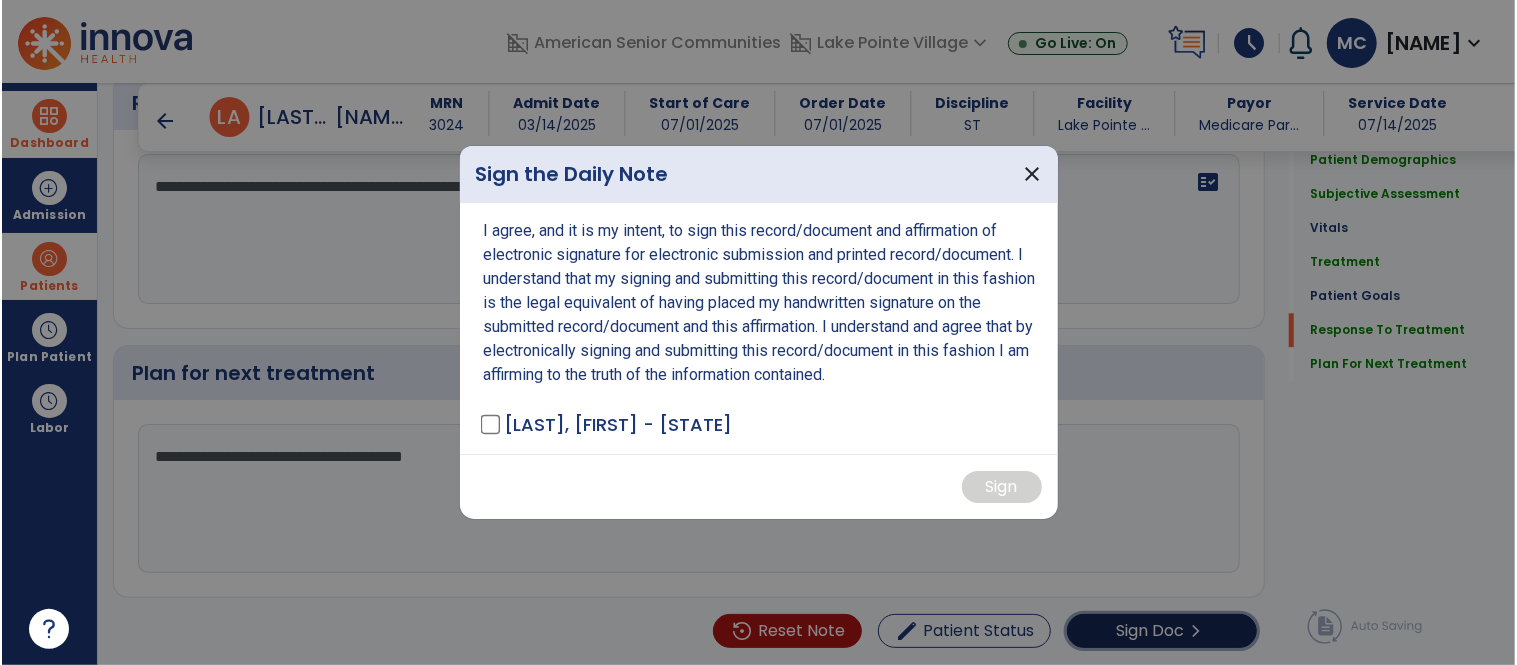 scroll, scrollTop: 2884, scrollLeft: 0, axis: vertical 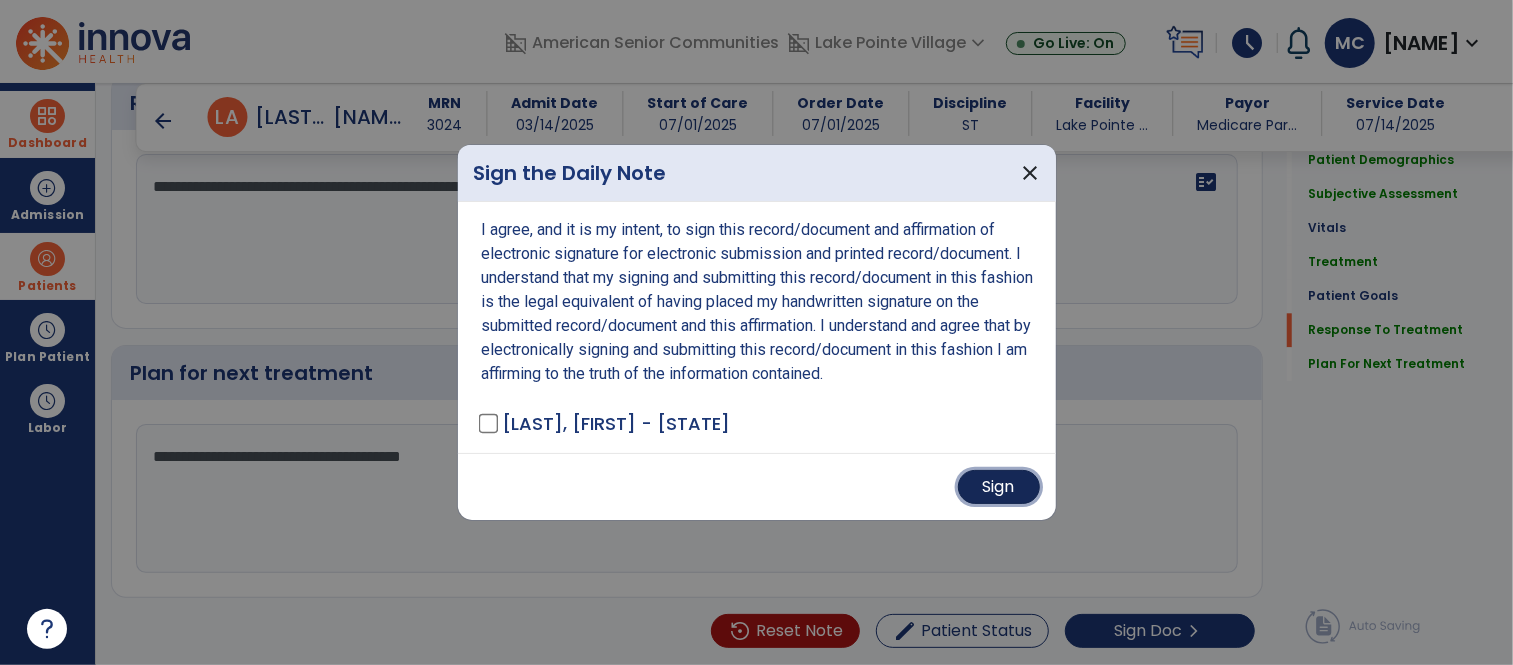 click on "Sign" at bounding box center [999, 487] 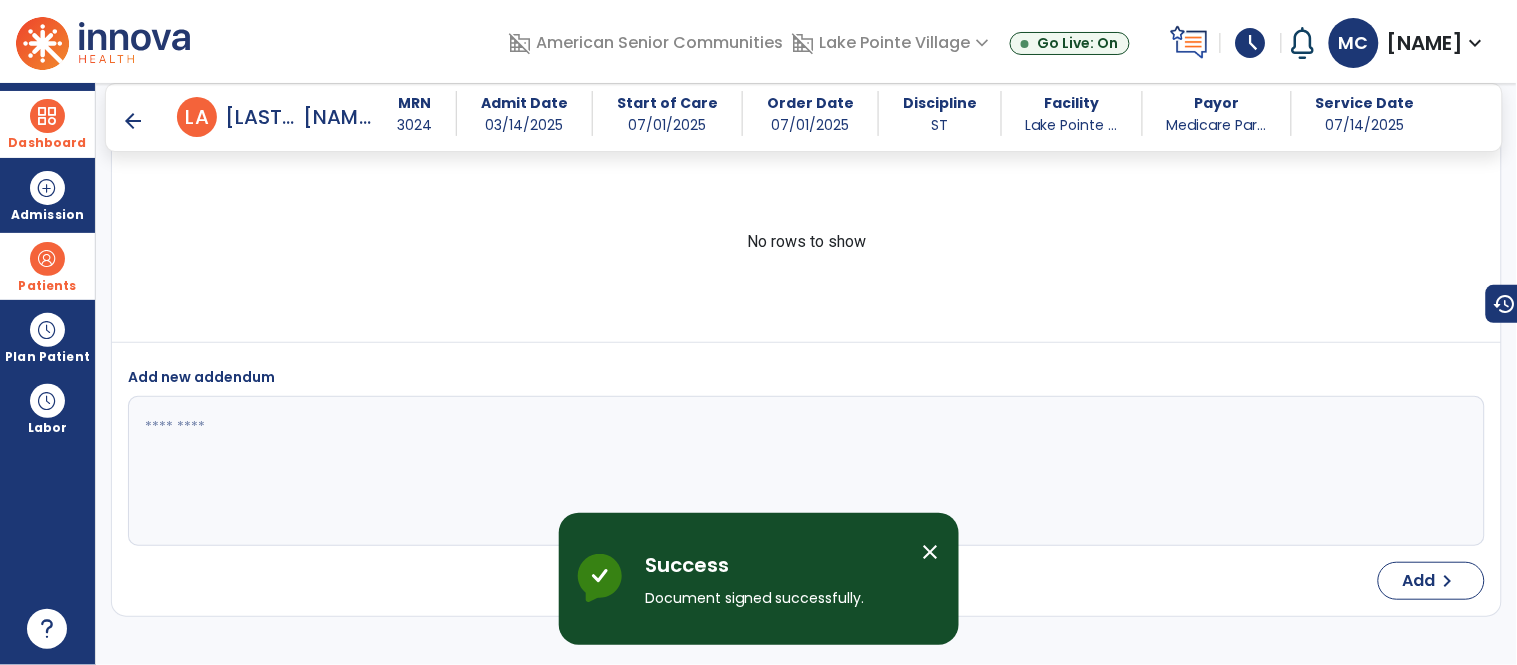 click on "arrow_back" at bounding box center (133, 121) 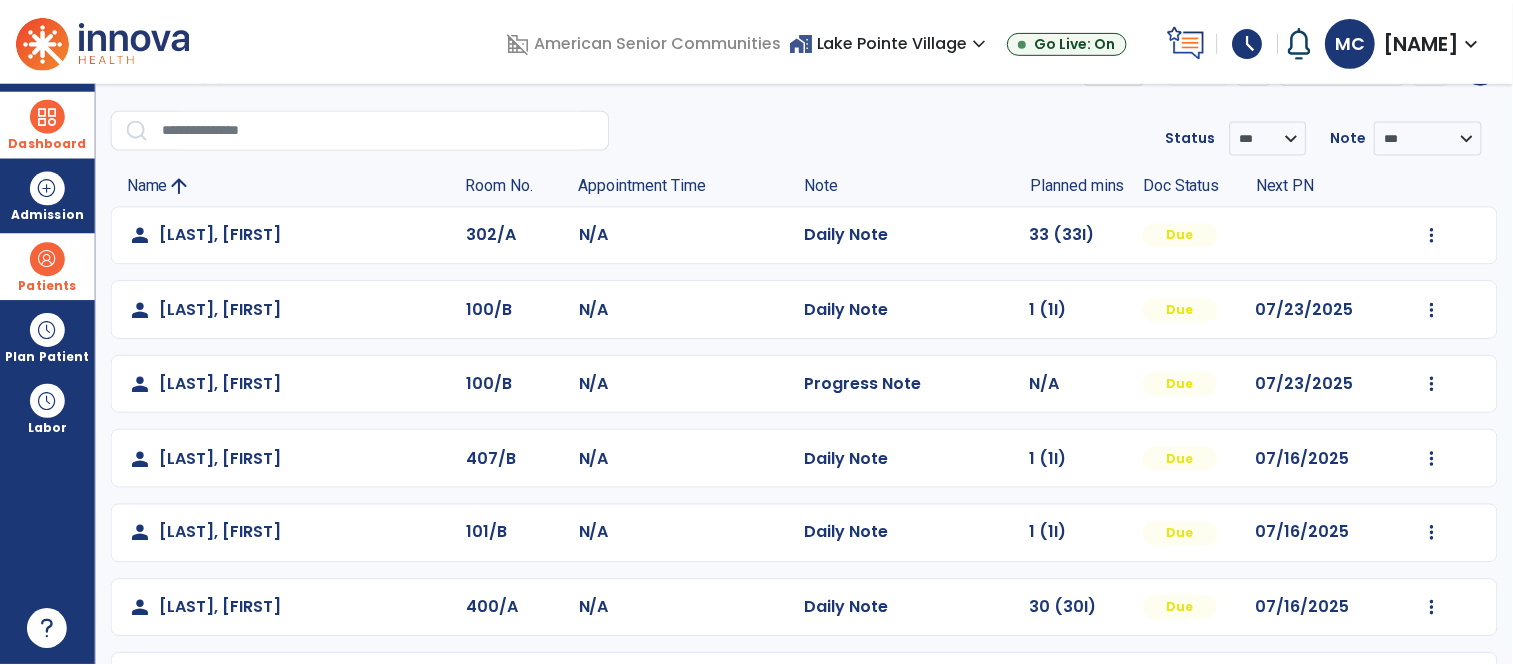 scroll, scrollTop: 67, scrollLeft: 0, axis: vertical 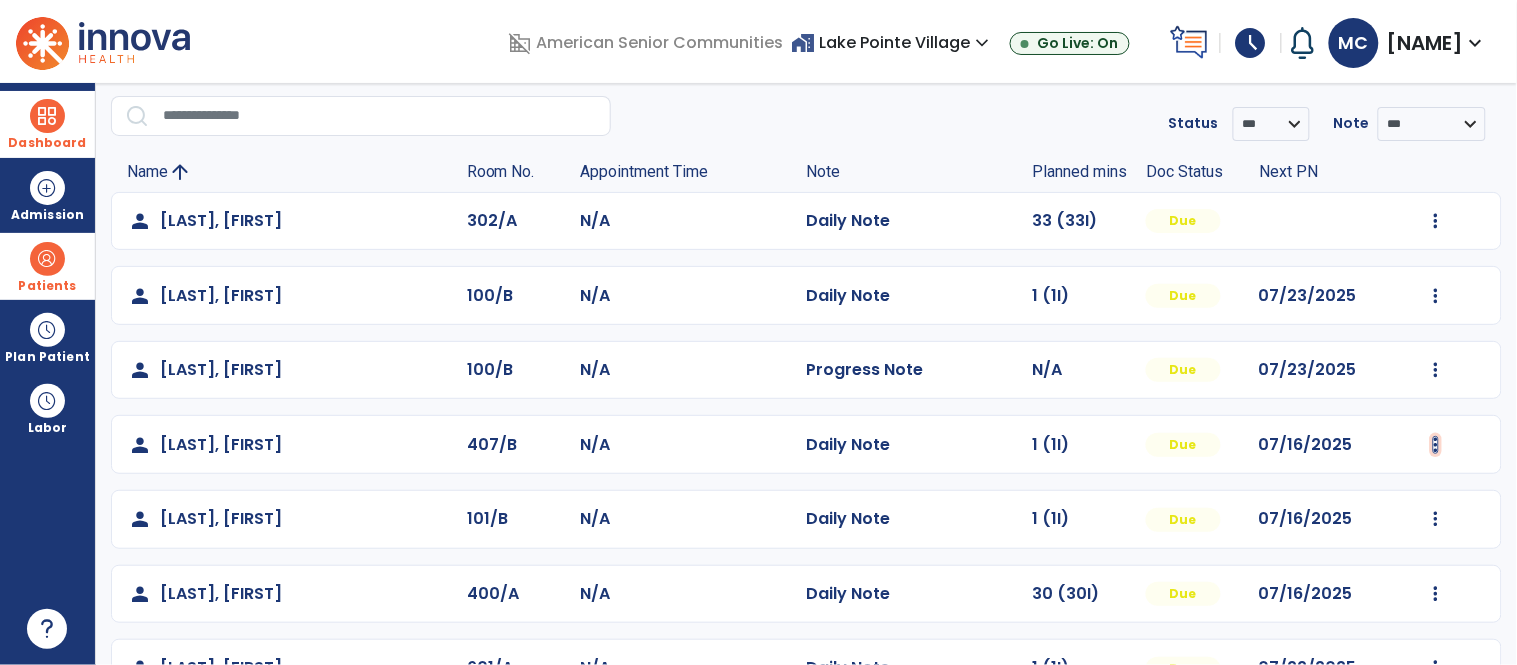 click at bounding box center (1436, 221) 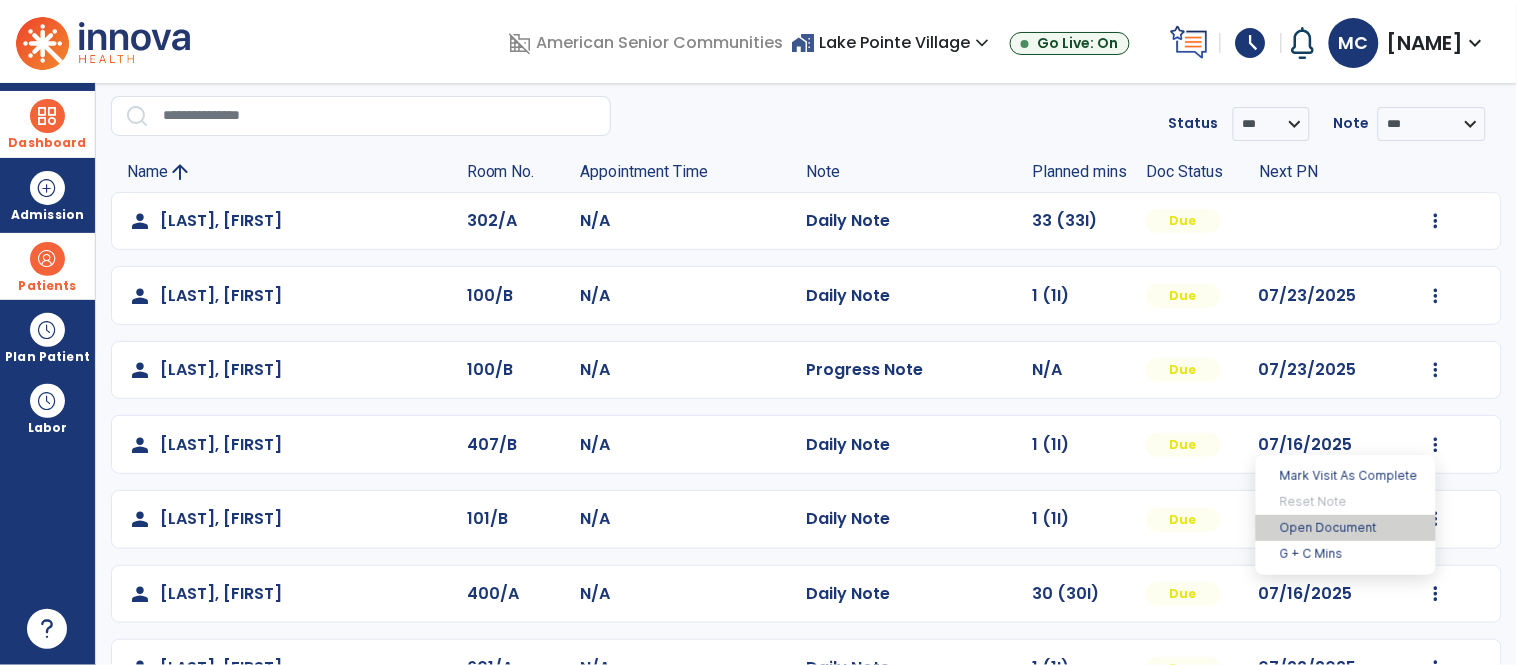 click on "Open Document" at bounding box center (1346, 528) 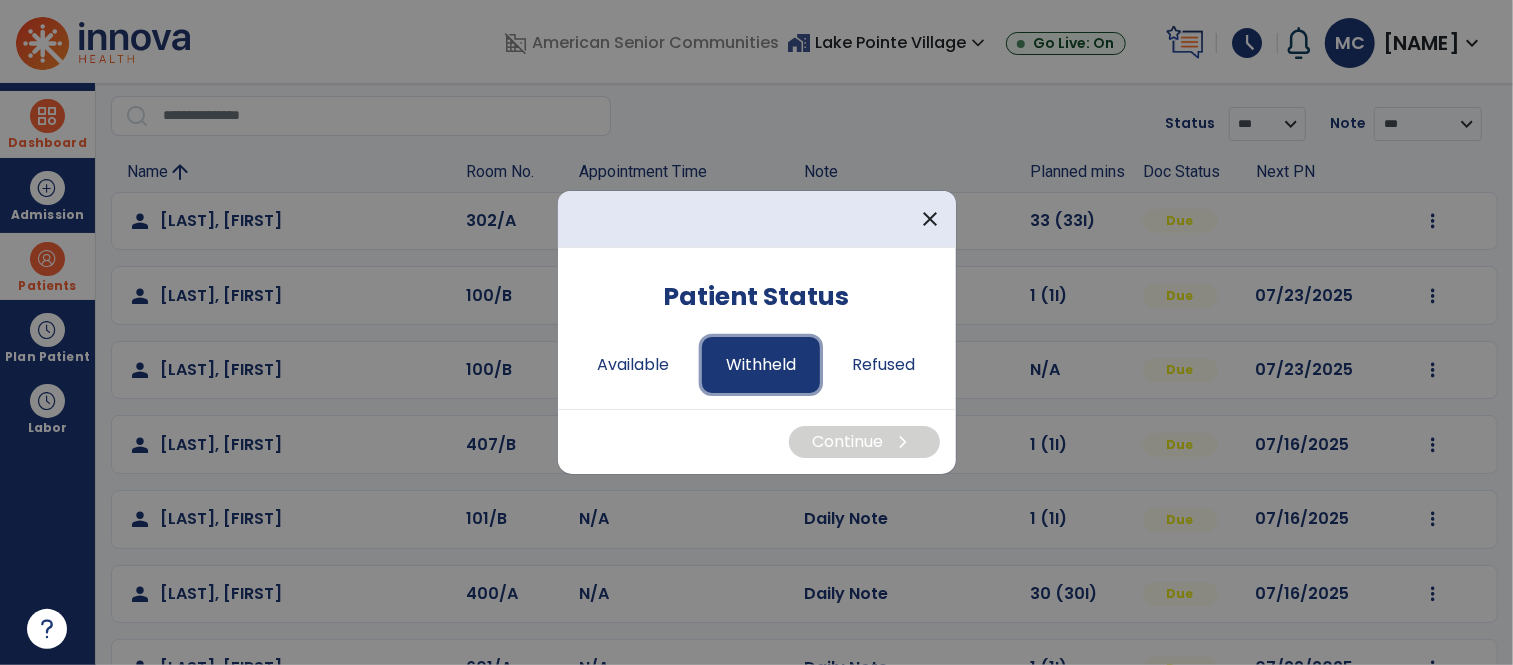 click on "Withheld" at bounding box center [761, 365] 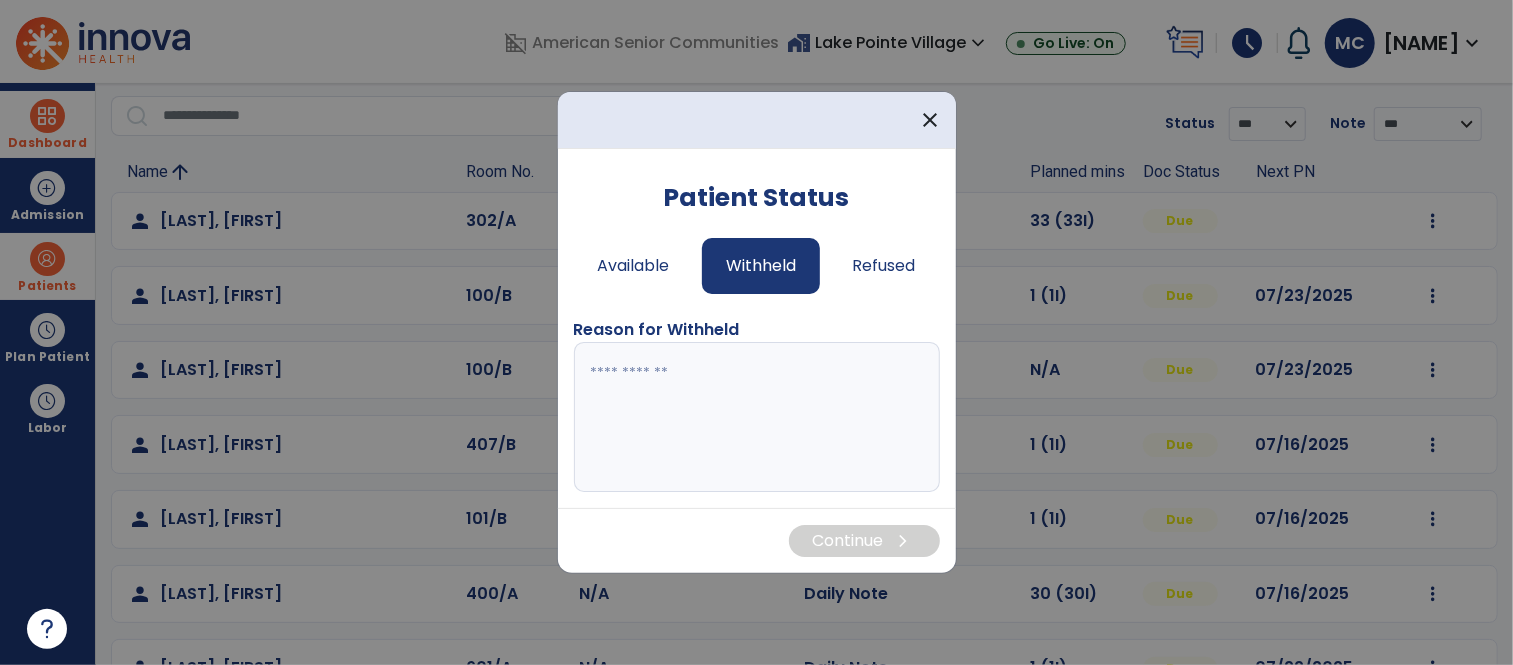 click at bounding box center [757, 417] 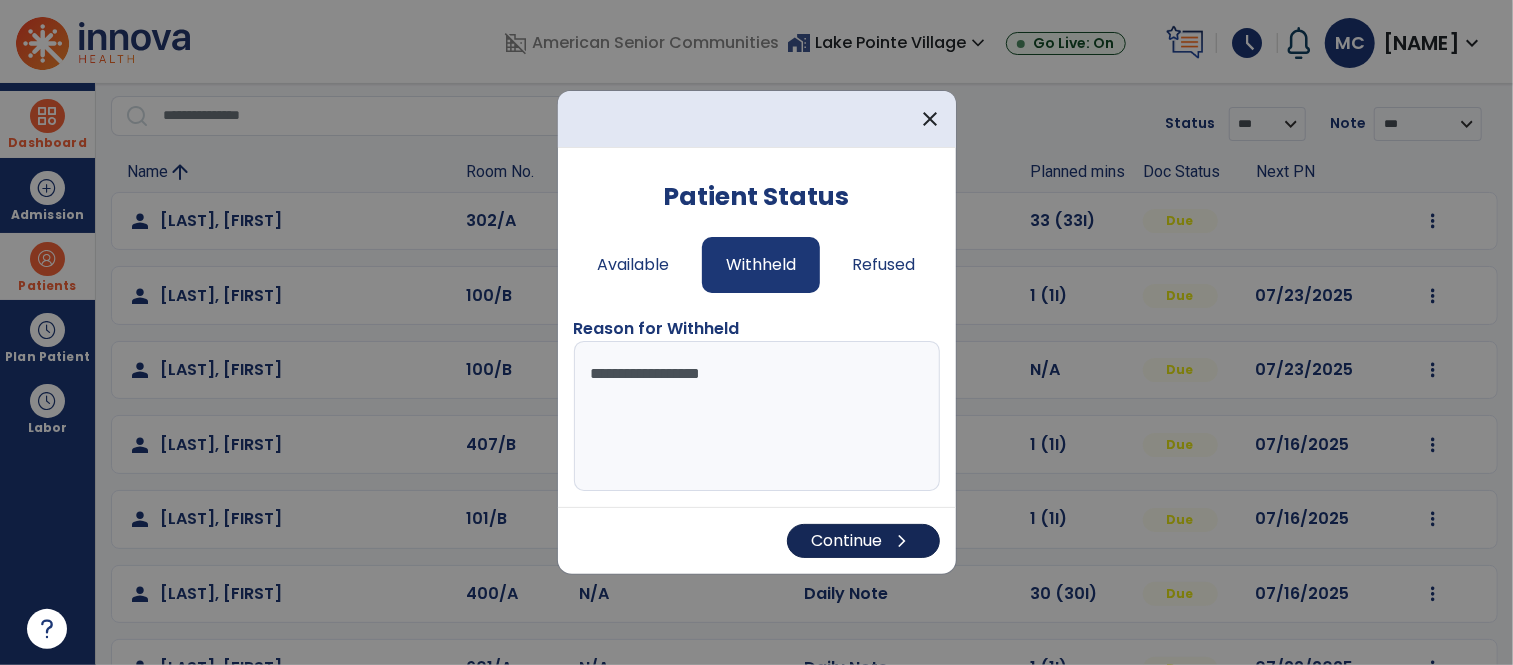 type on "**********" 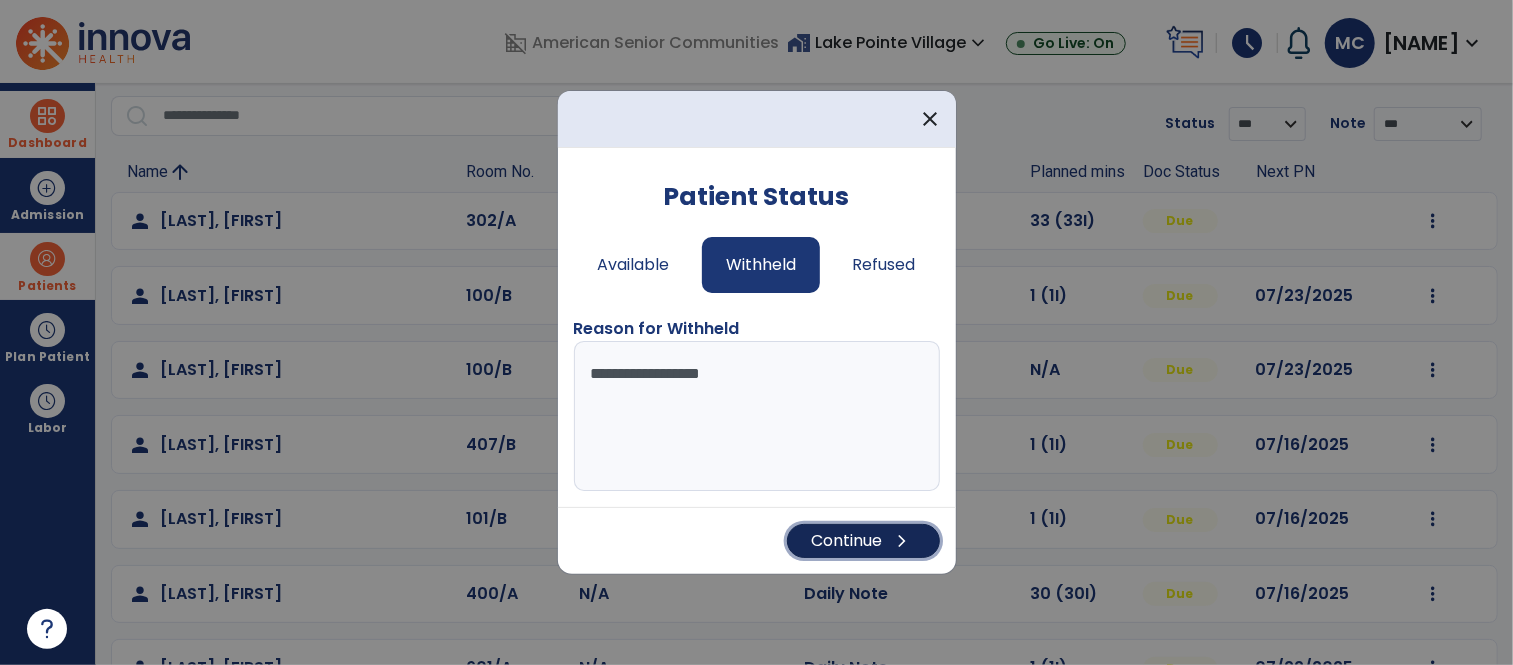 click on "chevron_right" at bounding box center (903, 541) 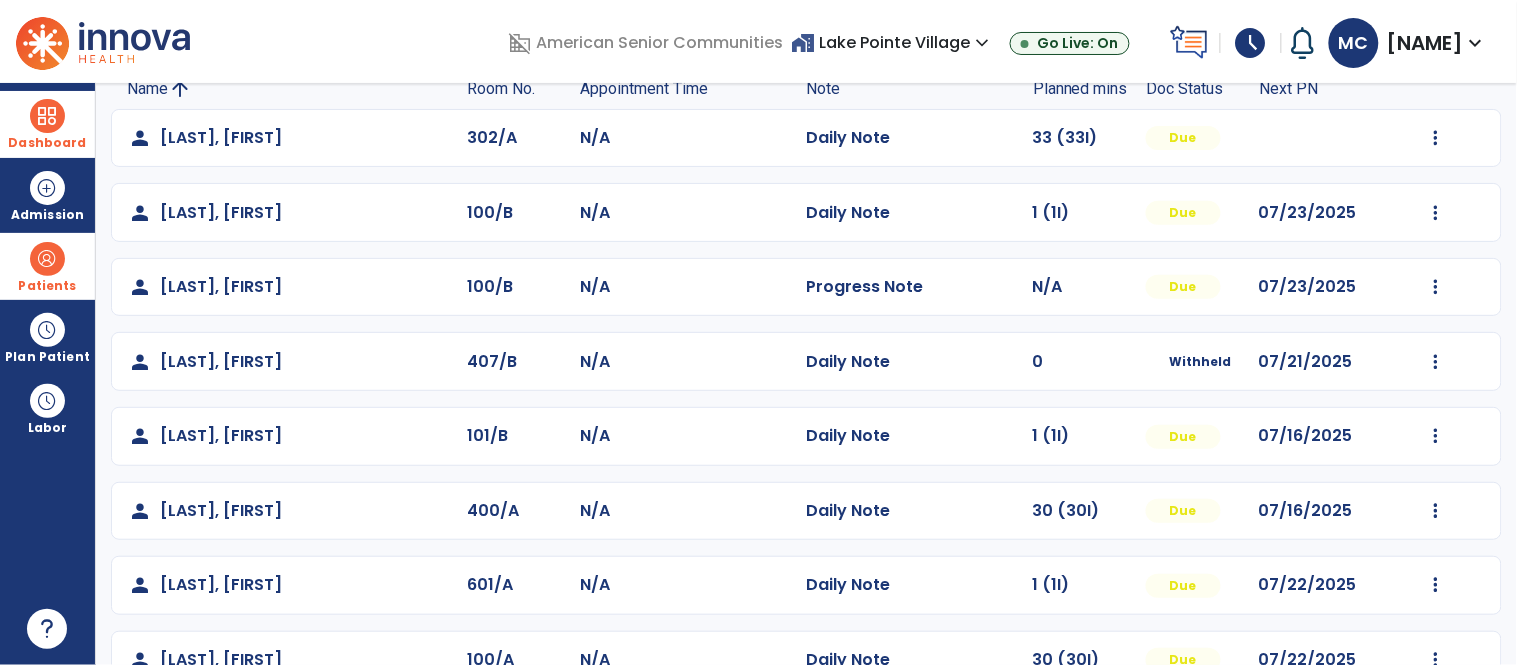 scroll, scrollTop: 203, scrollLeft: 0, axis: vertical 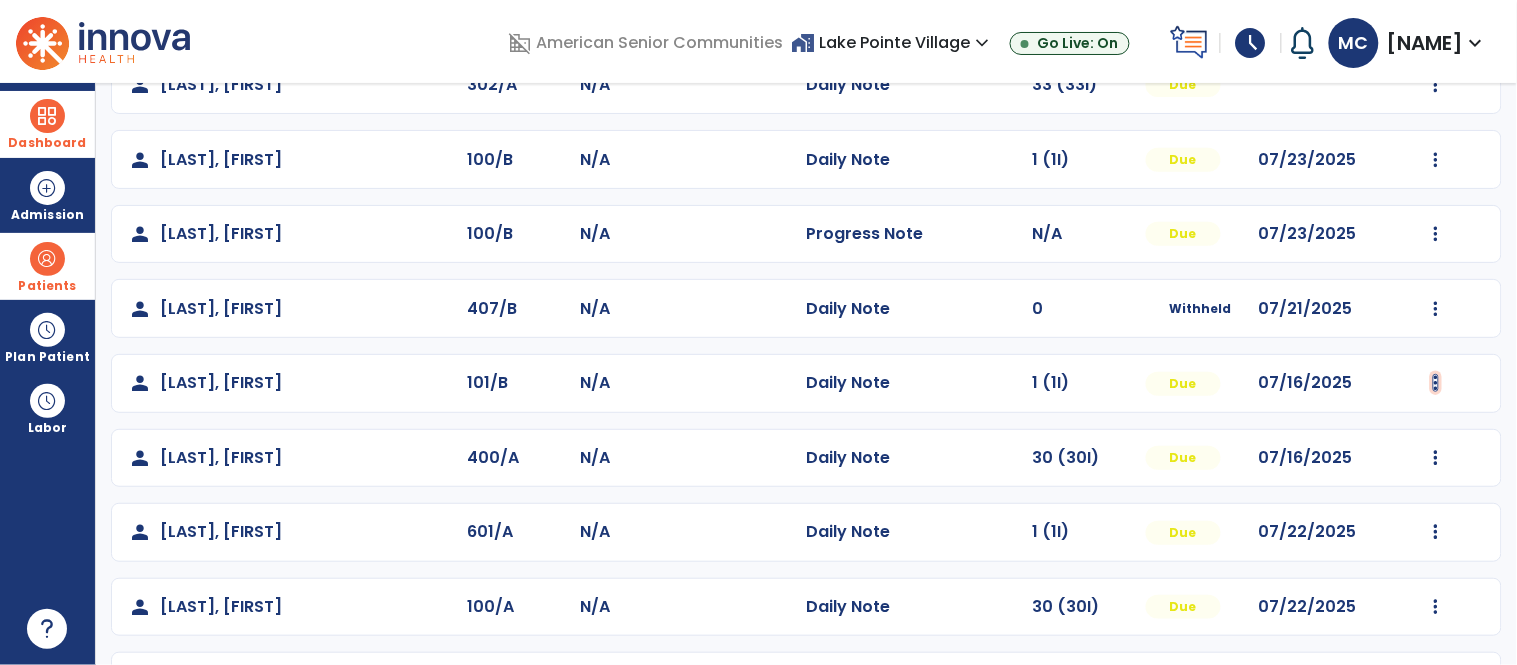click at bounding box center [1436, 85] 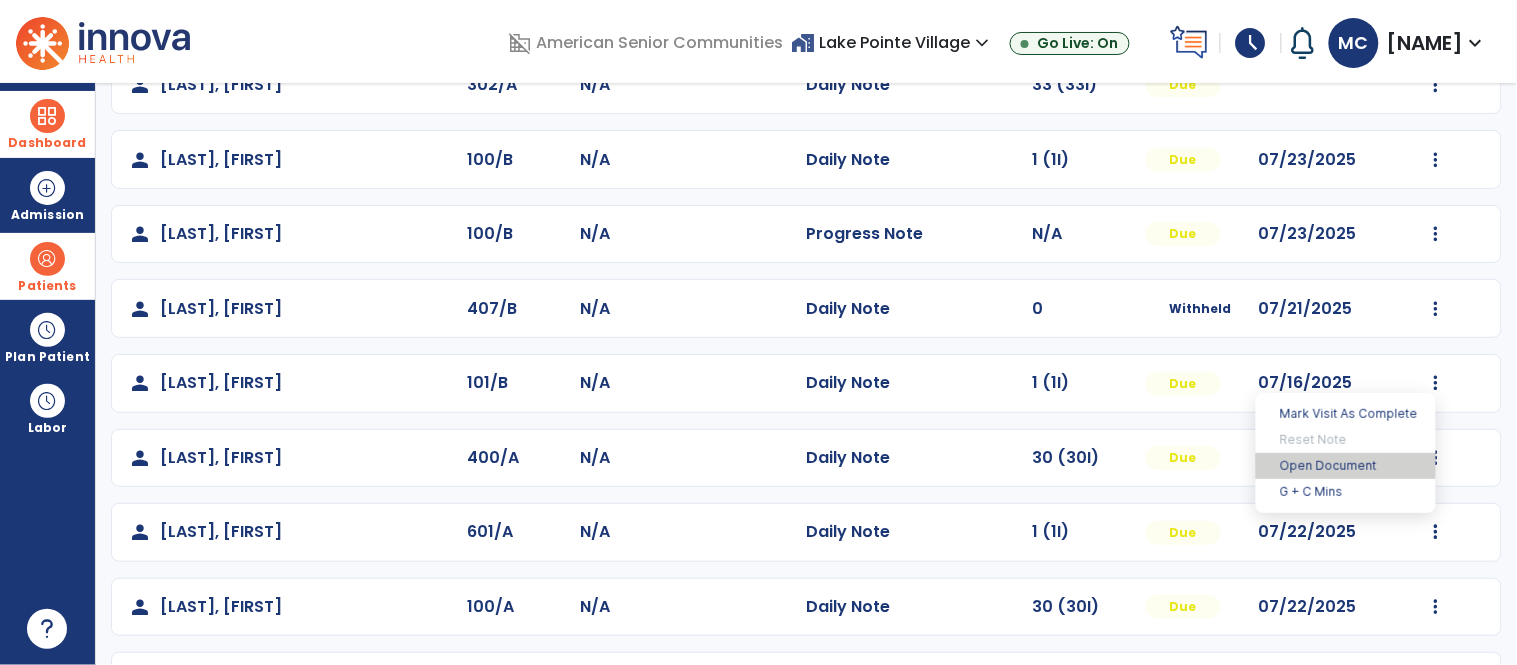 click on "Open Document" at bounding box center (1346, 466) 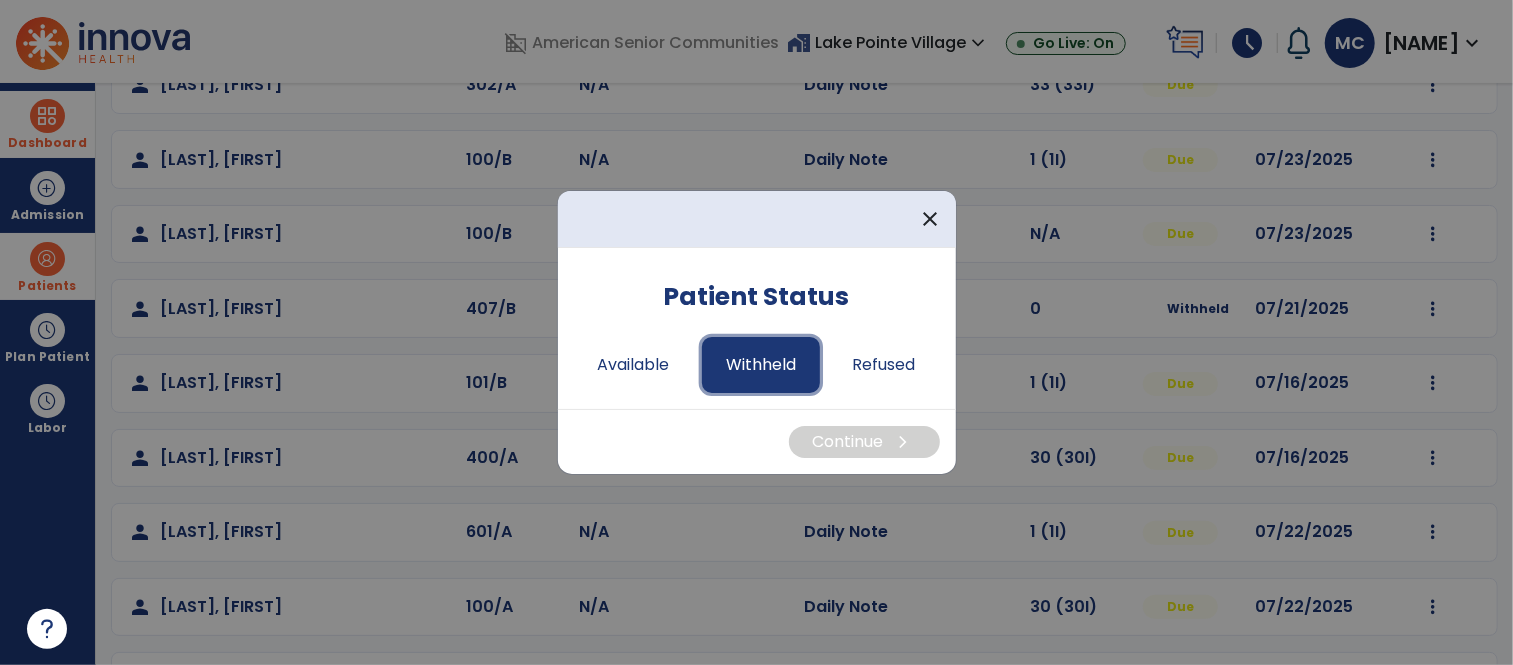 click on "Withheld" at bounding box center (761, 365) 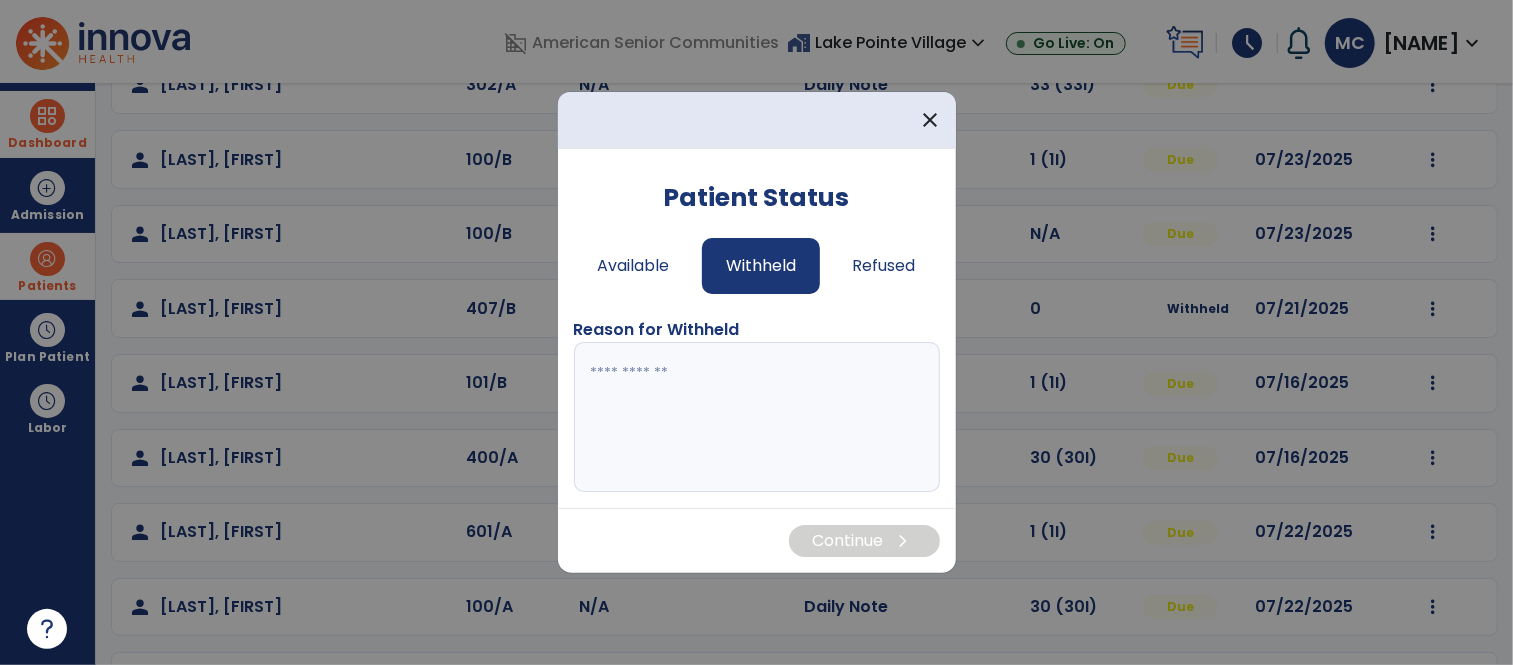 click at bounding box center (757, 417) 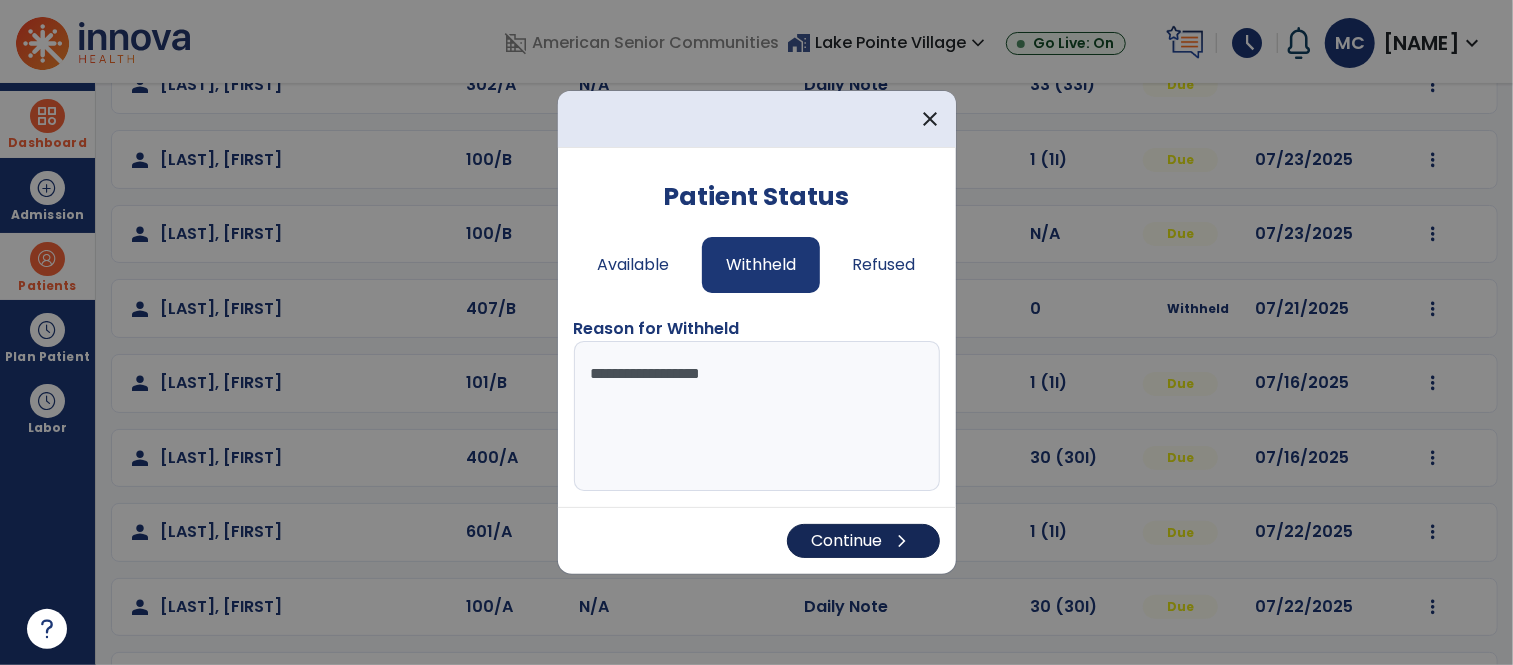 type on "**********" 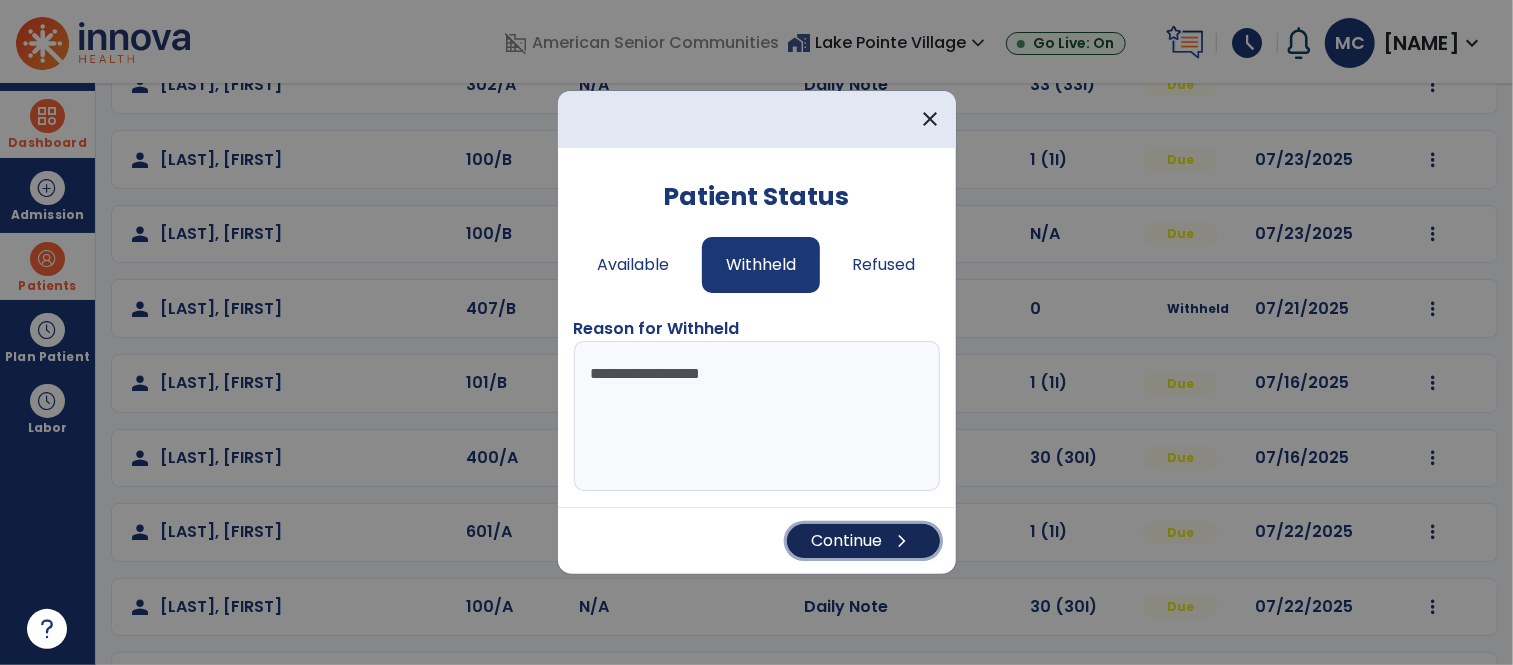 click on "chevron_right" at bounding box center (903, 541) 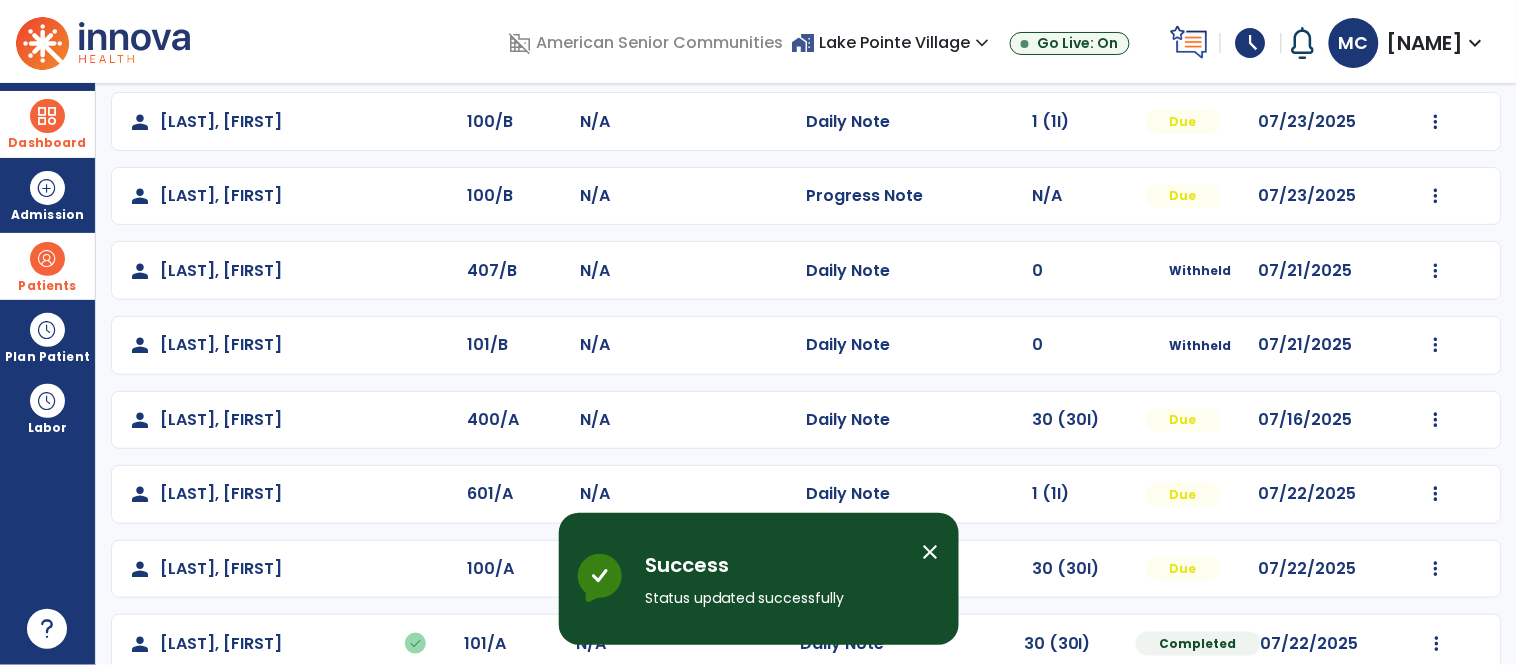 scroll, scrollTop: 242, scrollLeft: 0, axis: vertical 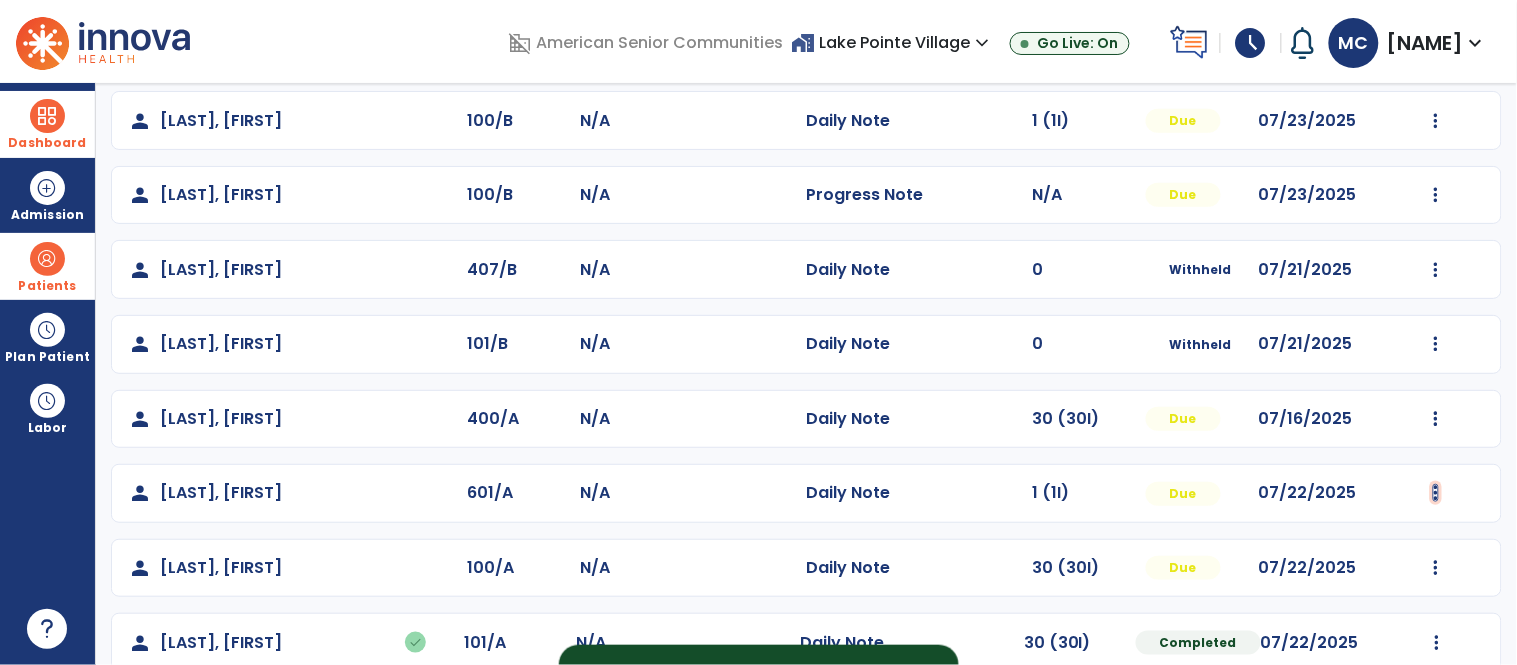 click at bounding box center (1436, 46) 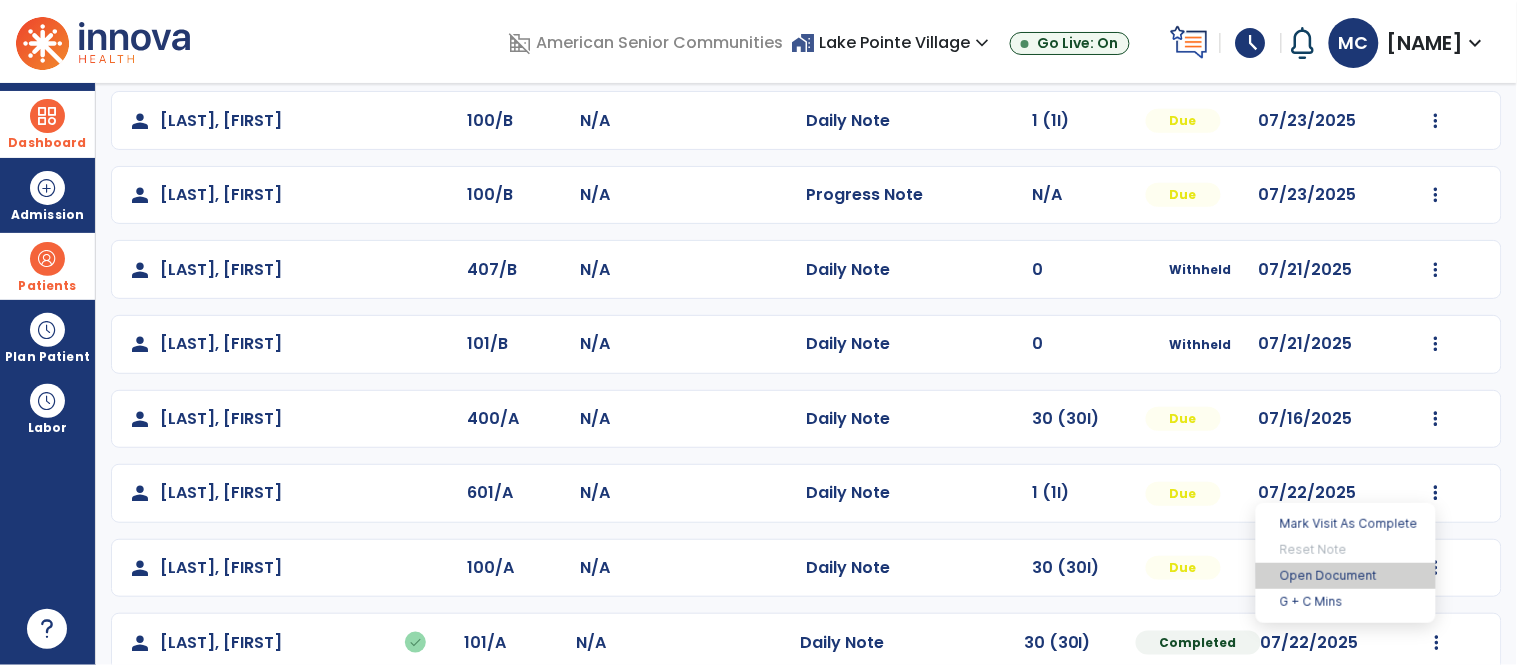 click on "Open Document" at bounding box center (1346, 576) 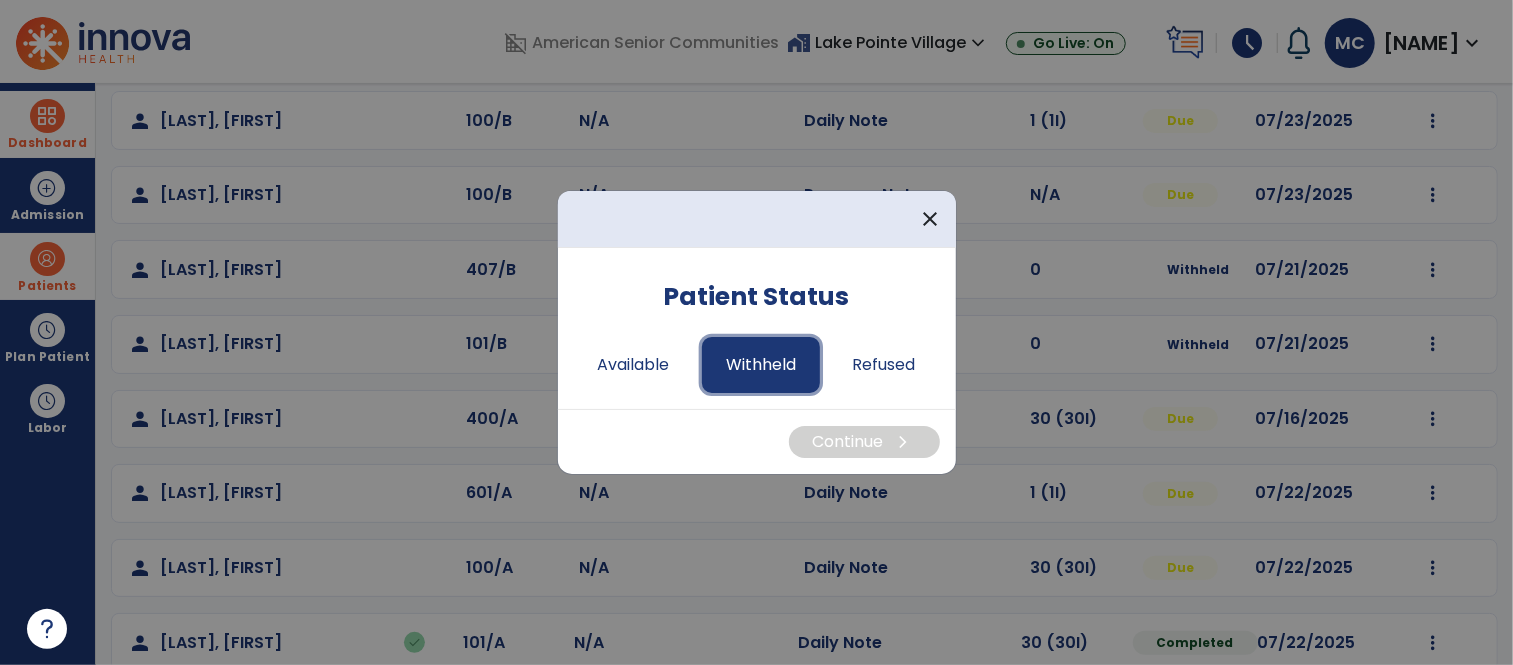 click on "Withheld" at bounding box center [761, 365] 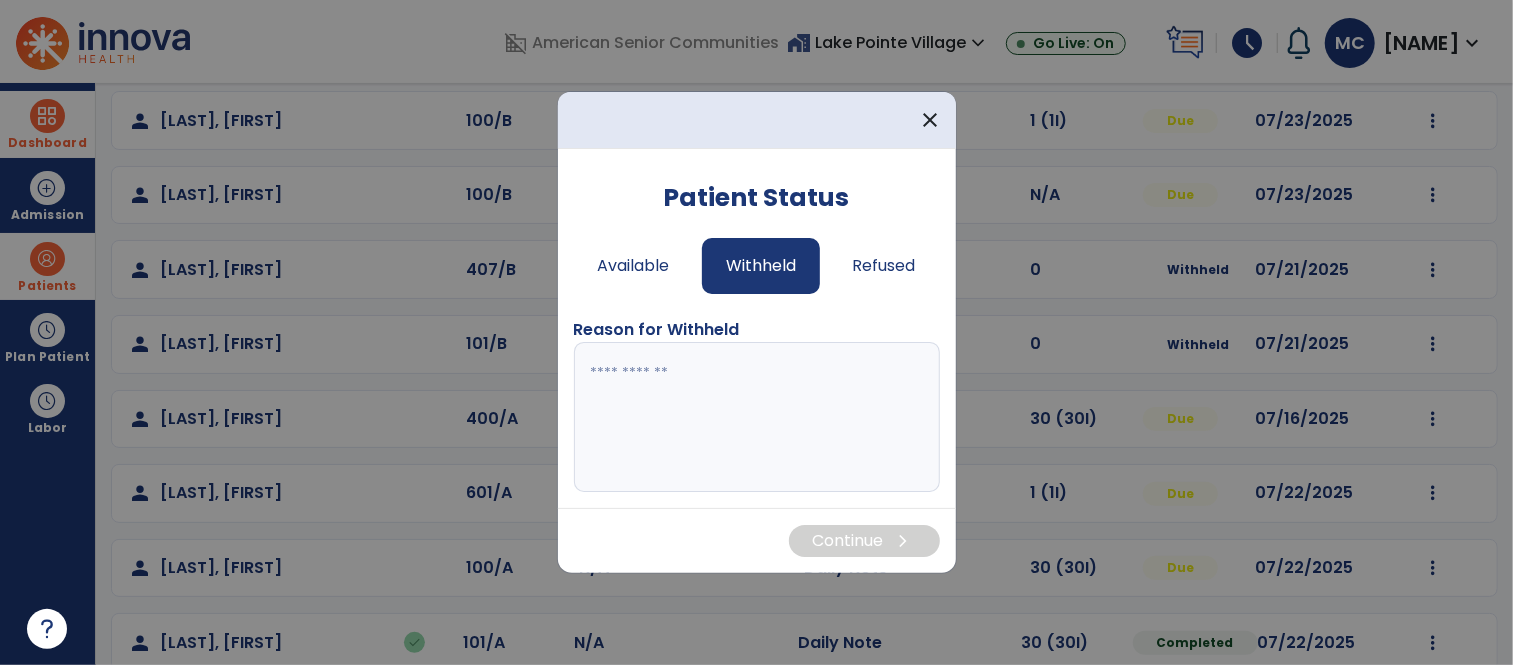 click at bounding box center [757, 417] 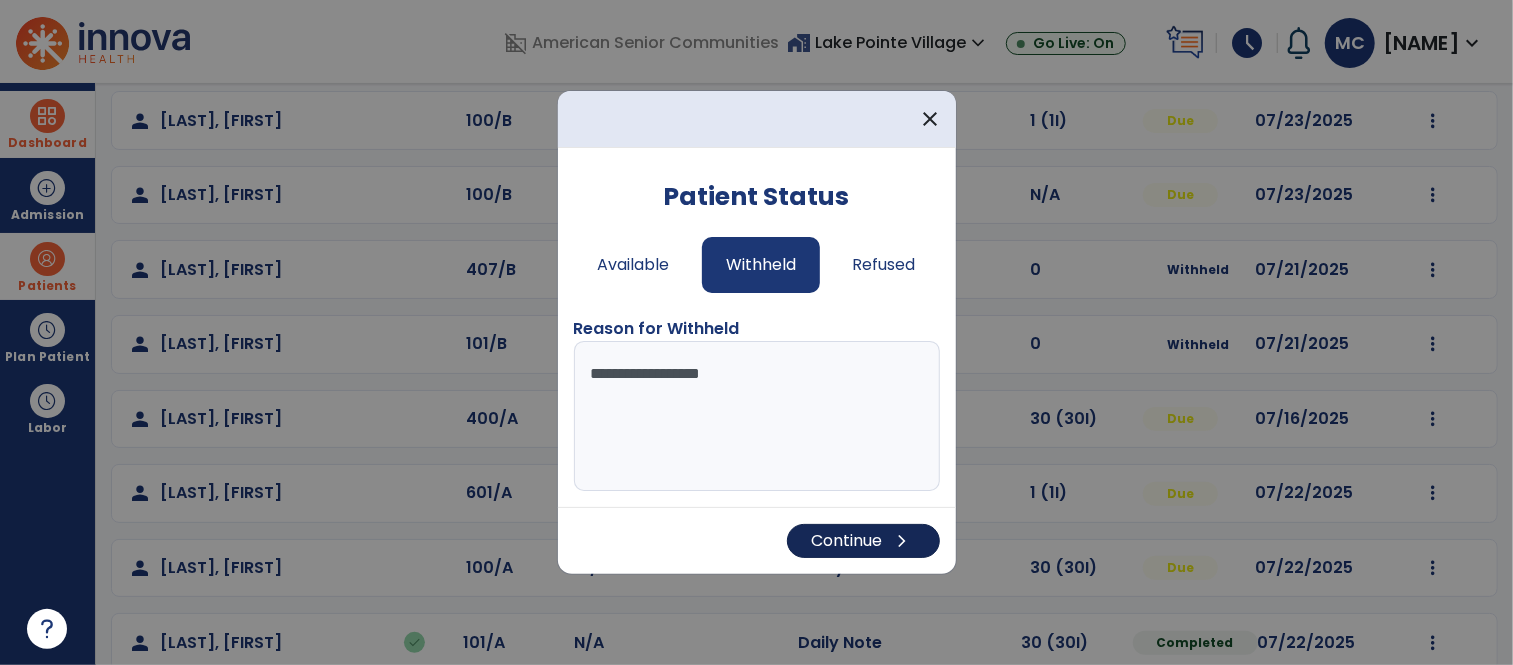 type on "**********" 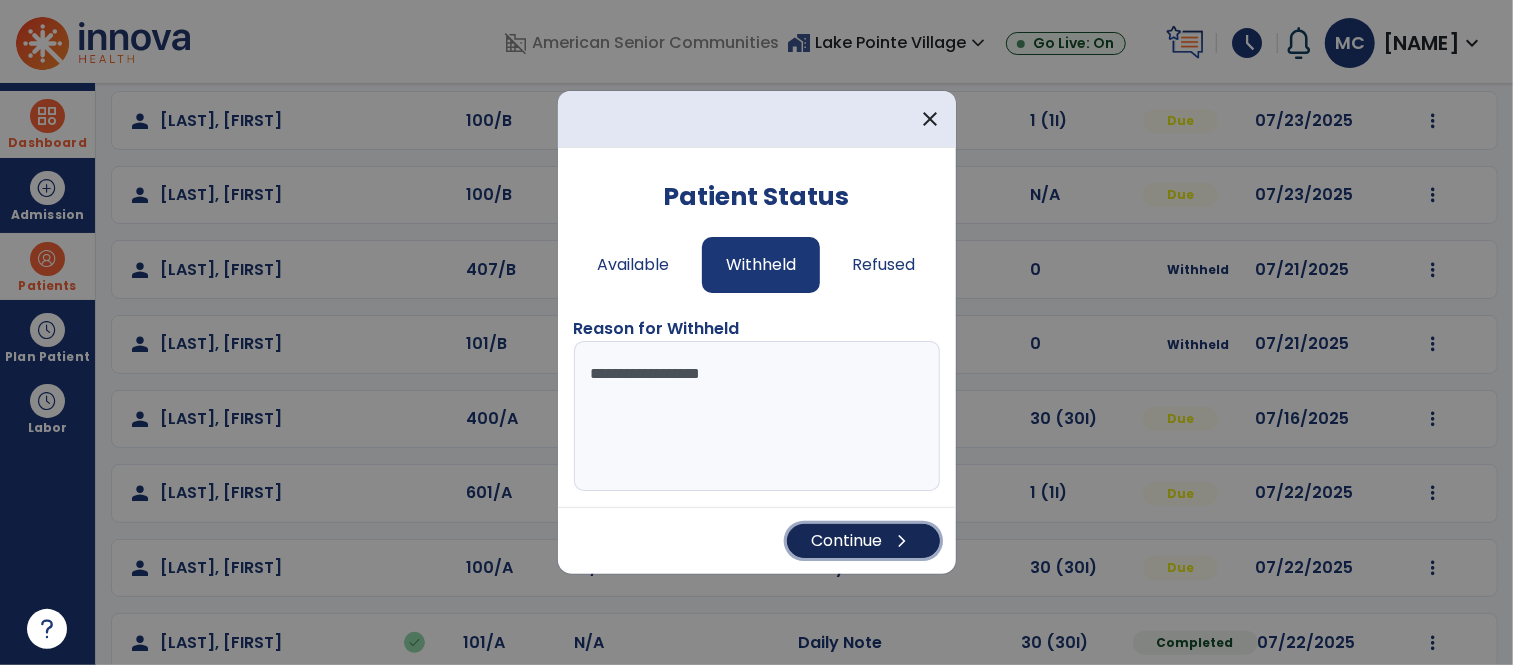click on "chevron_right" at bounding box center (903, 541) 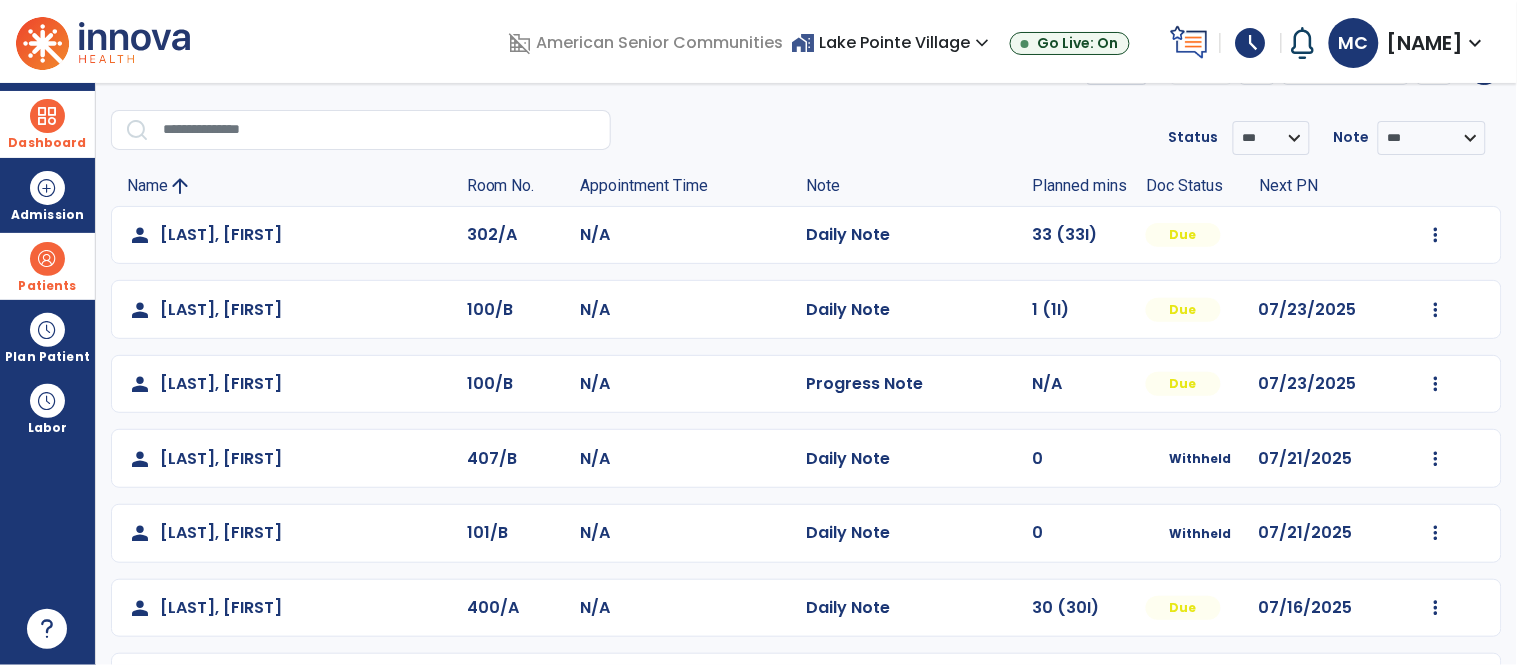 scroll, scrollTop: 45, scrollLeft: 0, axis: vertical 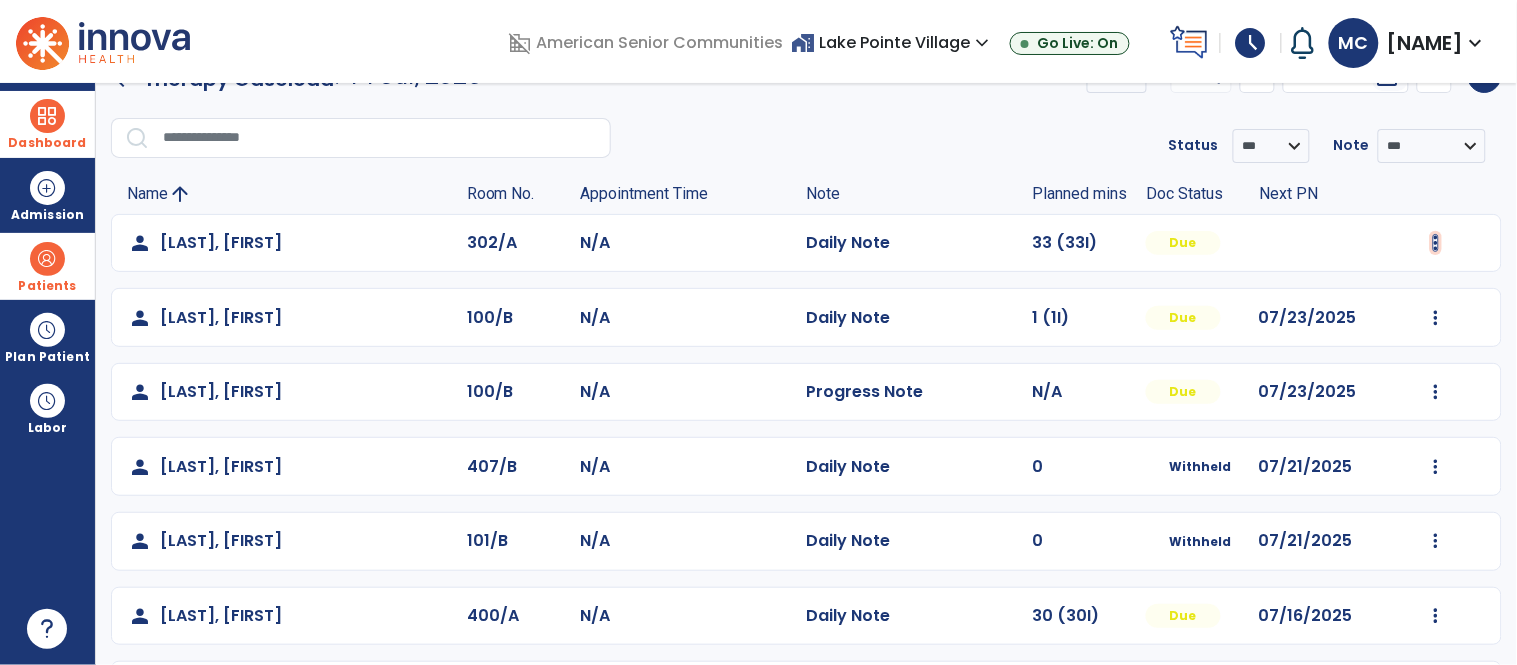 click at bounding box center (1436, 243) 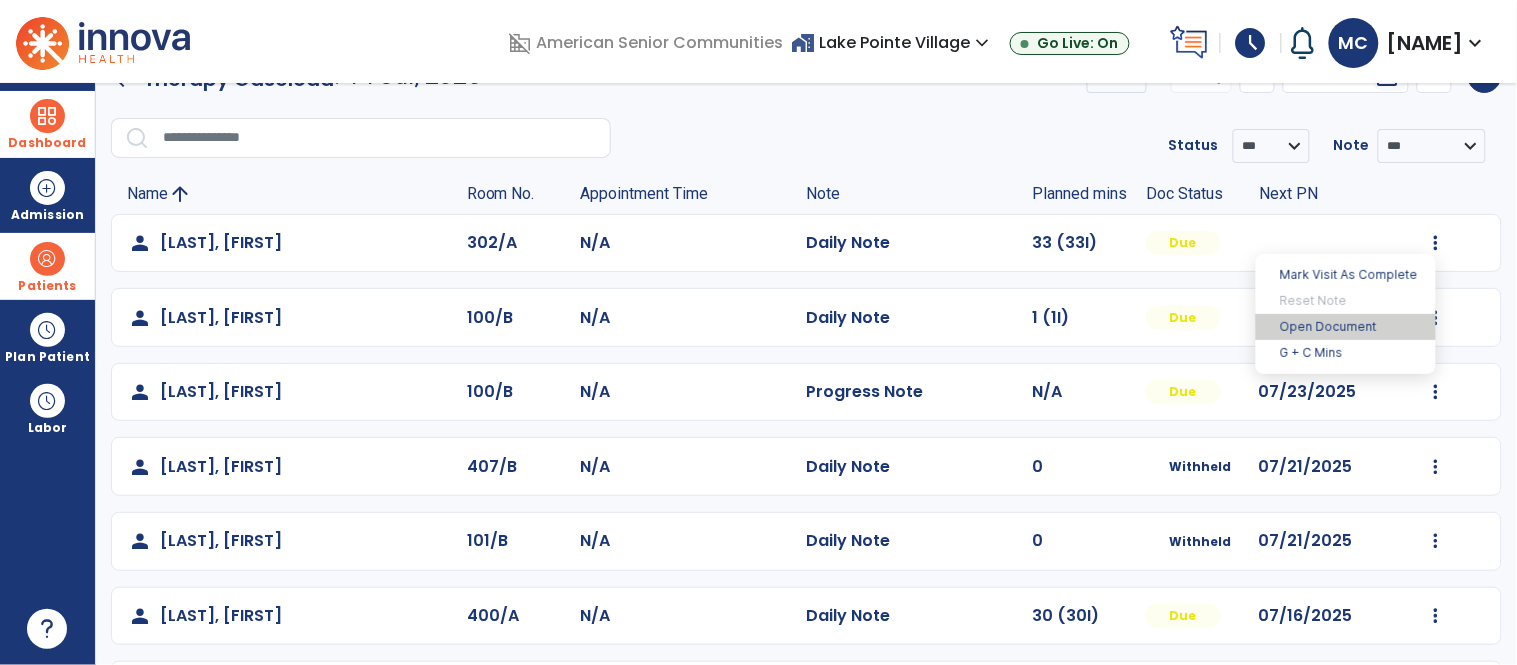 click on "Open Document" at bounding box center (1346, 327) 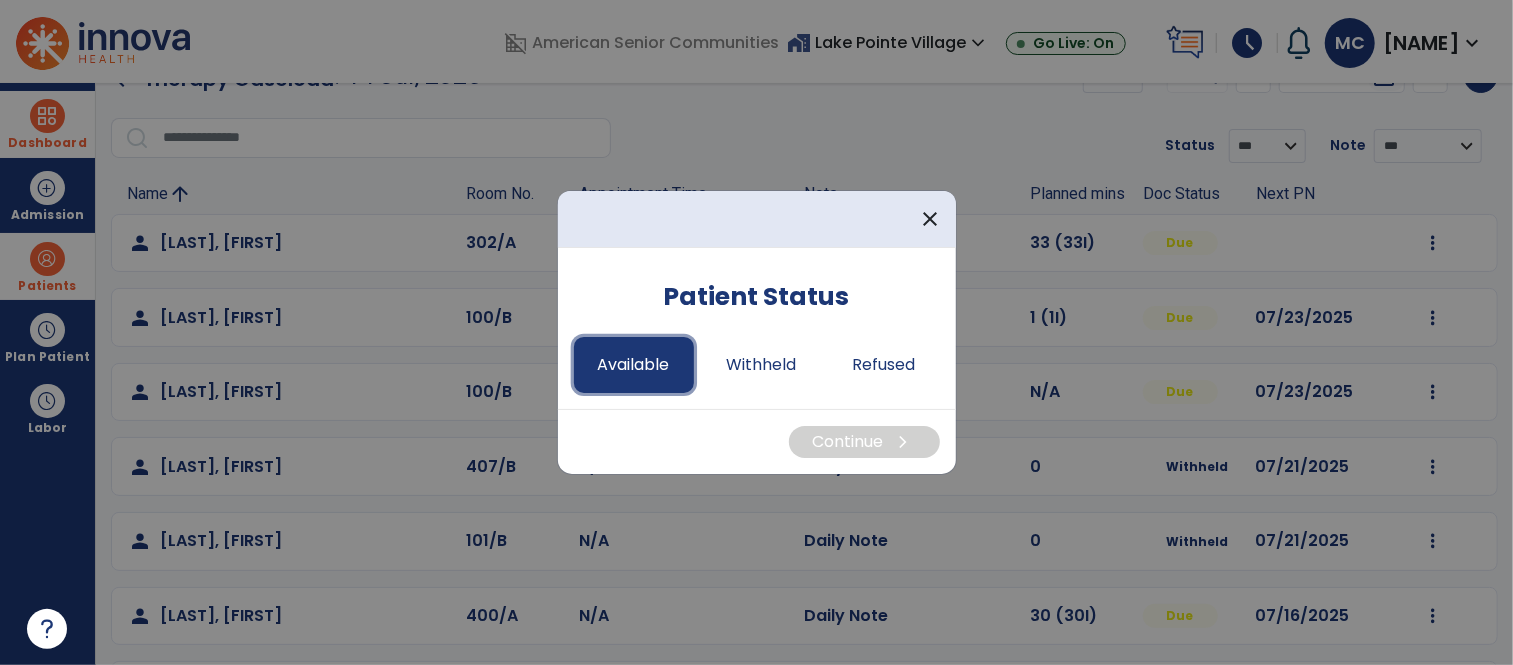 click on "Available" at bounding box center [634, 365] 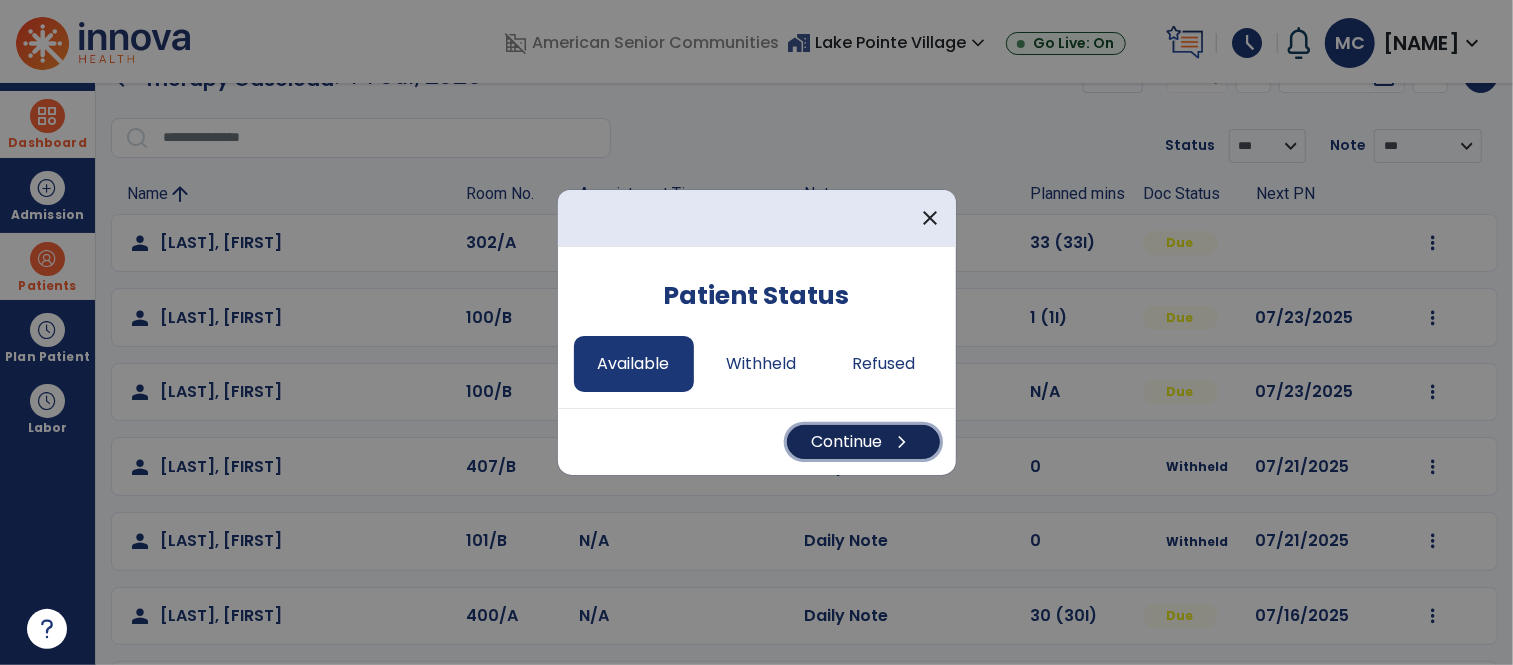 click on "Continue   chevron_right" at bounding box center (863, 442) 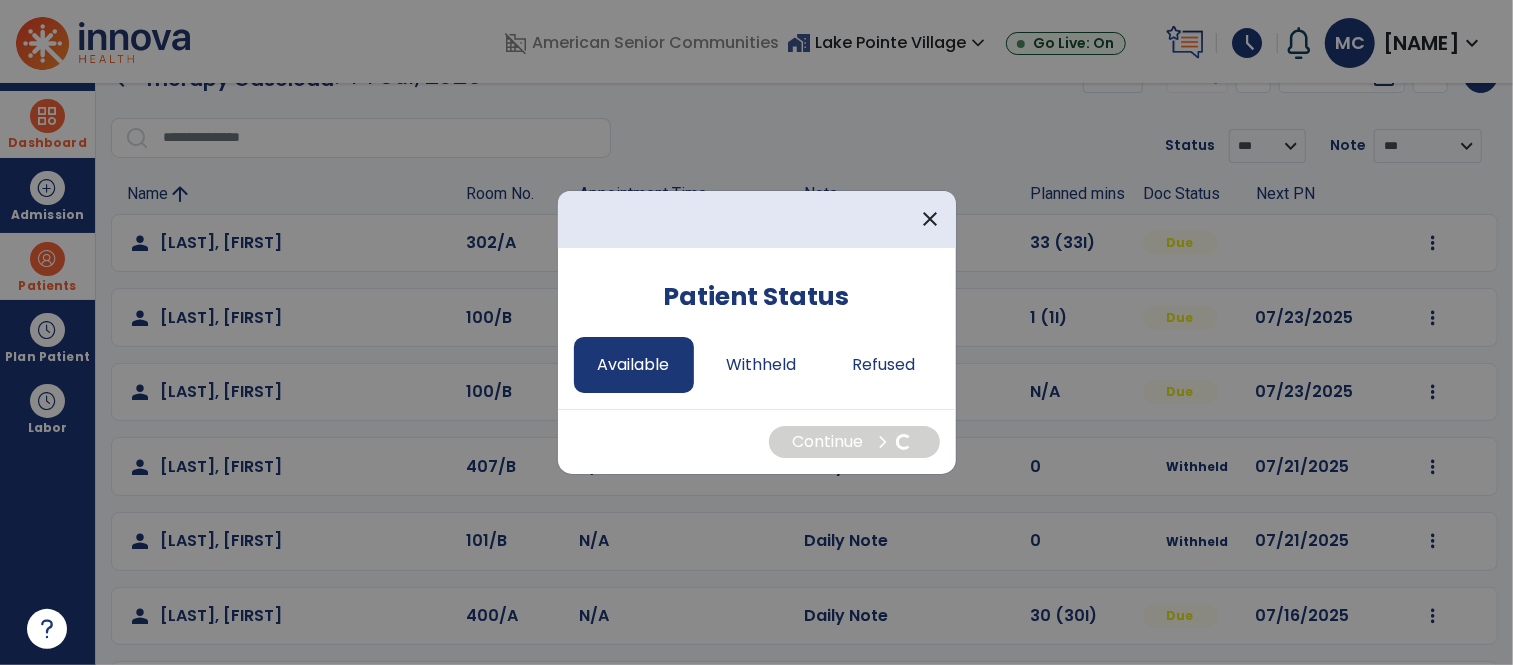 select on "*" 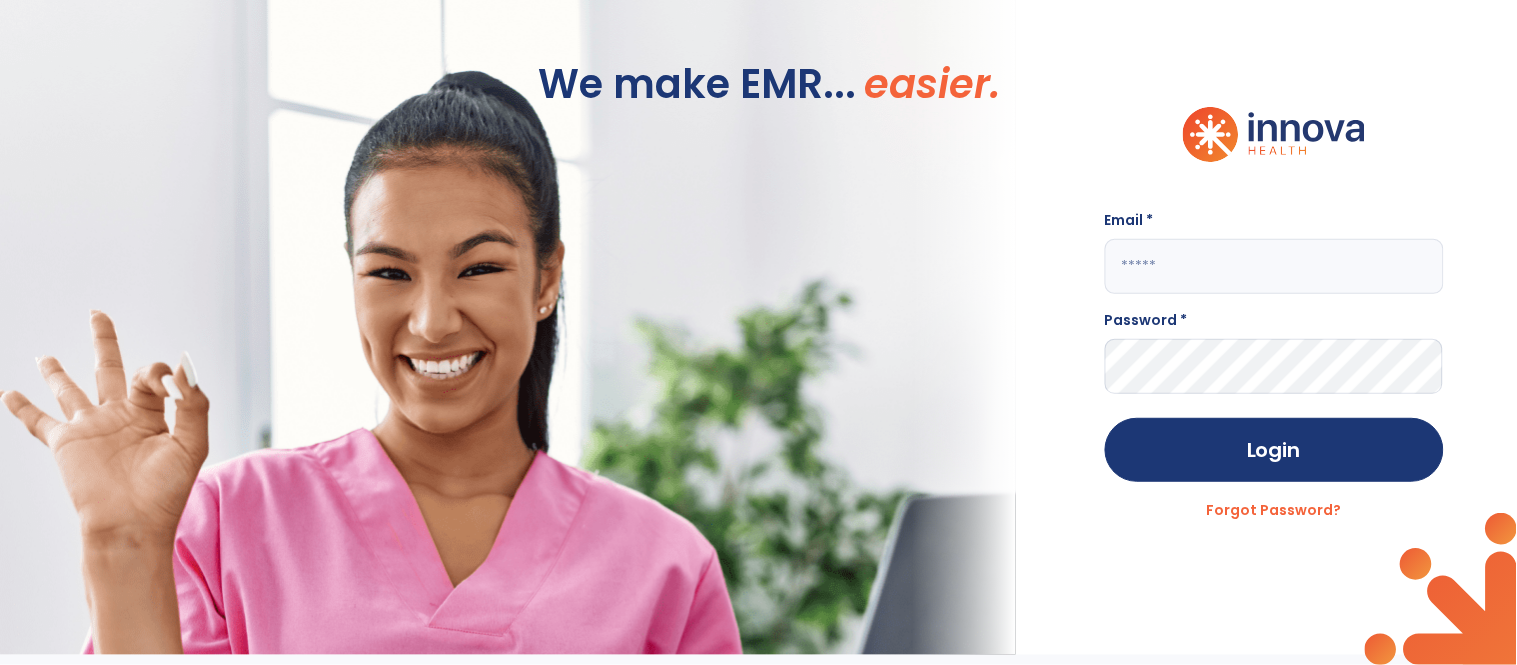 scroll, scrollTop: 0, scrollLeft: 0, axis: both 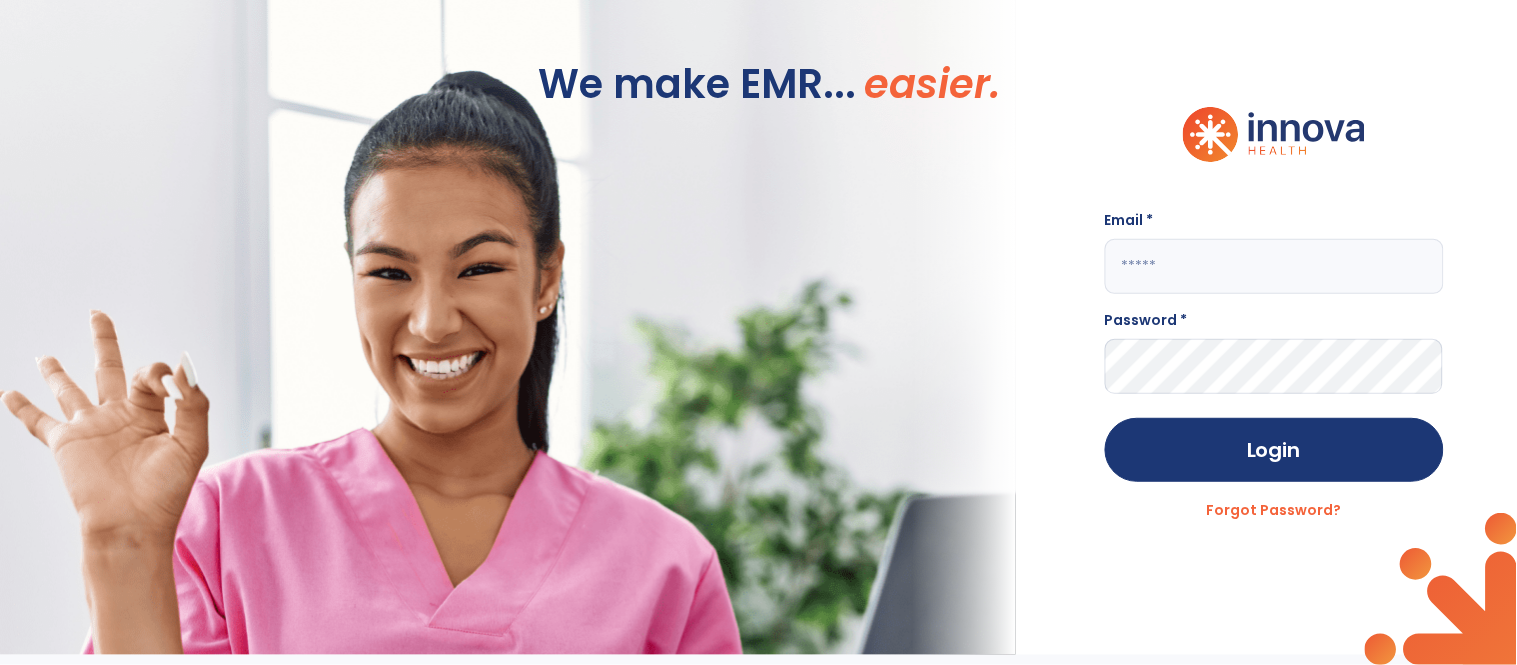 click 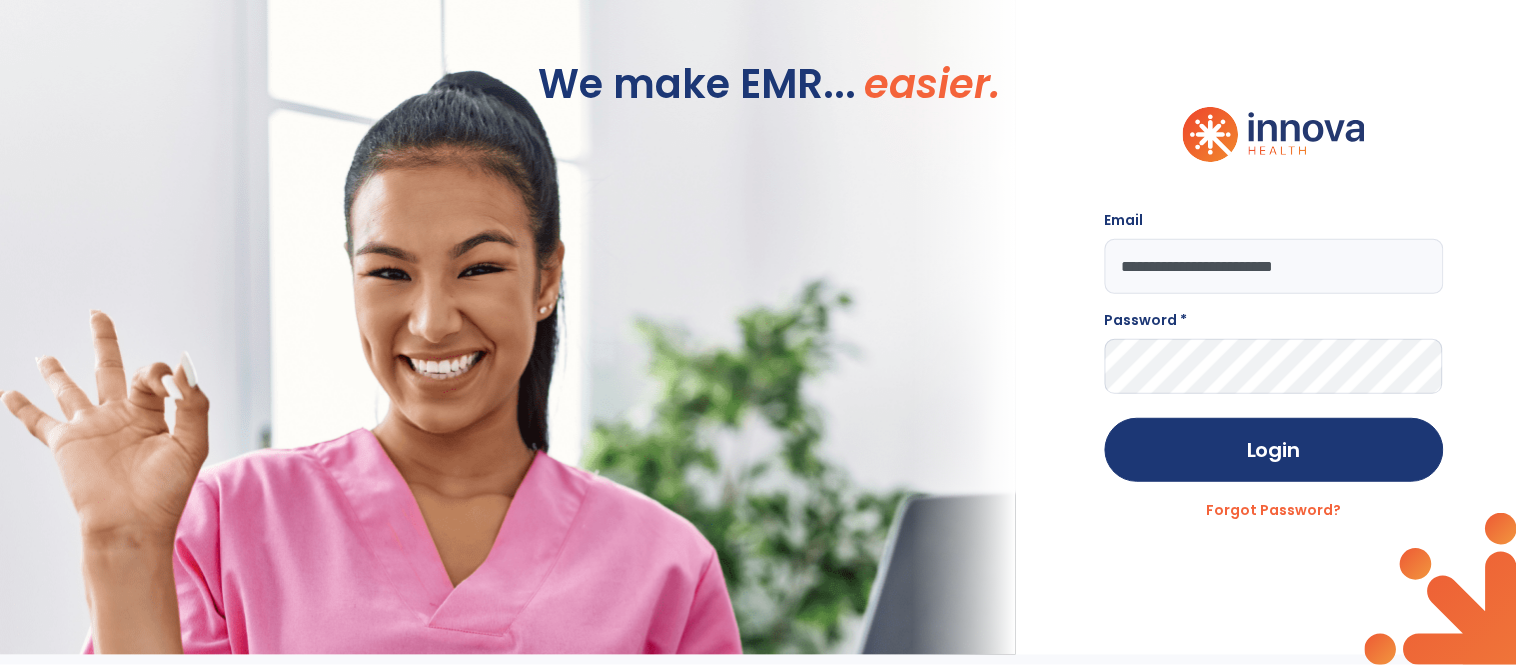 type on "**********" 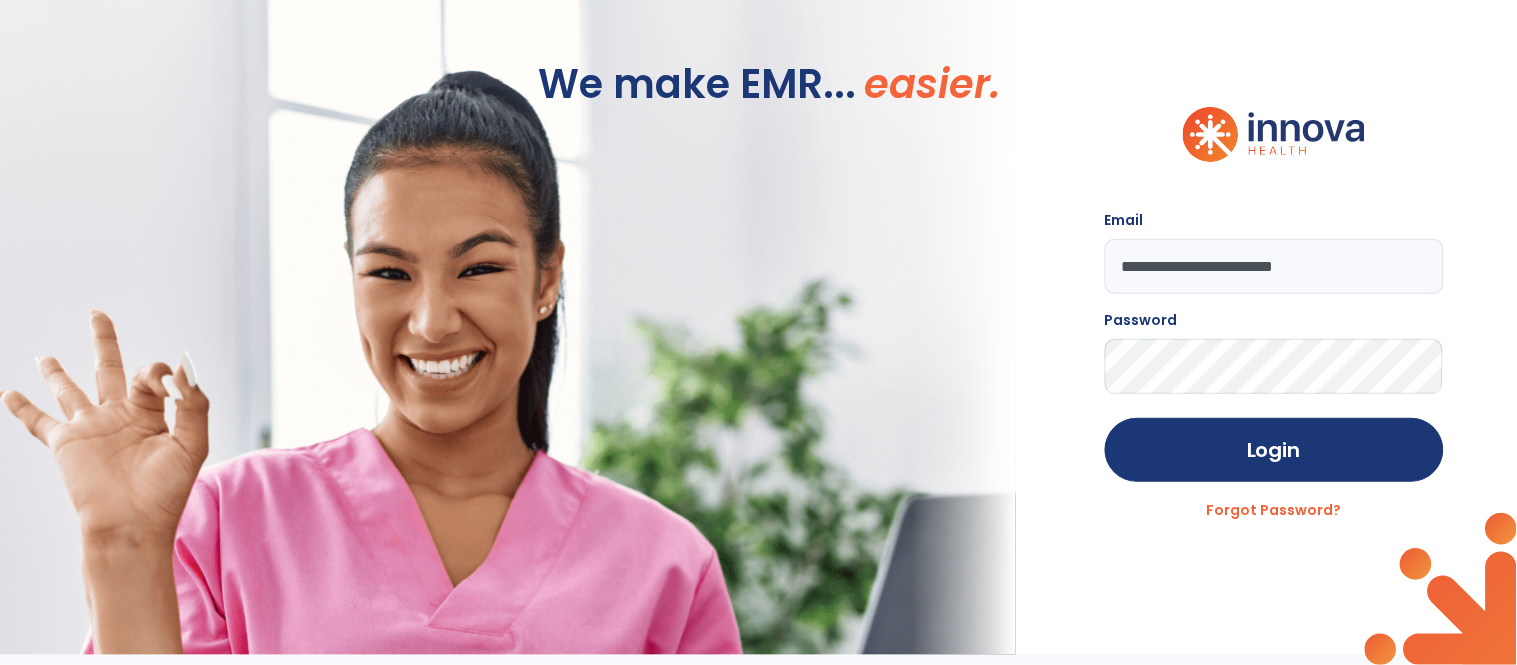 click on "Login" 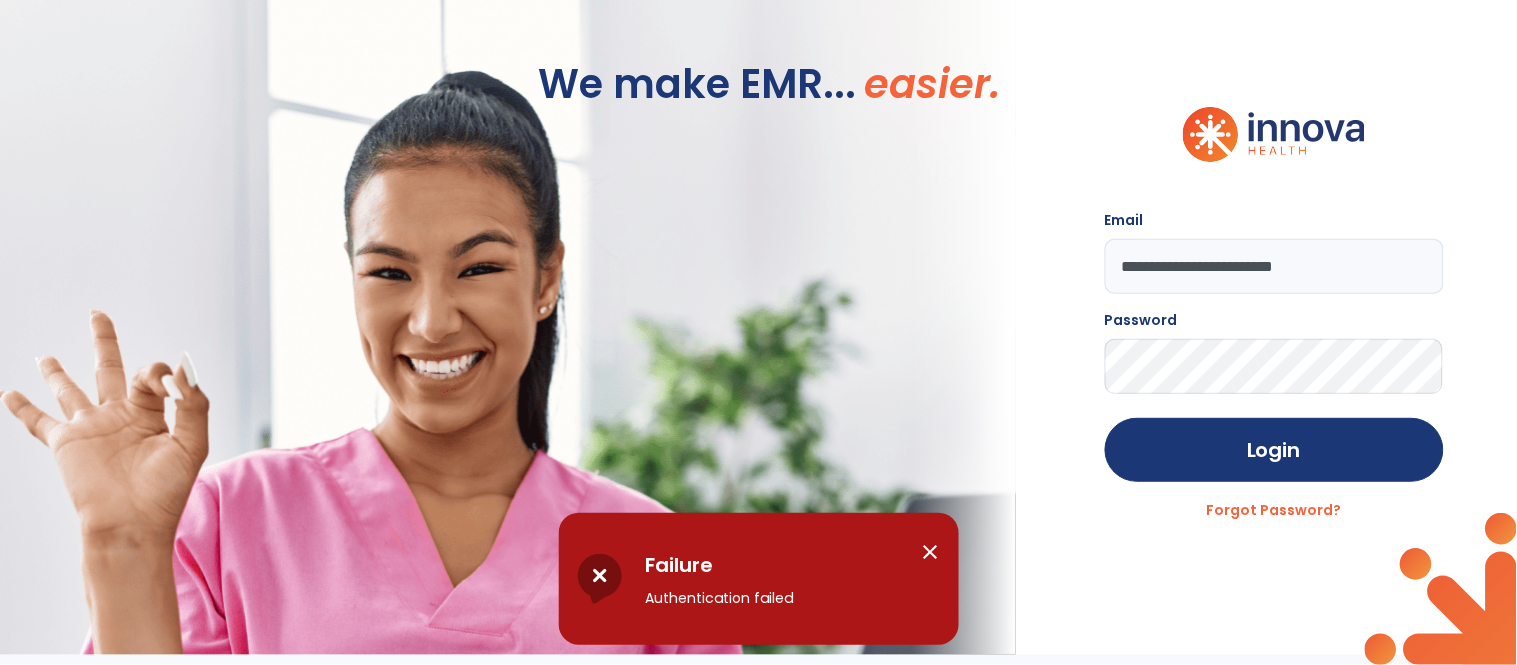 click on "**********" 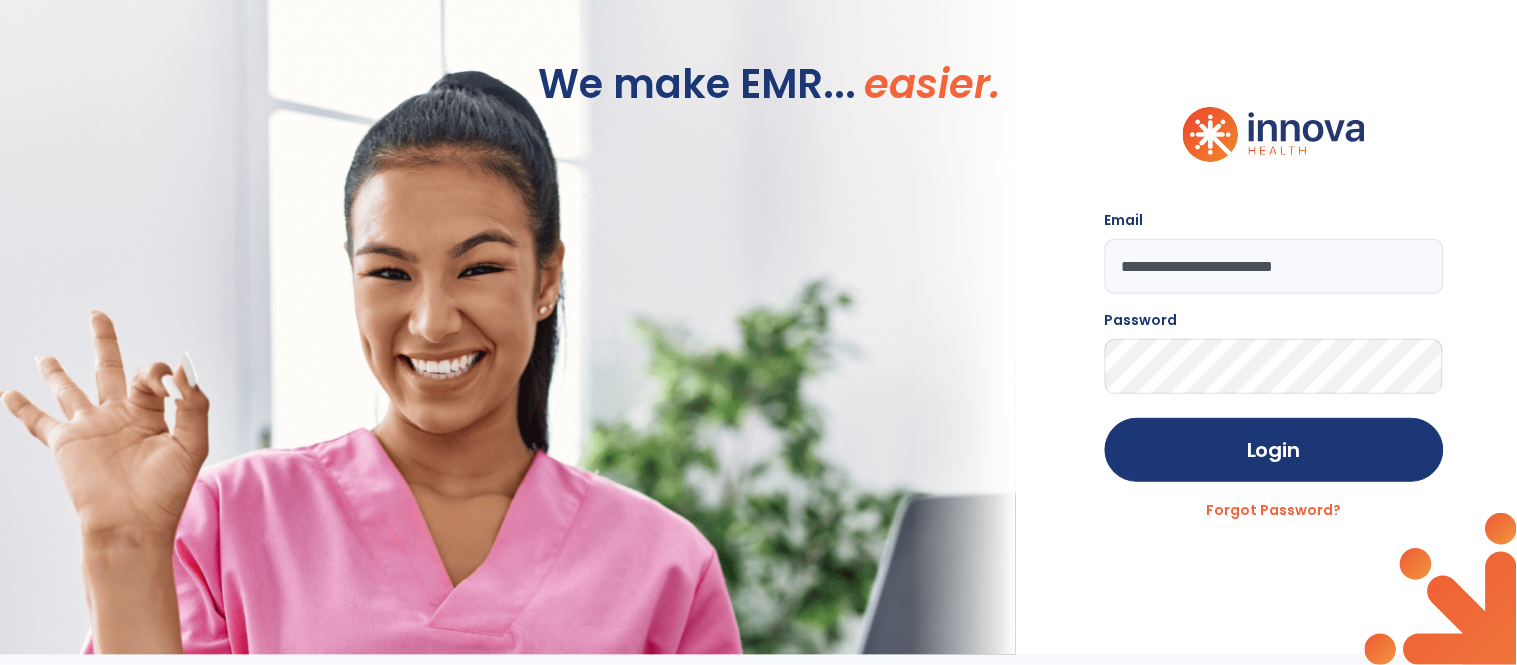 click on "Login" 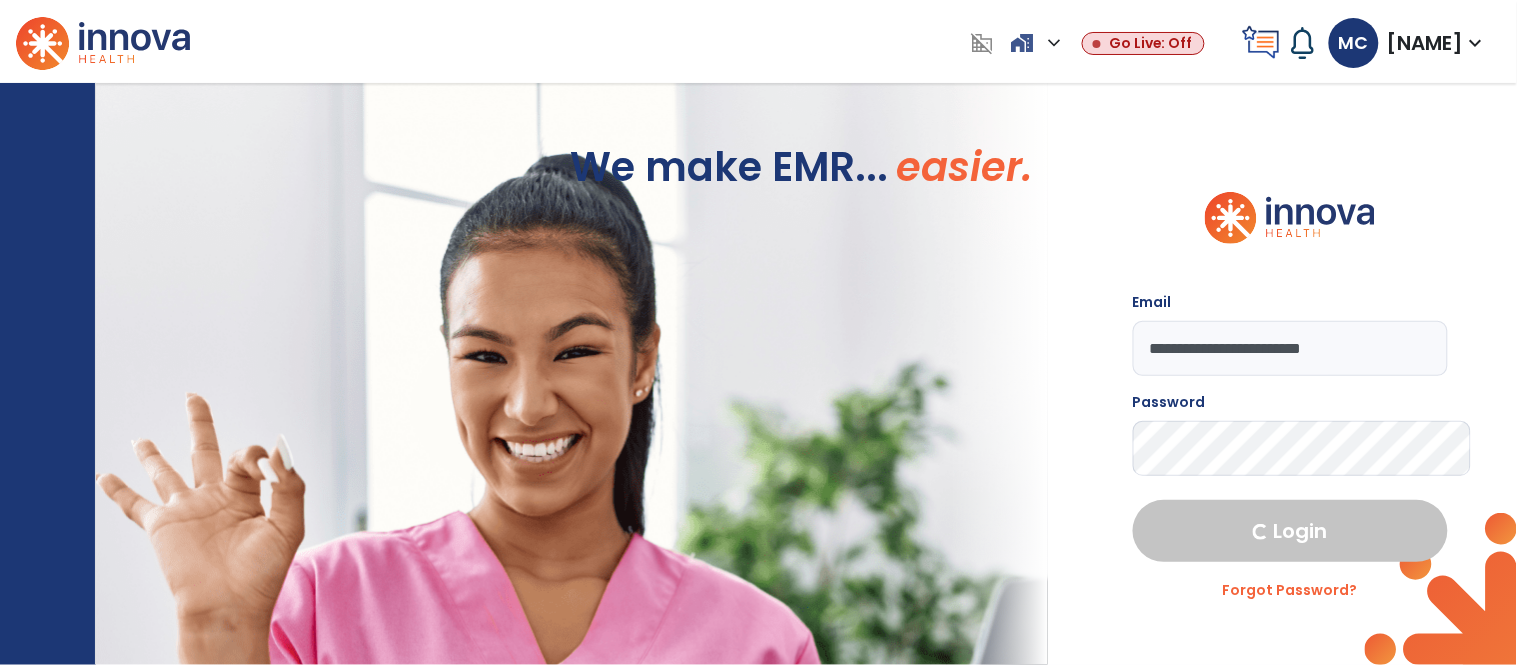 select on "****" 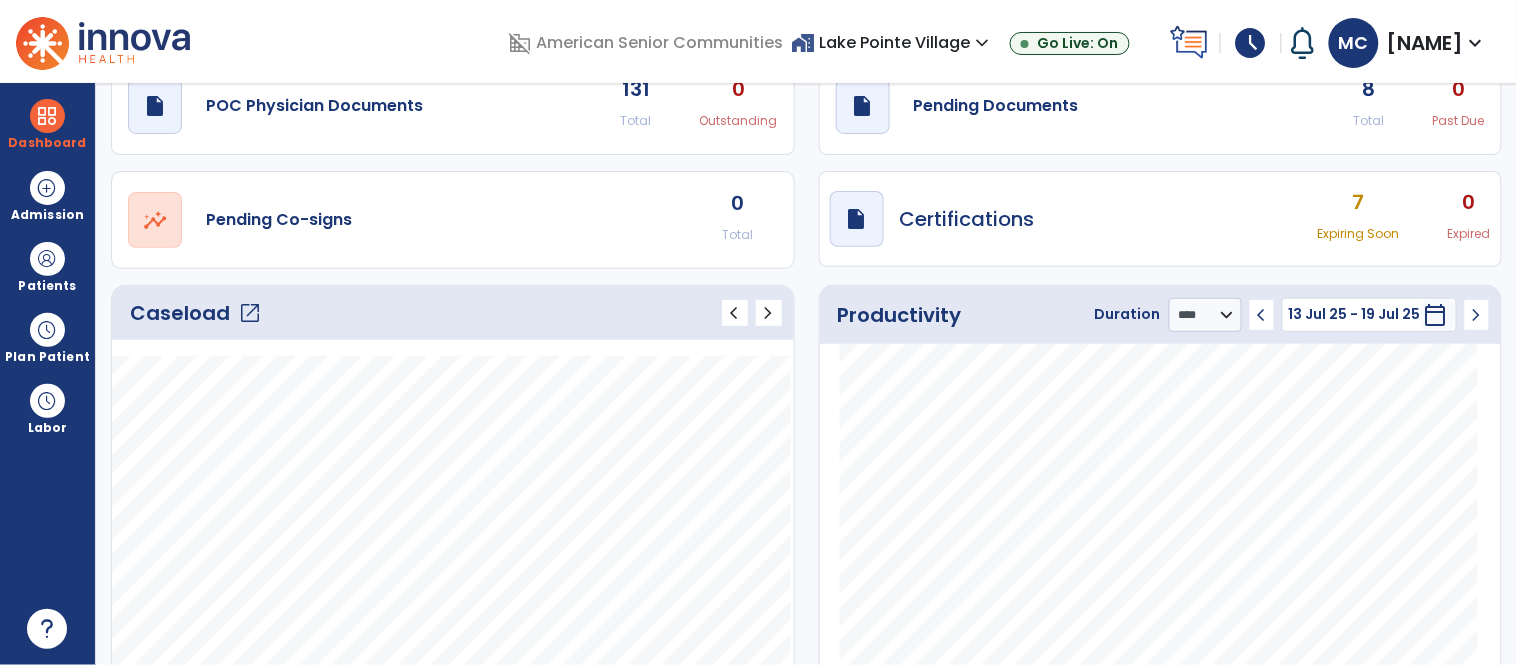 scroll, scrollTop: 160, scrollLeft: 0, axis: vertical 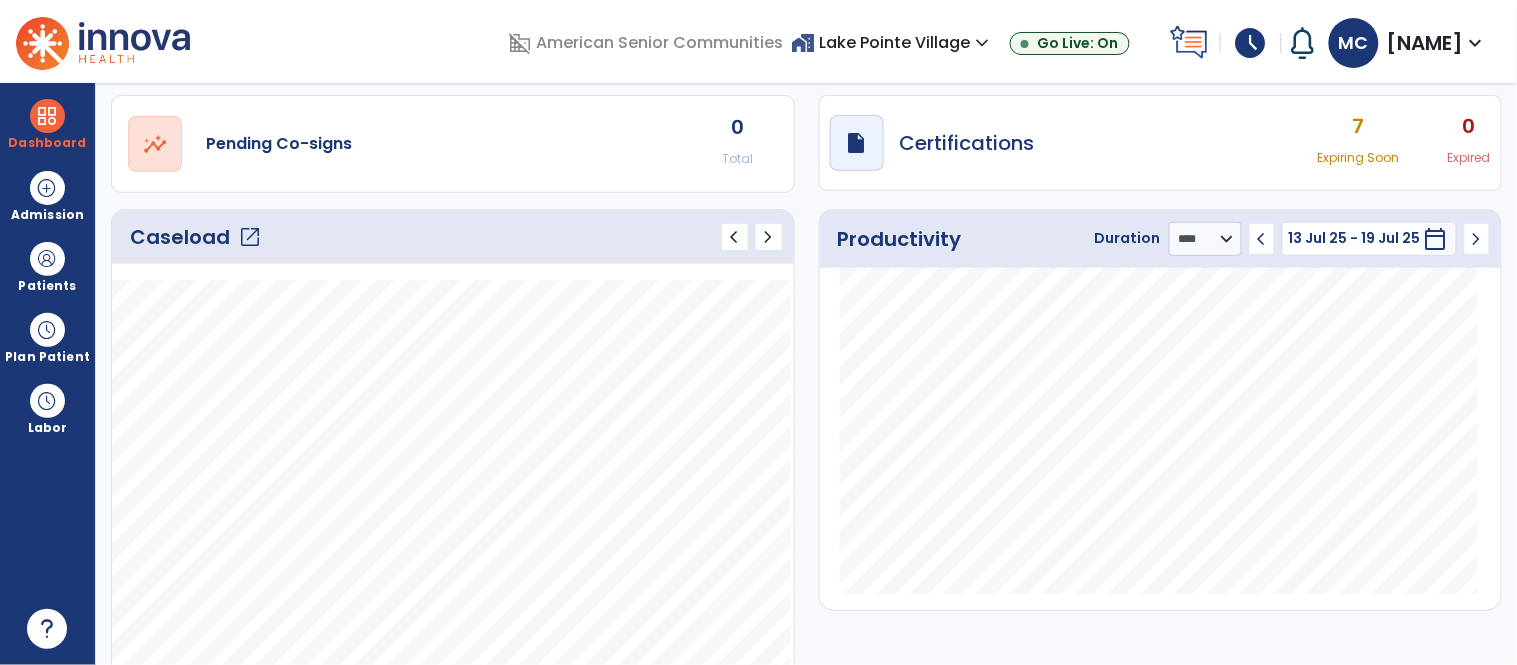 click on "open_in_new" 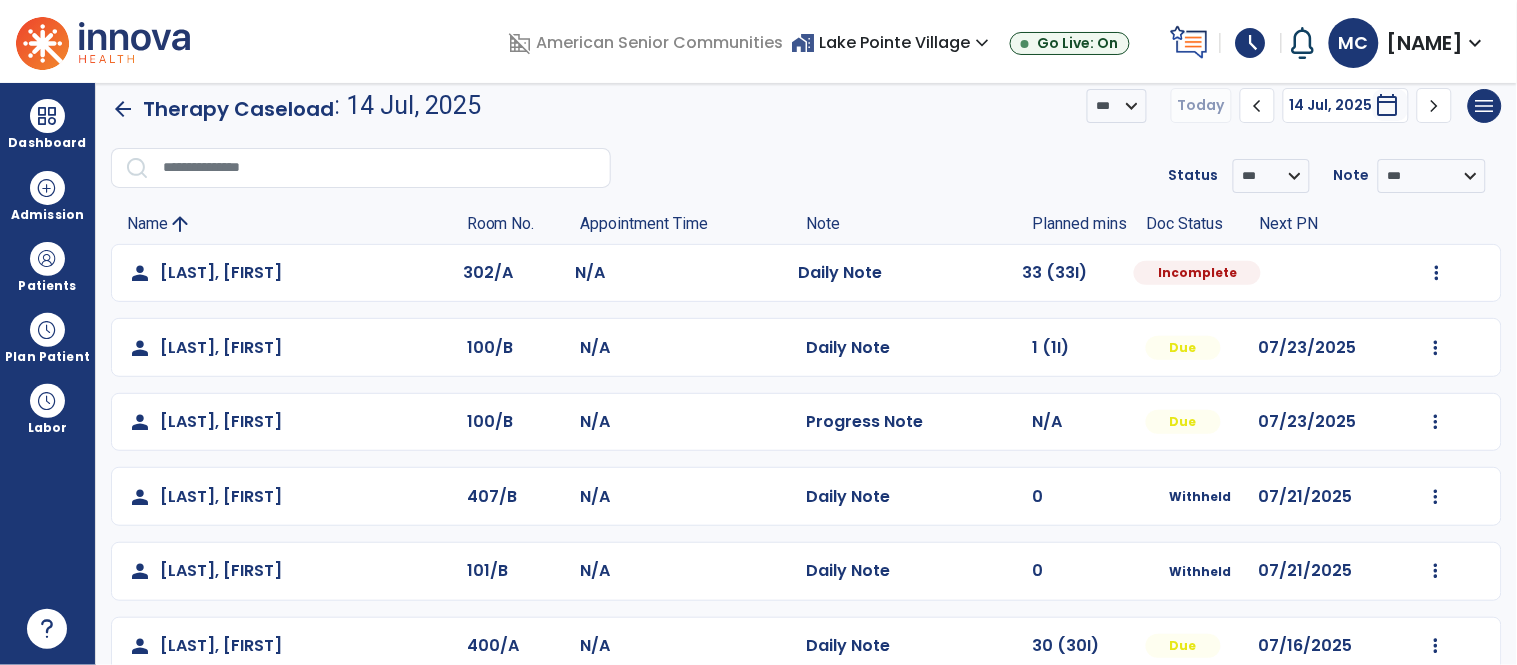 click on "chevron_right" 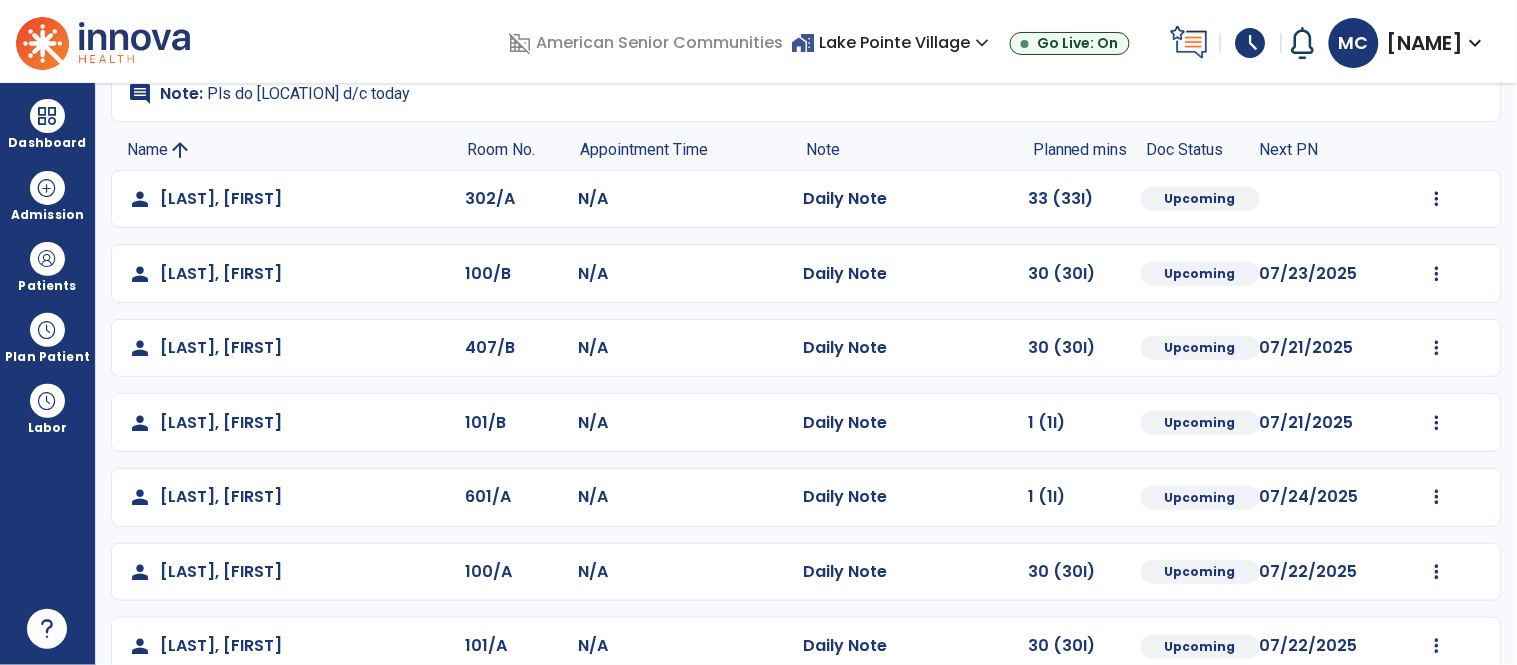 scroll, scrollTop: 0, scrollLeft: 0, axis: both 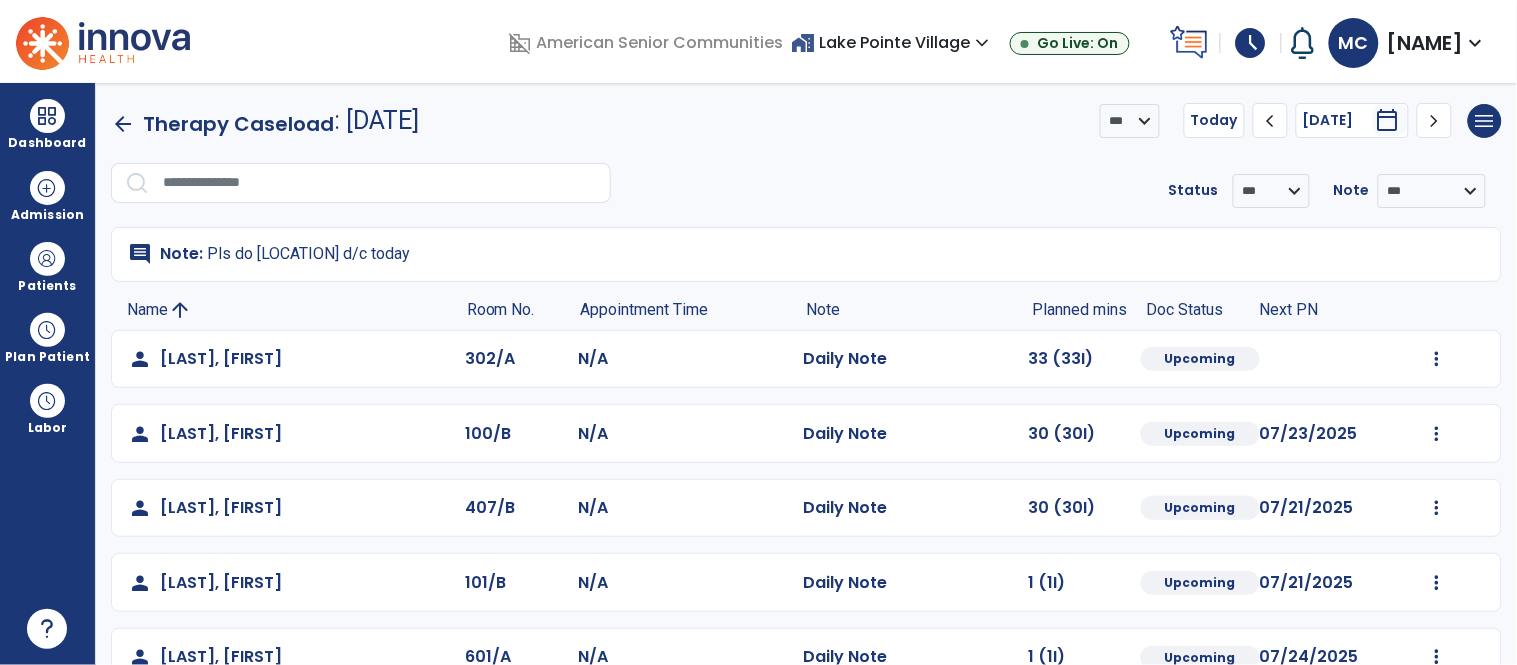 click on "chevron_right" 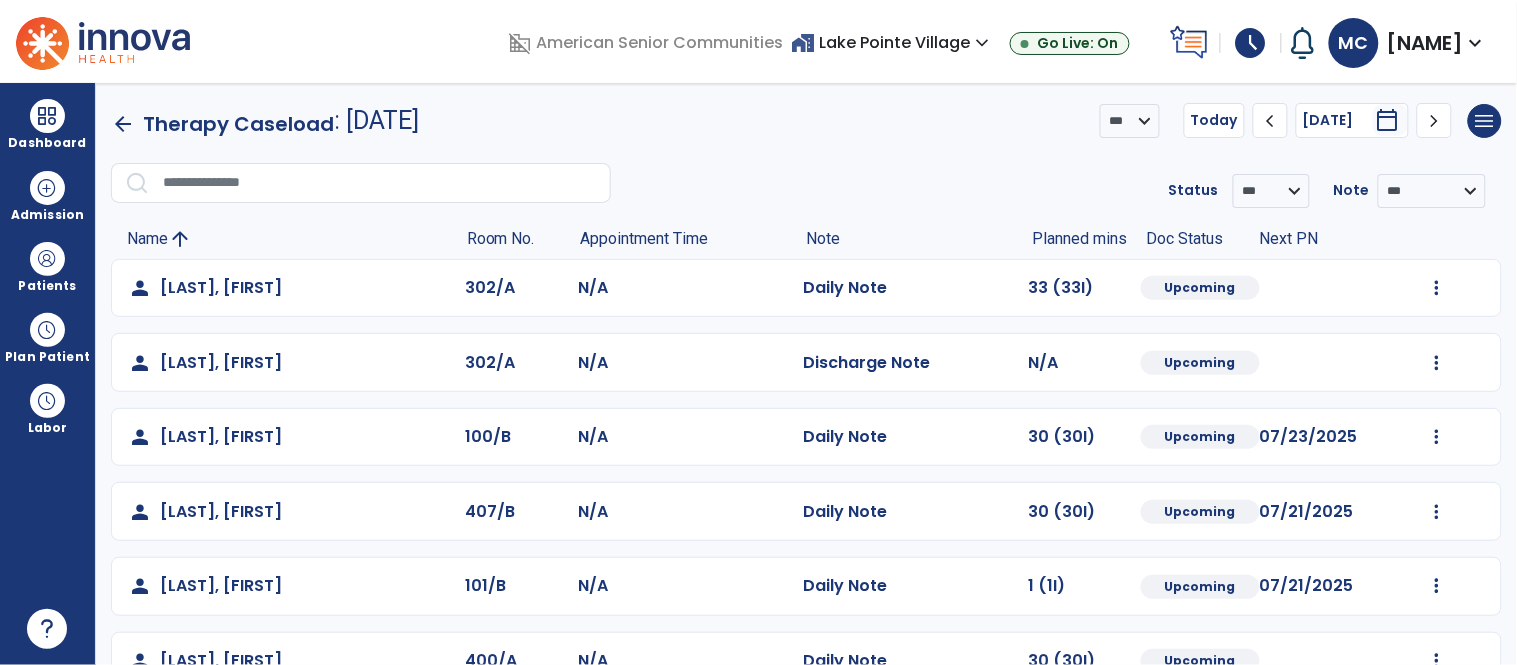 click on "chevron_right" 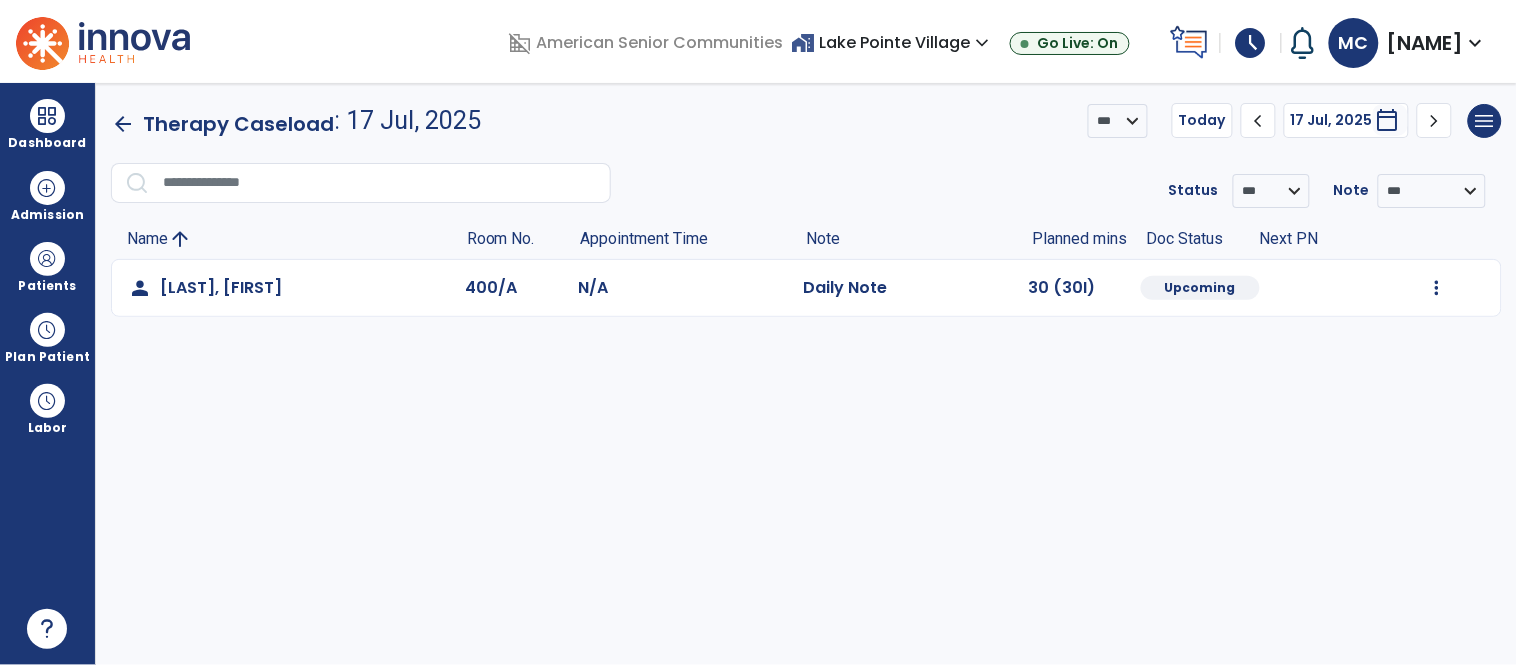 click on "chevron_left" 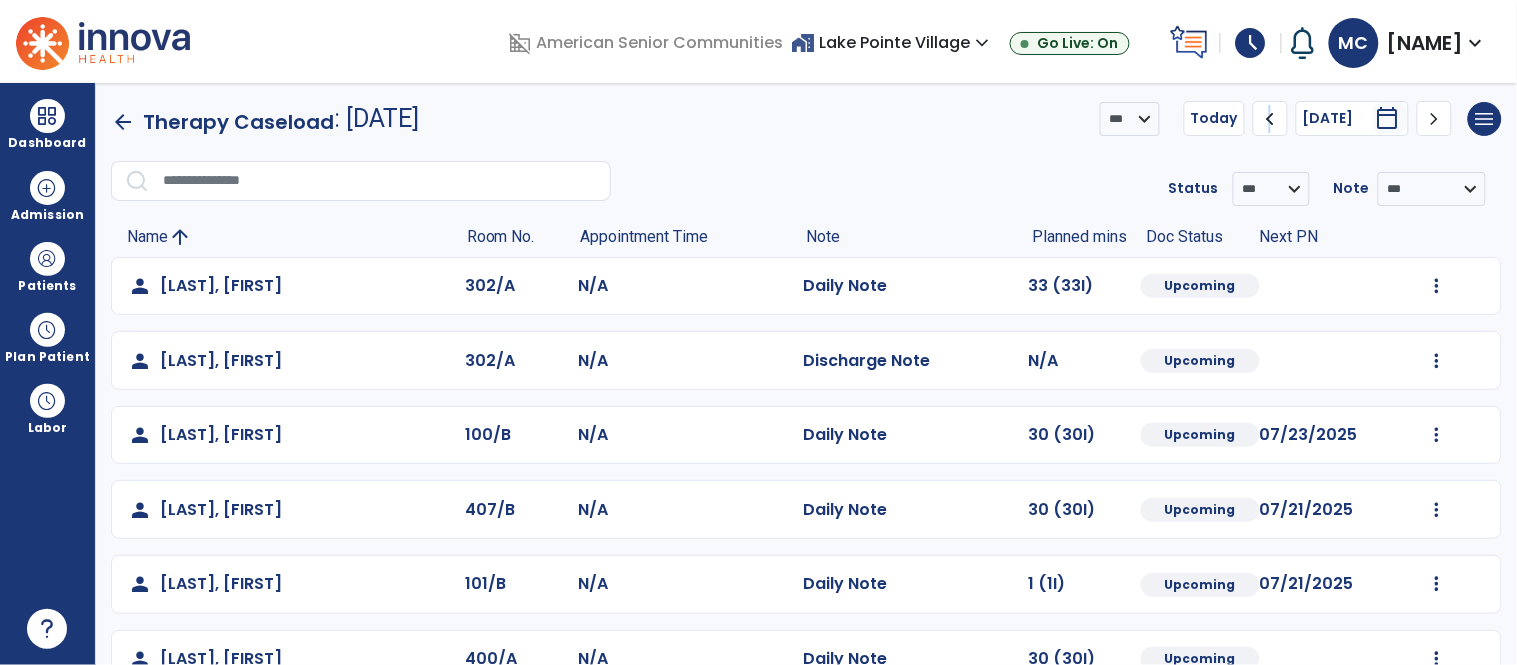 scroll, scrollTop: 0, scrollLeft: 0, axis: both 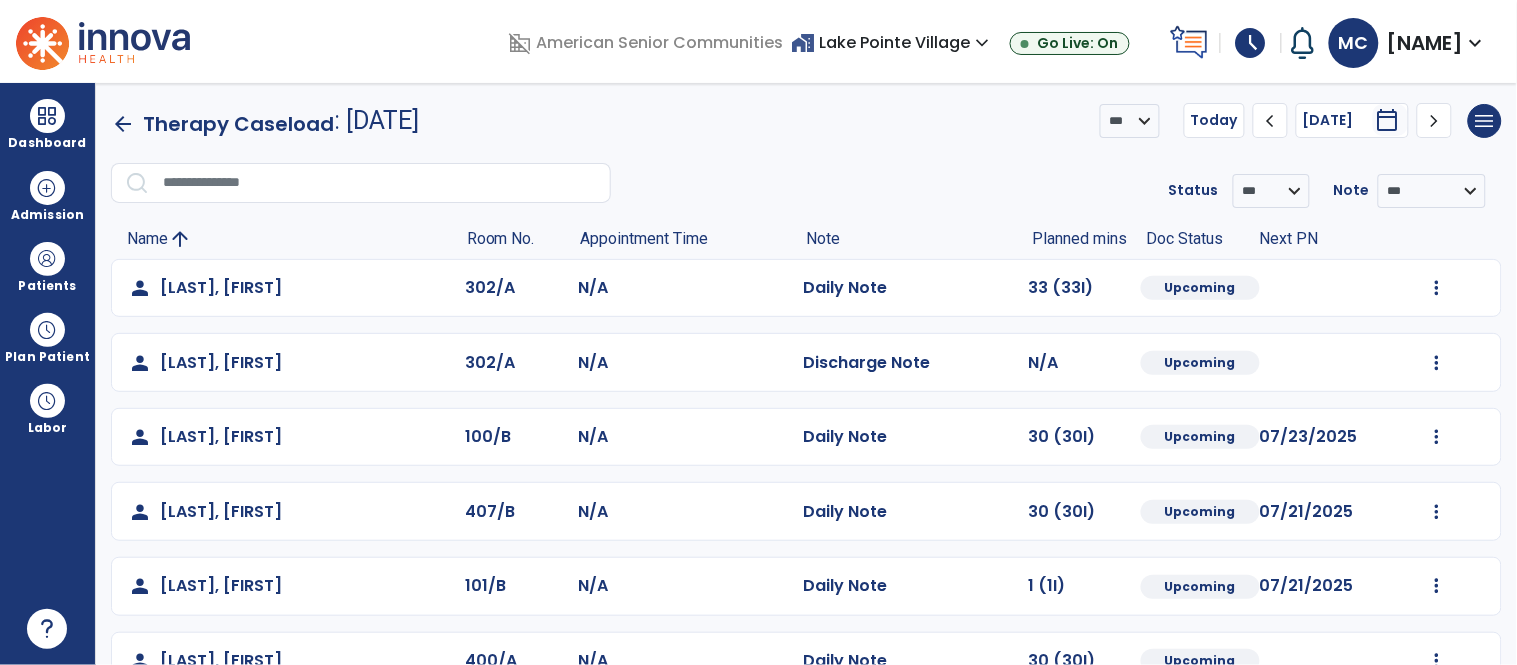 click on "chevron_left" 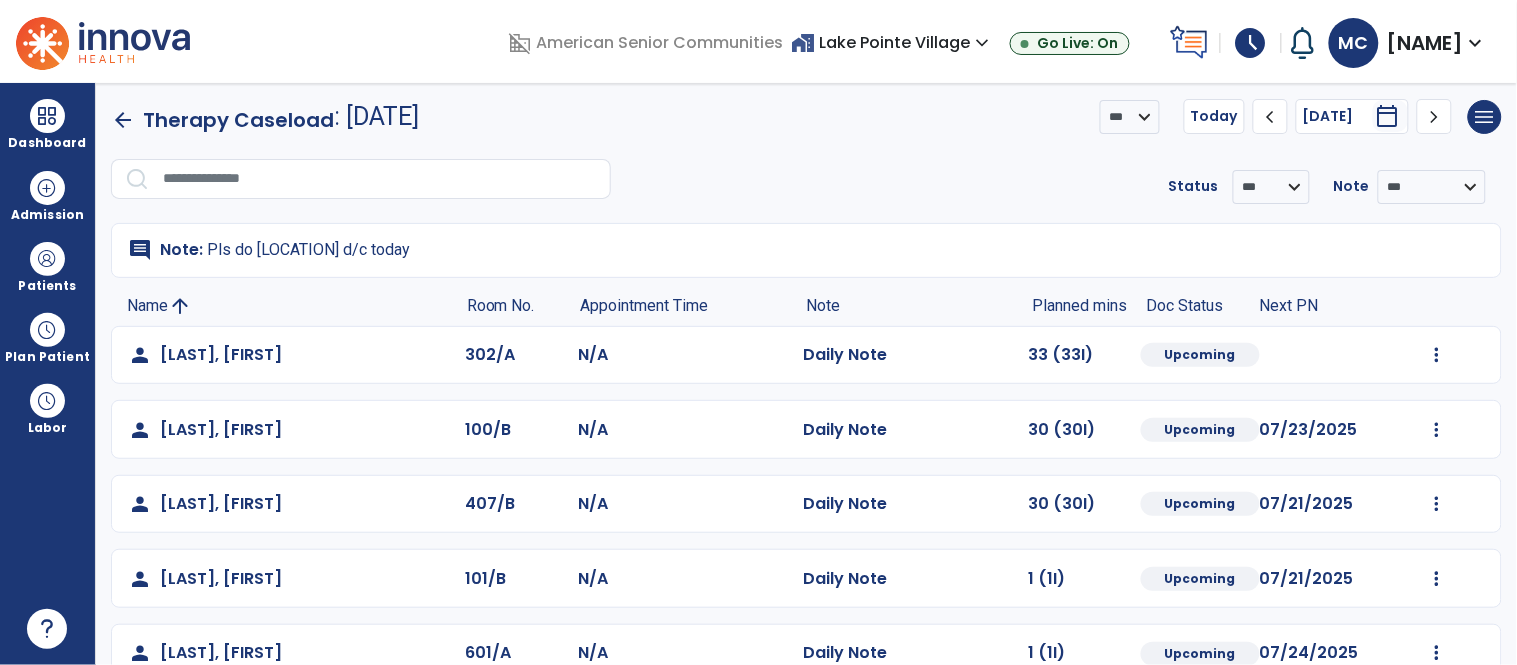 scroll, scrollTop: 0, scrollLeft: 0, axis: both 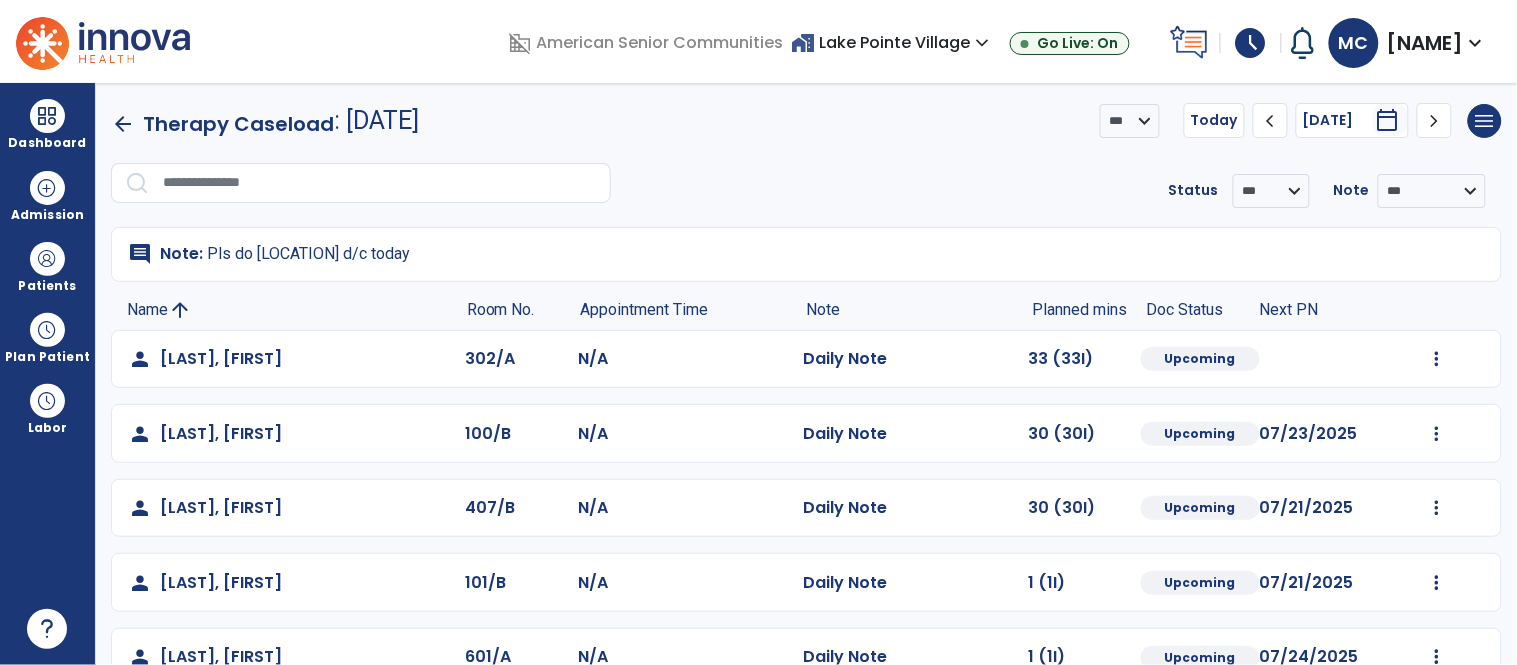 click on "chevron_left" 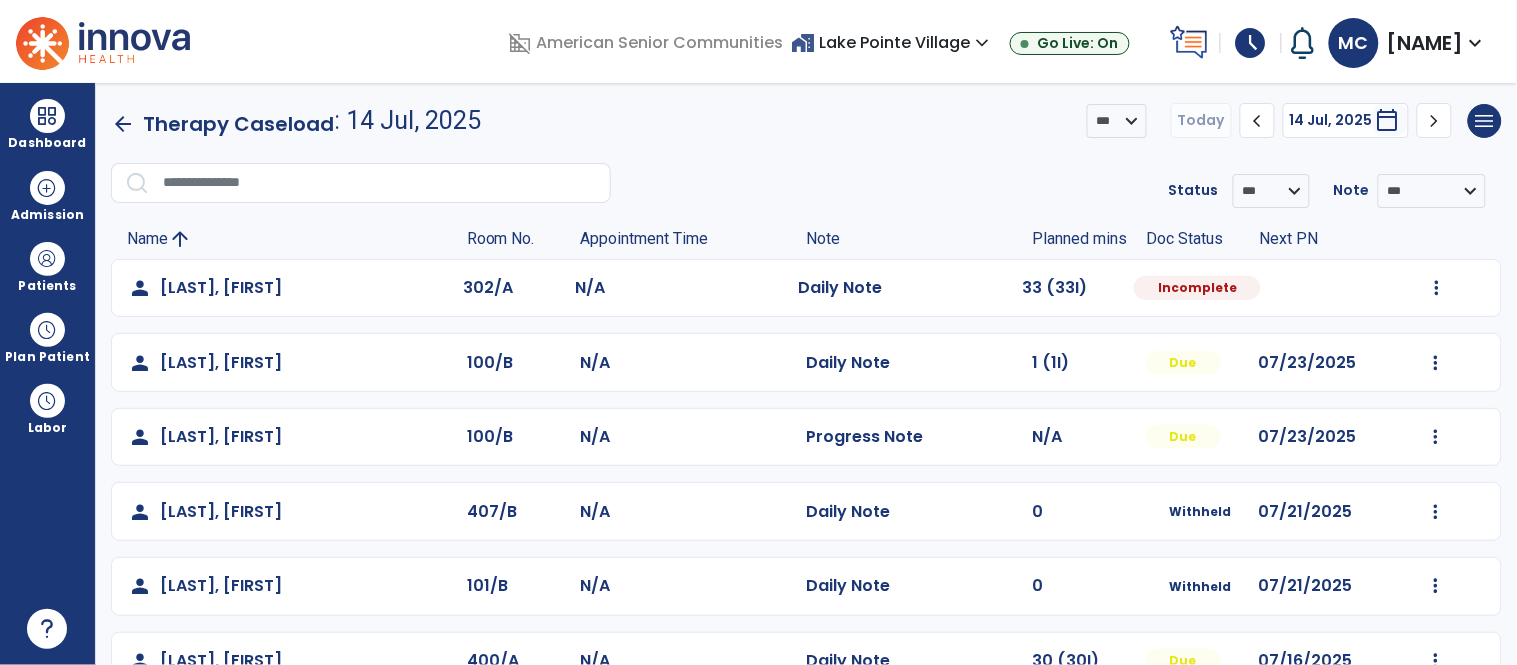 click on "chevron_right" 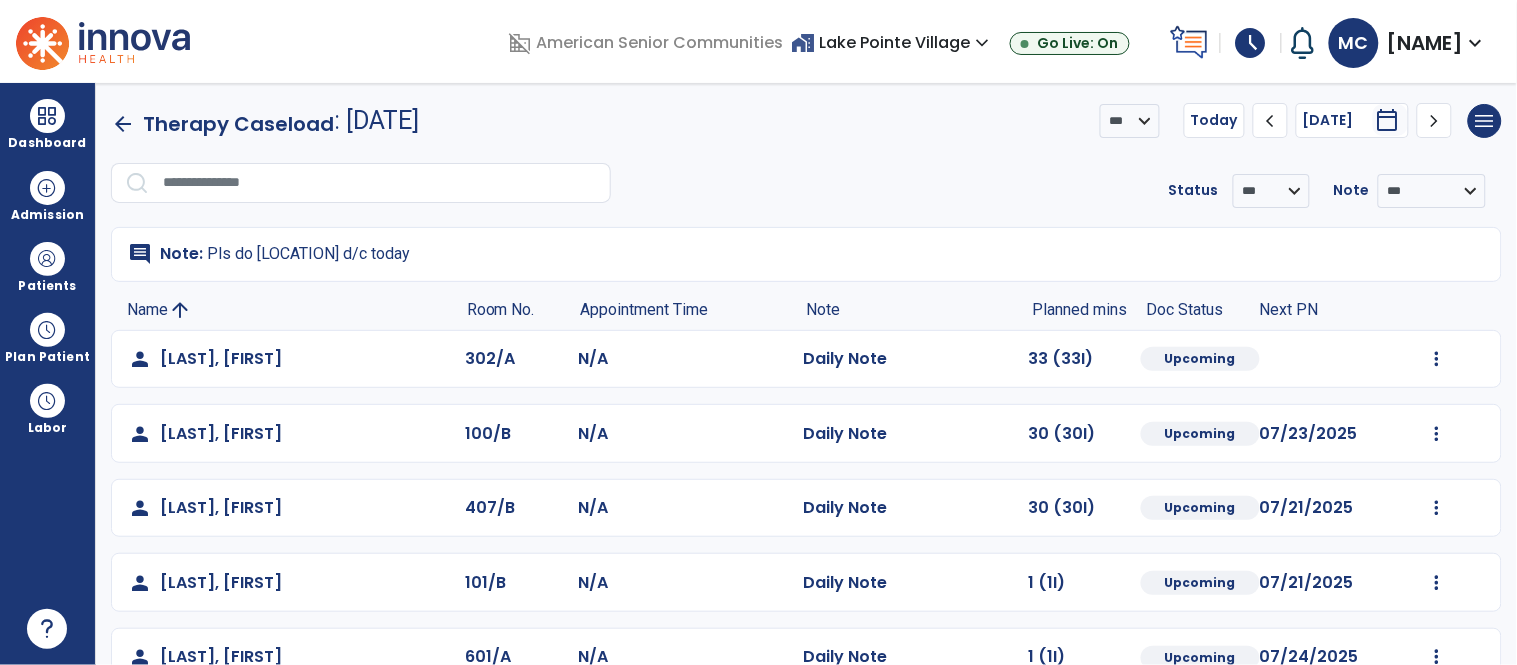 click on "chevron_left" 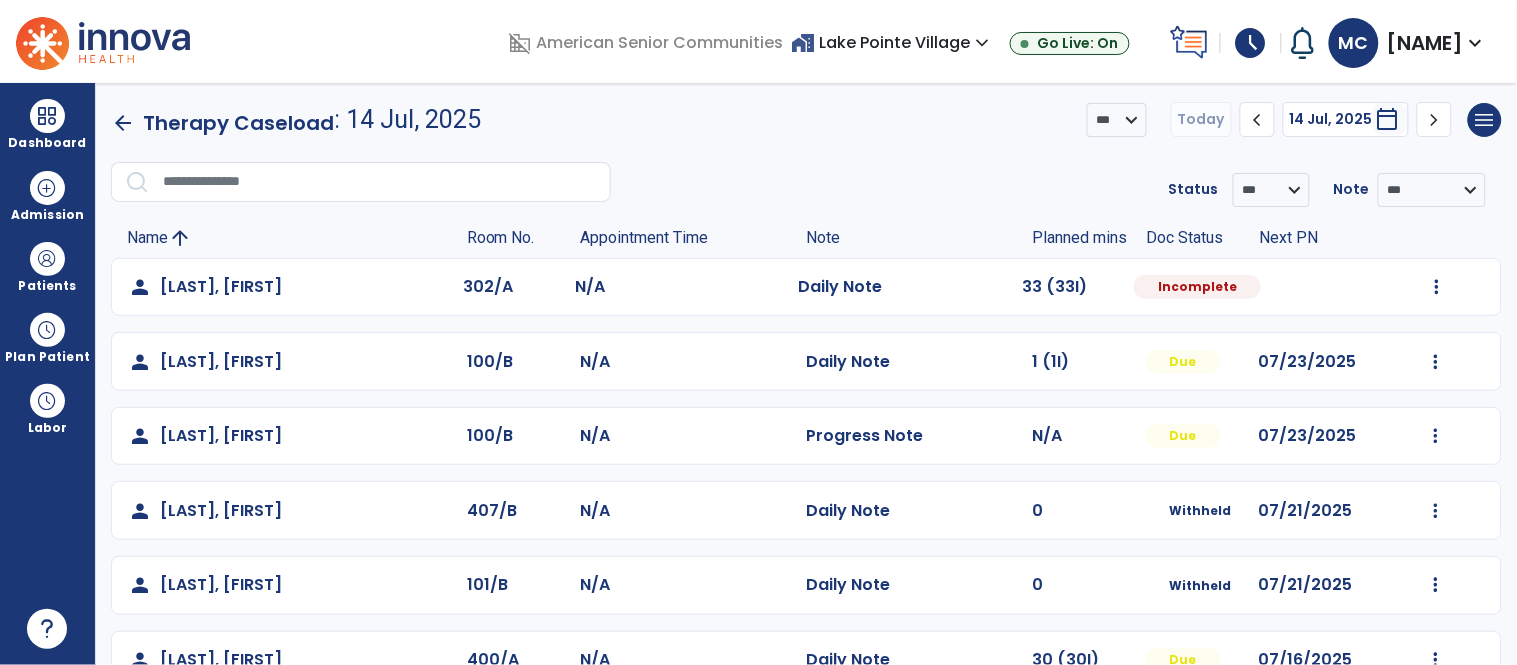 scroll, scrollTop: 0, scrollLeft: 0, axis: both 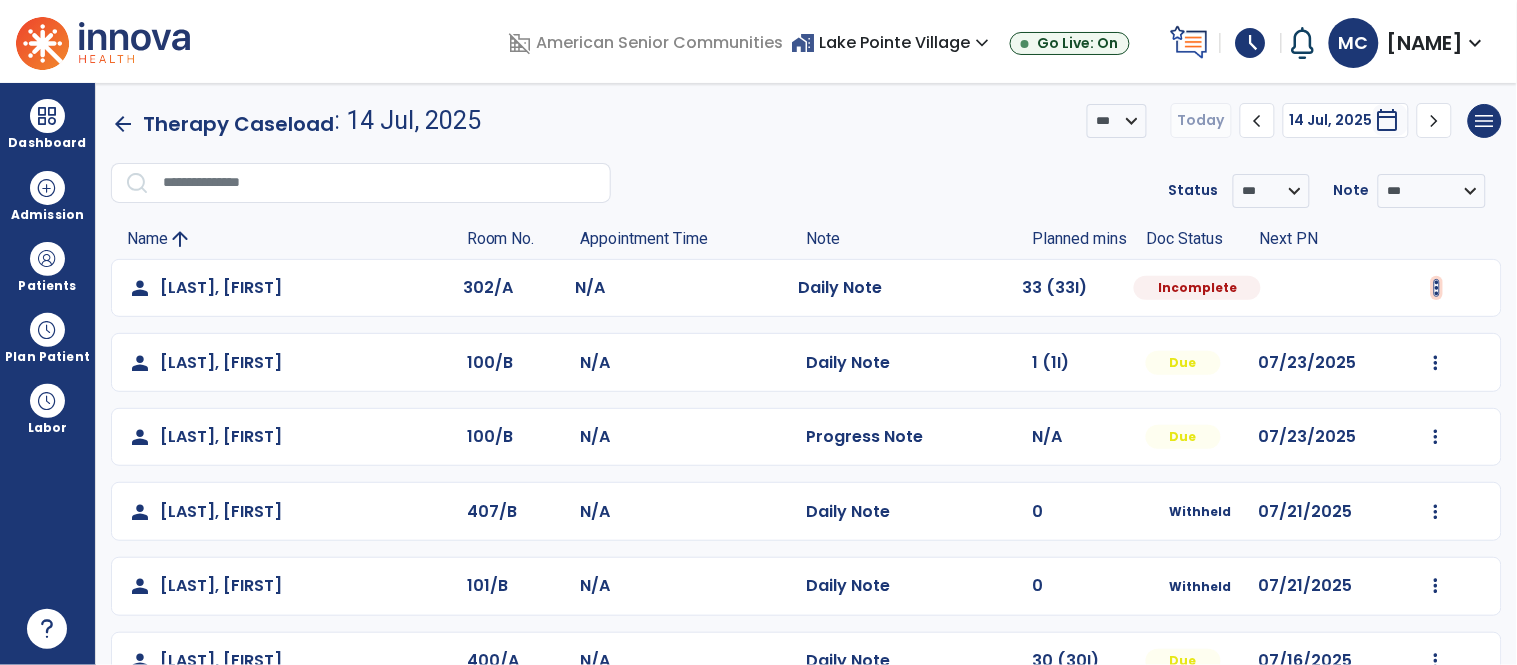 click at bounding box center (1437, 288) 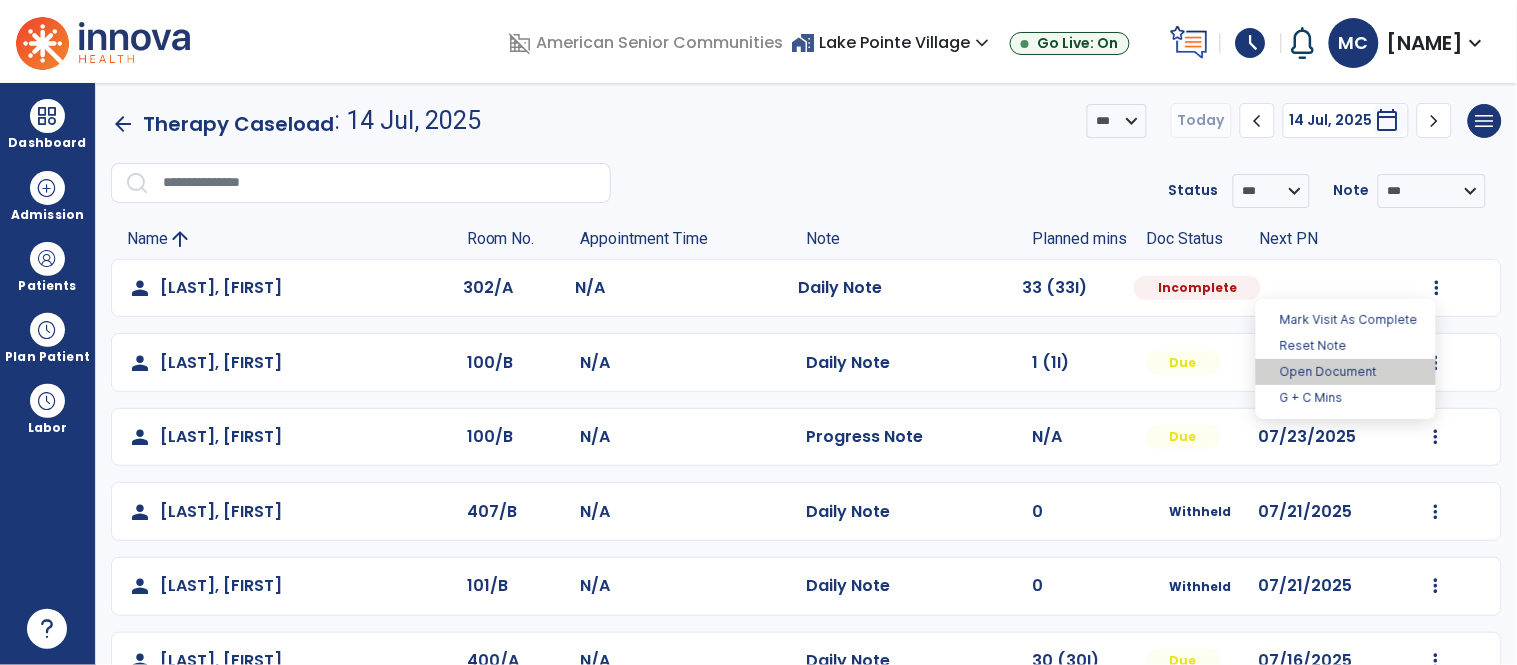 click on "Open Document" at bounding box center (1346, 372) 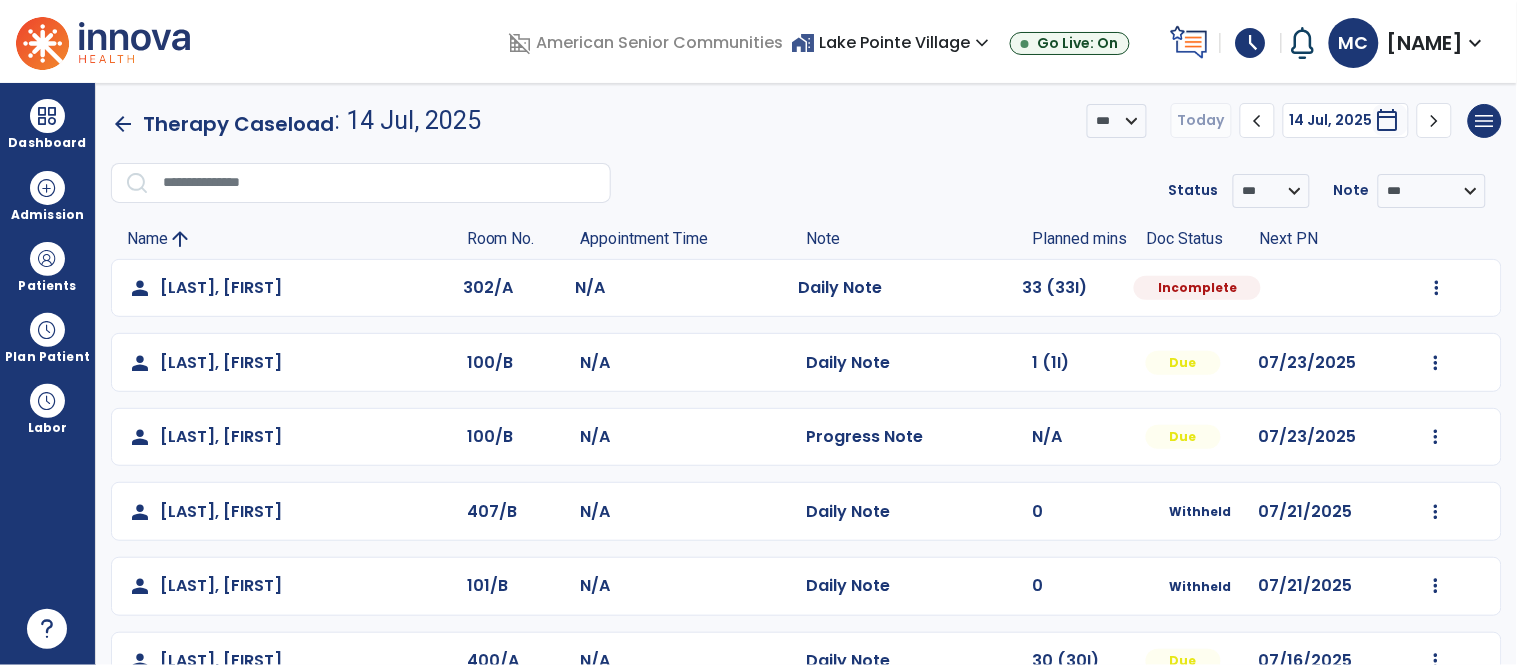 select on "*" 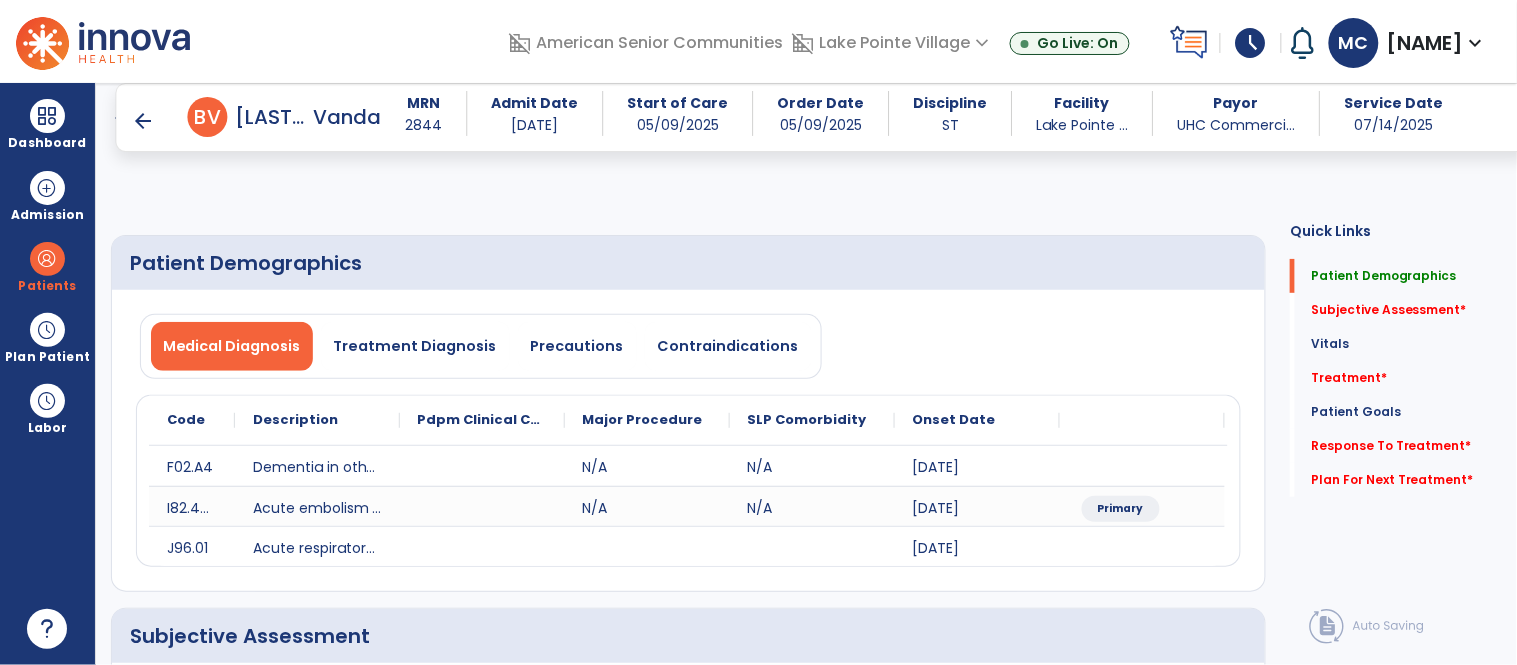 scroll, scrollTop: 386, scrollLeft: 0, axis: vertical 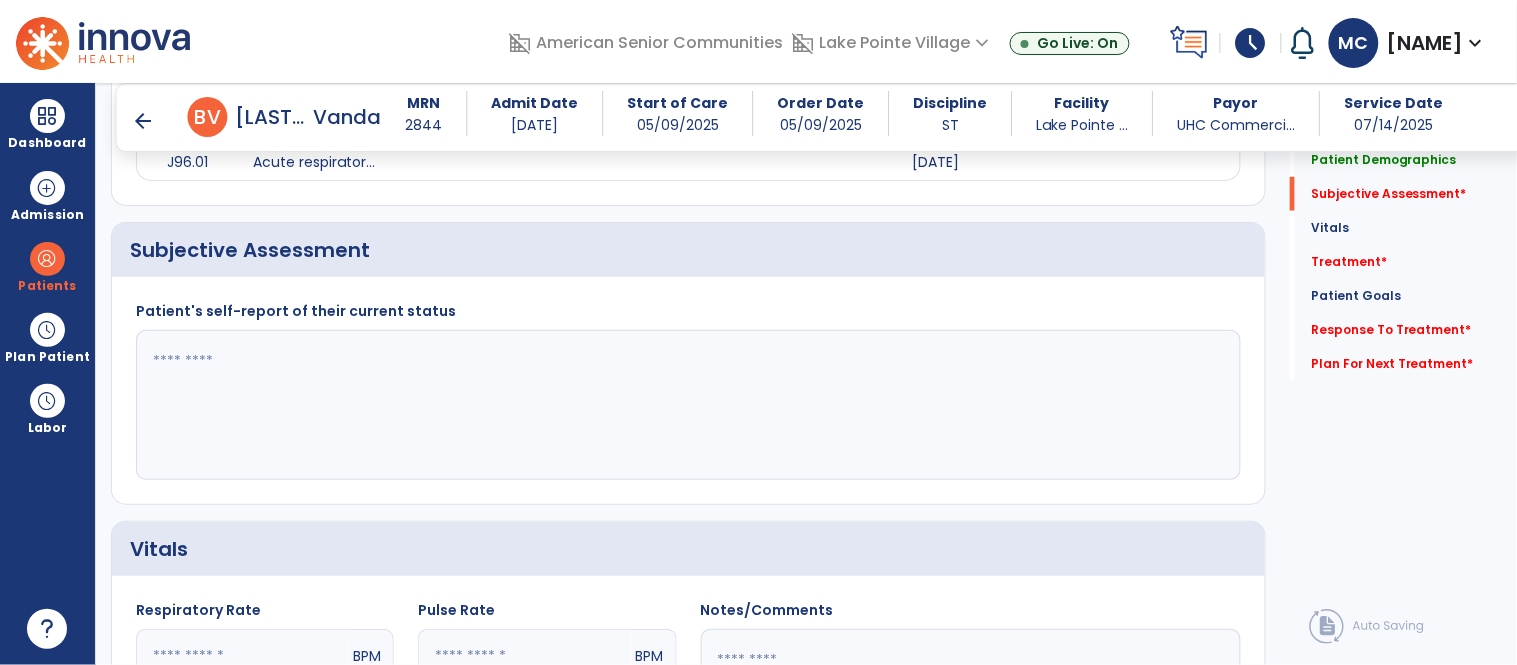 click 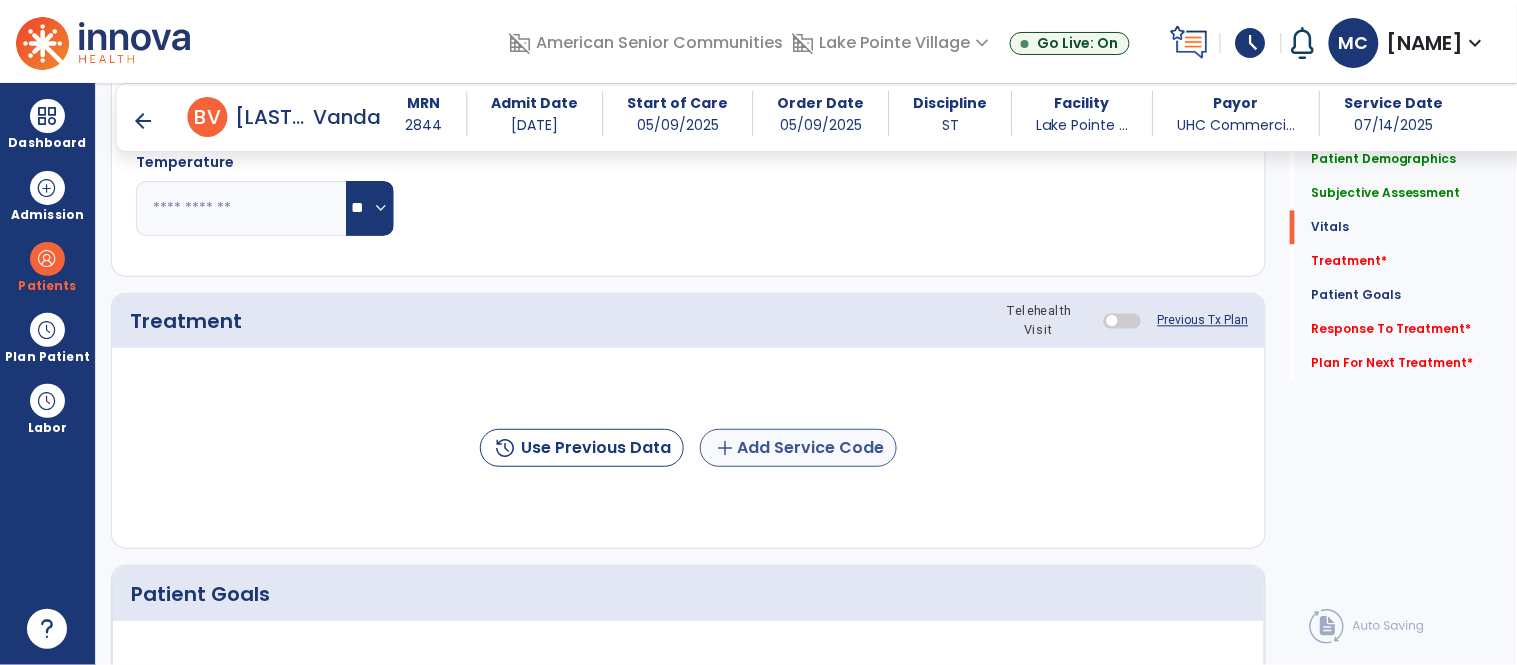type on "**********" 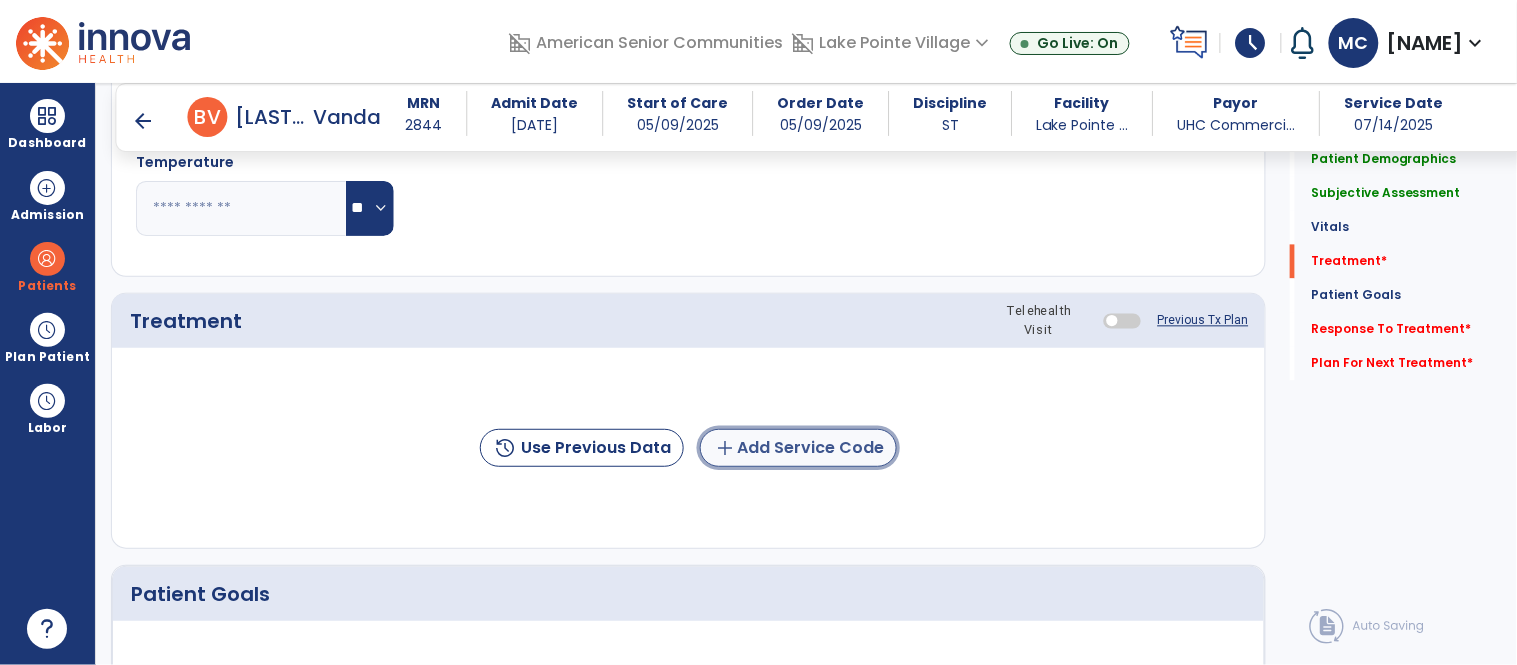 click on "add  Add Service Code" 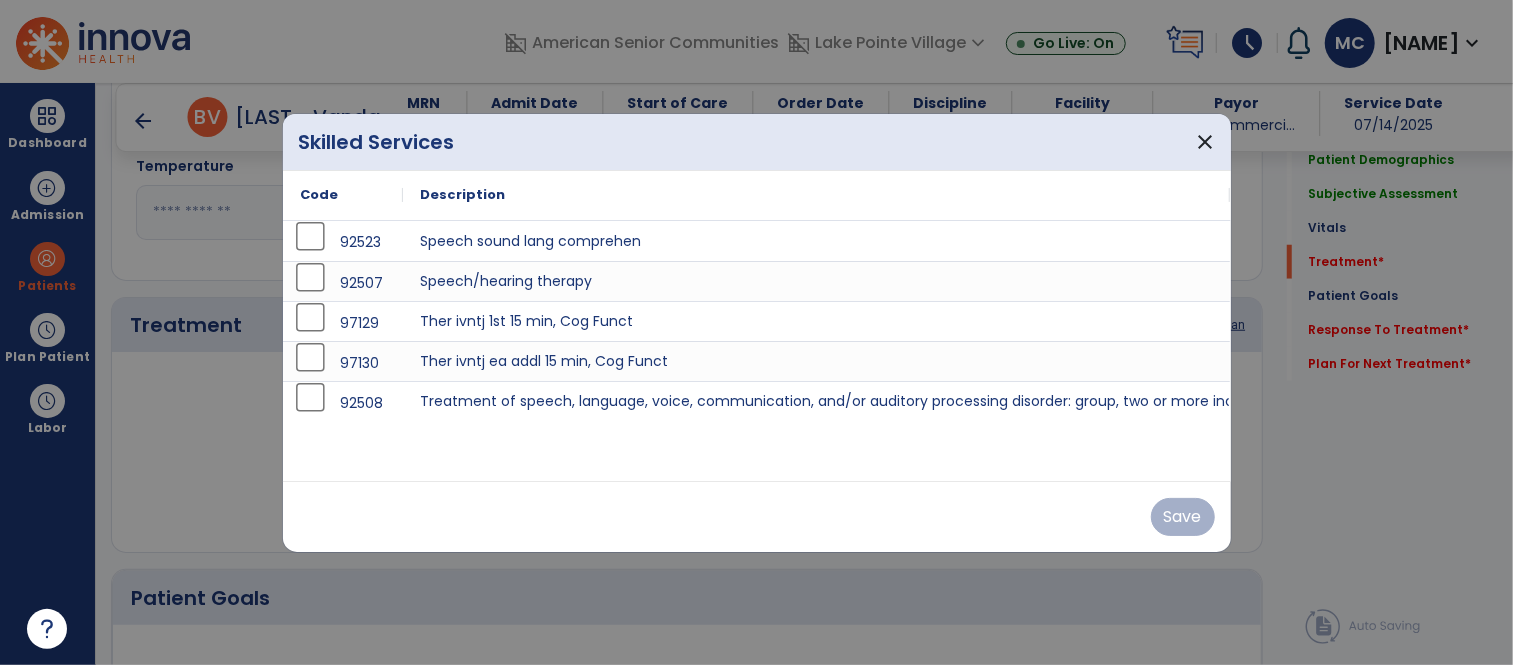 scroll, scrollTop: 1036, scrollLeft: 0, axis: vertical 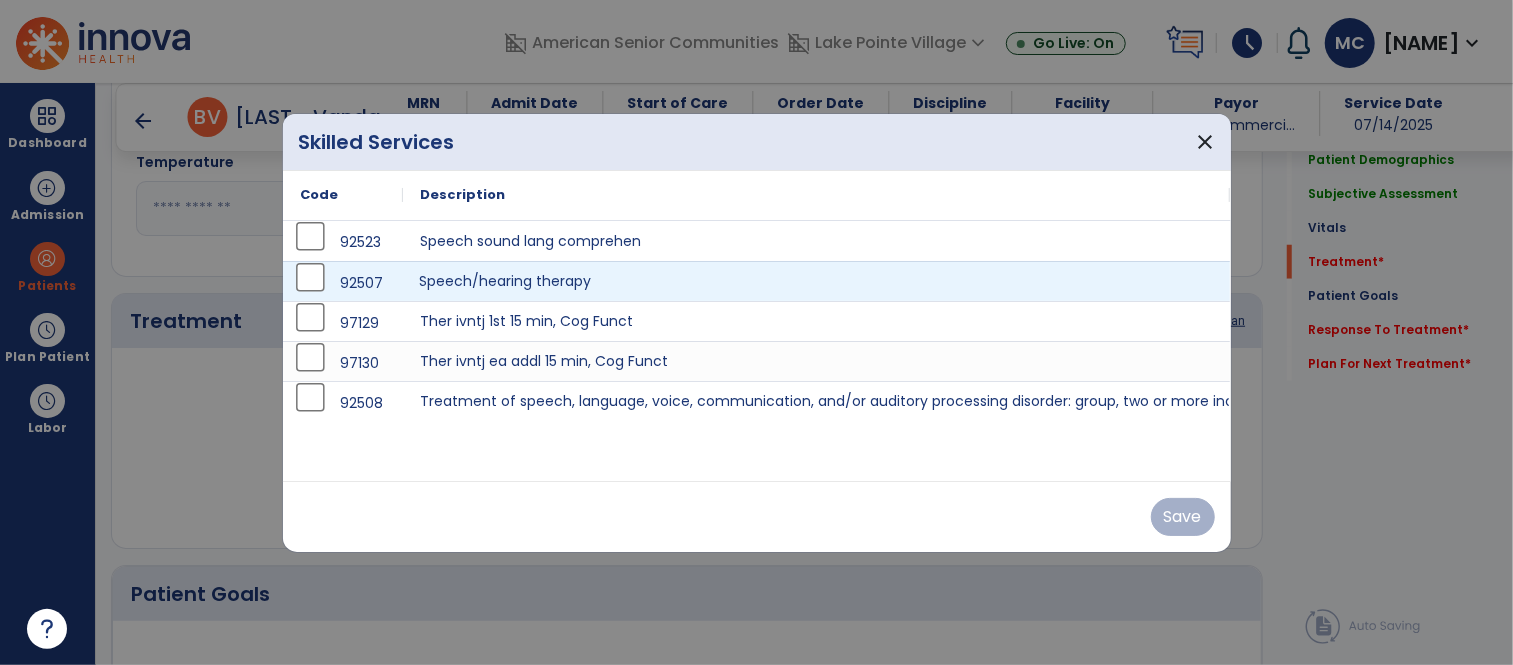 click on "Speech/hearing therapy" at bounding box center [817, 281] 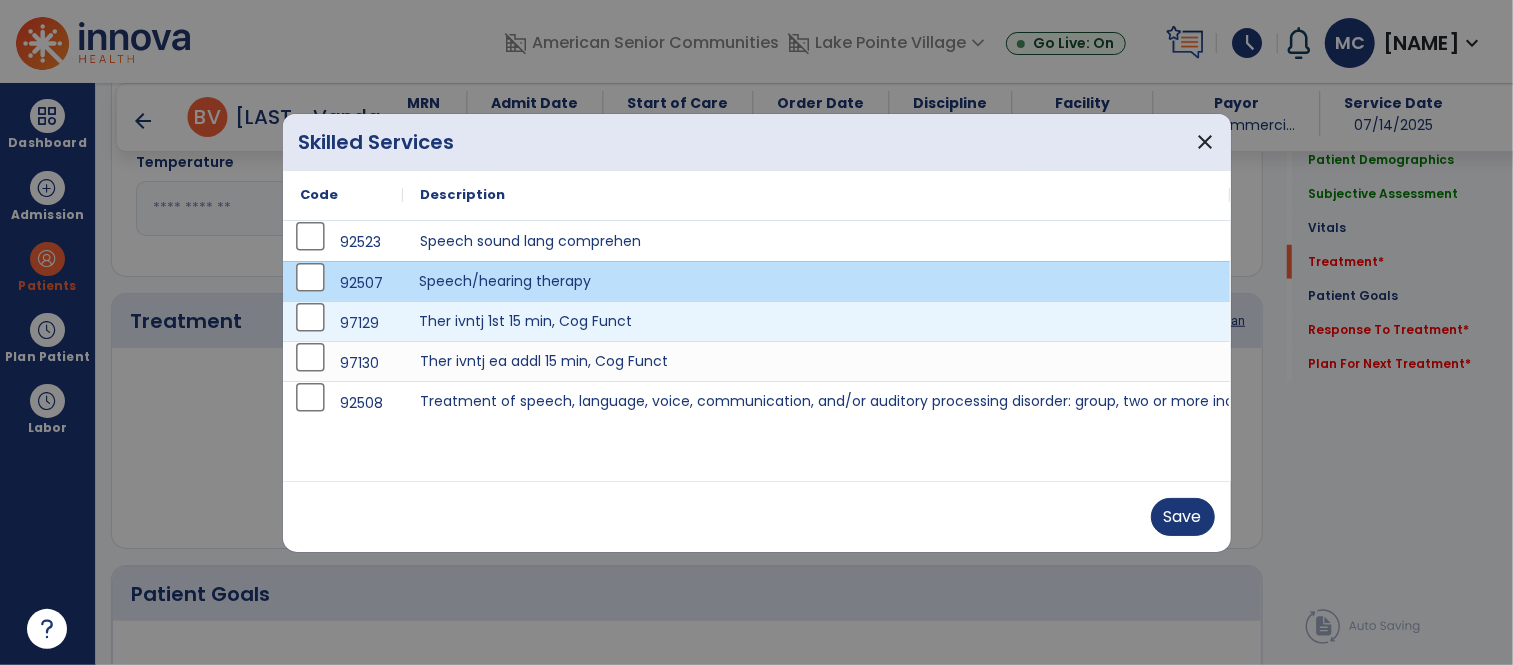 click on "Ther ivntj 1st 15 min, Cog Funct" at bounding box center [817, 321] 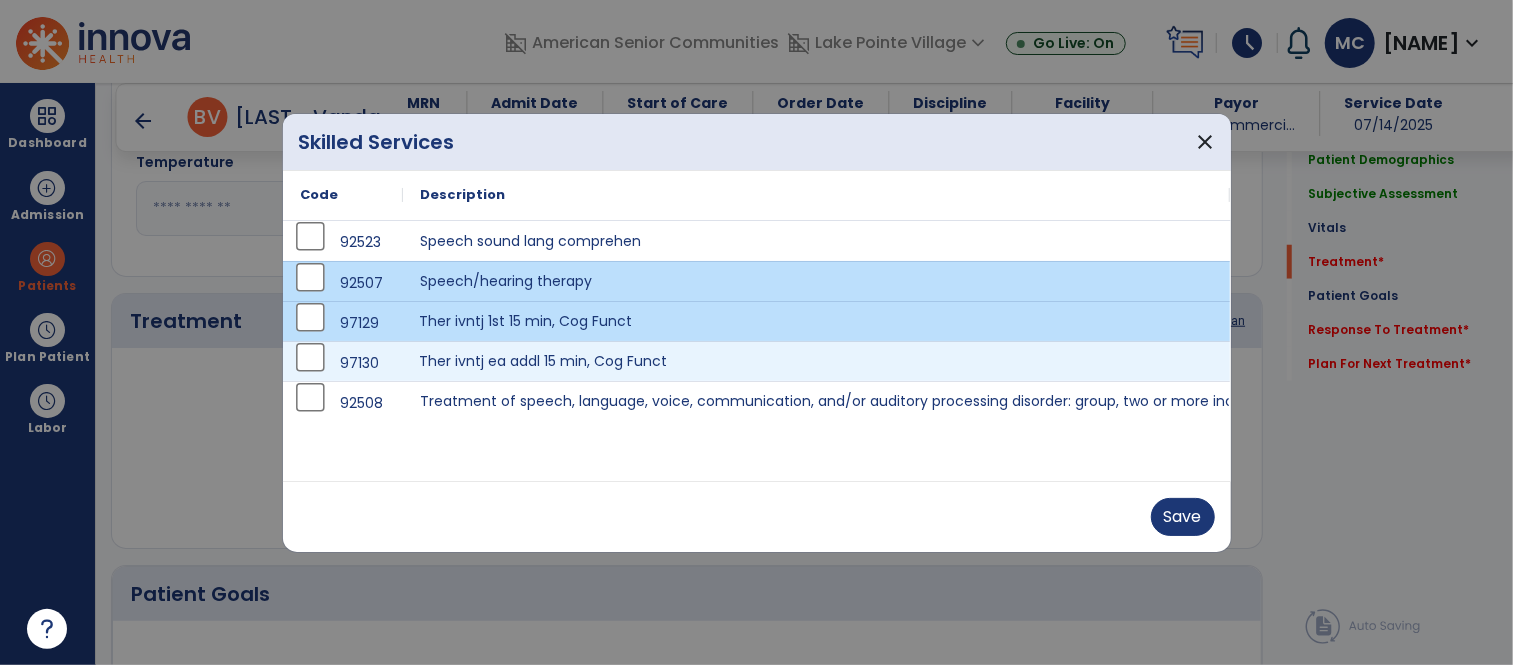click on "Ther ivntj ea addl 15 min, Cog Funct" at bounding box center [817, 361] 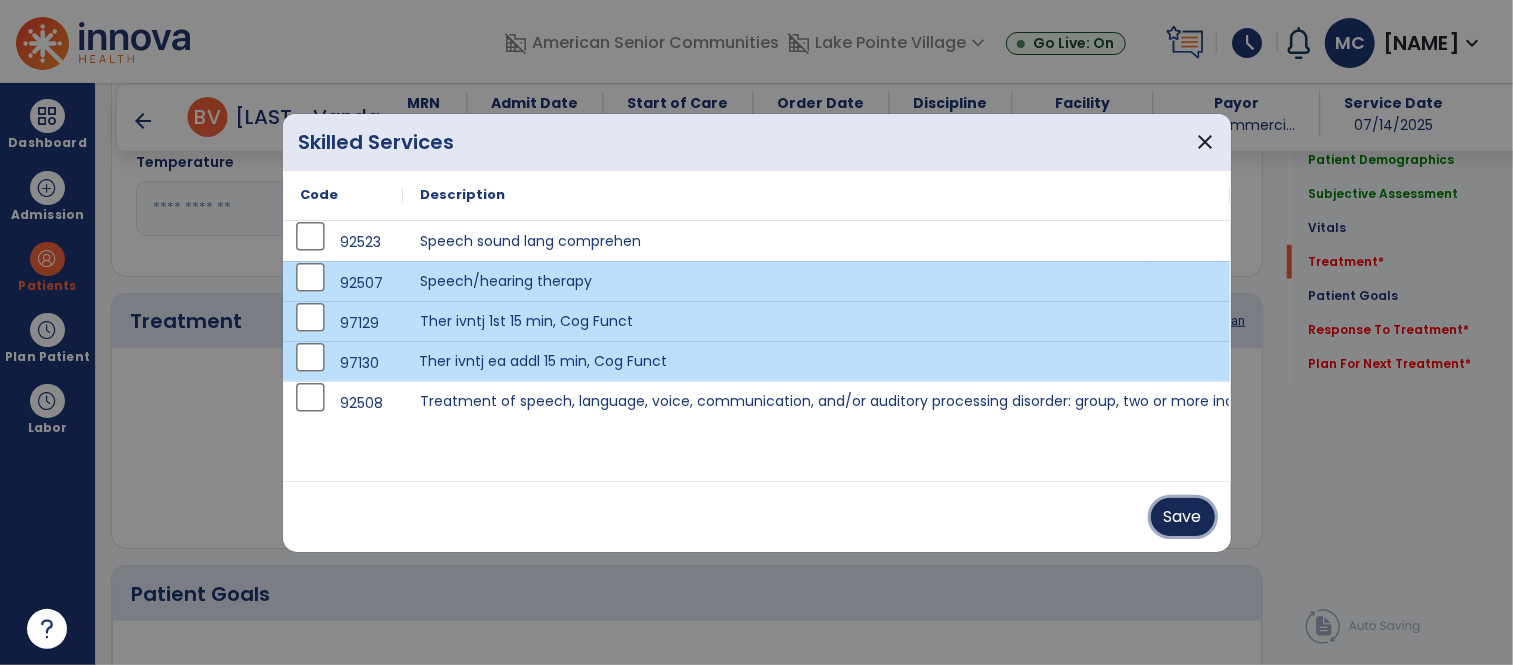 click on "Save" at bounding box center [1183, 517] 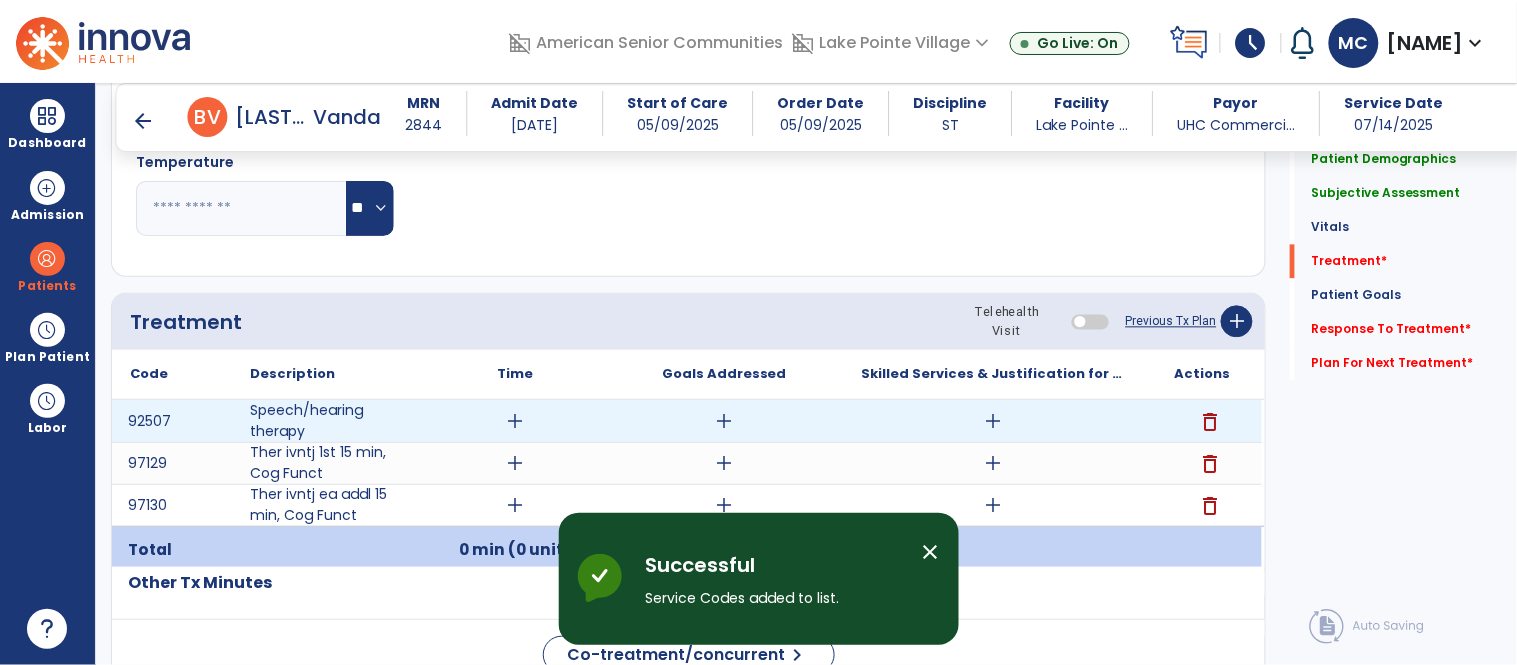 click on "add" at bounding box center (993, 421) 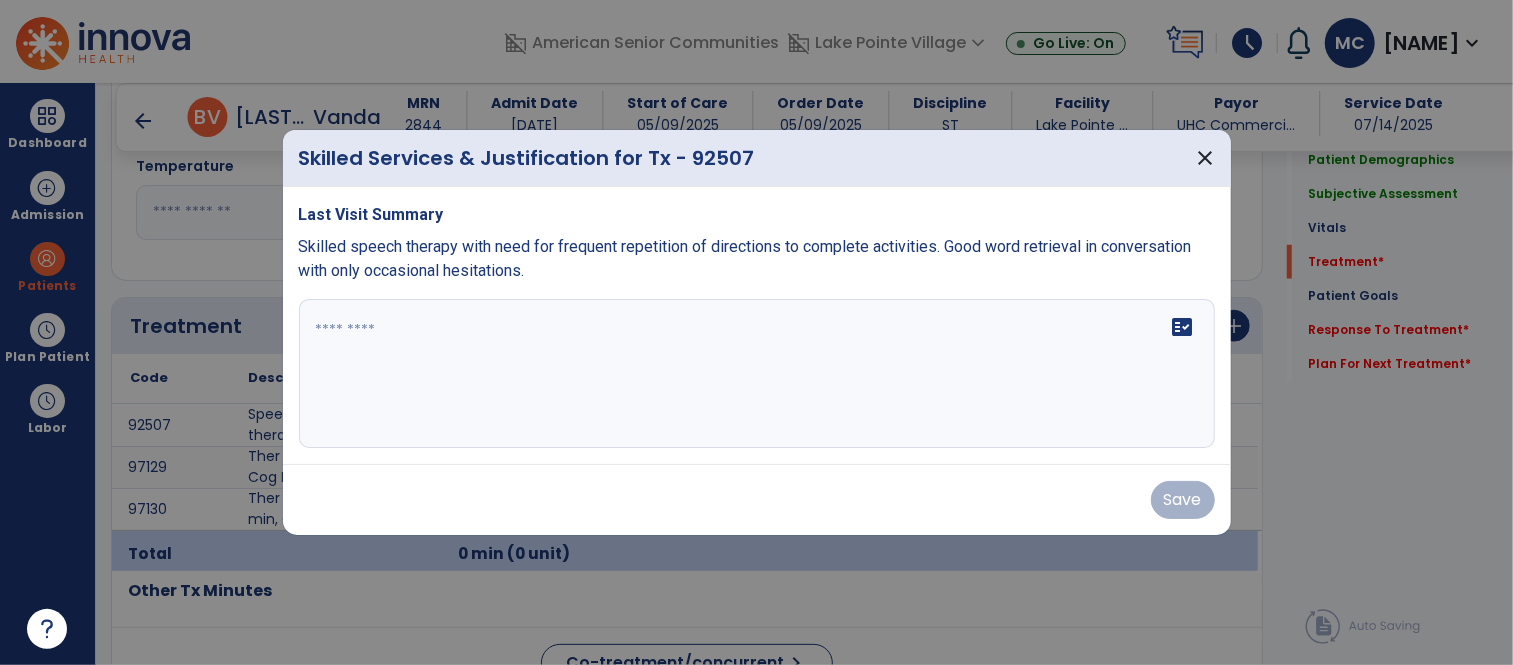 scroll, scrollTop: 1036, scrollLeft: 0, axis: vertical 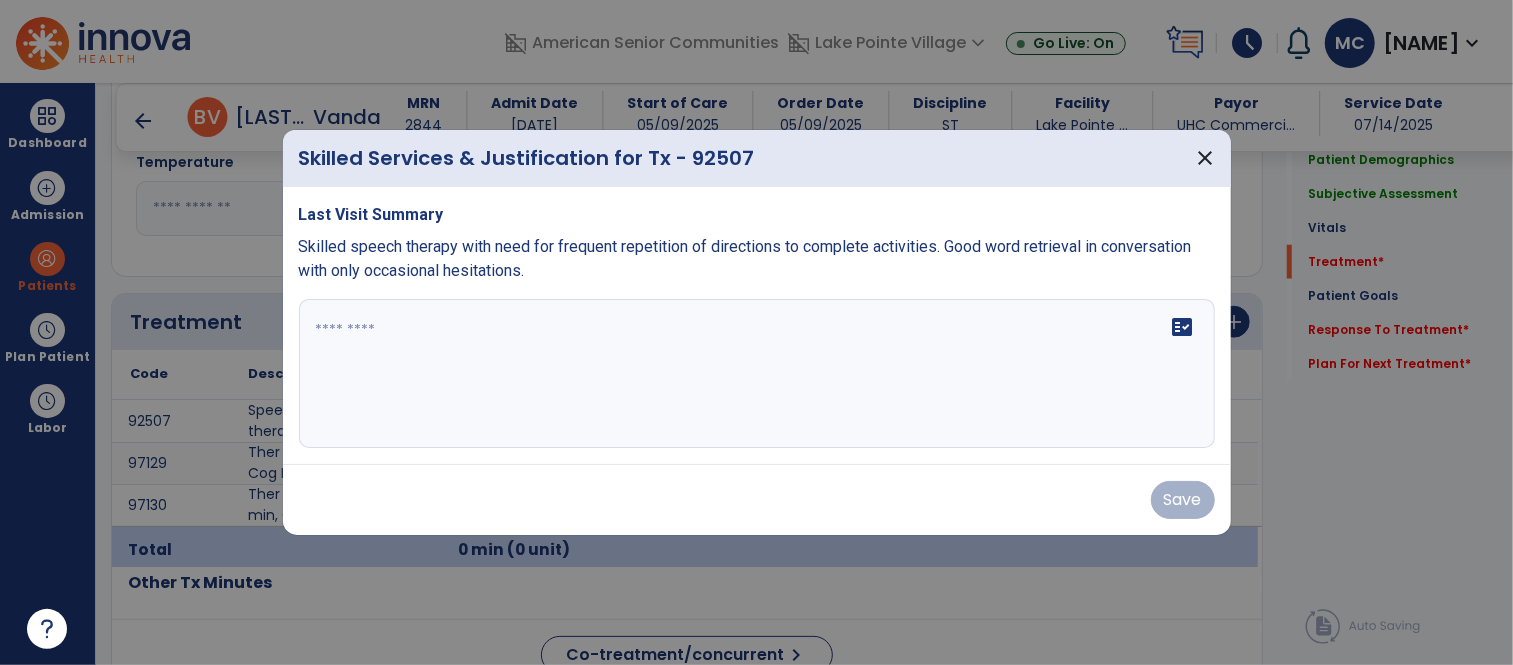 click on "fact_check" at bounding box center [757, 374] 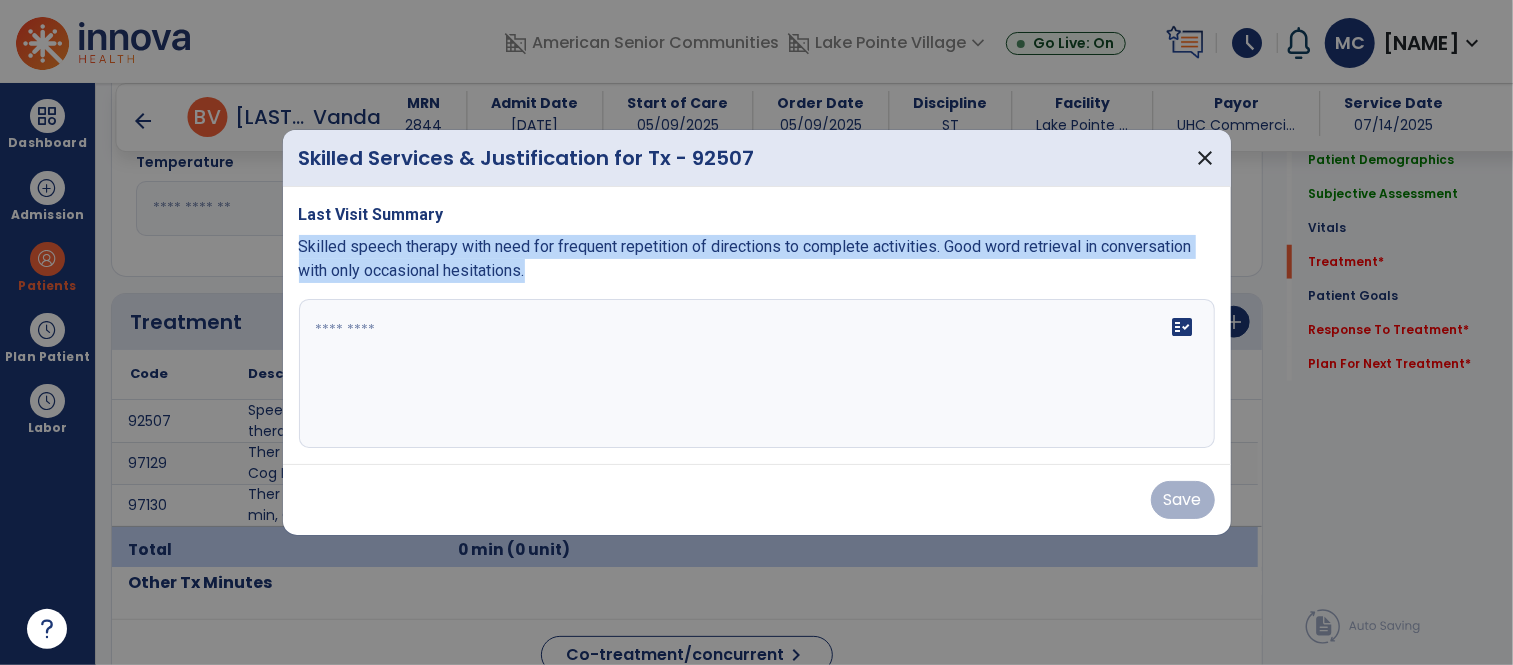 drag, startPoint x: 552, startPoint y: 271, endPoint x: 291, endPoint y: 242, distance: 262.60617 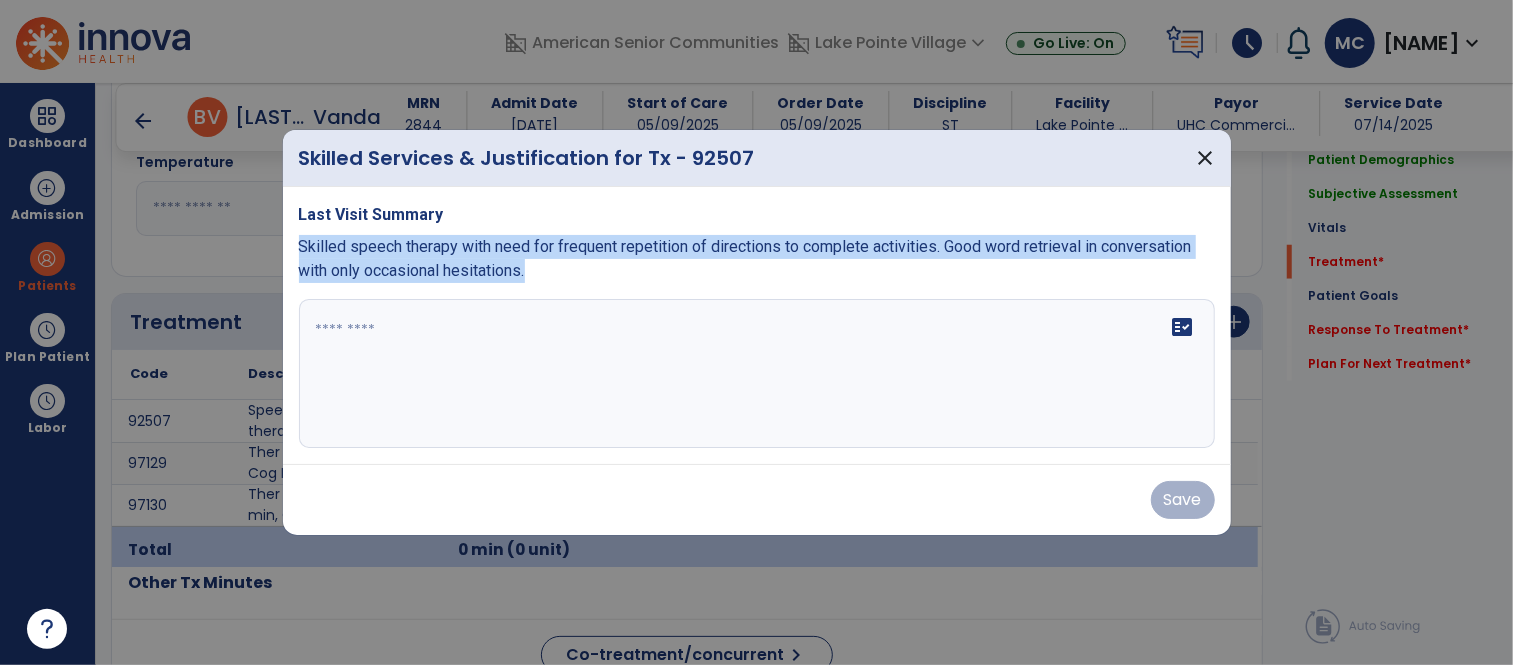 click on "Last Visit Summary Skilled speech therapy with need for frequent repetition of directions to complete activities. Good word retrieval in conversation with only occasional hesitations.    fact_check" at bounding box center [757, 326] 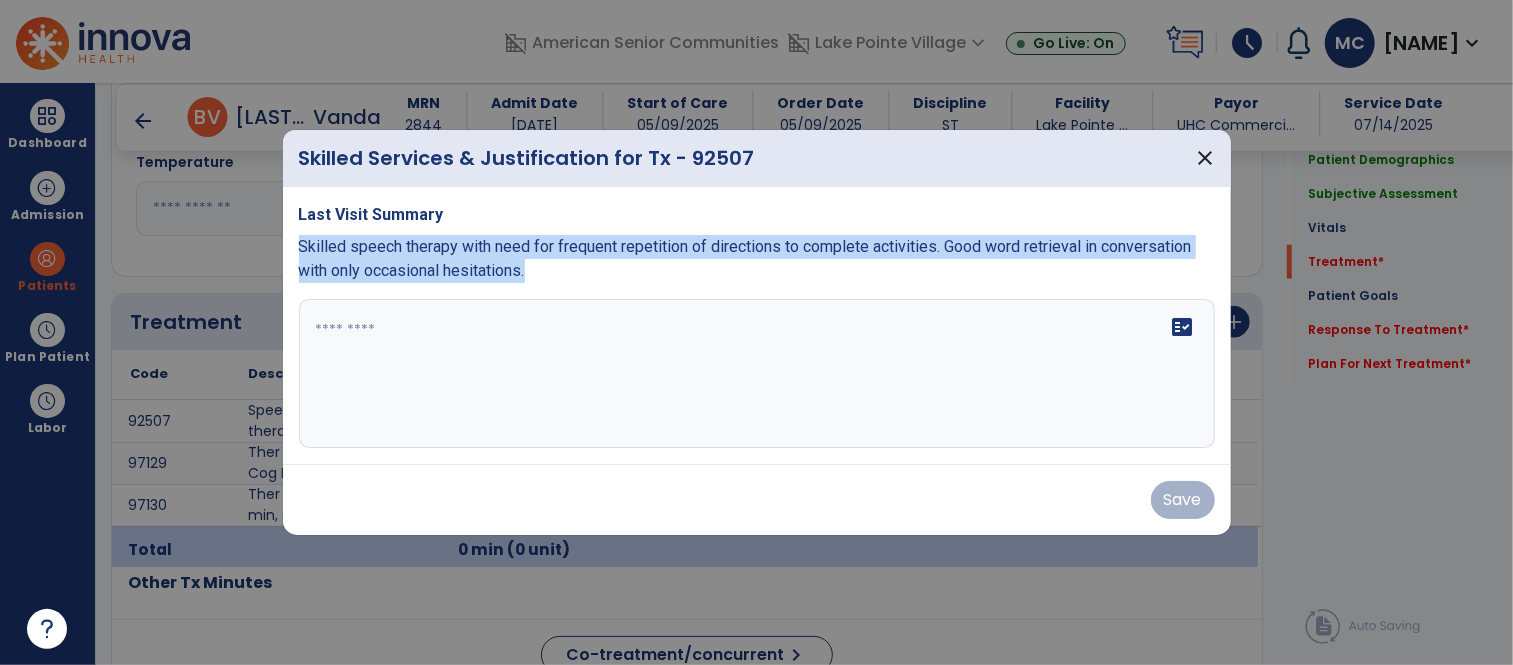 copy on "Skilled speech therapy with need for frequent repetition of directions to complete activities. Good word retrieval in conversation with only occasional hesitations." 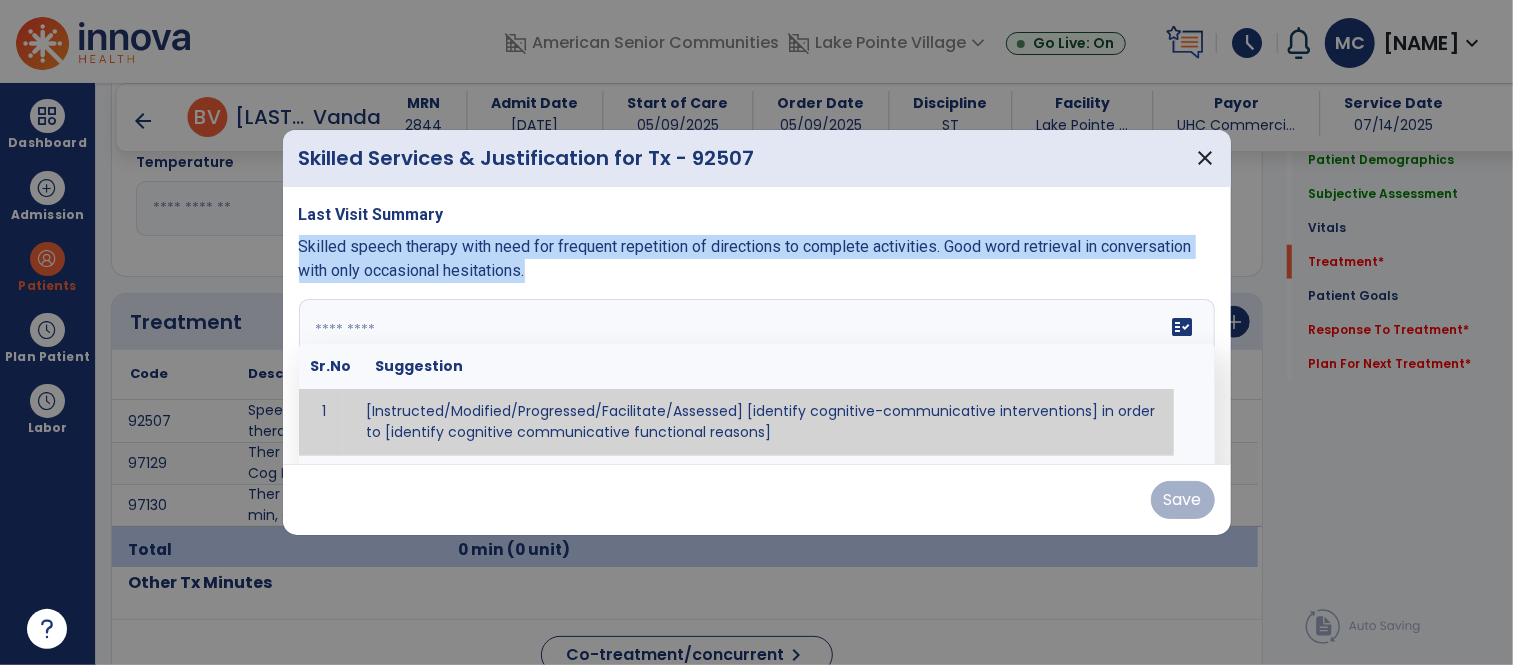 click on "fact_check  Sr.No Suggestion 1 [Instructed/Modified/Progressed/Facilitate/Assessed] [identify cognitive-communicative interventions] in order to [identify cognitive communicative functional reasons] 2 Assessed cognitive-communicative skills using [identify test]." at bounding box center (757, 374) 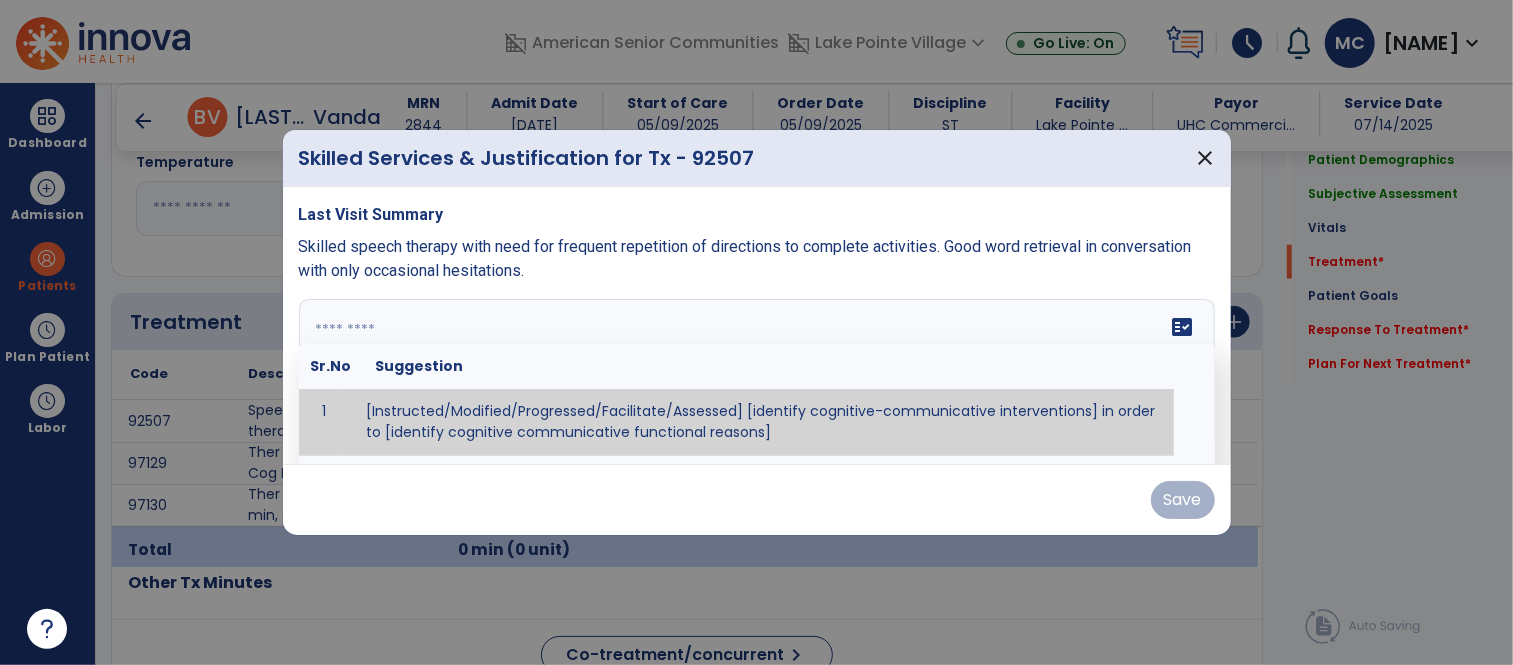 paste on "**********" 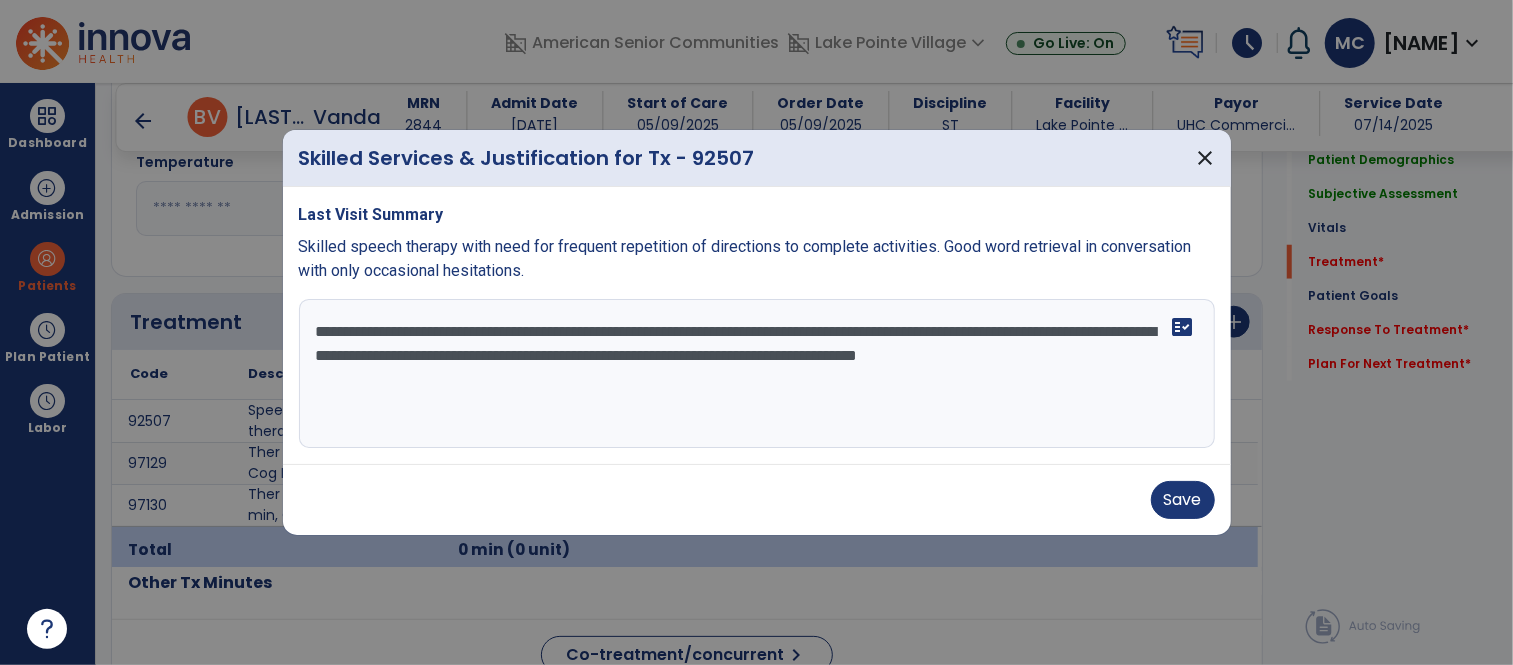 click on "**********" at bounding box center [757, 374] 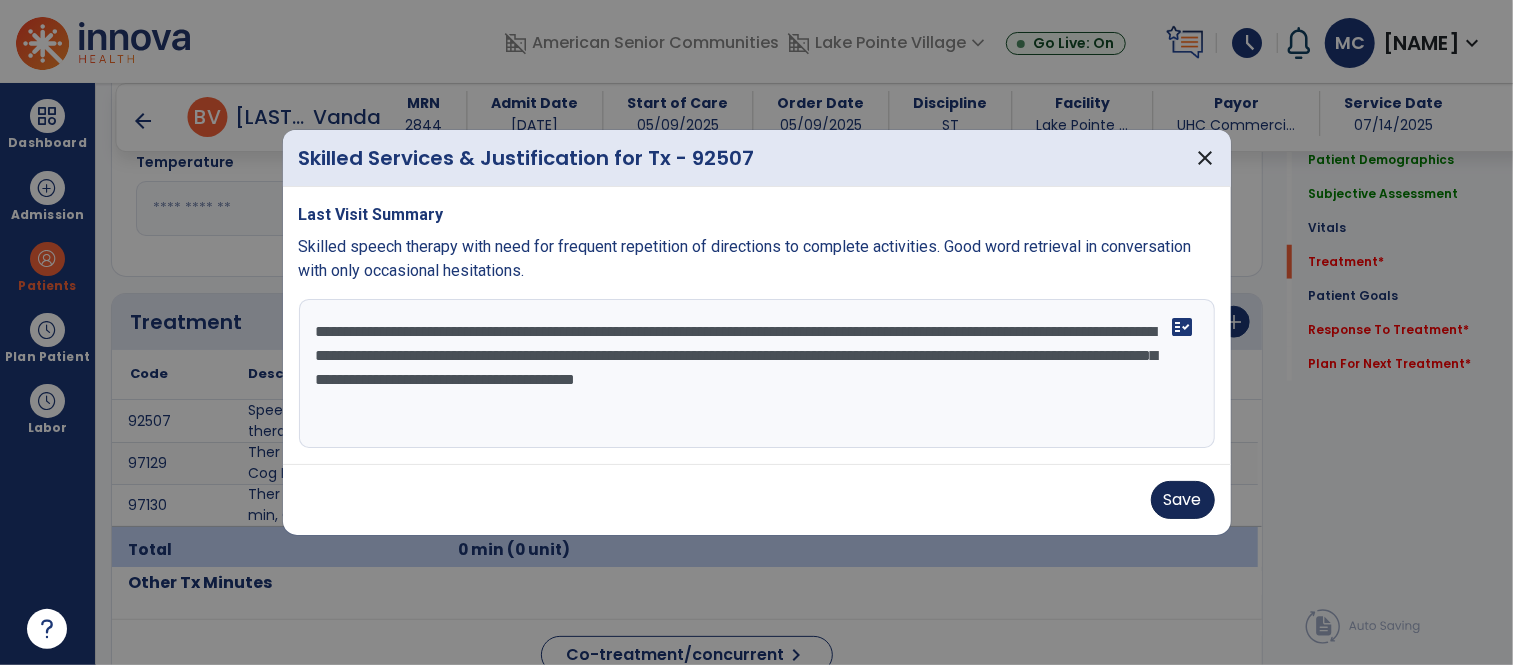 type on "**********" 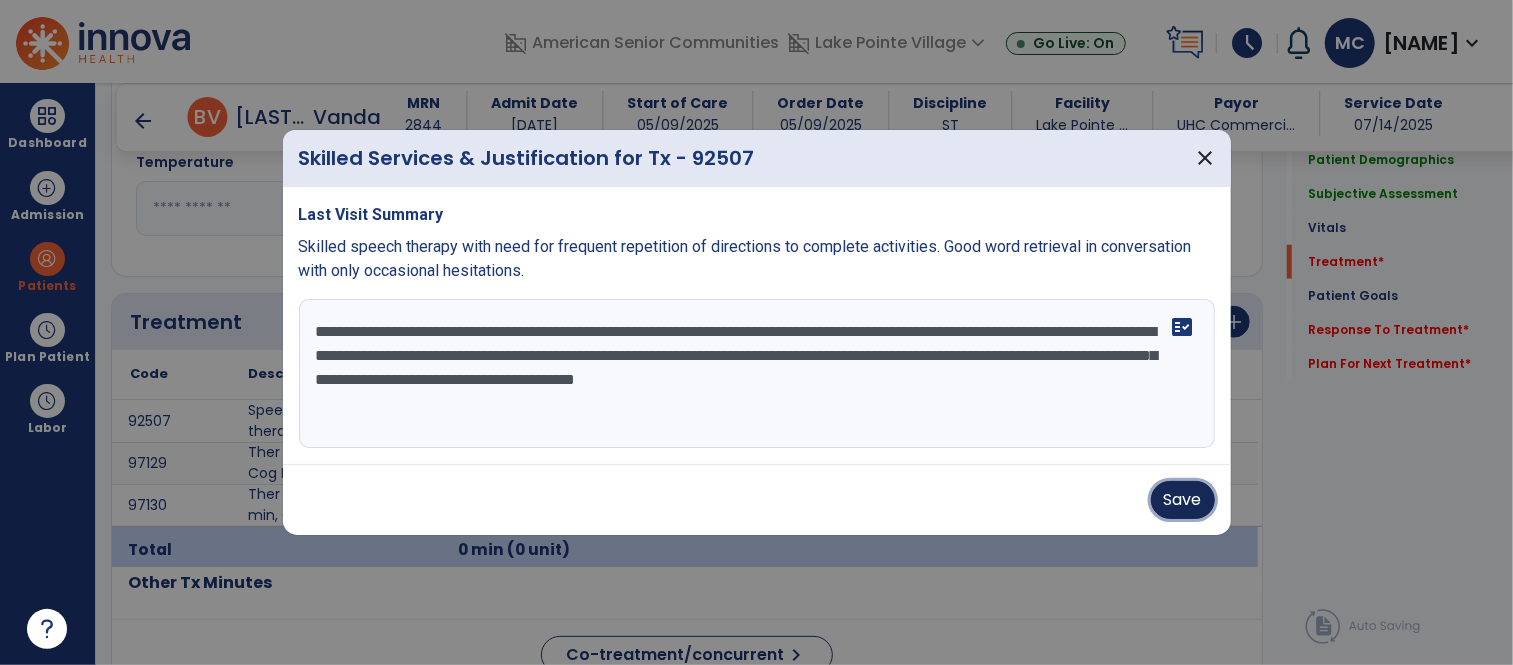 click on "Save" at bounding box center (1183, 500) 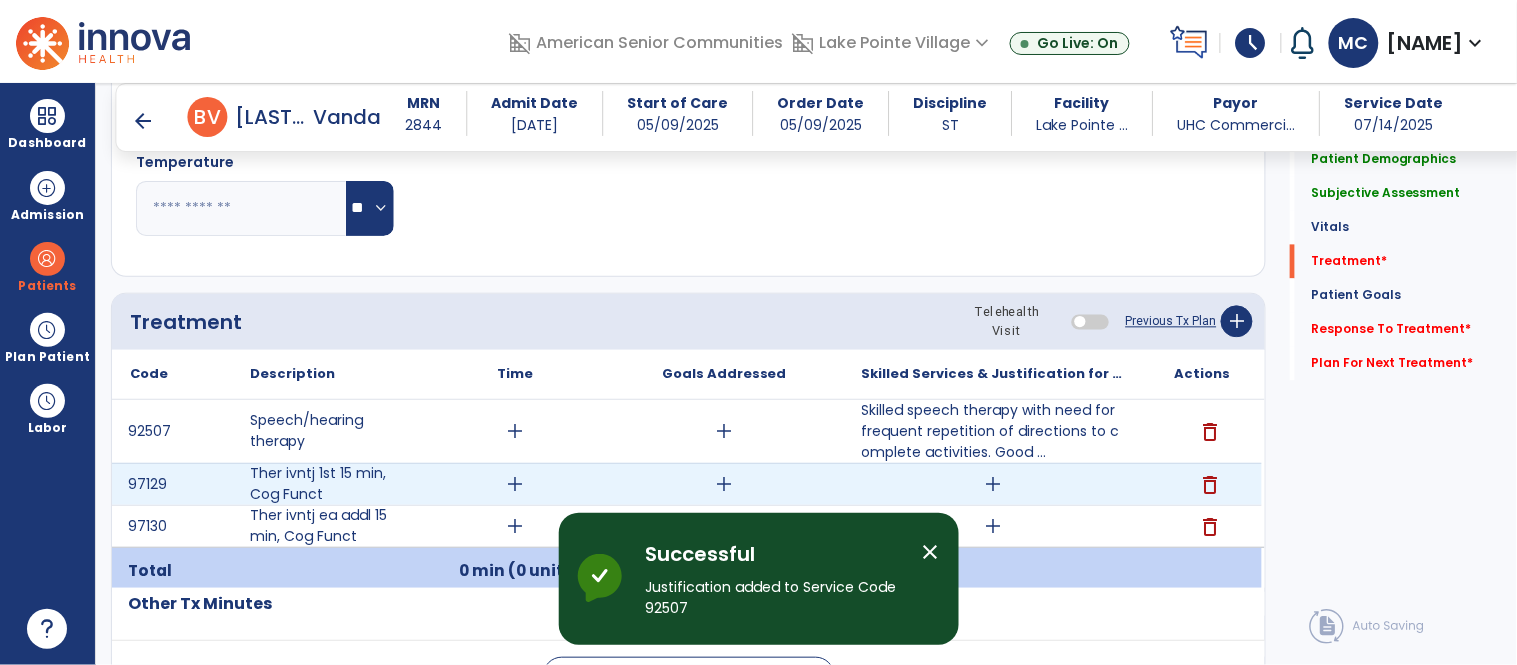 click on "add" at bounding box center (993, 484) 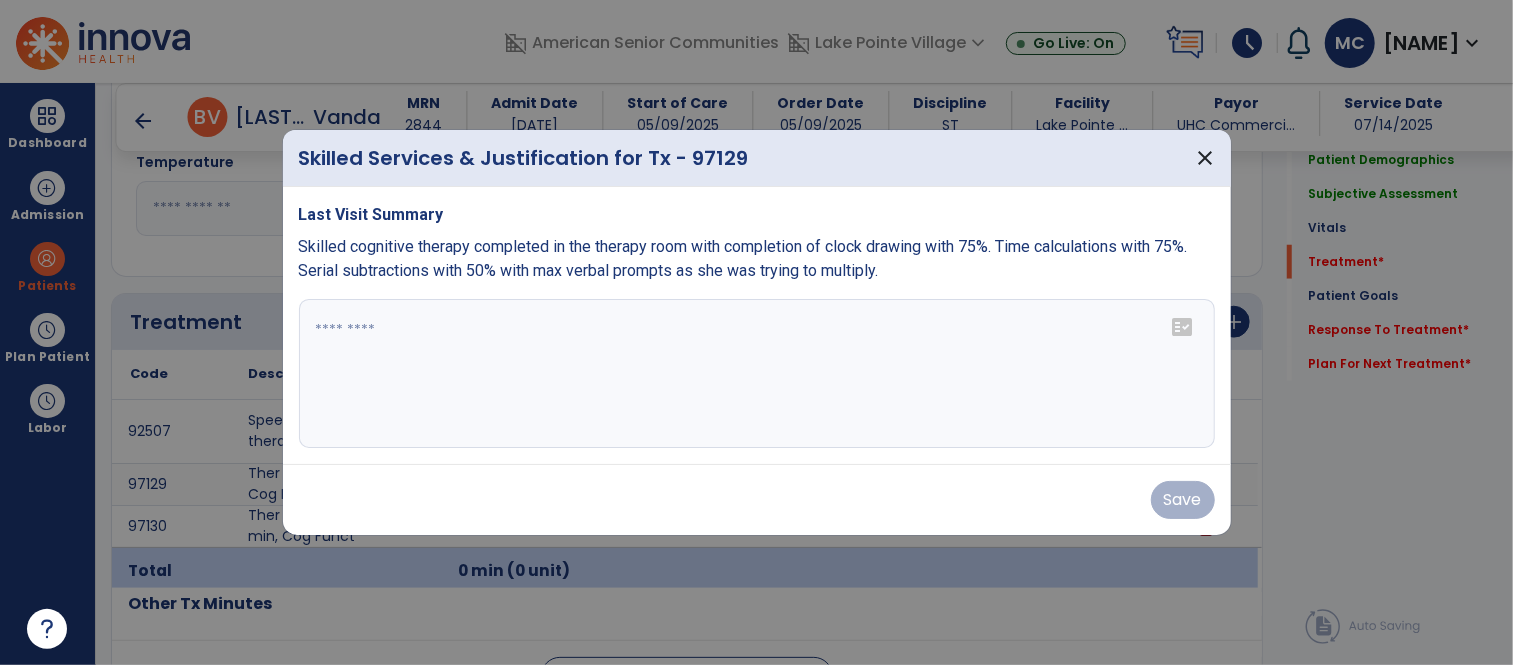 scroll, scrollTop: 1036, scrollLeft: 0, axis: vertical 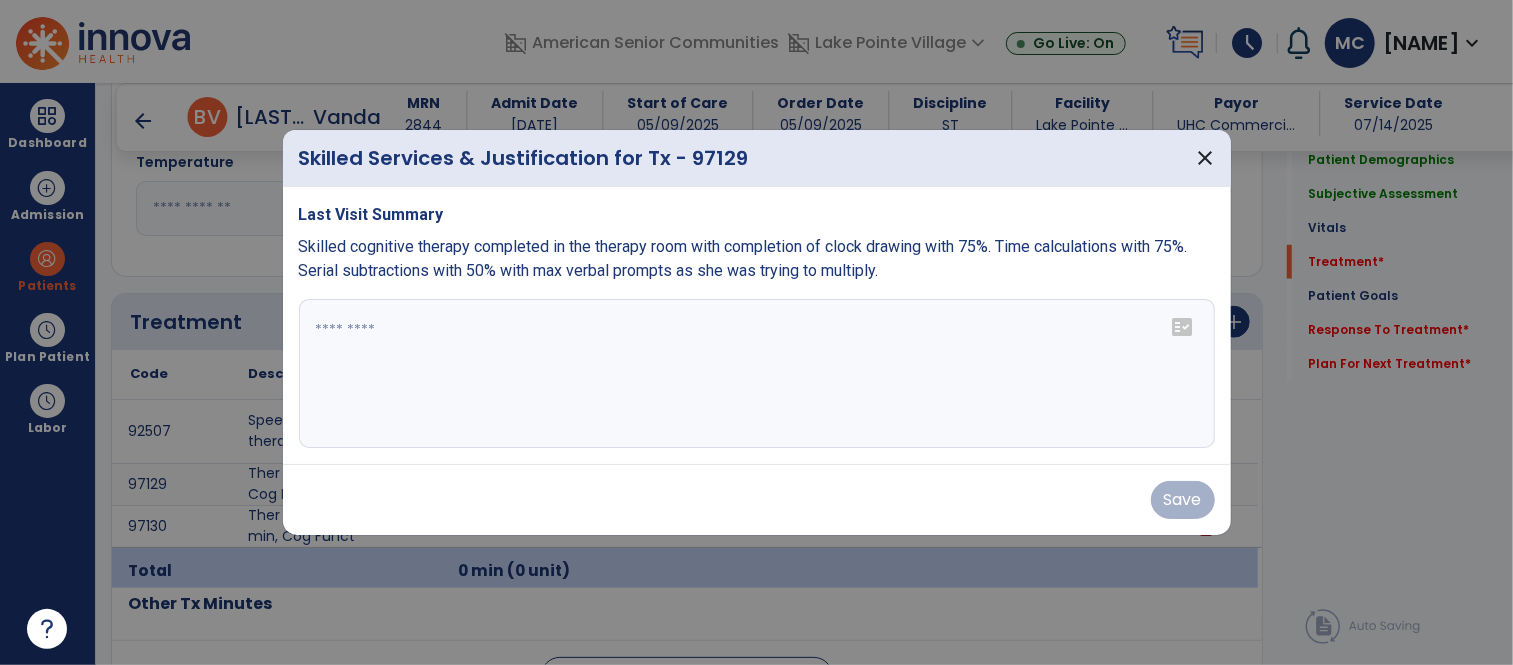 click at bounding box center (757, 374) 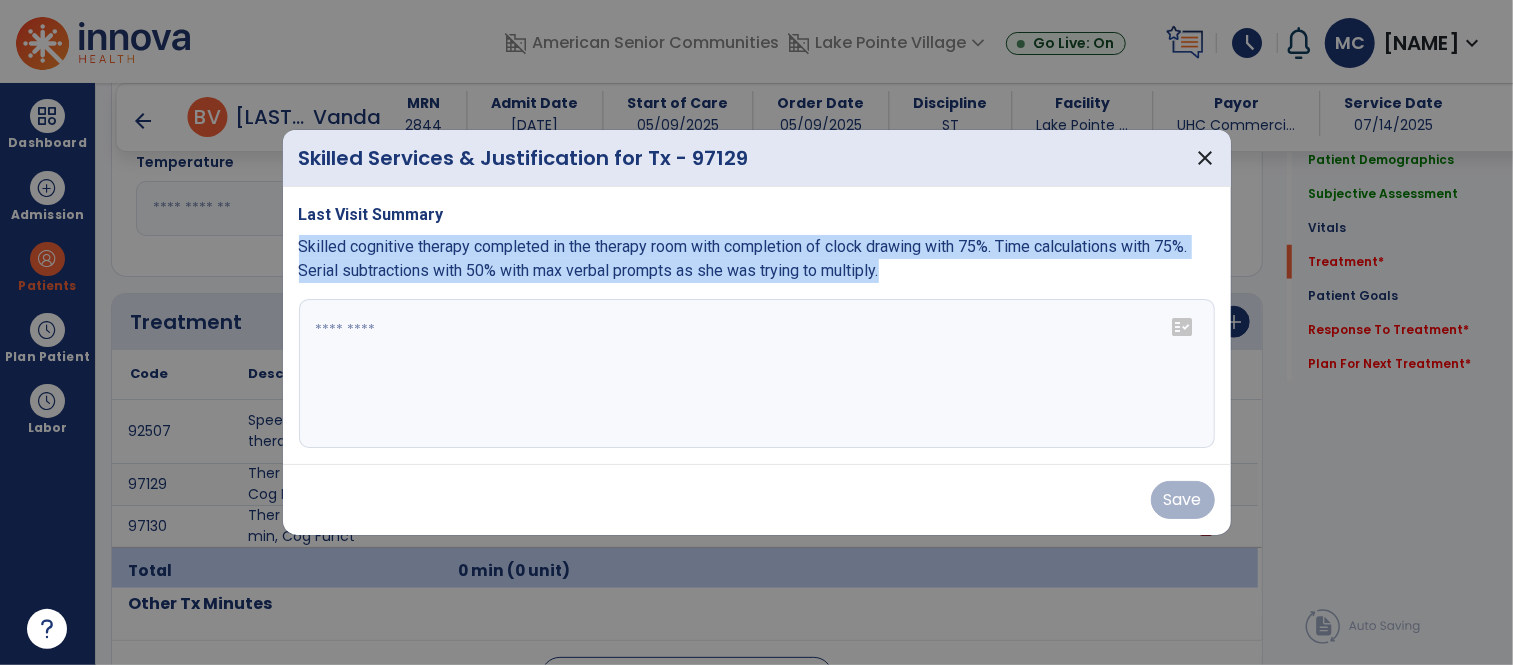 drag, startPoint x: 901, startPoint y: 277, endPoint x: 274, endPoint y: 248, distance: 627.6703 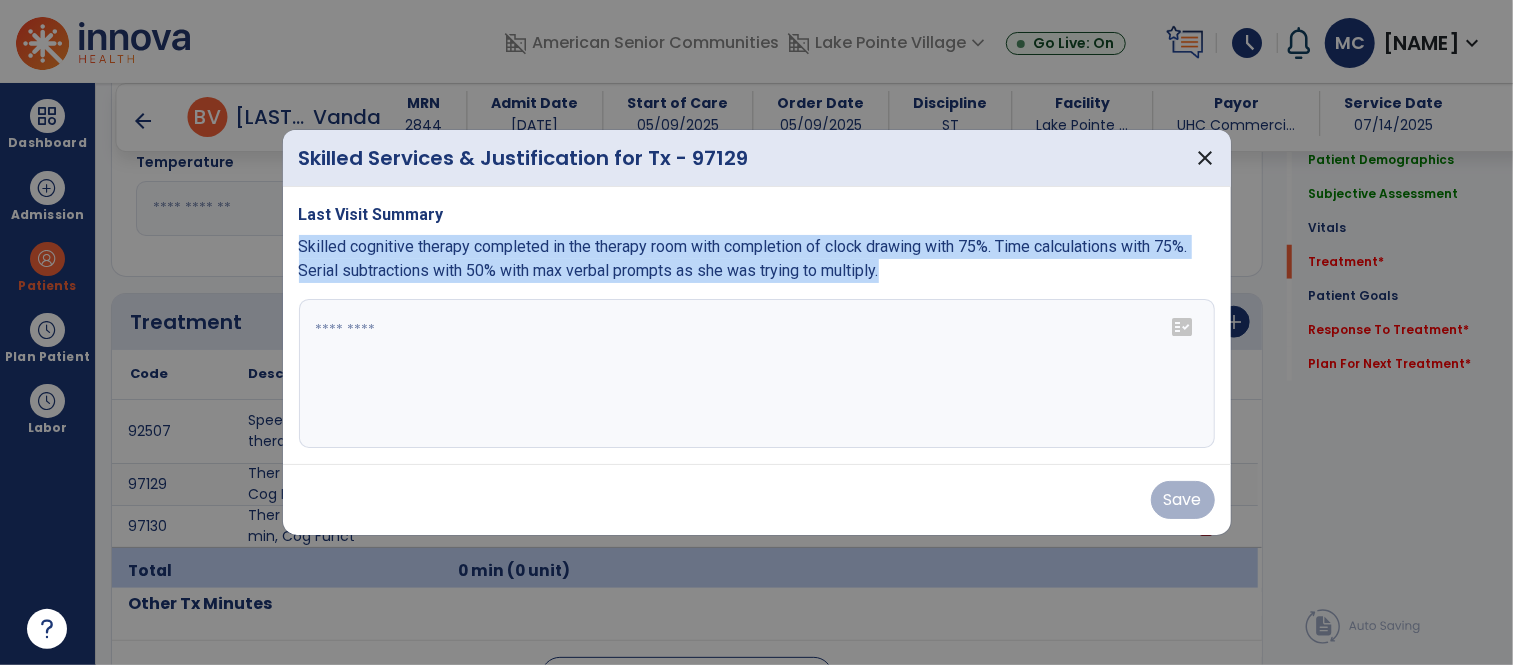 click on "Last Visit Summary Skilled cognitive therapy completed in the therapy room with completion of clock drawing with 75%. Time calculations with 75%. Serial subtractions with 50% with max verbal prompts as she was trying to multiply. fact_check" at bounding box center [757, 326] 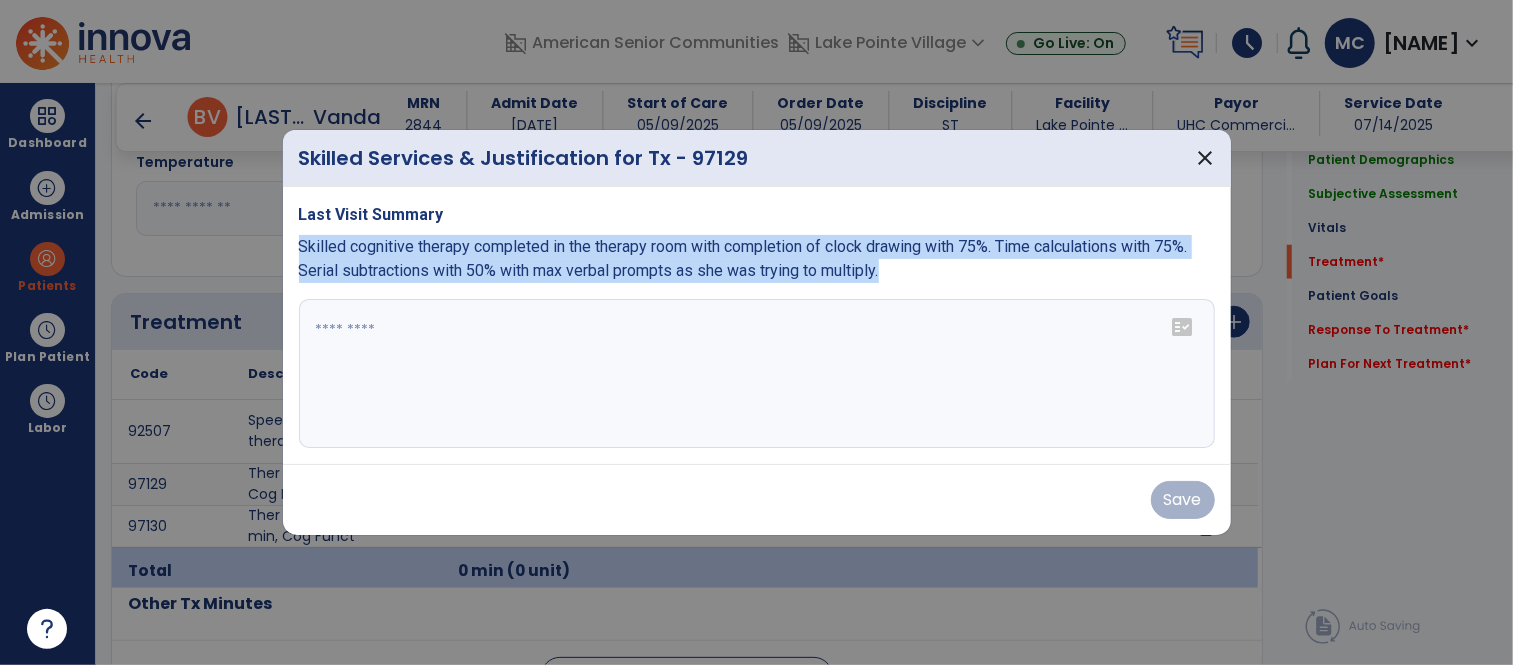 copy on "Skilled cognitive therapy completed in the therapy room with completion of clock drawing with 75%. Time calculations with 75%. Serial subtractions with 50% with max verbal prompts as she was trying to multiply." 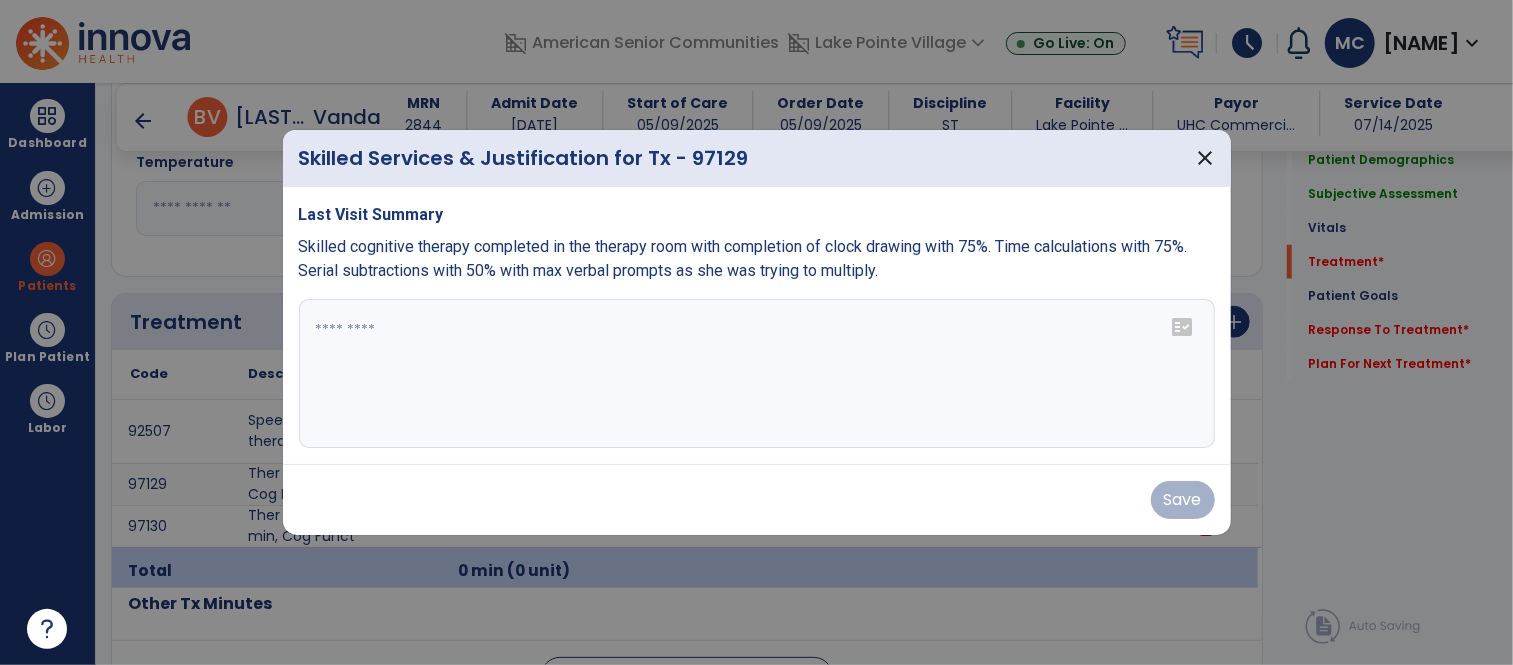 click at bounding box center [757, 374] 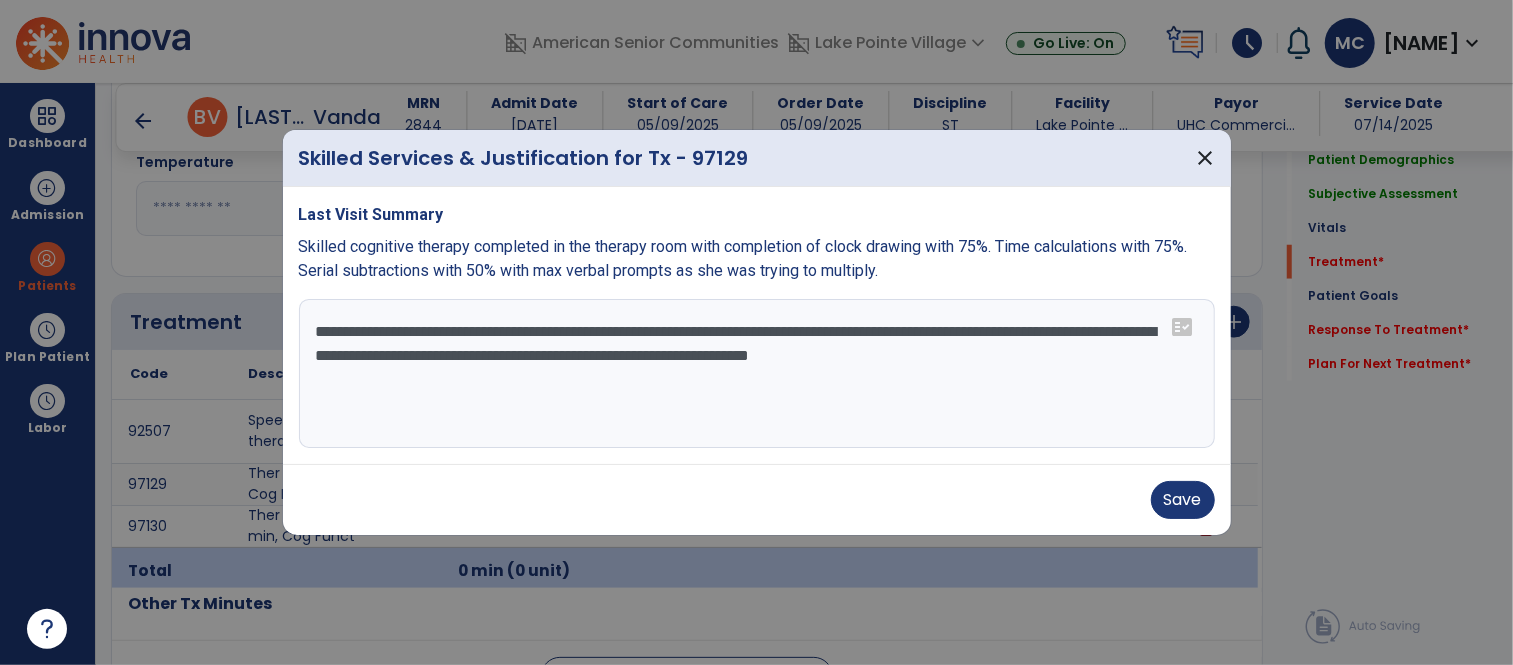 drag, startPoint x: 1097, startPoint y: 331, endPoint x: 1078, endPoint y: 322, distance: 21.023796 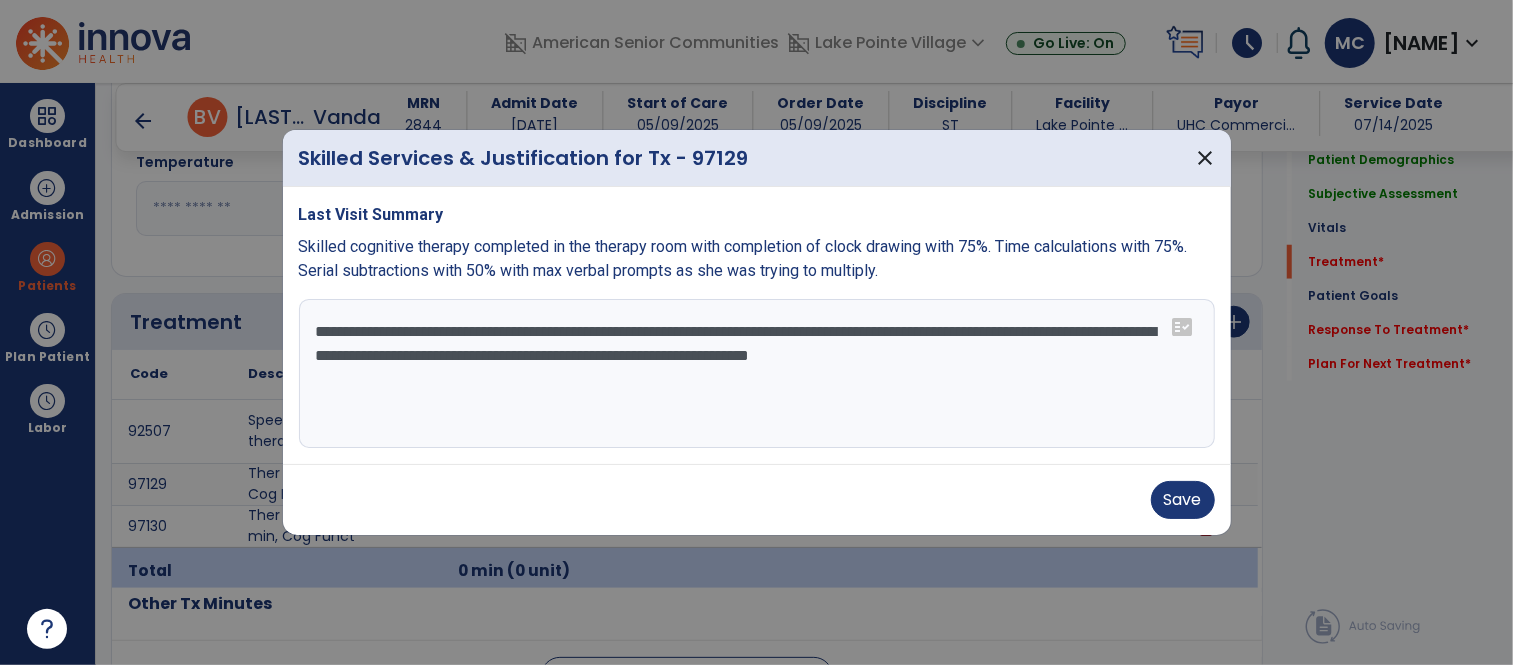 drag, startPoint x: 759, startPoint y: 357, endPoint x: 1152, endPoint y: 357, distance: 393 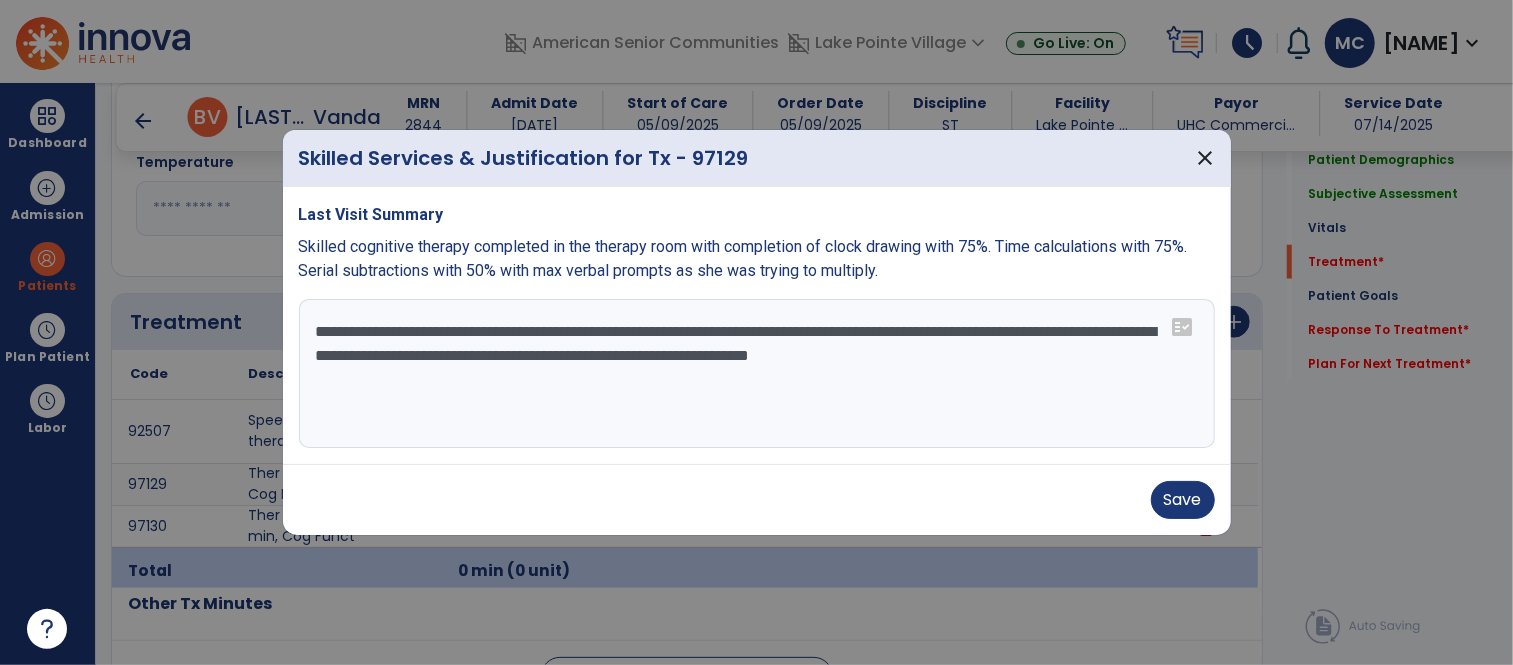 click on "**********" at bounding box center (757, 374) 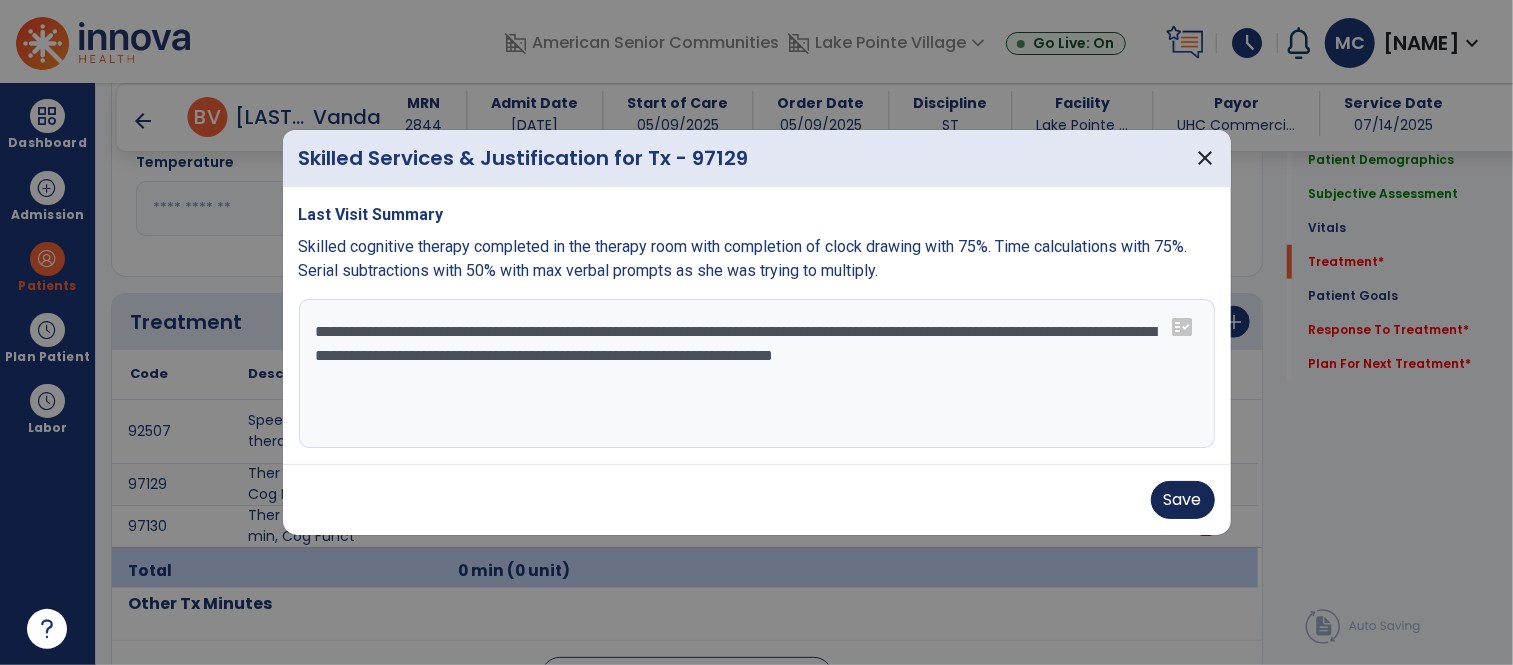 type on "**********" 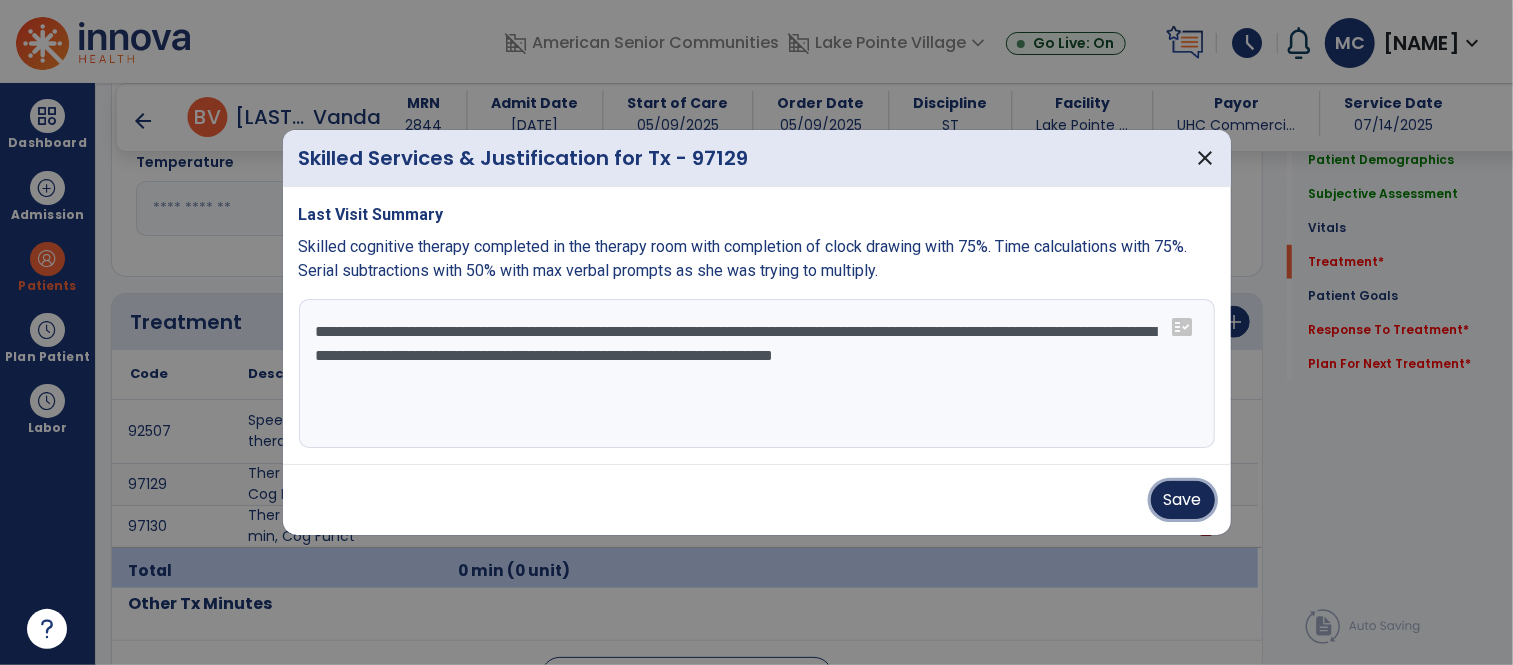 click on "Save" at bounding box center (1183, 500) 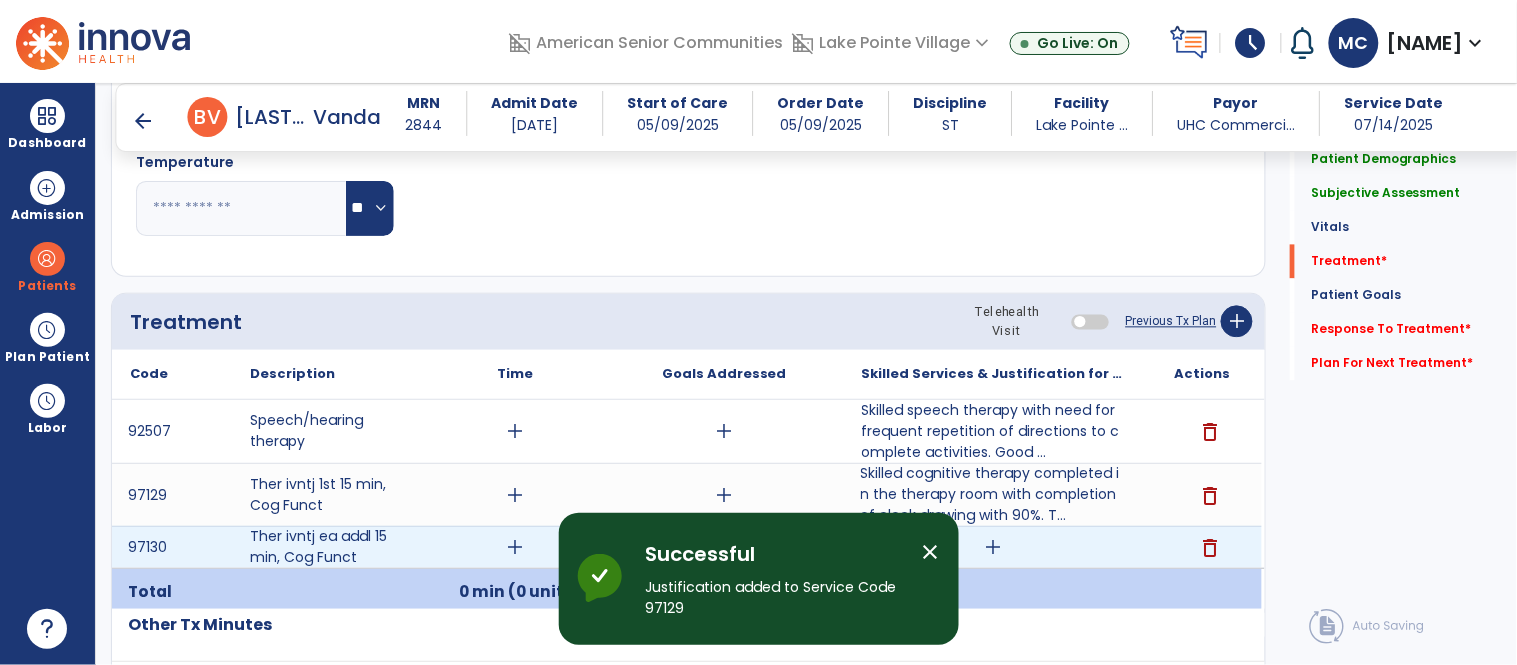 click on "add" at bounding box center (993, 547) 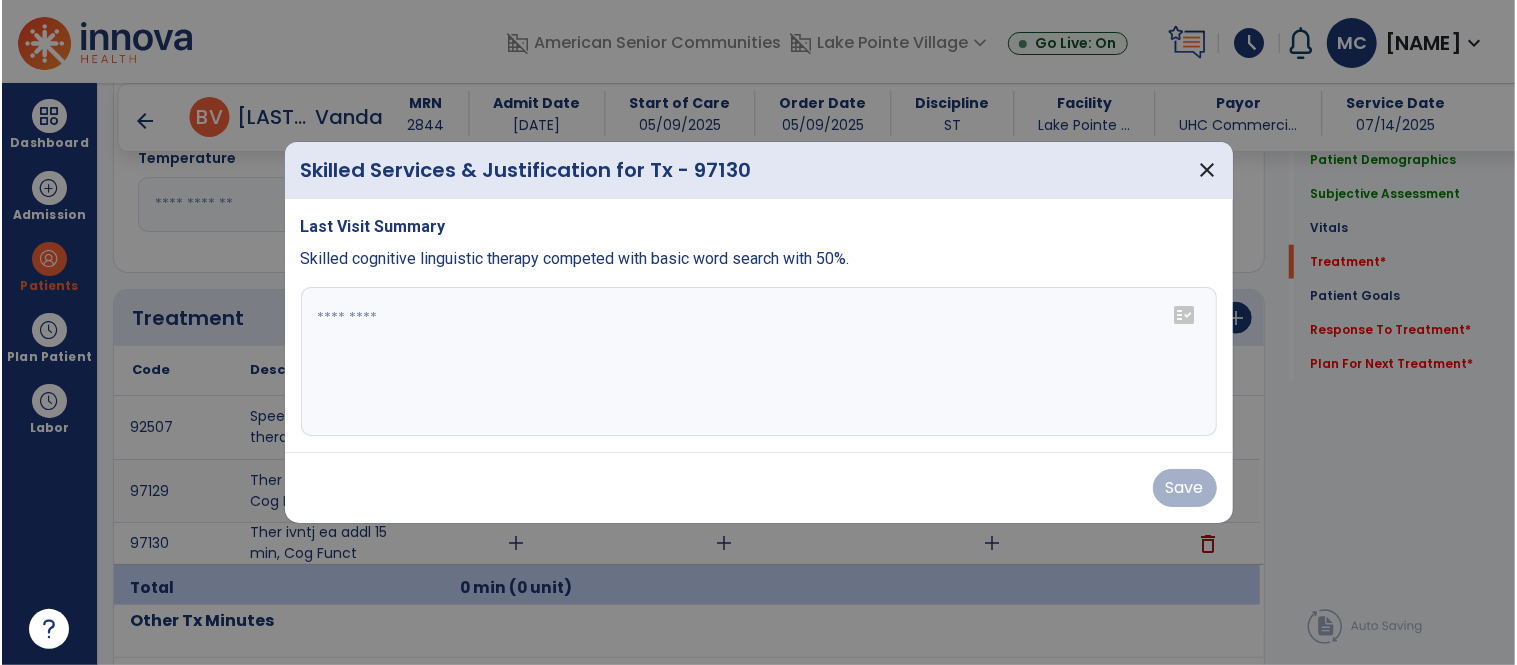 scroll, scrollTop: 1036, scrollLeft: 0, axis: vertical 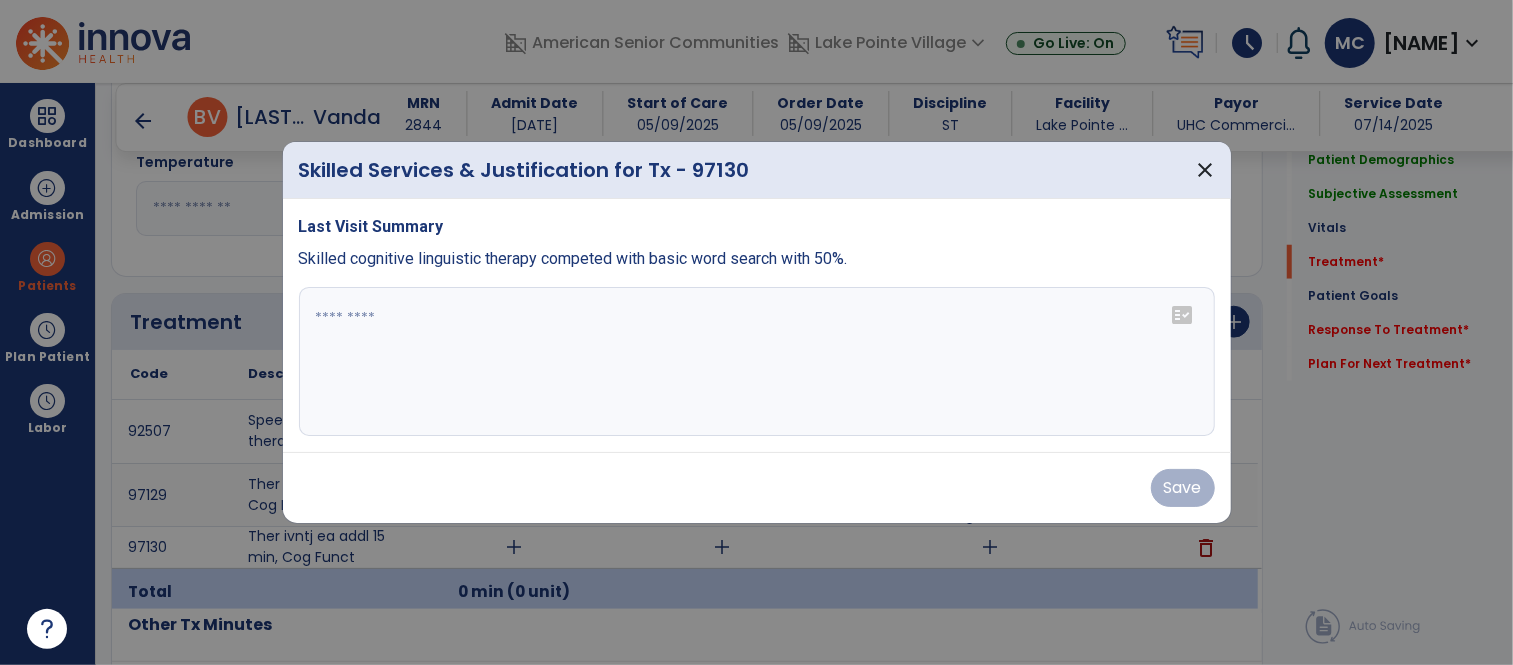 click at bounding box center (757, 362) 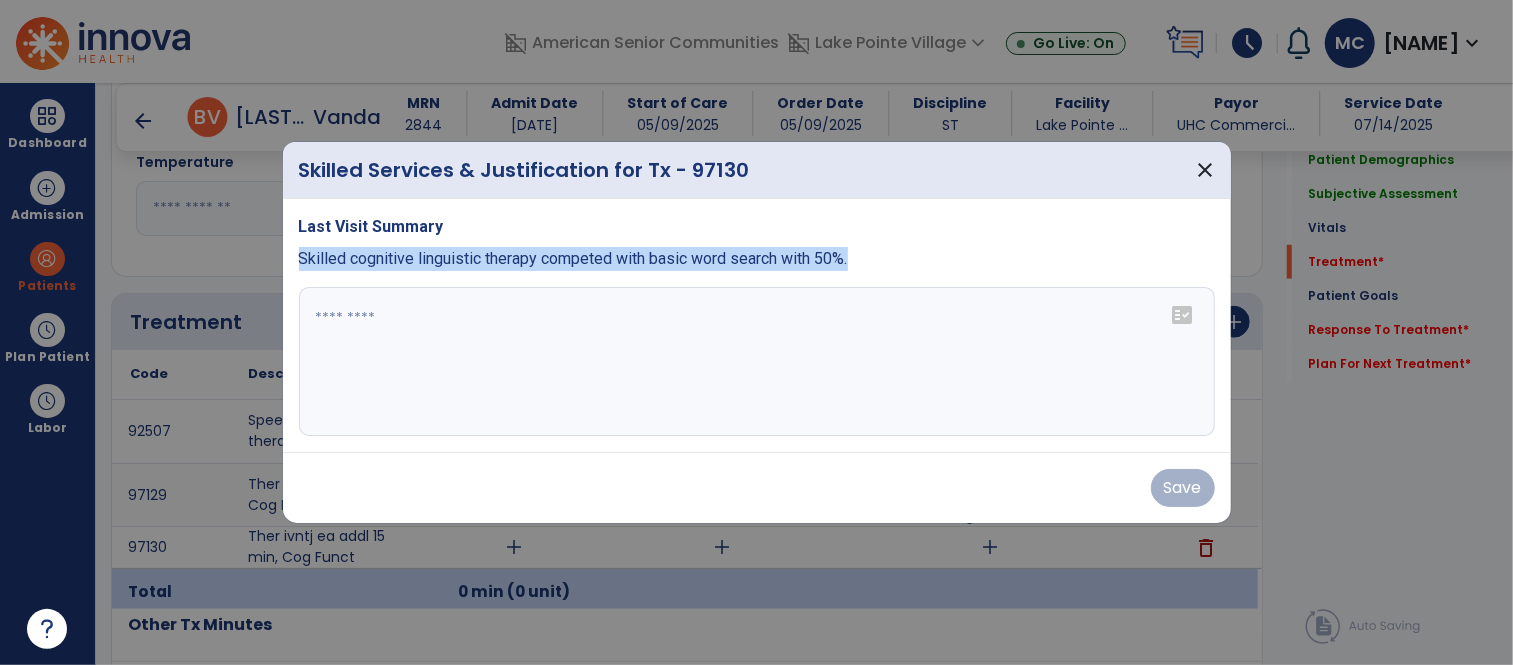 drag, startPoint x: 870, startPoint y: 261, endPoint x: 296, endPoint y: 259, distance: 574.0035 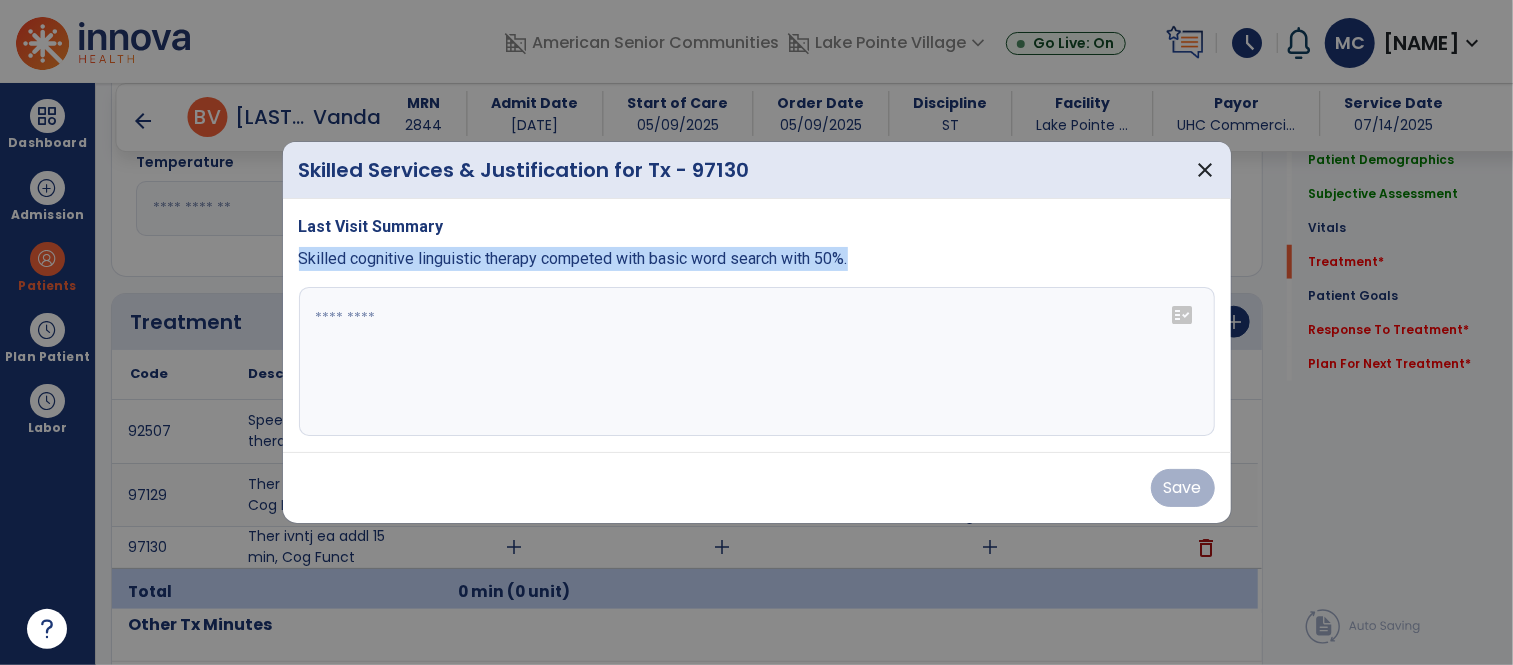 click on "Last Visit Summary Skilled cognitive linguistic therapy competed with basic word search with 50%. fact_check" at bounding box center [757, 326] 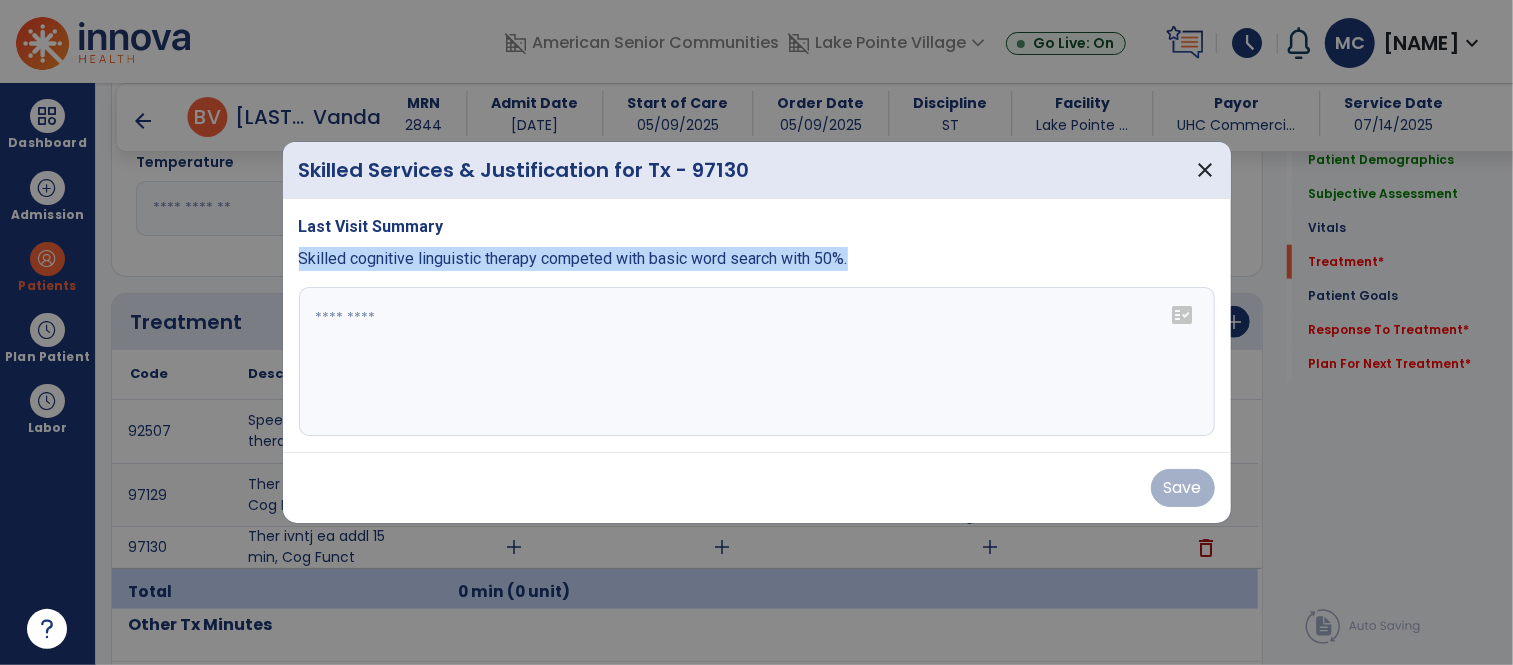 copy on "Skilled cognitive linguistic therapy competed with basic word search with 50%." 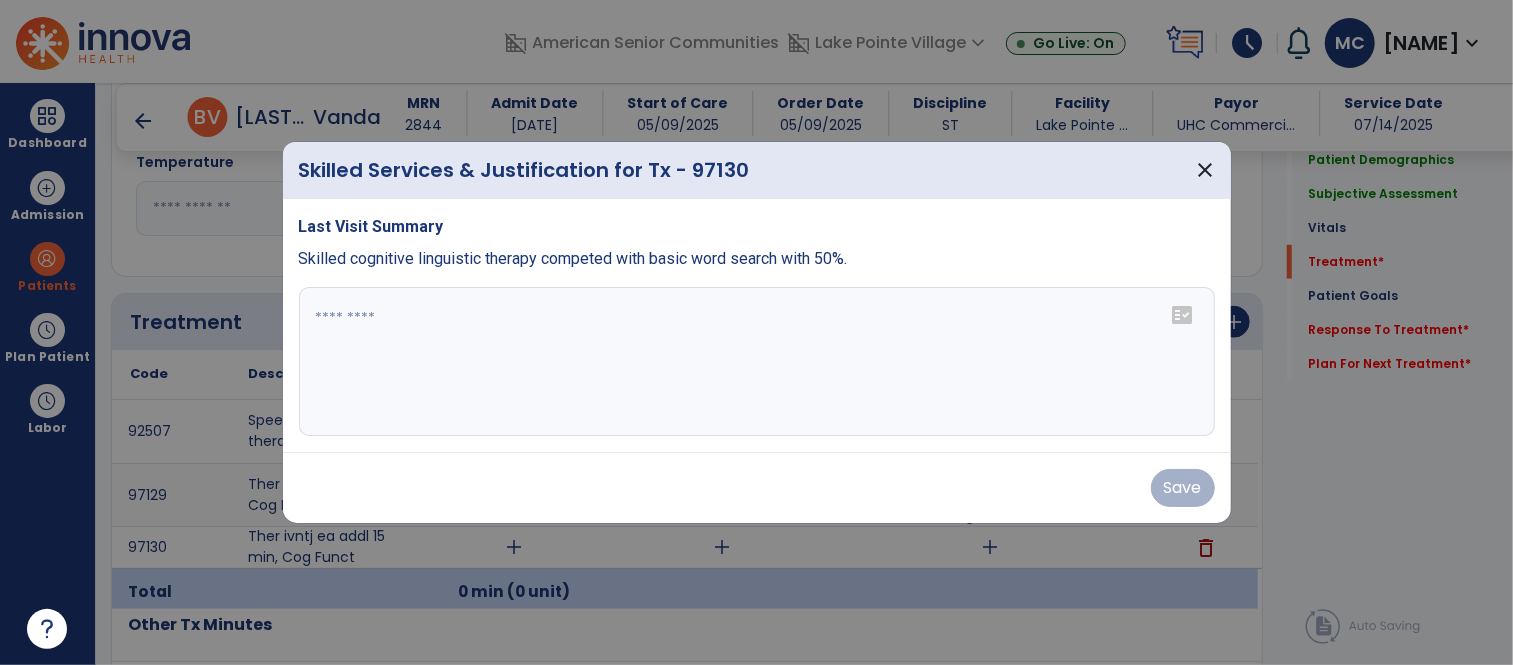 click at bounding box center (757, 362) 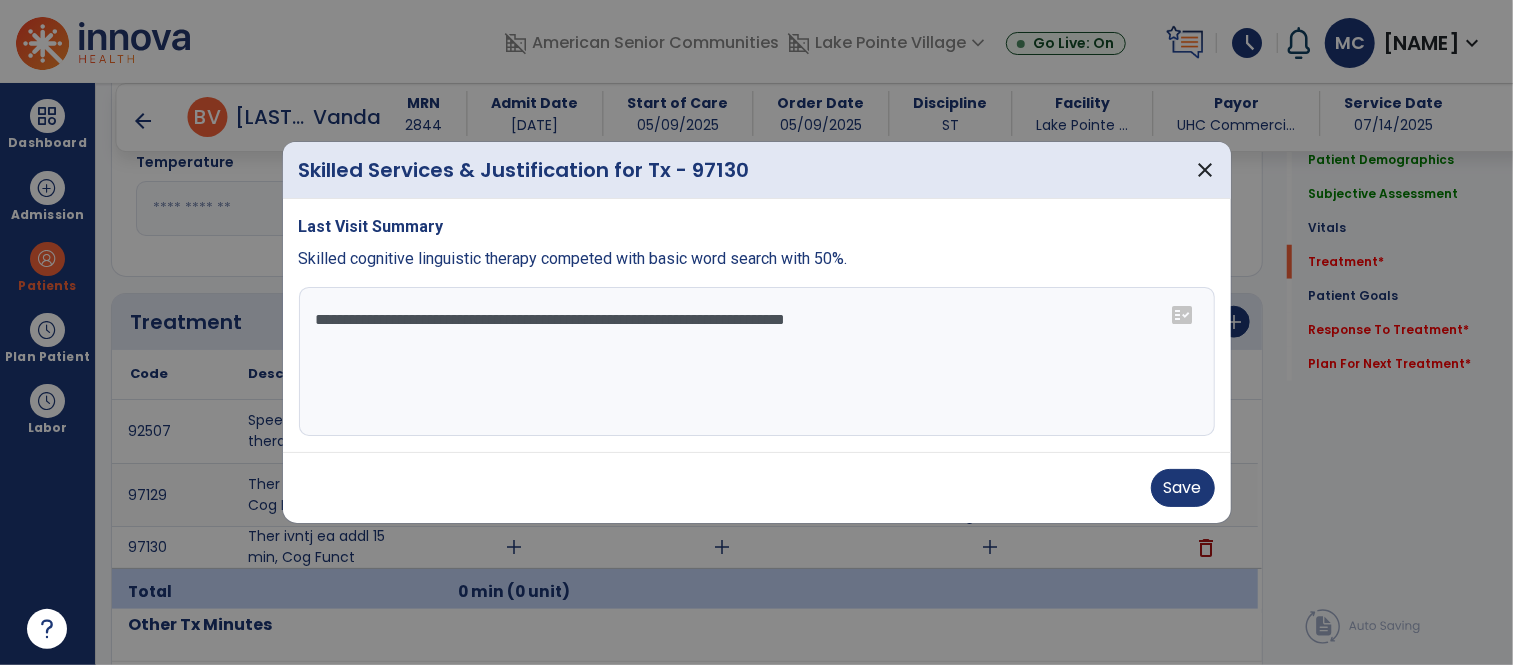 type on "**********" 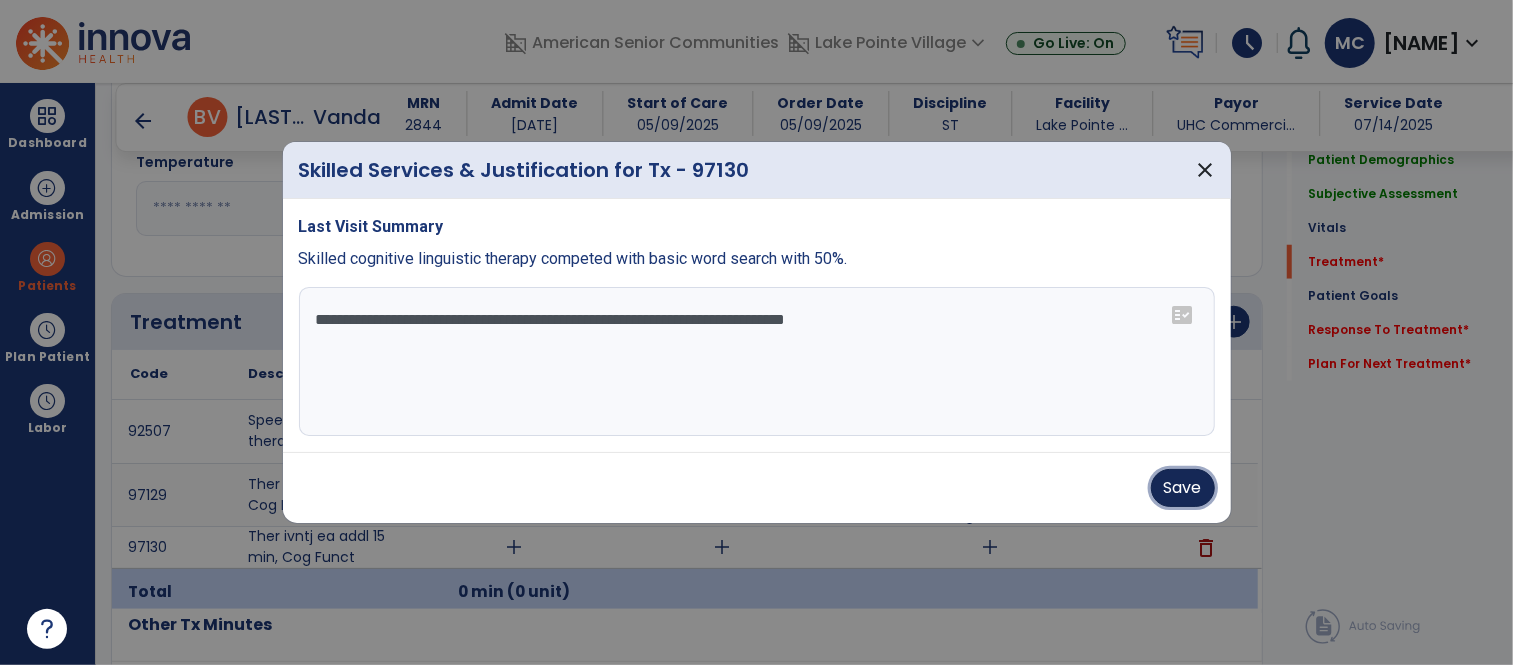 click on "Save" at bounding box center (1183, 488) 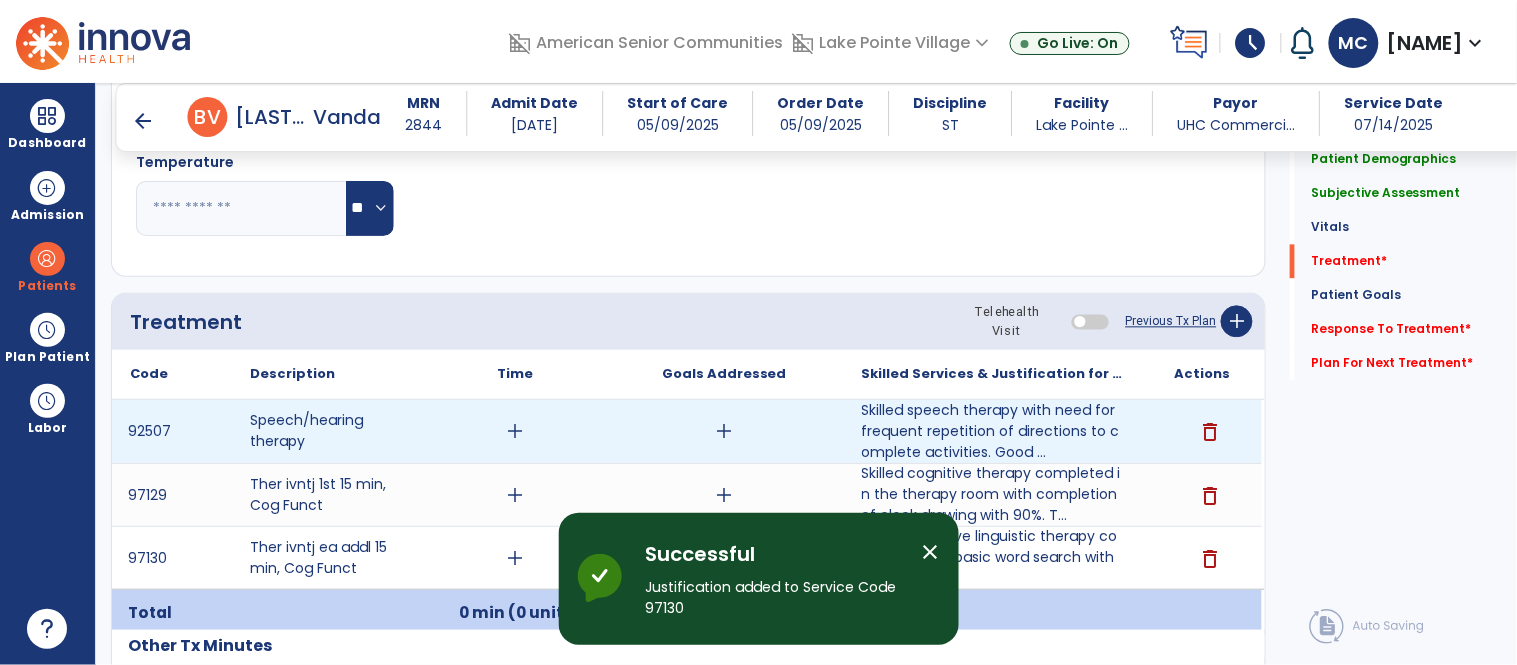 click on "add" at bounding box center (515, 431) 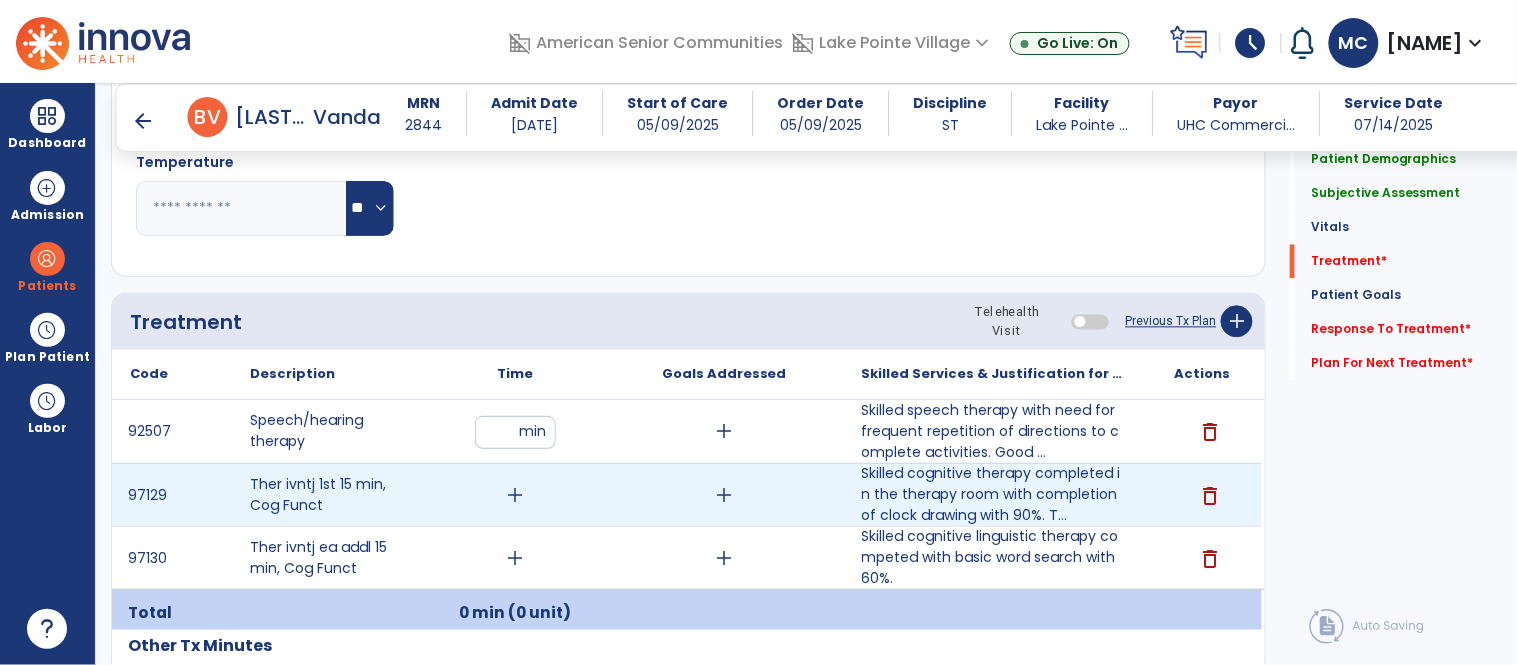 type on "**" 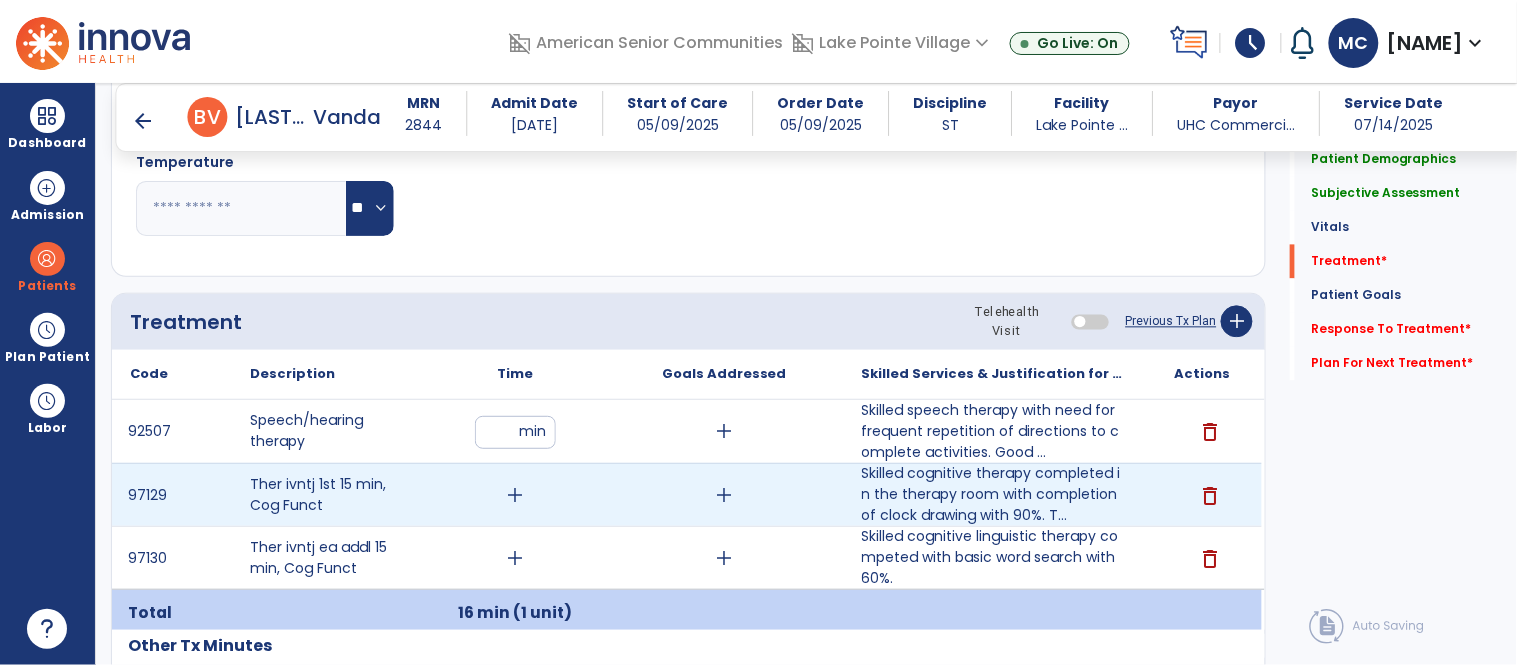 click on "add" at bounding box center [515, 495] 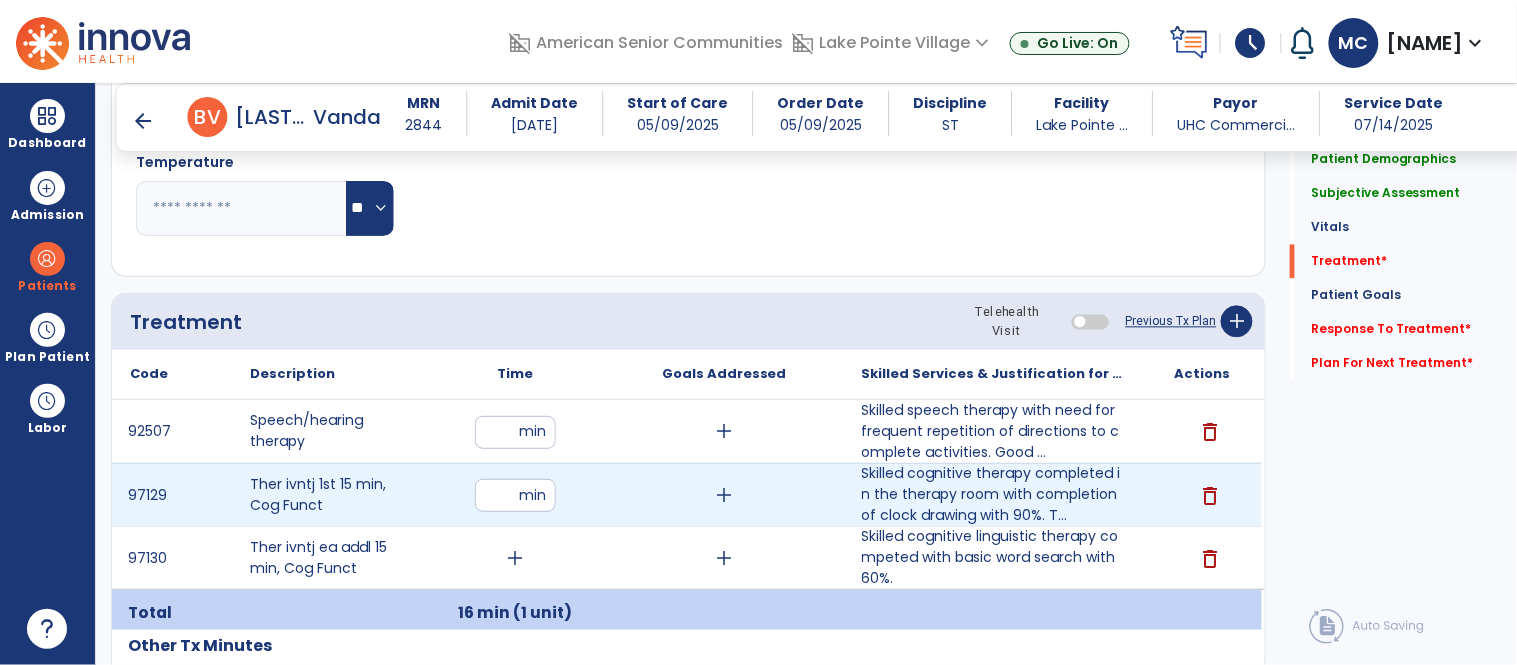 type on "**" 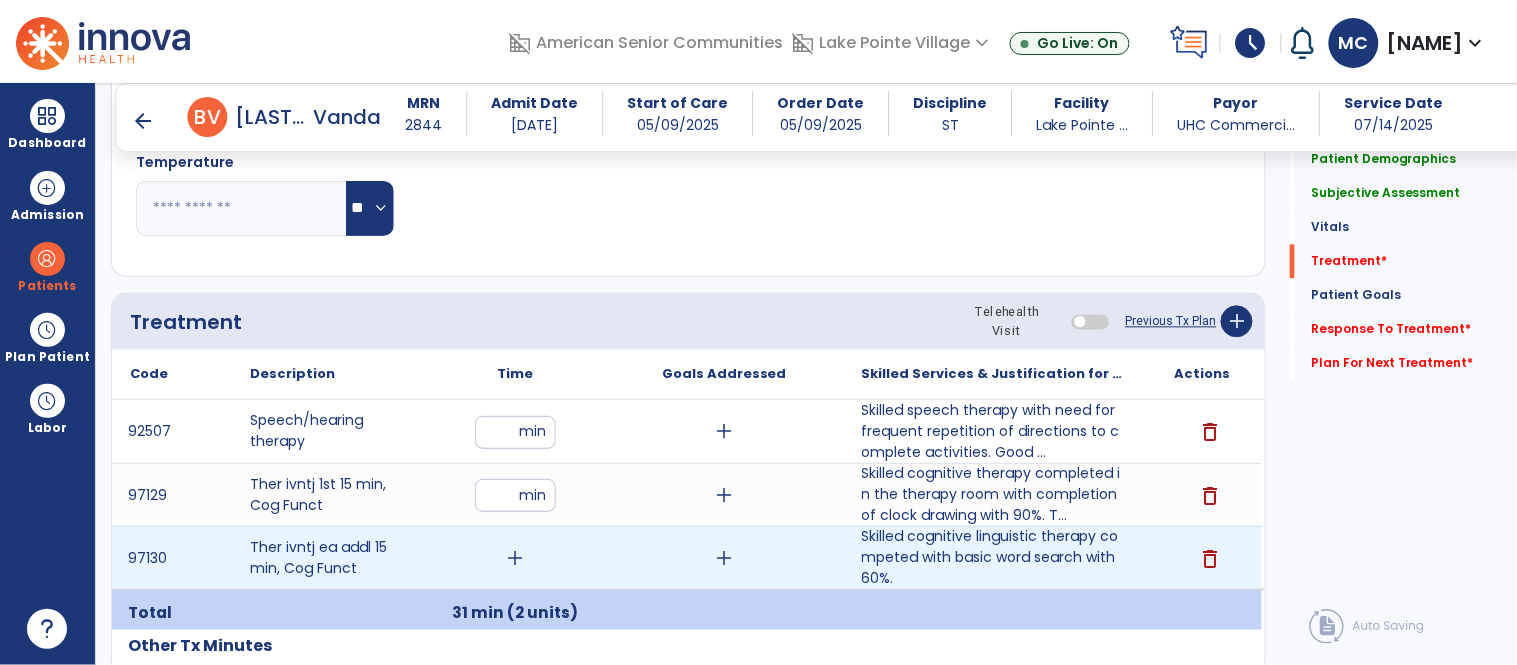 click on "add" at bounding box center (515, 558) 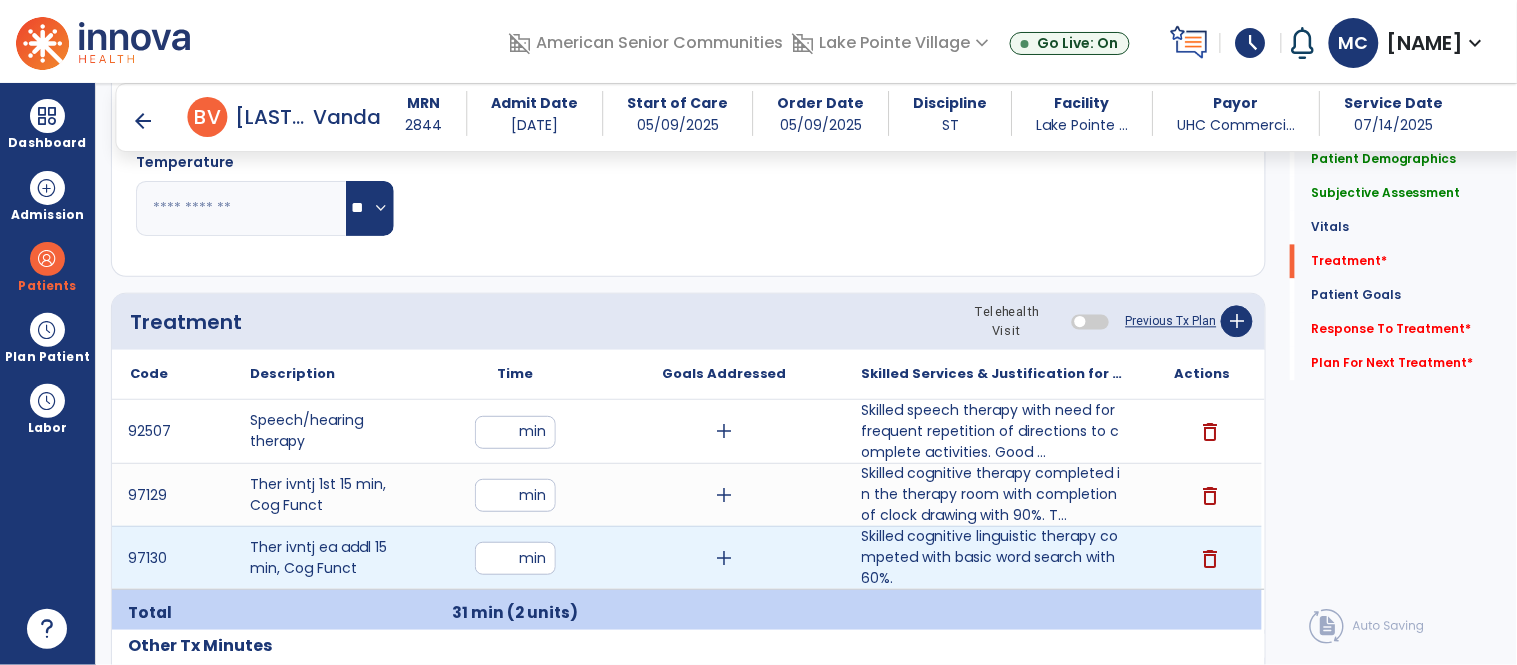type on "**" 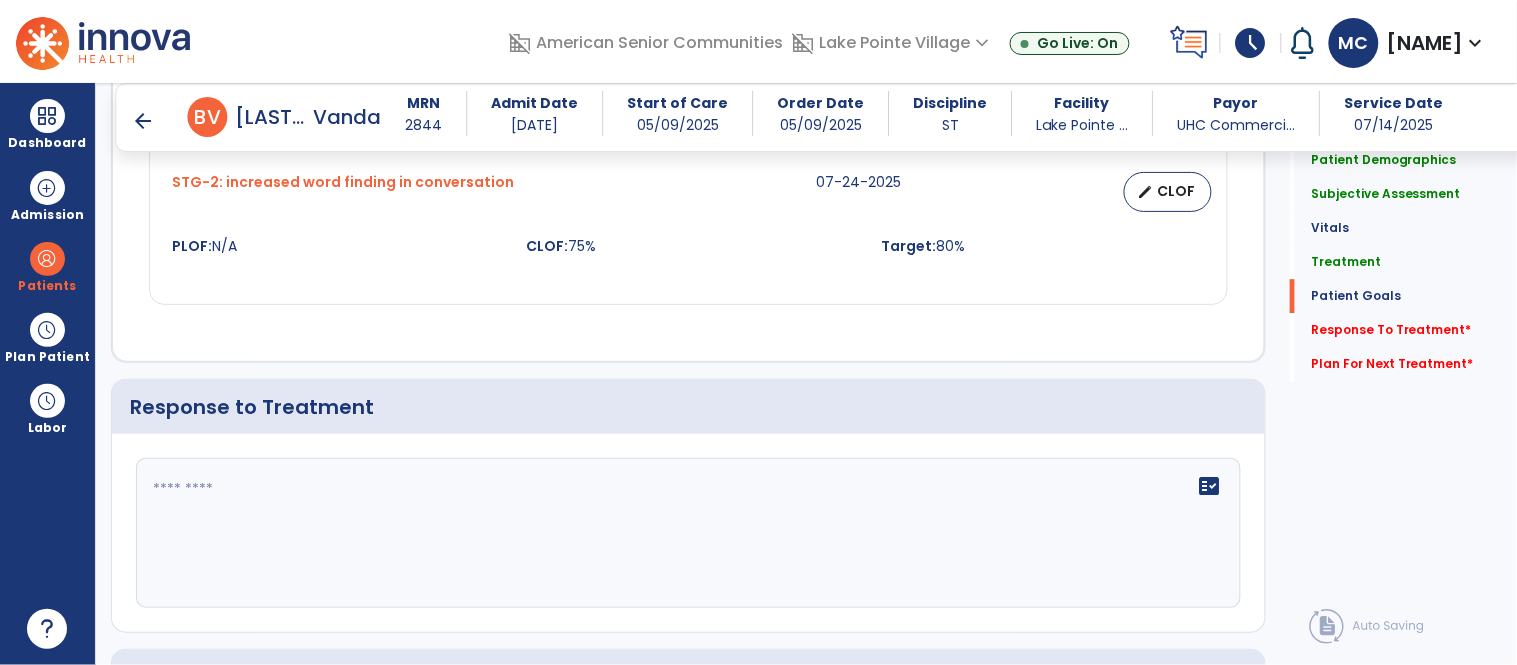 scroll, scrollTop: 3441, scrollLeft: 0, axis: vertical 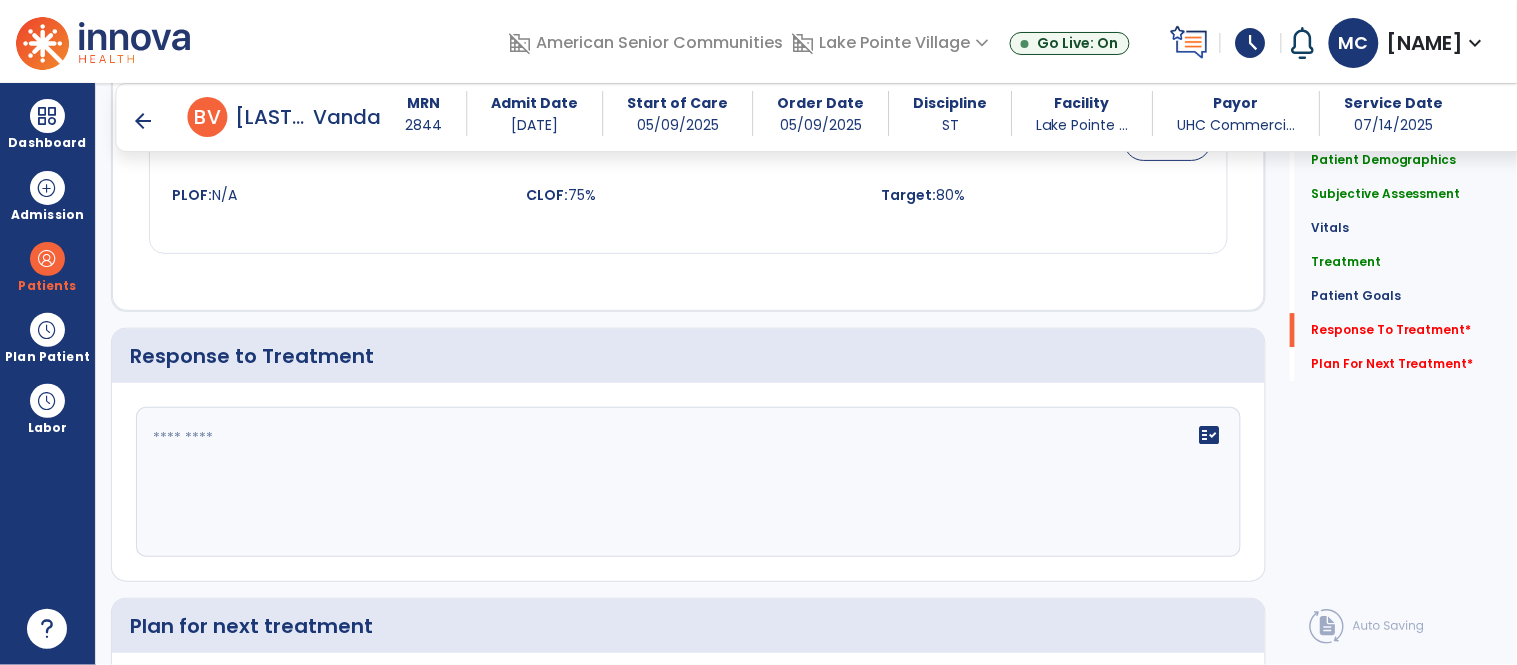 click on "fact_check" 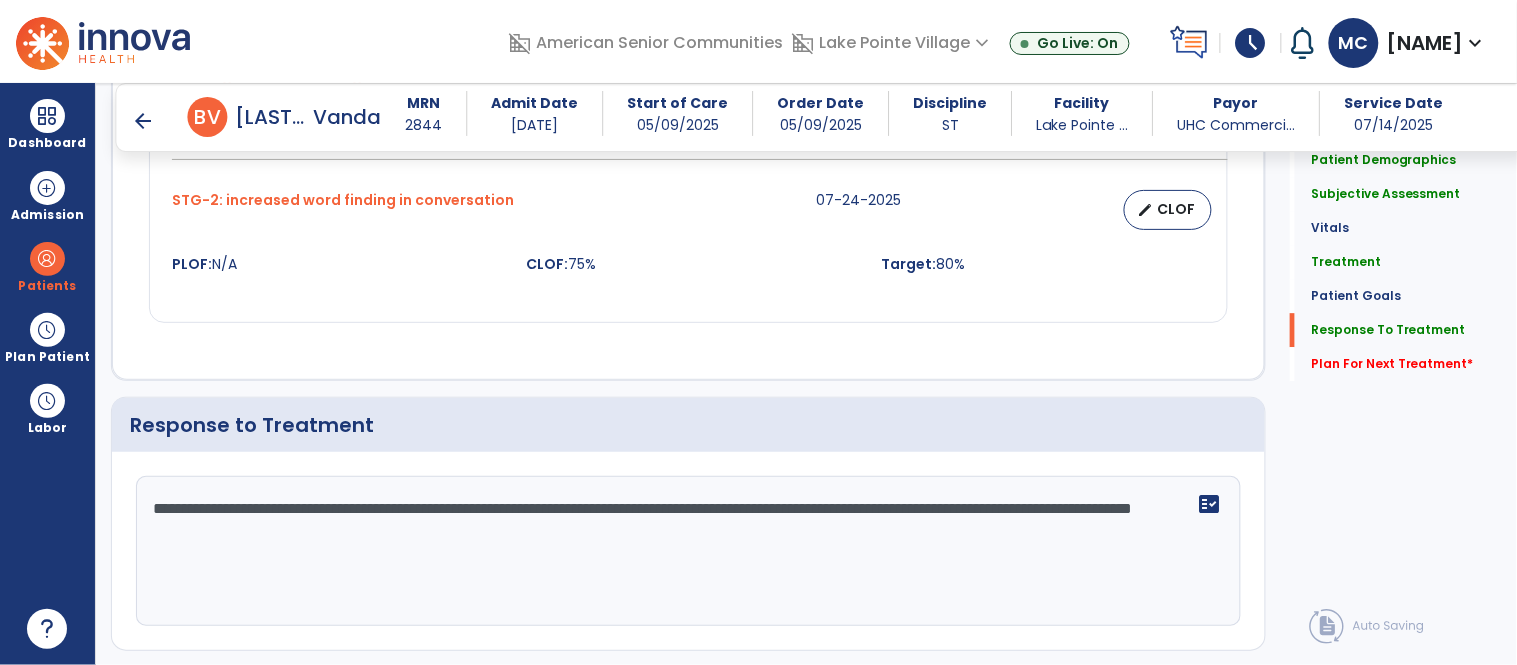 scroll, scrollTop: 3441, scrollLeft: 0, axis: vertical 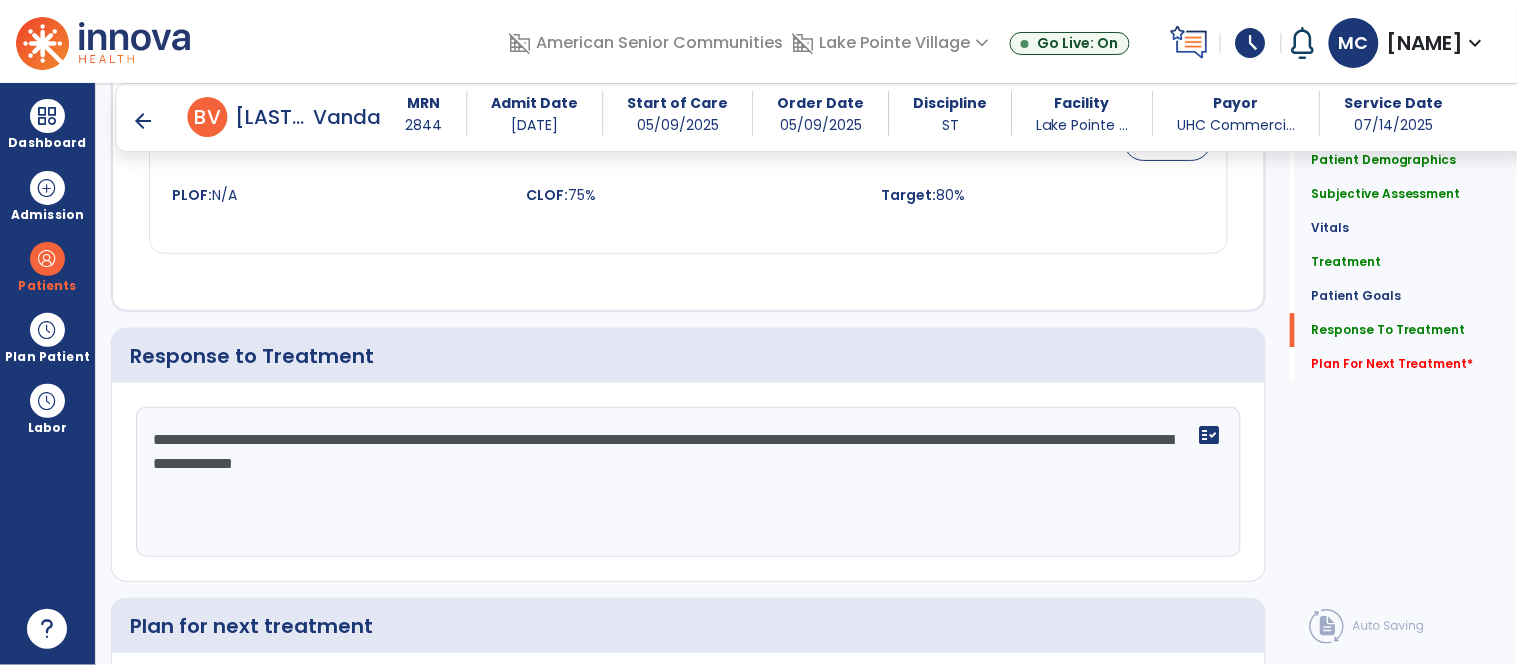 type on "**********" 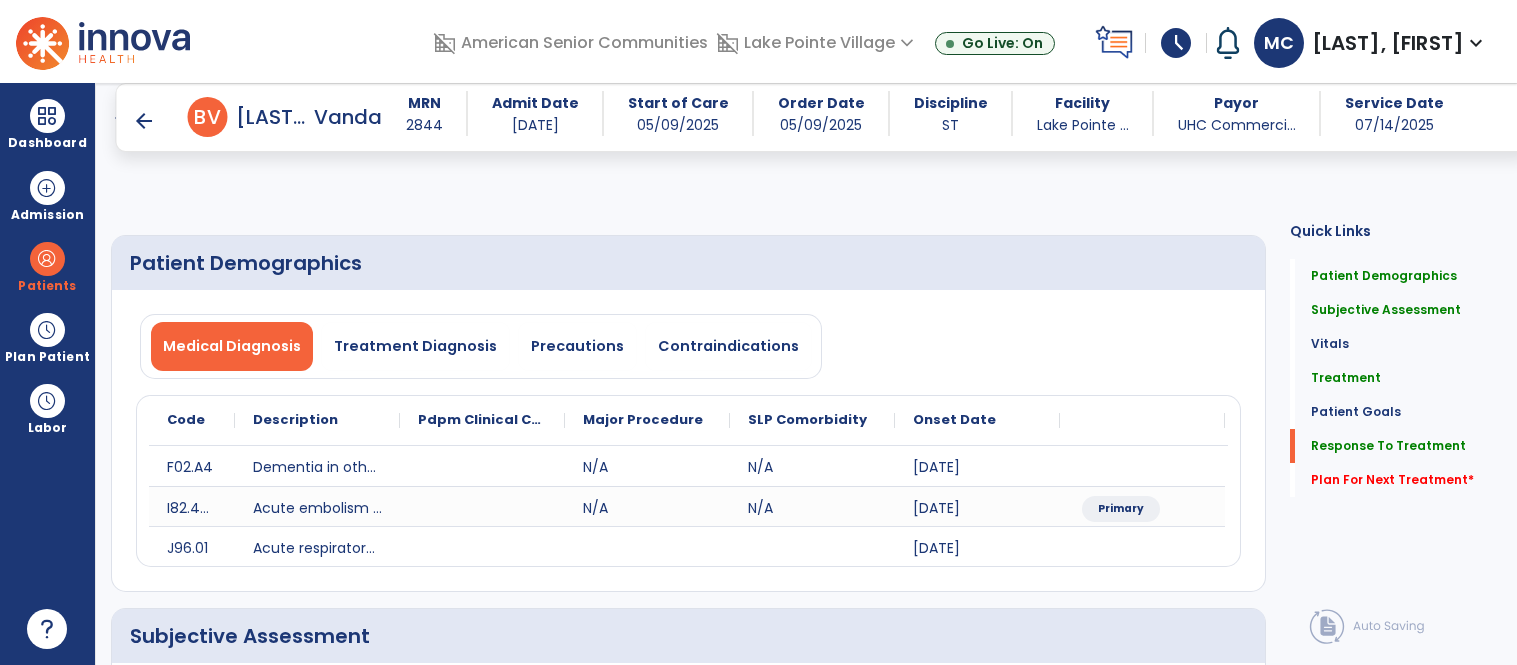 select on "*" 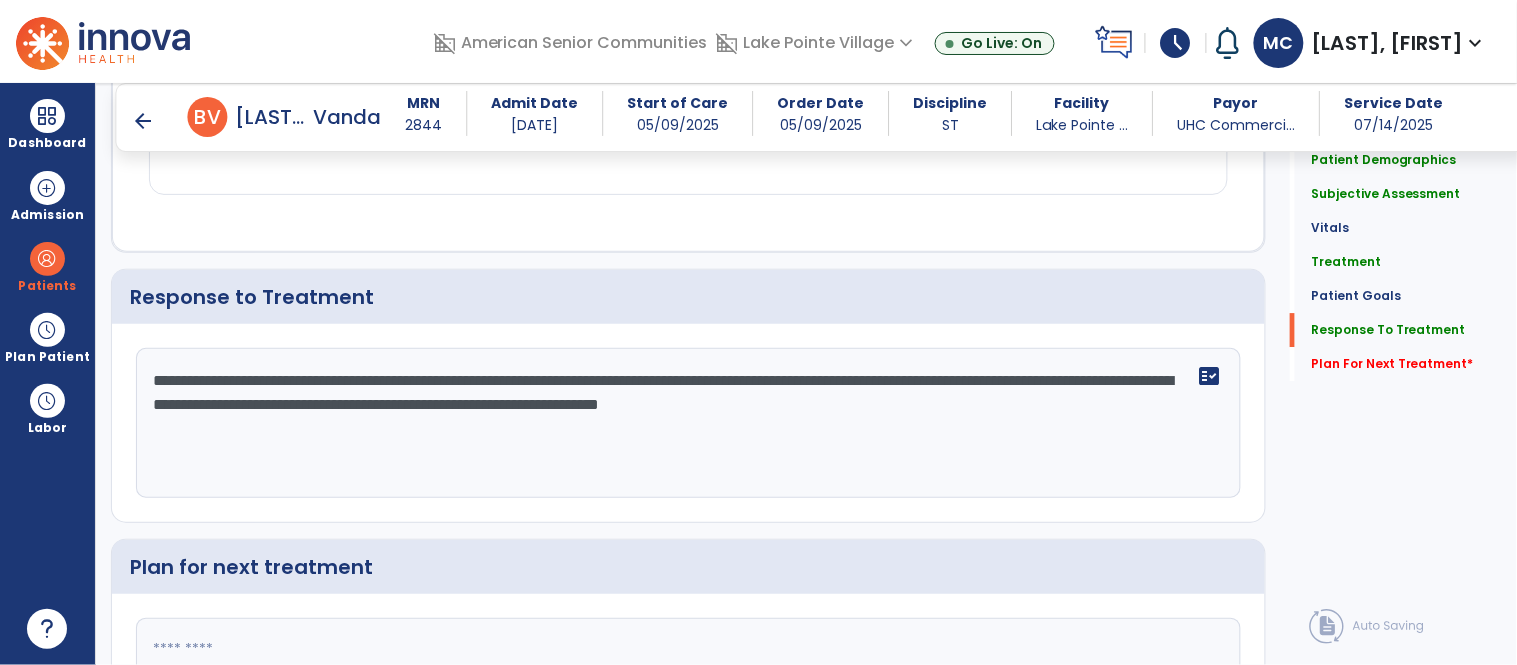 scroll, scrollTop: 3568, scrollLeft: 0, axis: vertical 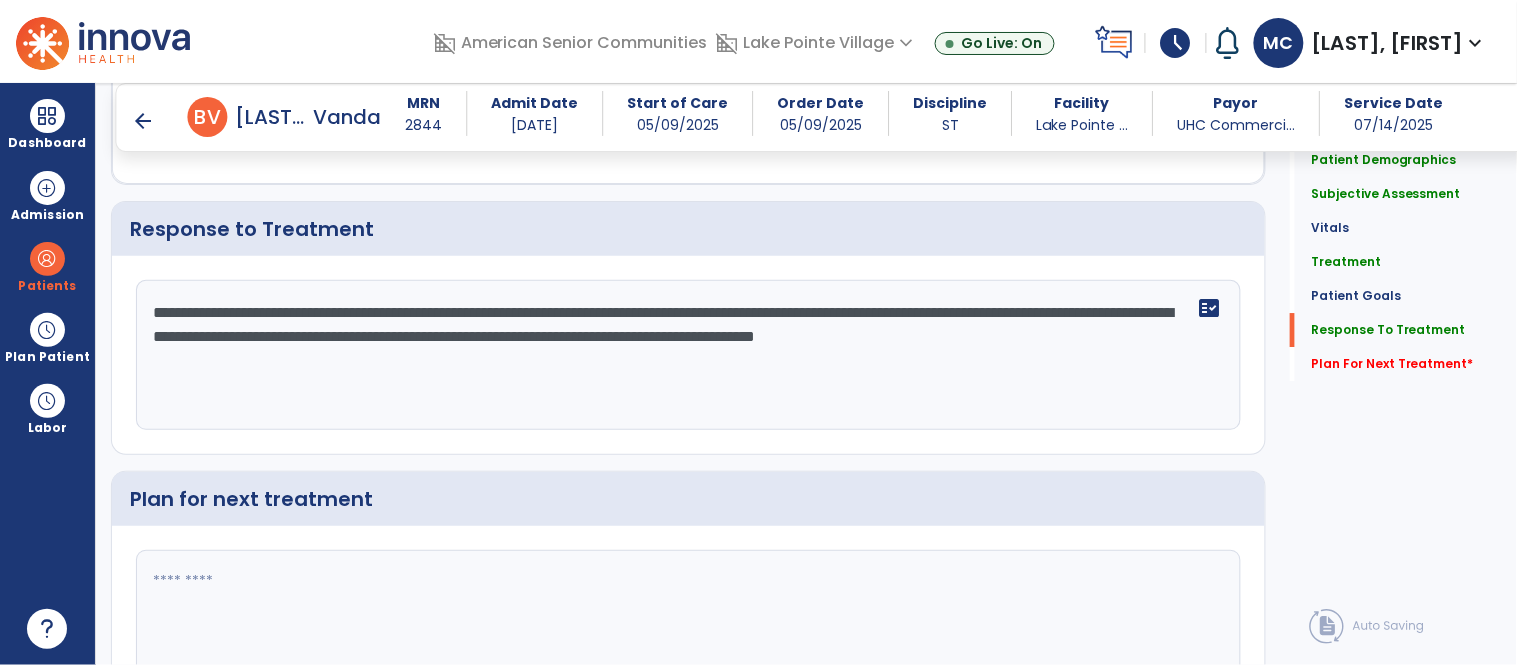 type on "**********" 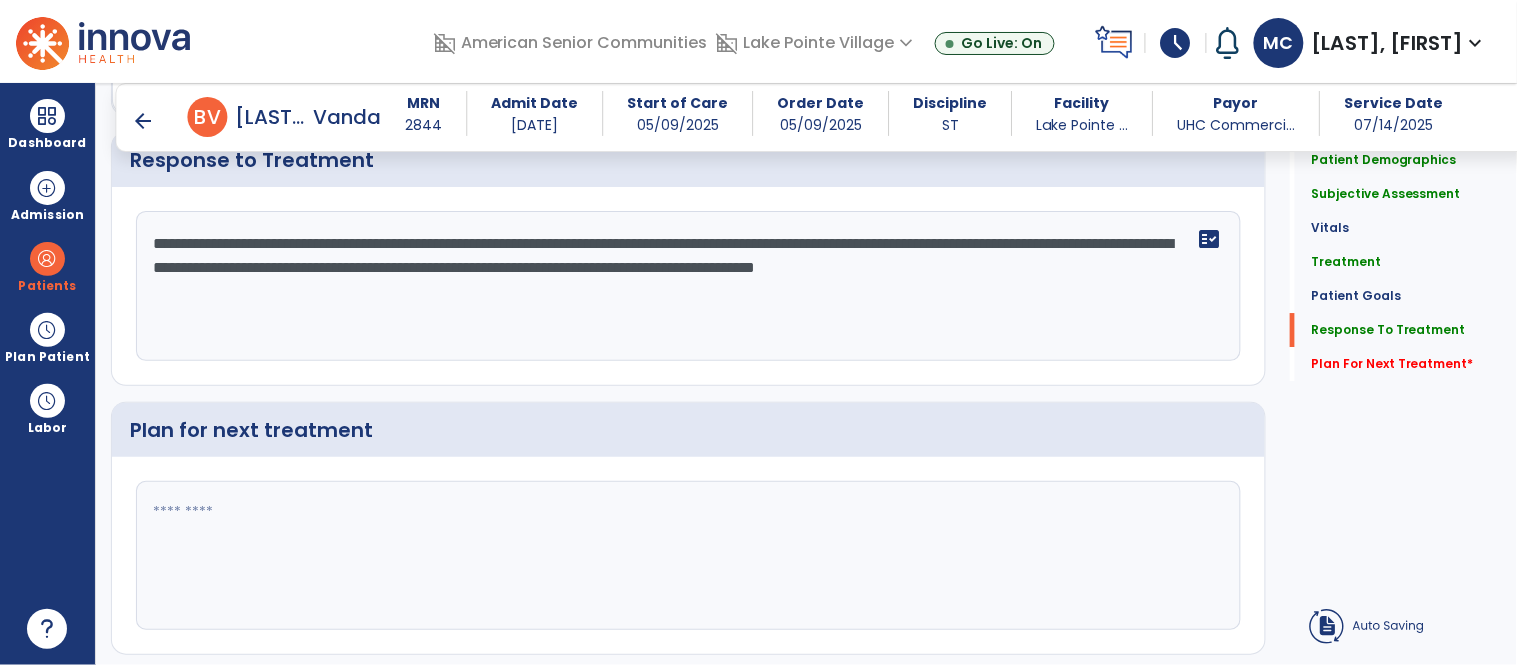 click 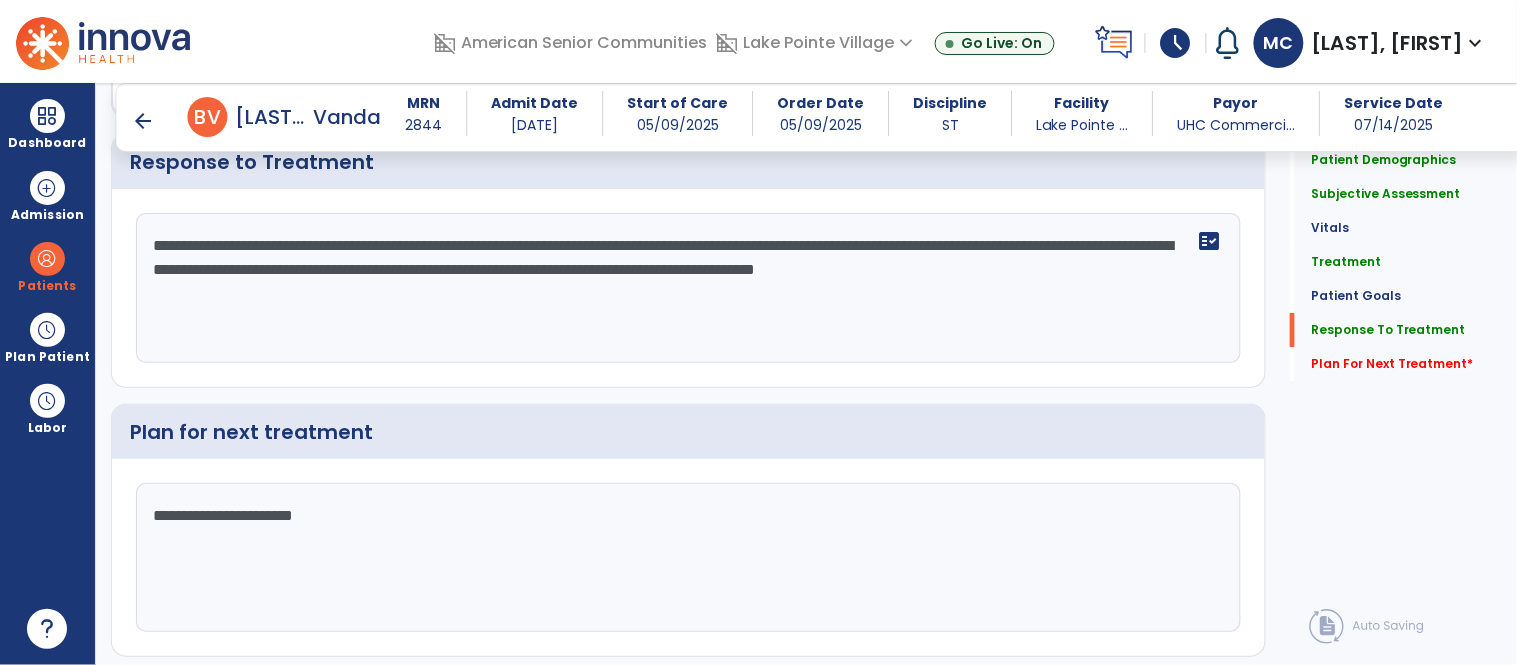 scroll, scrollTop: 3696, scrollLeft: 0, axis: vertical 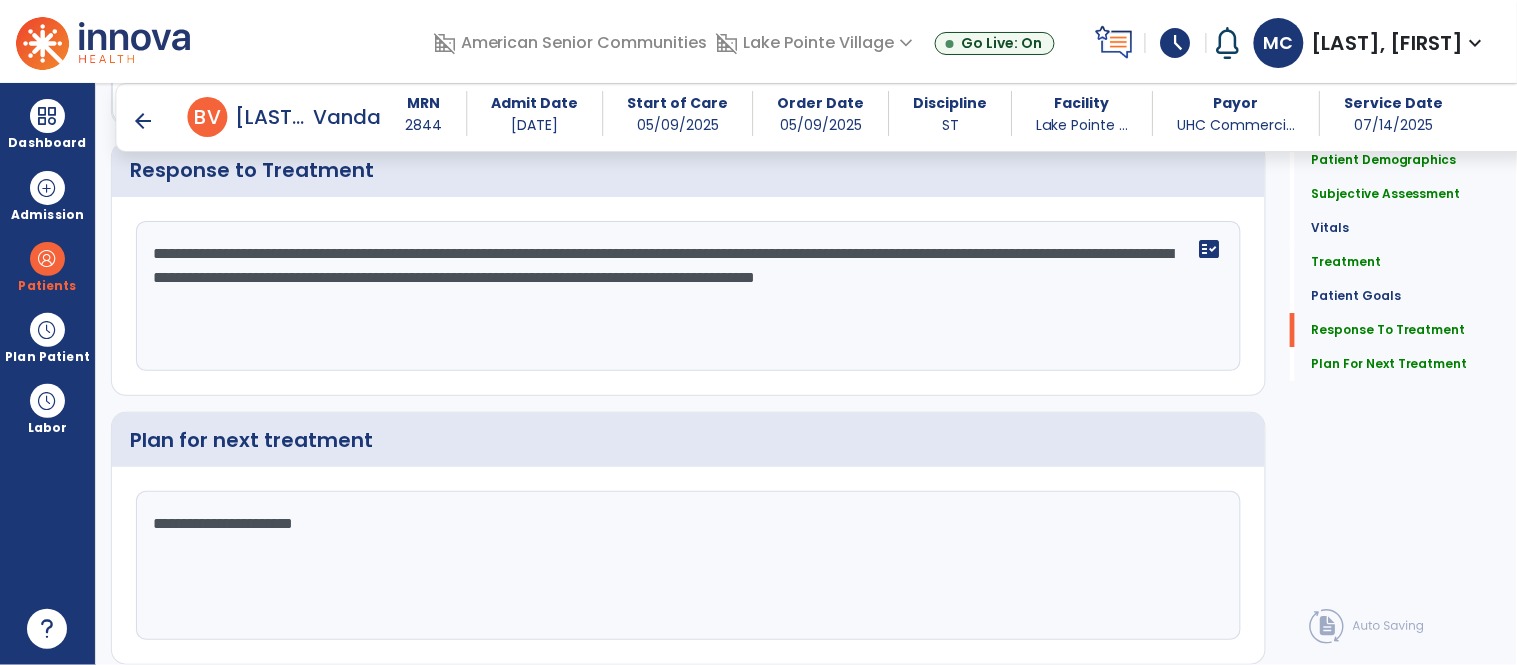 type on "**********" 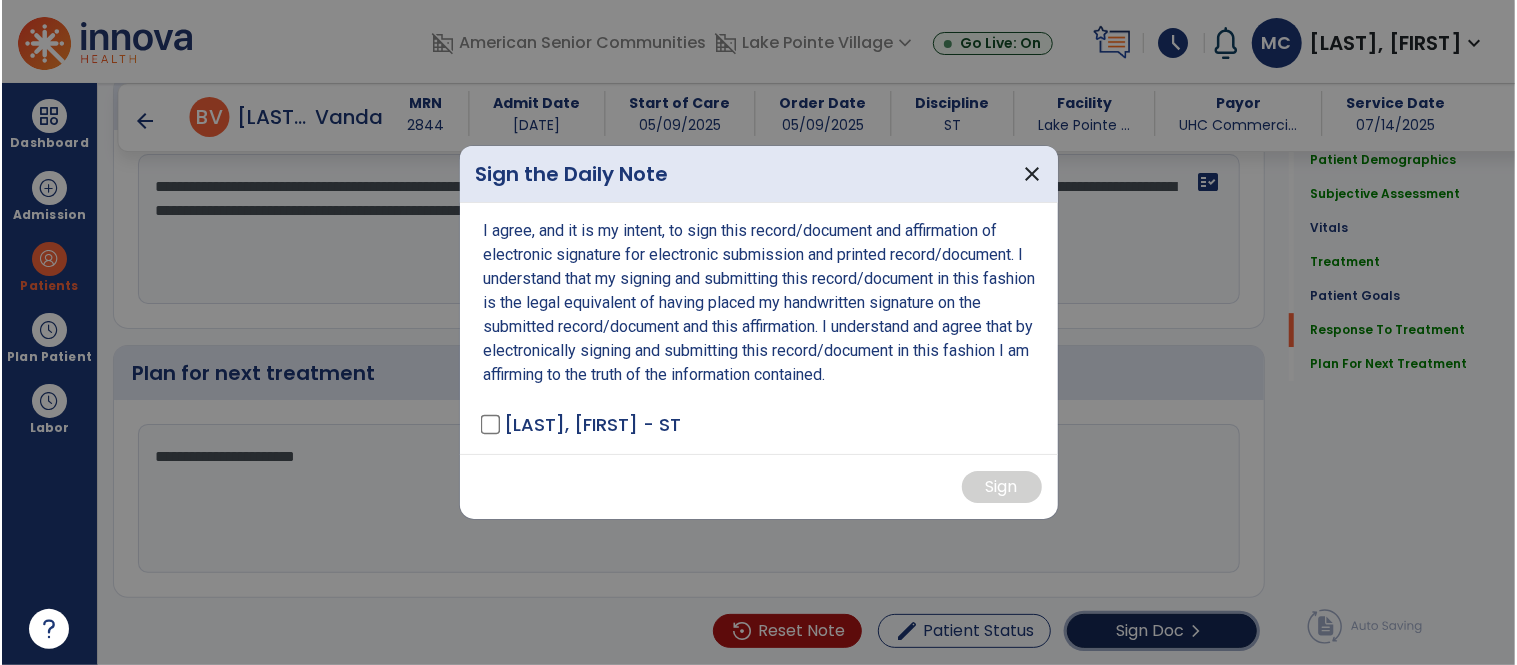 scroll, scrollTop: 3696, scrollLeft: 0, axis: vertical 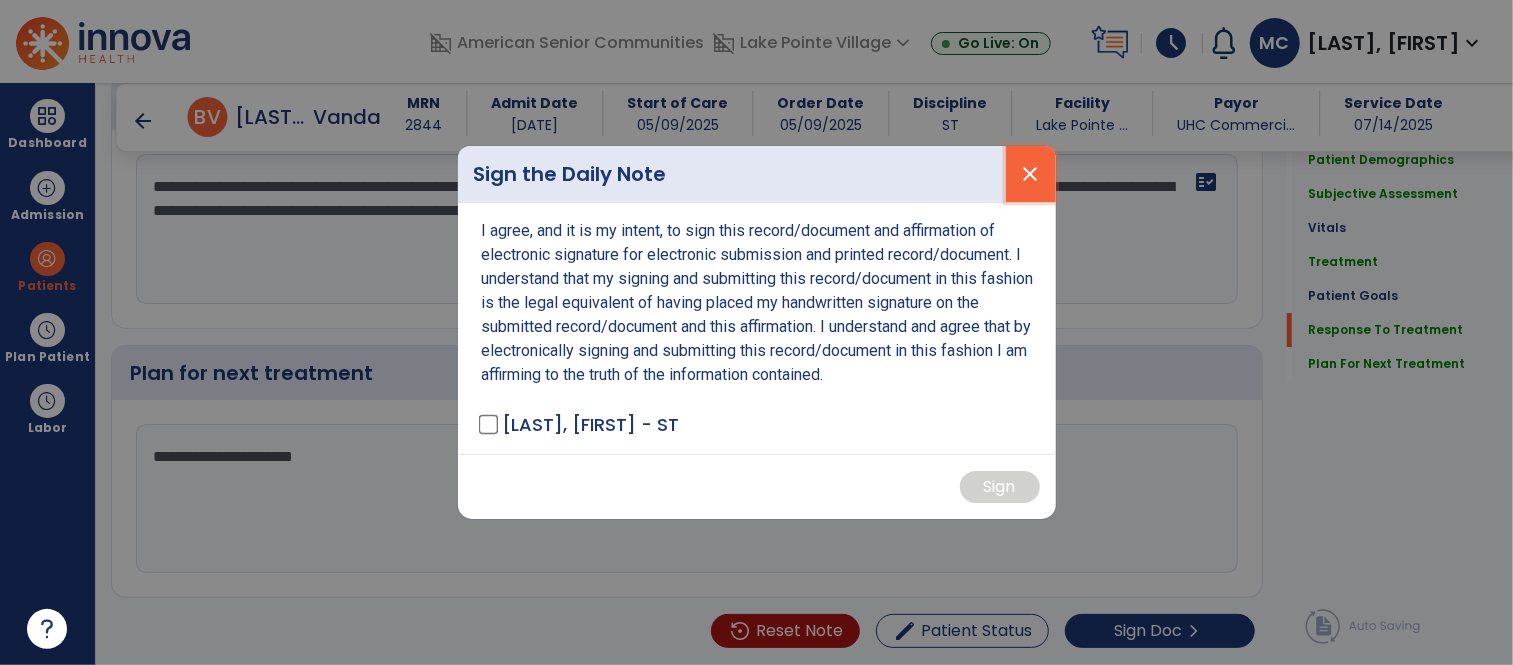 click on "close" at bounding box center [1031, 174] 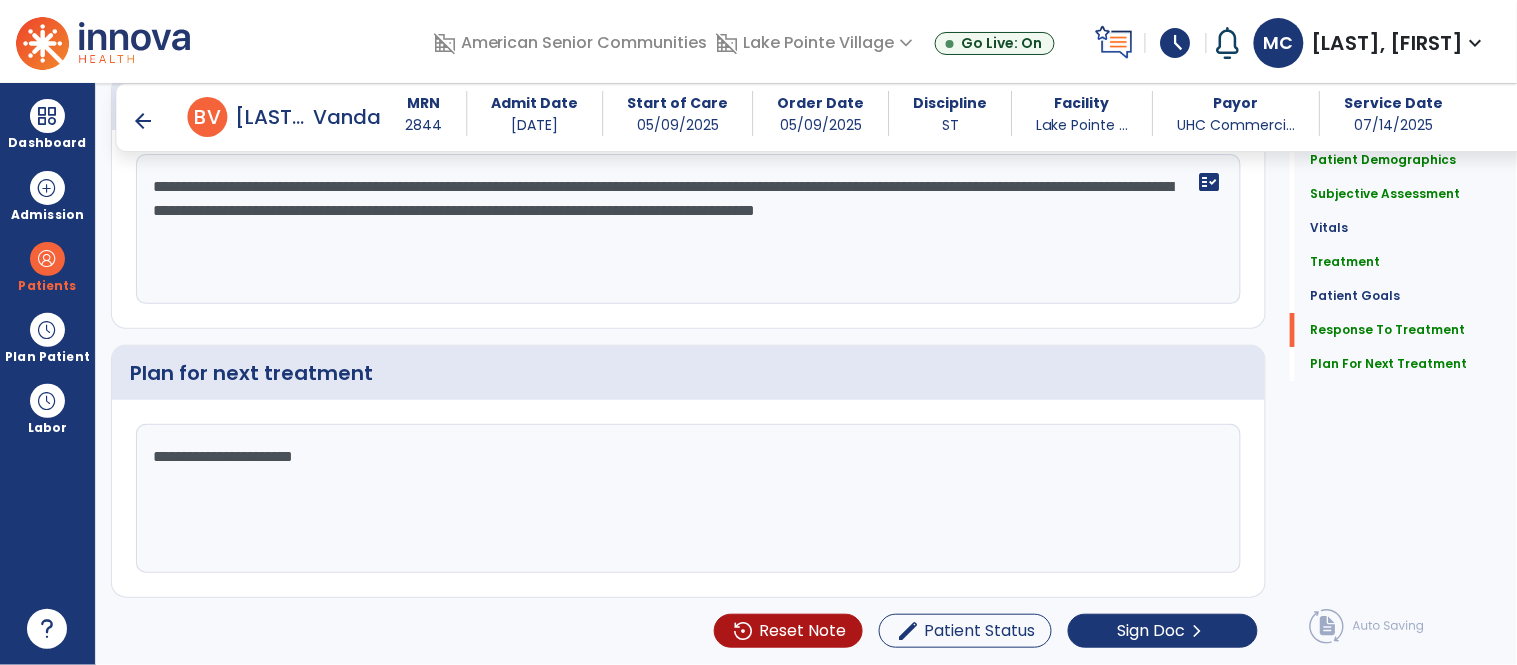 click on "**********" 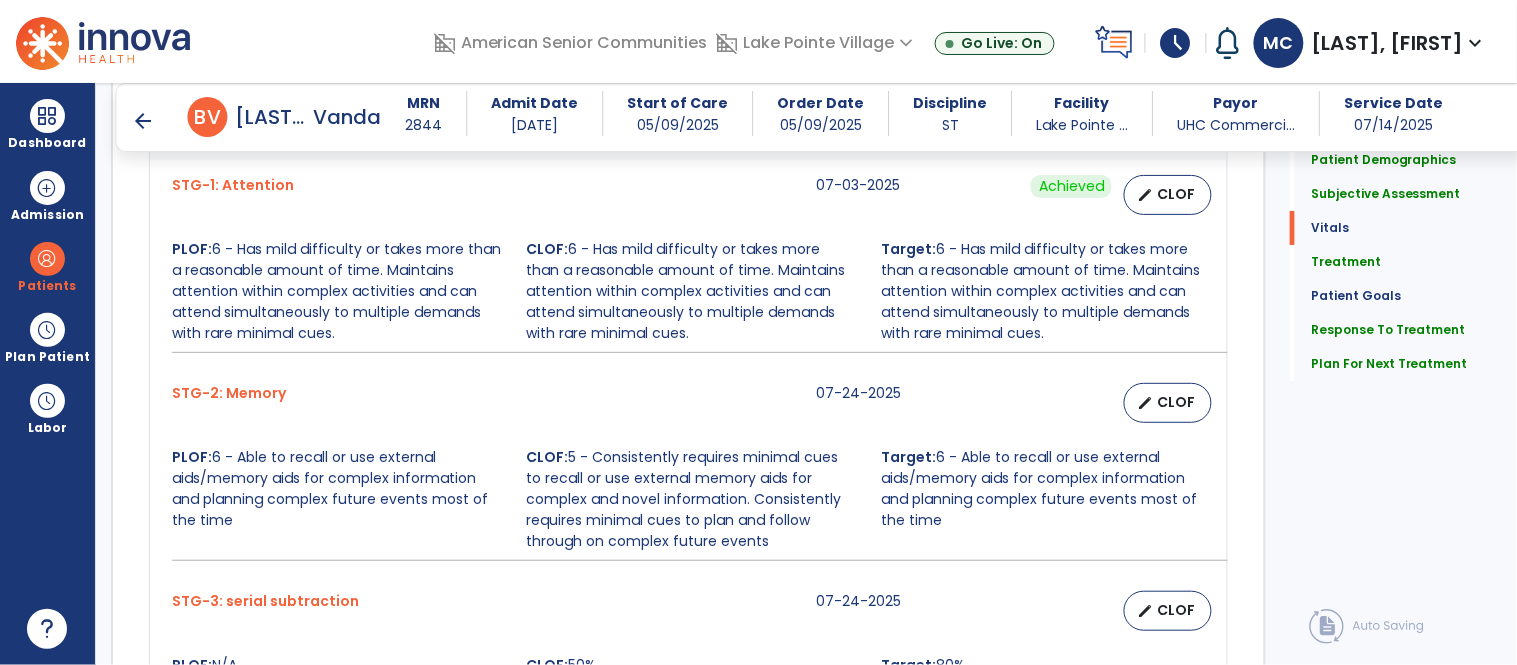 scroll, scrollTop: 975, scrollLeft: 0, axis: vertical 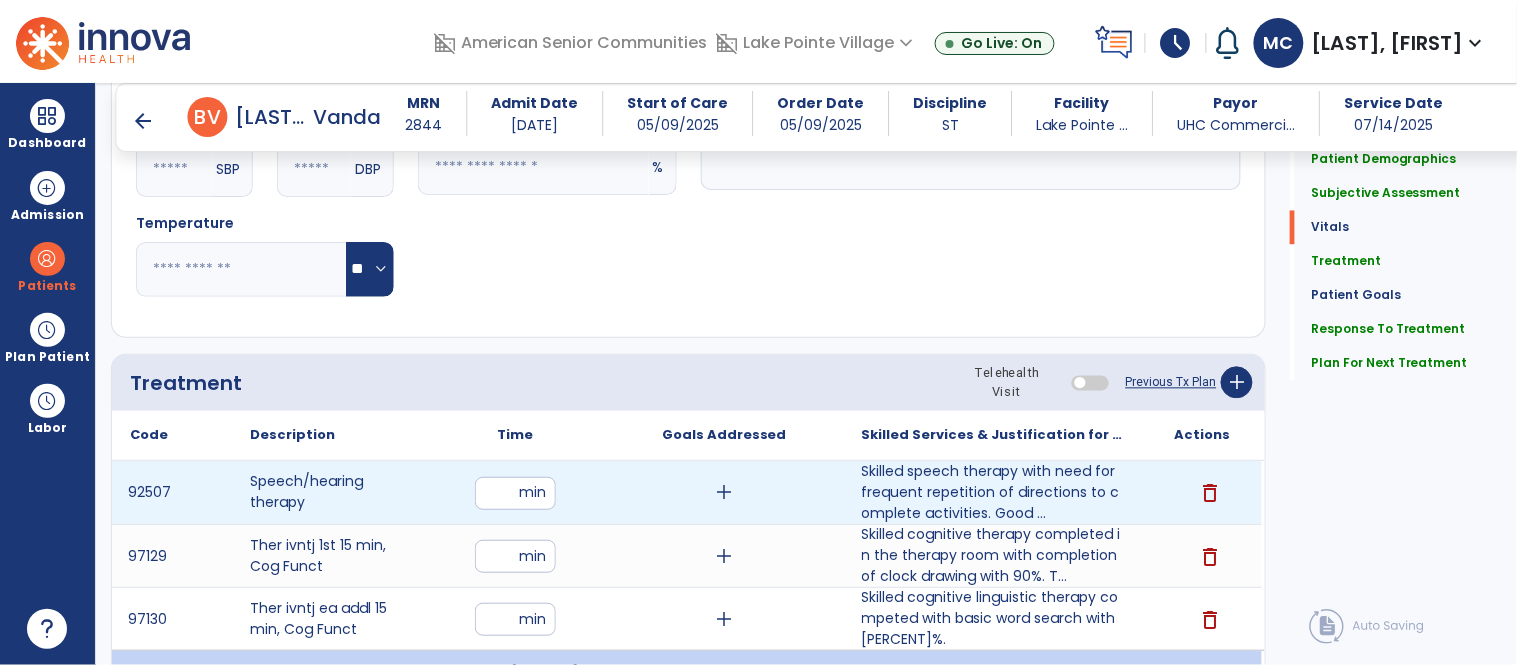 click on "**" at bounding box center [515, 493] 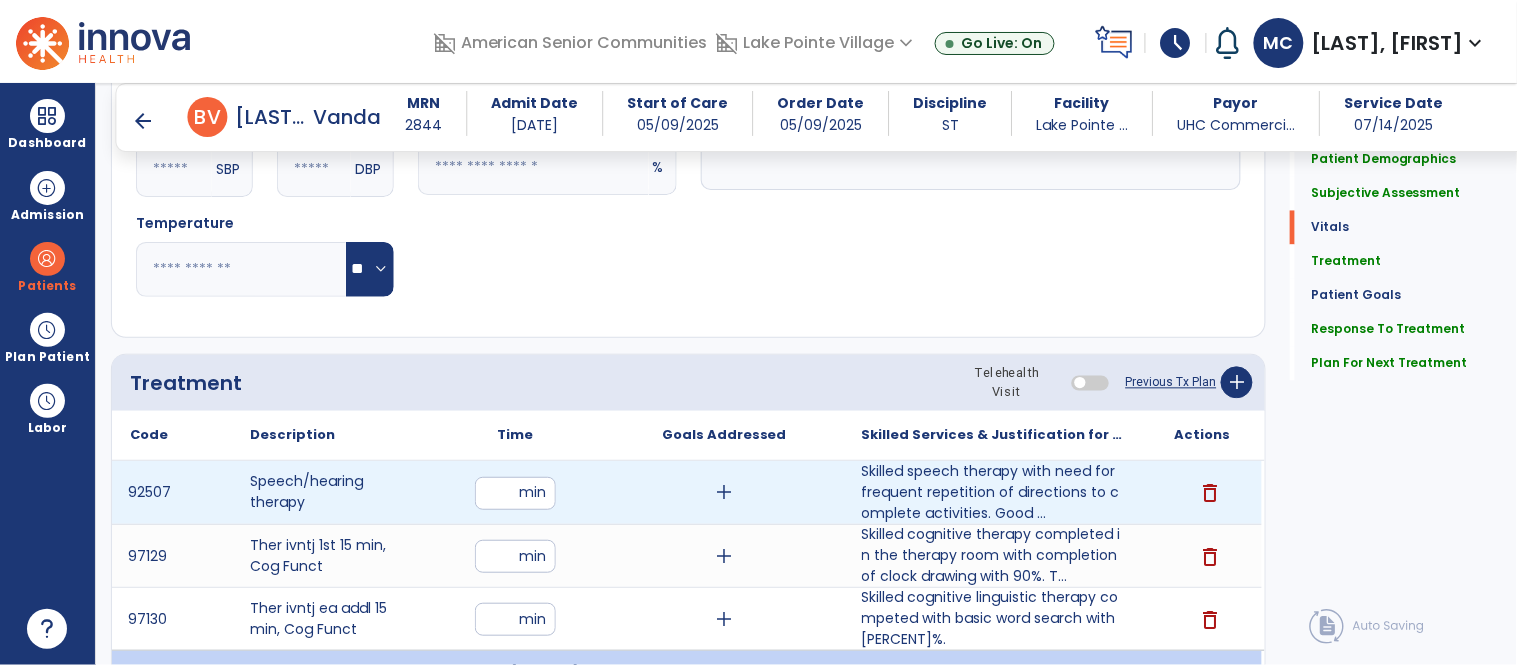 type on "*" 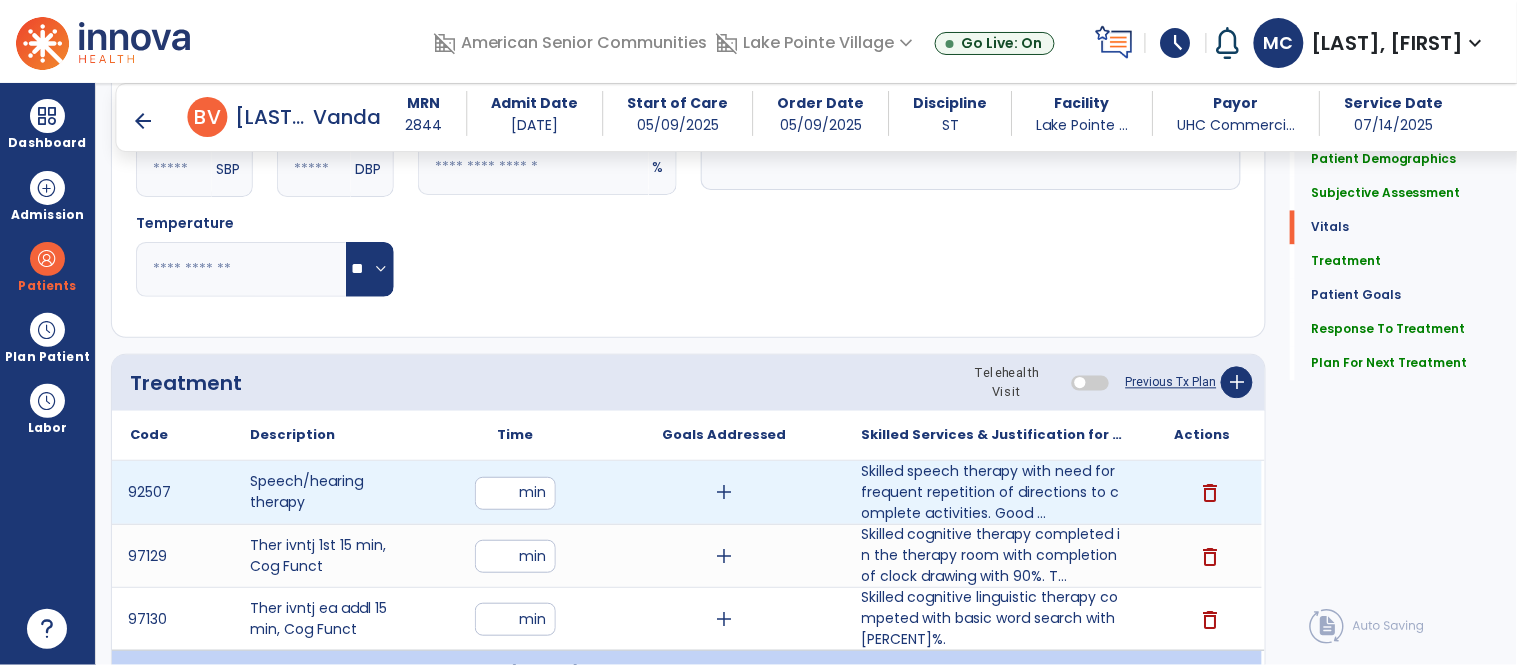 type on "**" 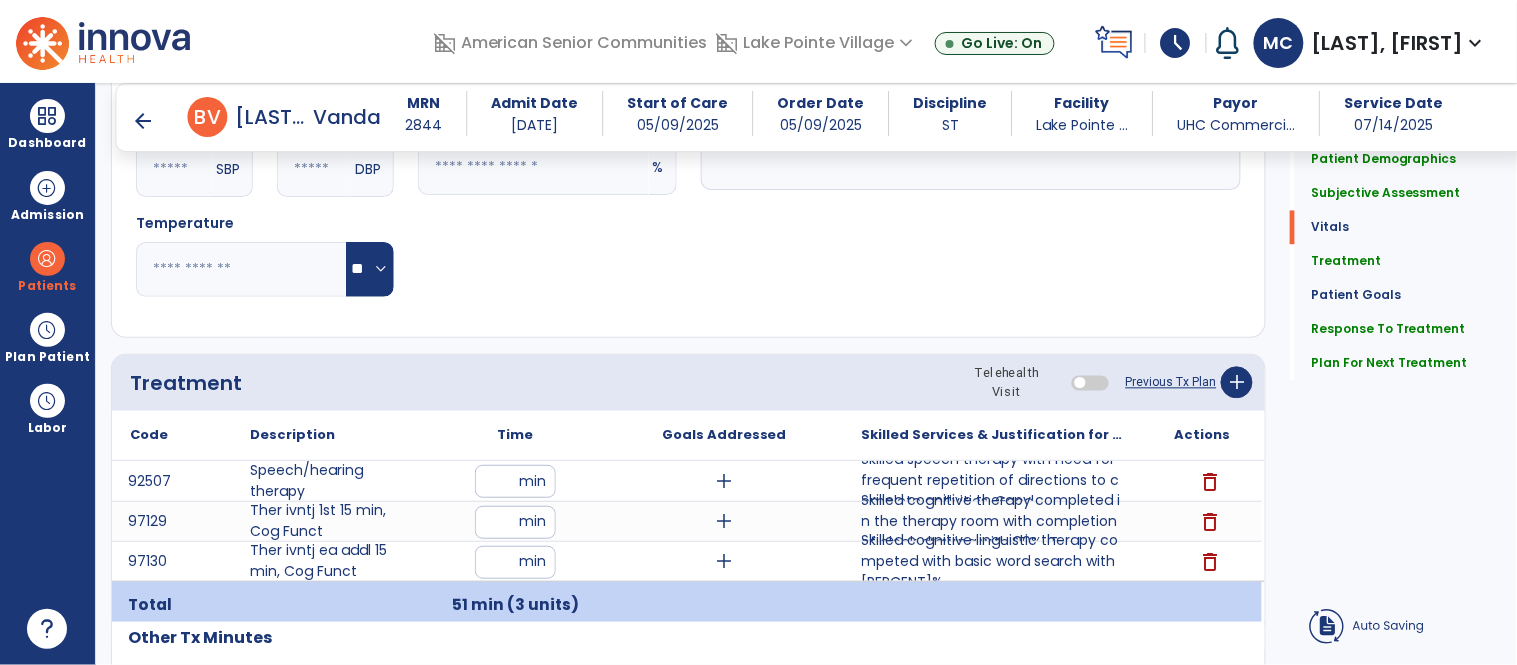 click on "Treatment Telehealth Visit  Previous Tx Plan   add" 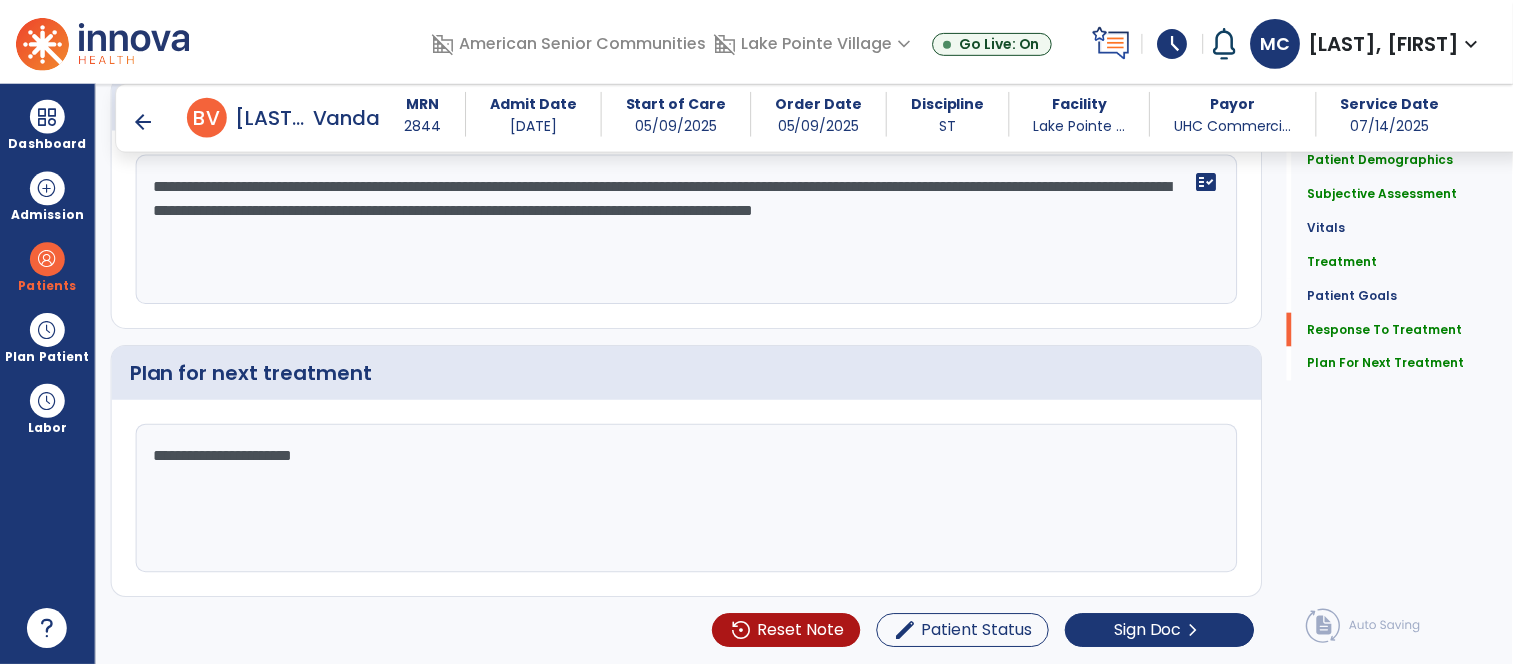 scroll, scrollTop: 3696, scrollLeft: 0, axis: vertical 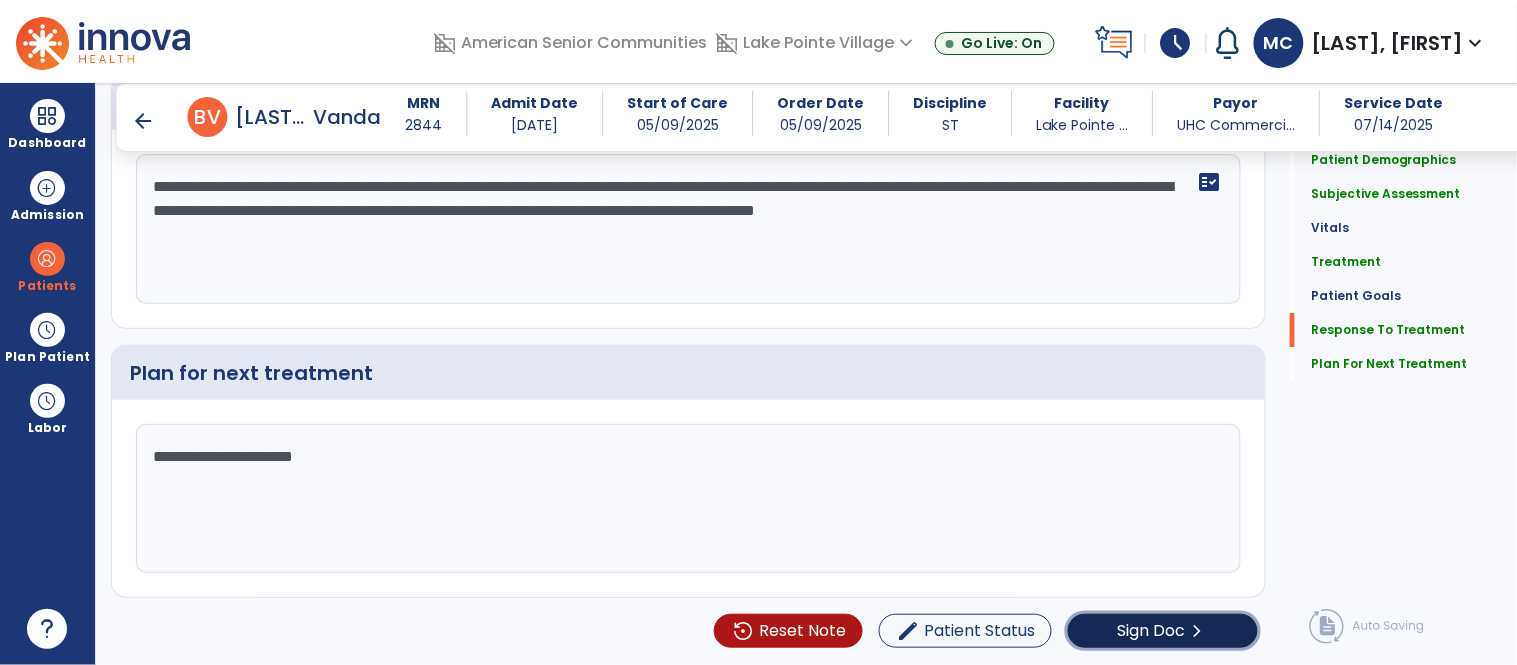 click on "Sign Doc  chevron_right" 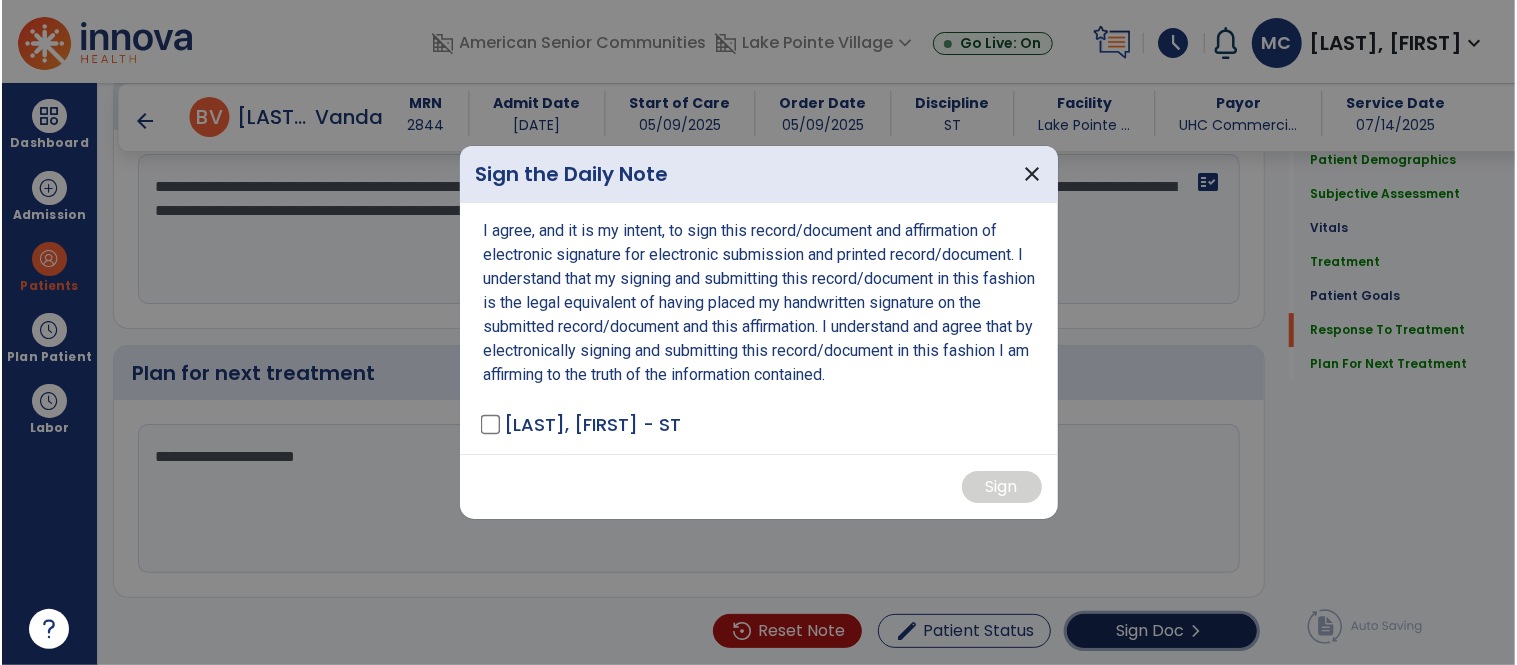 scroll, scrollTop: 3696, scrollLeft: 0, axis: vertical 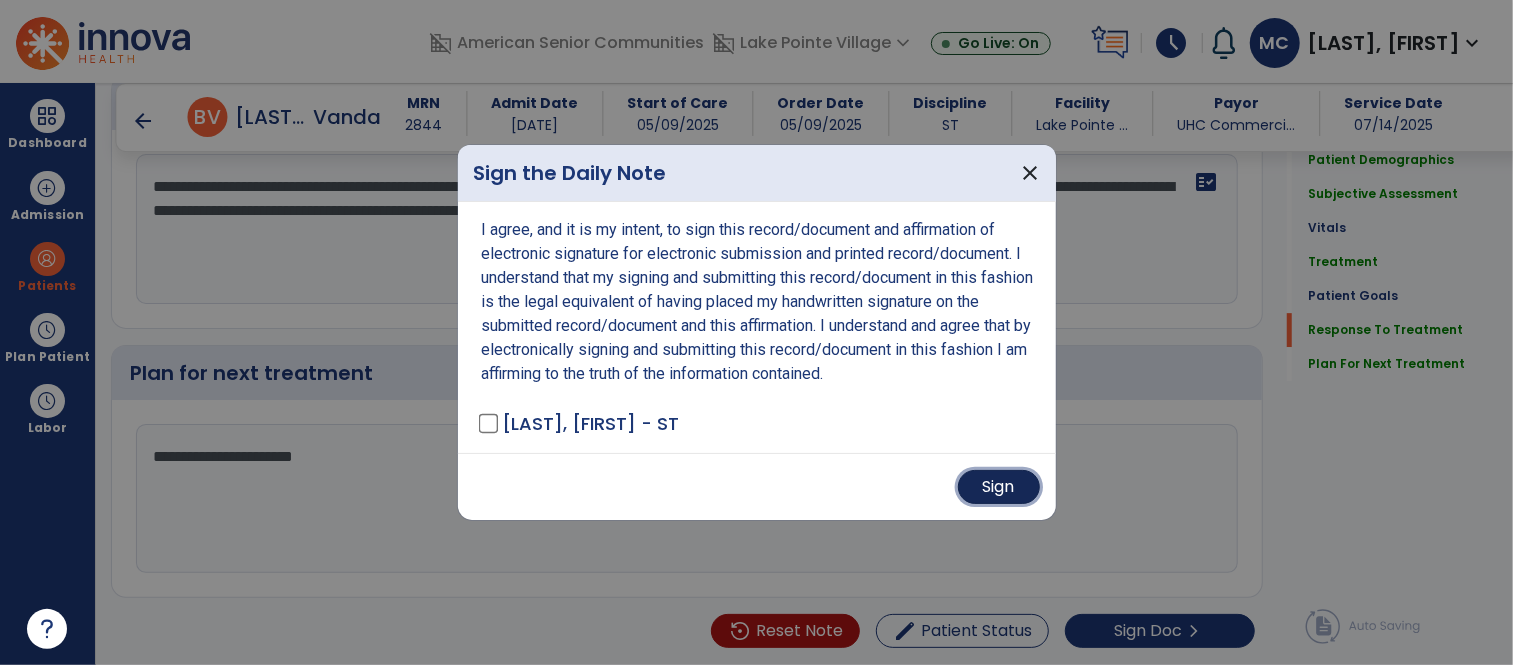 click on "Sign" at bounding box center [999, 487] 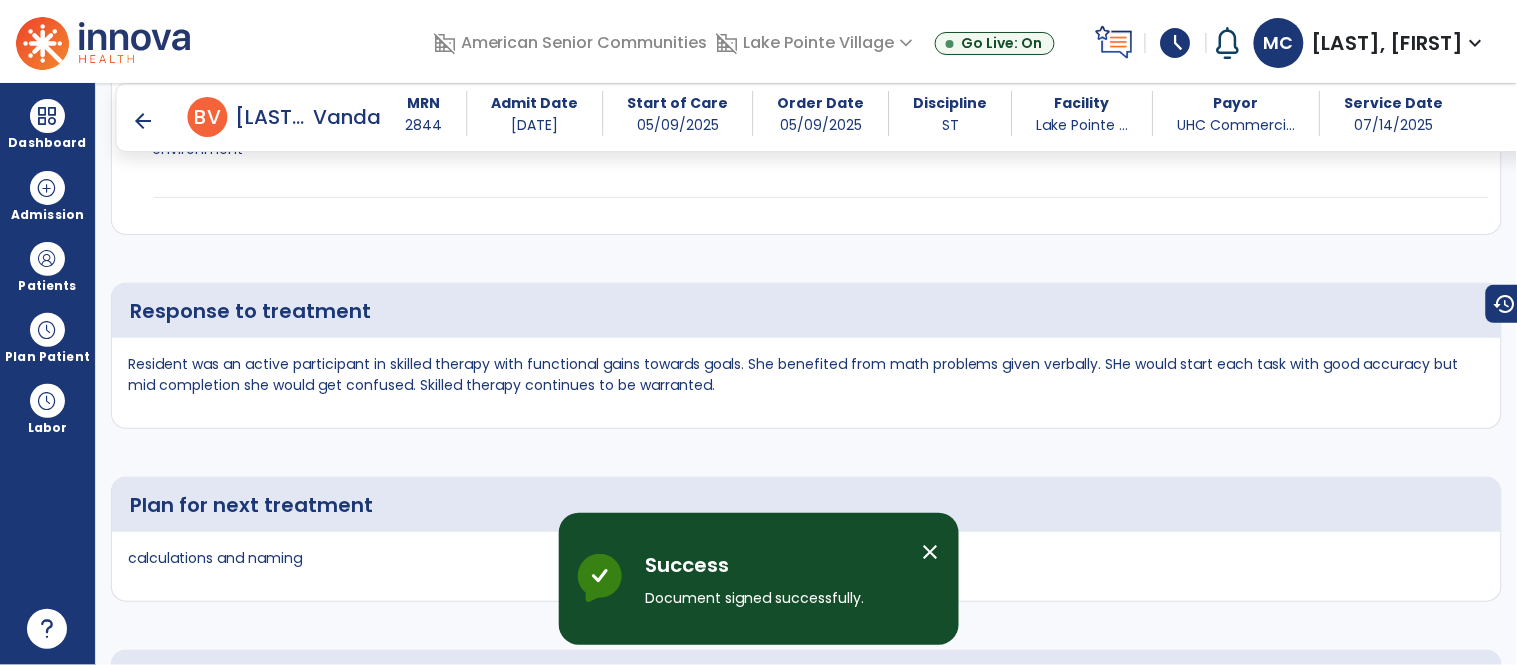 scroll, scrollTop: 5614, scrollLeft: 0, axis: vertical 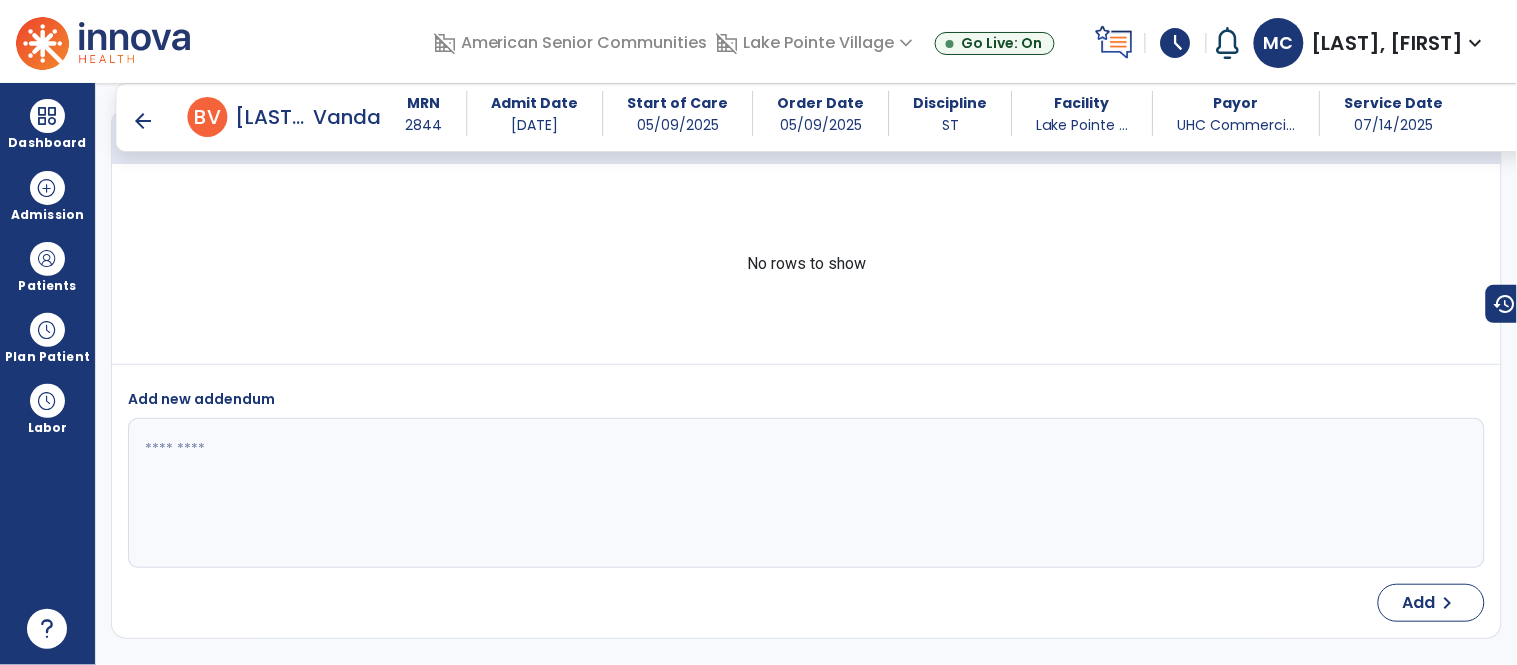 click on "arrow_back" at bounding box center [144, 121] 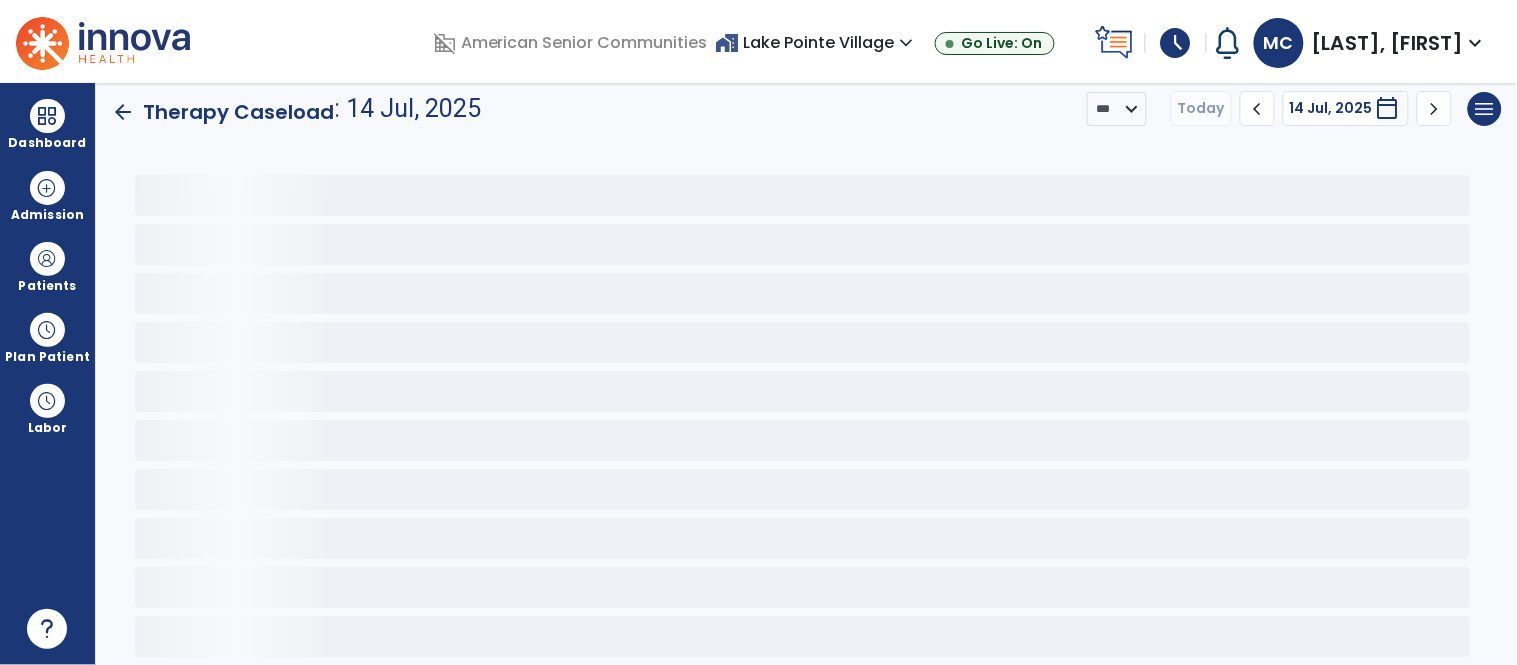 scroll, scrollTop: 15, scrollLeft: 0, axis: vertical 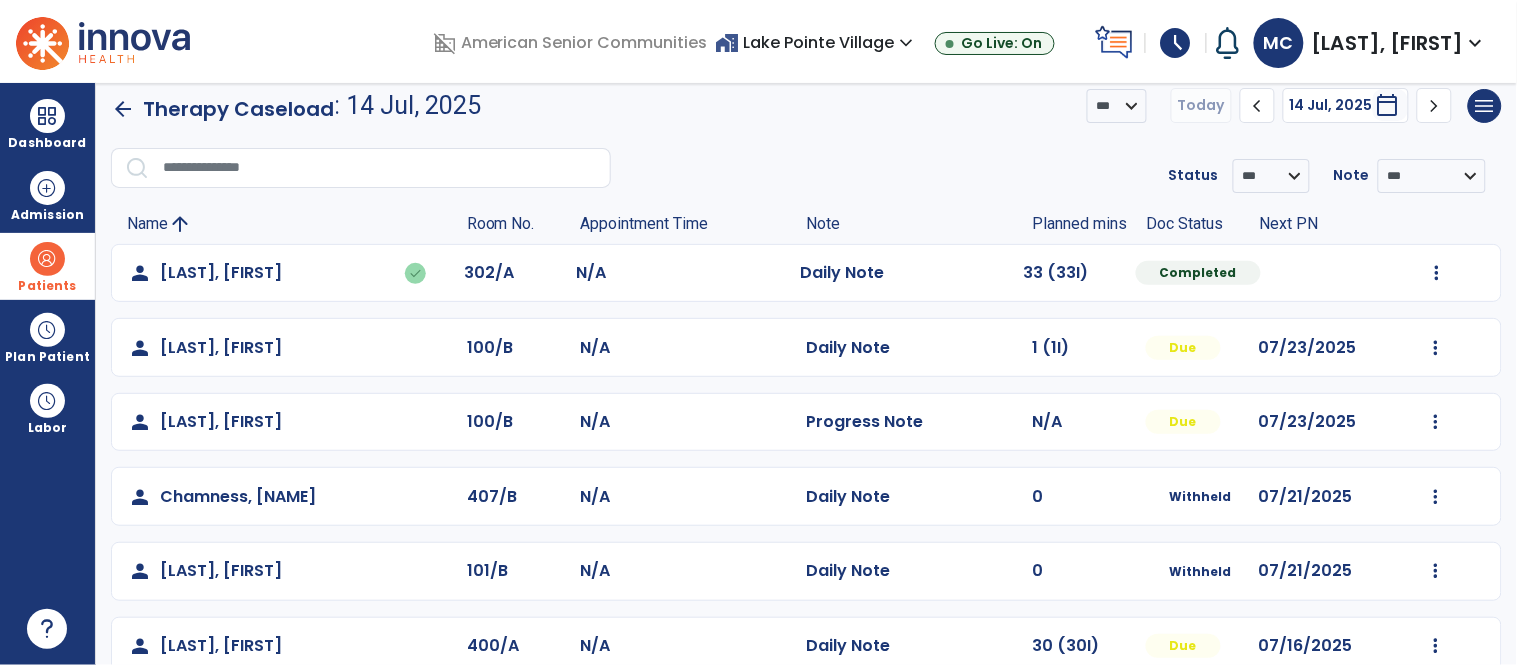click on "Patients" at bounding box center [47, 286] 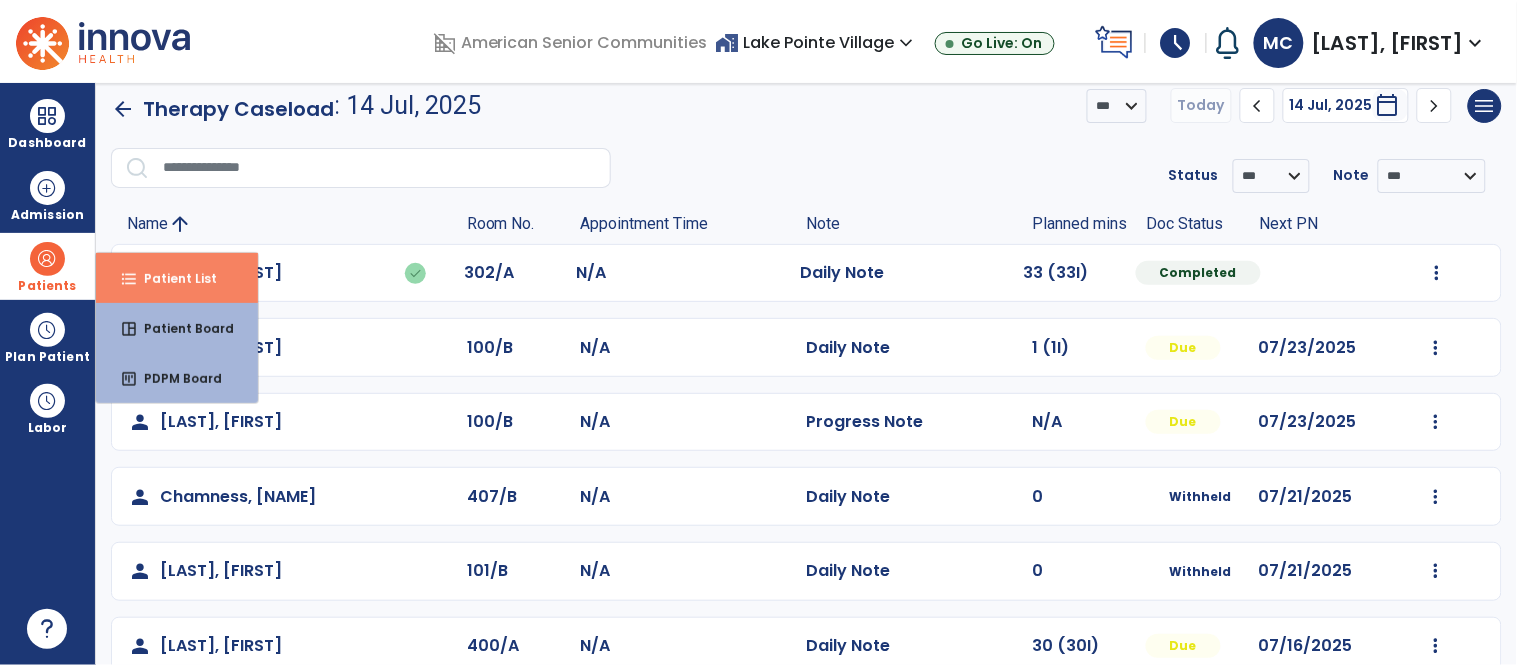 click on "format_list_bulleted  Patient List" at bounding box center (177, 278) 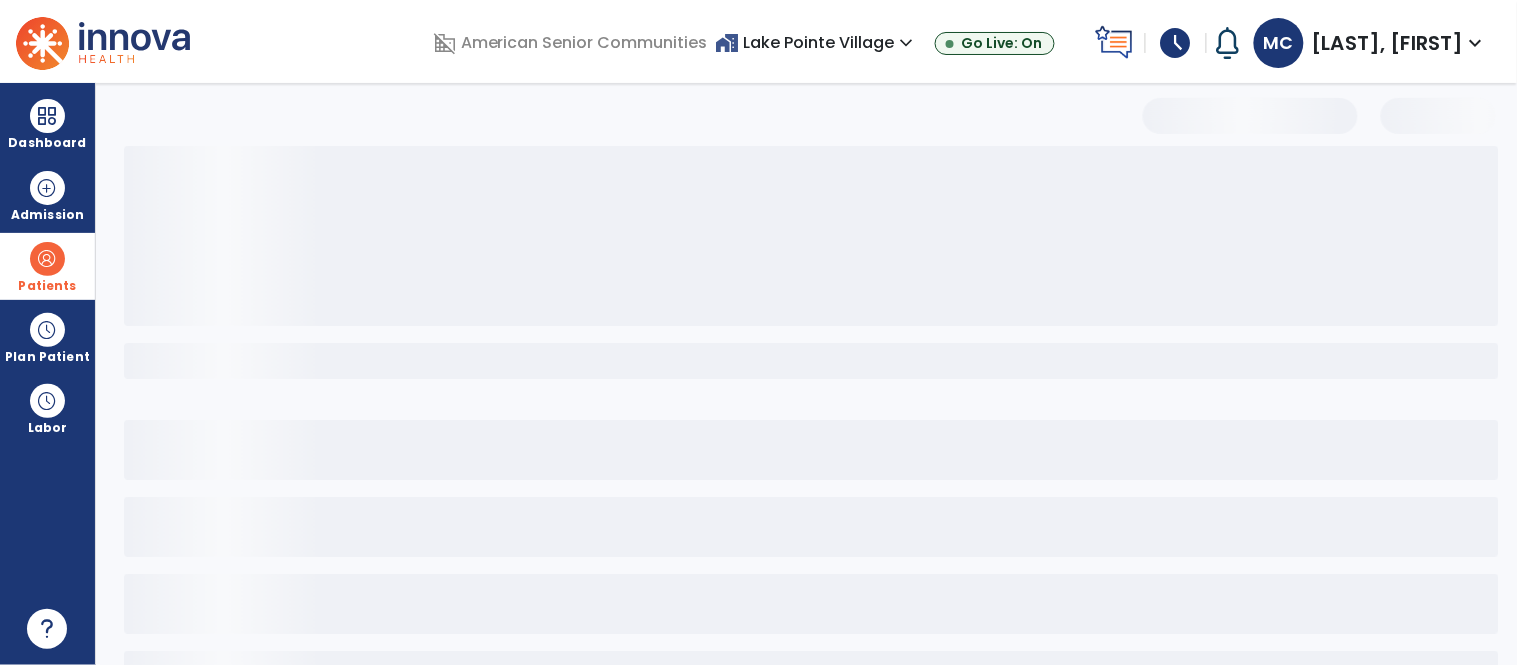 select on "***" 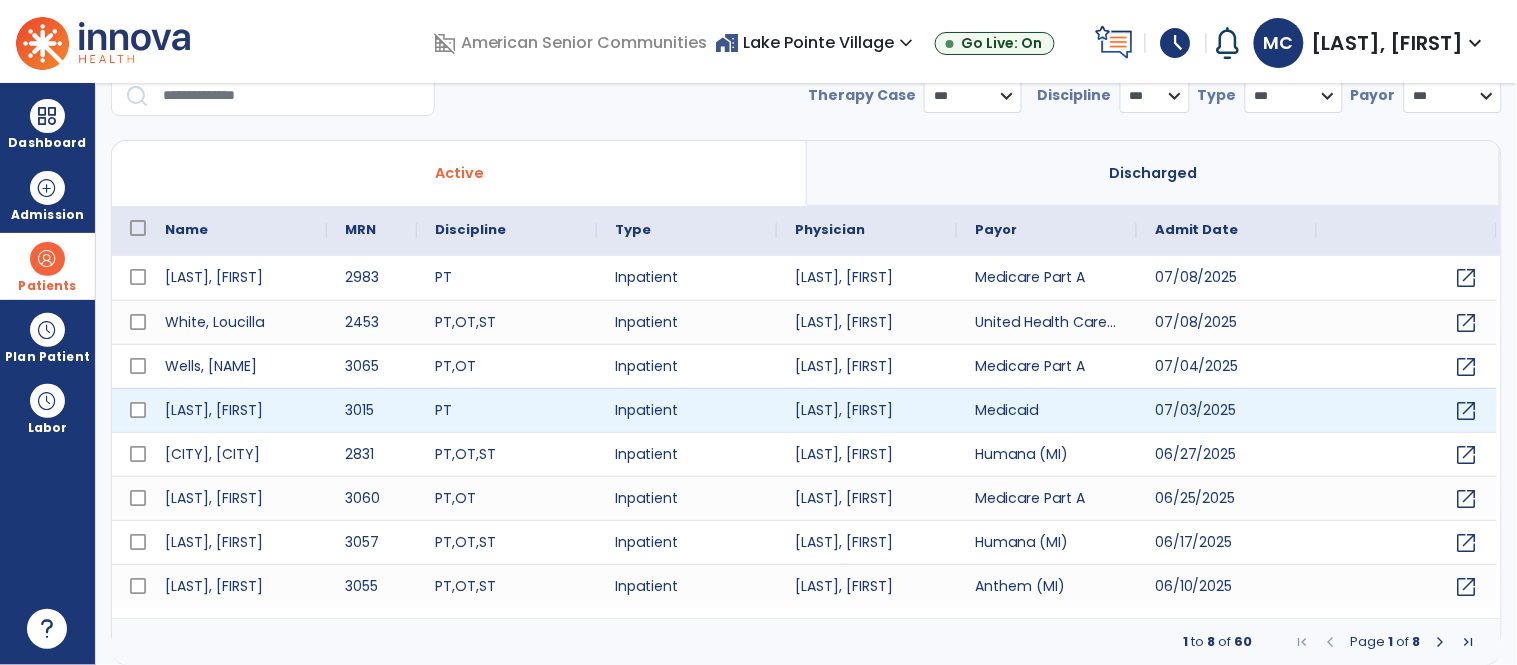 scroll, scrollTop: 0, scrollLeft: 0, axis: both 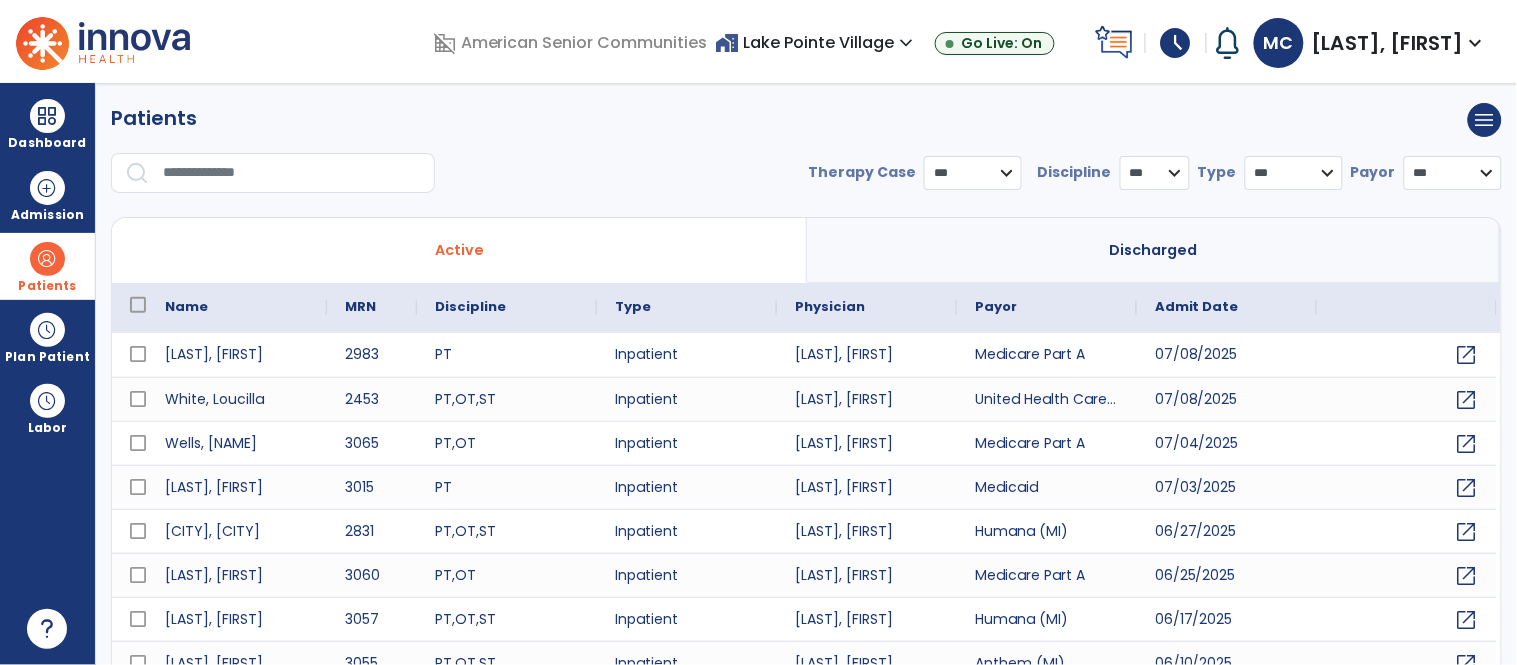 click at bounding box center (292, 173) 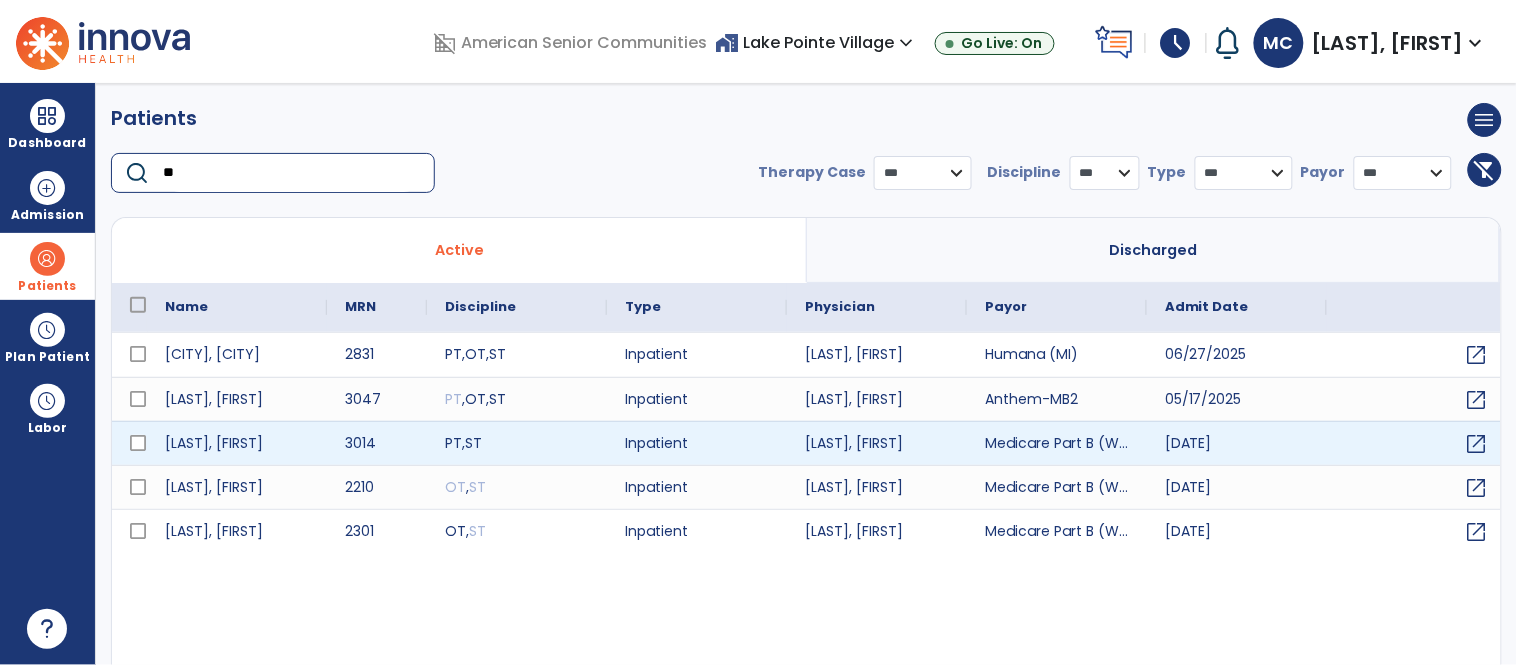 type on "**" 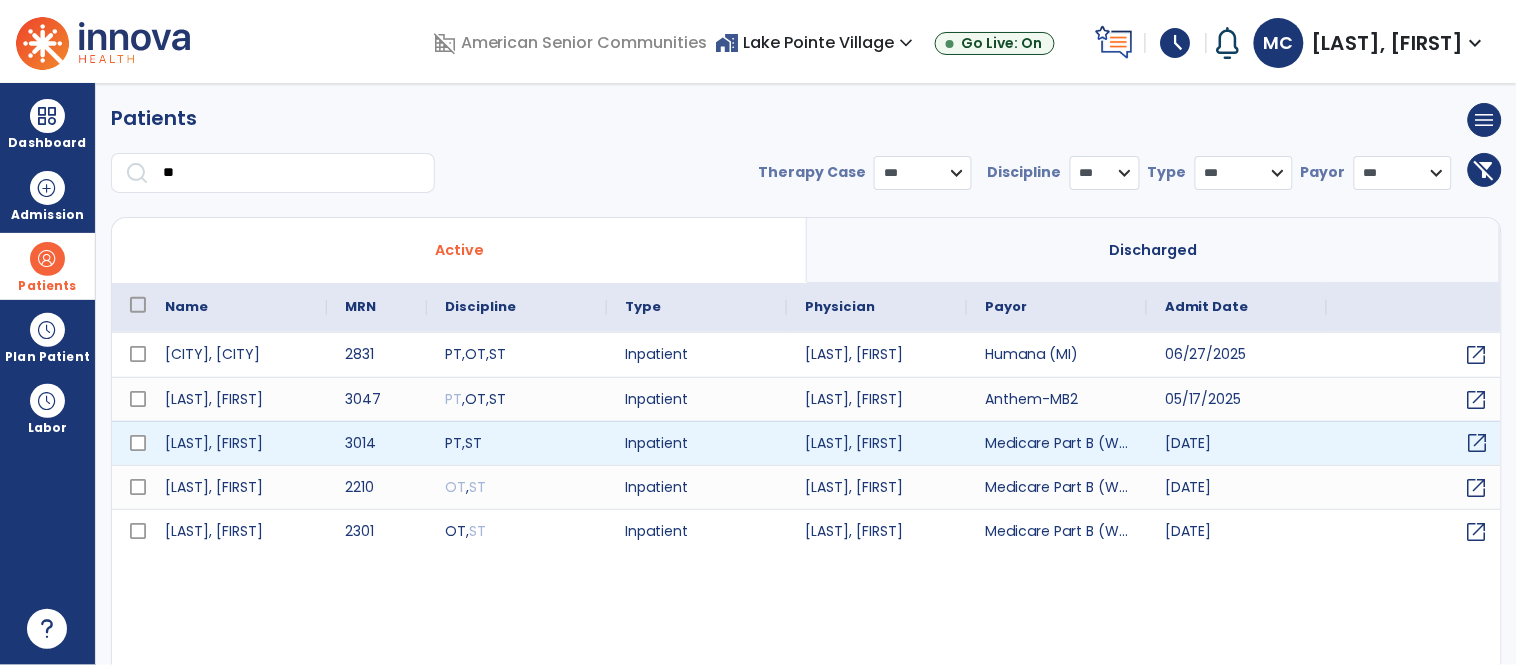 click on "open_in_new" at bounding box center (1478, 443) 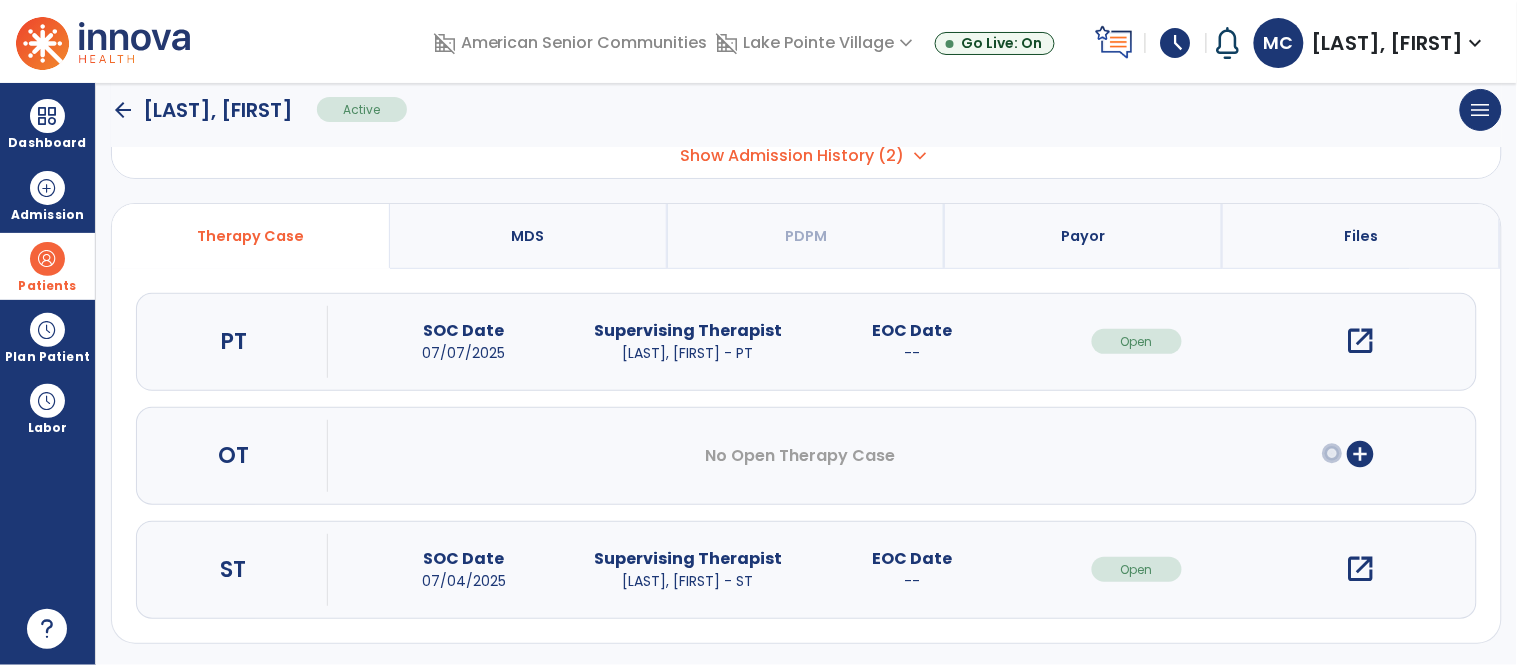 scroll, scrollTop: 141, scrollLeft: 0, axis: vertical 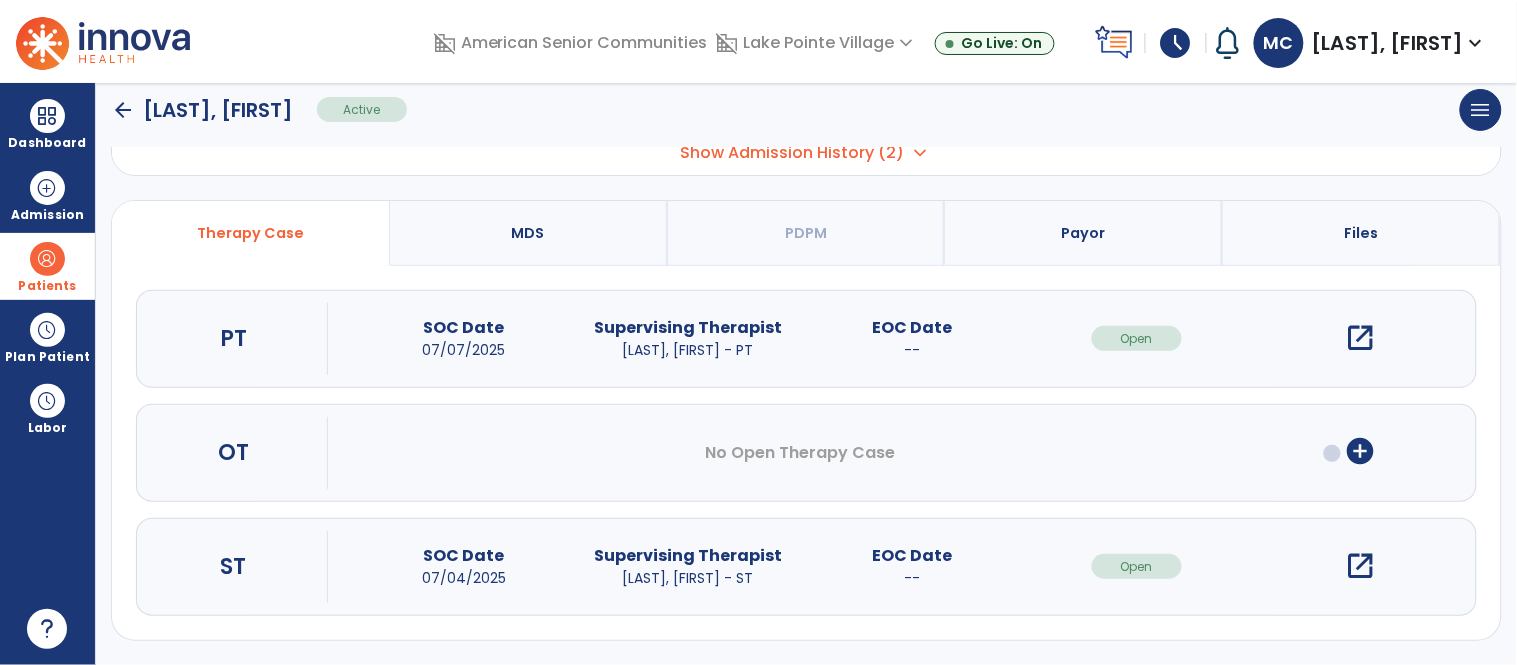 click on "open_in_new" at bounding box center [1361, 566] 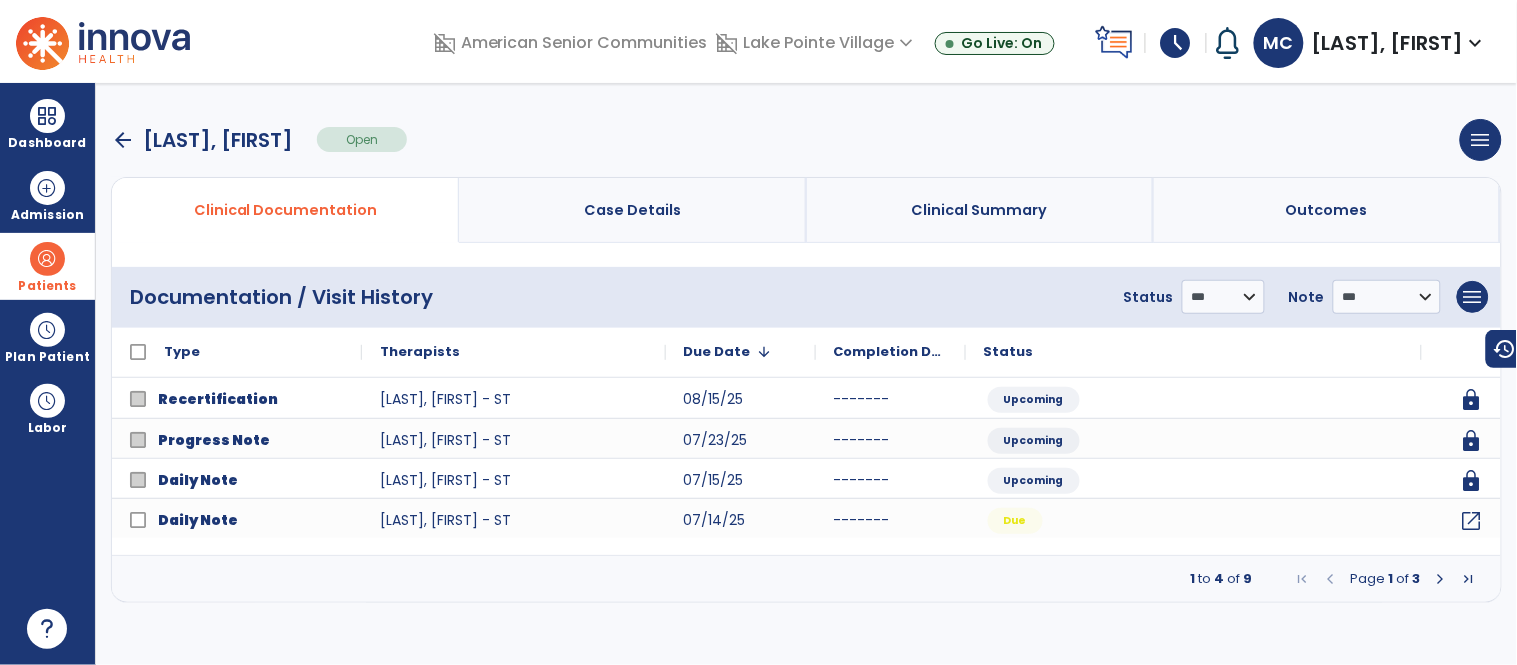 scroll, scrollTop: 0, scrollLeft: 0, axis: both 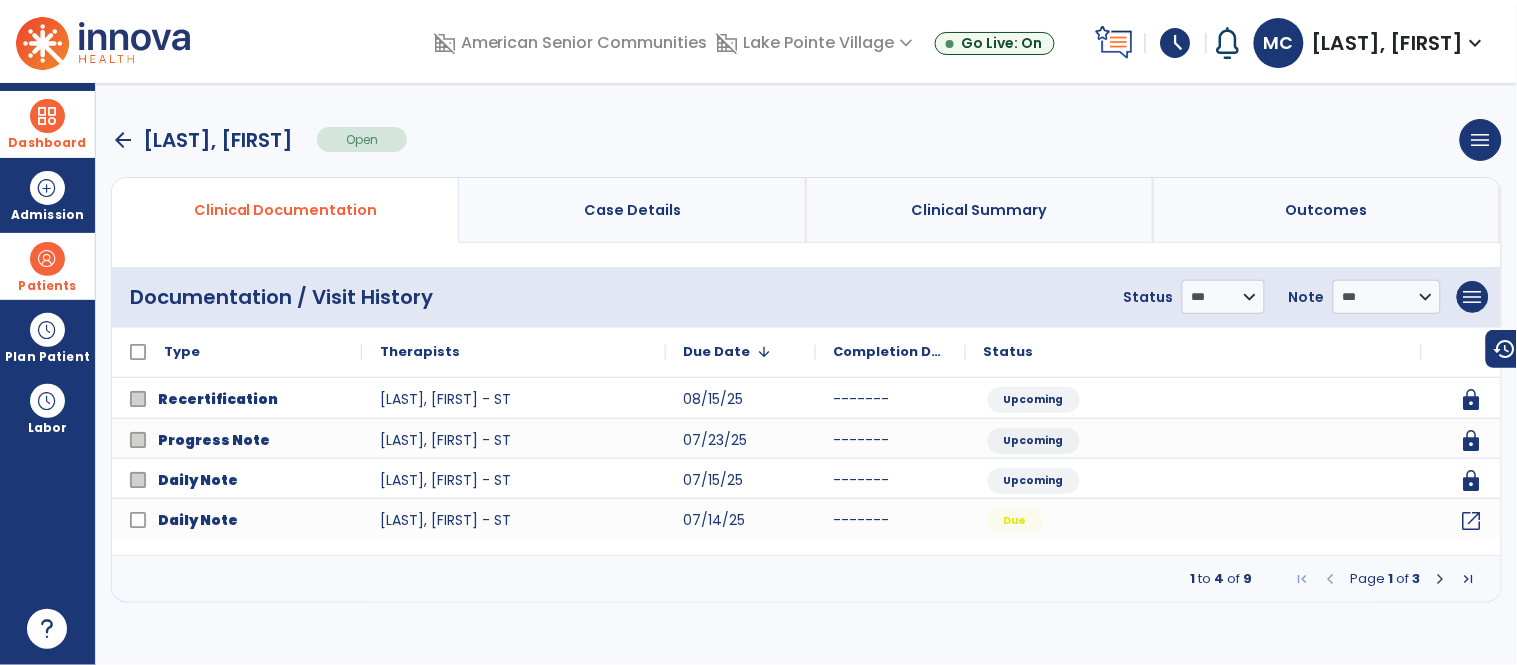 click on "Dashboard" at bounding box center (47, 124) 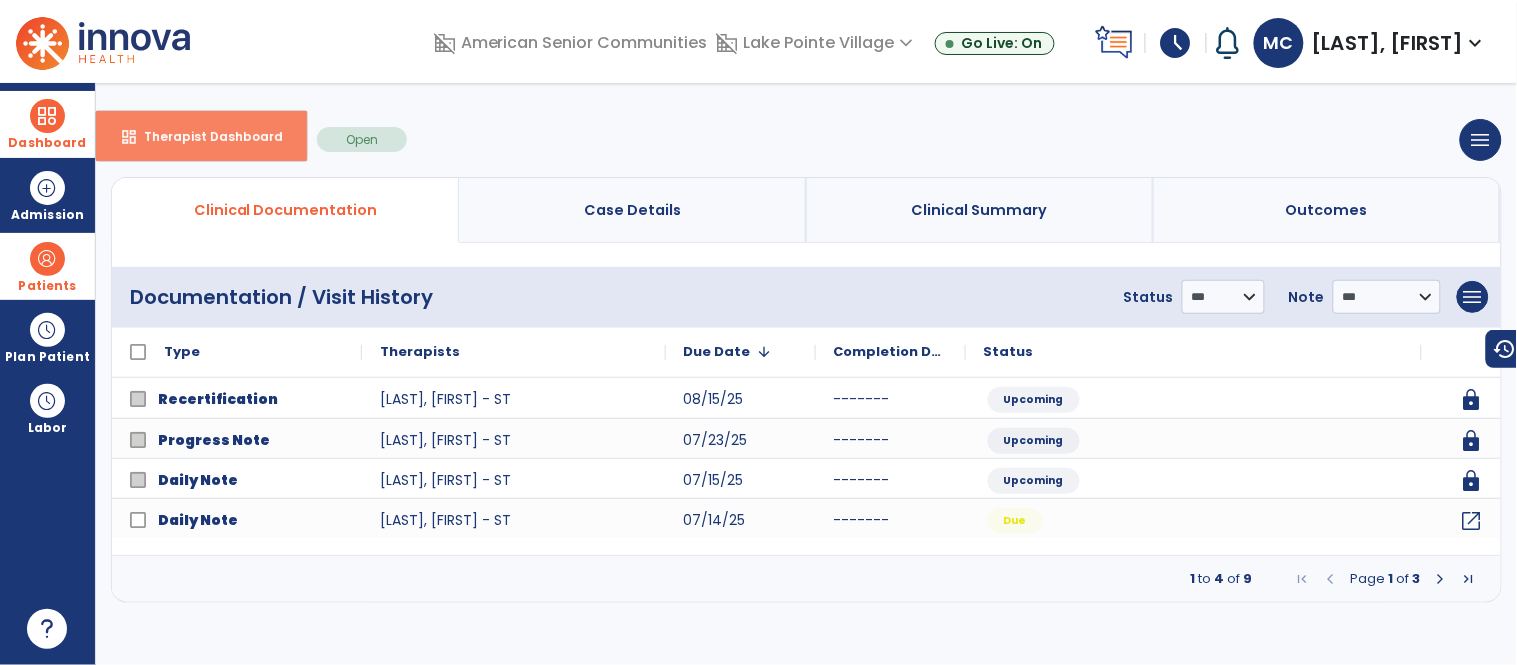 click on "Therapist Dashboard" at bounding box center (205, 136) 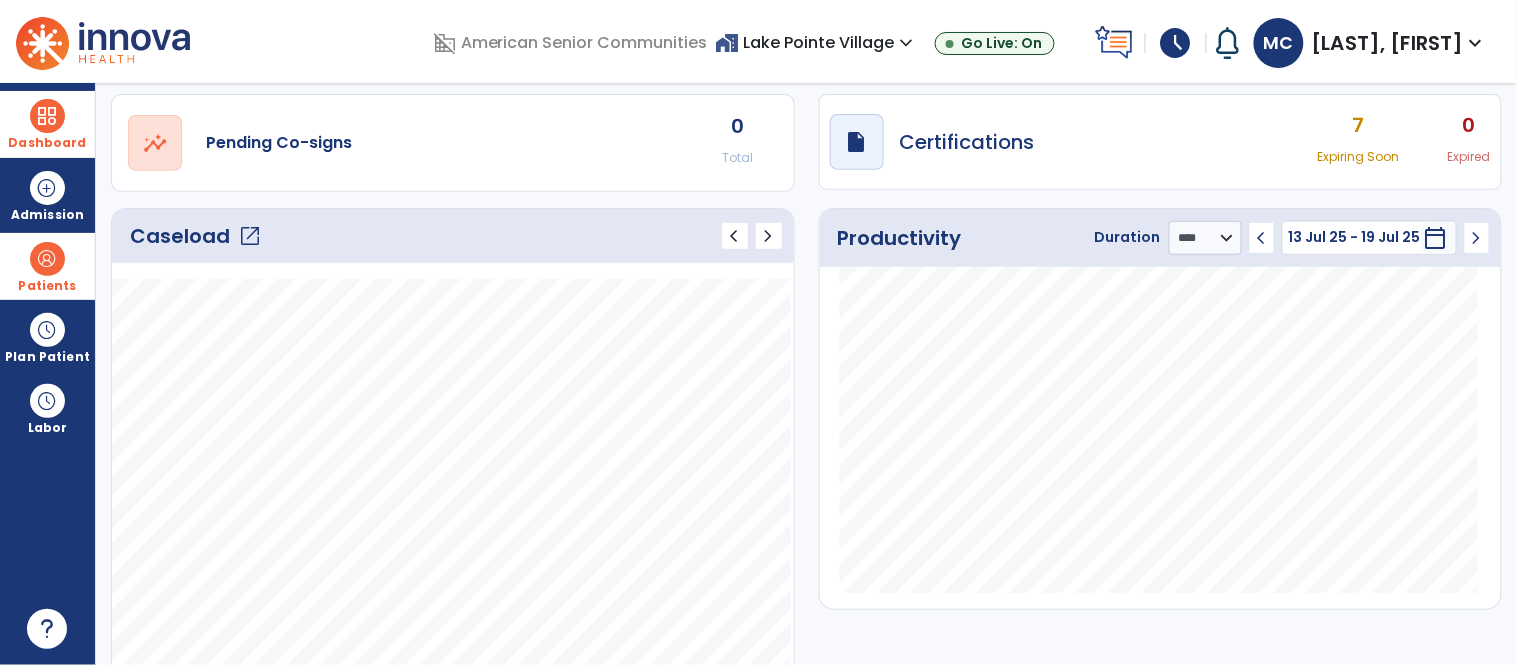 scroll, scrollTop: 180, scrollLeft: 0, axis: vertical 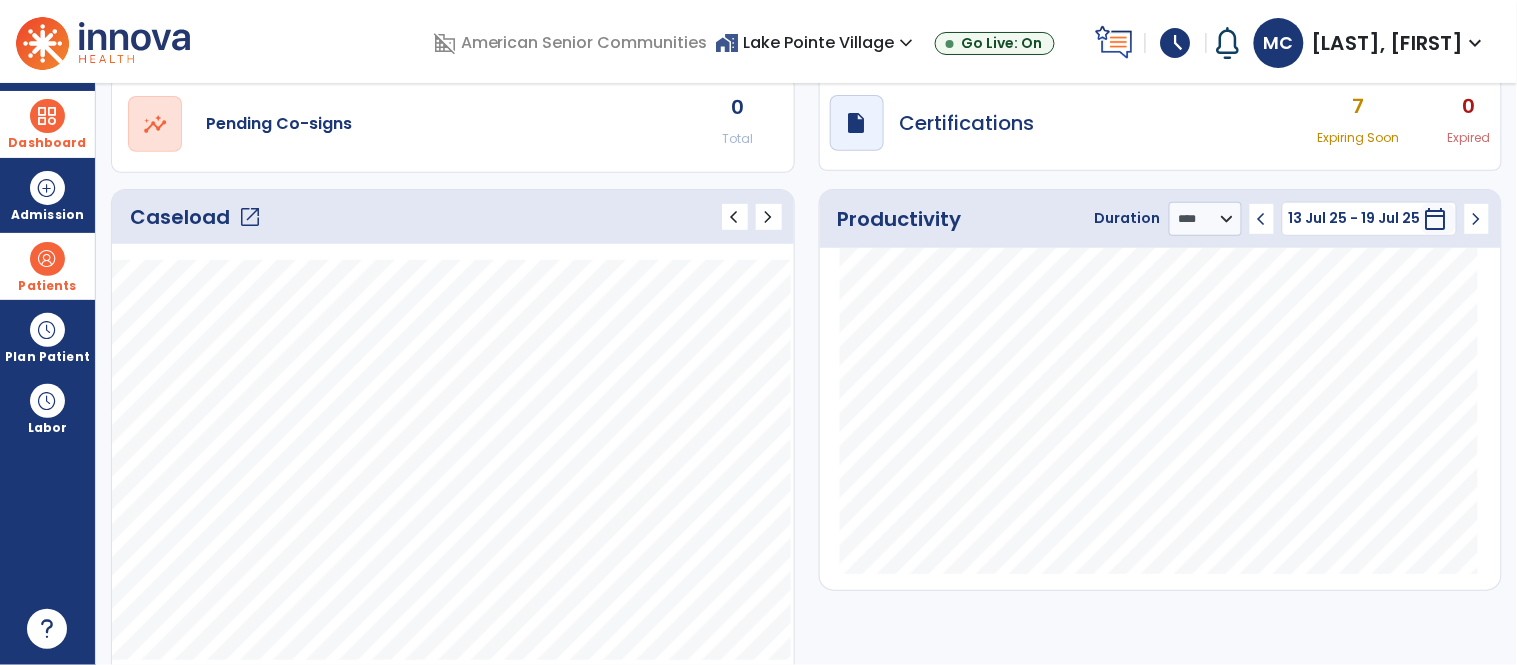 click on "open_in_new" 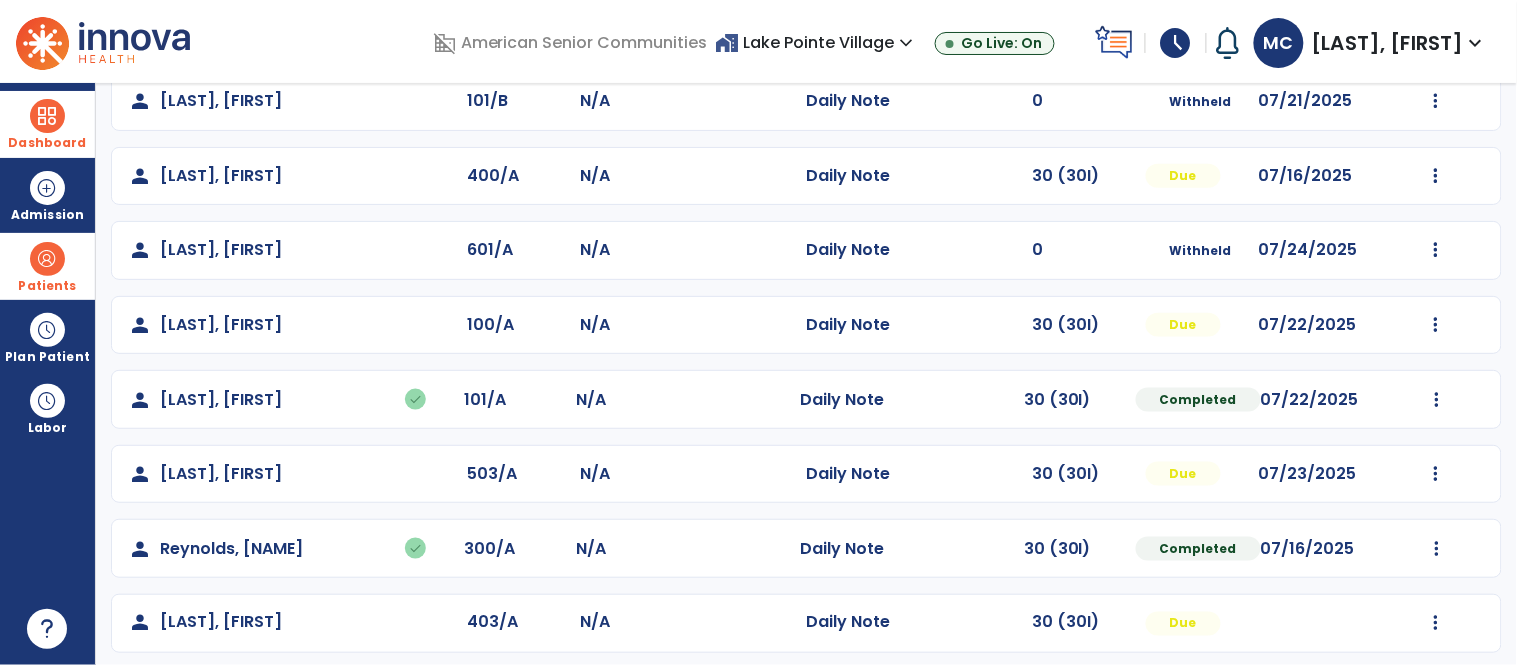 scroll, scrollTop: 495, scrollLeft: 0, axis: vertical 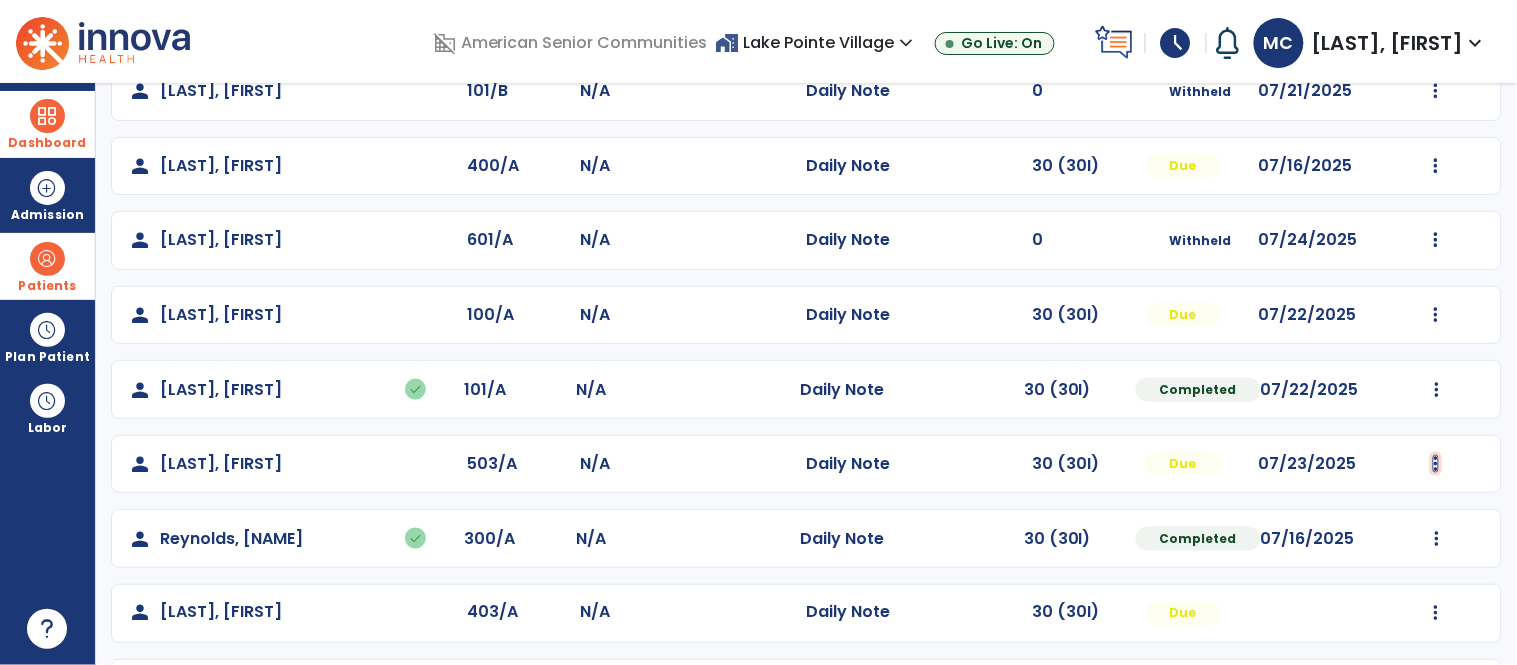 click at bounding box center [1437, -207] 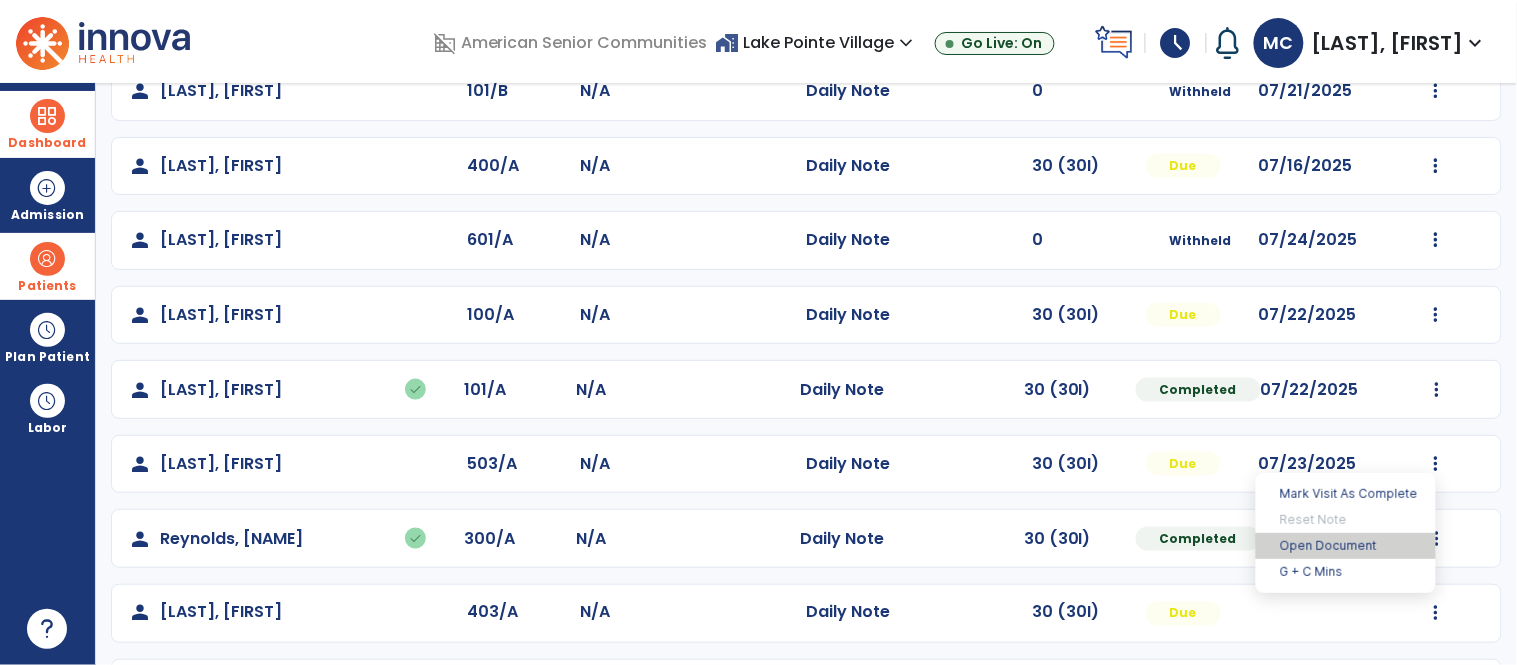 click on "Open Document" at bounding box center (1346, 546) 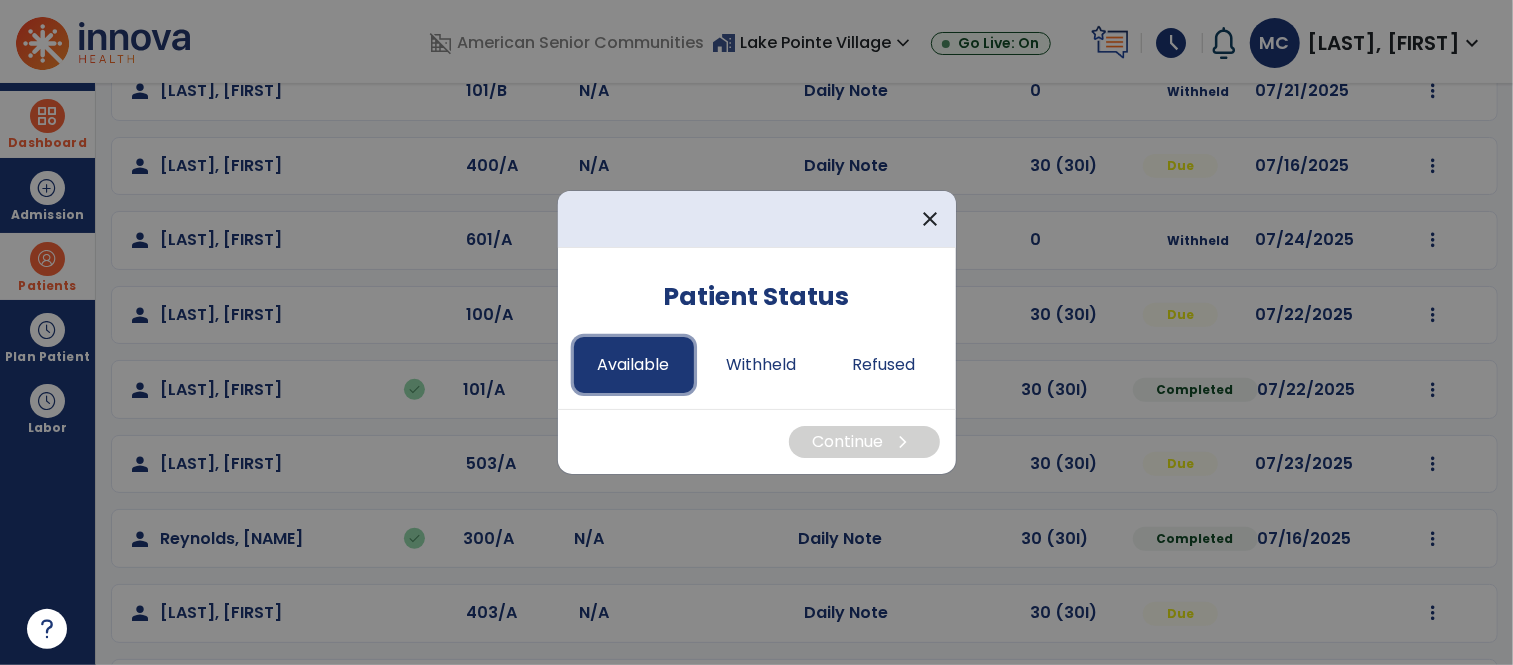drag, startPoint x: 640, startPoint y: 368, endPoint x: 660, endPoint y: 361, distance: 21.189621 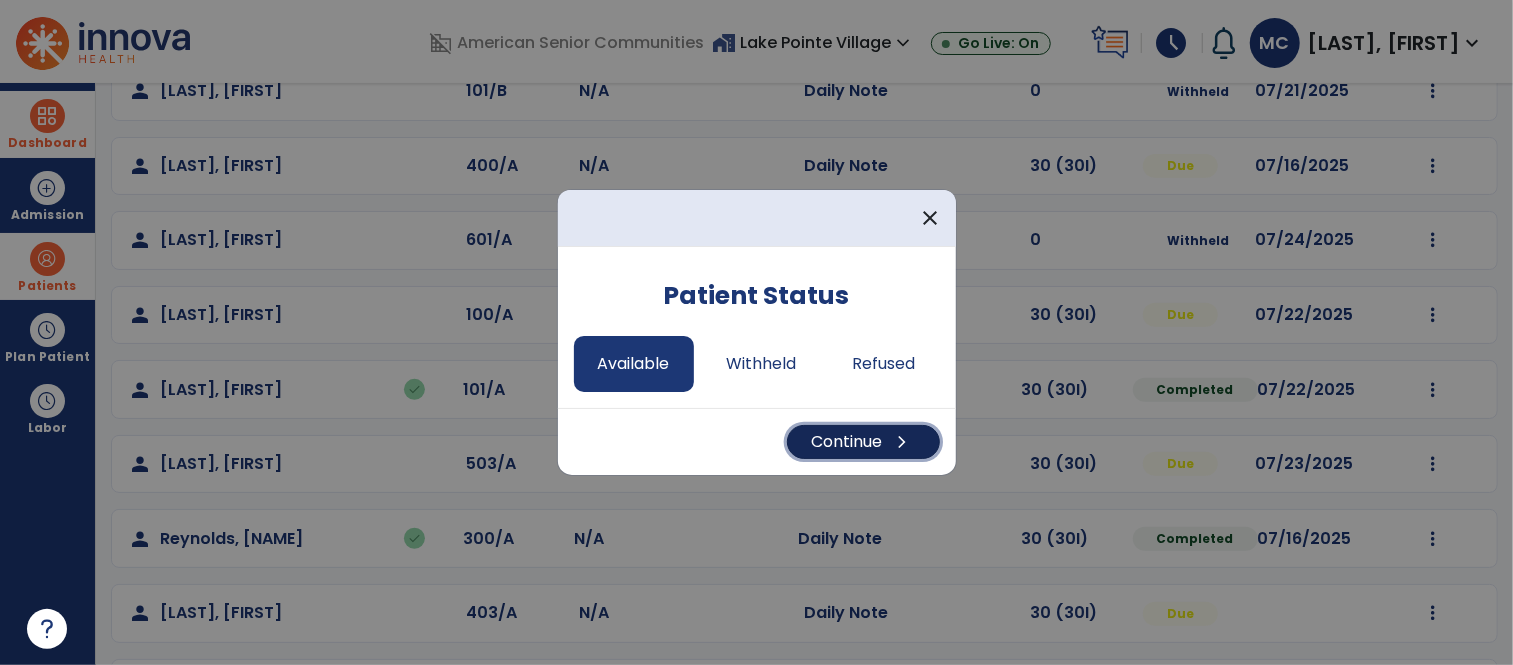 click on "Continue   chevron_right" at bounding box center (863, 442) 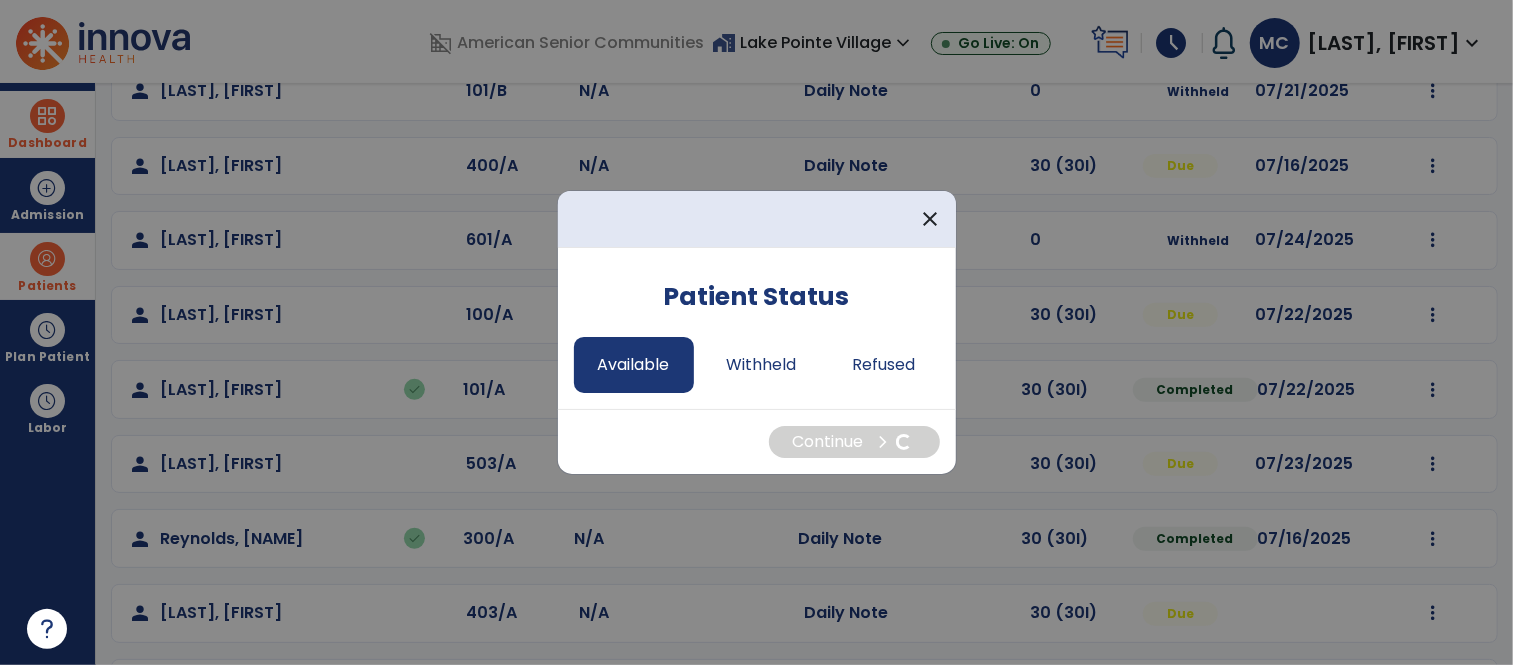 select on "*" 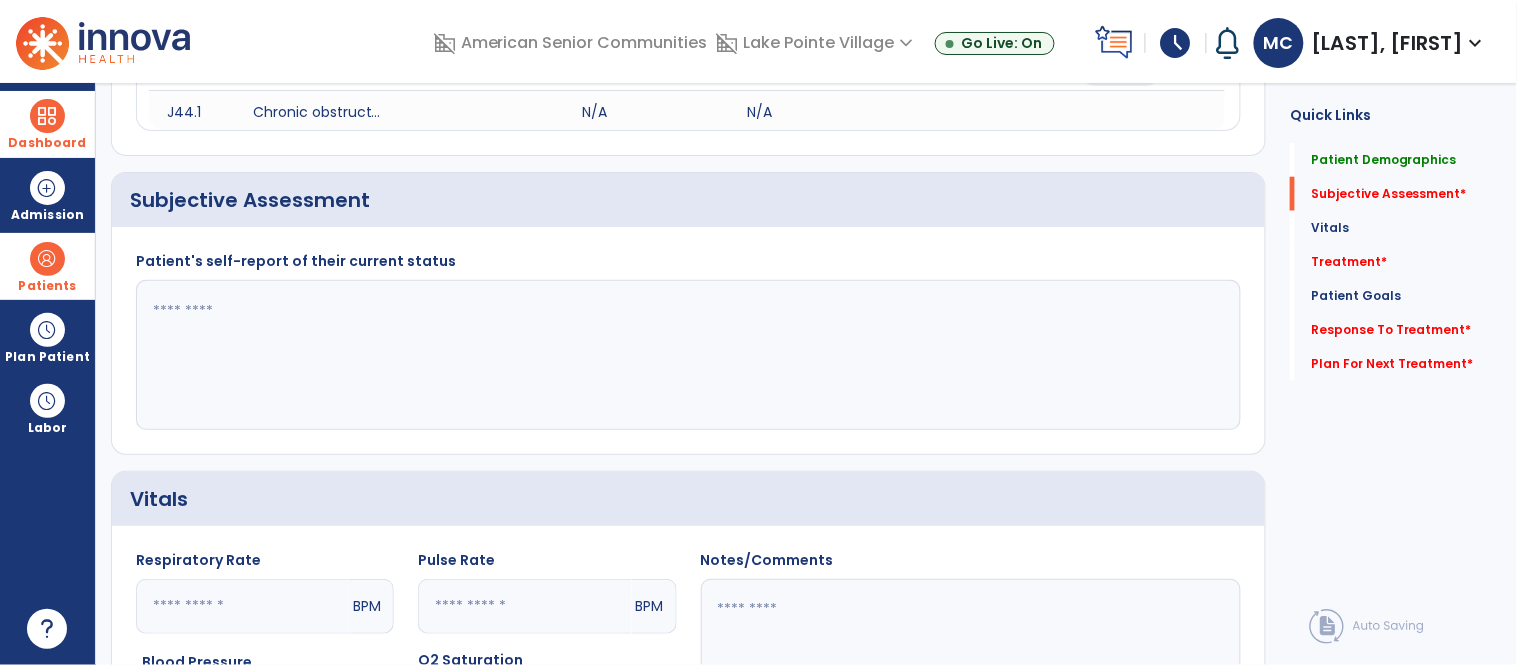 click 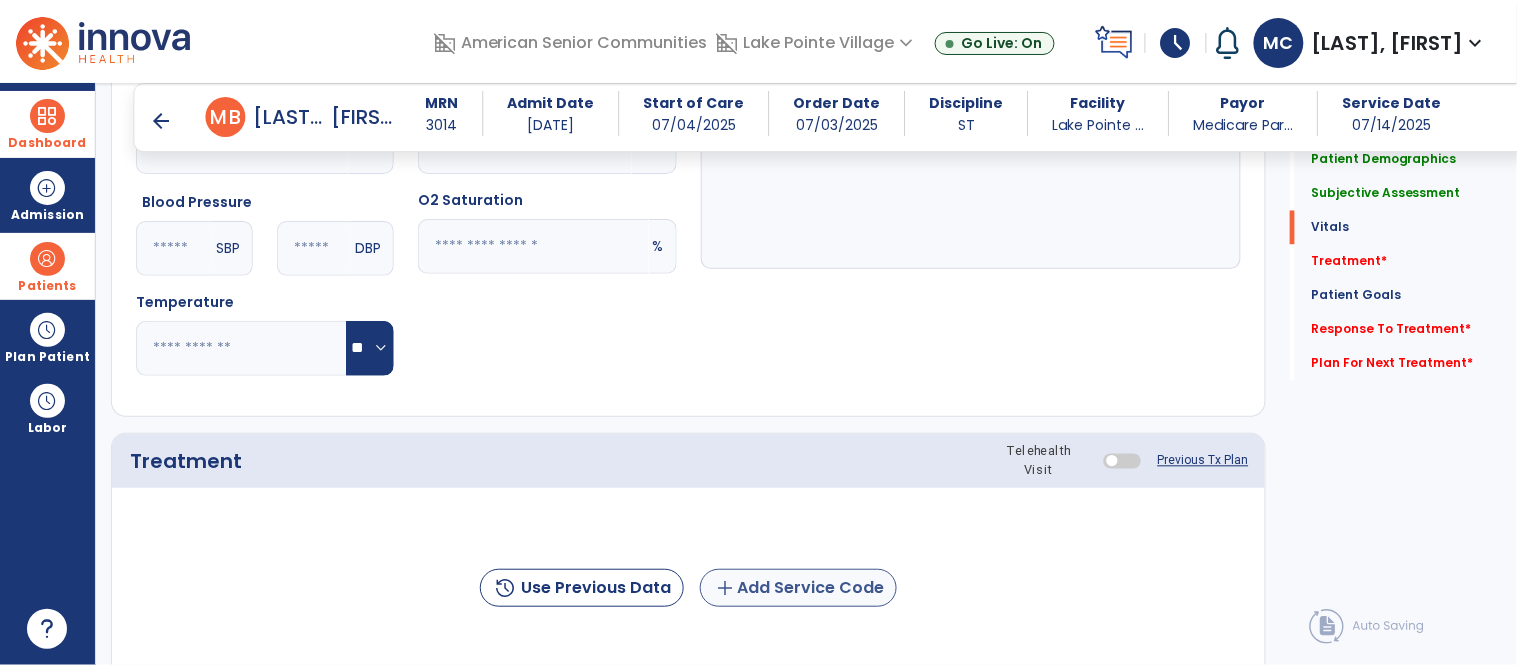type on "**********" 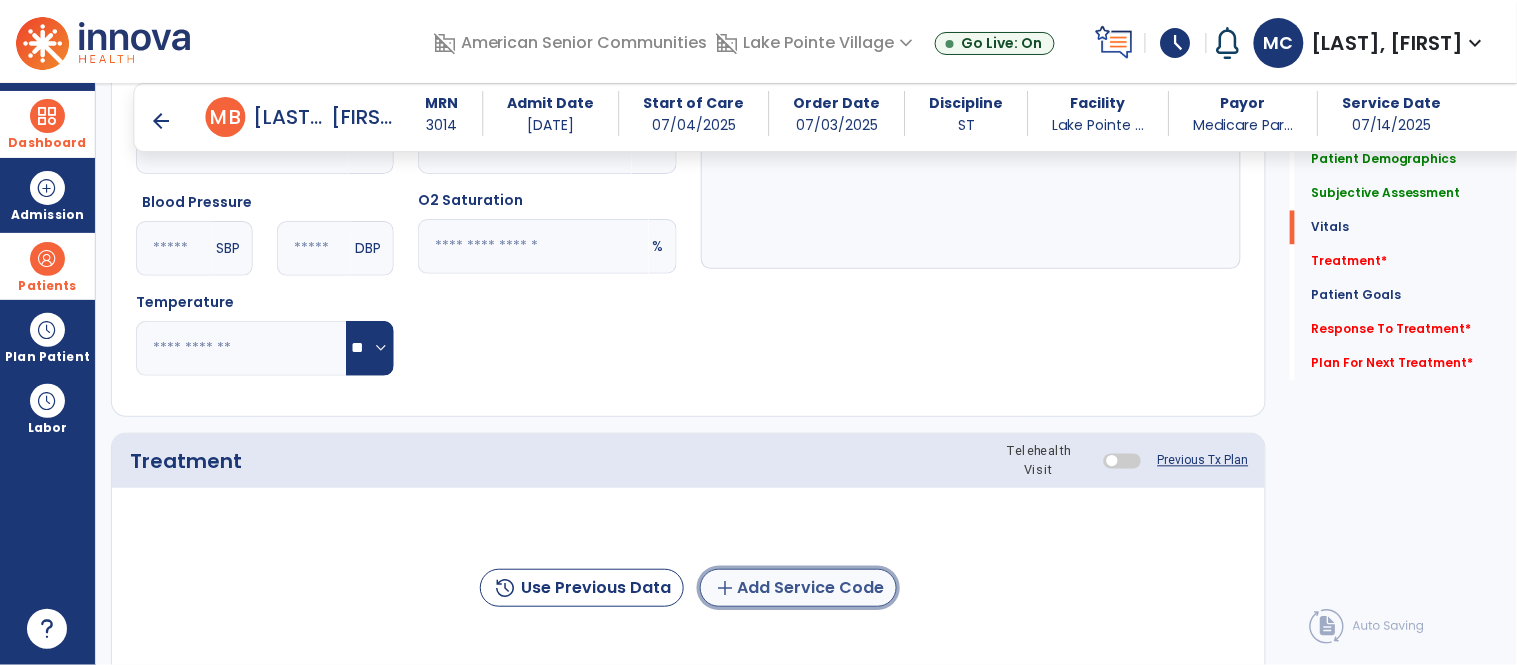 click on "add  Add Service Code" 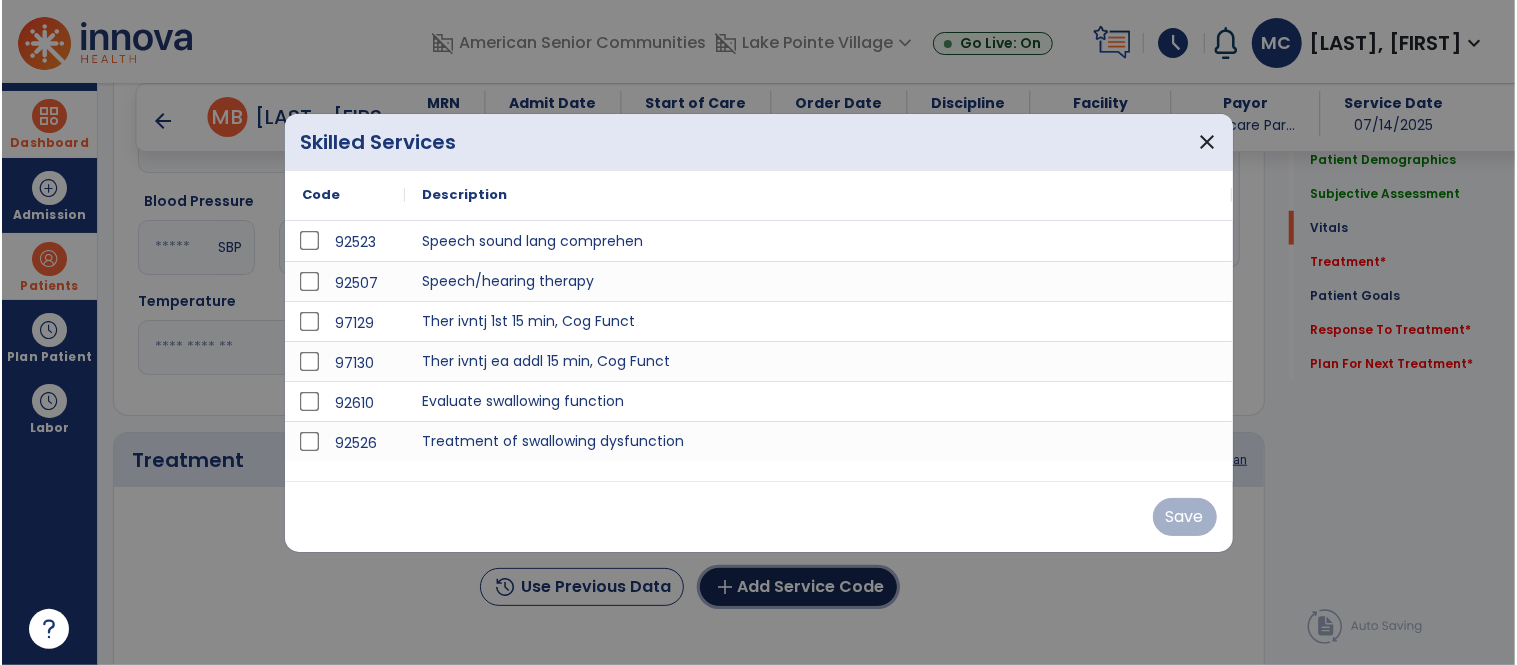 scroll, scrollTop: 936, scrollLeft: 0, axis: vertical 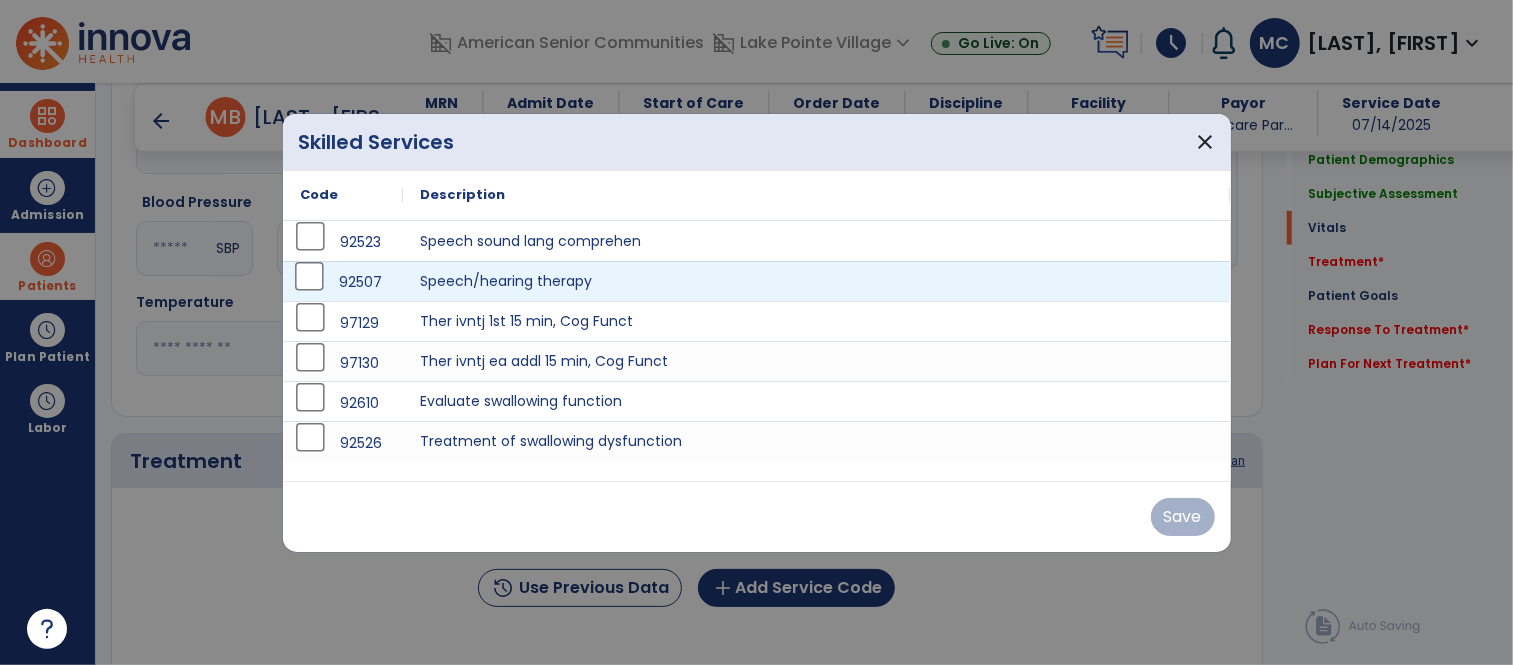 click on "92507" at bounding box center (360, 282) 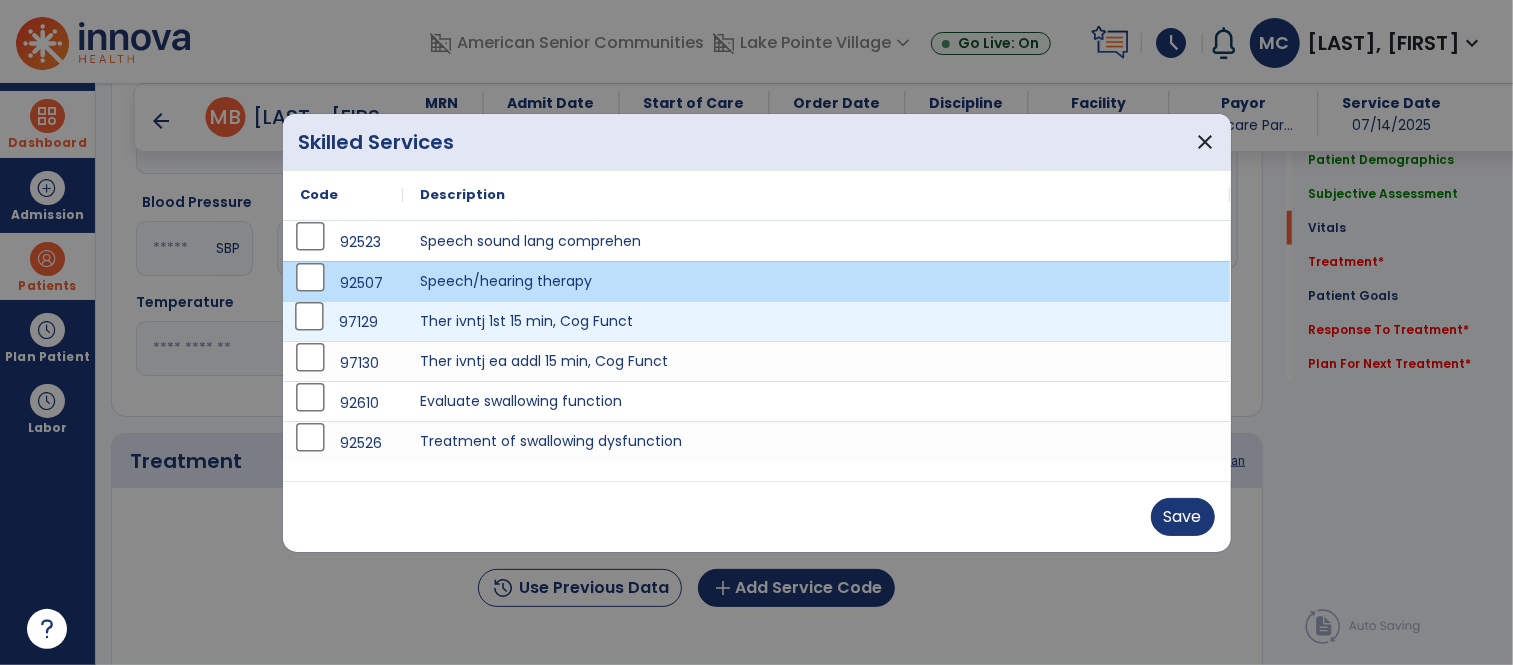 click on "97129" at bounding box center (343, 322) 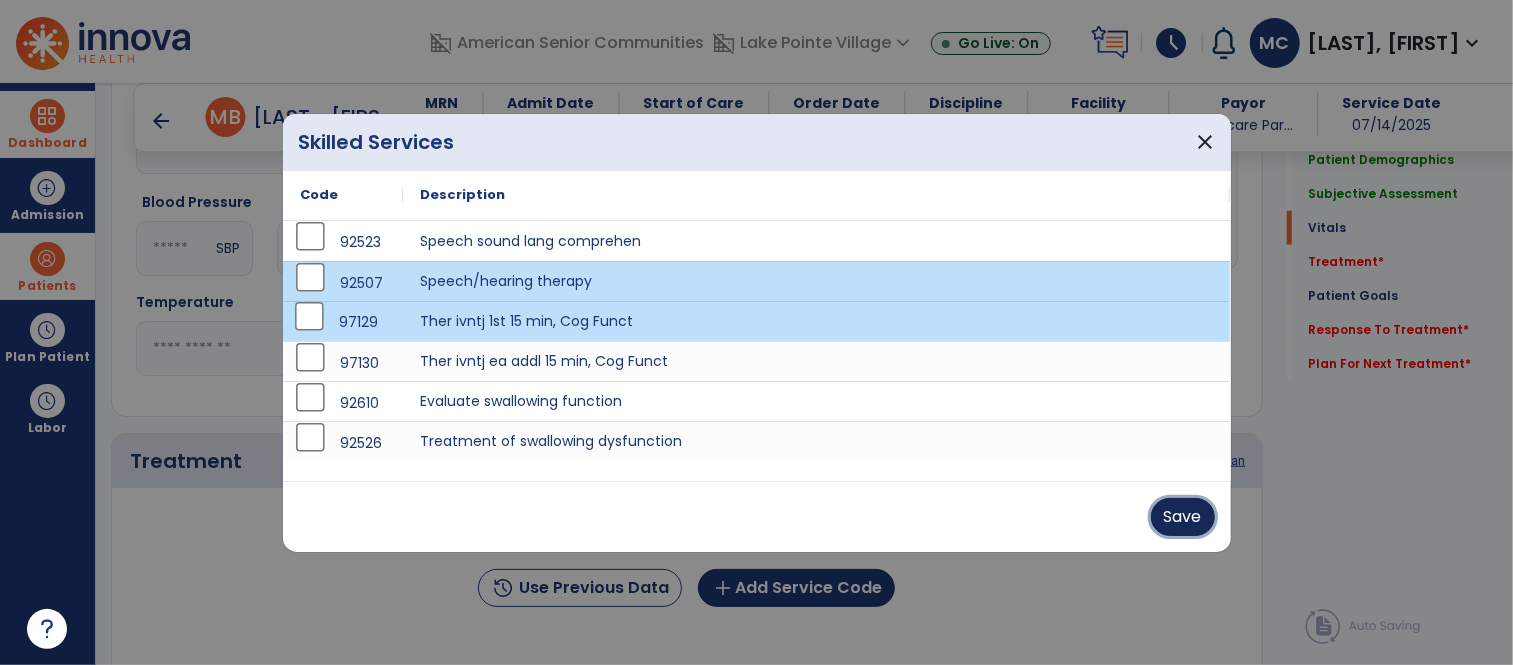 click on "Save" at bounding box center [1183, 517] 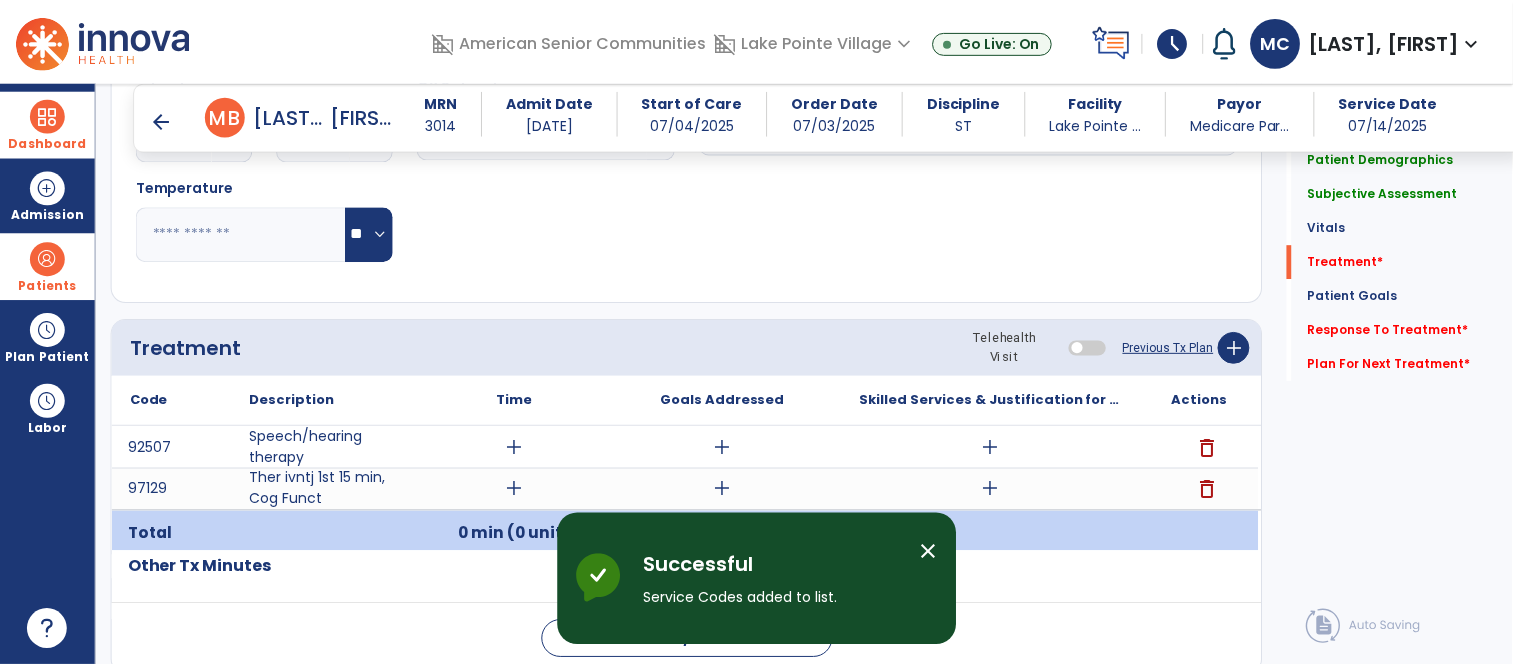 scroll, scrollTop: 1052, scrollLeft: 0, axis: vertical 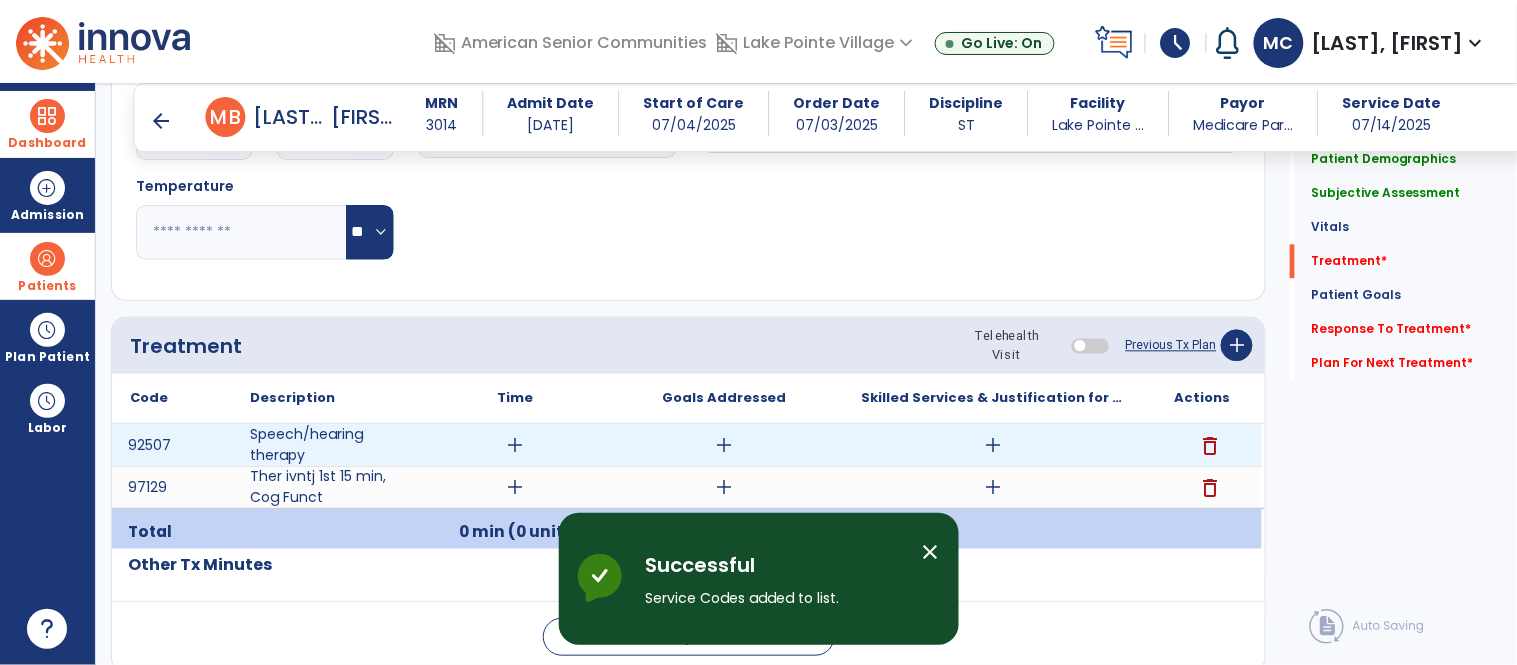 click on "add" at bounding box center [993, 445] 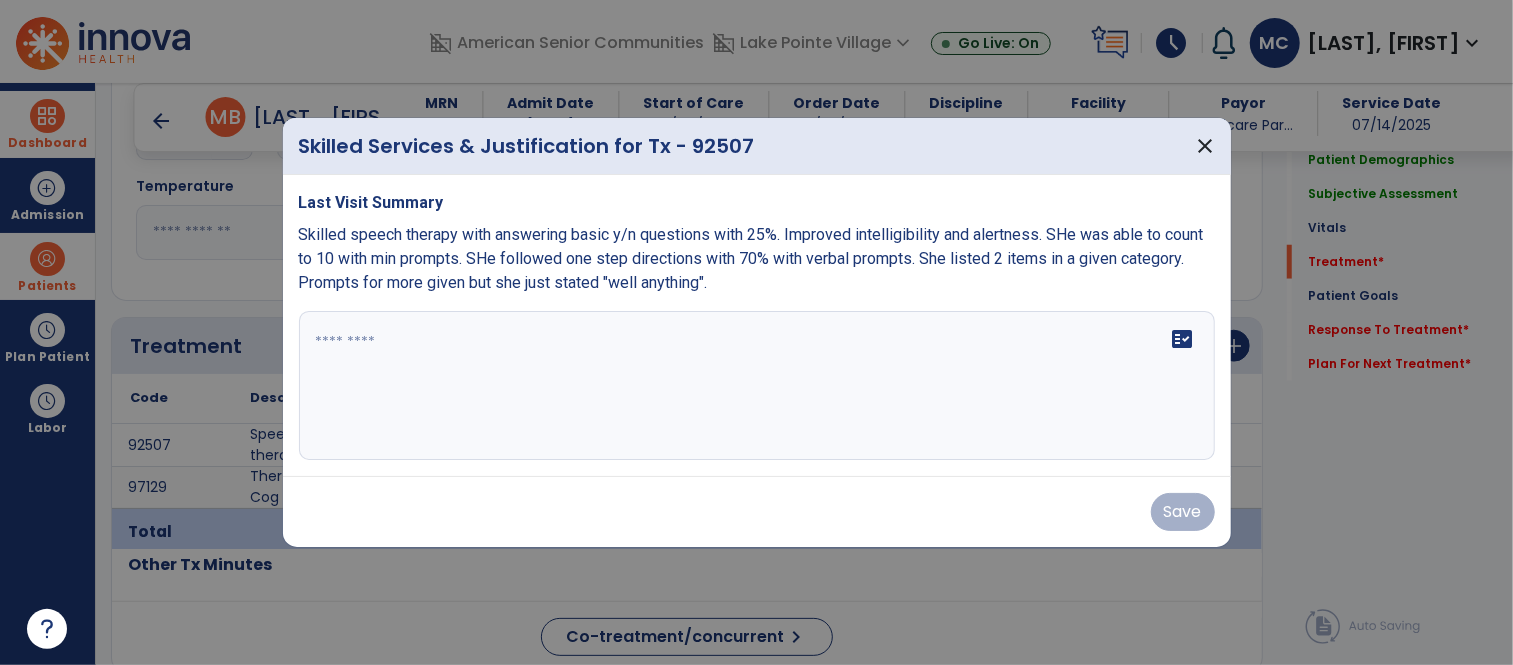 scroll, scrollTop: 1052, scrollLeft: 0, axis: vertical 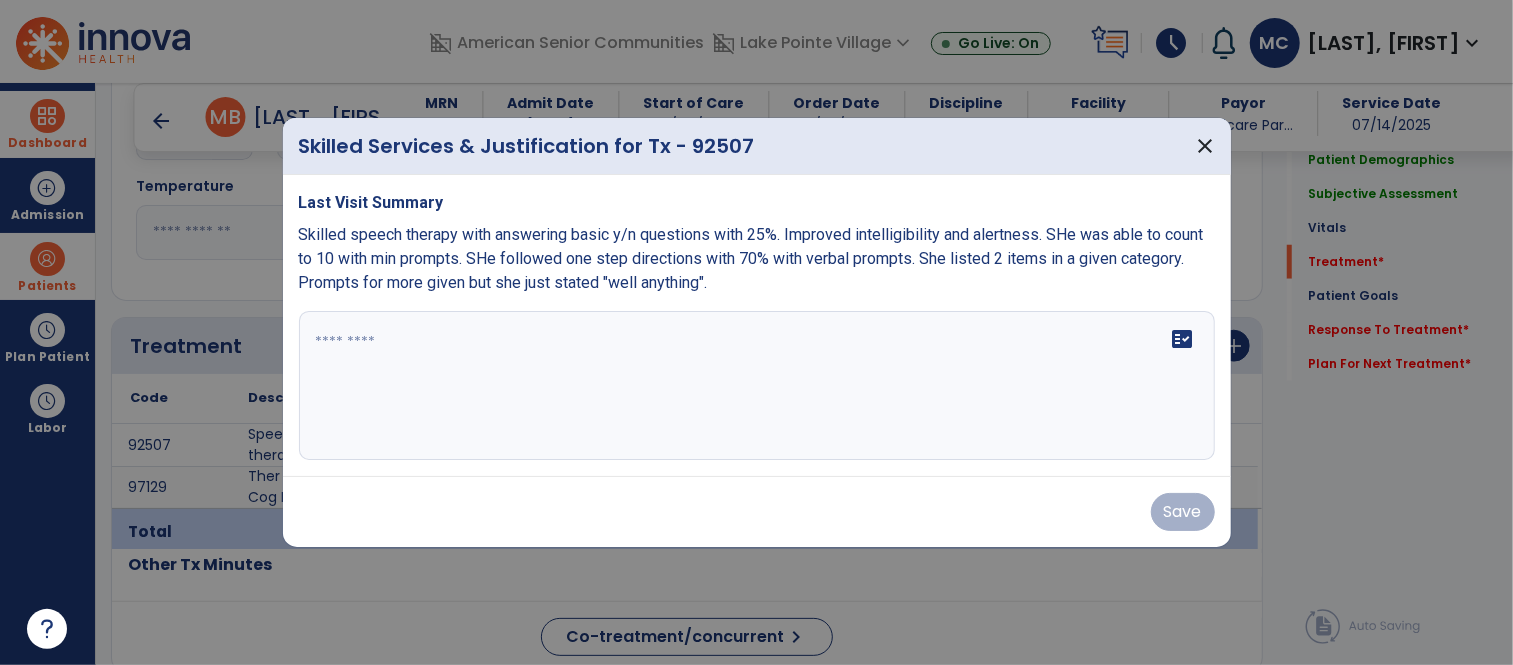click on "fact_check" at bounding box center (757, 386) 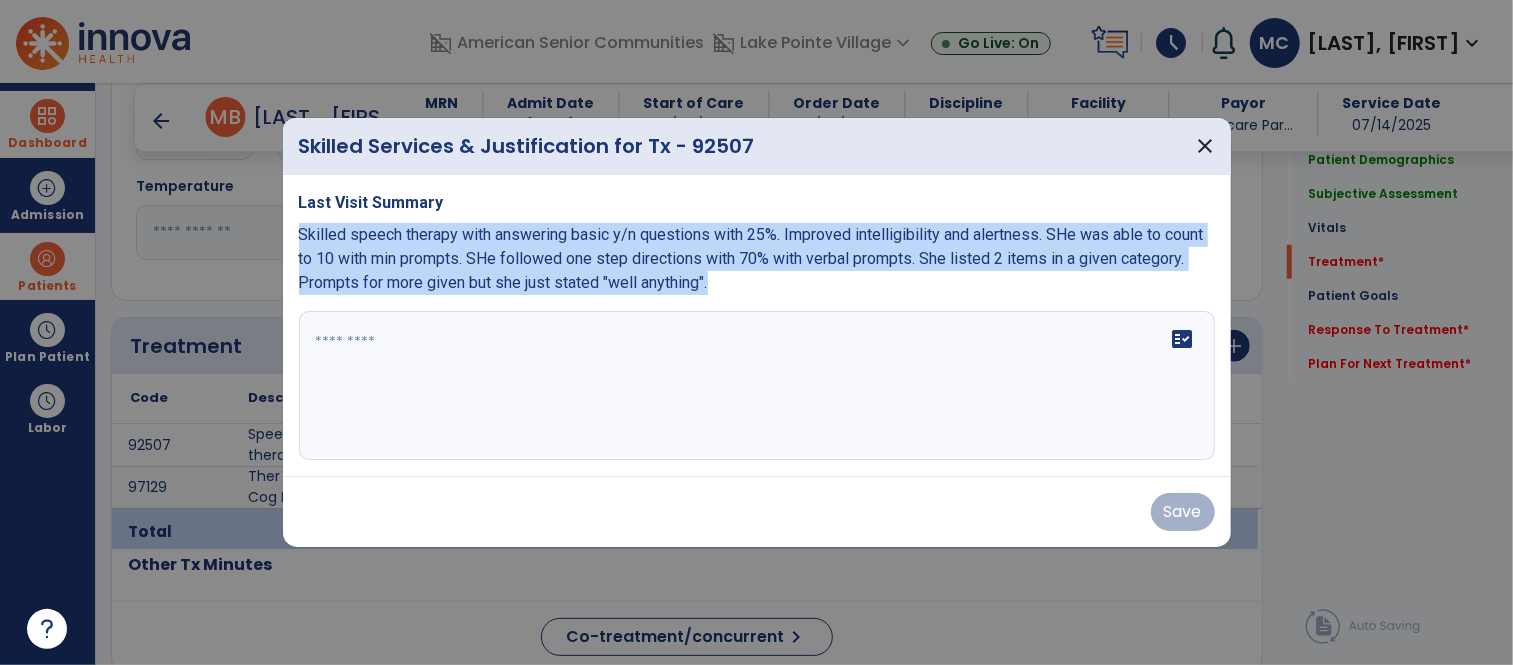 drag, startPoint x: 297, startPoint y: 229, endPoint x: 842, endPoint y: 287, distance: 548.0776 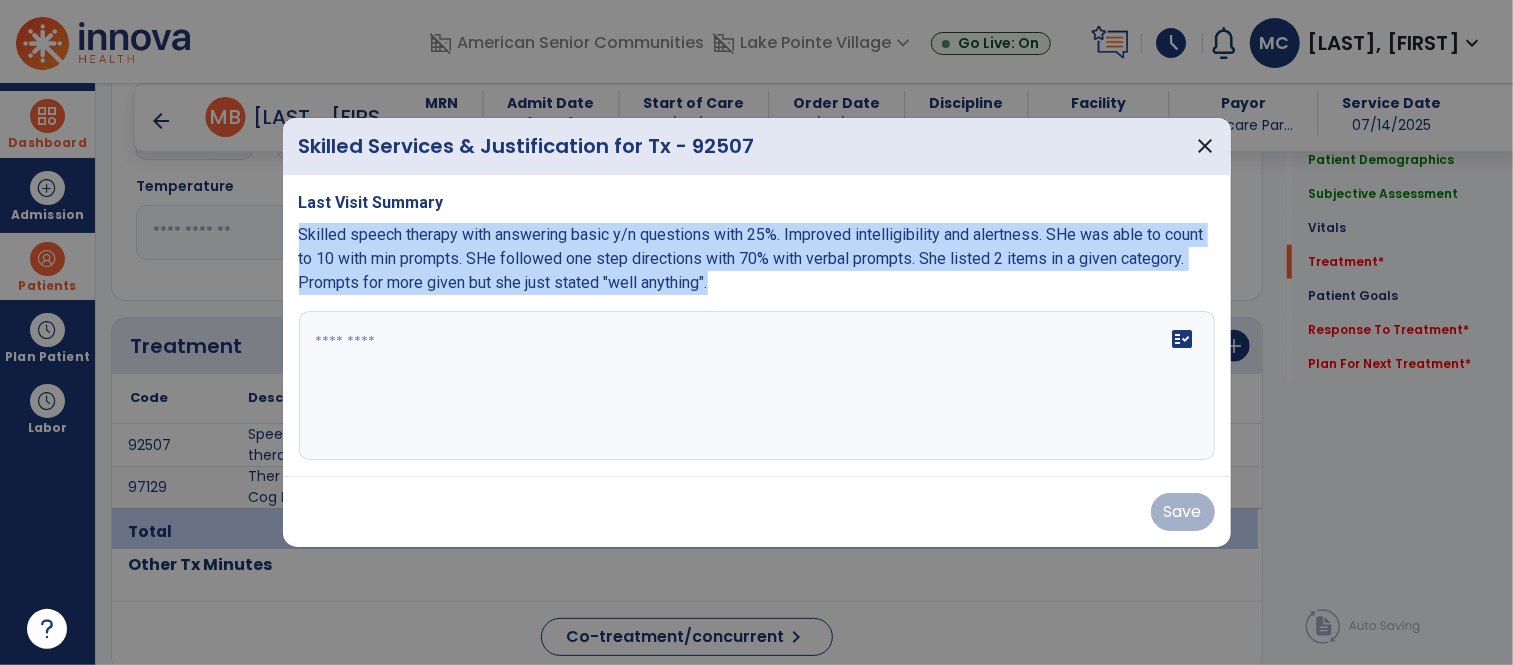 click on "Skilled speech therapy with answering basic y/n questions with 25%. Improved intelligibility and alertness. SHe was able to count to 10 with min prompts. SHe followed one step directions with 70% with verbal prompts. She listed 2 items in a given category. Prompts for more given but she just stated "well anything"." at bounding box center (757, 259) 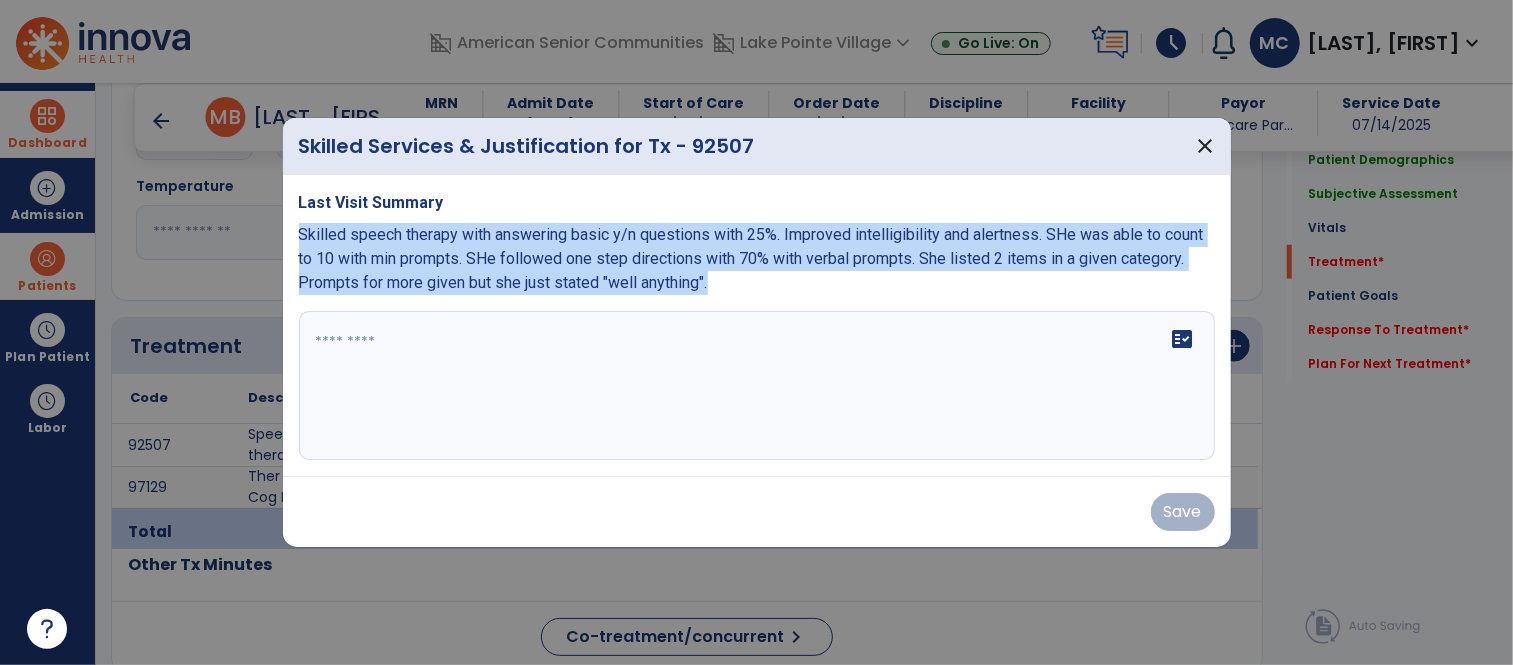 copy on "Skilled speech therapy with answering basic y/n questions with 25%. Improved intelligibility and alertness. SHe was able to count to 10 with min prompts. SHe followed one step directions with 70% with verbal prompts. She listed 2 items in a given category. Prompts for more given but she just stated "well anything"." 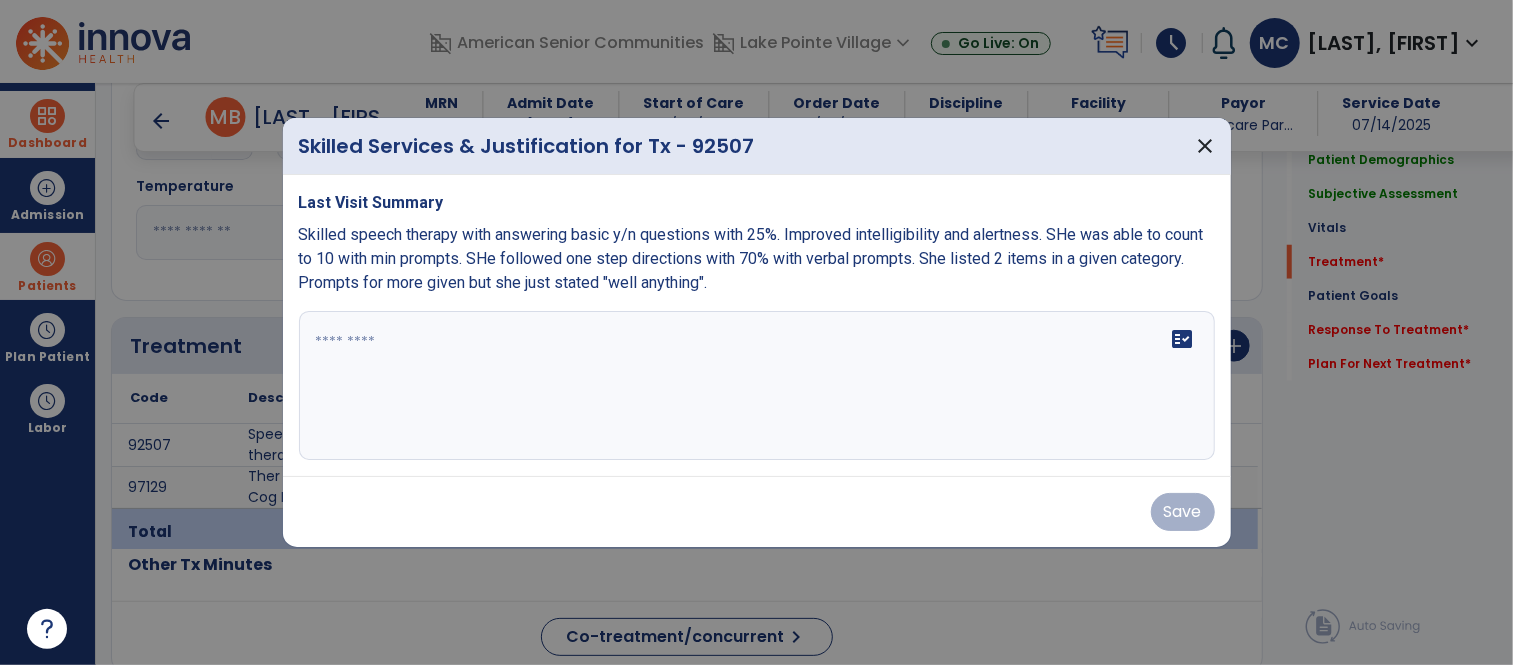 click at bounding box center [757, 386] 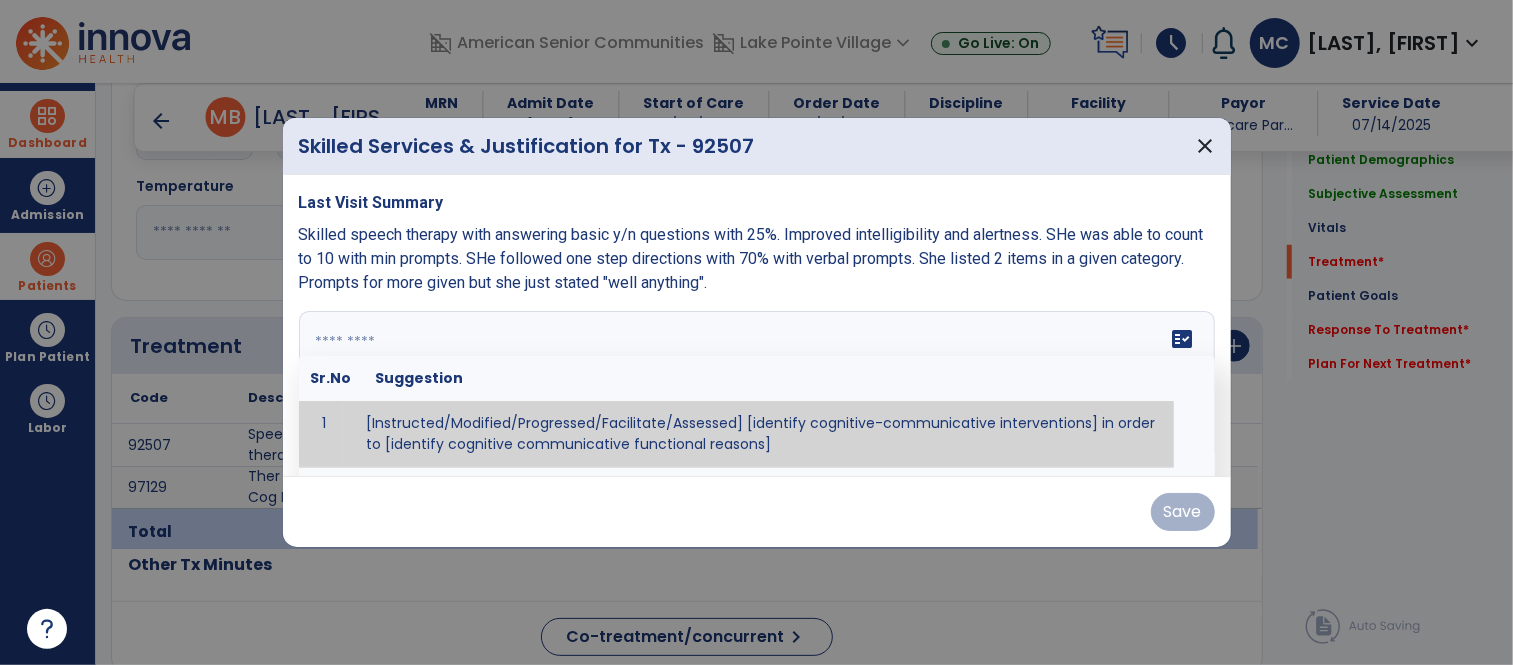paste on "**********" 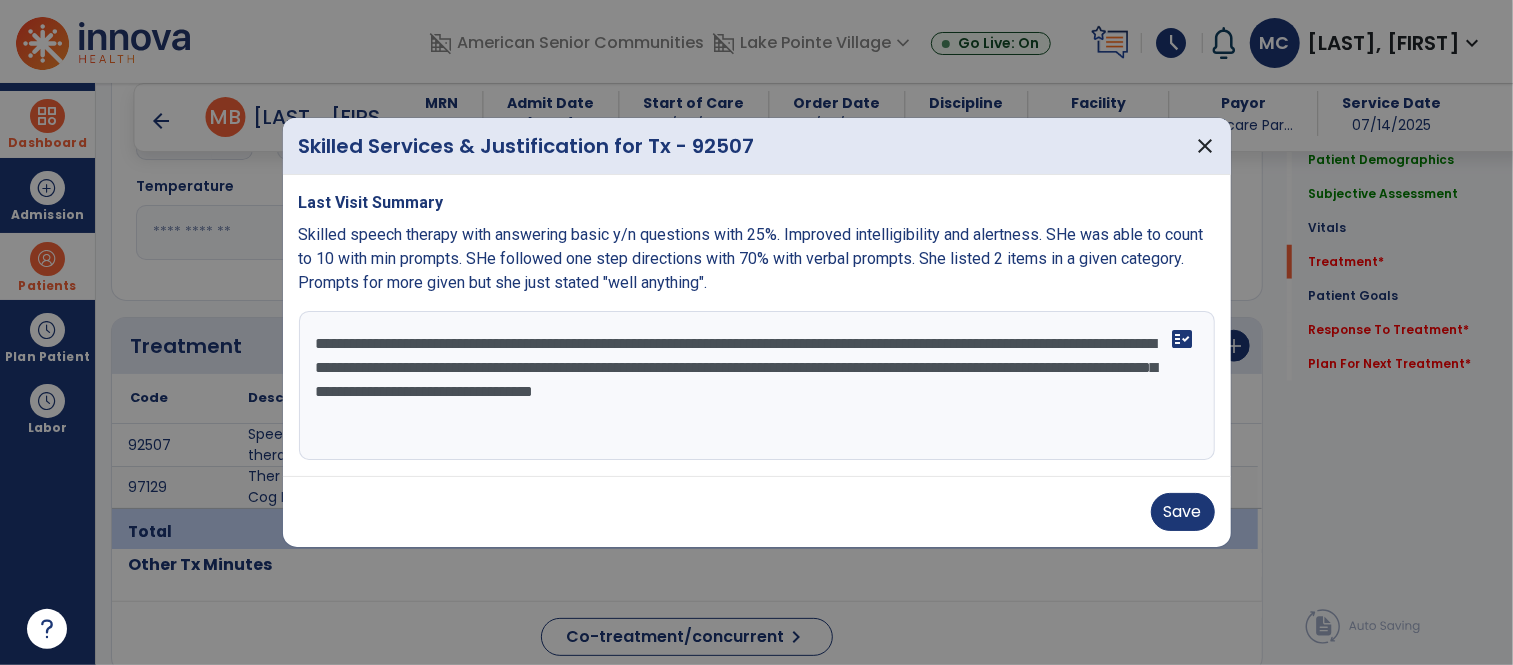 click on "**********" at bounding box center (757, 386) 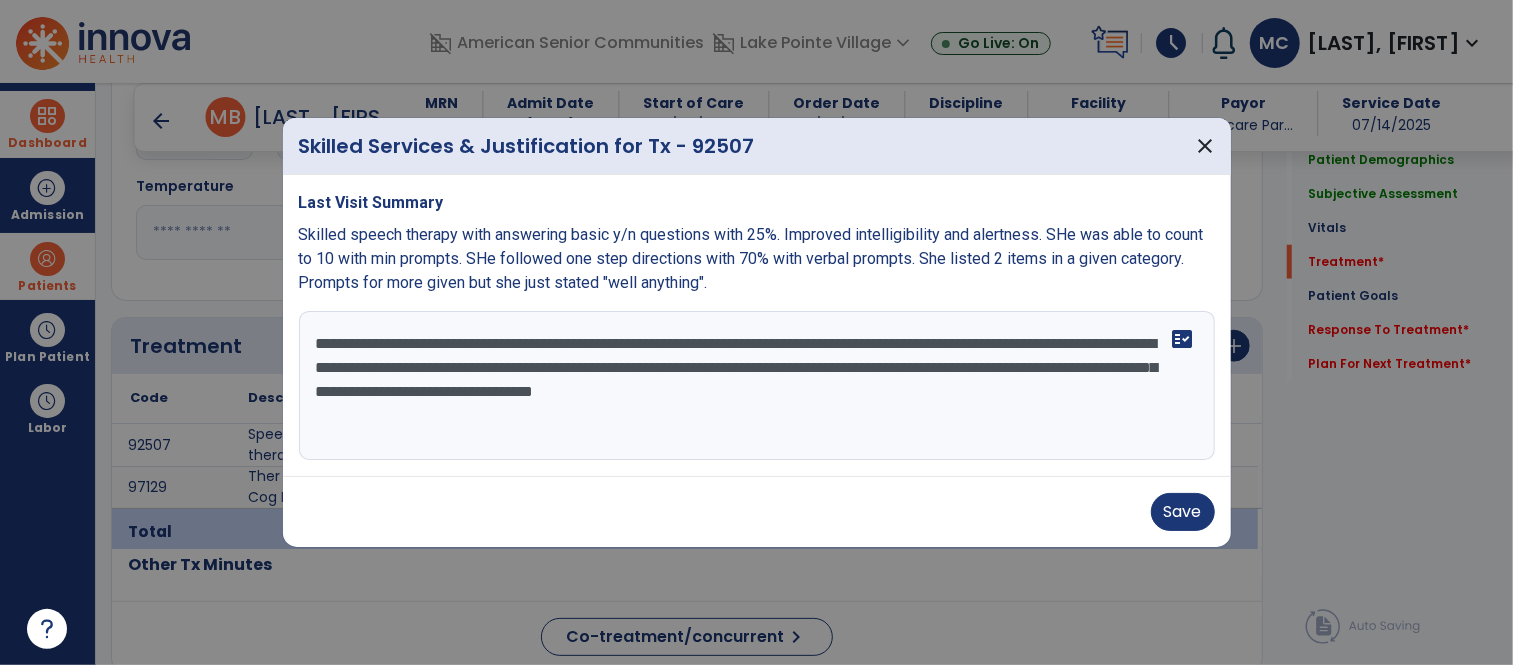 drag, startPoint x: 862, startPoint y: 343, endPoint x: 940, endPoint y: 338, distance: 78.160095 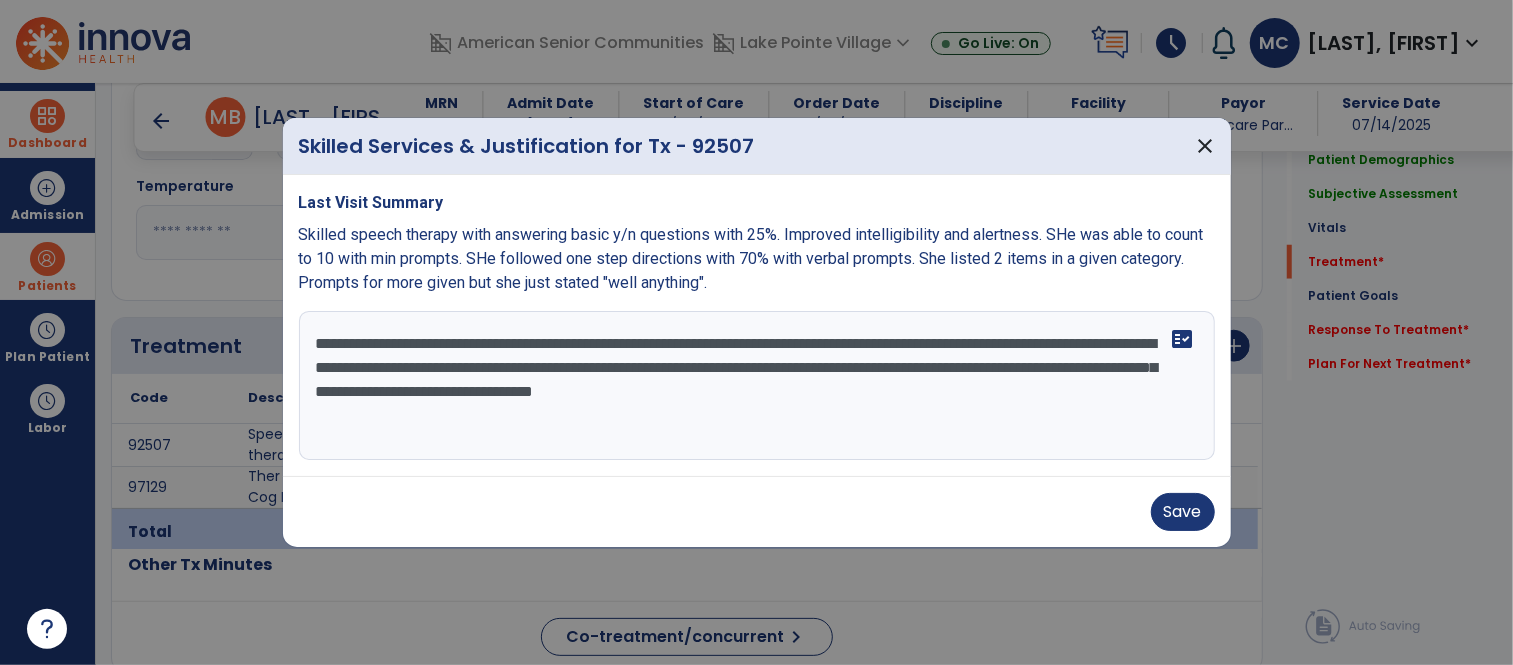 click on "**********" at bounding box center (757, 386) 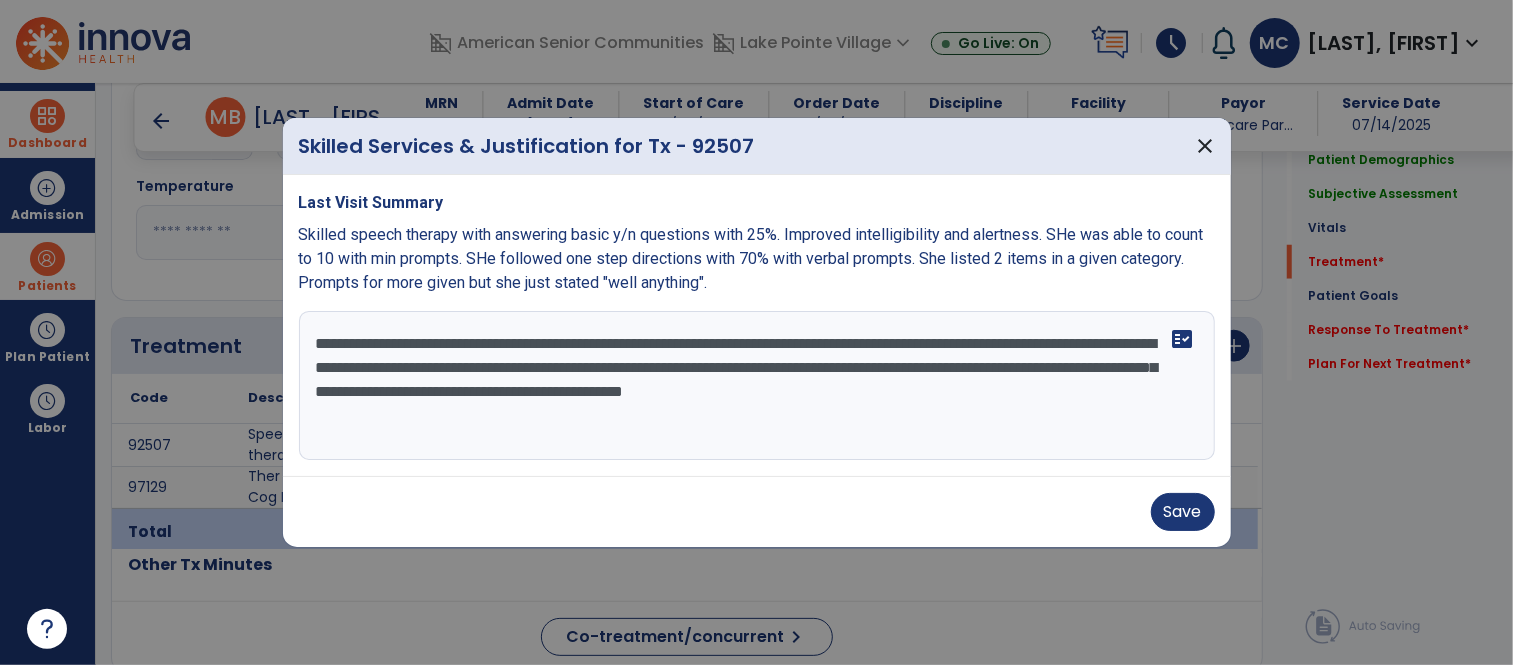 click on "**********" at bounding box center (757, 386) 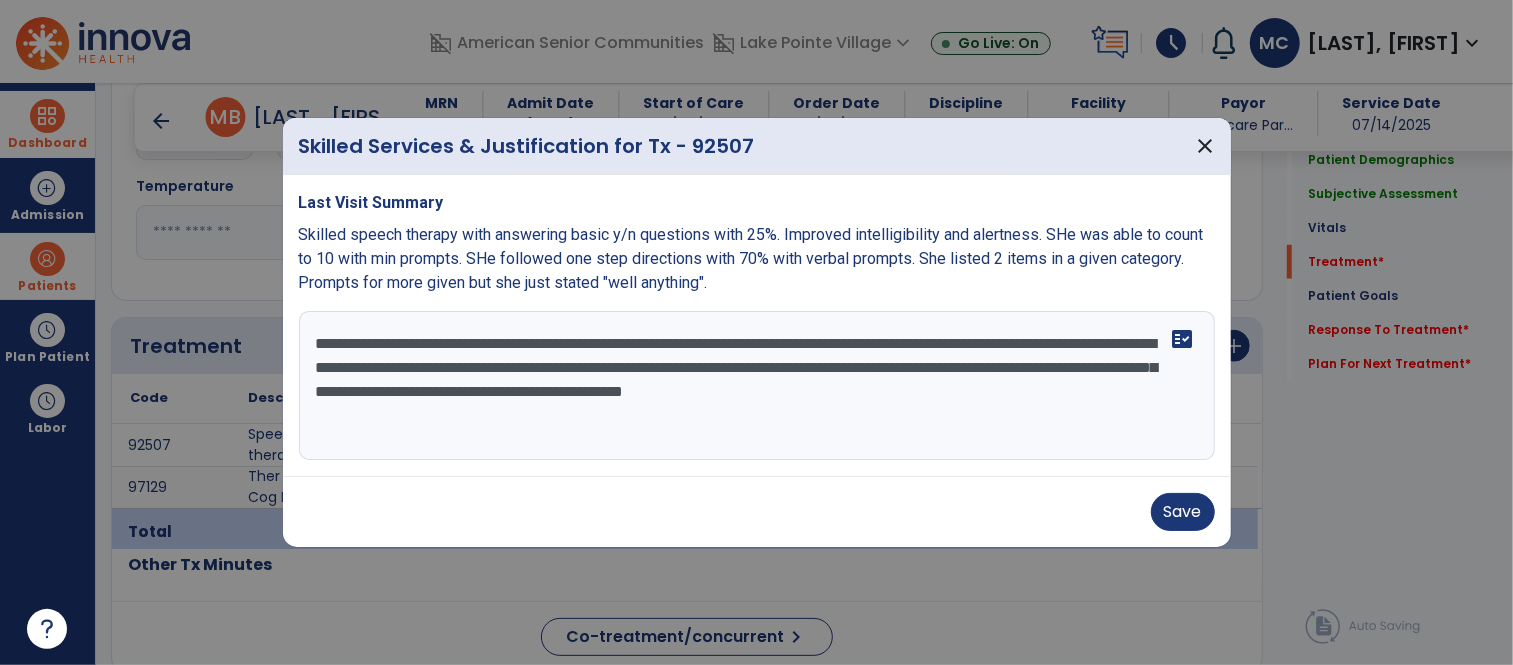 click on "**********" at bounding box center (757, 386) 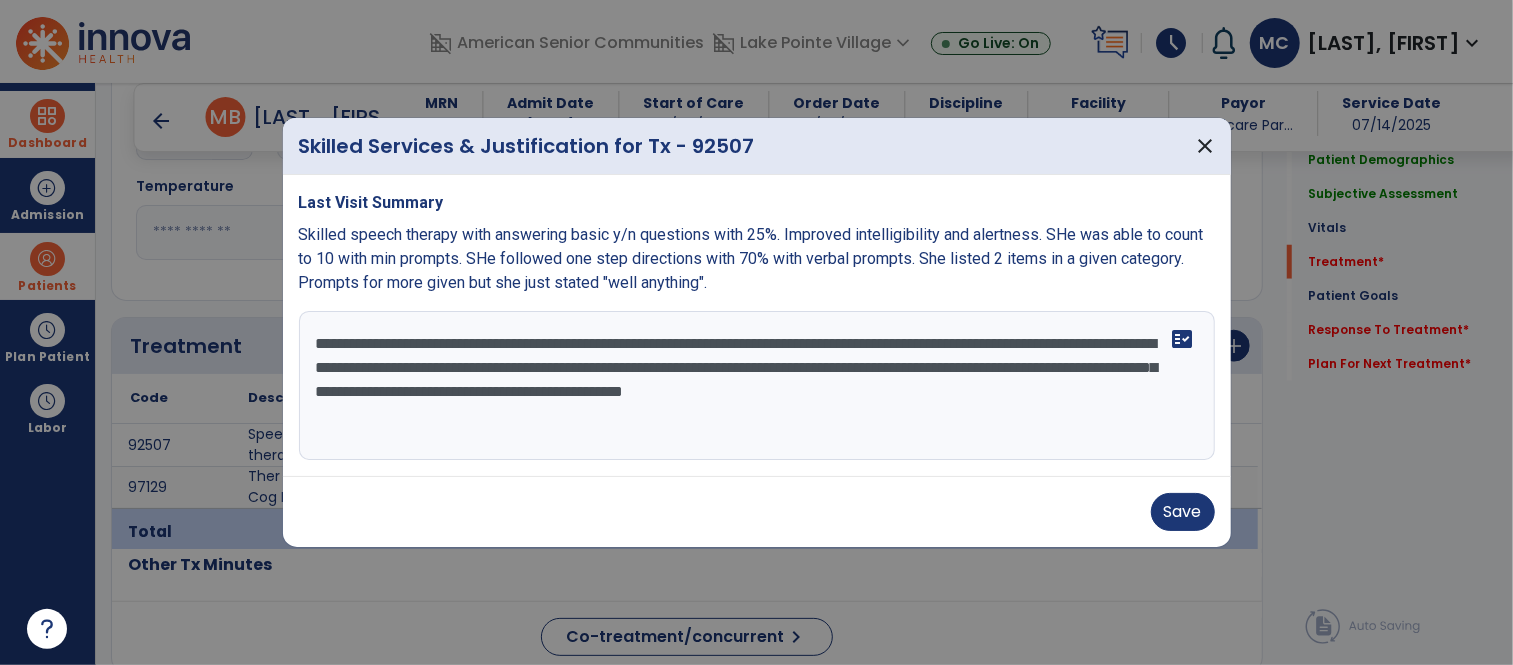 click on "**********" at bounding box center [757, 386] 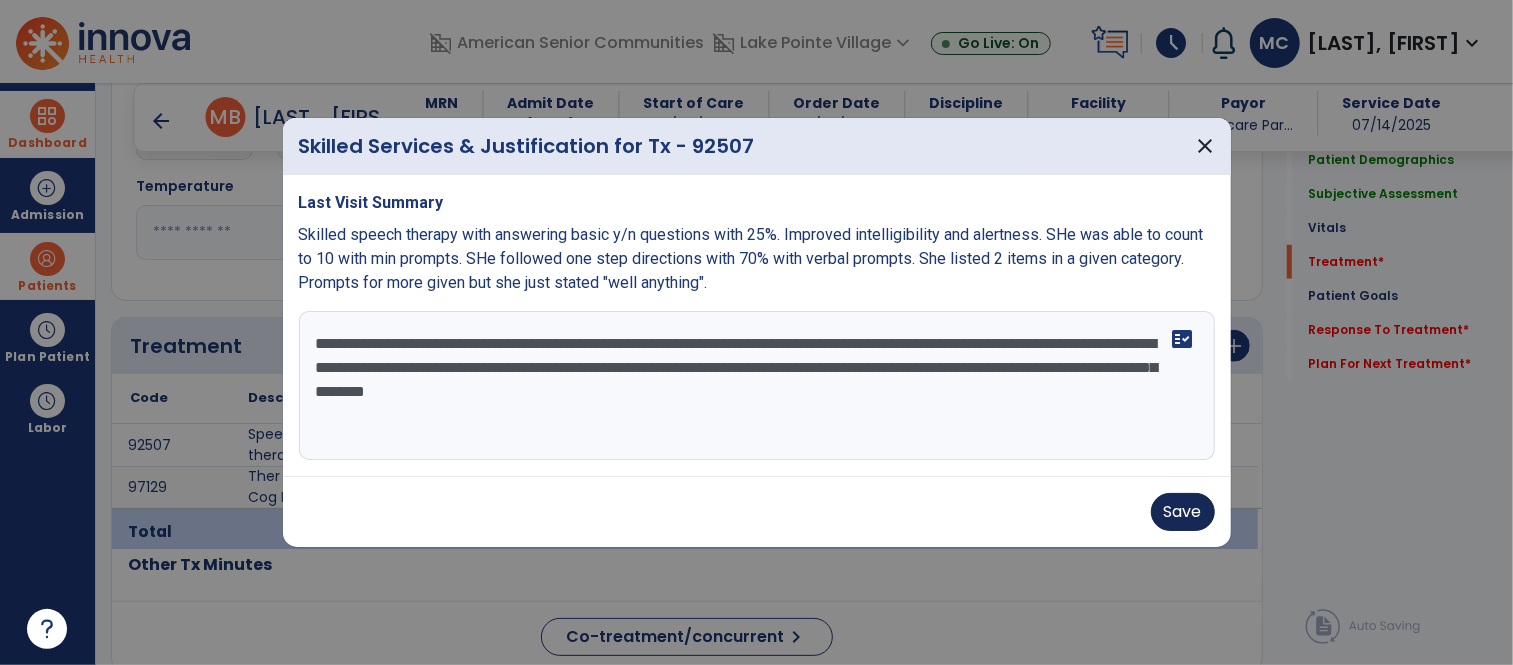 type on "**********" 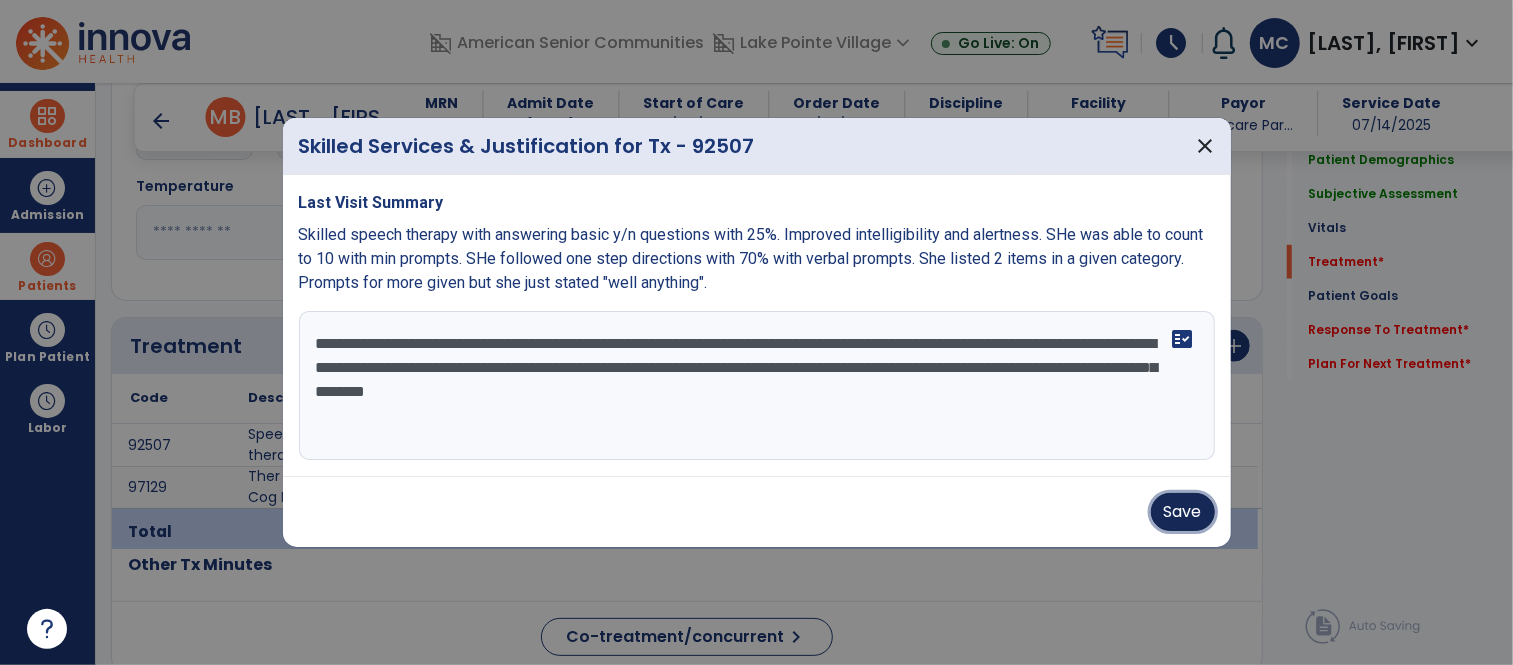 click on "Save" at bounding box center [1183, 512] 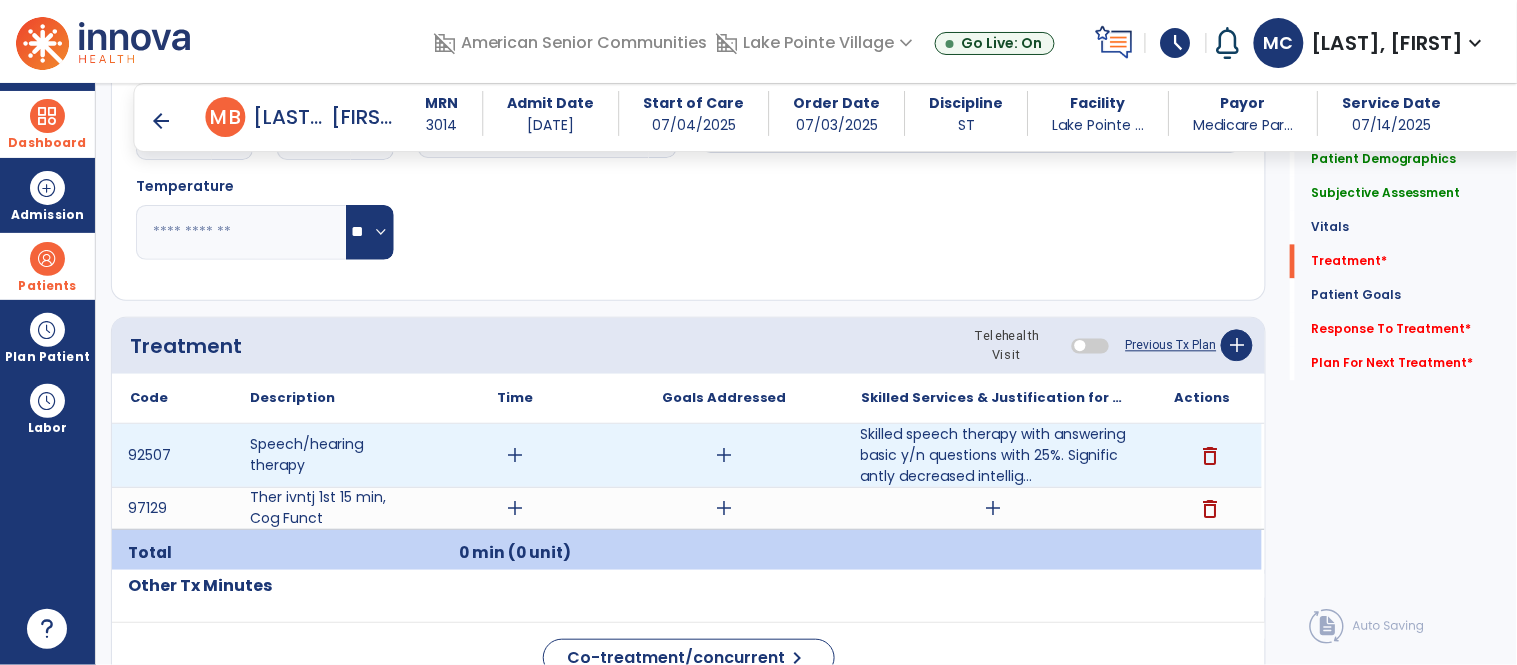 click on "add" at bounding box center (515, 455) 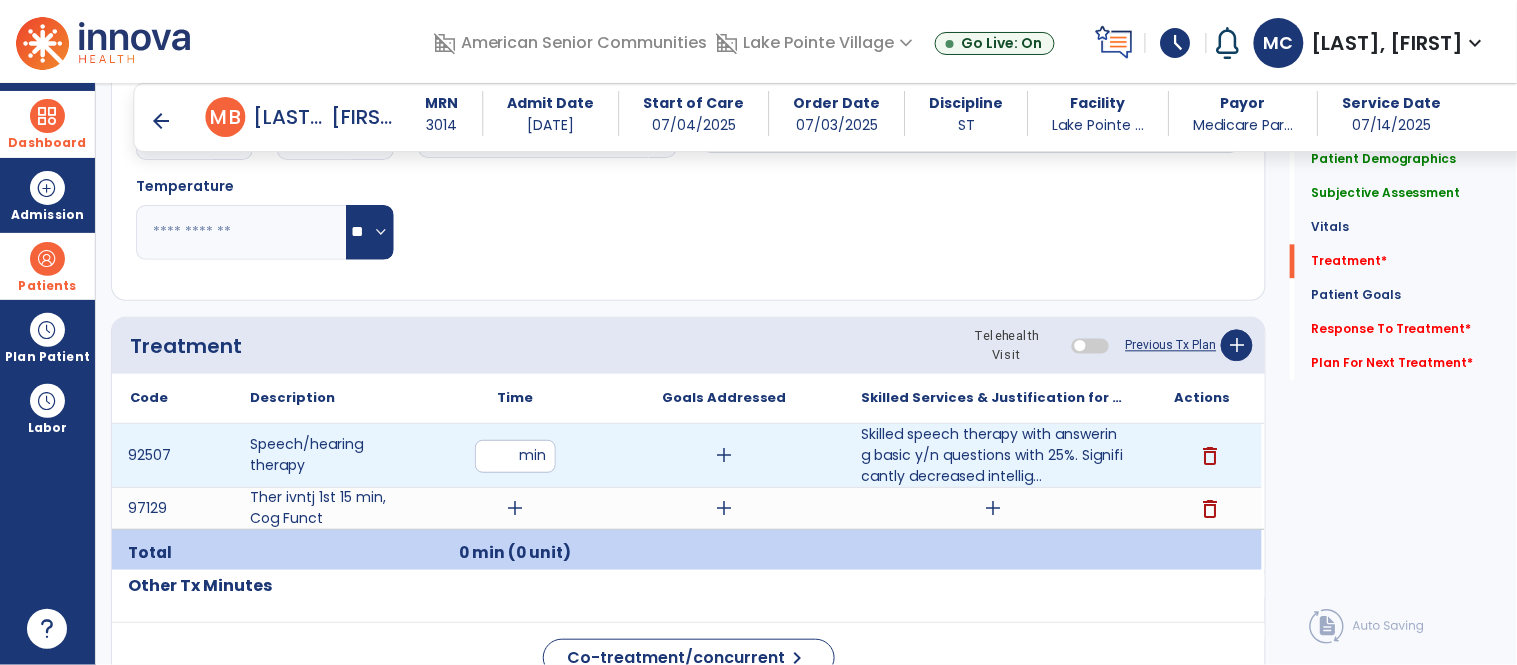 type on "**" 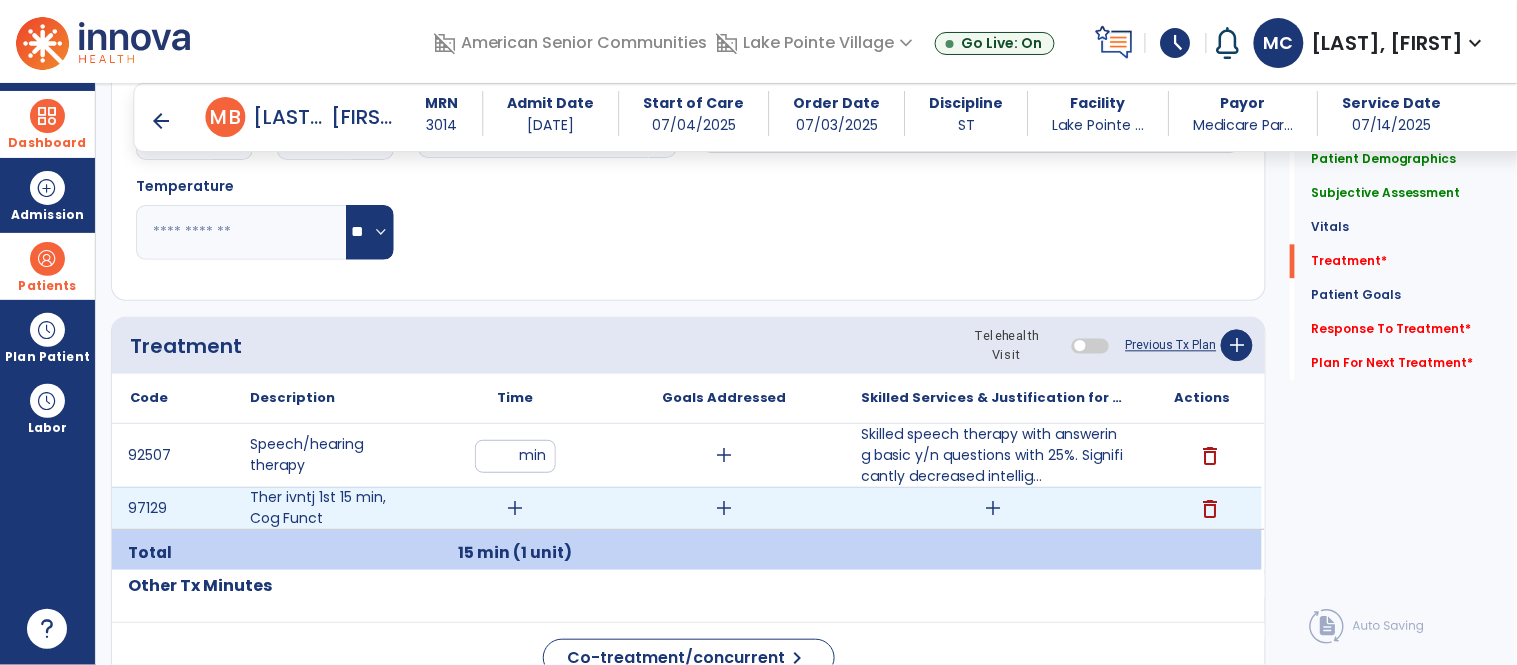 click on "add" at bounding box center [515, 508] 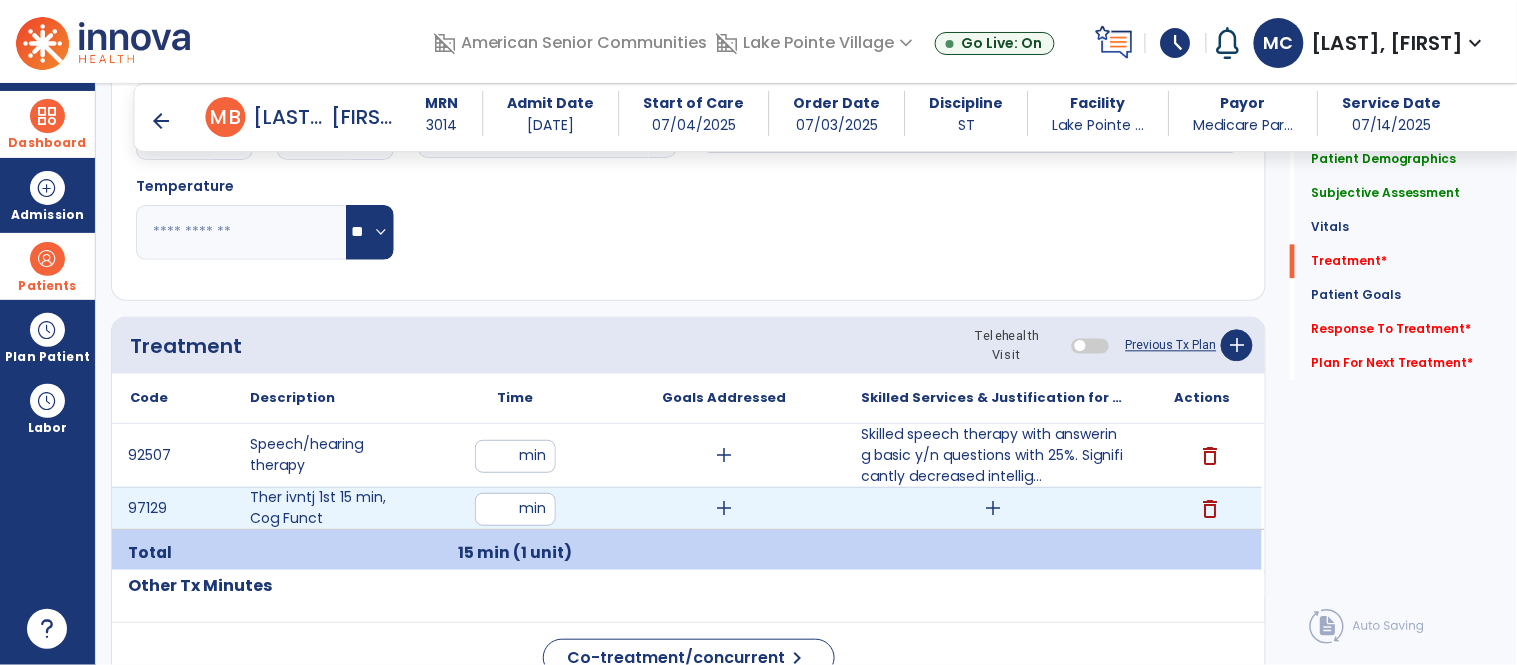 type on "**" 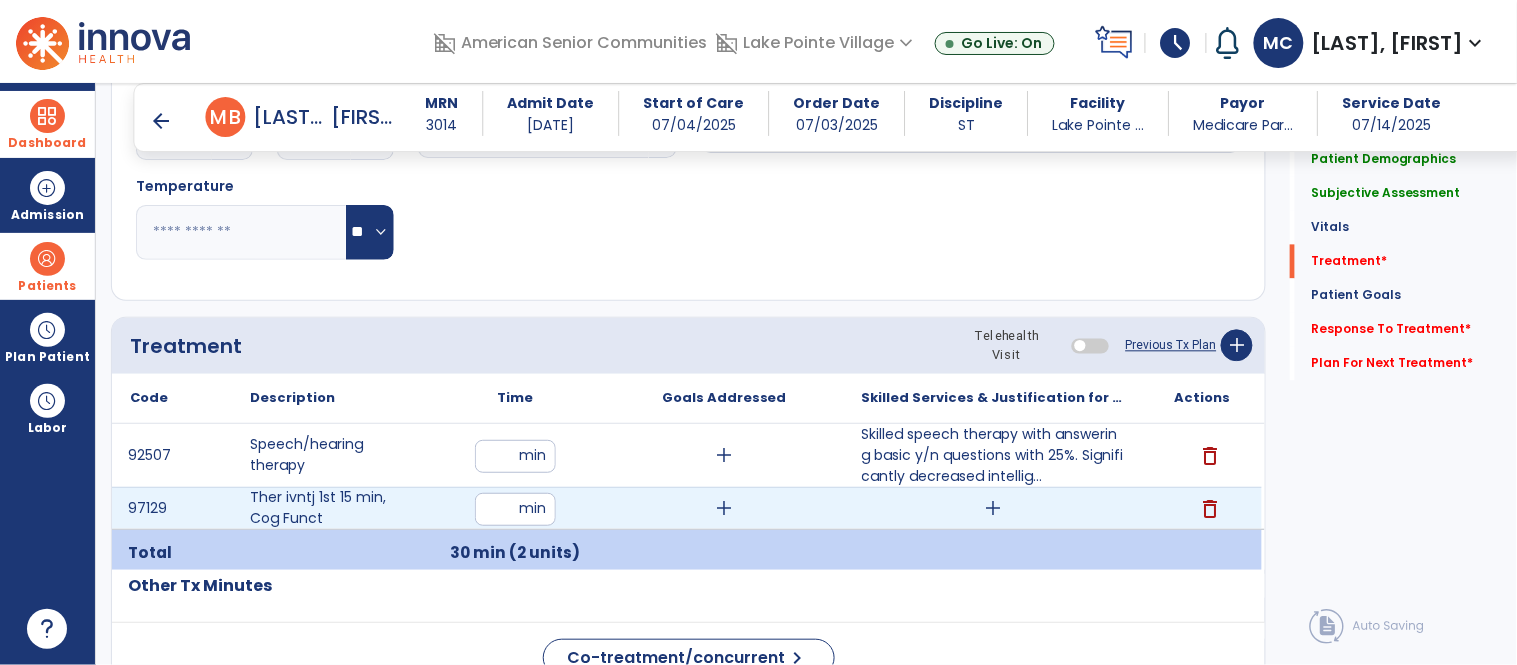 click on "add" at bounding box center (993, 508) 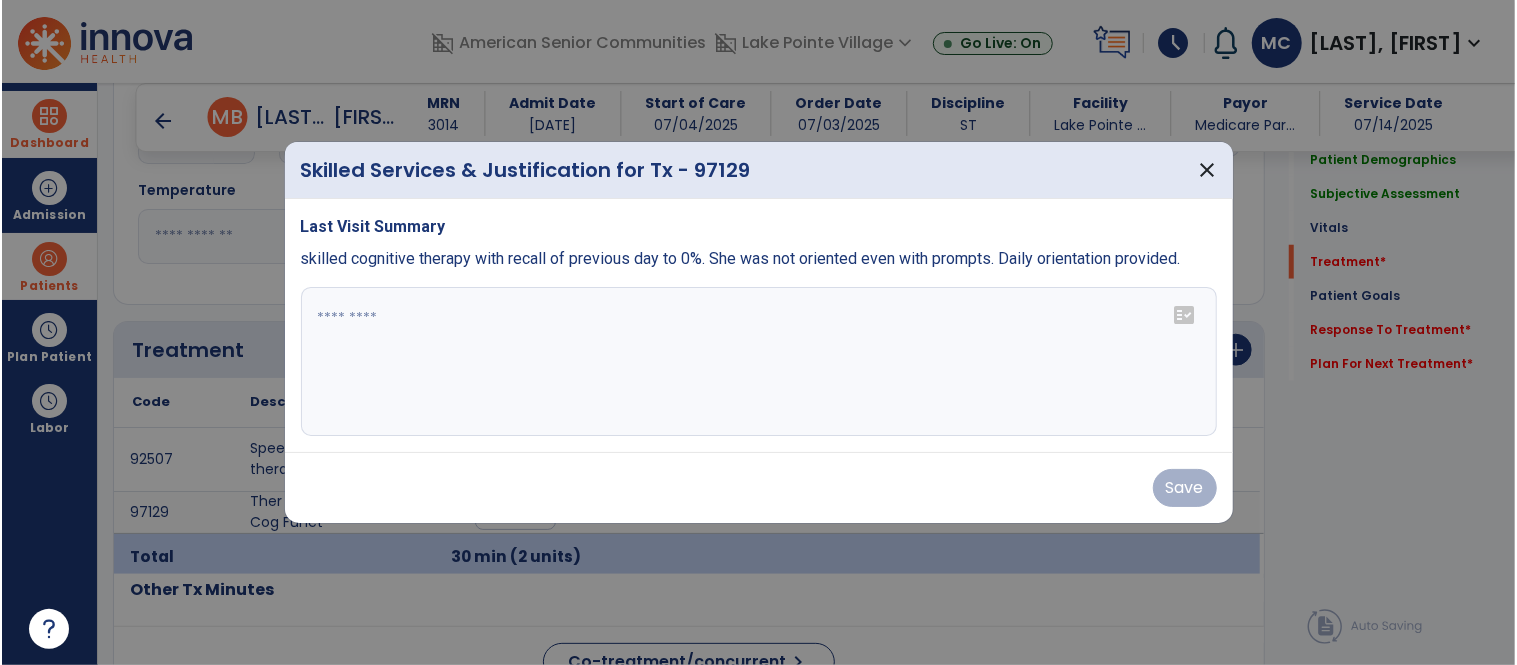 scroll, scrollTop: 1052, scrollLeft: 0, axis: vertical 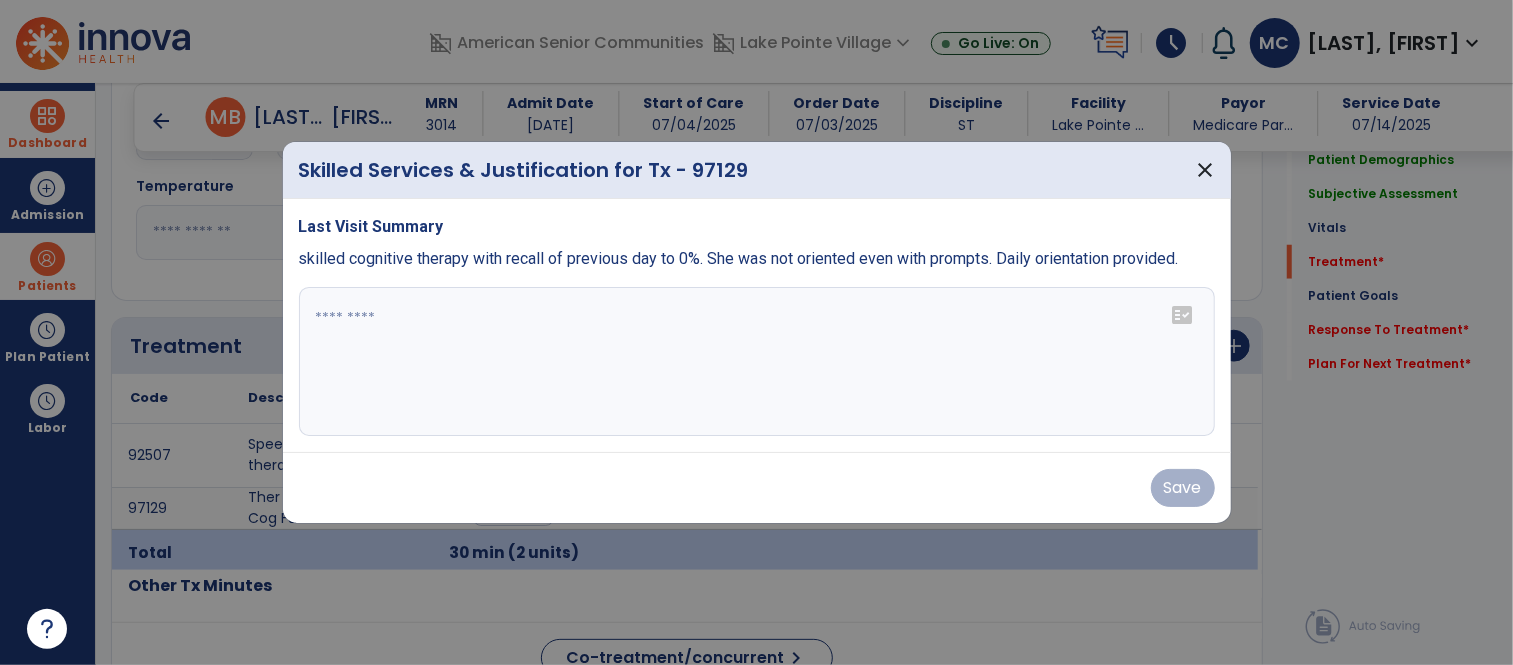 click on "Last Visit Summary skilled cognitive therapy with recall of previous day to 0%. She was not oriented even with prompts. Daily orientation provided.    fact_check" at bounding box center (757, 326) 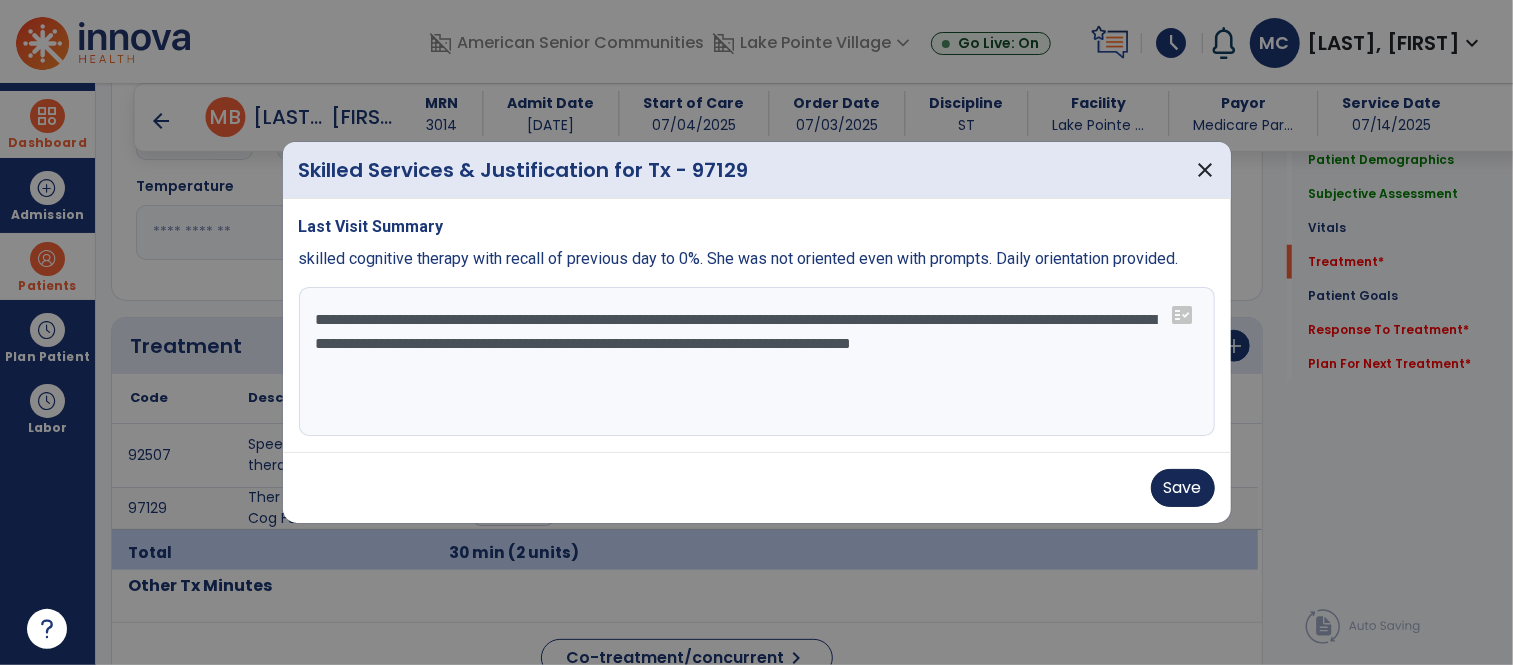 type on "**********" 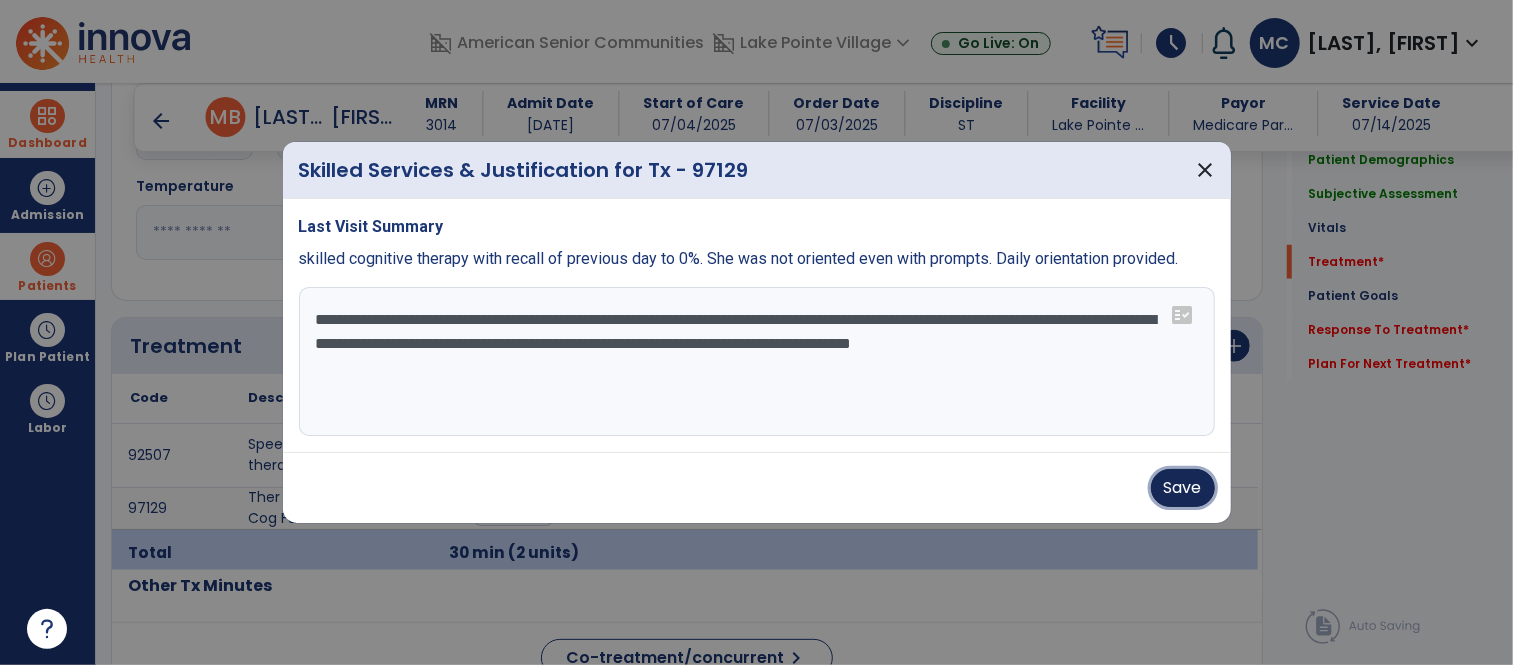 click on "Save" at bounding box center (1183, 488) 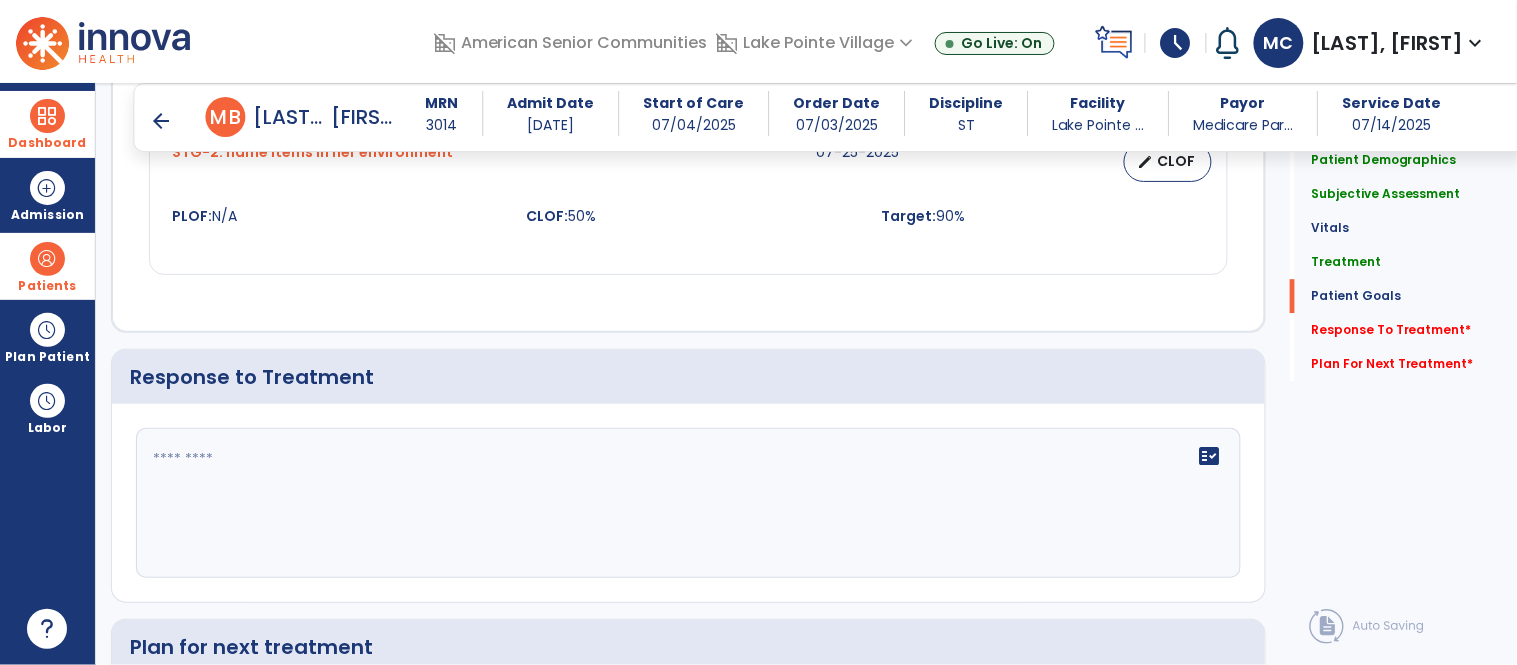 scroll, scrollTop: 3447, scrollLeft: 0, axis: vertical 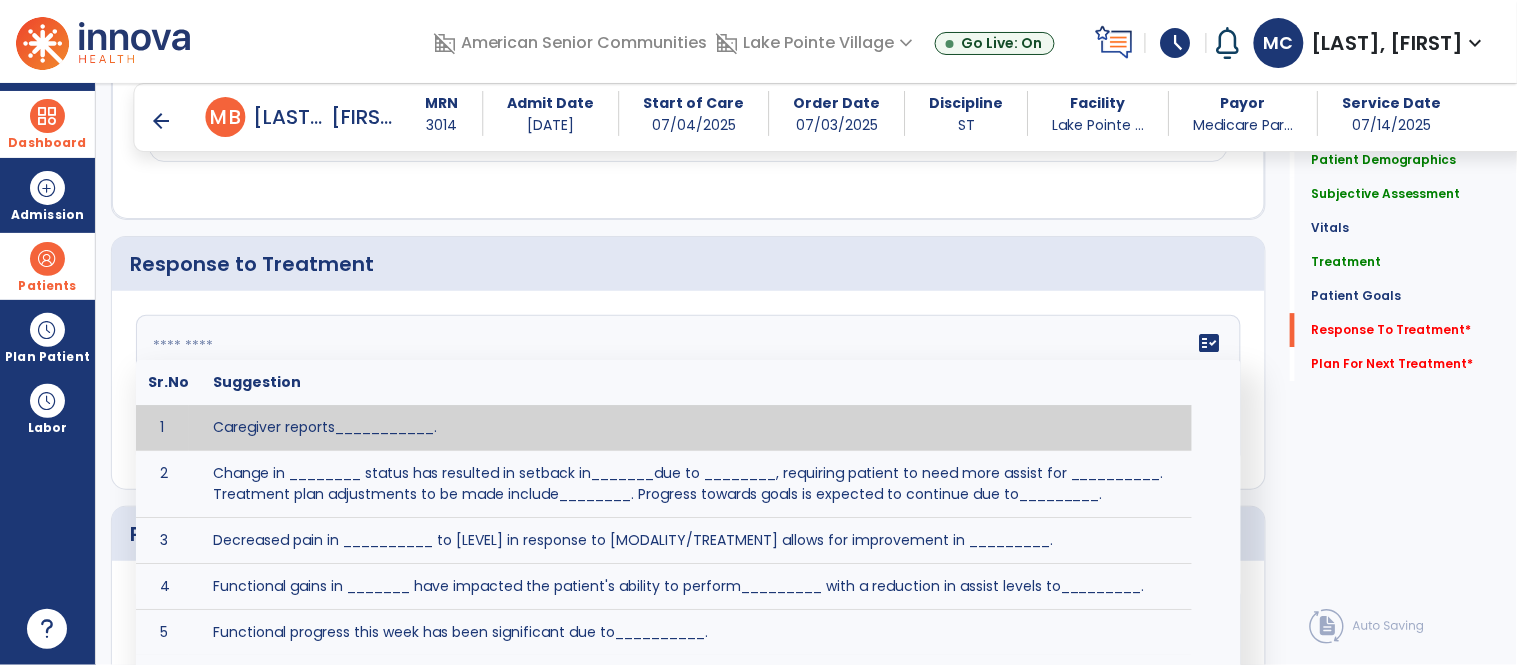 drag, startPoint x: 938, startPoint y: 388, endPoint x: 938, endPoint y: 366, distance: 22 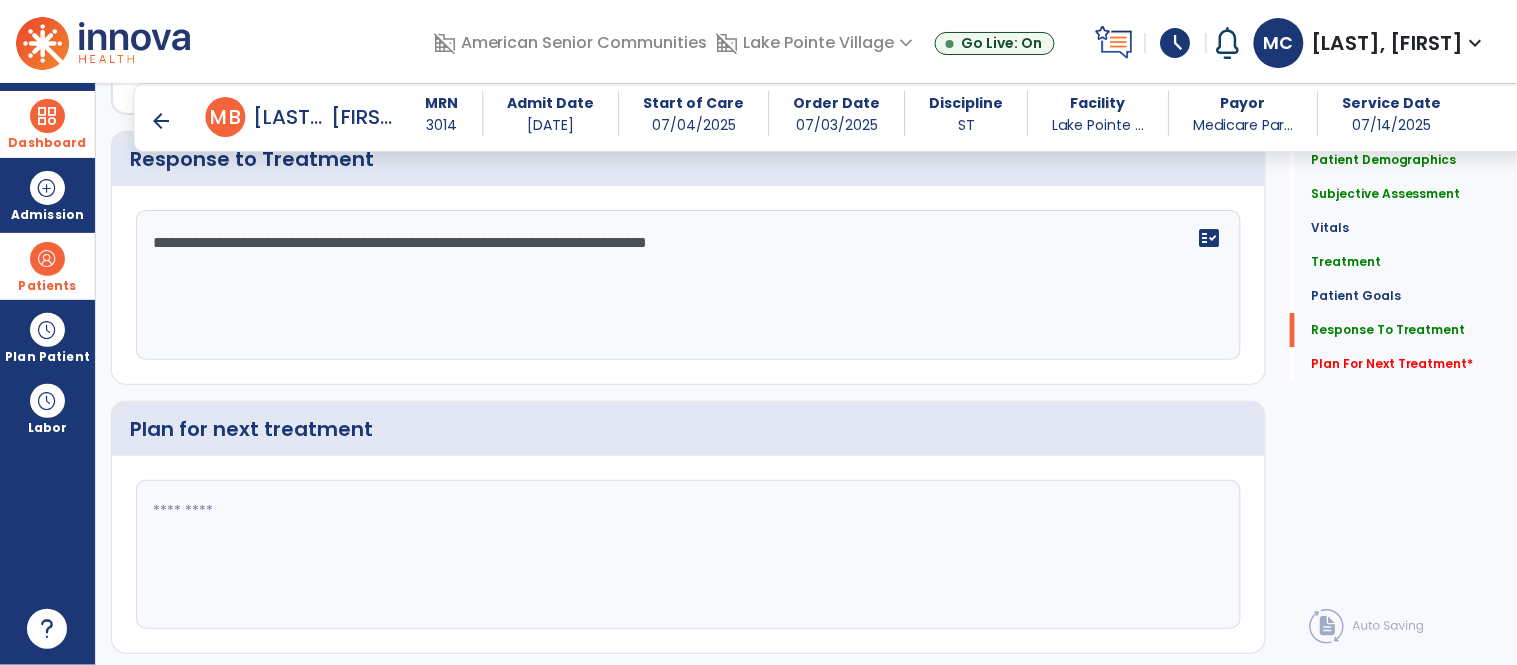 scroll, scrollTop: 3553, scrollLeft: 0, axis: vertical 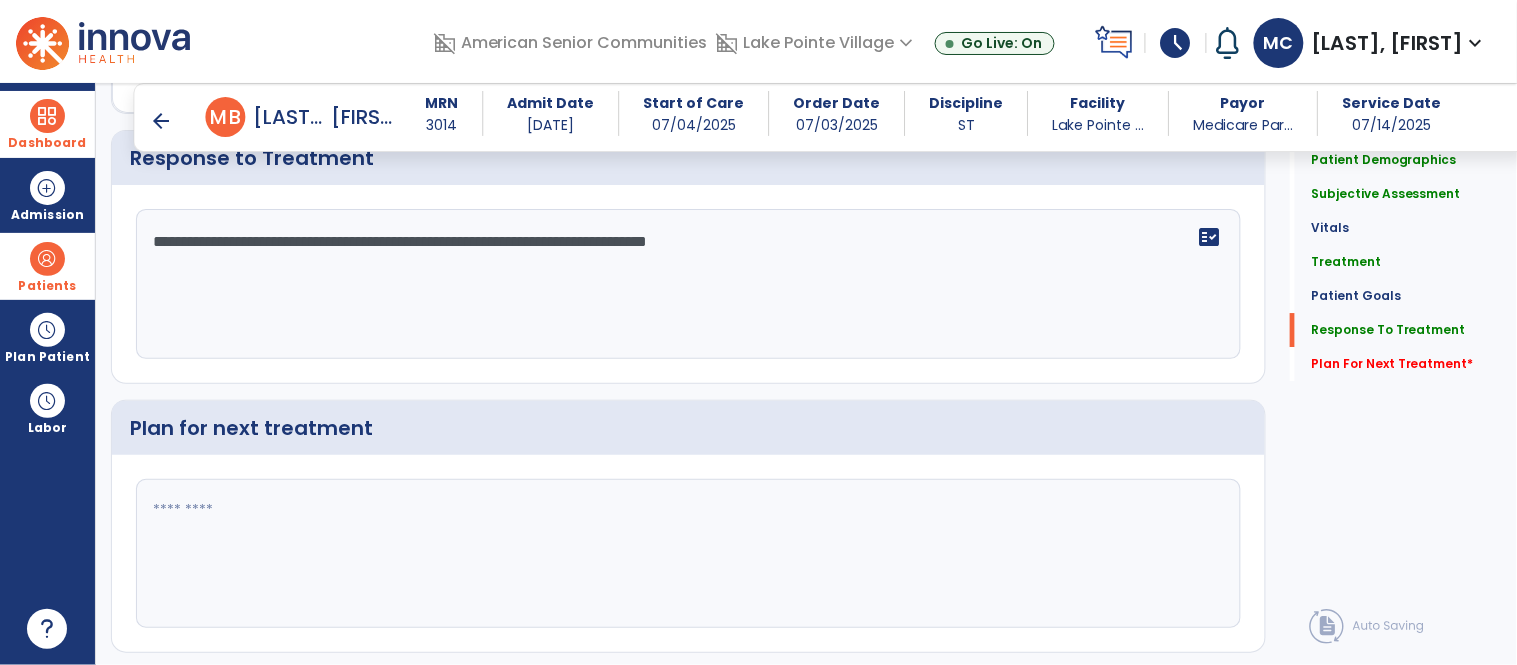 type on "**********" 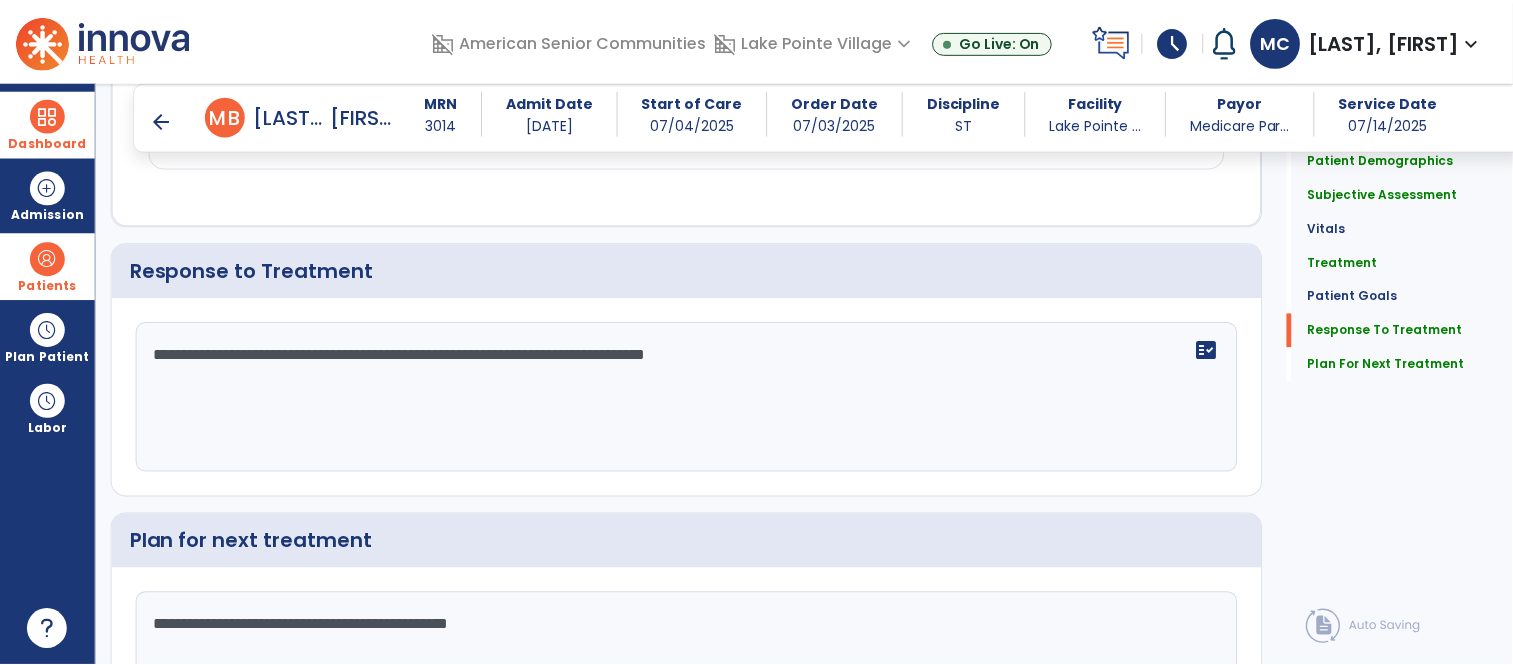 scroll, scrollTop: 3611, scrollLeft: 0, axis: vertical 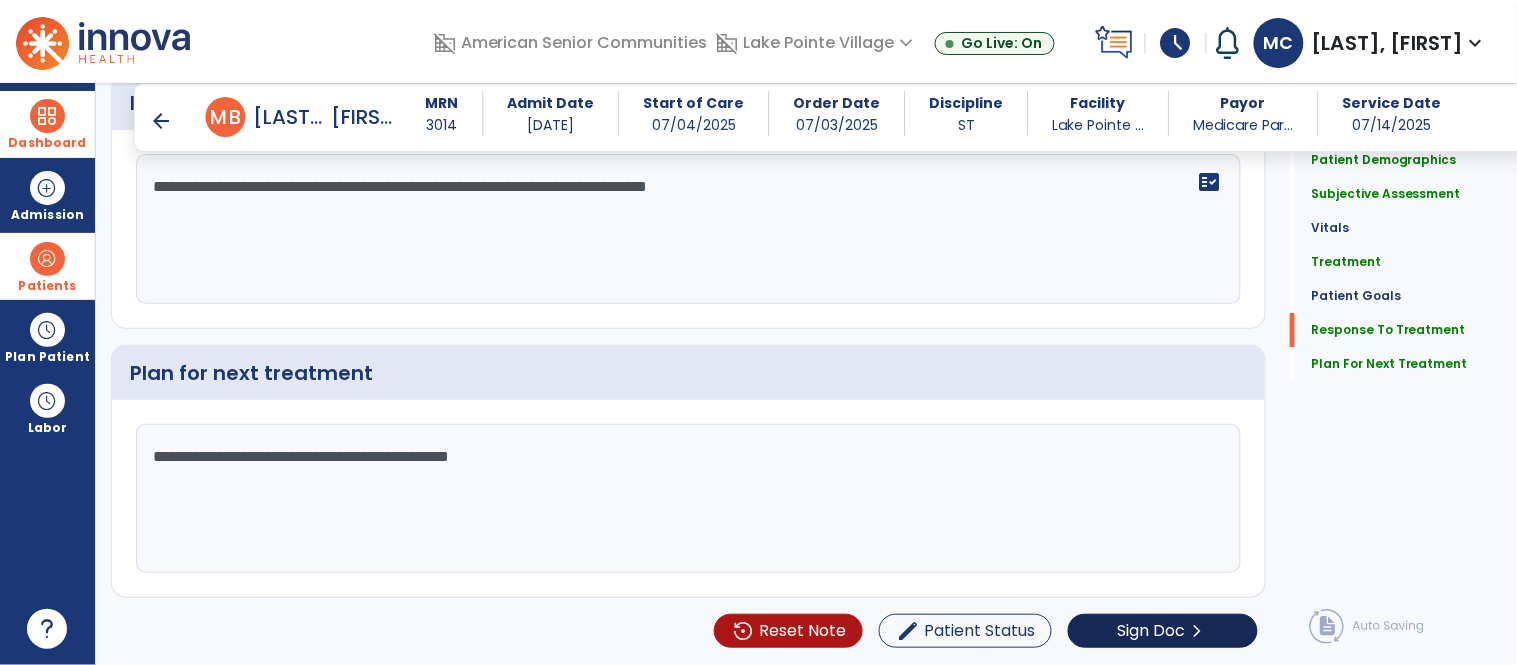 type on "**********" 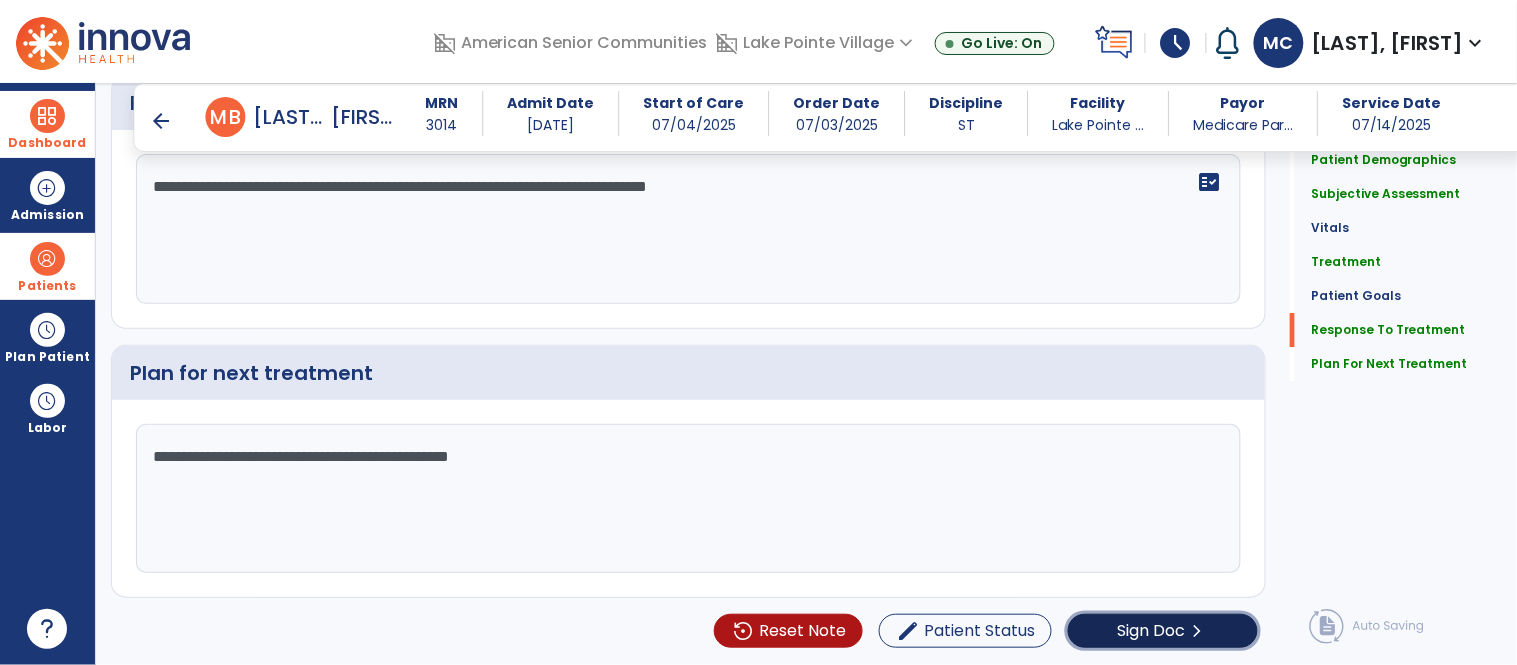 click on "Sign Doc  chevron_right" 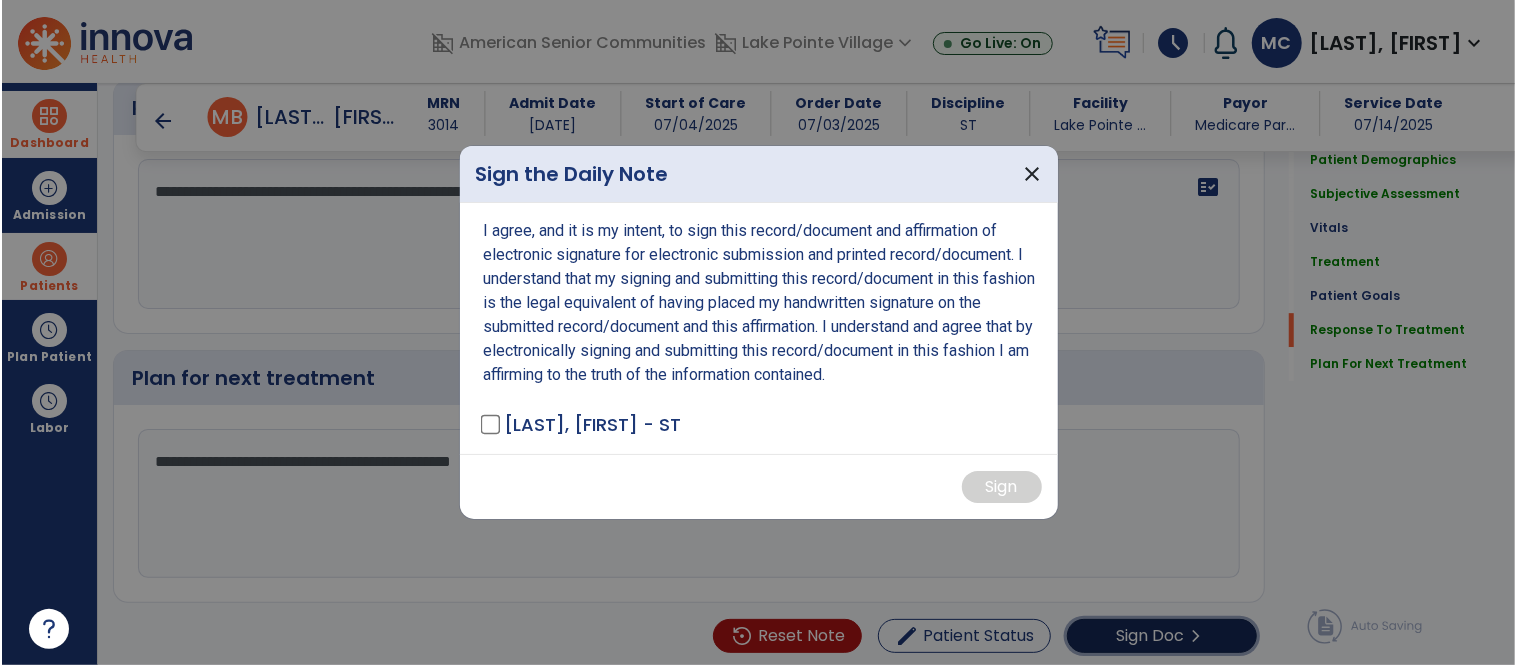 scroll, scrollTop: 3611, scrollLeft: 0, axis: vertical 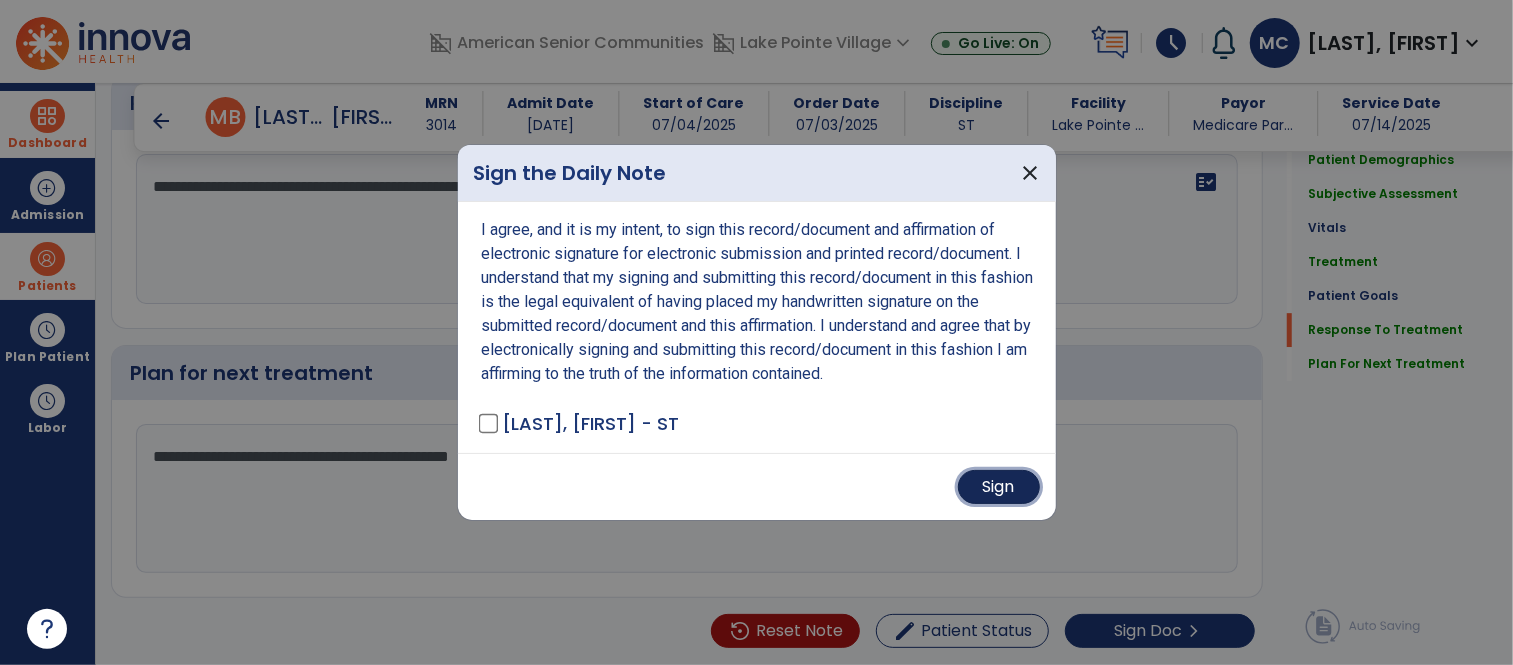 click on "Sign" at bounding box center (999, 487) 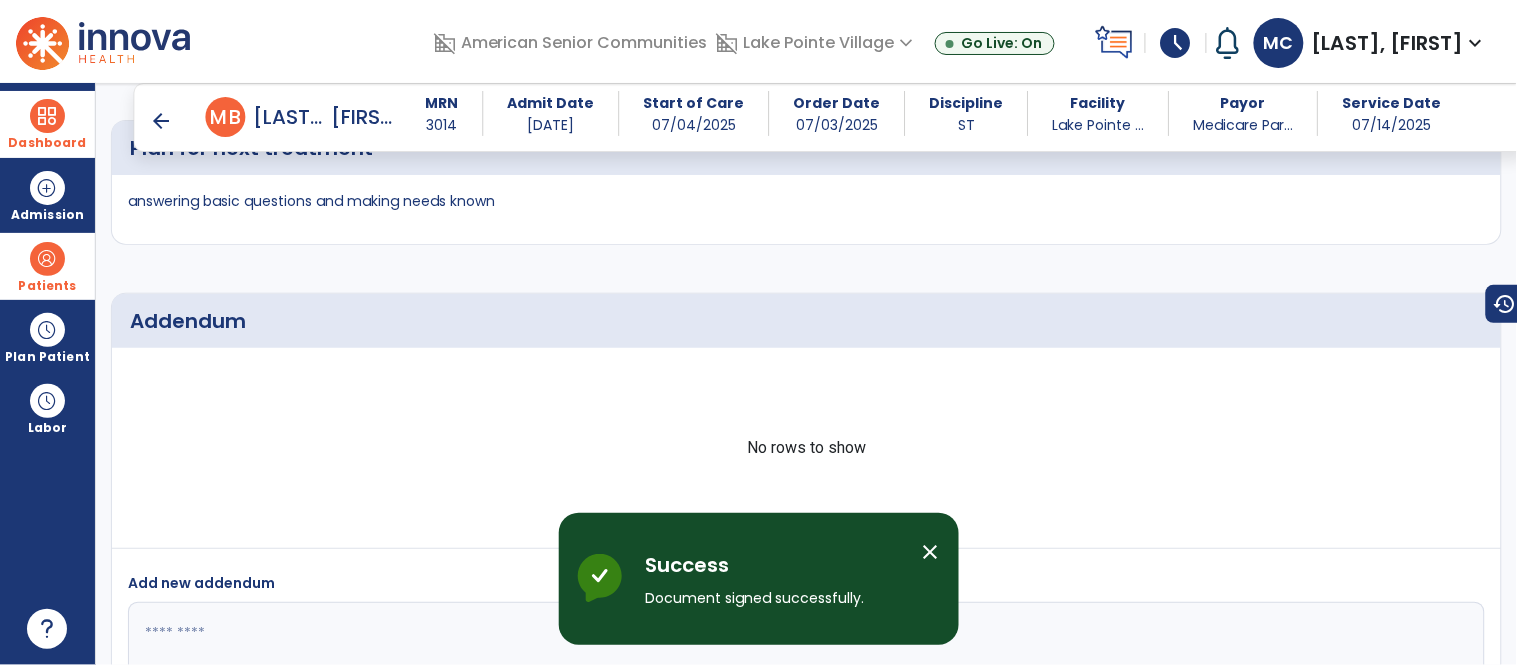 click on "arrow_back" at bounding box center (162, 121) 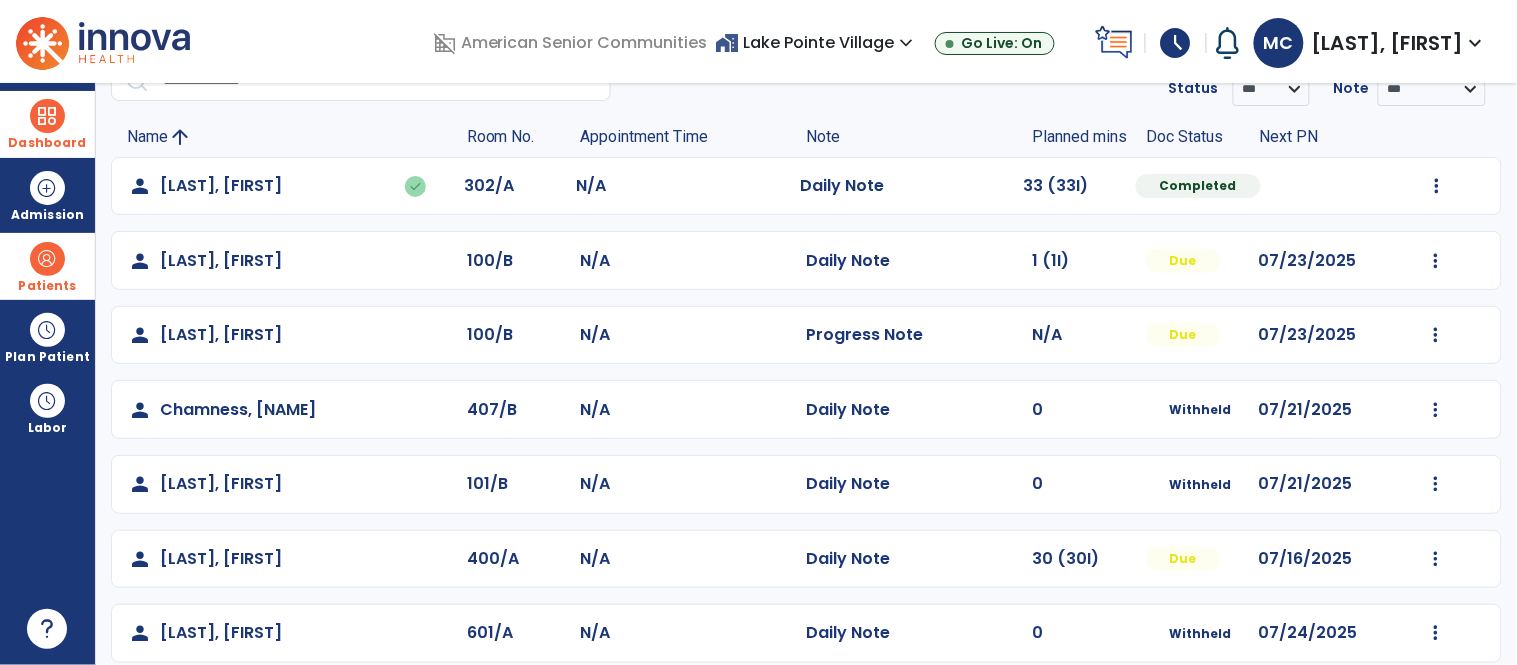 scroll, scrollTop: 86, scrollLeft: 0, axis: vertical 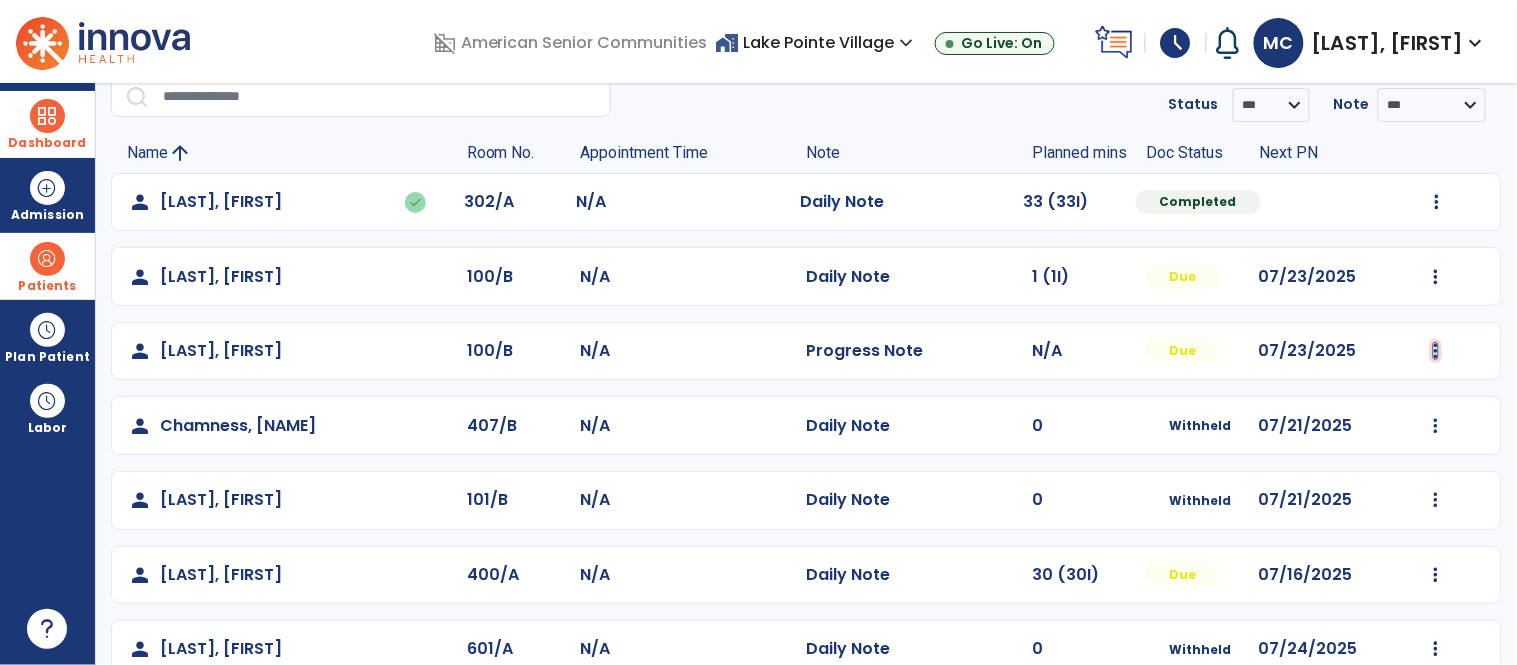 click at bounding box center [1437, 202] 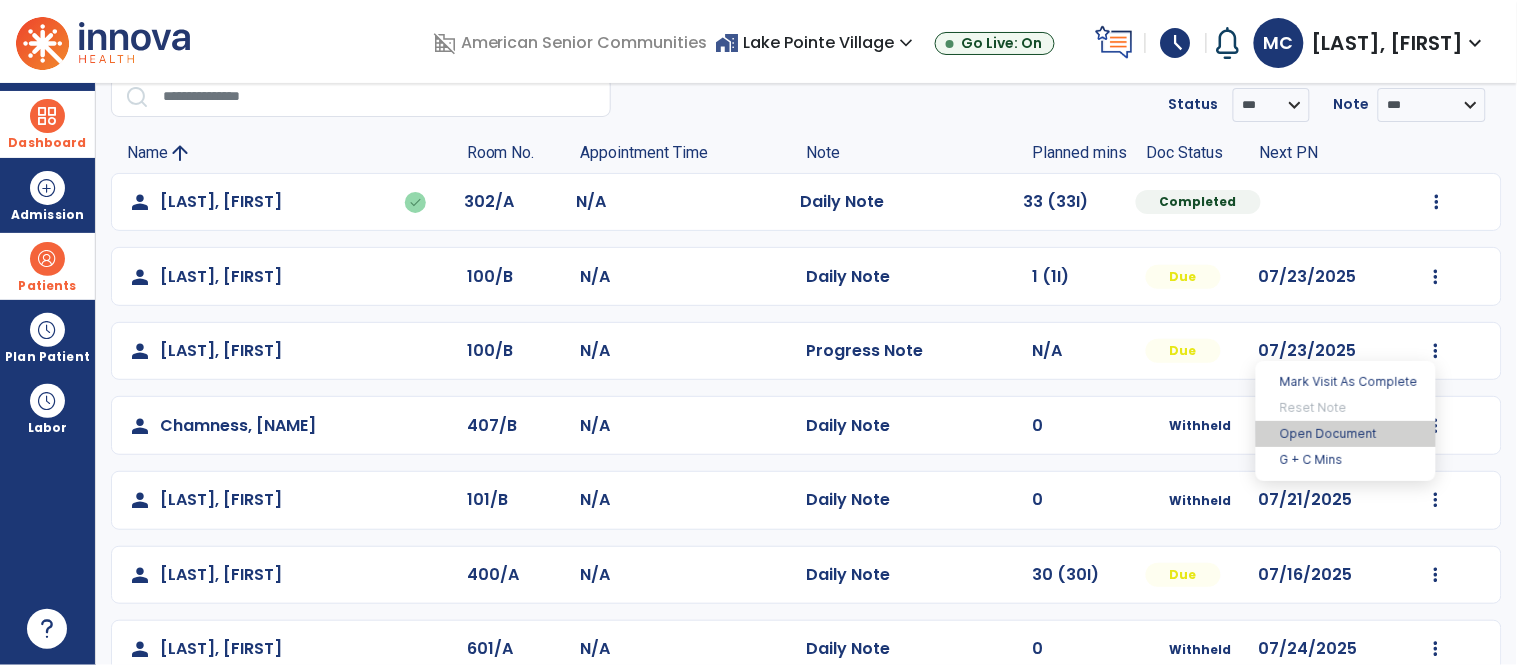 click on "Open Document" at bounding box center [1346, 434] 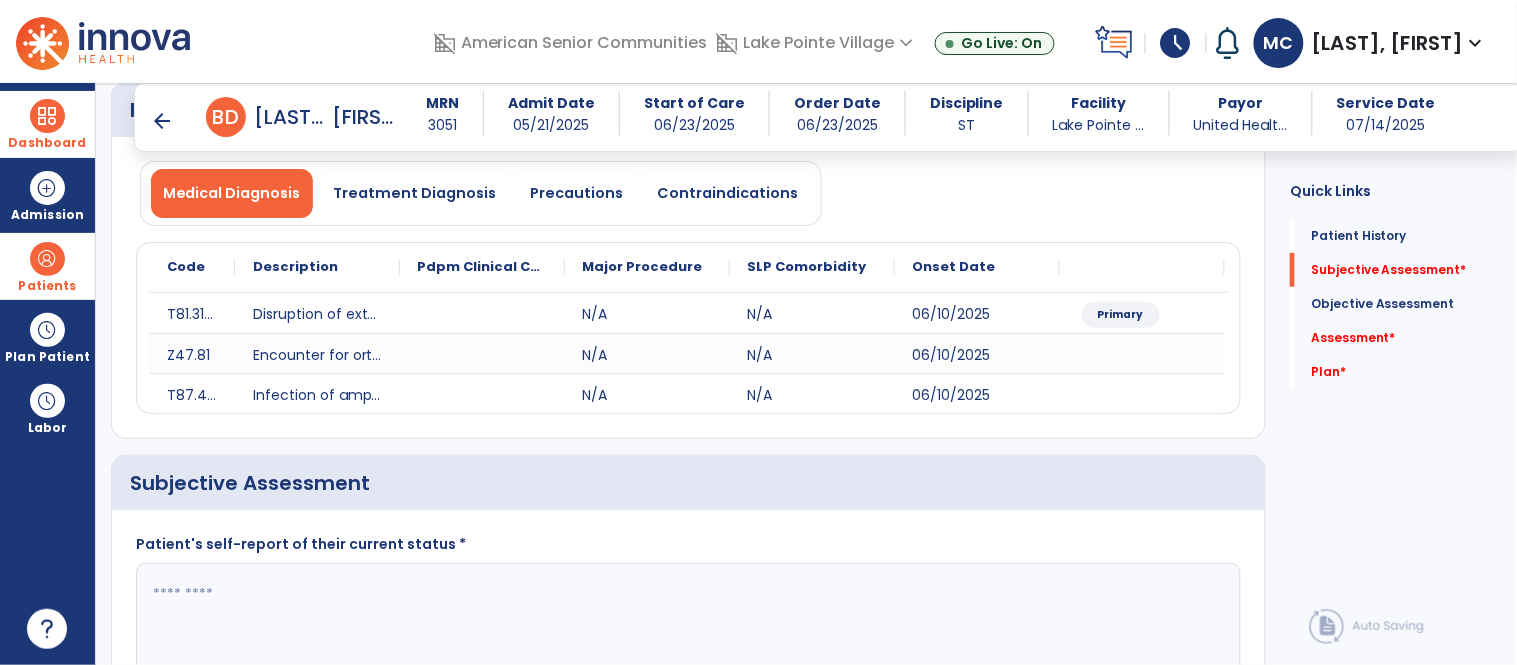 scroll, scrollTop: 377, scrollLeft: 0, axis: vertical 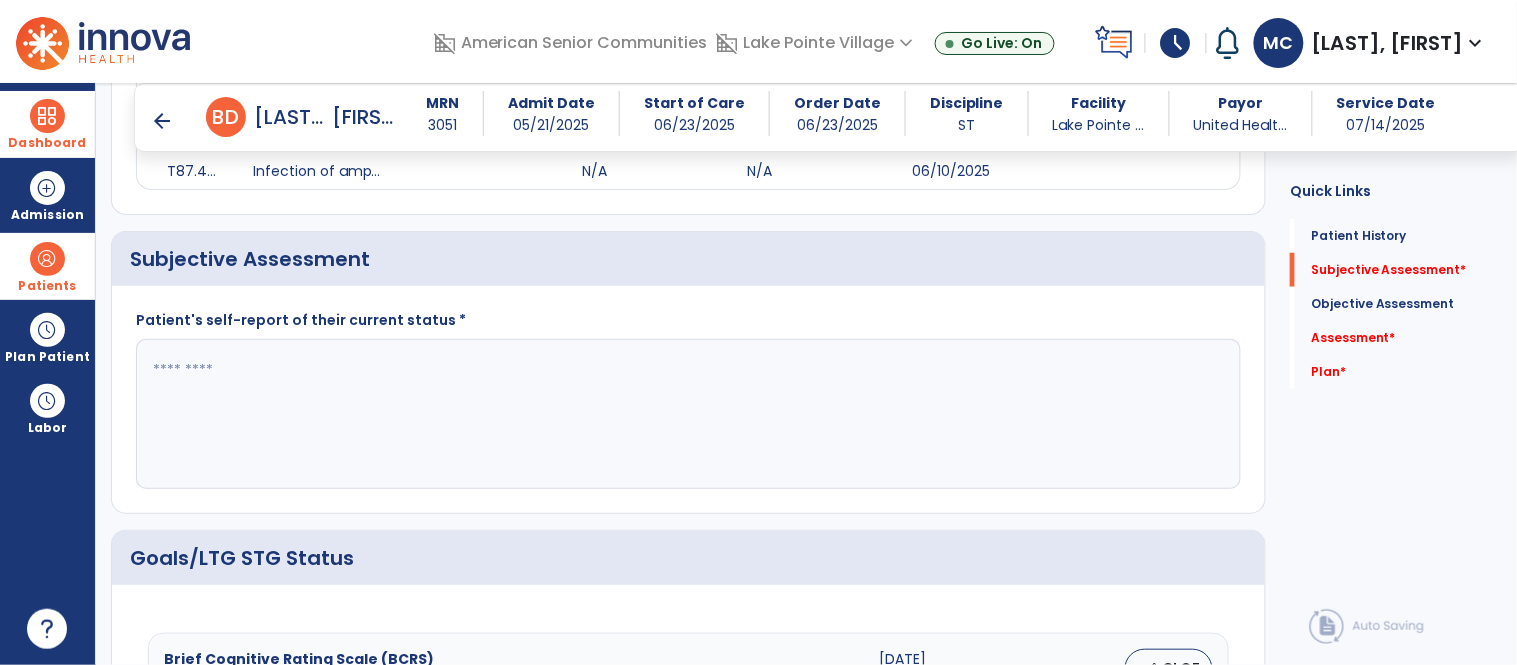 click 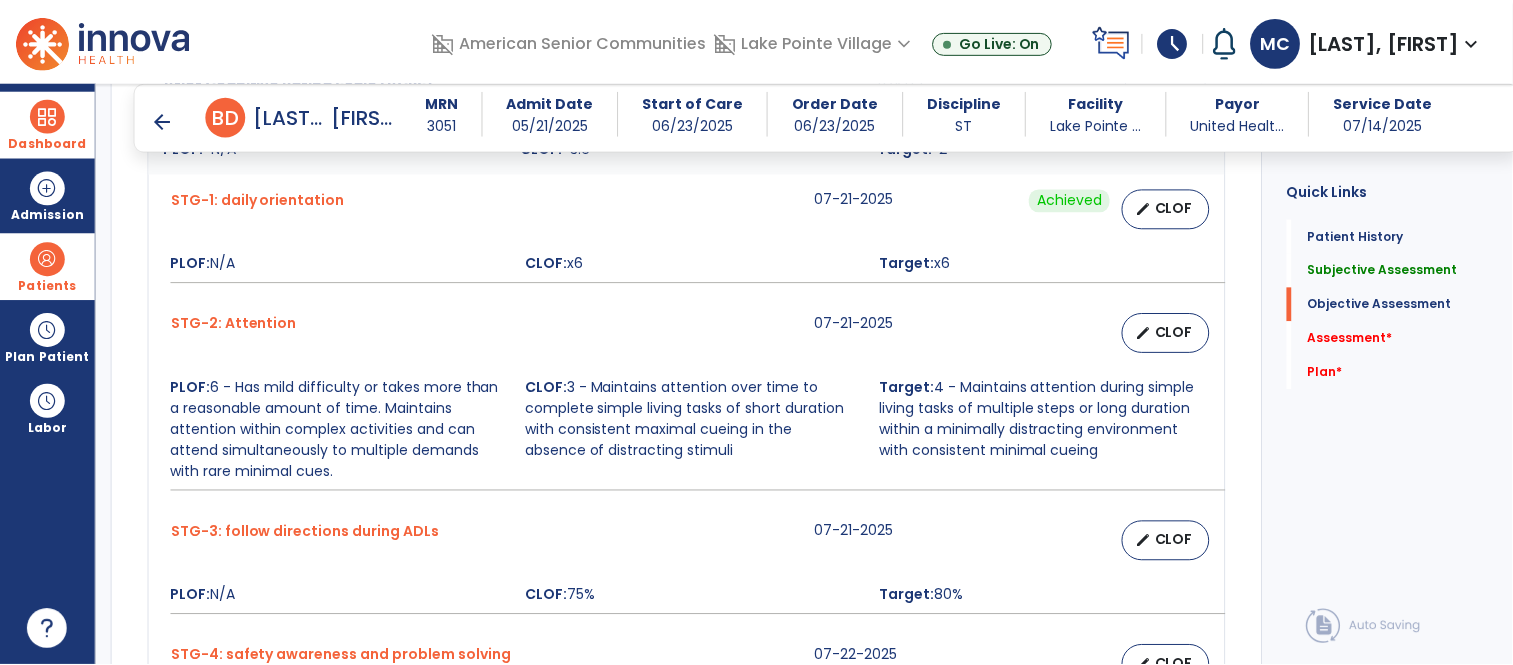 scroll, scrollTop: 930, scrollLeft: 0, axis: vertical 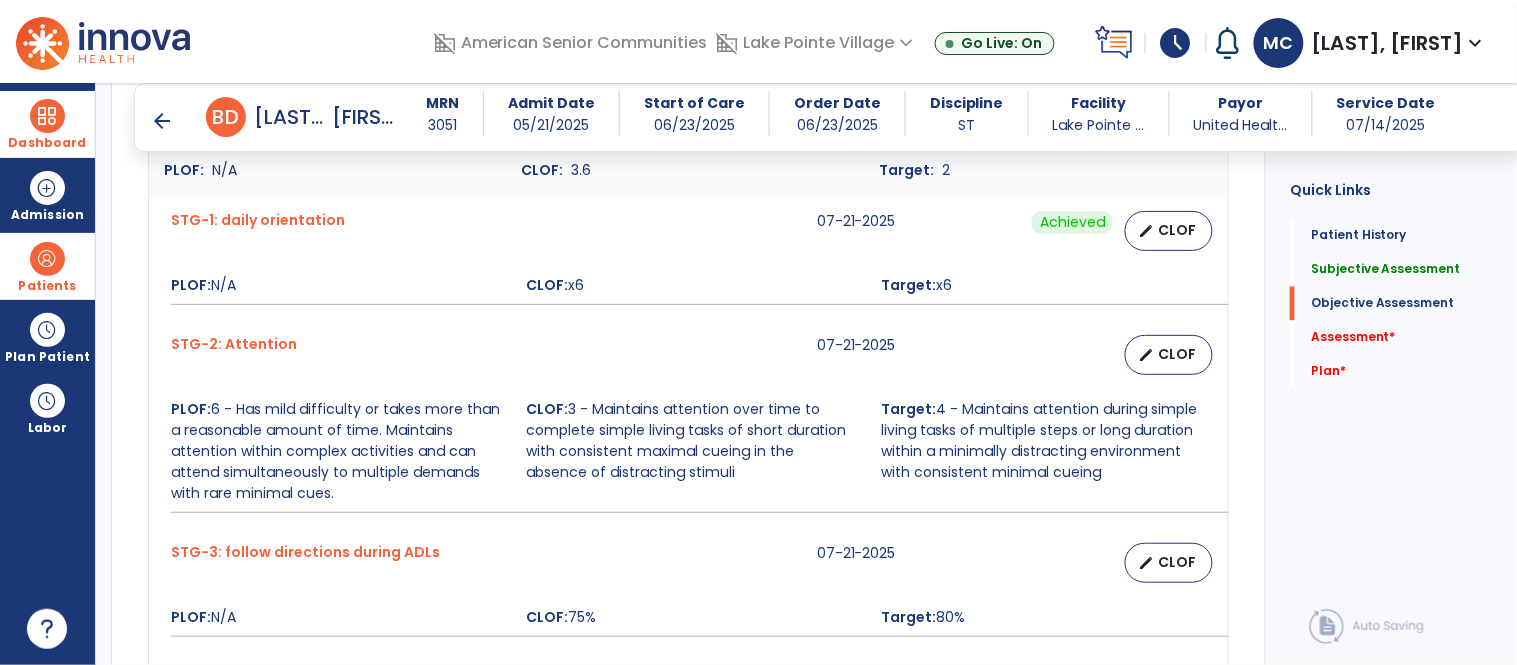 type on "**********" 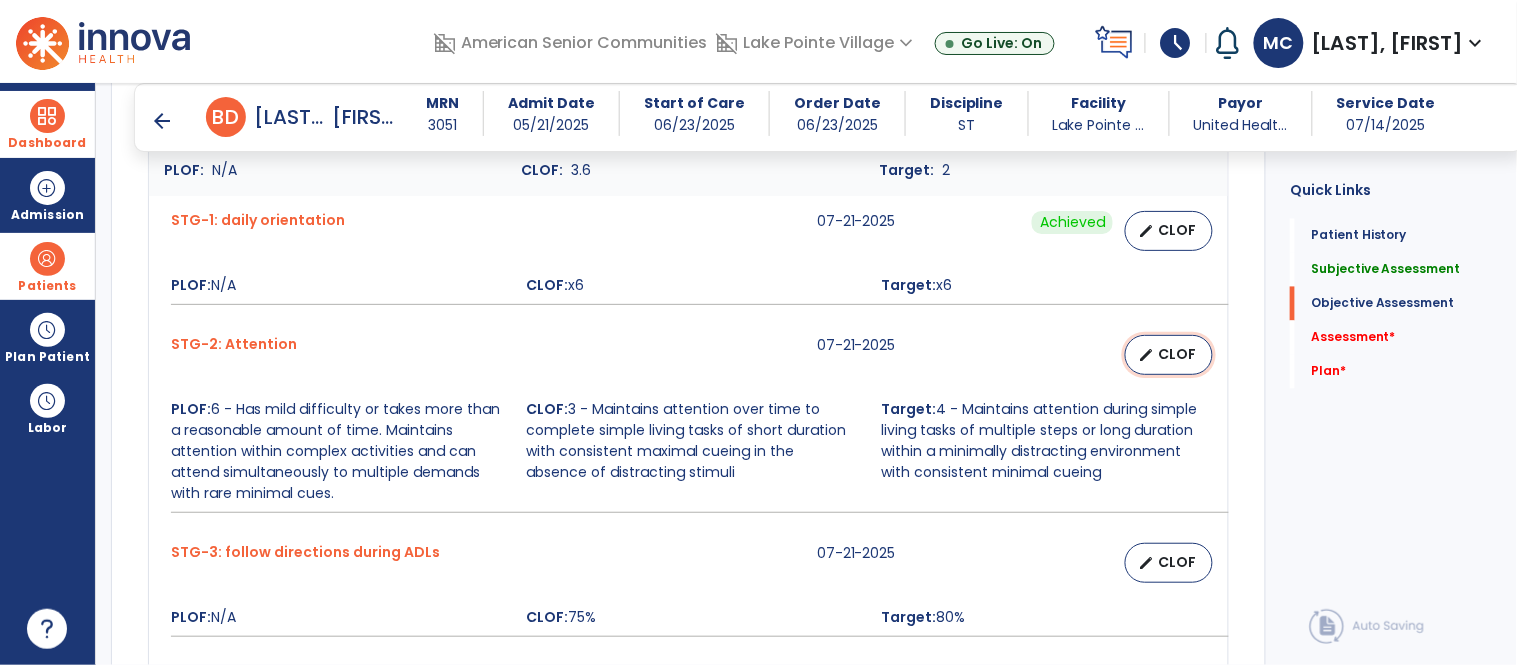 click on "CLOF" at bounding box center [1177, 354] 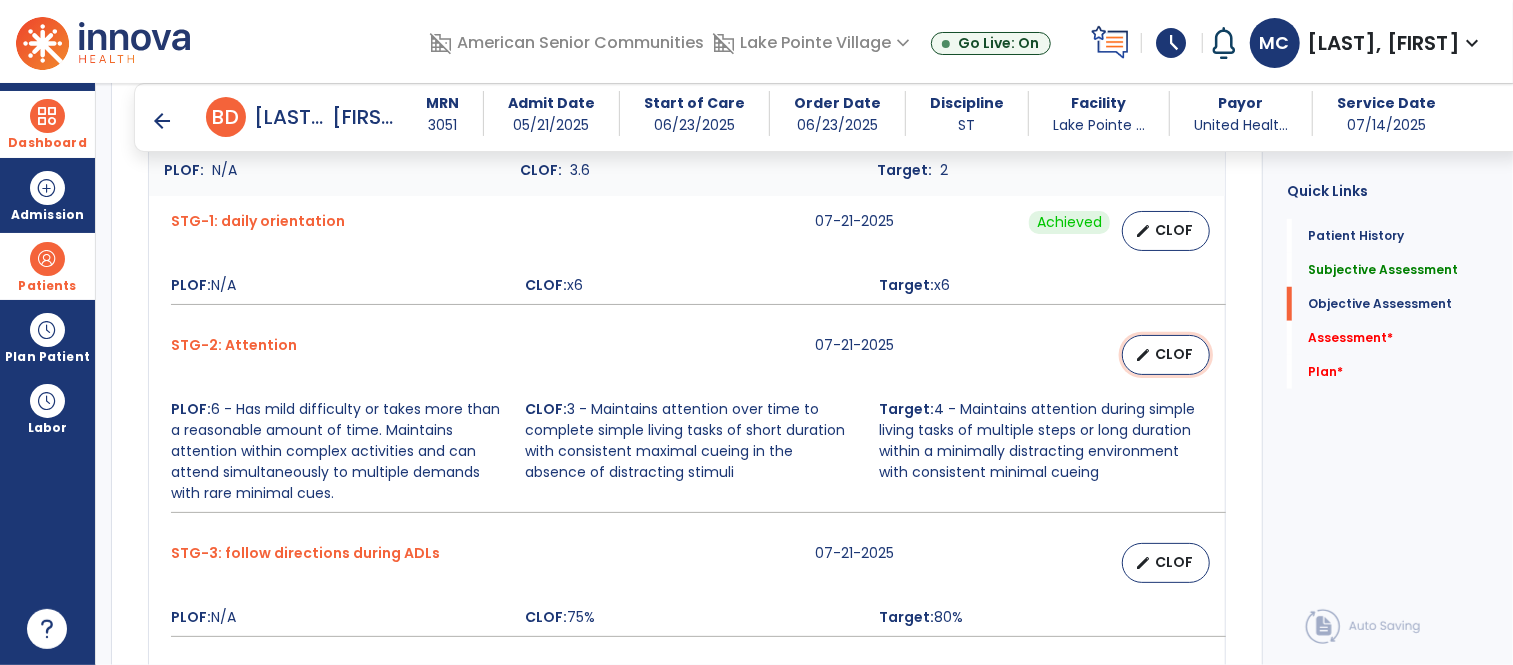 select on "********" 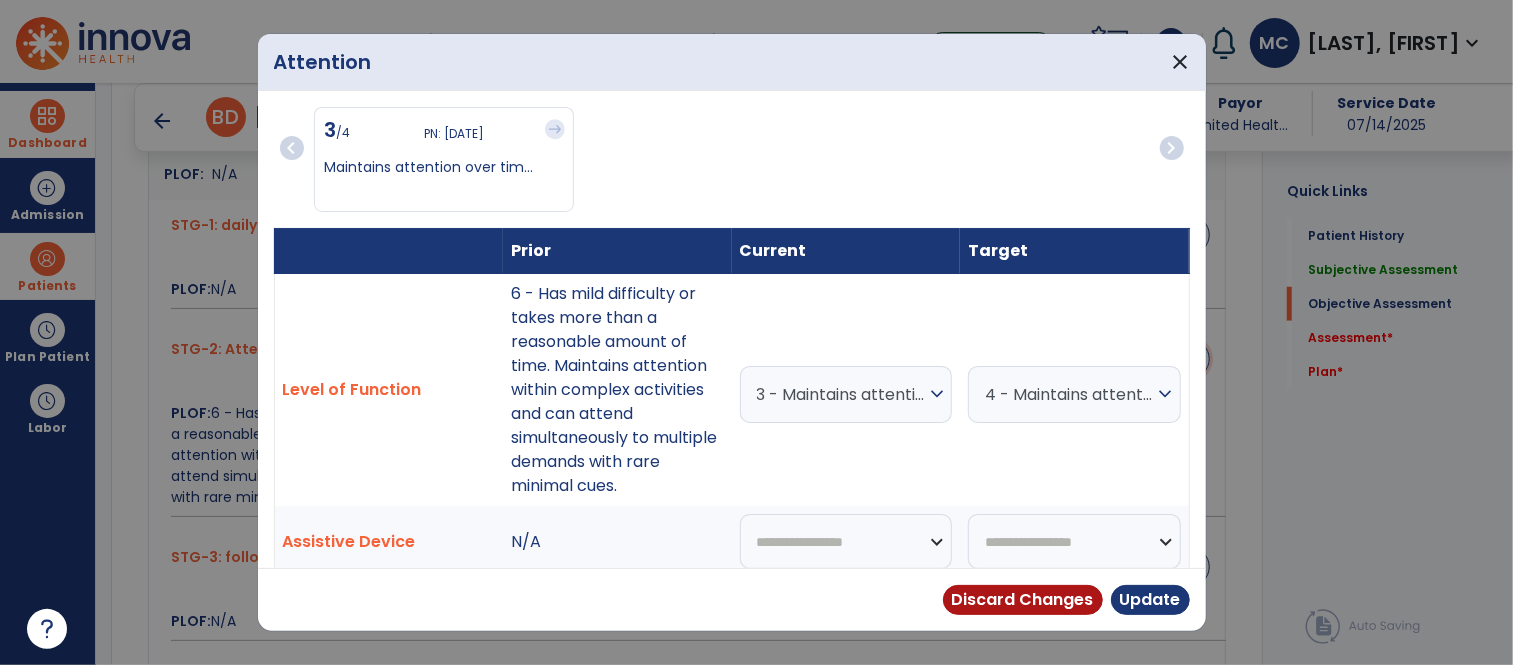 scroll, scrollTop: 930, scrollLeft: 0, axis: vertical 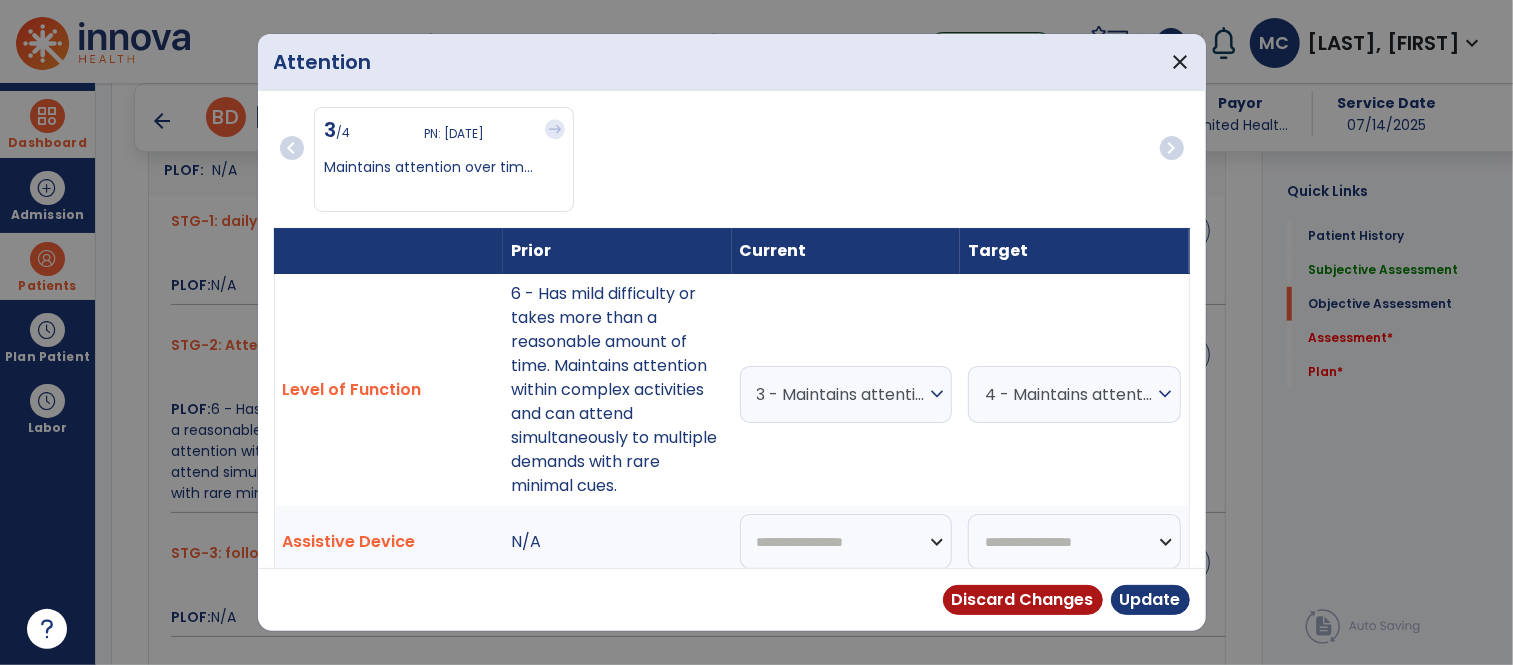 click on "3 - Maintains attention over time to complete simple living tasks of short duration with consistent maximal cueing in the absence of distracting stimuli" at bounding box center (841, 394) 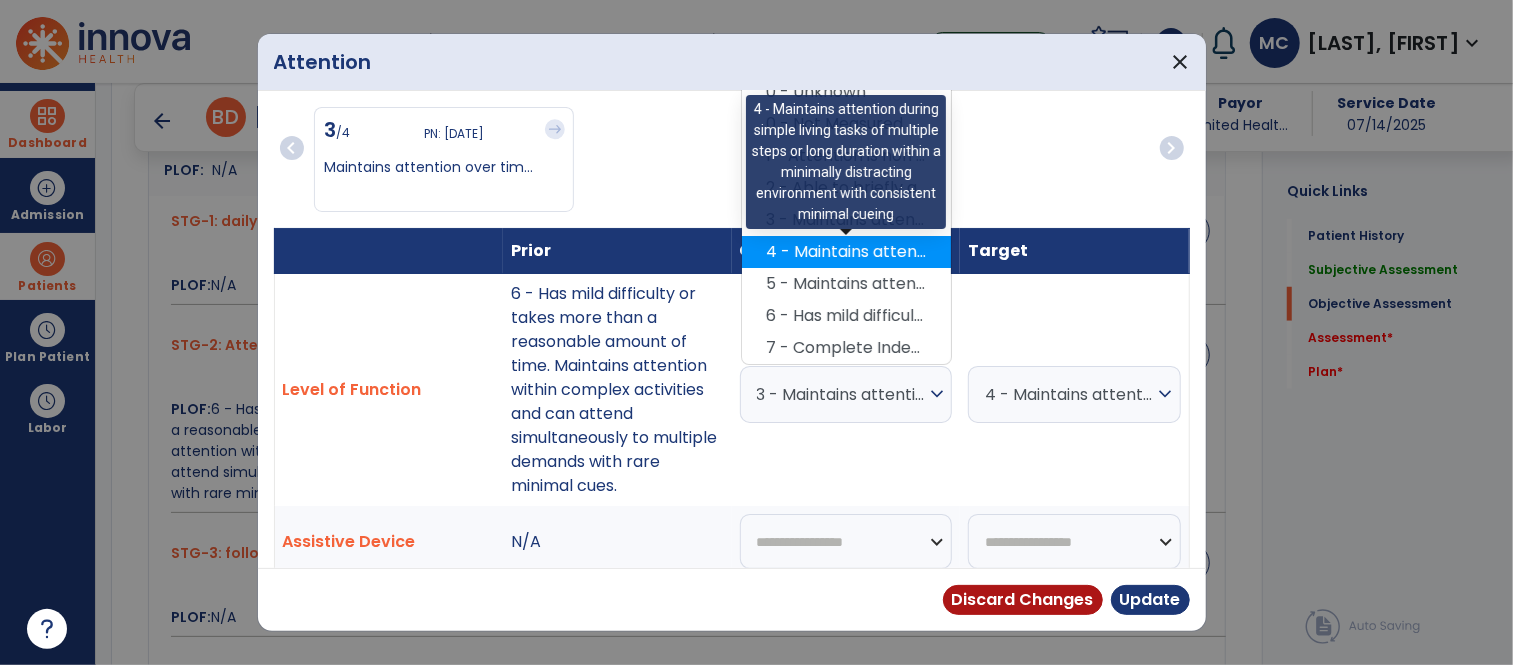 click on "4 - Maintains attention during simple living tasks of multiple steps or long duration within a minimally distracting environment with consistent minimal cueing" at bounding box center [846, 252] 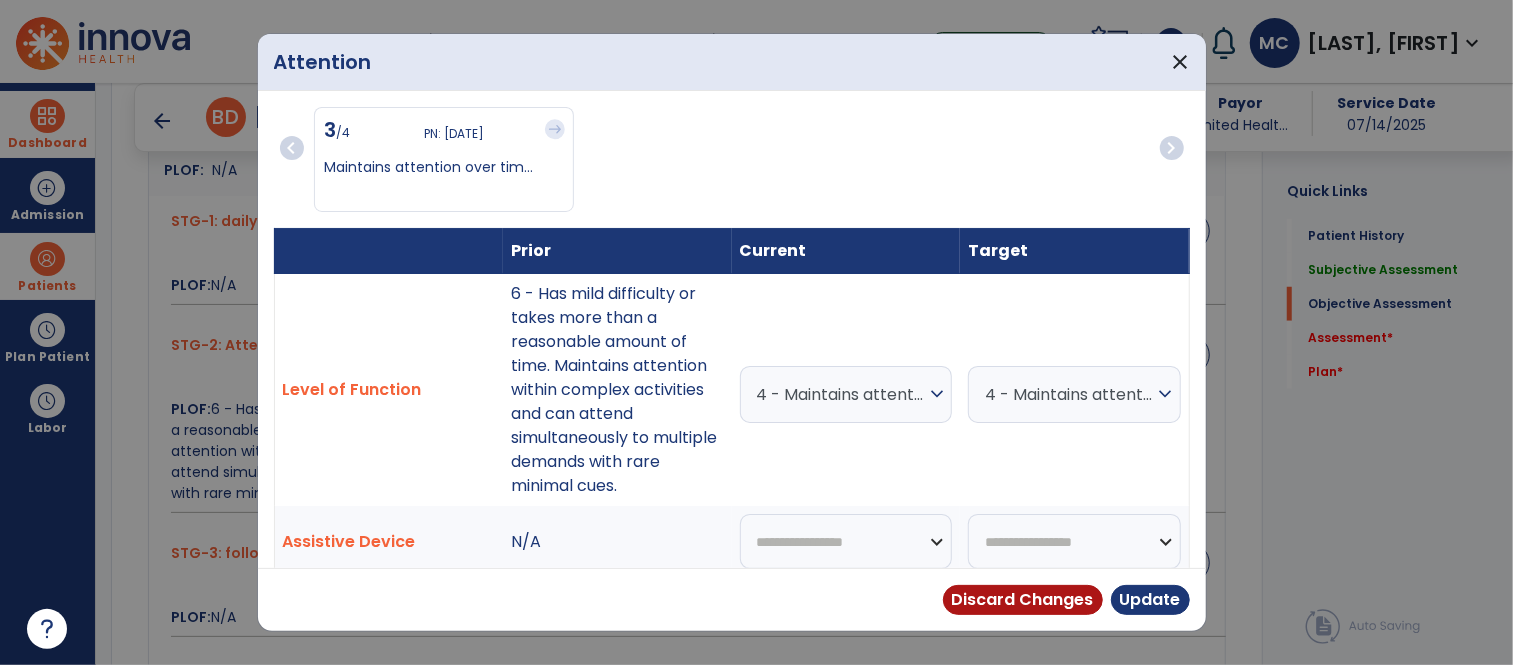 click on "4 - Maintains attention during simple living tasks of multiple steps or long duration within a minimally distracting environment with consistent minimal cueing" at bounding box center (1069, 394) 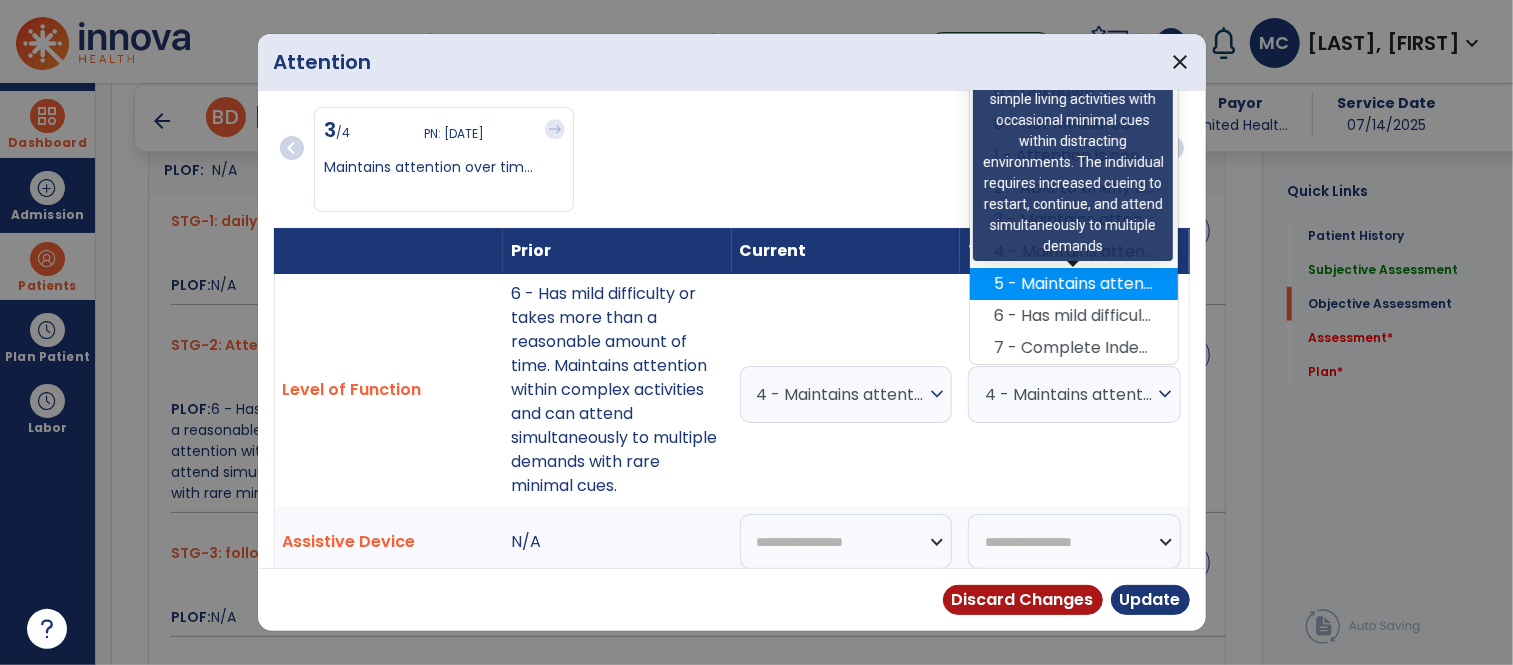 click on "5 - Maintains attention within simple living activities with occasional minimal cues within distracting environments. The individual requires increased cueing to restart, continue, and attend simultaneously to multiple demands" at bounding box center [1074, 284] 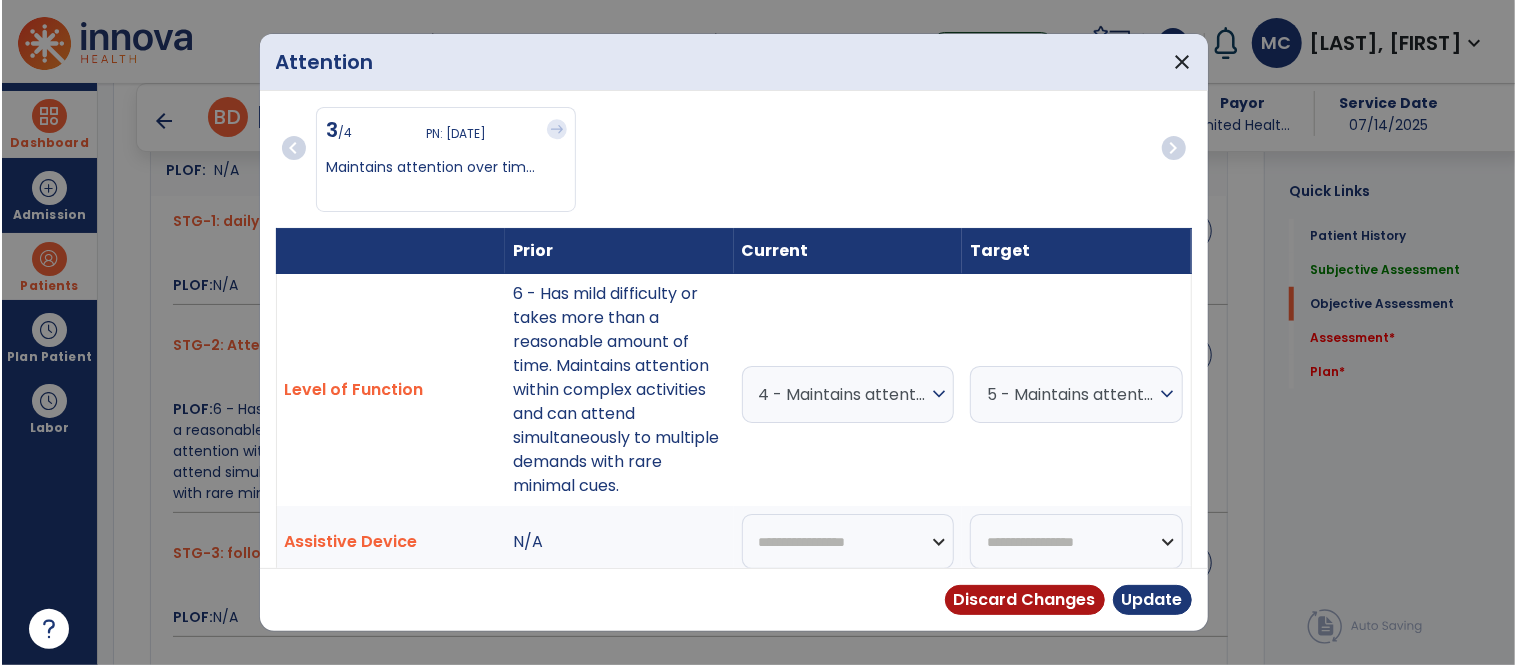 scroll, scrollTop: 214, scrollLeft: 0, axis: vertical 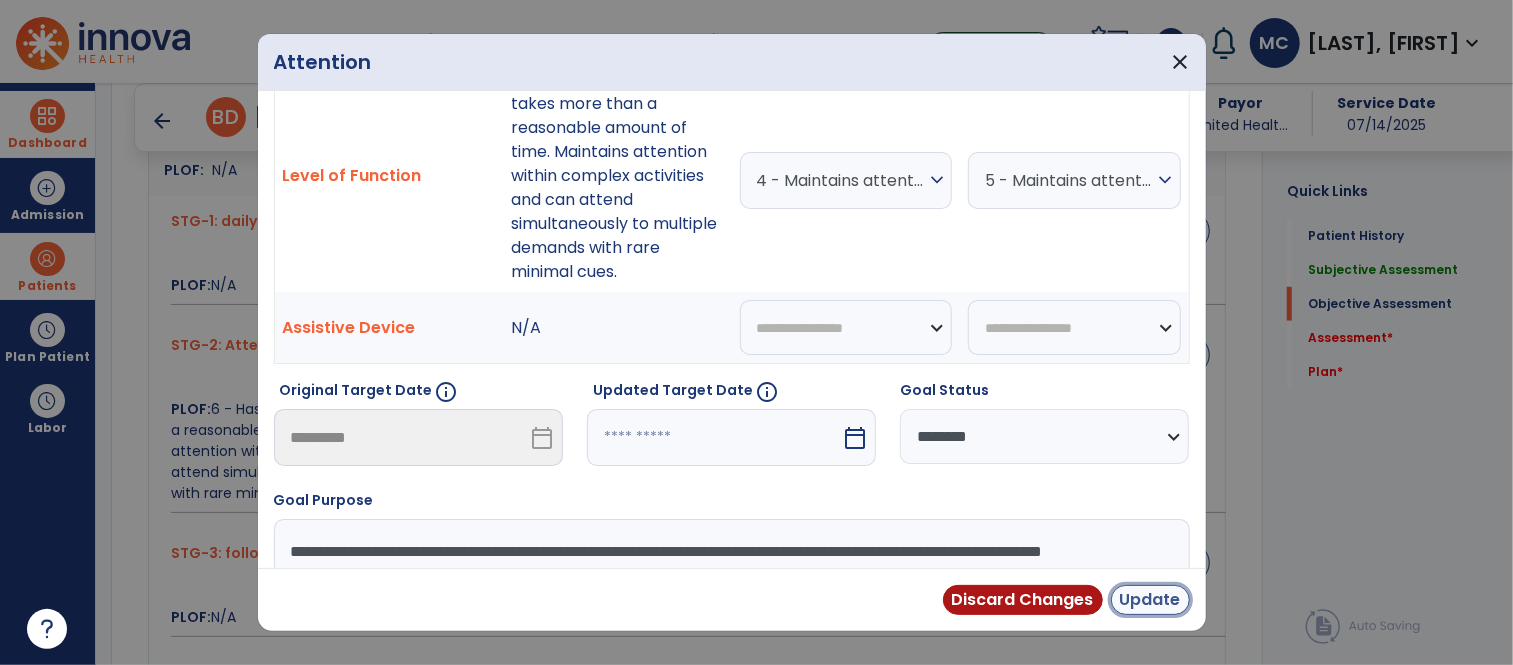 click on "Update" at bounding box center [1150, 600] 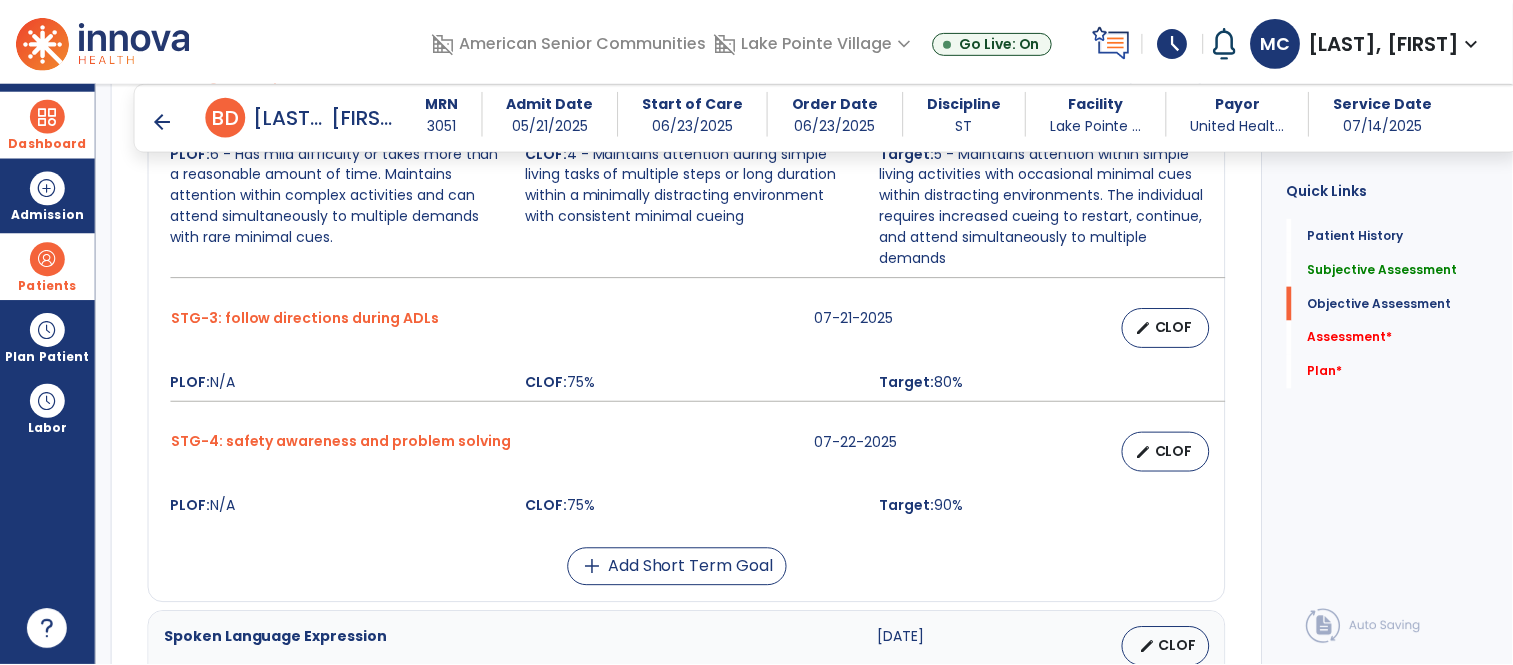 scroll, scrollTop: 1218, scrollLeft: 0, axis: vertical 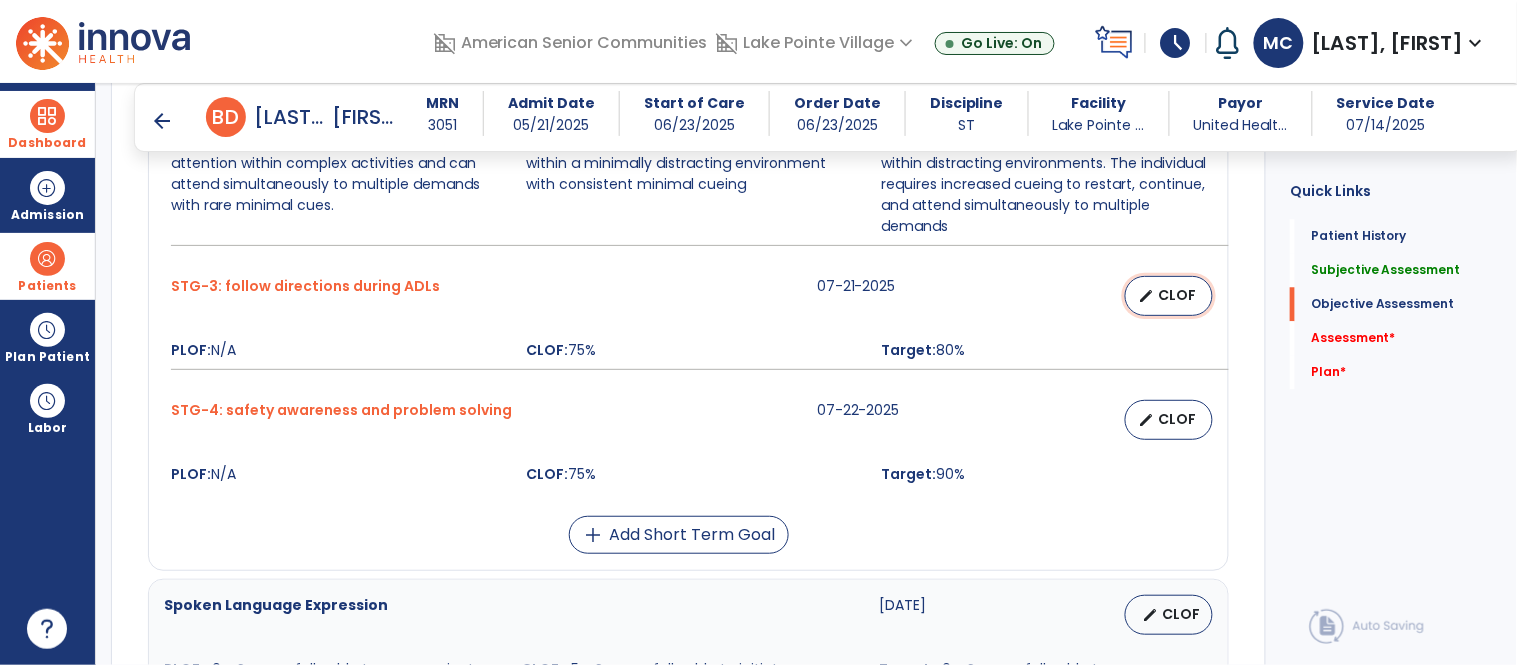 click on "CLOF" at bounding box center [1177, 295] 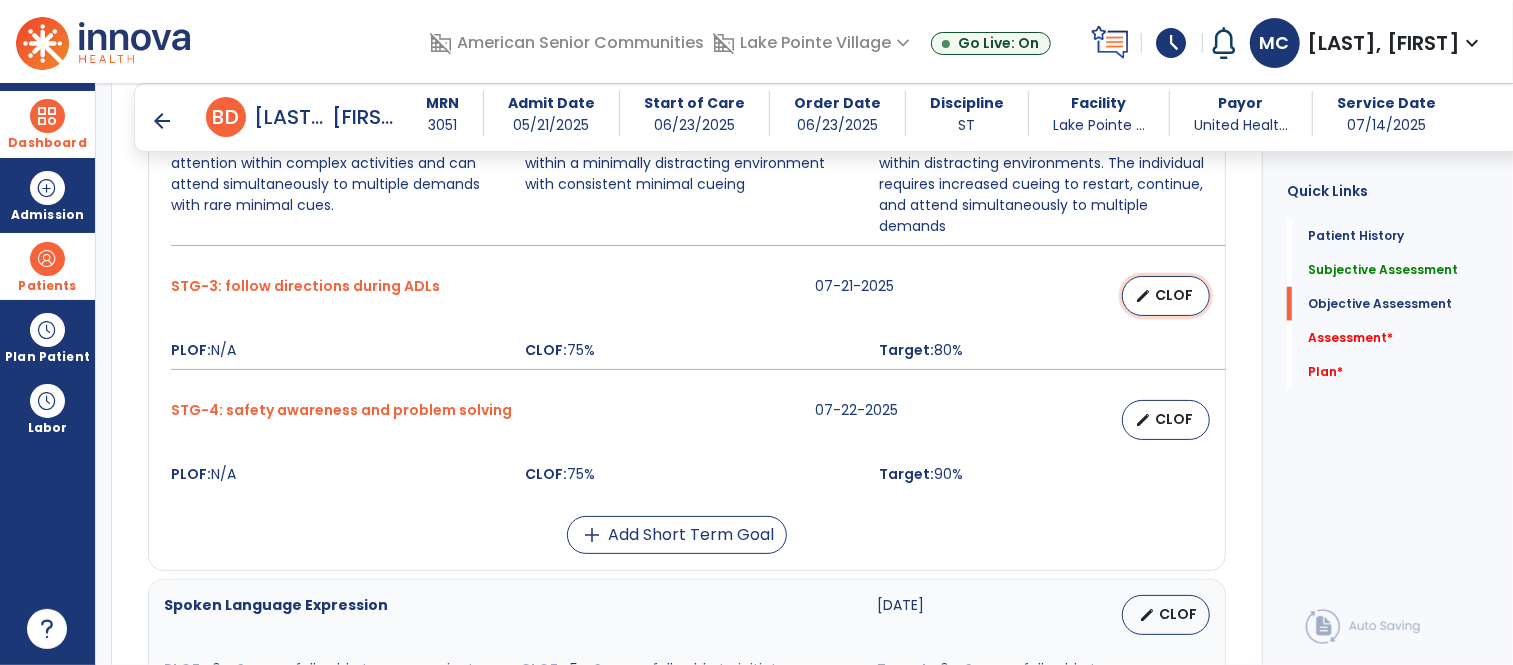 select on "********" 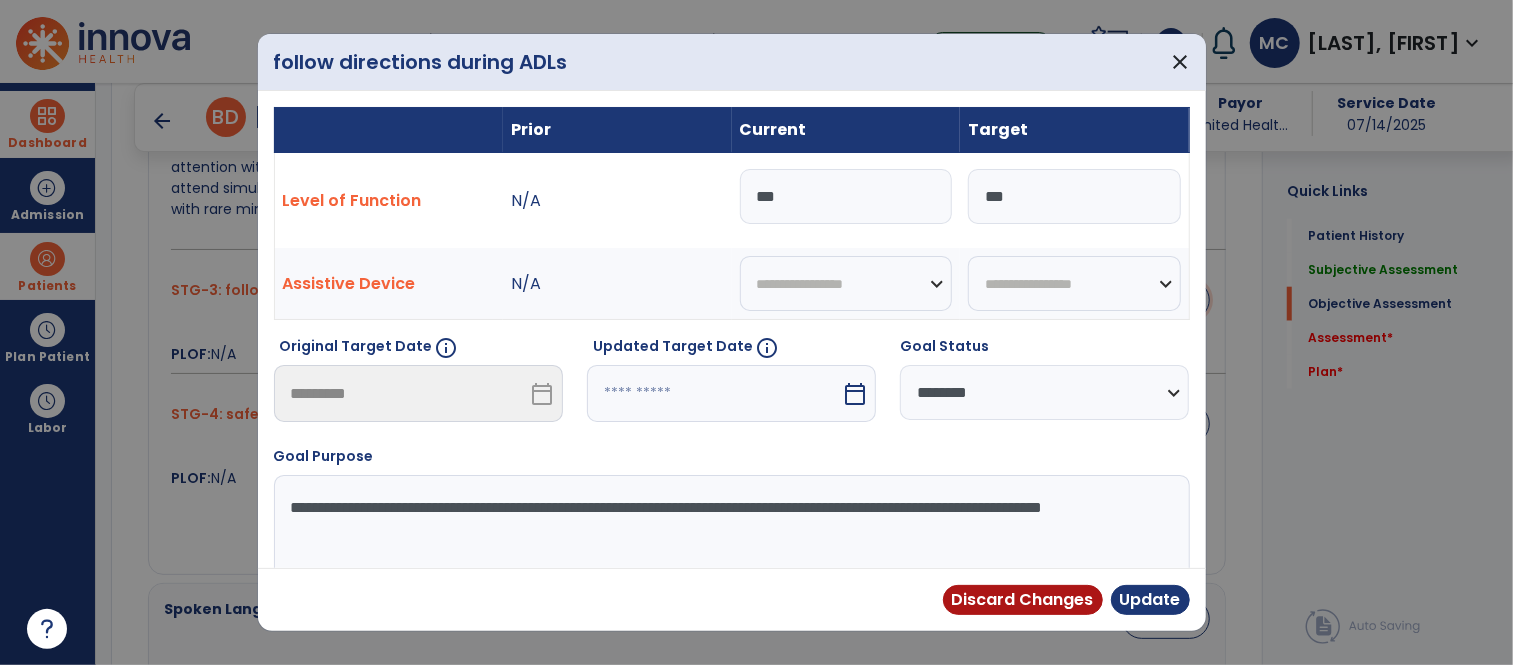 scroll, scrollTop: 1218, scrollLeft: 0, axis: vertical 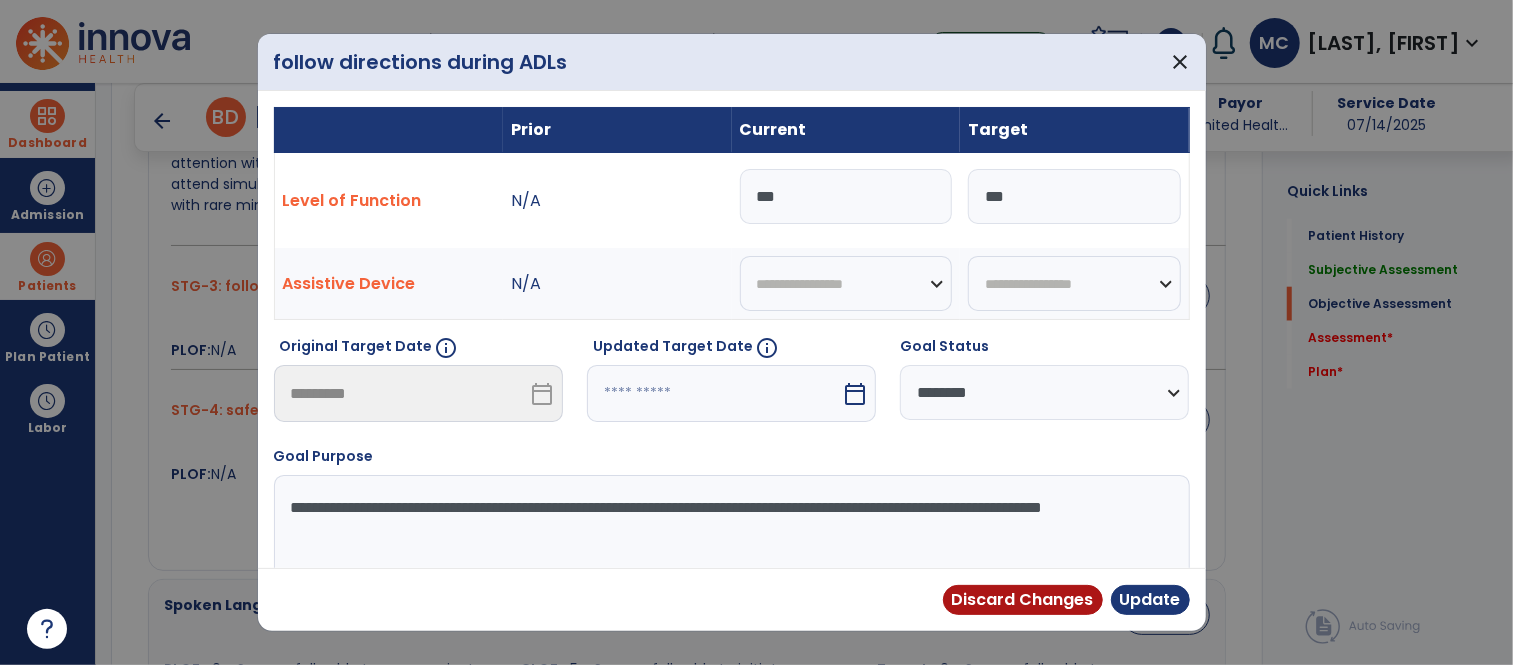 drag, startPoint x: 820, startPoint y: 200, endPoint x: 726, endPoint y: 175, distance: 97.26767 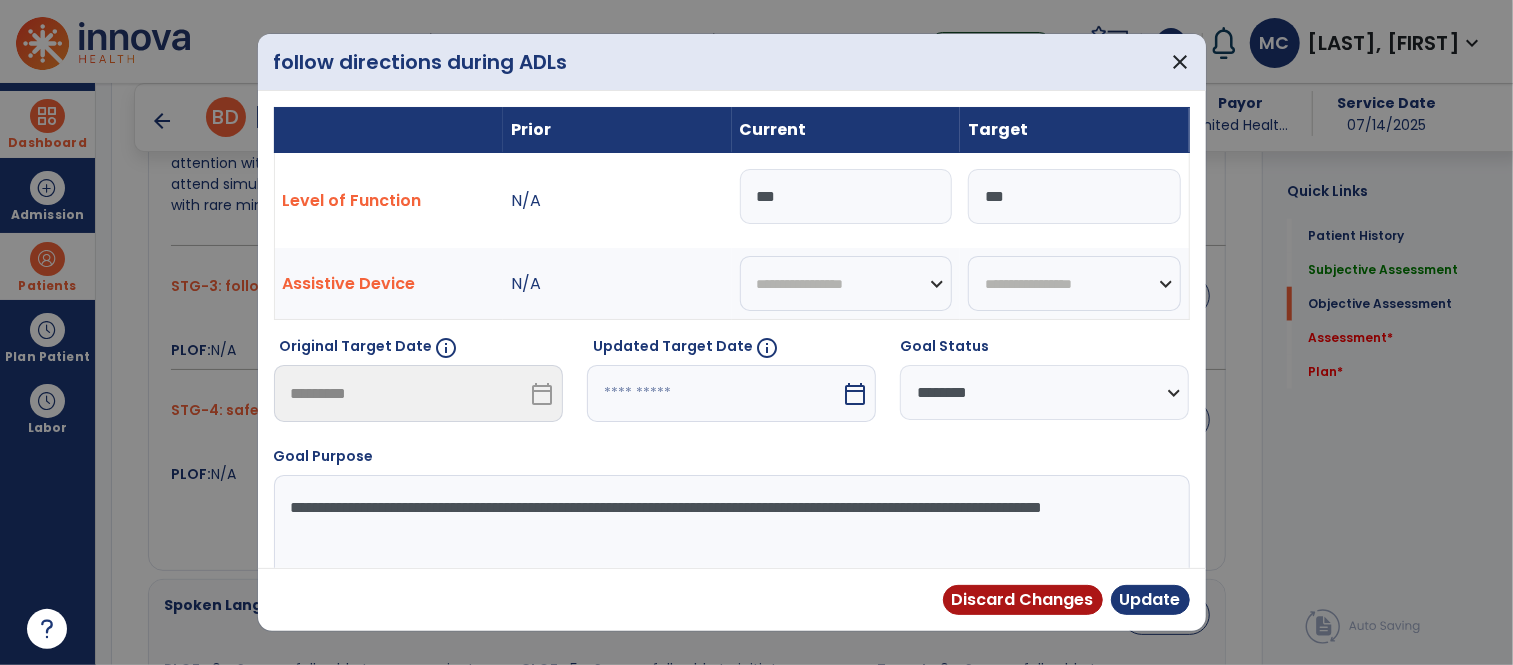 select on "********" 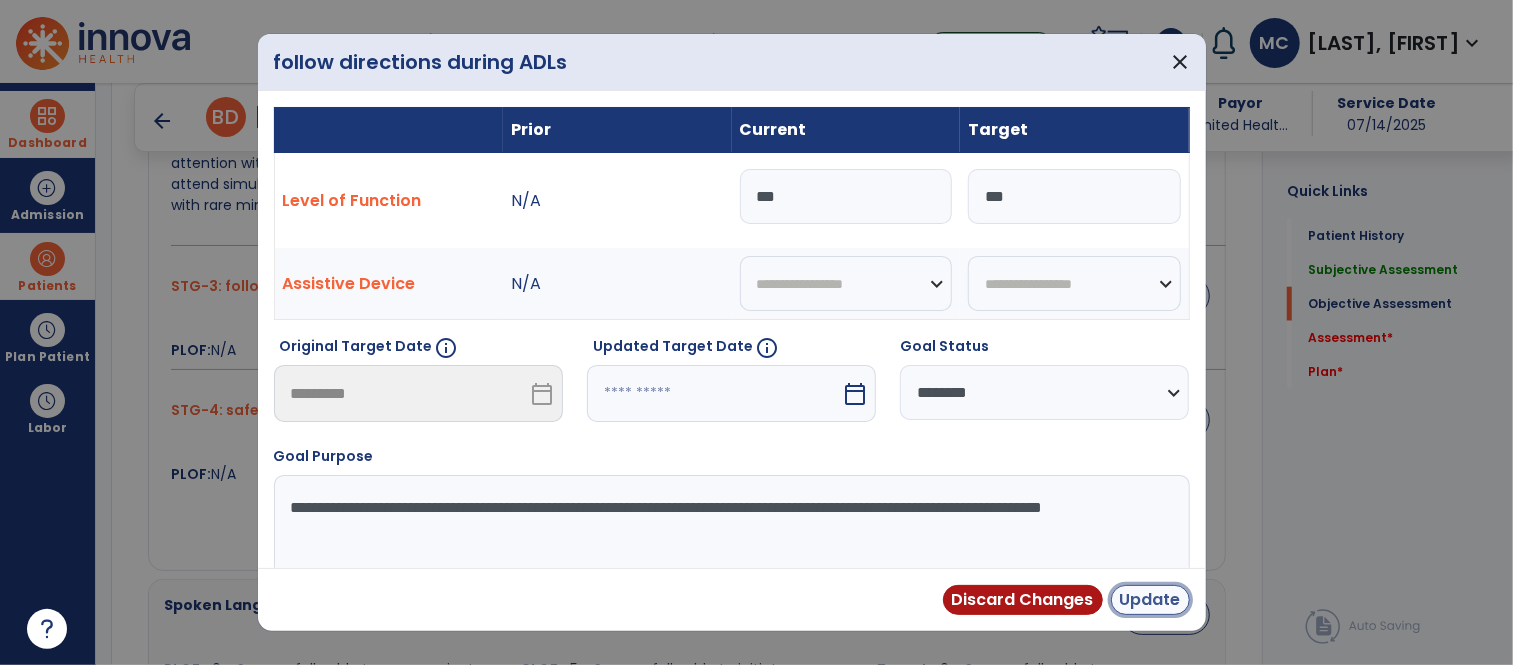 click on "Update" at bounding box center (1150, 600) 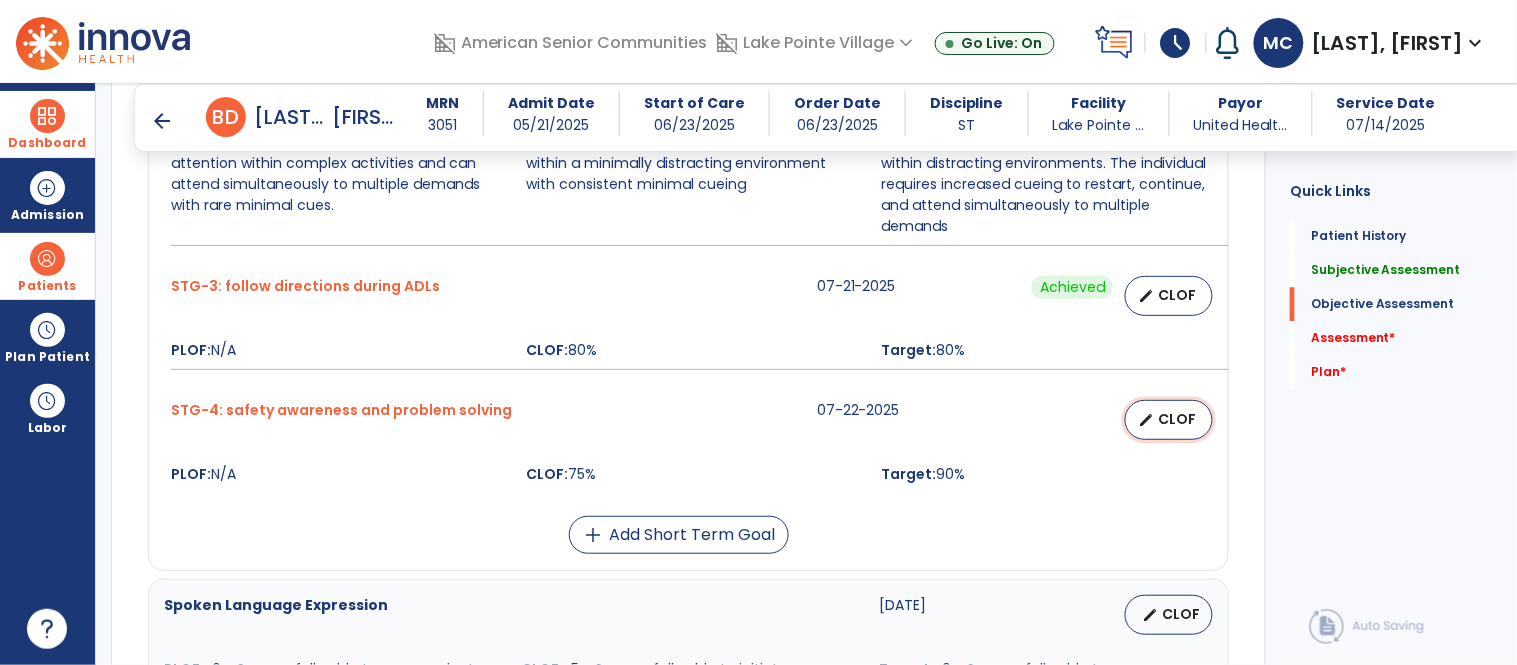 click on "CLOF" at bounding box center [1177, 419] 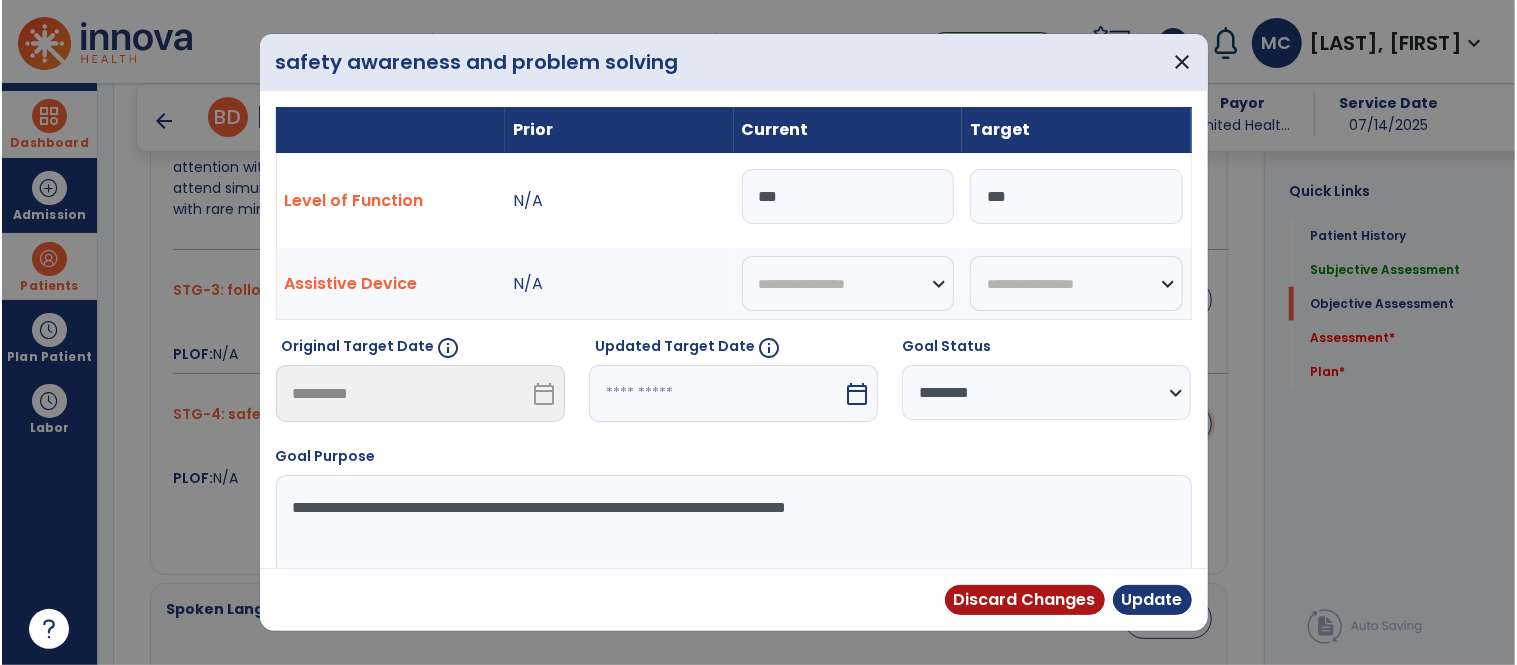 scroll, scrollTop: 1218, scrollLeft: 0, axis: vertical 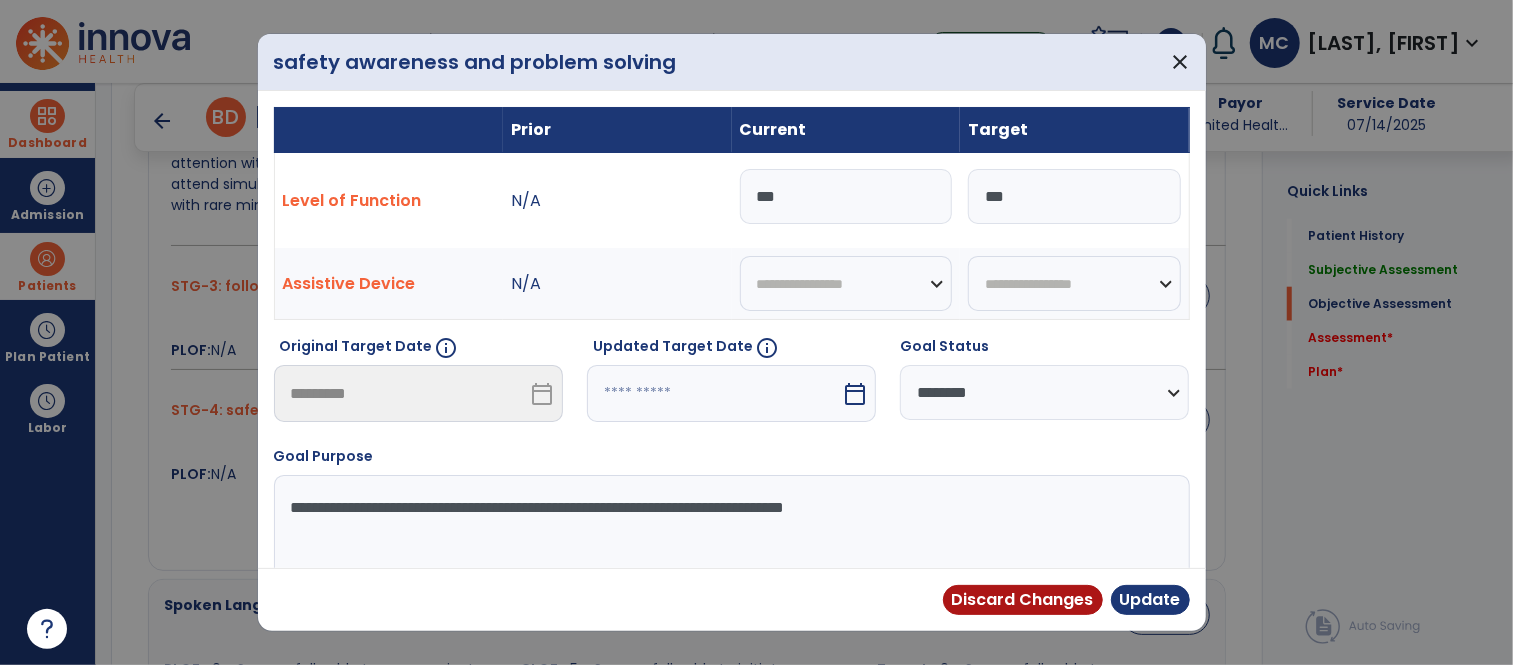 drag, startPoint x: 792, startPoint y: 202, endPoint x: 682, endPoint y: 201, distance: 110.00455 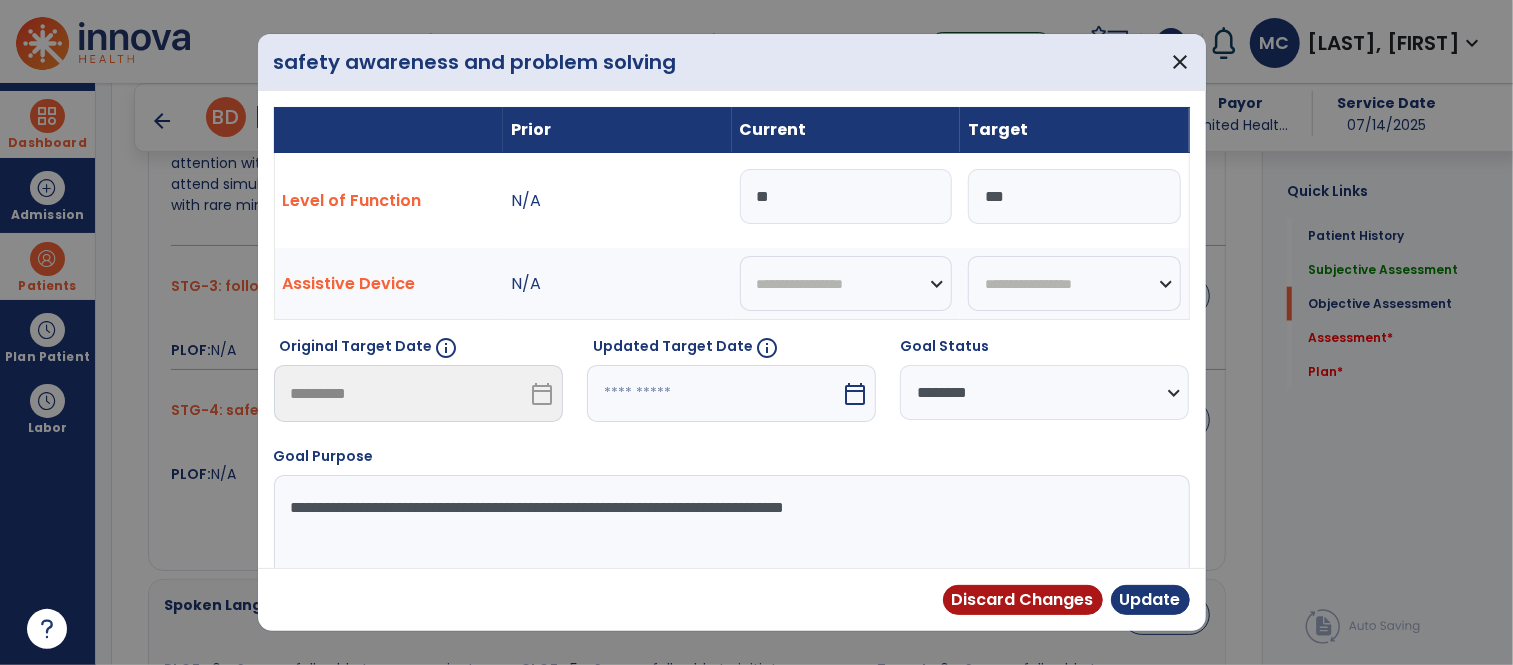type on "***" 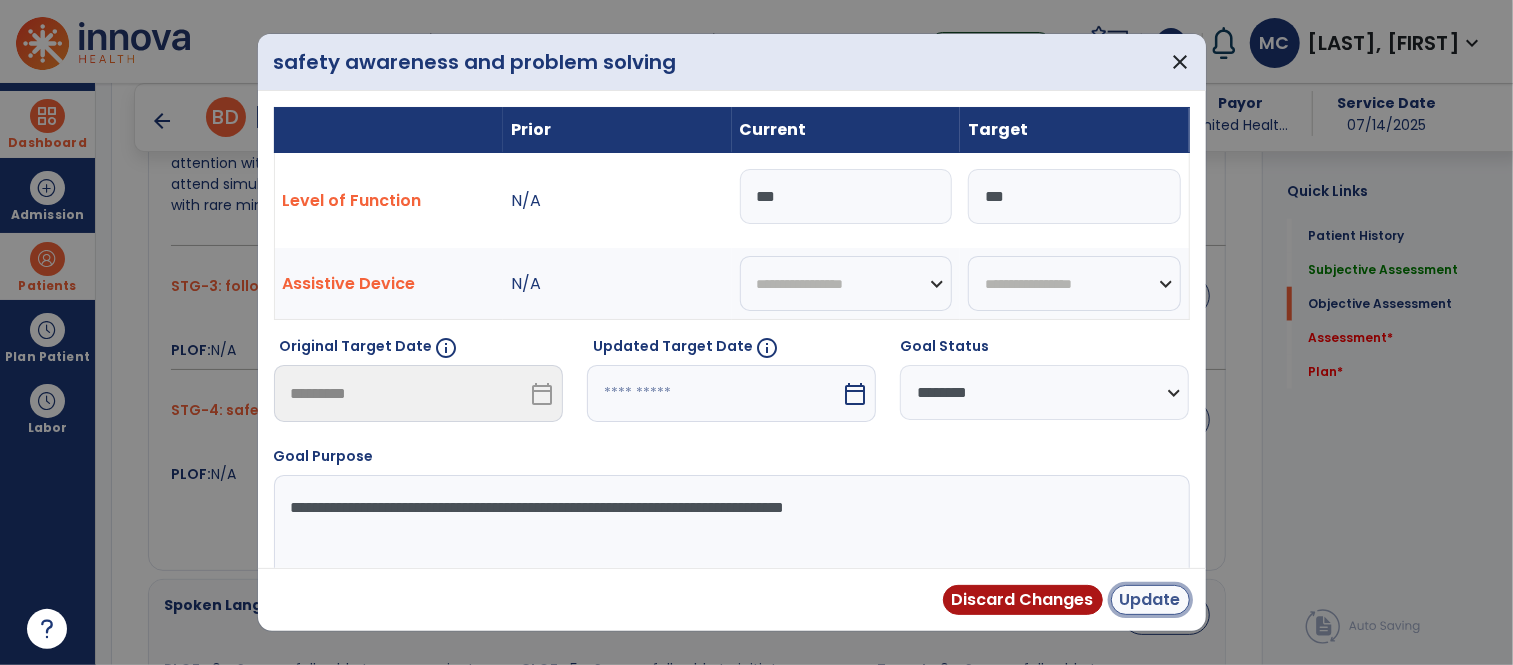 click on "Update" at bounding box center [1150, 600] 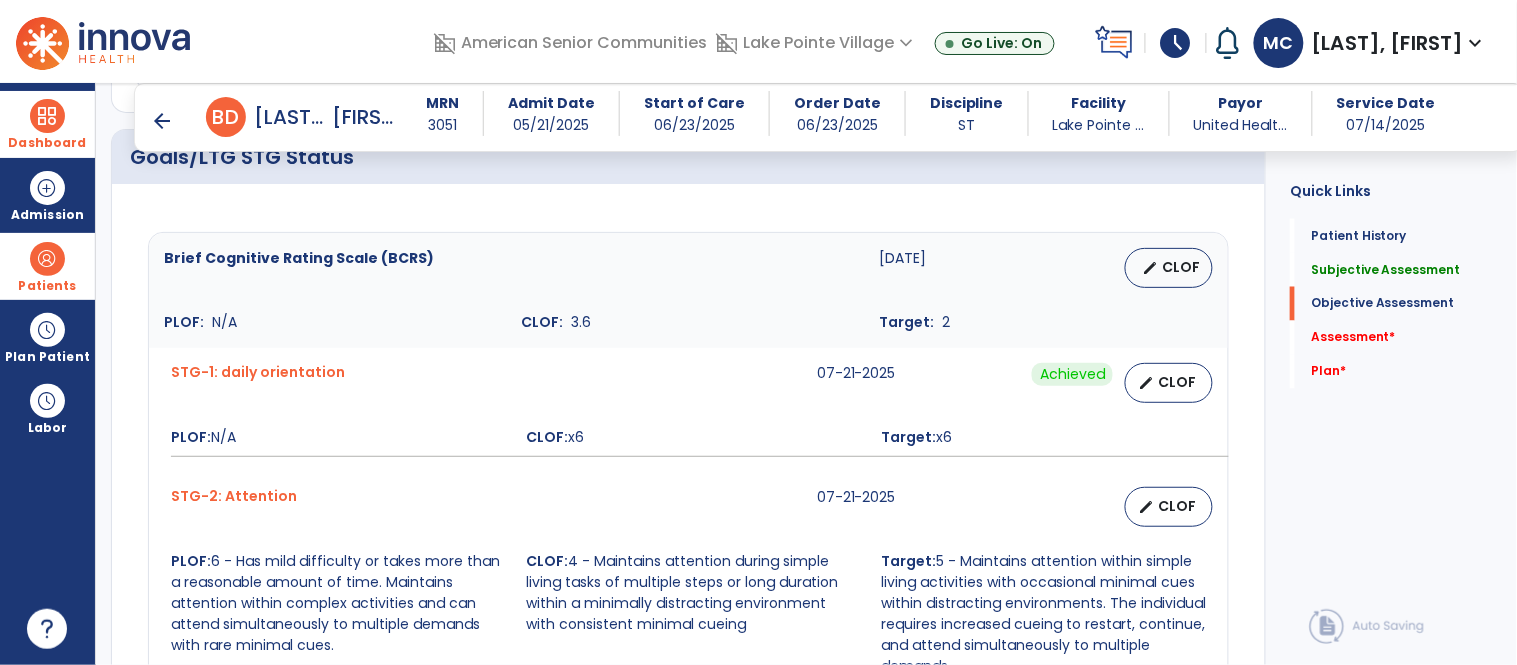 scroll, scrollTop: 776, scrollLeft: 0, axis: vertical 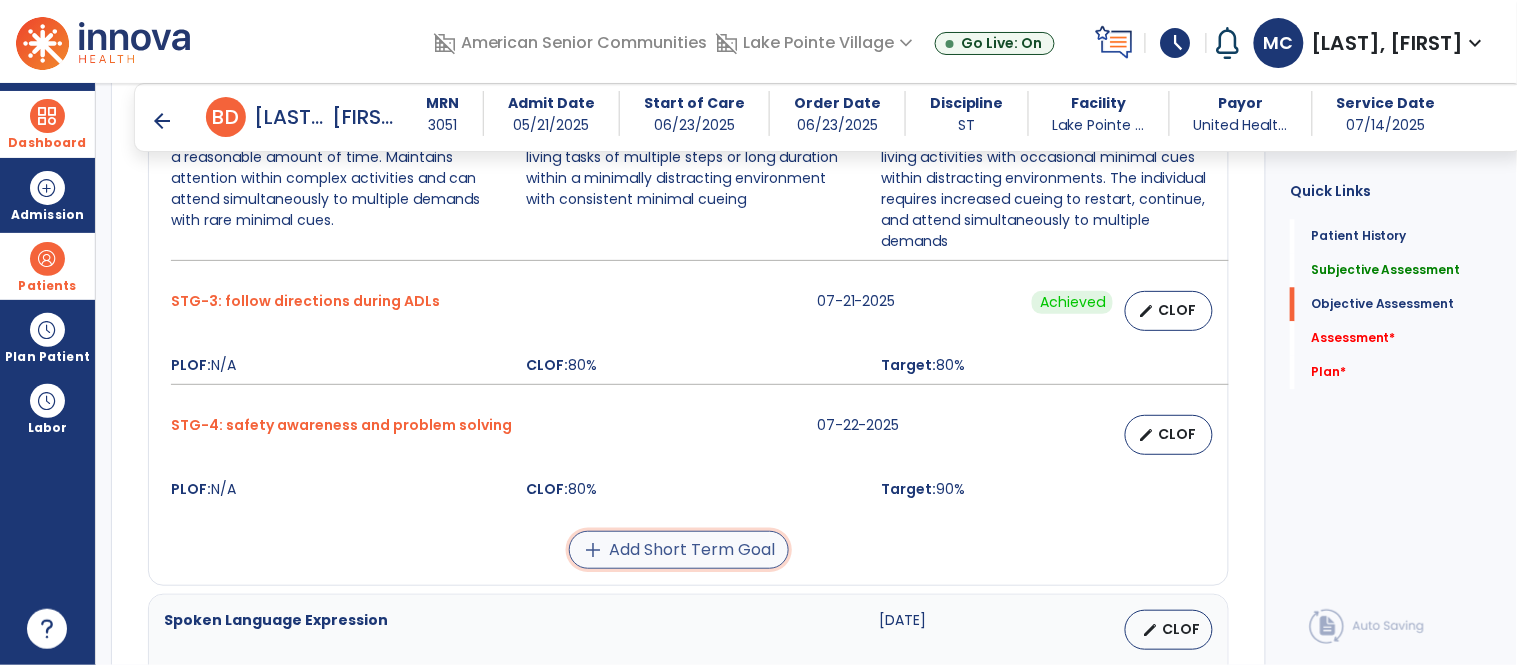 click on "add  Add Short Term Goal" at bounding box center (679, 550) 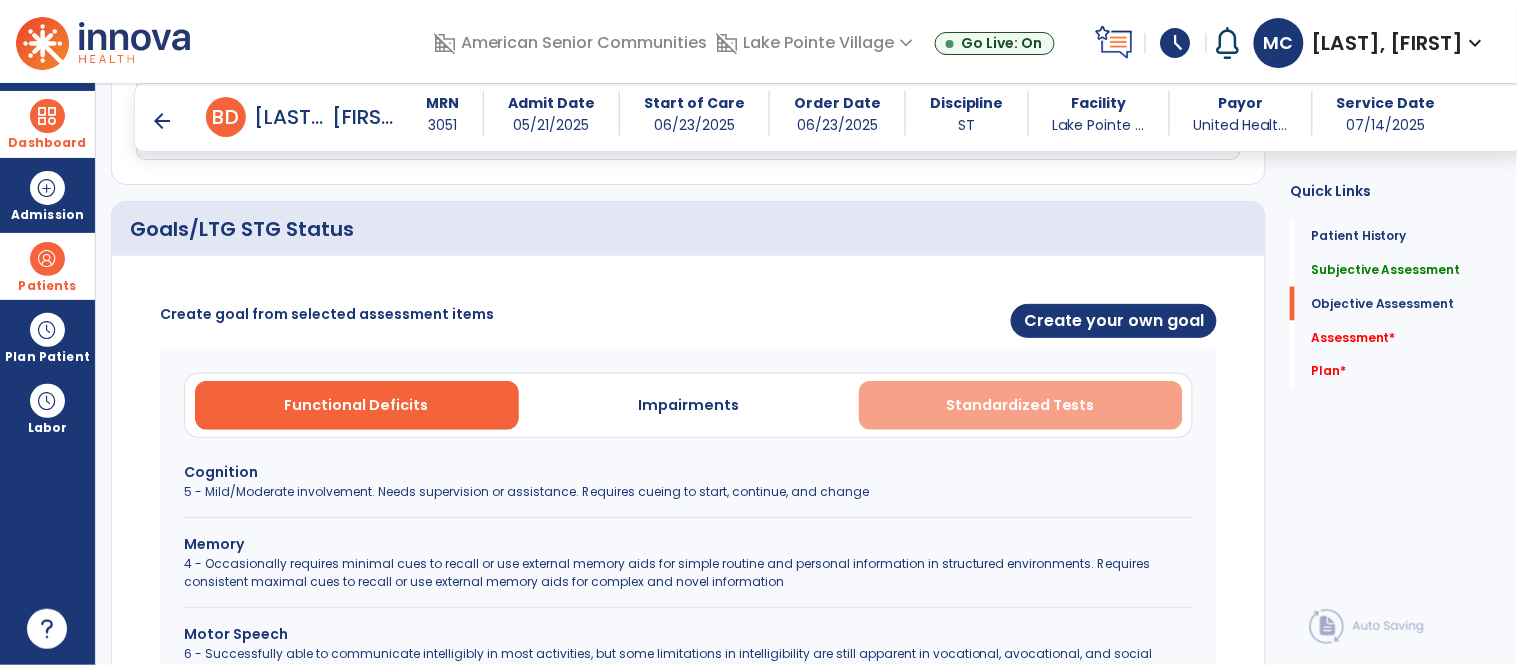 scroll, scrollTop: 703, scrollLeft: 0, axis: vertical 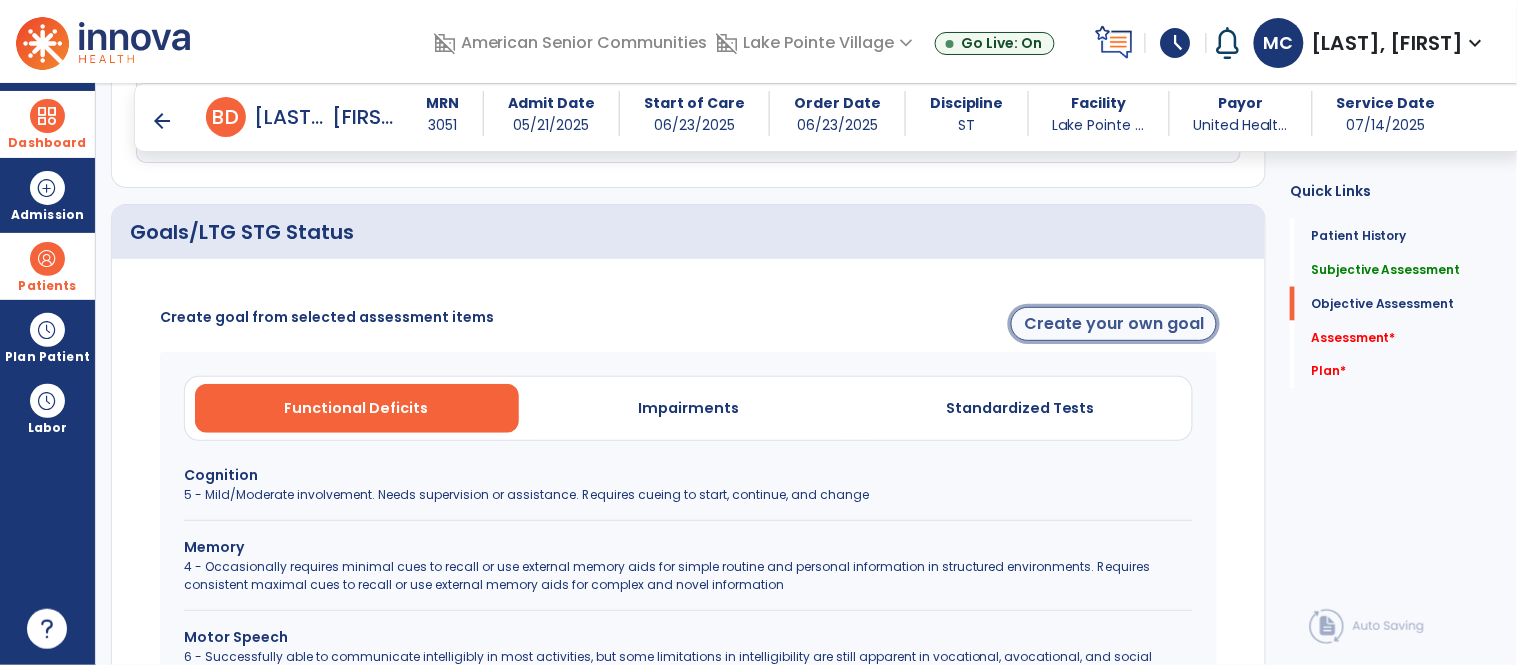 click on "Create your own goal" 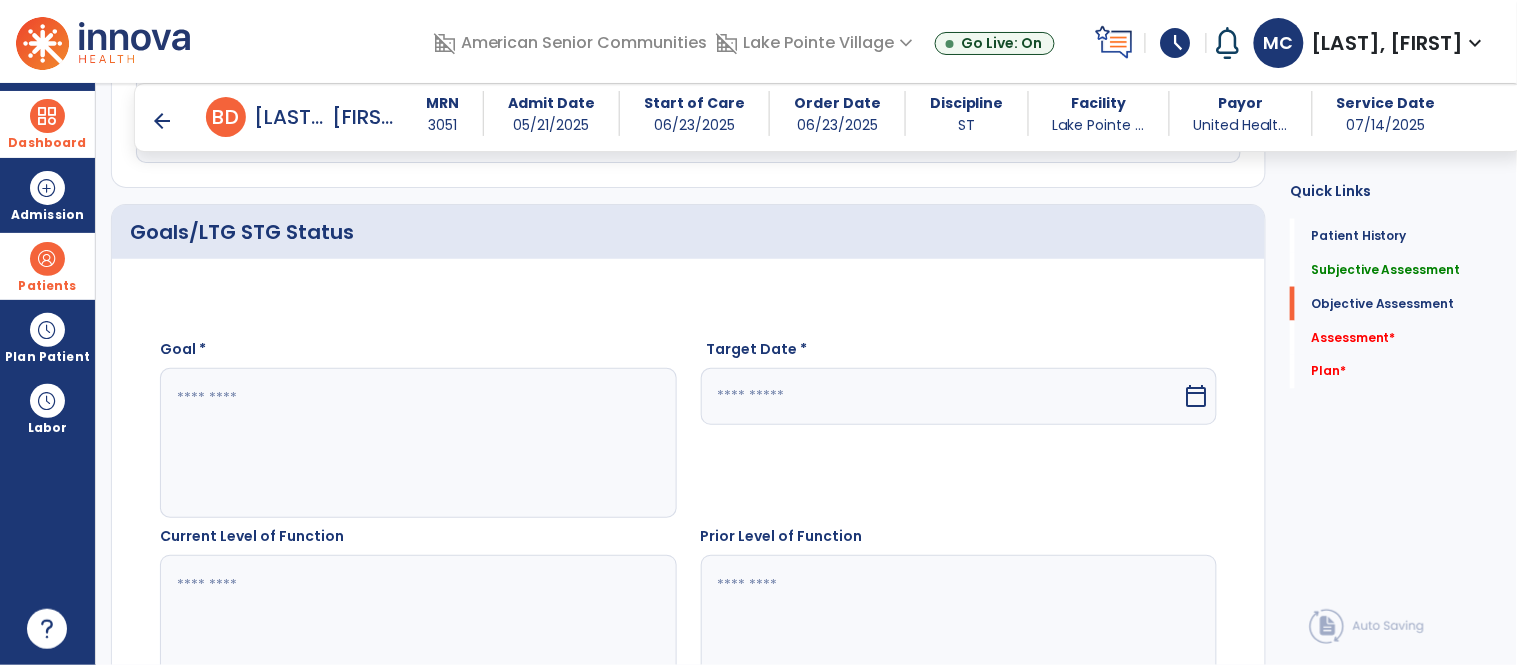 click 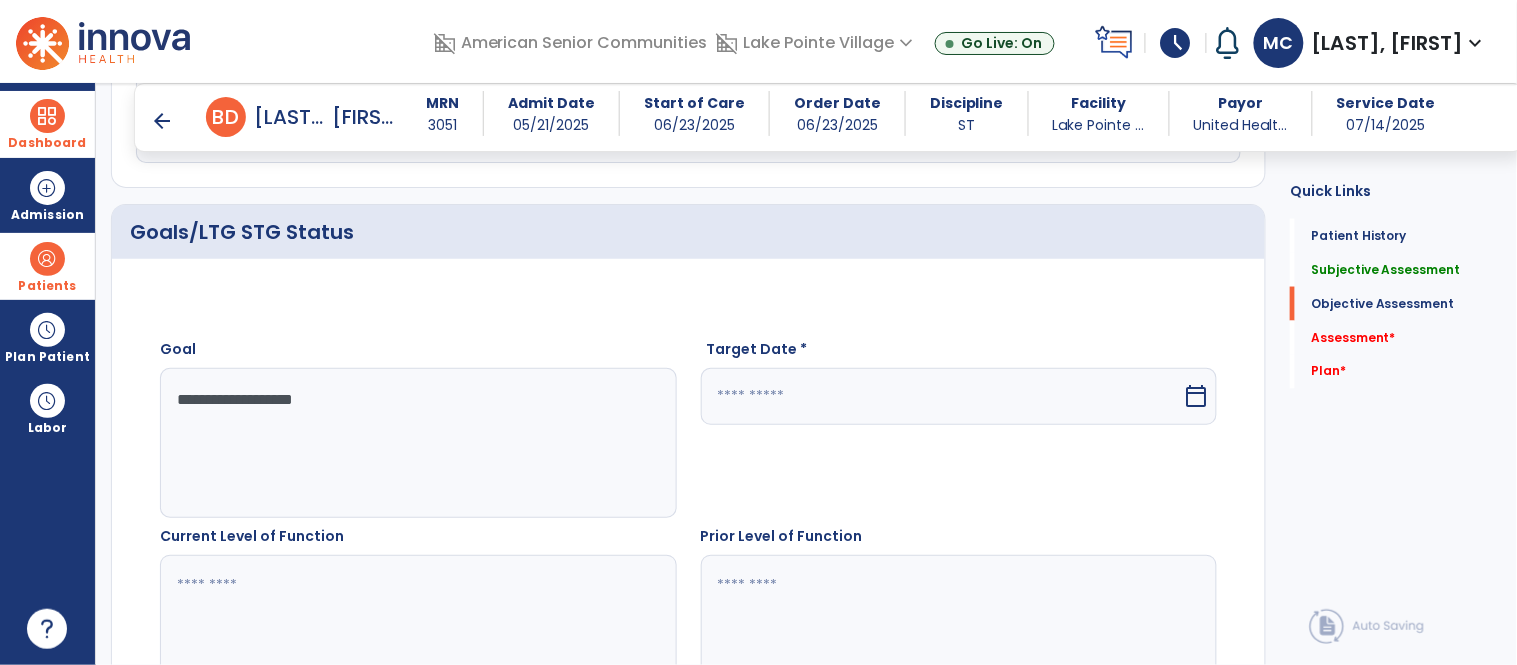 type on "**********" 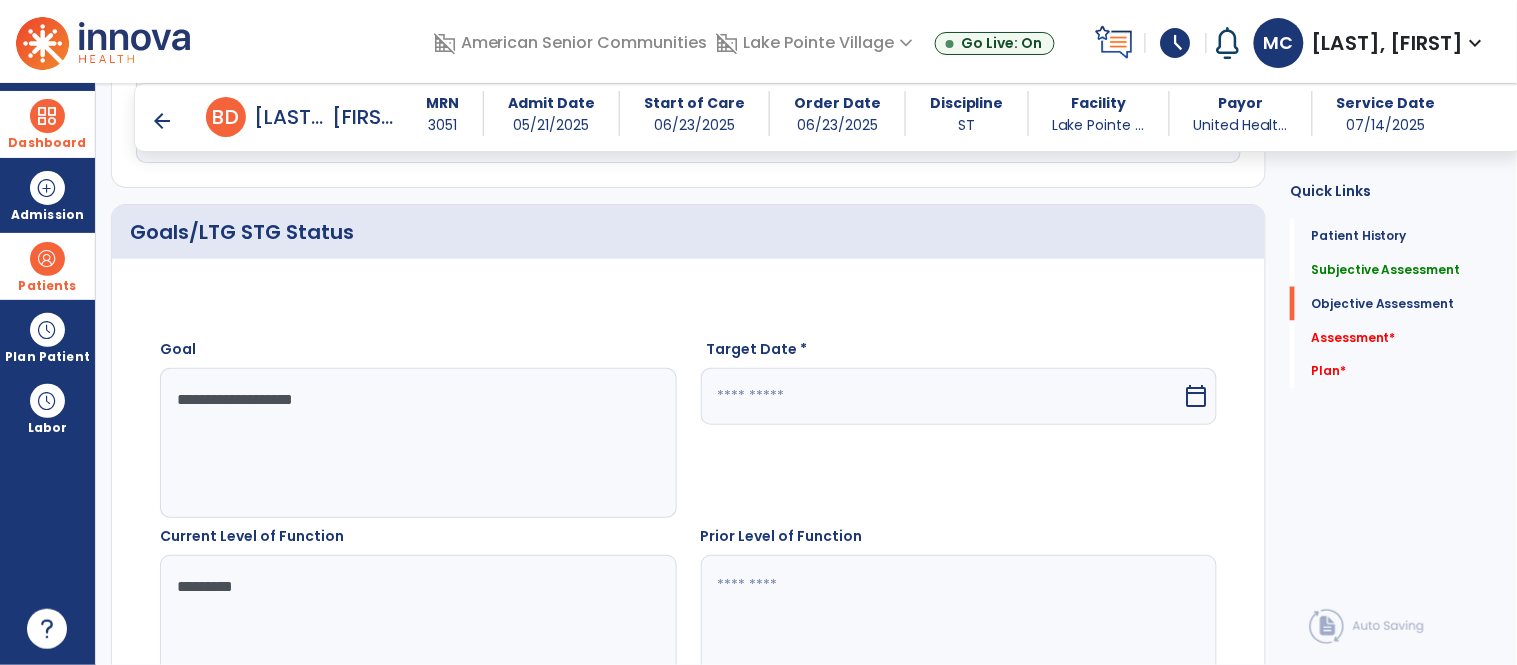 type on "*********" 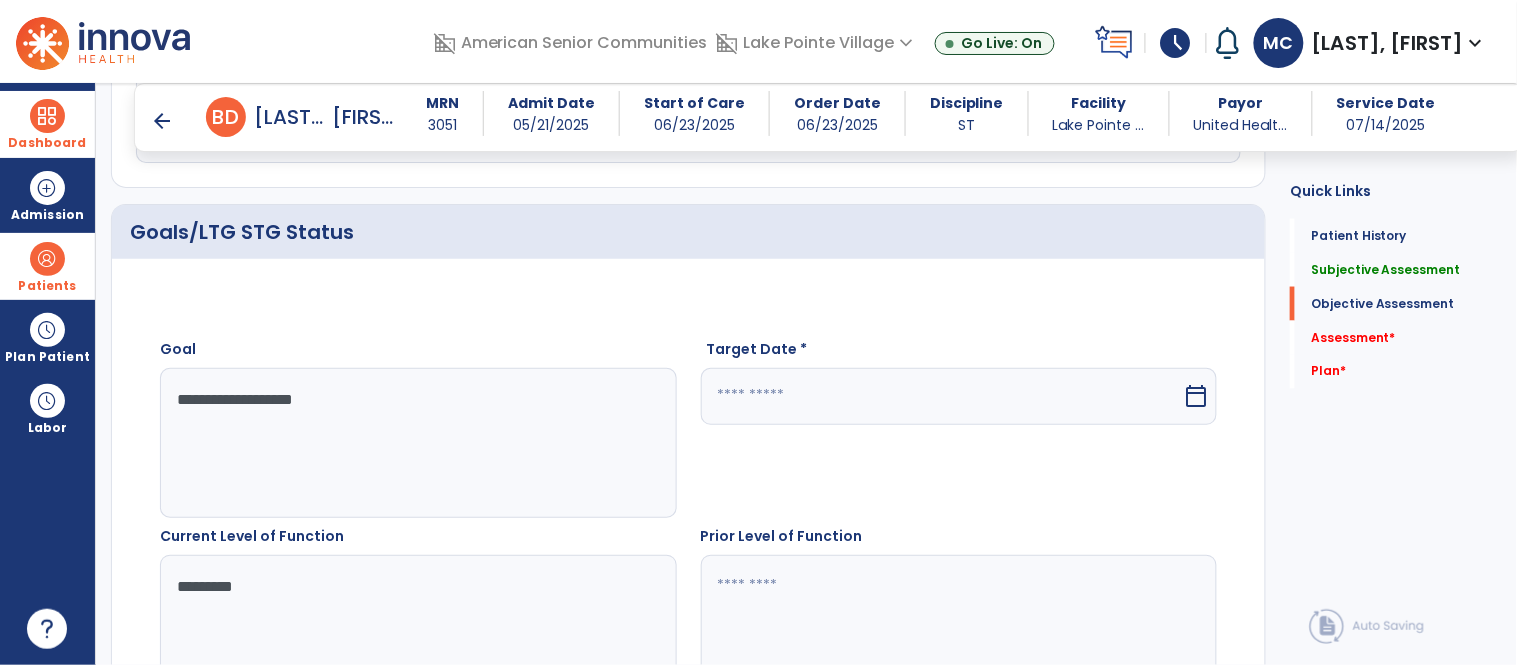 click at bounding box center [942, 396] 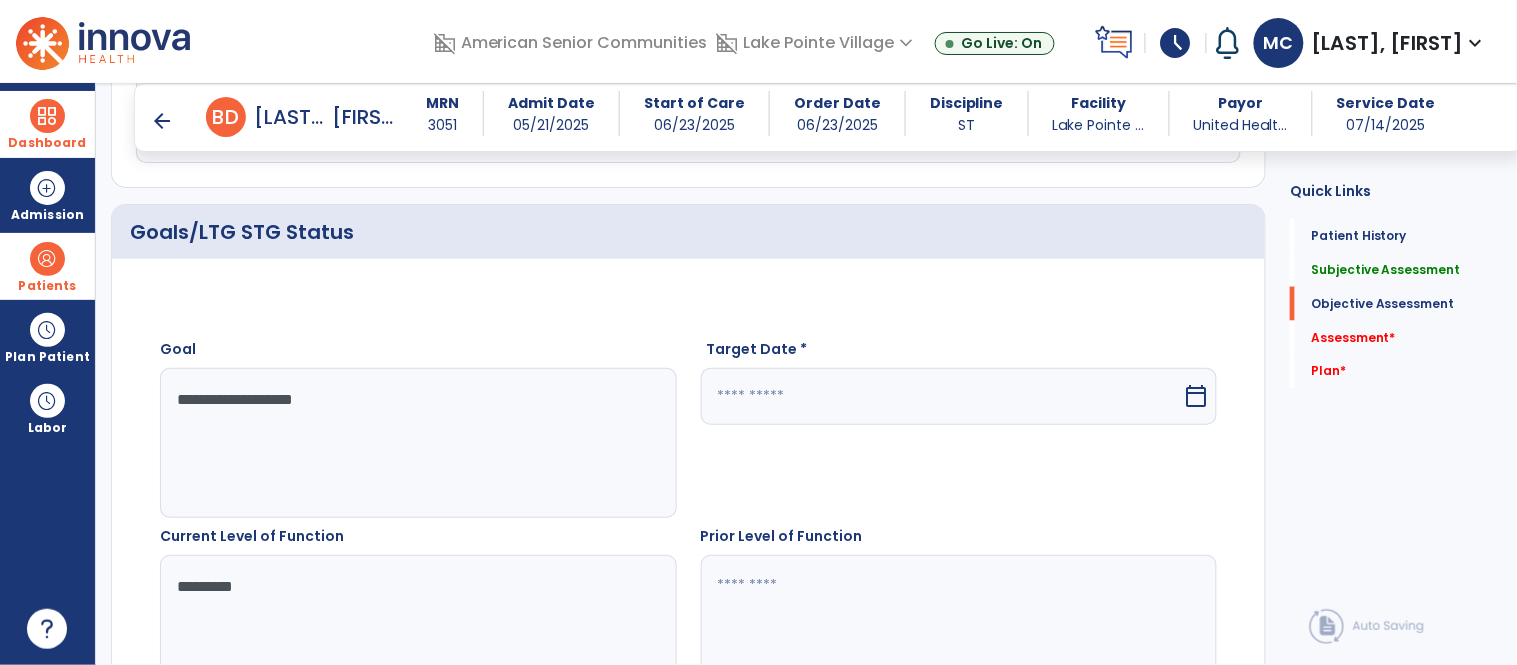 select on "*" 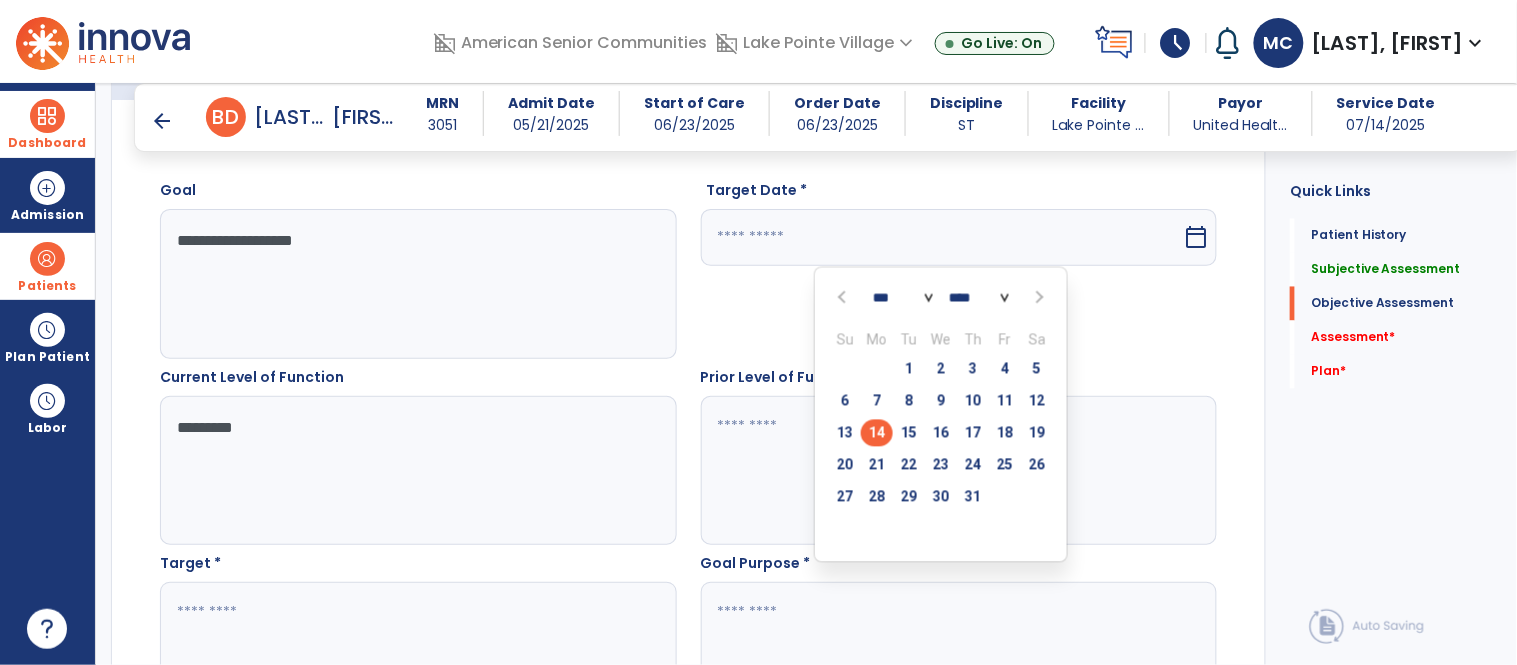scroll, scrollTop: 863, scrollLeft: 0, axis: vertical 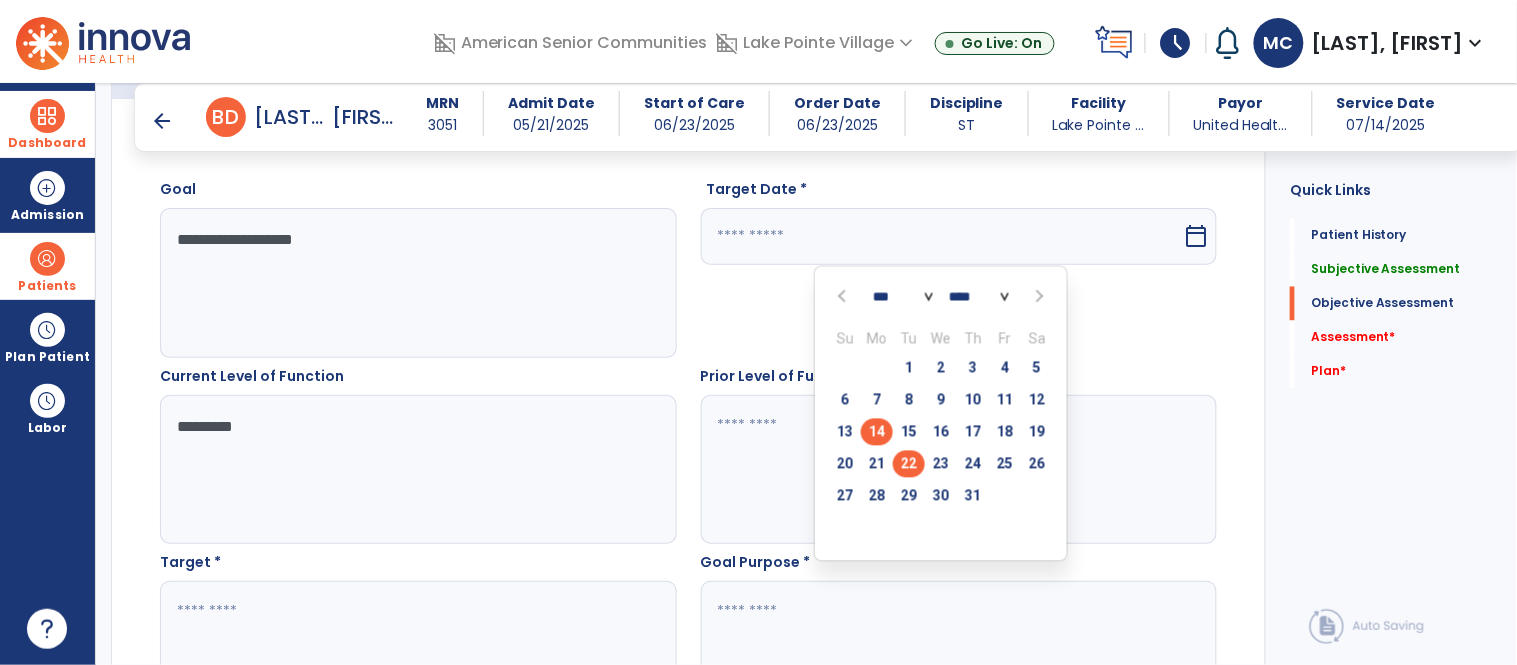click on "22" at bounding box center (909, 464) 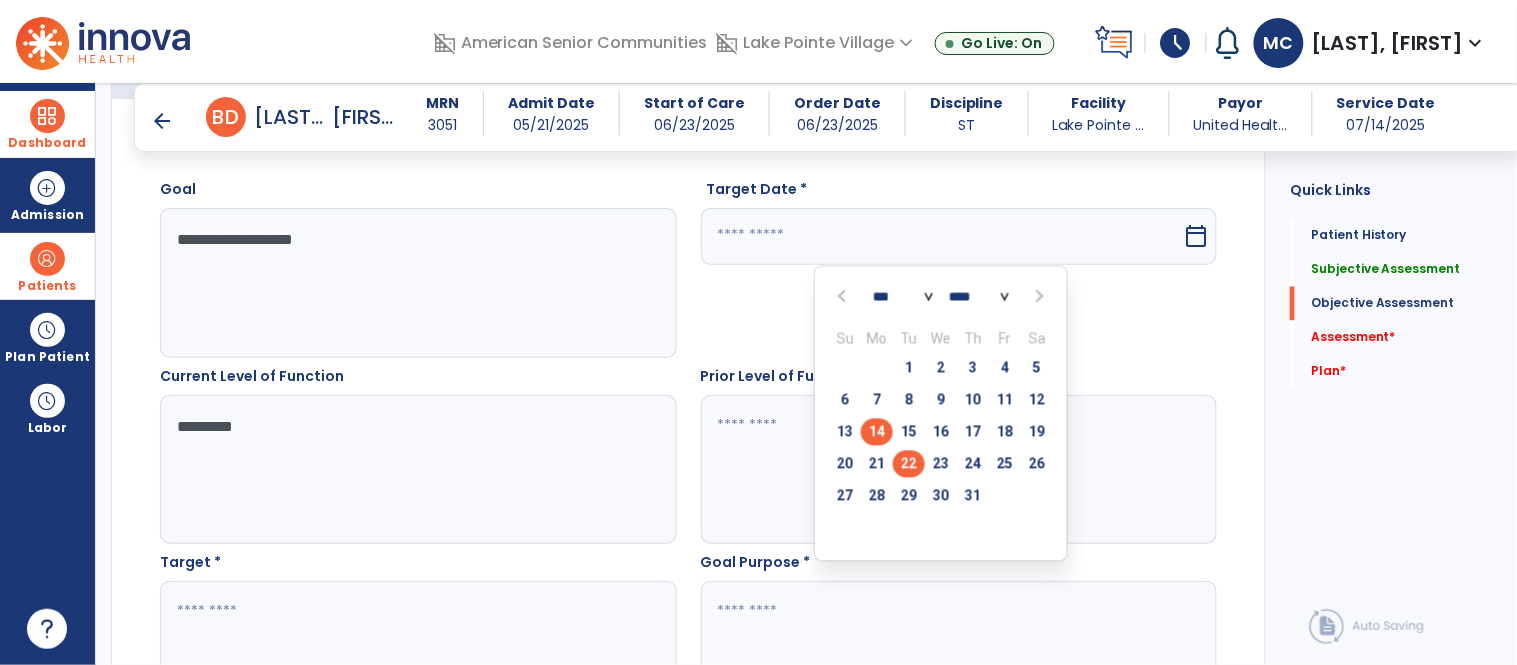 type on "*********" 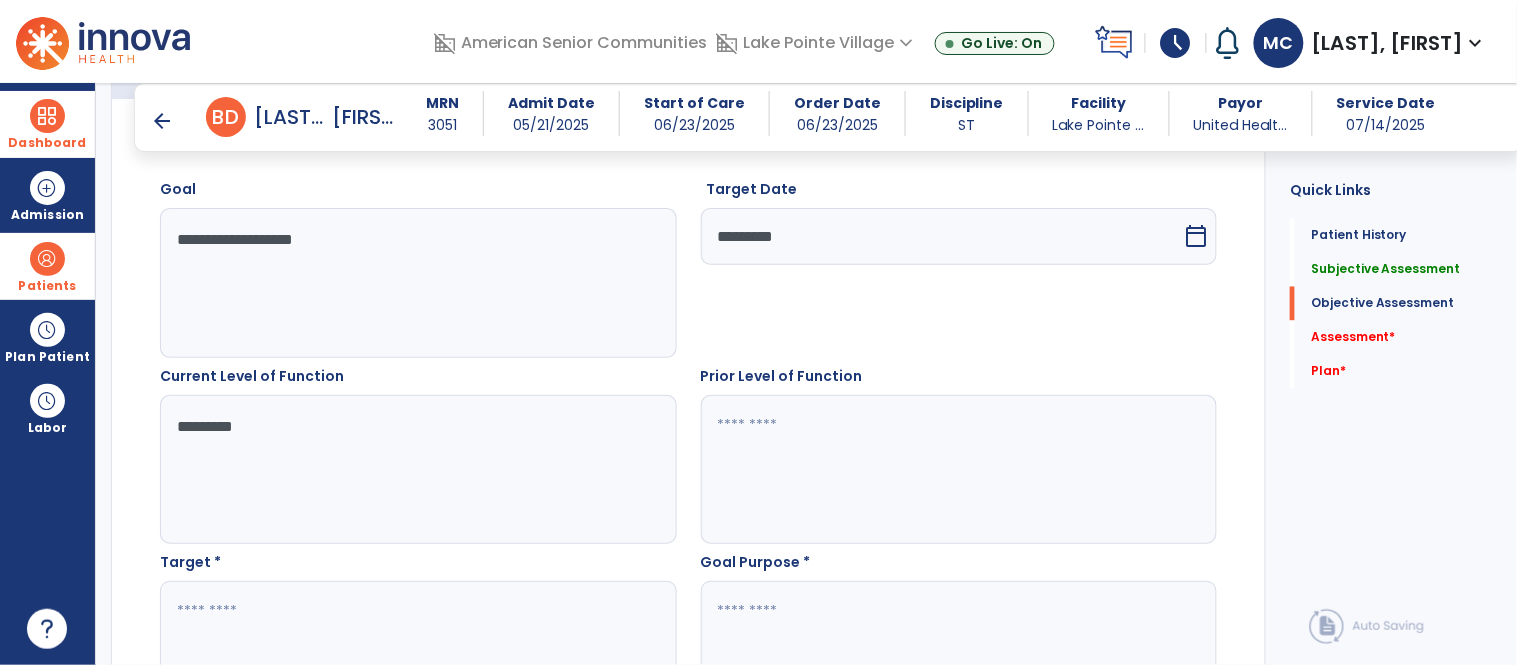click 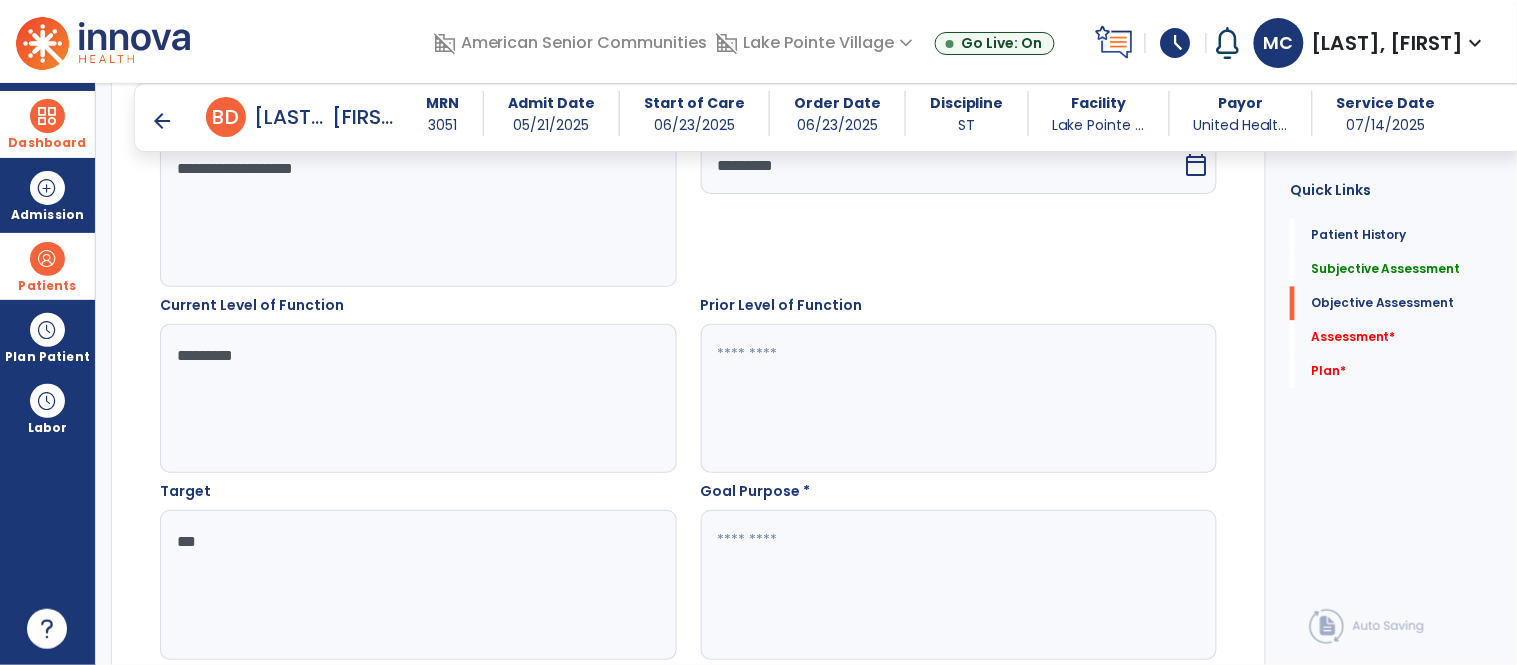 scroll, scrollTop: 1144, scrollLeft: 0, axis: vertical 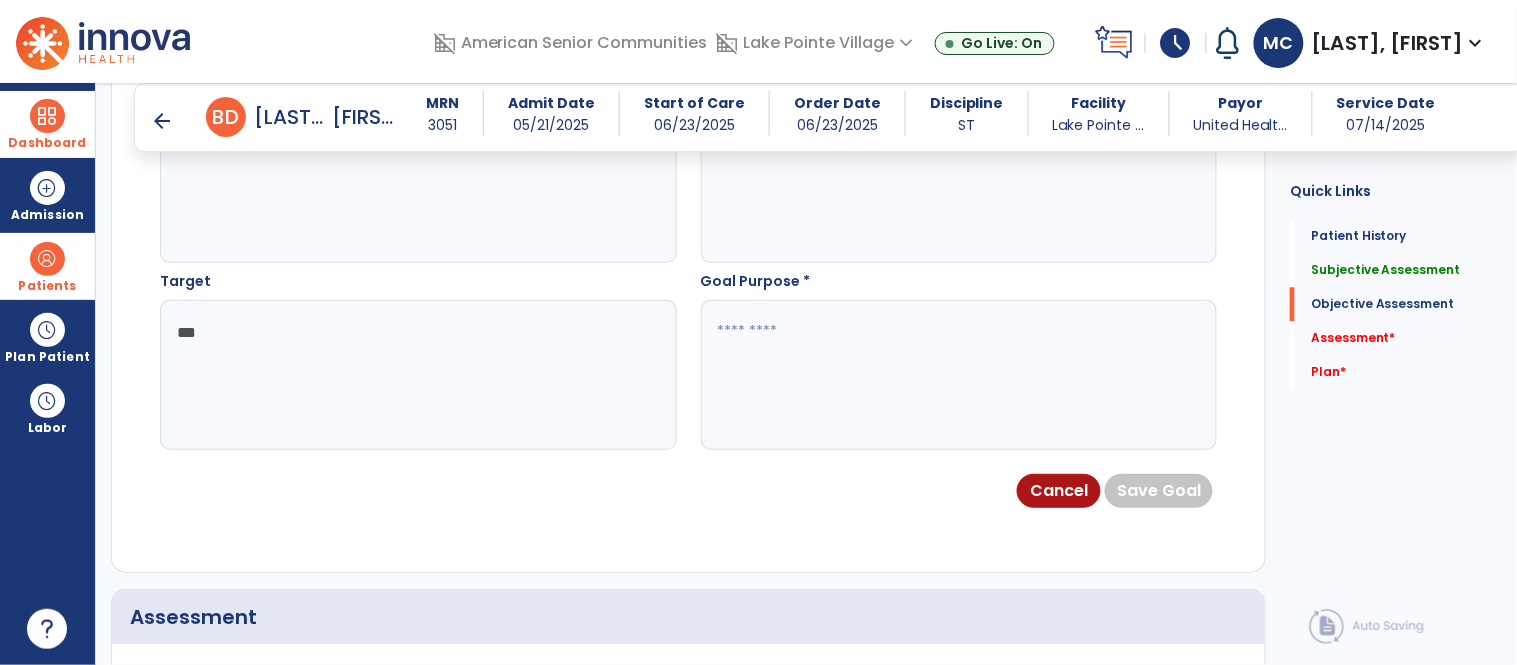 type on "***" 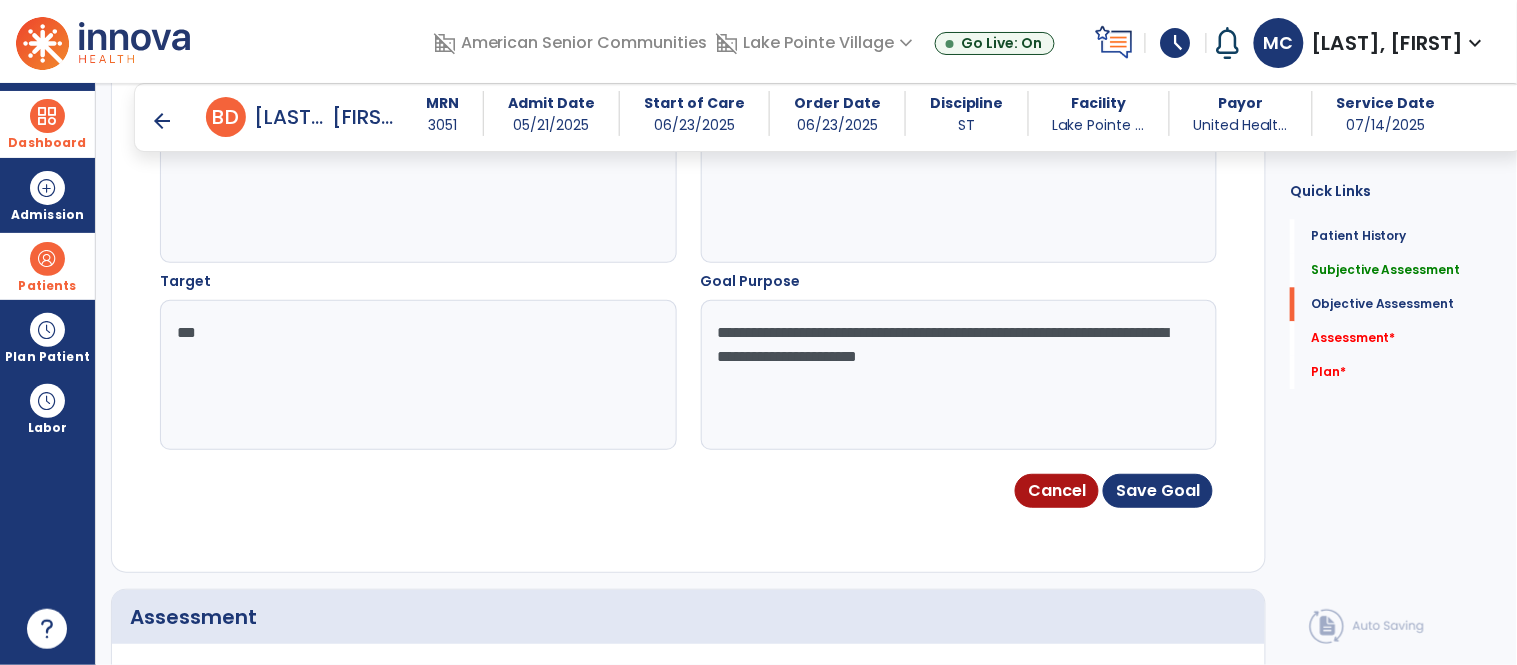 type on "**********" 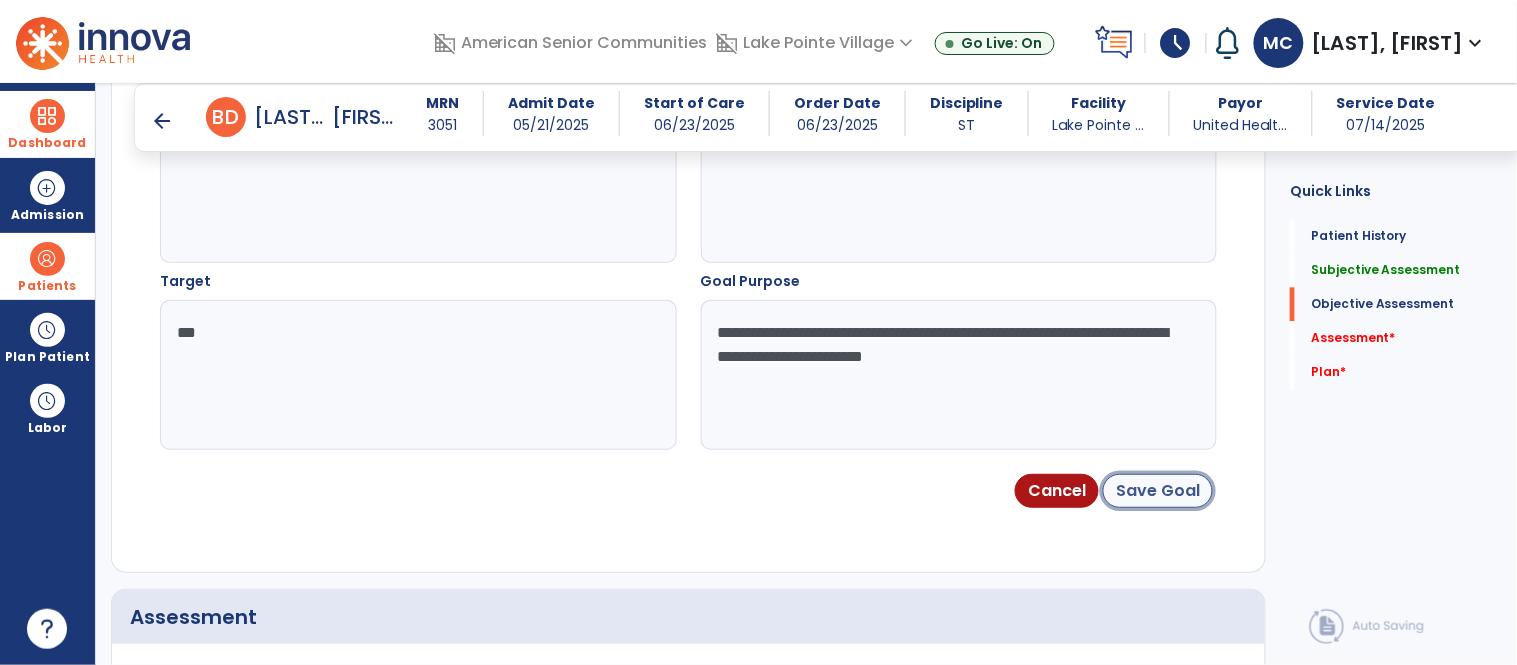 click on "Save Goal" 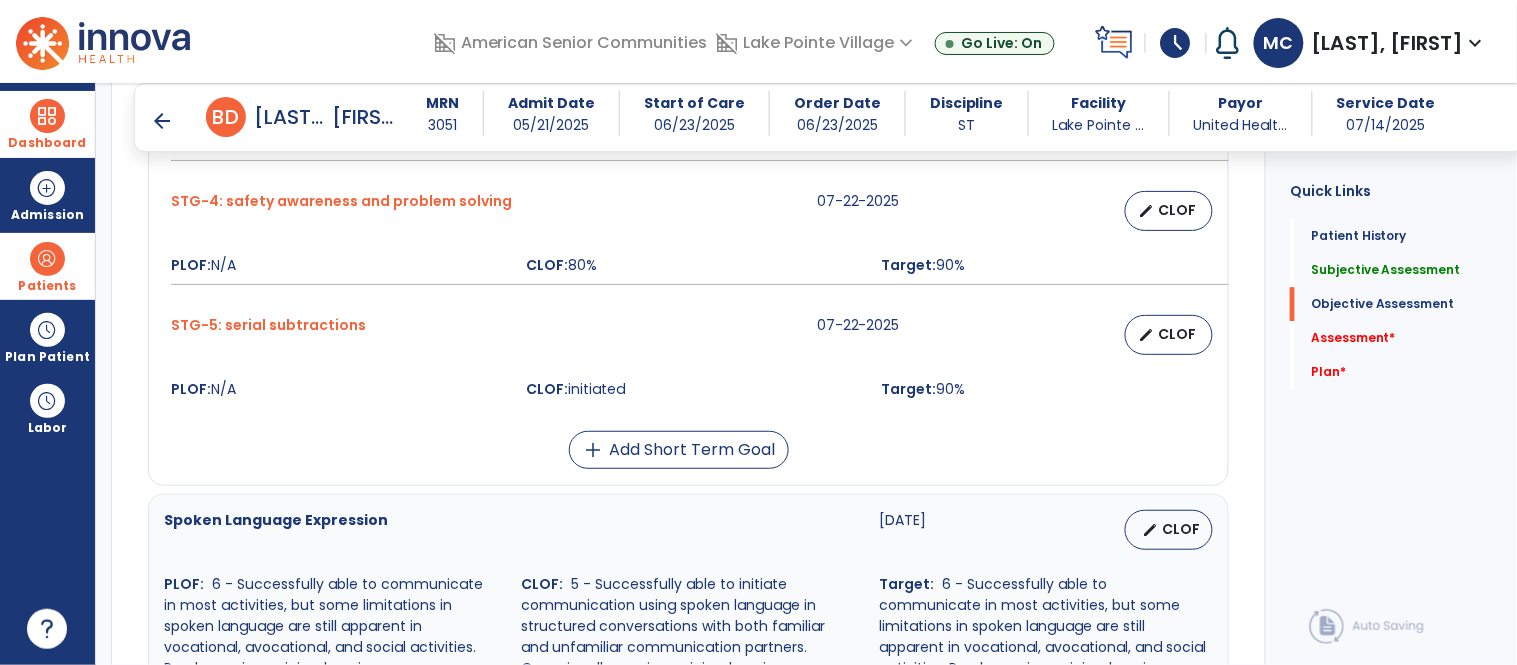 scroll, scrollTop: 1455, scrollLeft: 0, axis: vertical 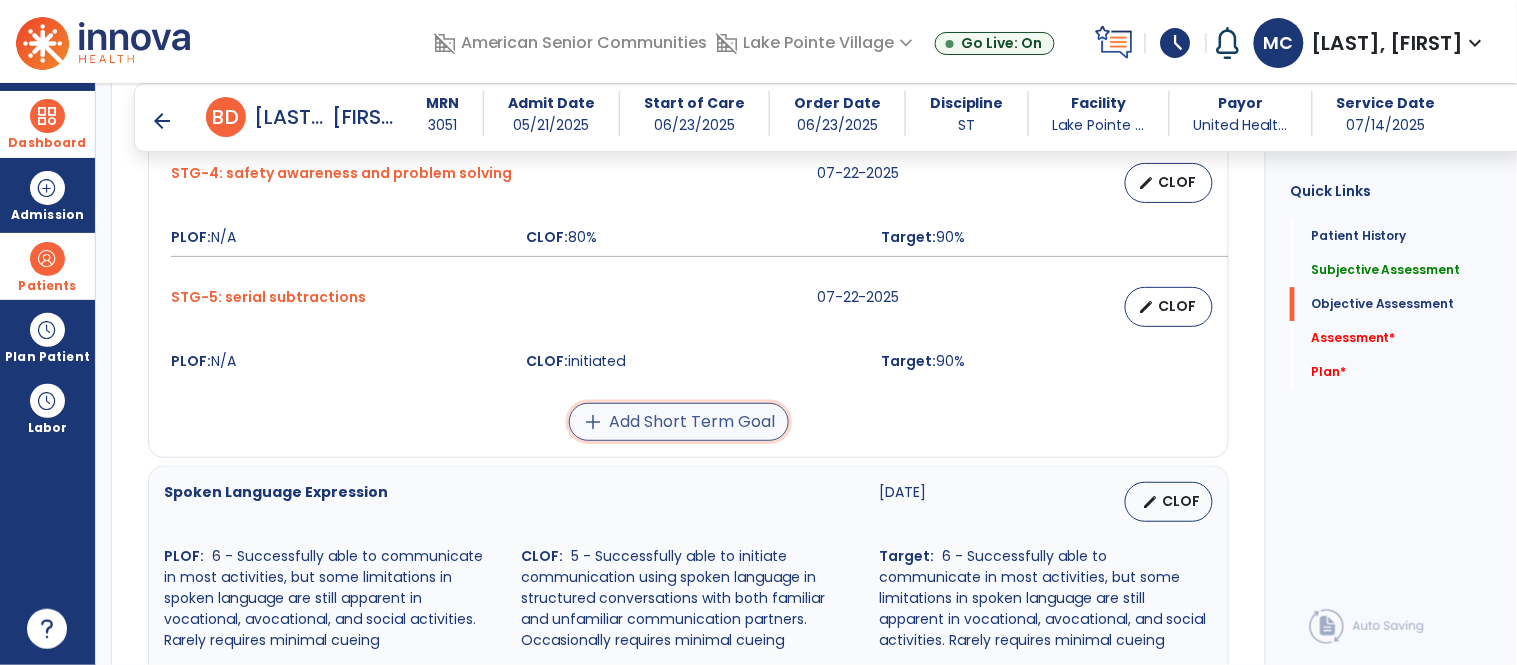 click on "add  Add Short Term Goal" at bounding box center (679, 422) 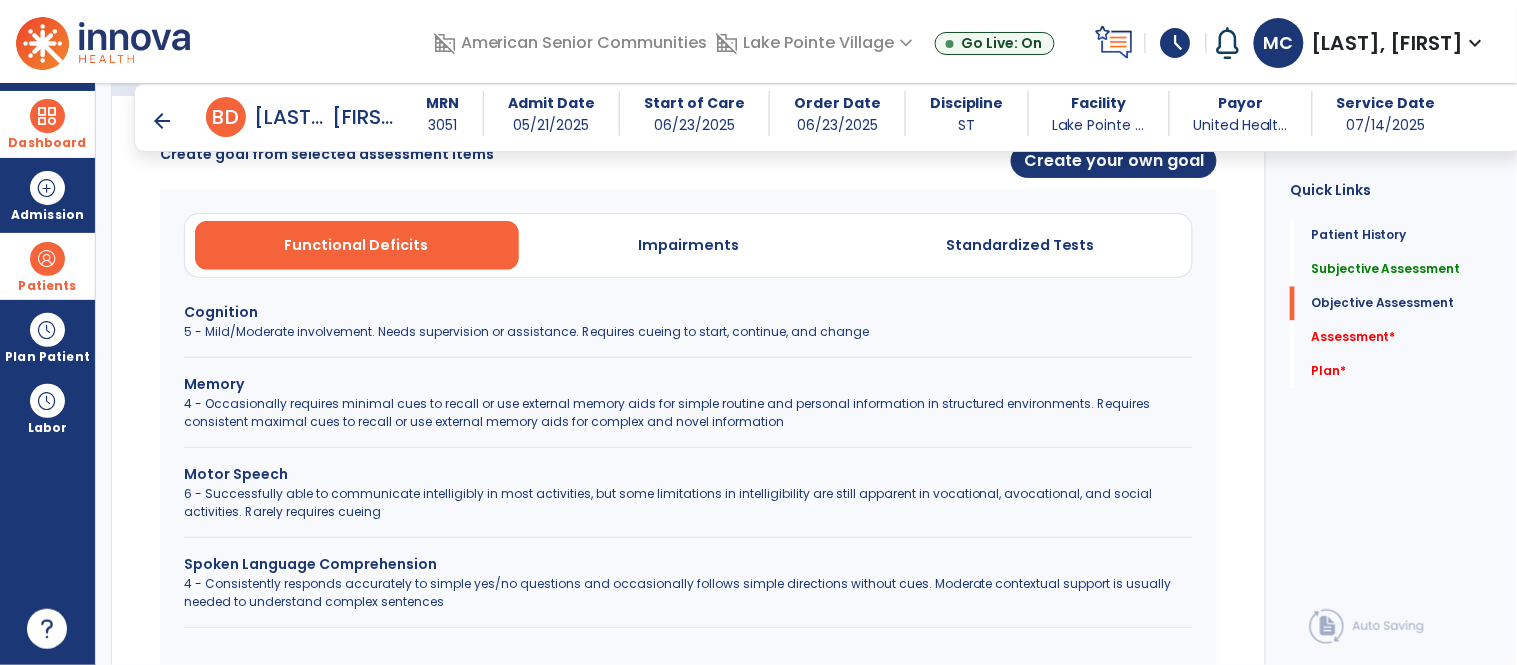 scroll, scrollTop: 614, scrollLeft: 0, axis: vertical 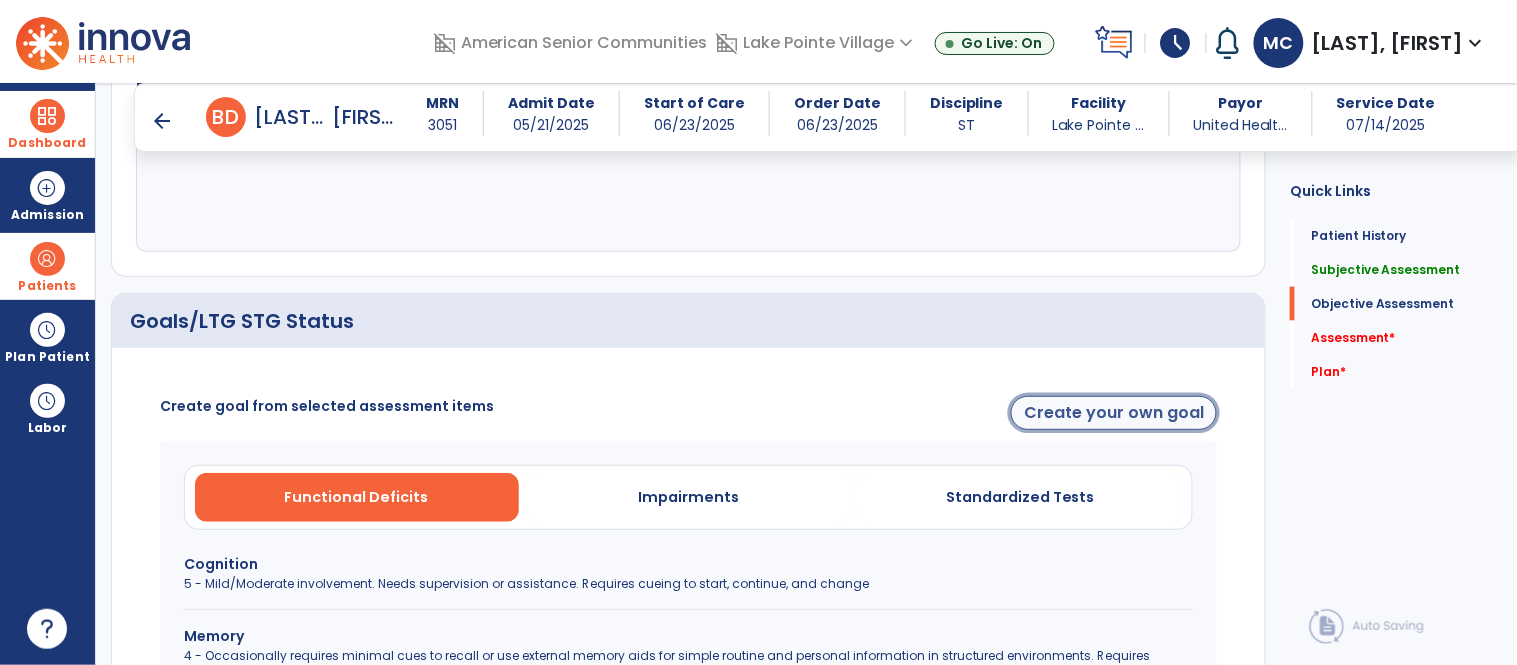 click on "Create your own goal" 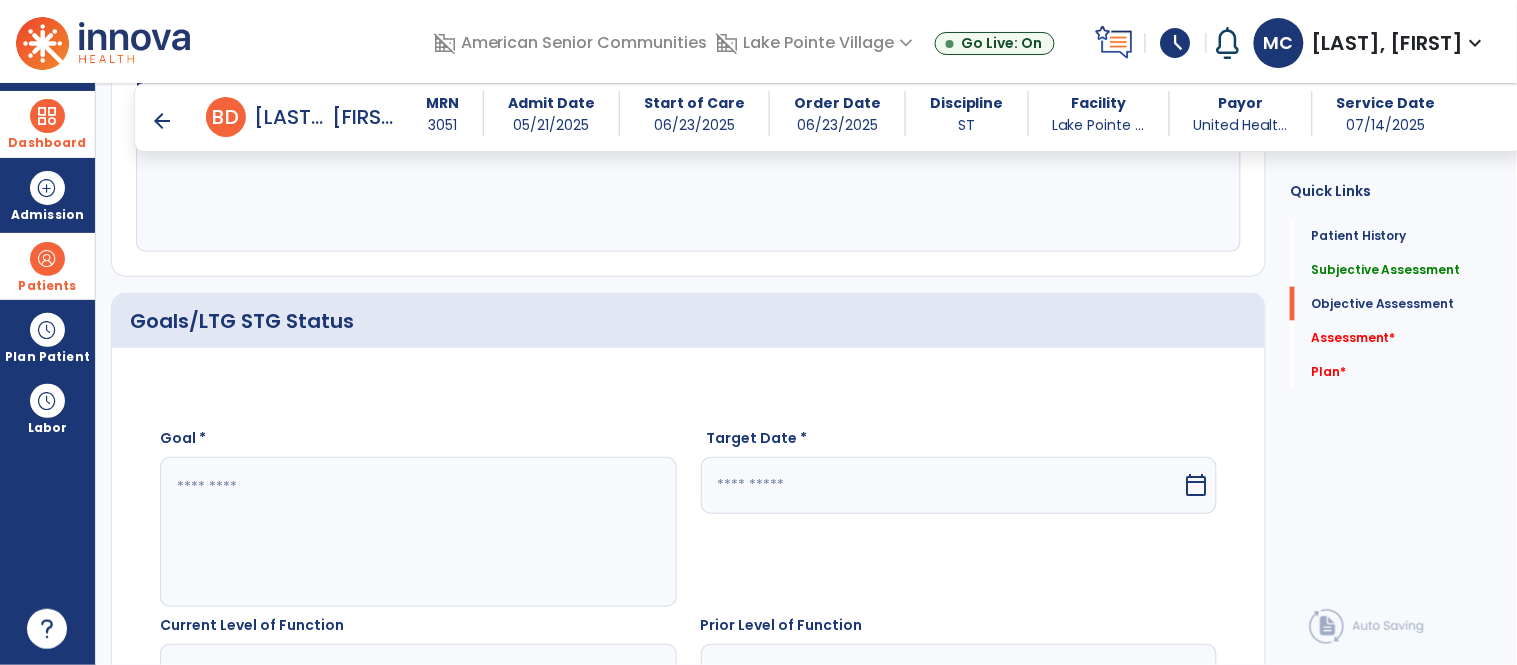 click 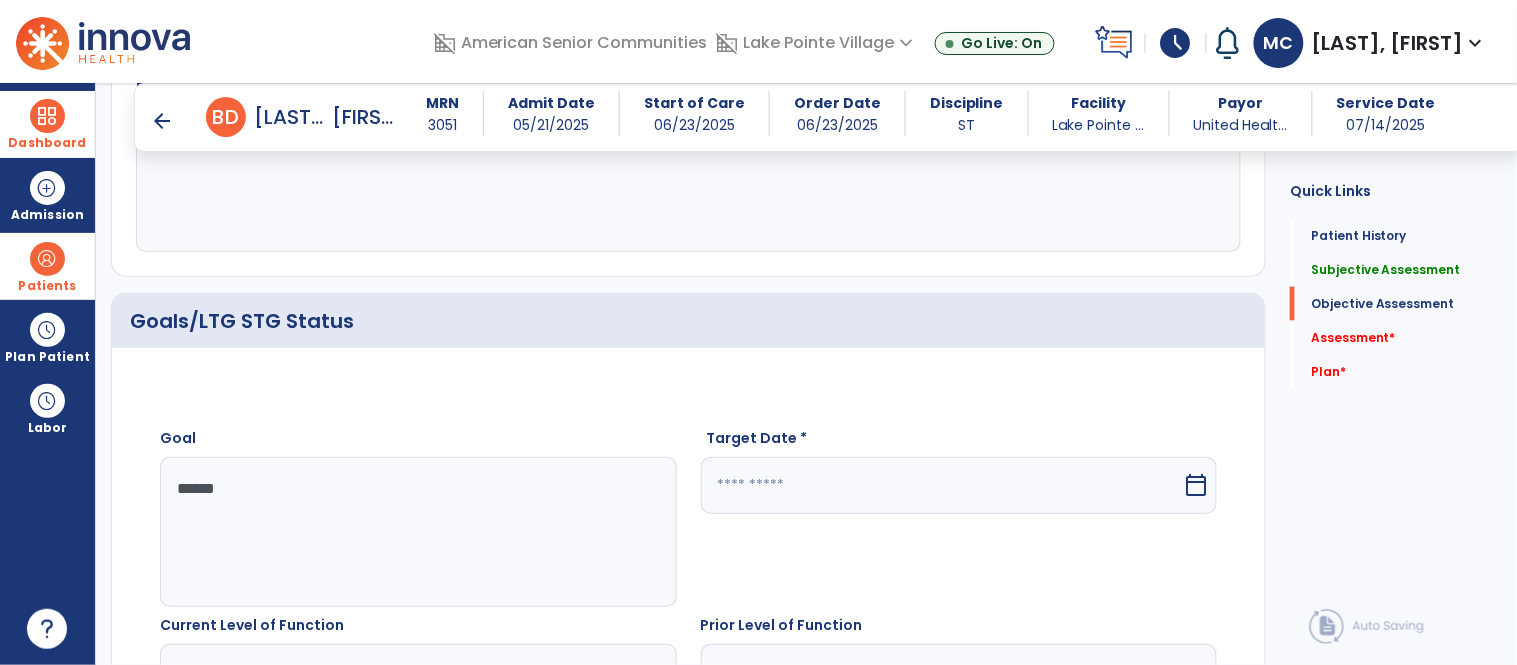 type on "******" 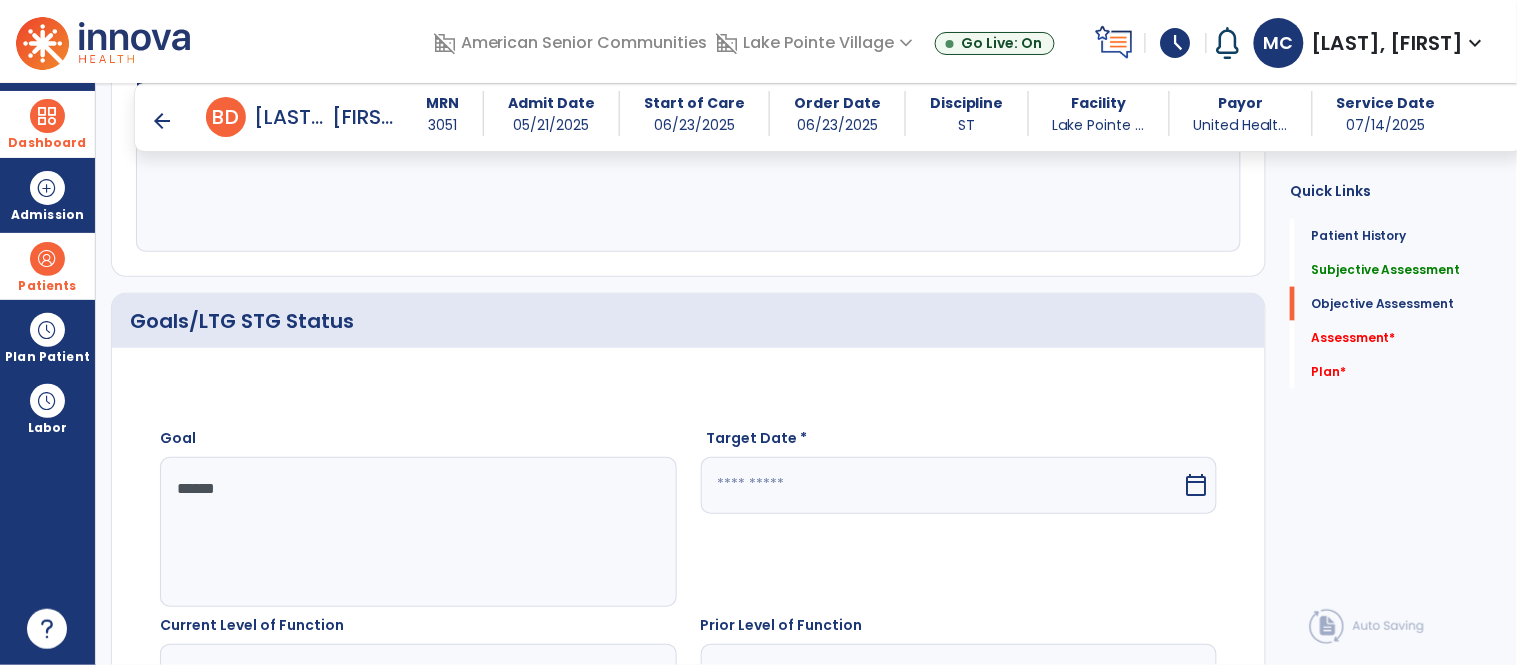 click at bounding box center (942, 485) 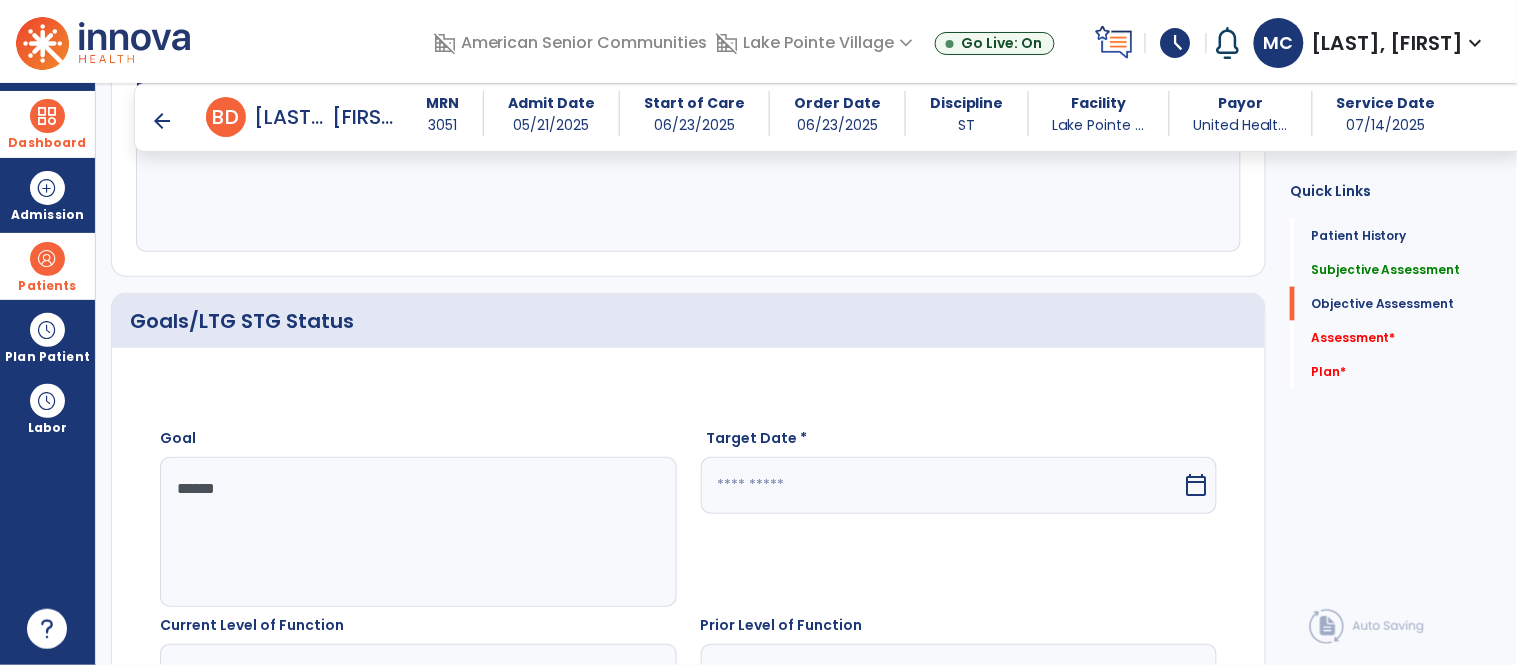 select on "*" 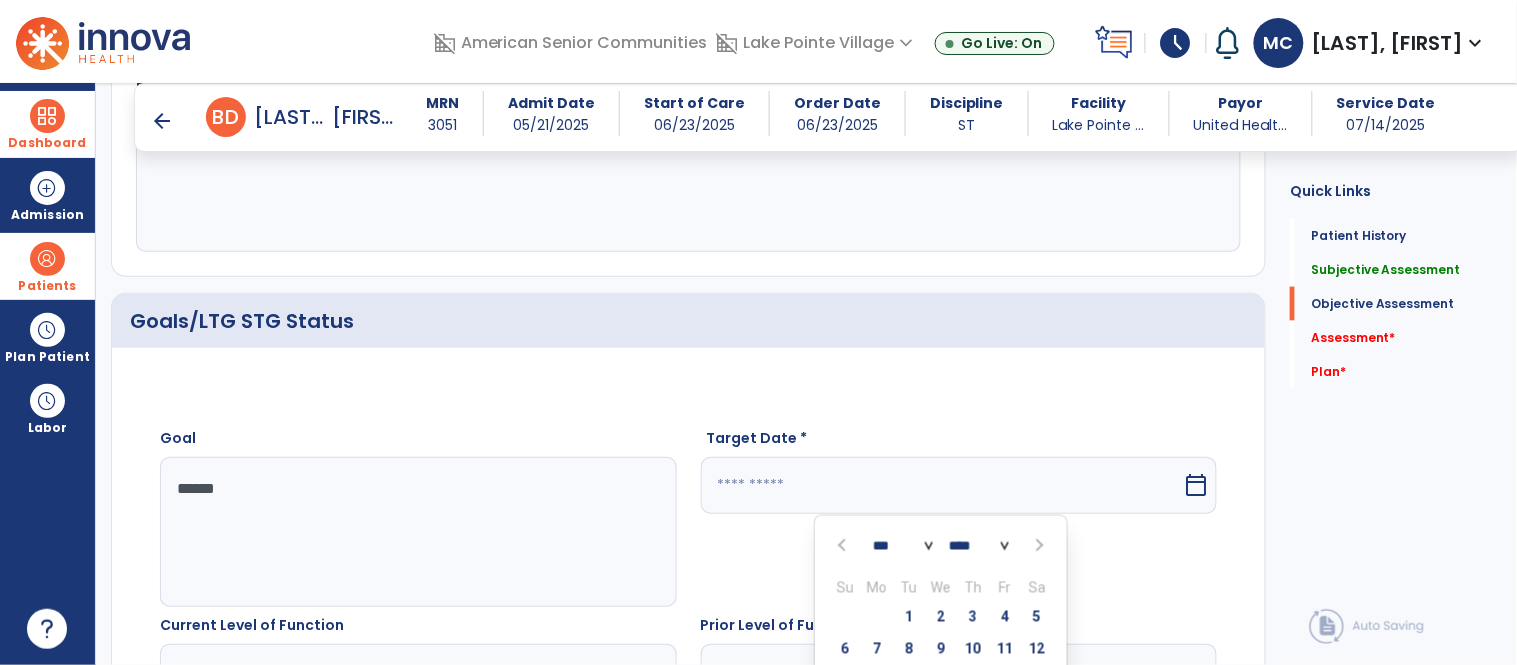 scroll, scrollTop: 924, scrollLeft: 0, axis: vertical 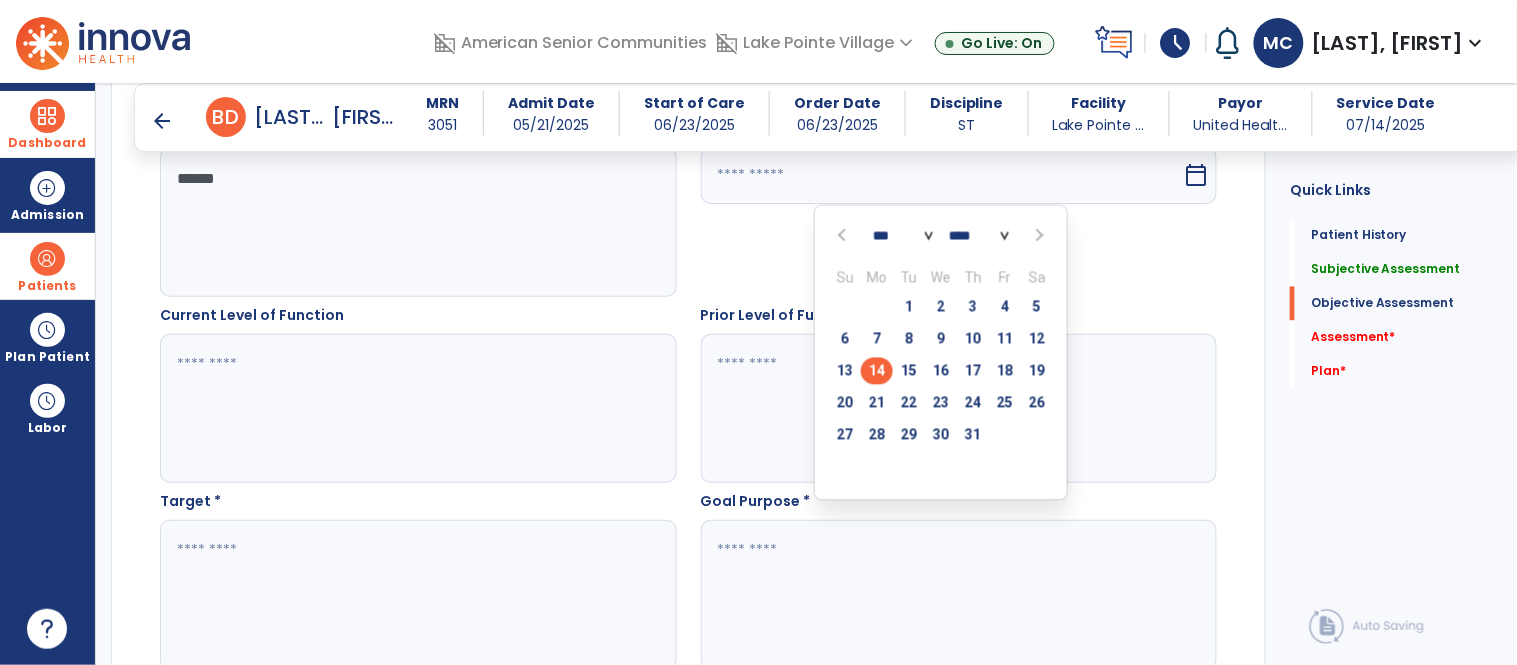 click on "22" at bounding box center (909, 403) 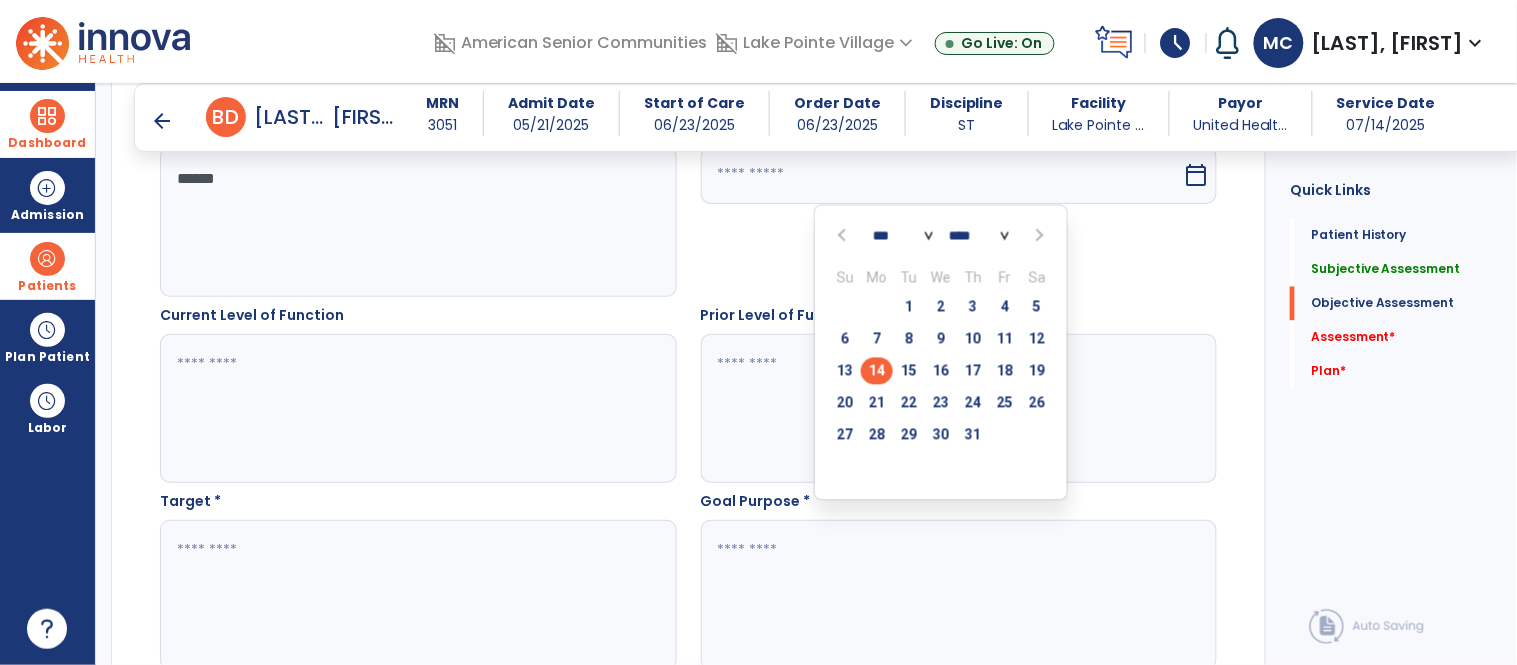 type on "*********" 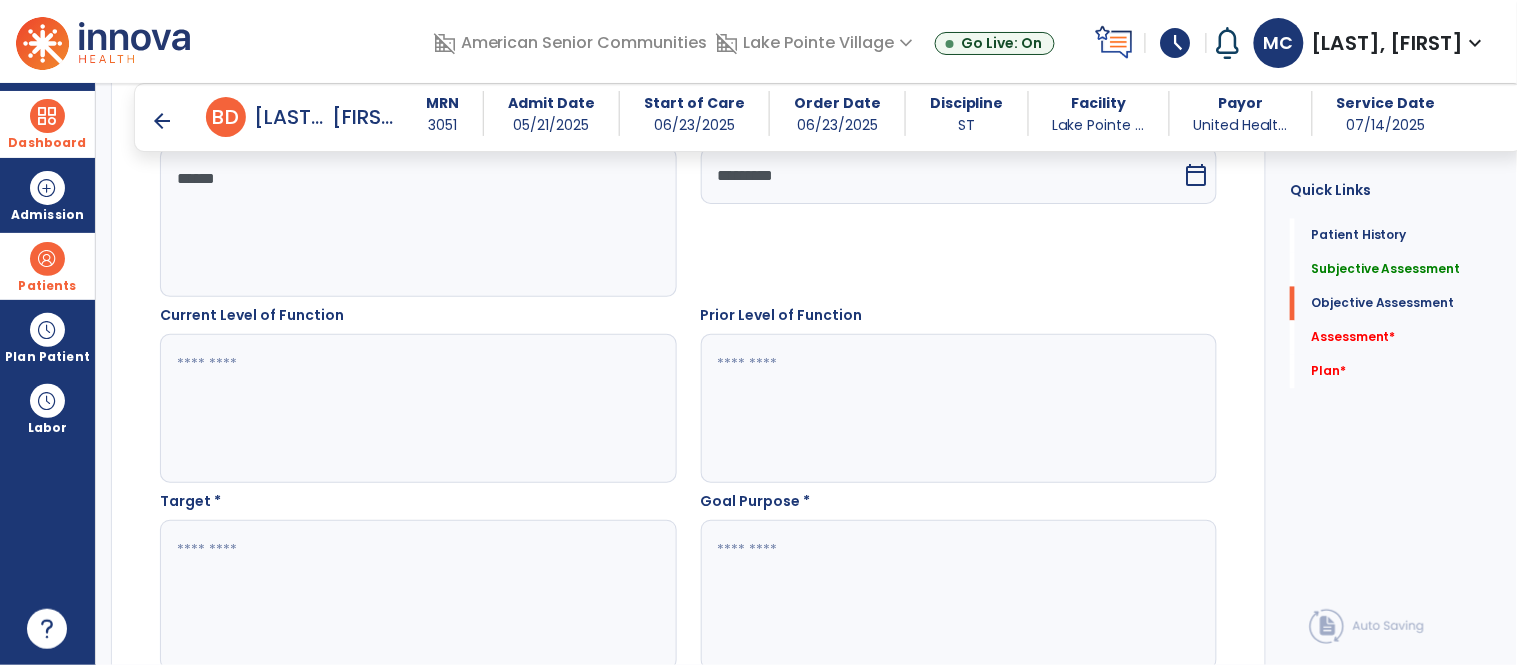 click 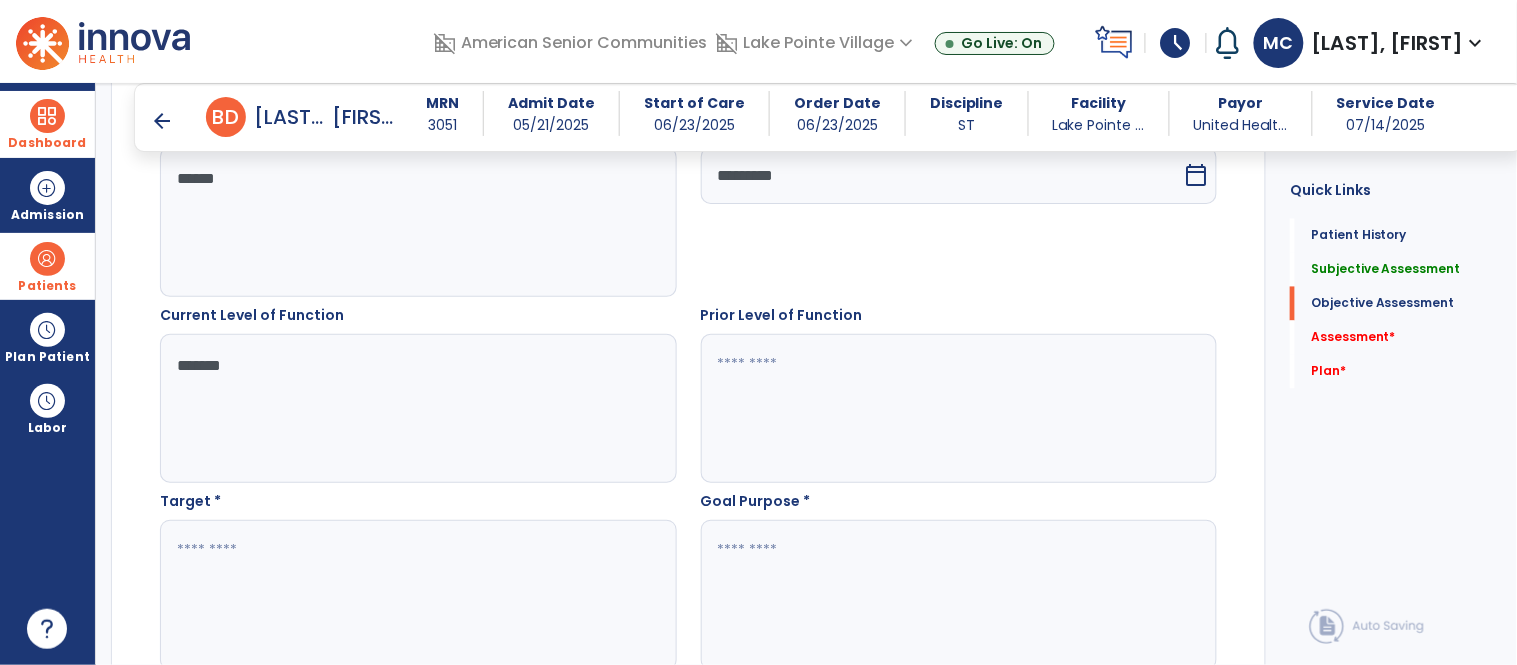 type on "*******" 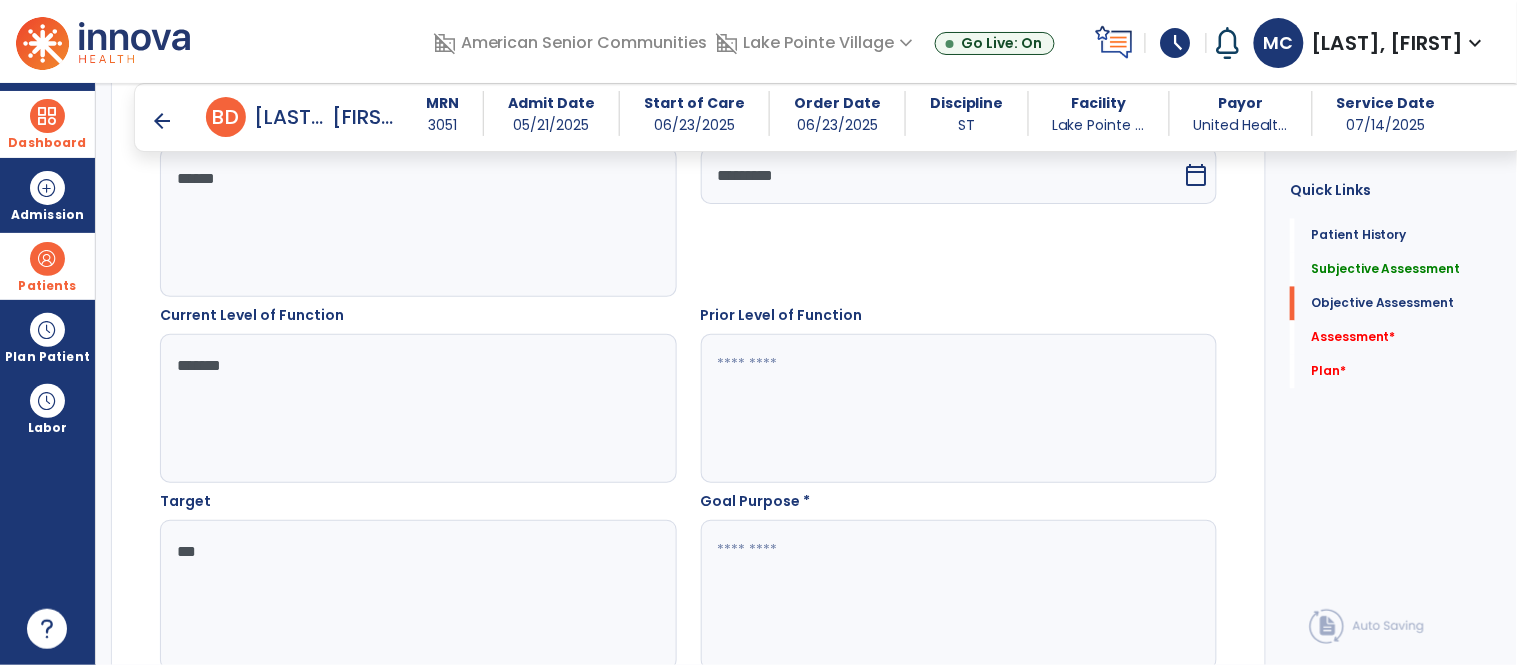 type on "***" 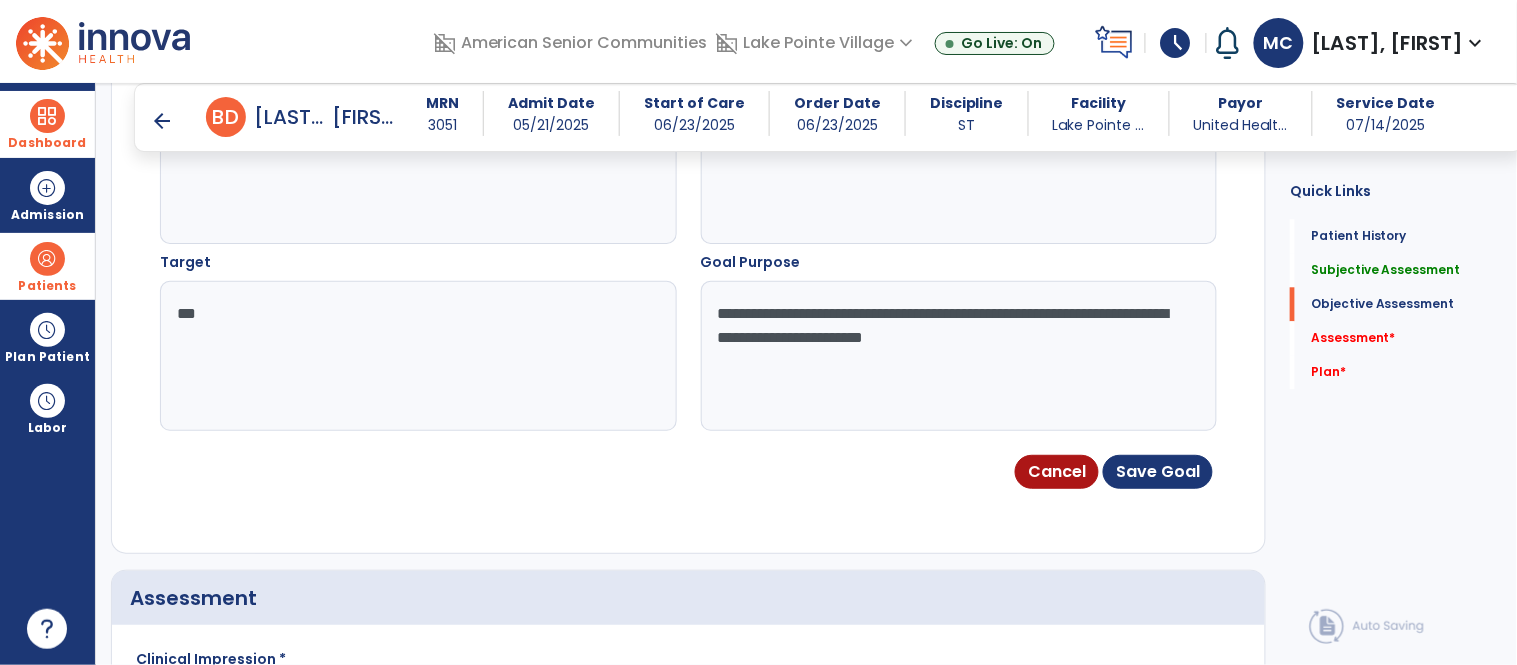 scroll, scrollTop: 1177, scrollLeft: 0, axis: vertical 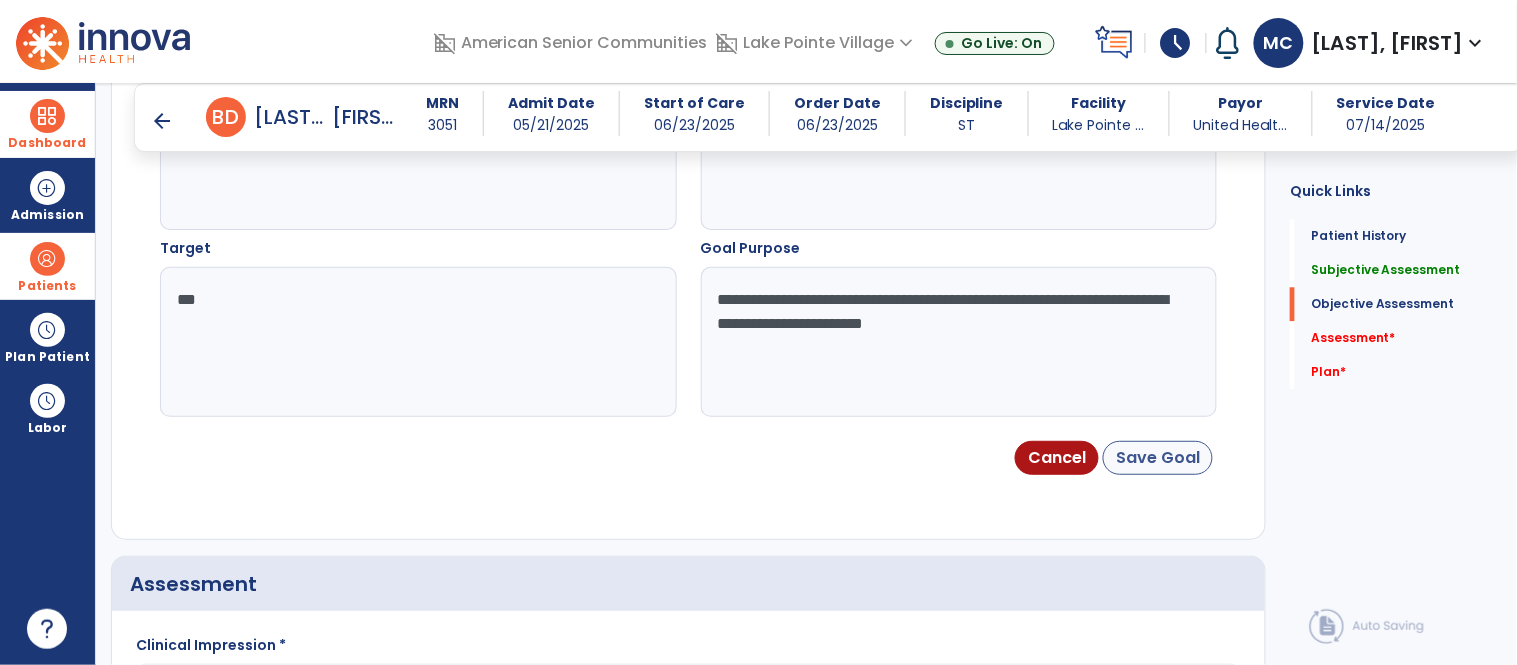 type on "**********" 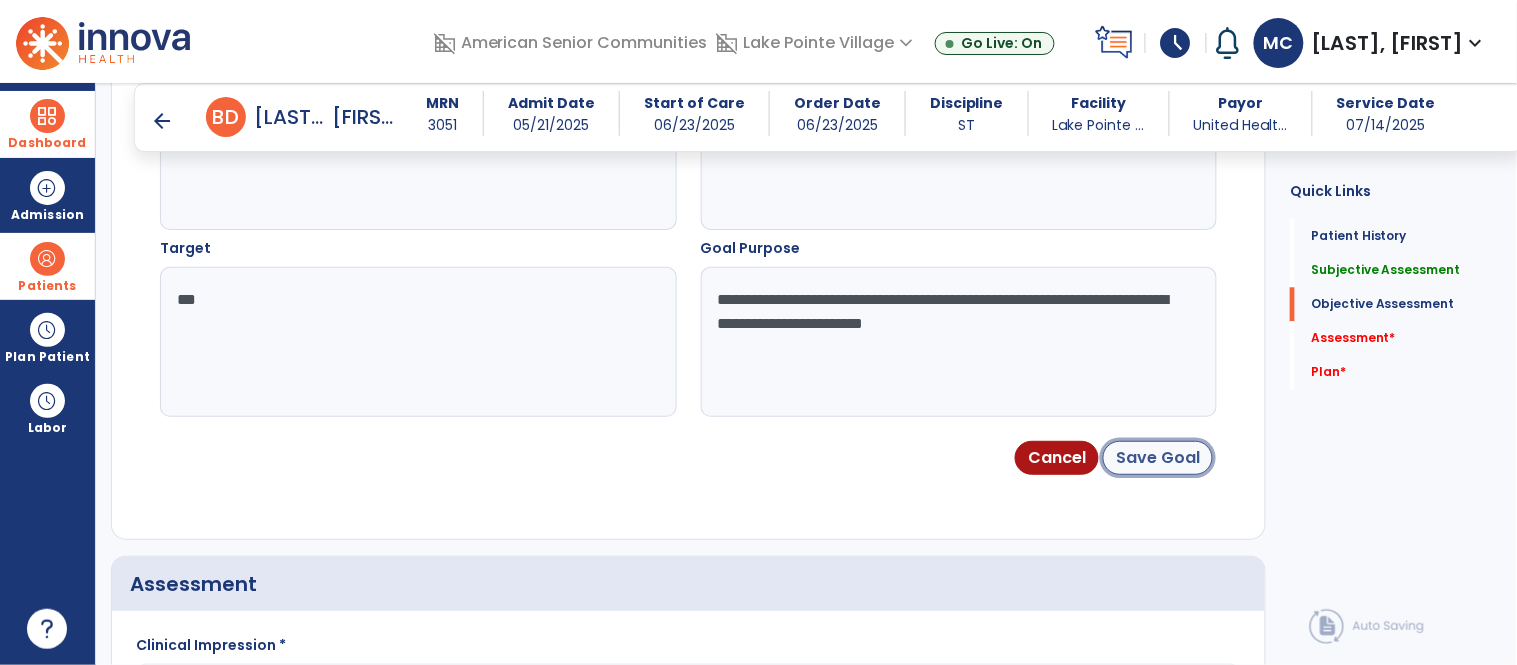 click on "Save Goal" 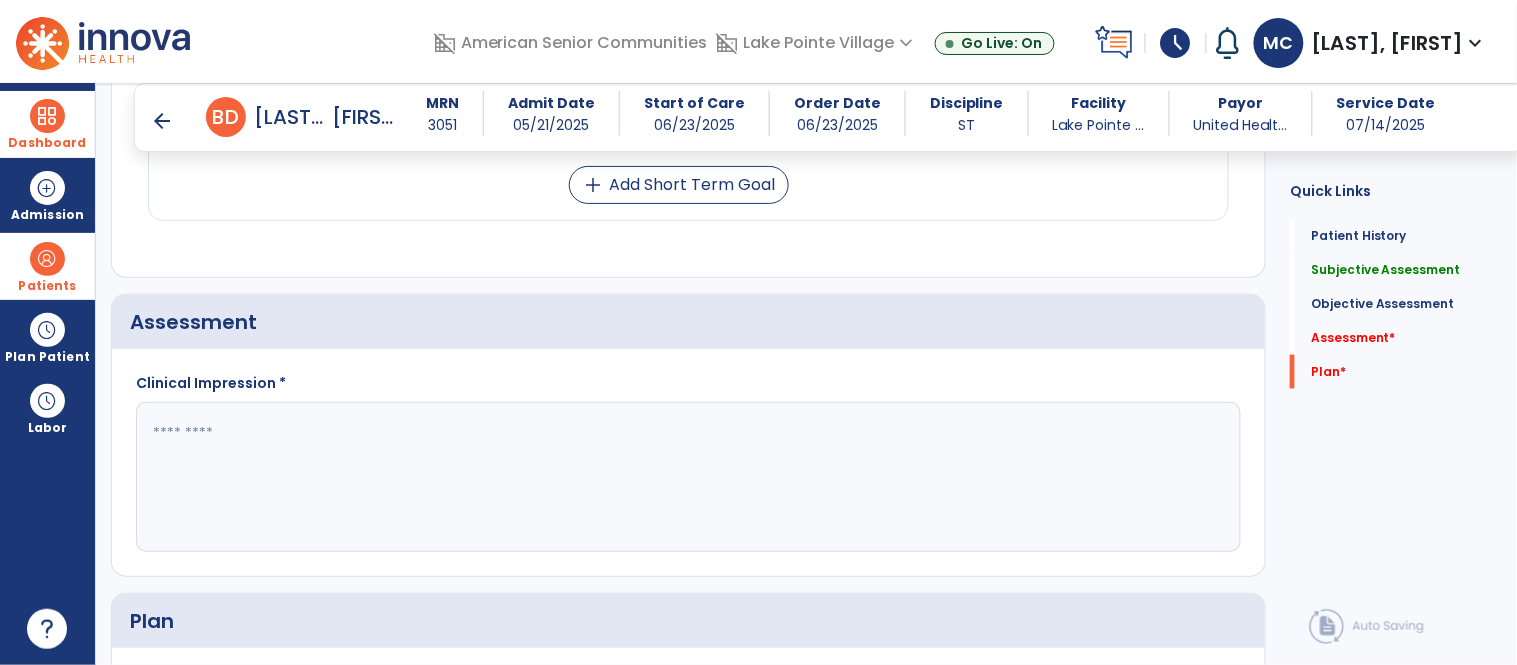 scroll, scrollTop: 2651, scrollLeft: 0, axis: vertical 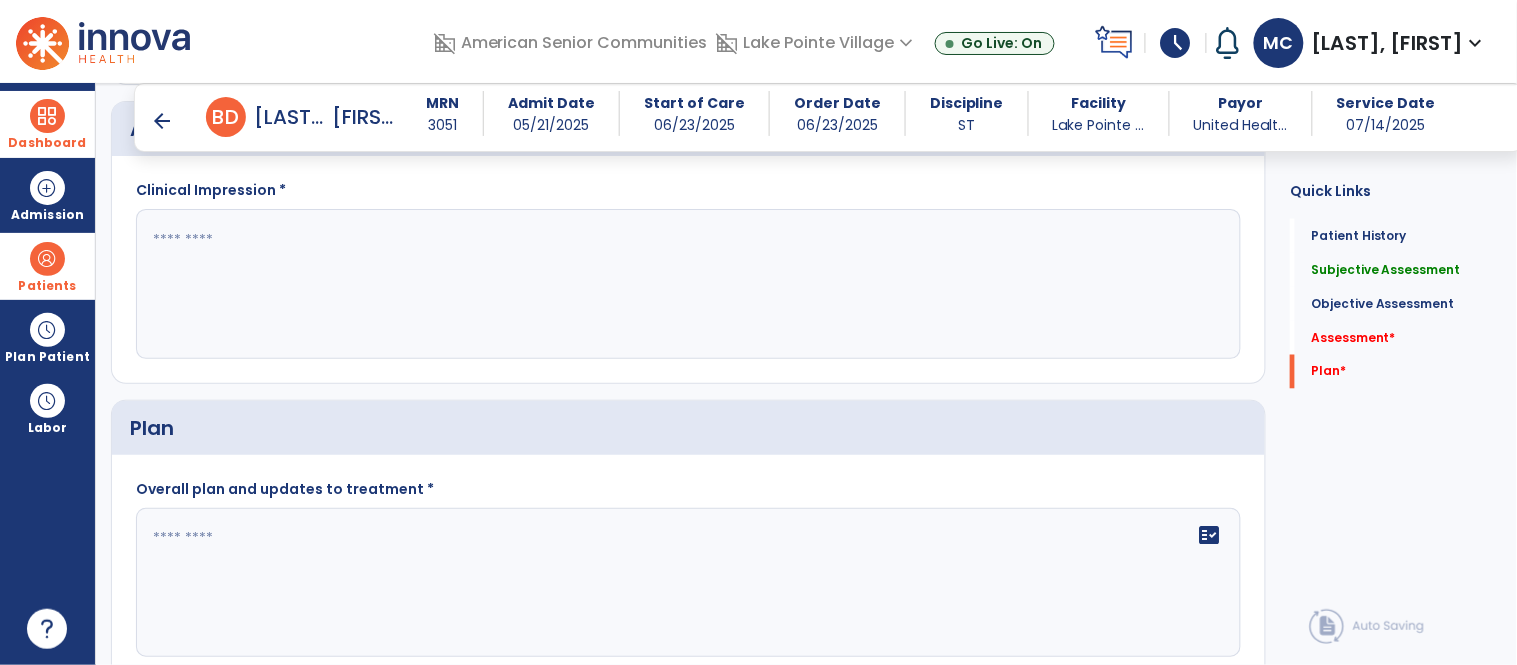 click 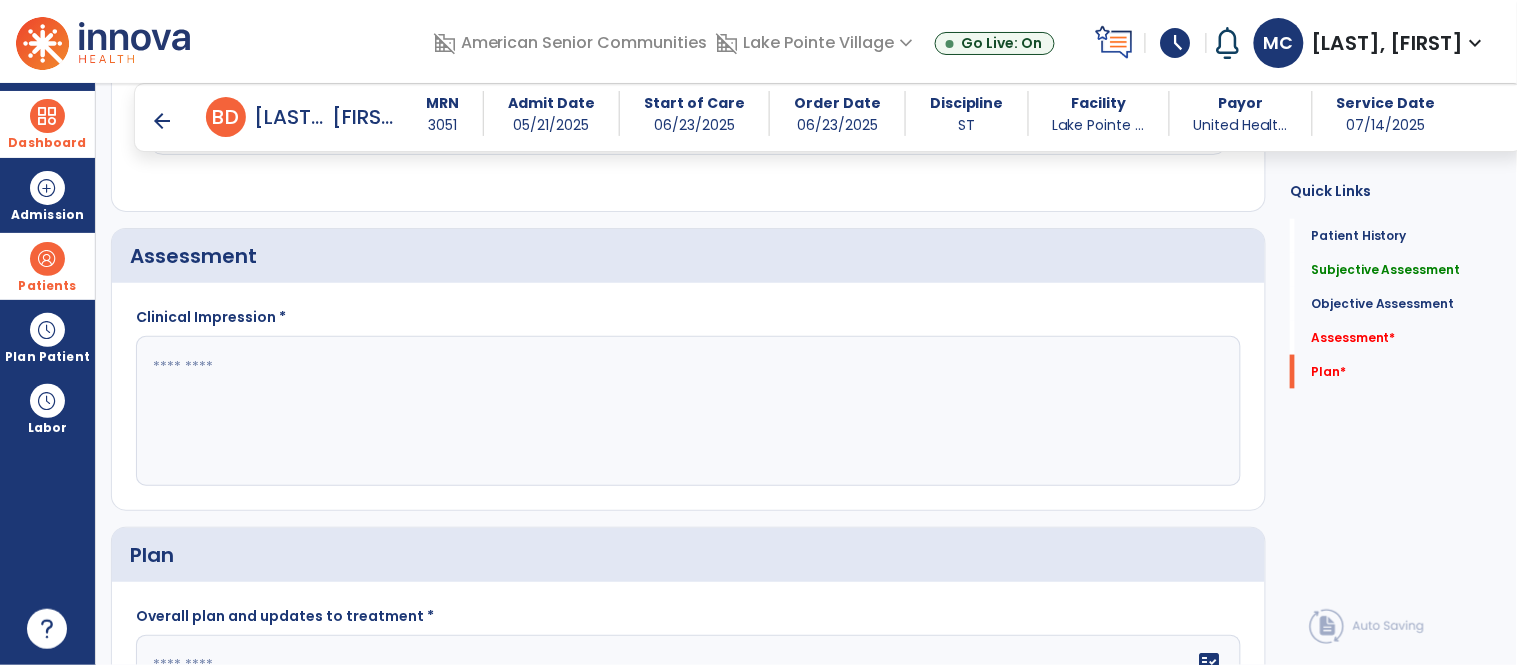 scroll, scrollTop: 2572, scrollLeft: 0, axis: vertical 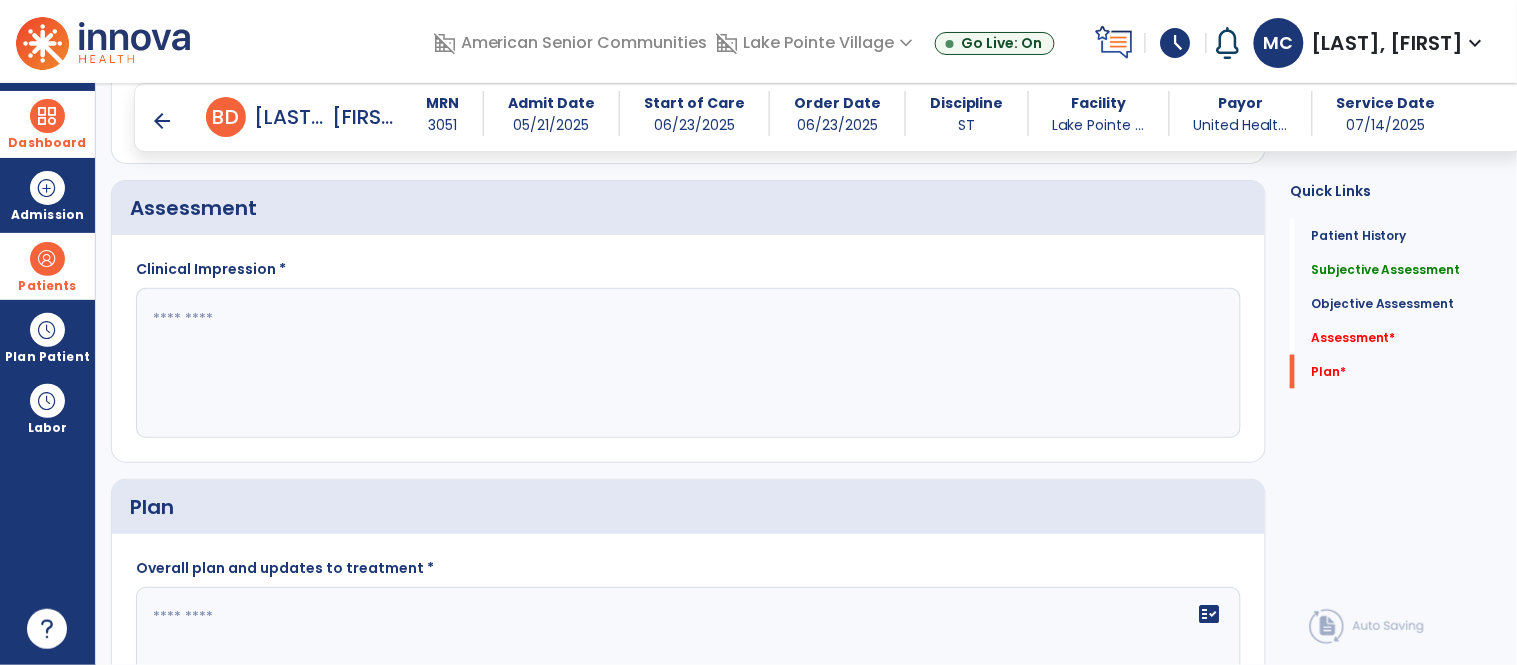 click 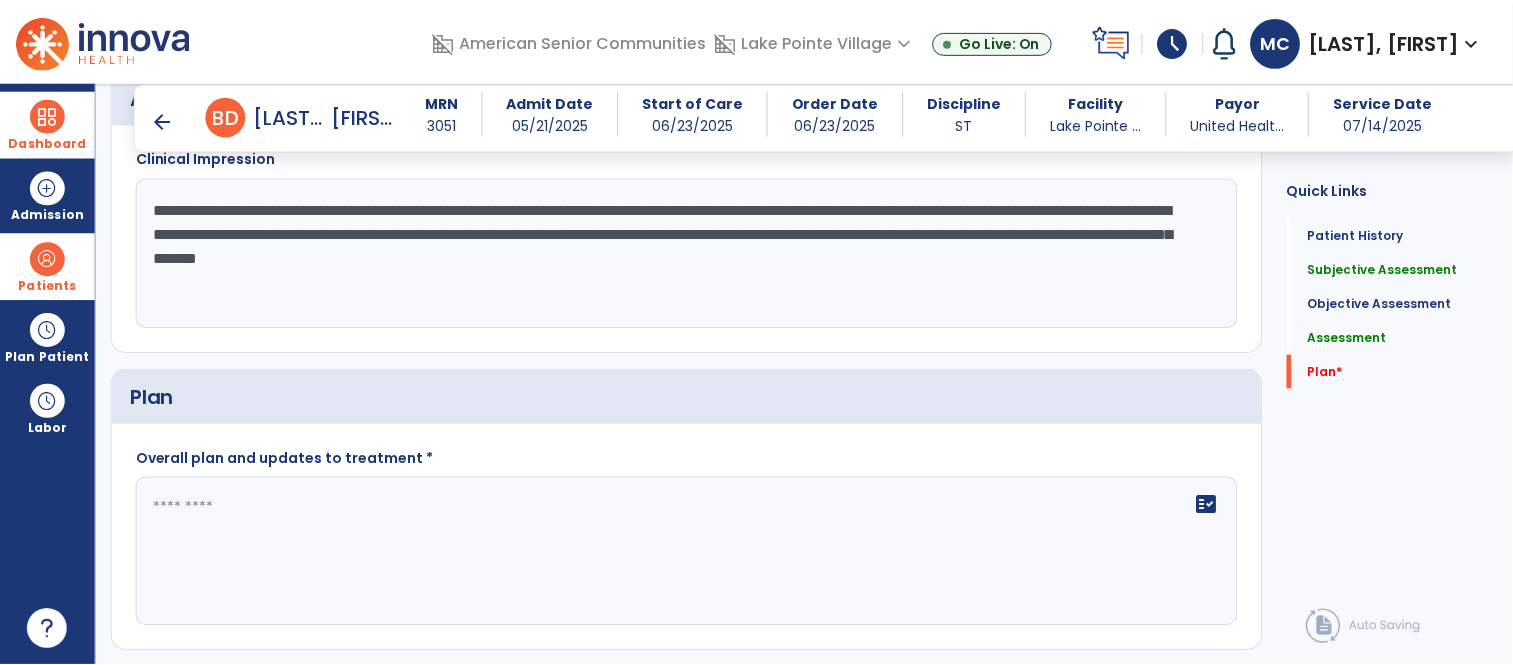scroll, scrollTop: 2743, scrollLeft: 0, axis: vertical 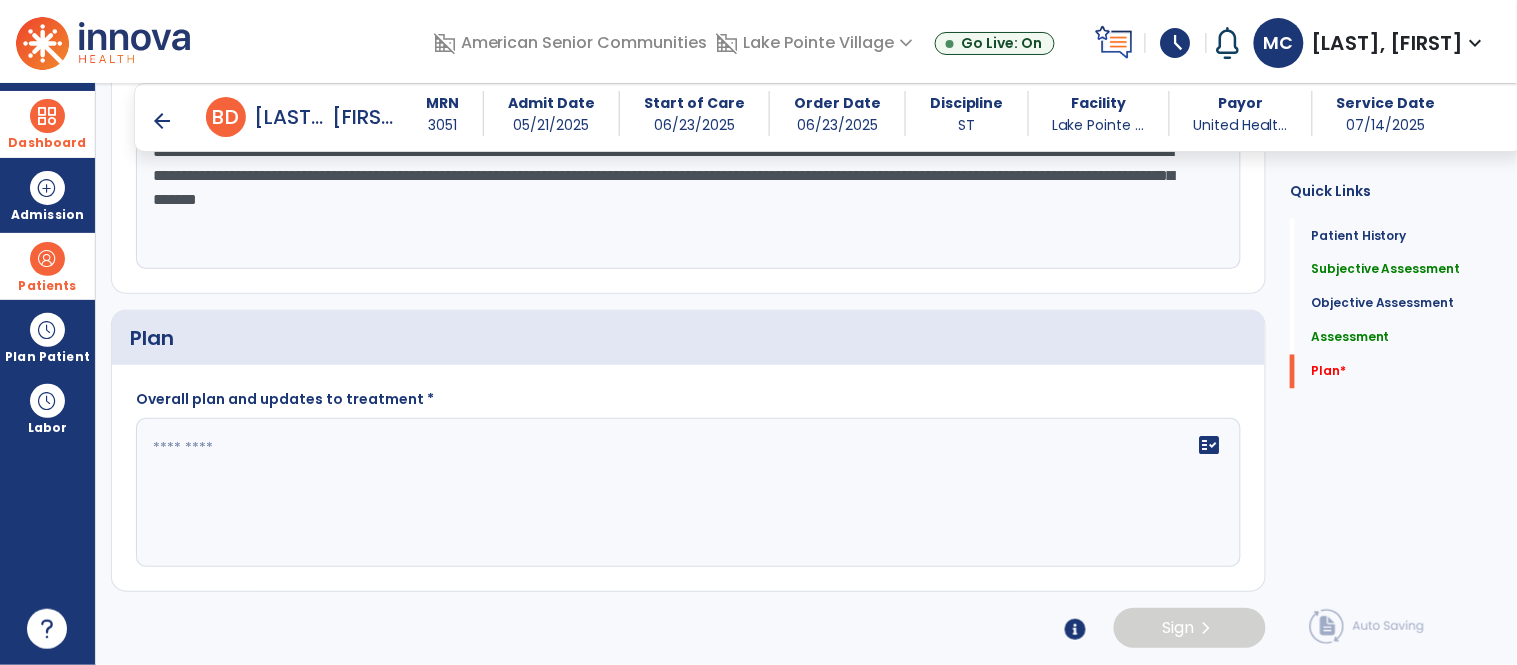 type on "**********" 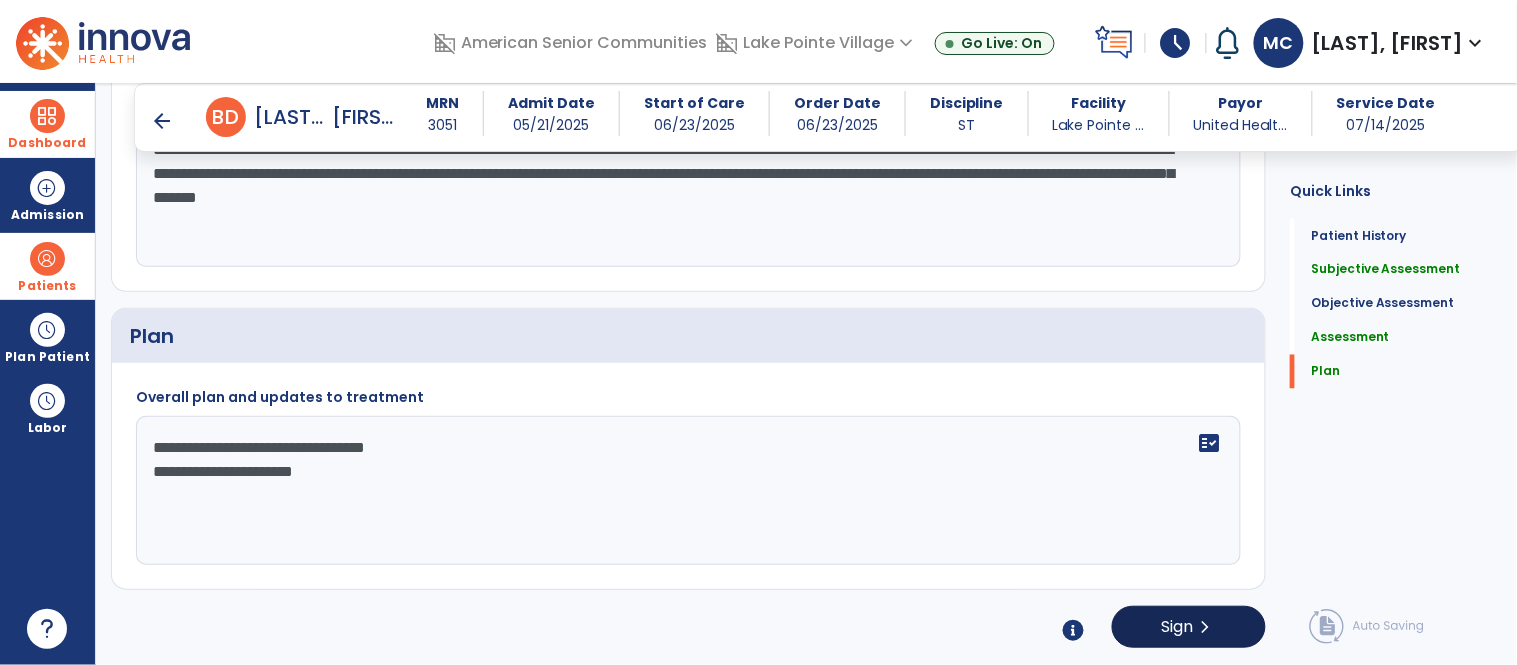 type on "**********" 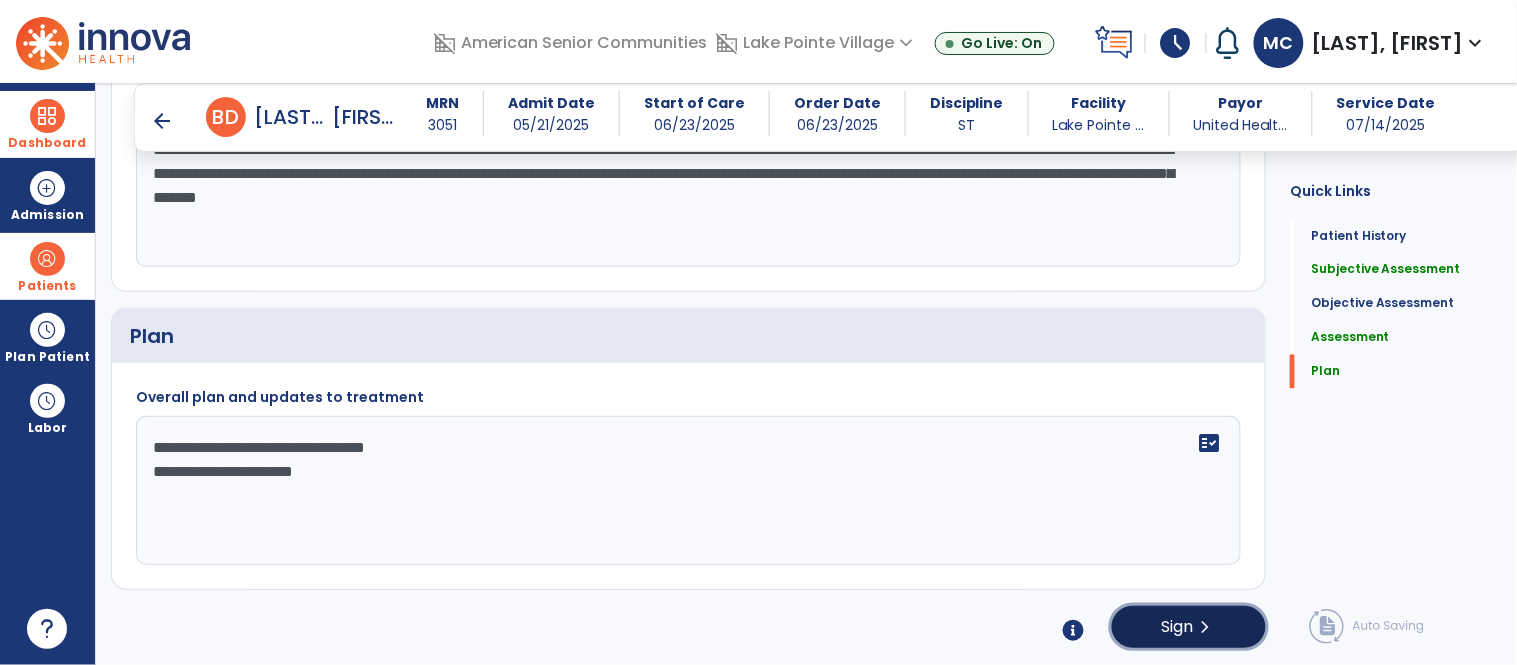 click on "Sign  chevron_right" 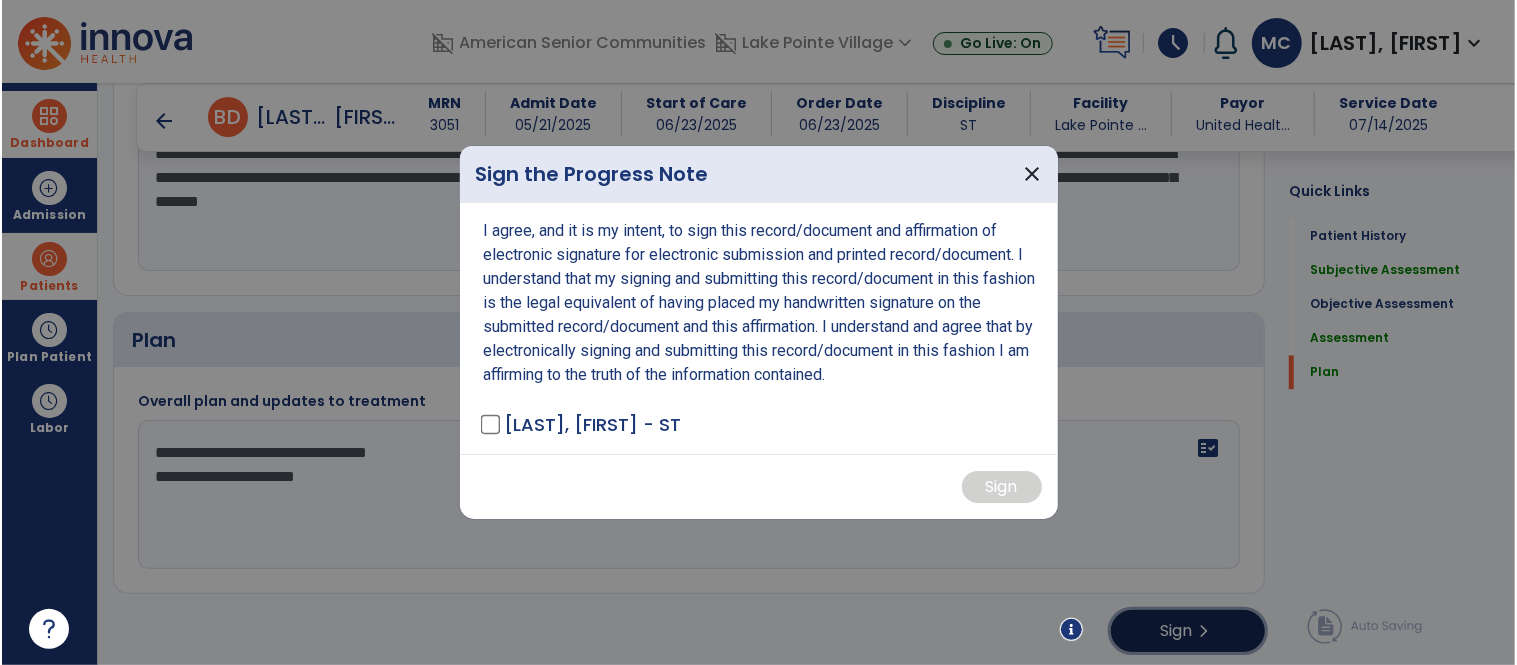 scroll, scrollTop: 2743, scrollLeft: 0, axis: vertical 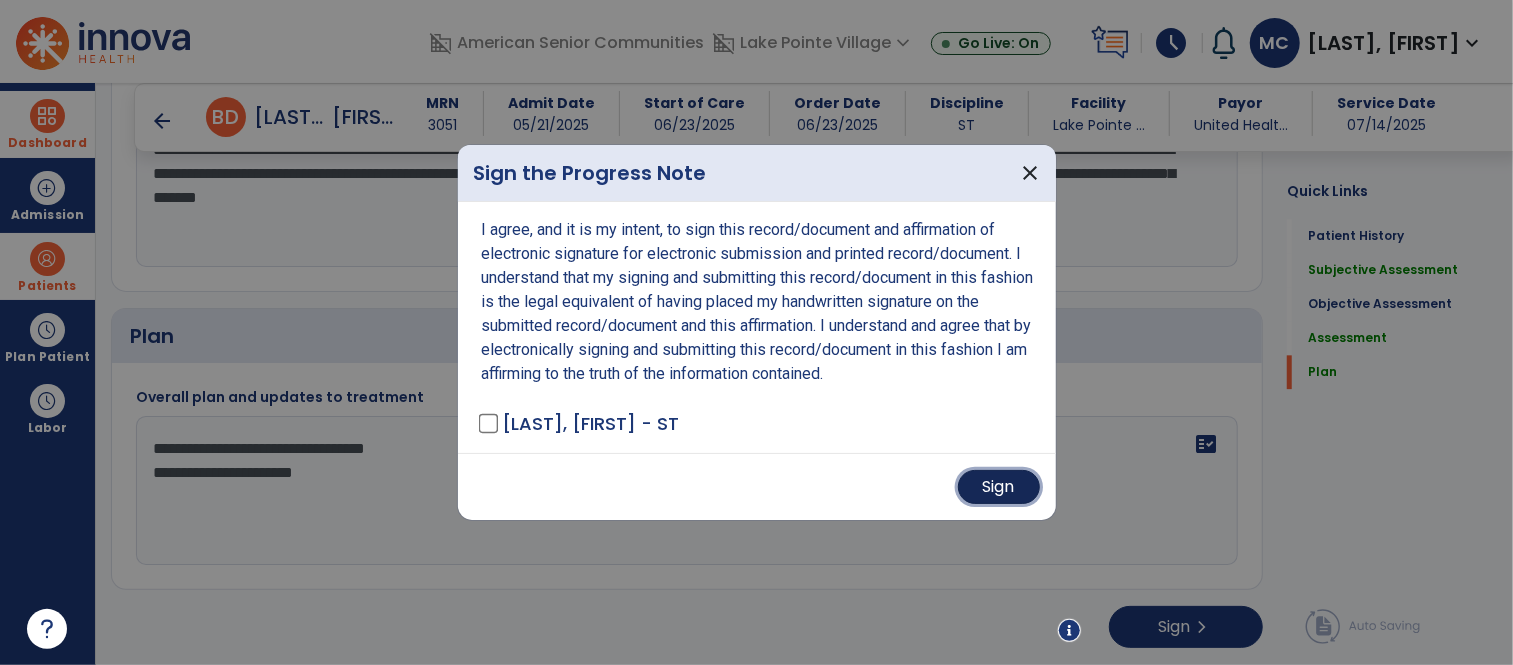 click on "Sign" at bounding box center (999, 487) 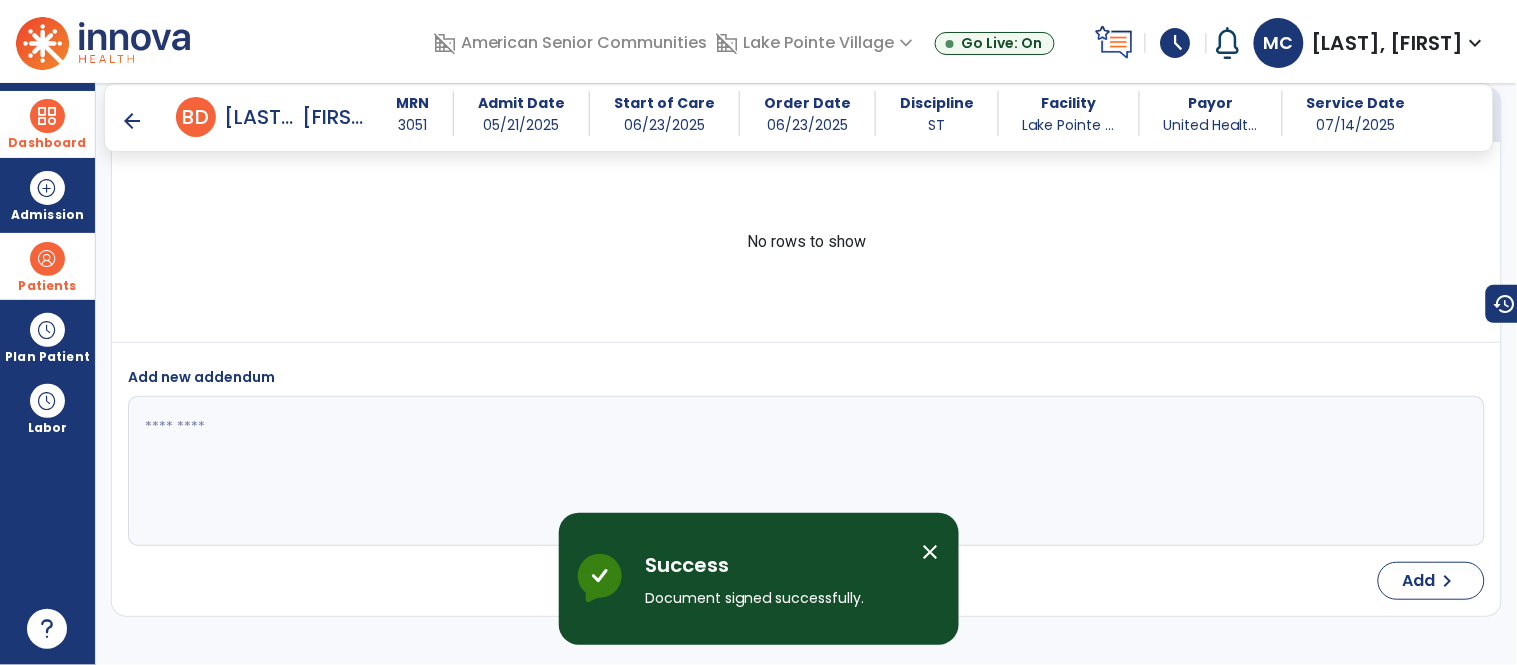 scroll, scrollTop: 4070, scrollLeft: 0, axis: vertical 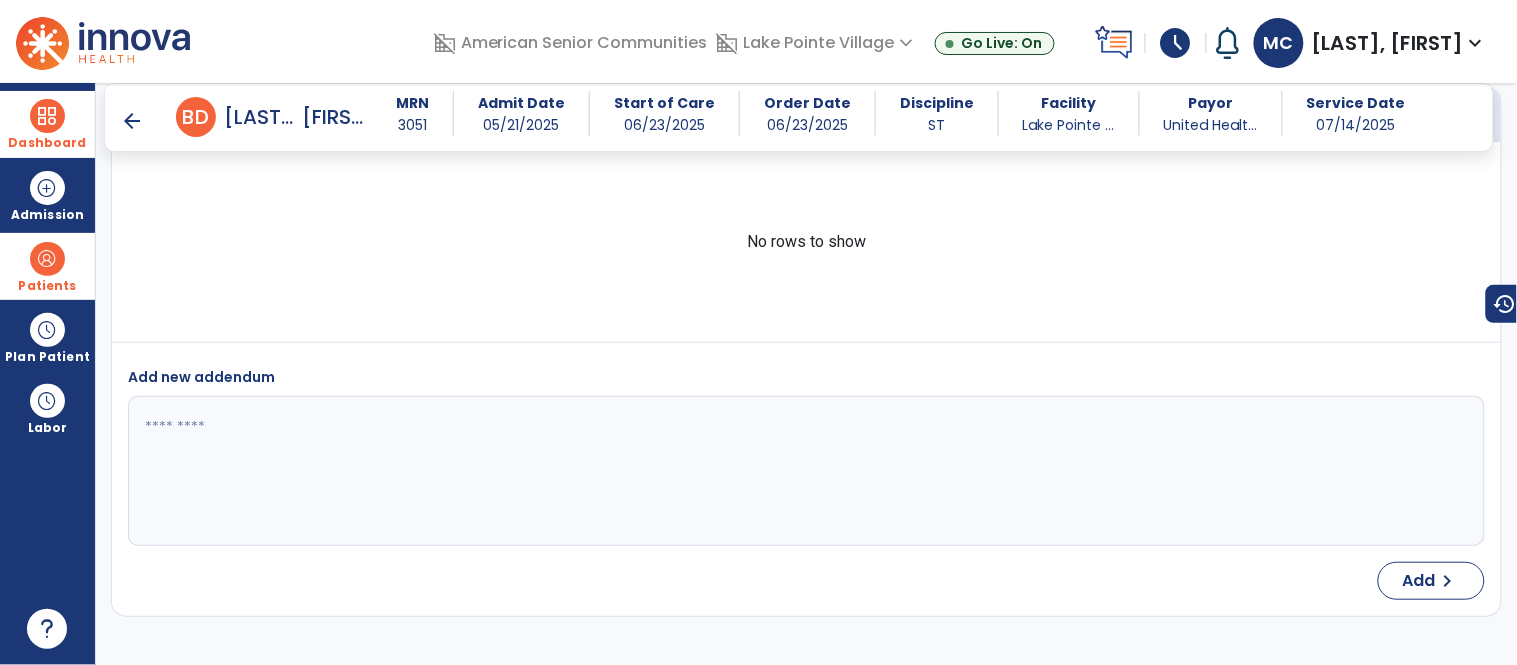 click on "arrow_back" at bounding box center [132, 121] 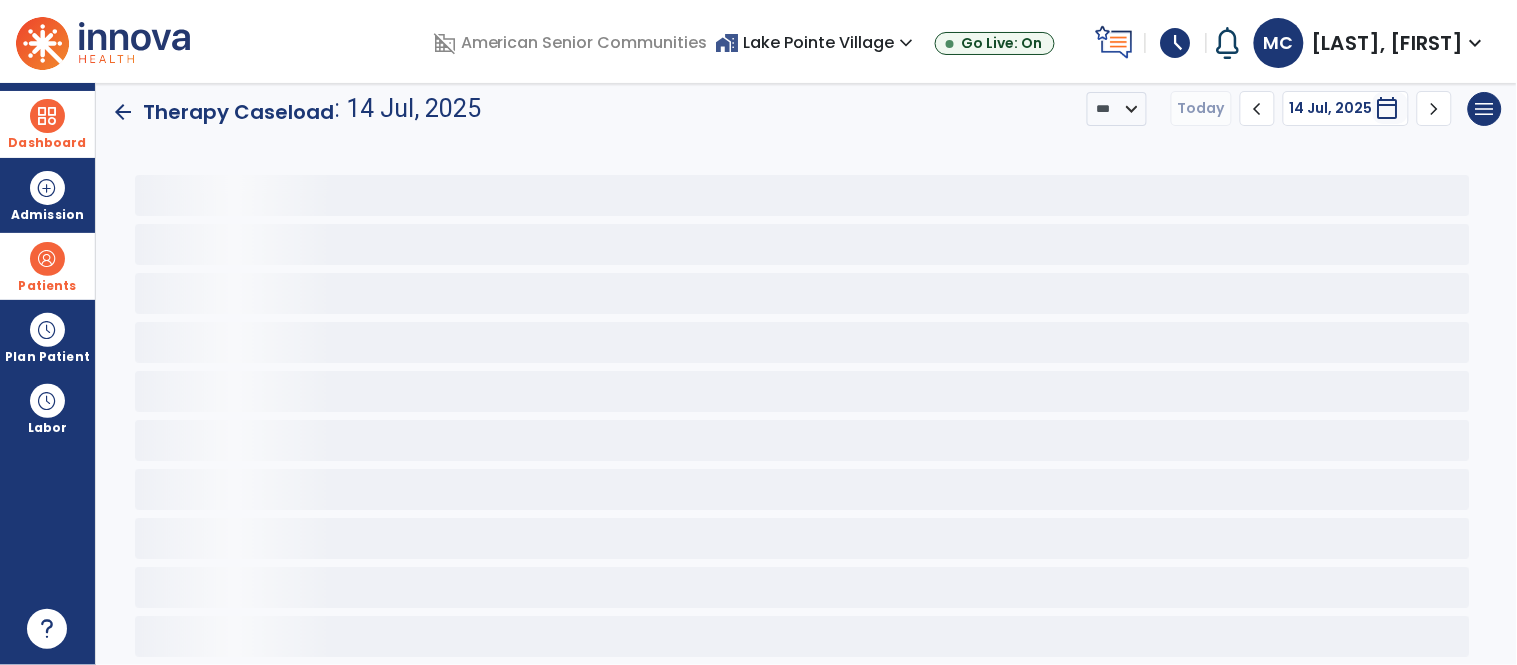 scroll, scrollTop: 15, scrollLeft: 0, axis: vertical 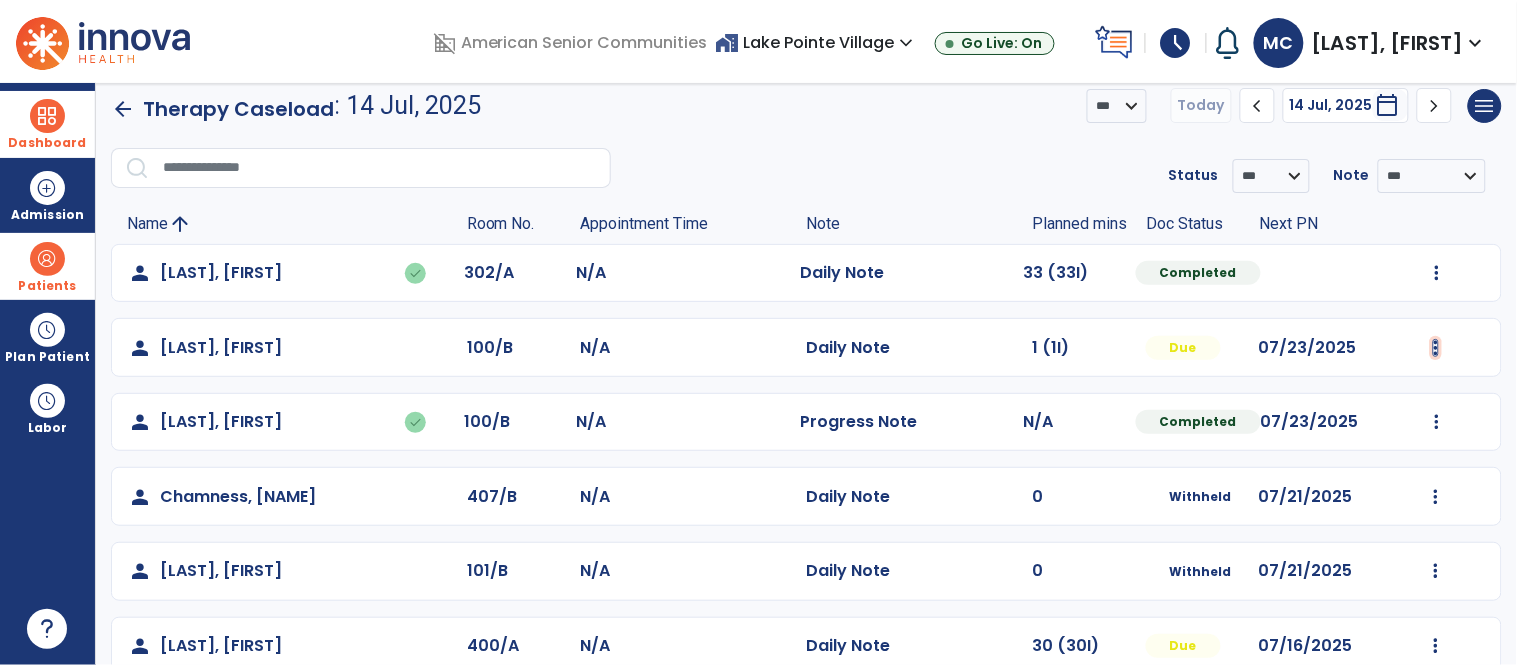 click at bounding box center (1437, 273) 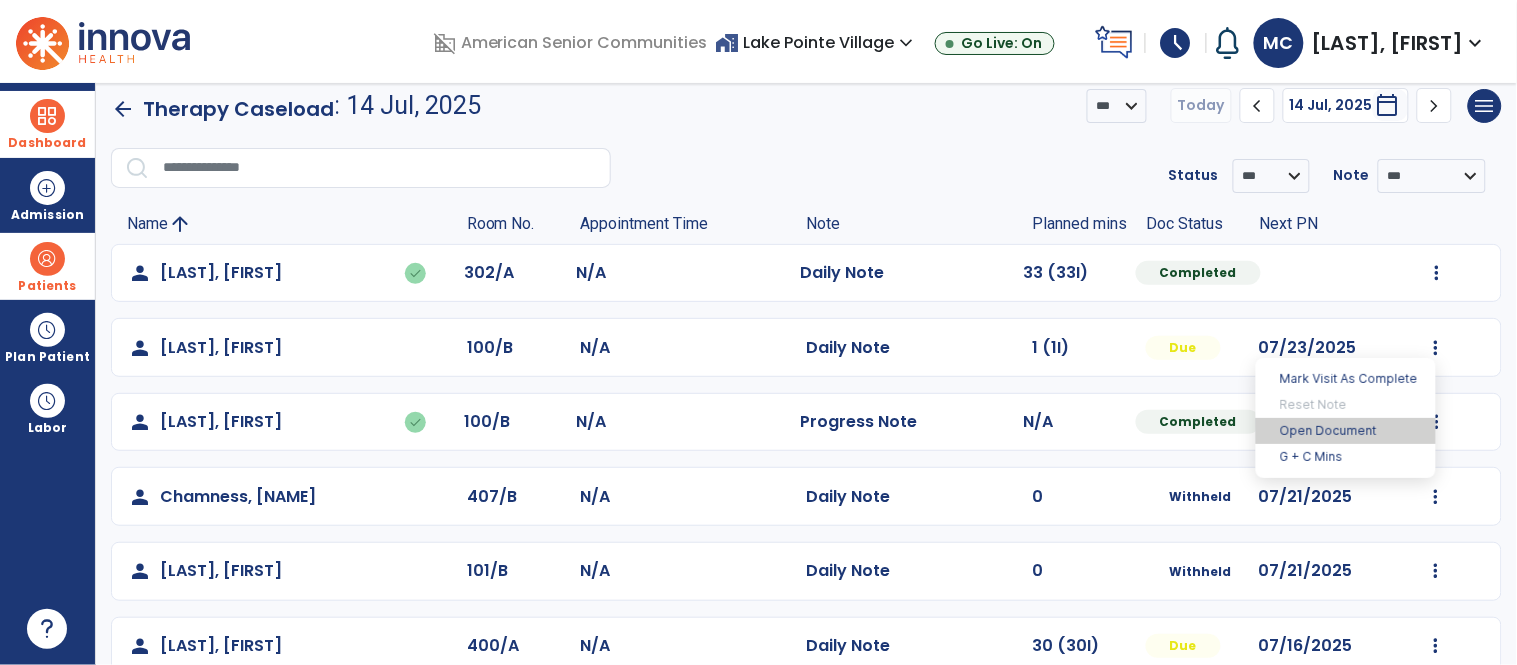 click on "Open Document" at bounding box center [1346, 431] 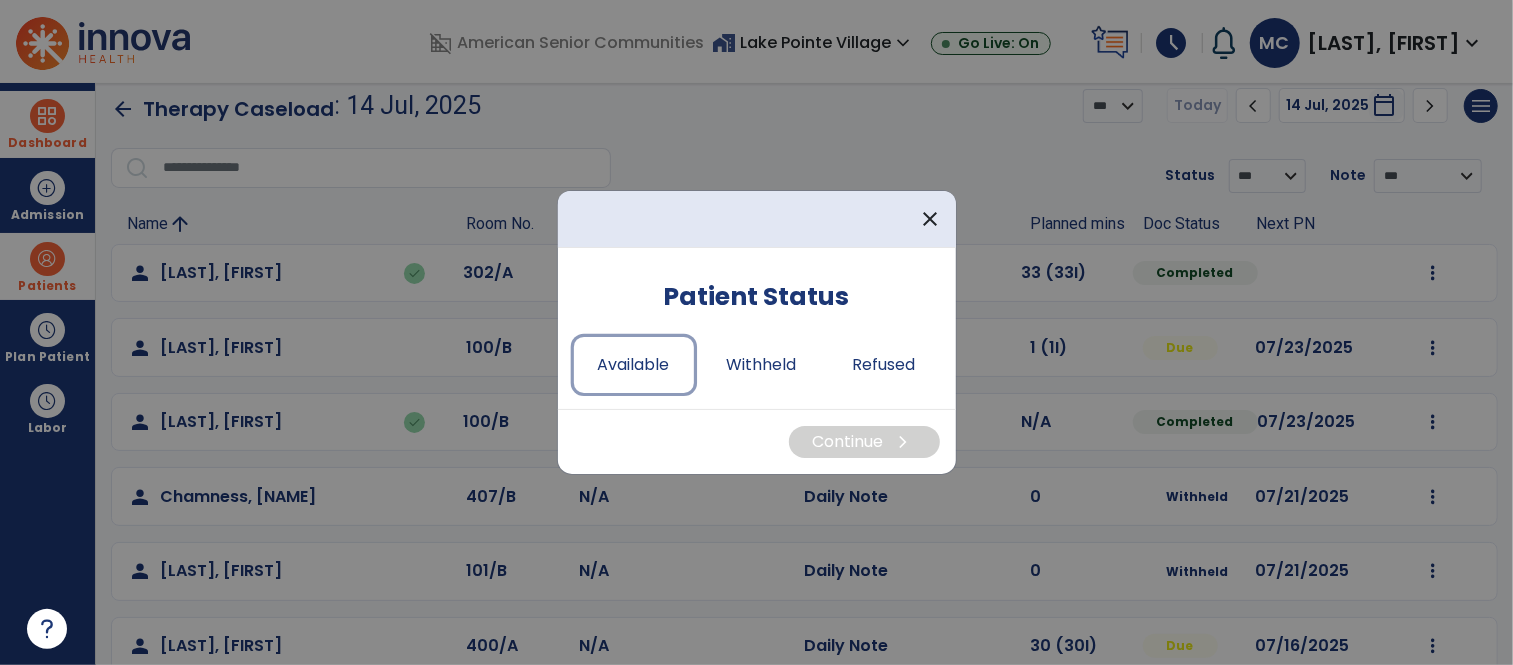 drag, startPoint x: 592, startPoint y: 373, endPoint x: 620, endPoint y: 453, distance: 84.758484 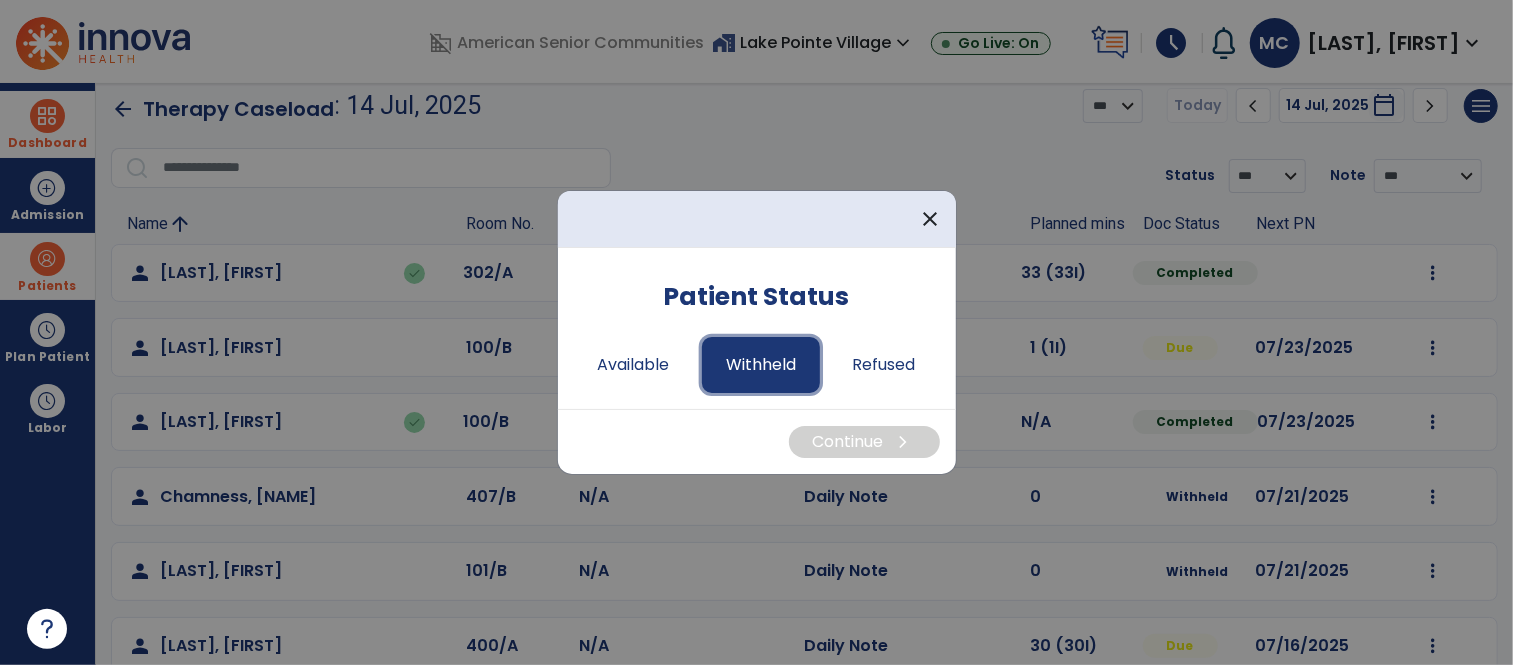 click on "Withheld" at bounding box center (761, 365) 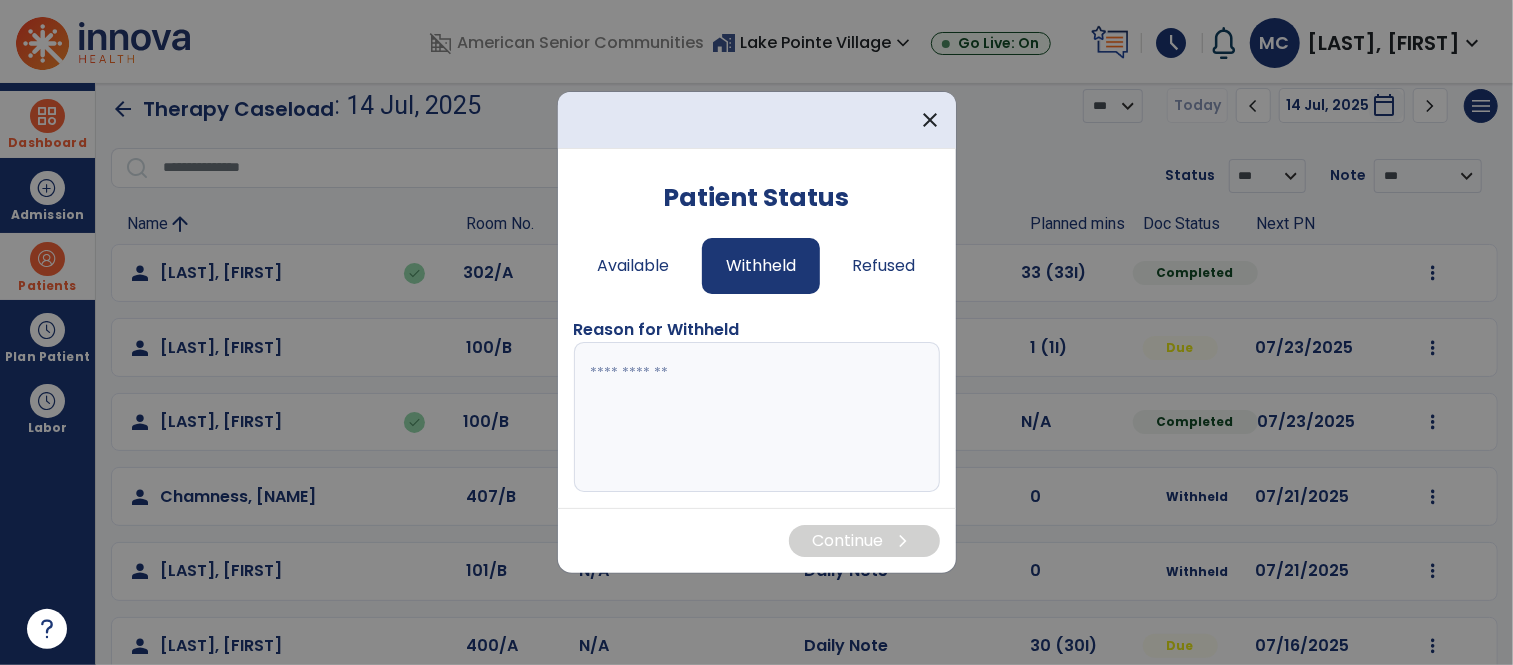 click at bounding box center [757, 417] 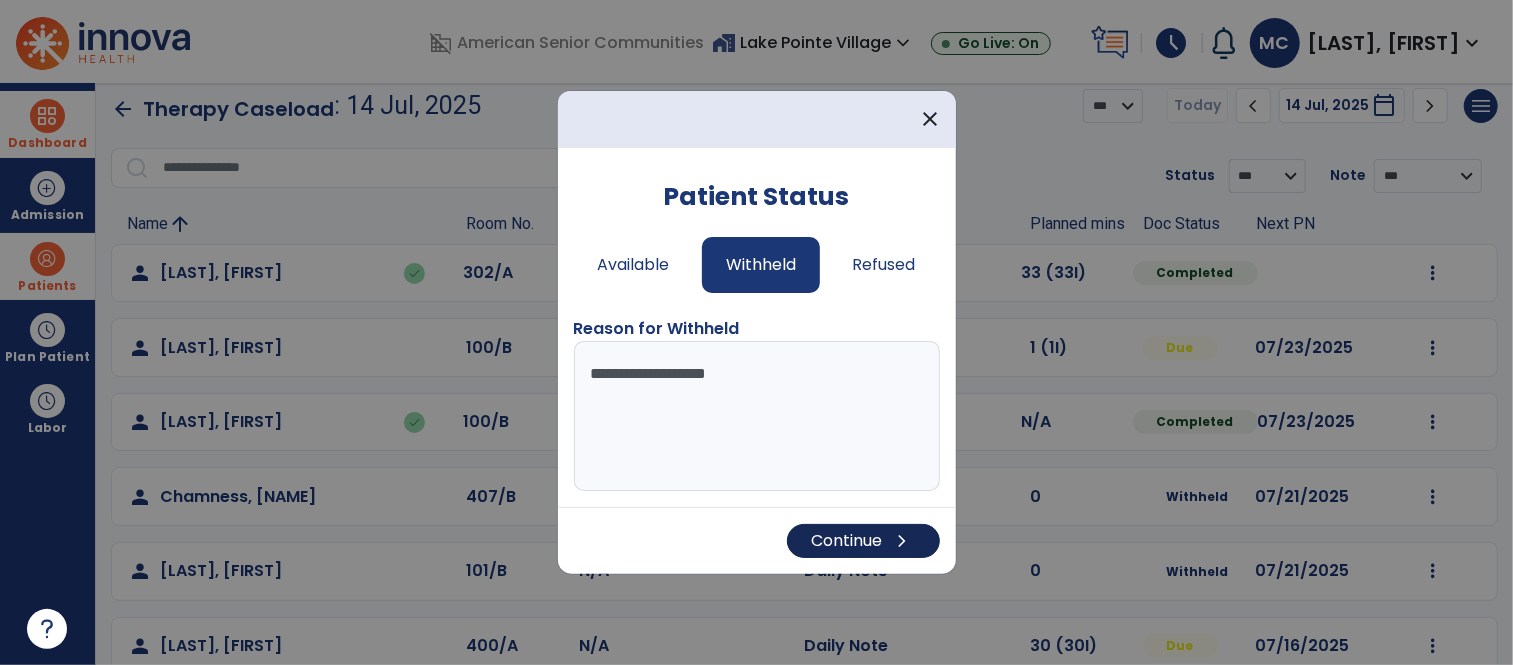 type on "**********" 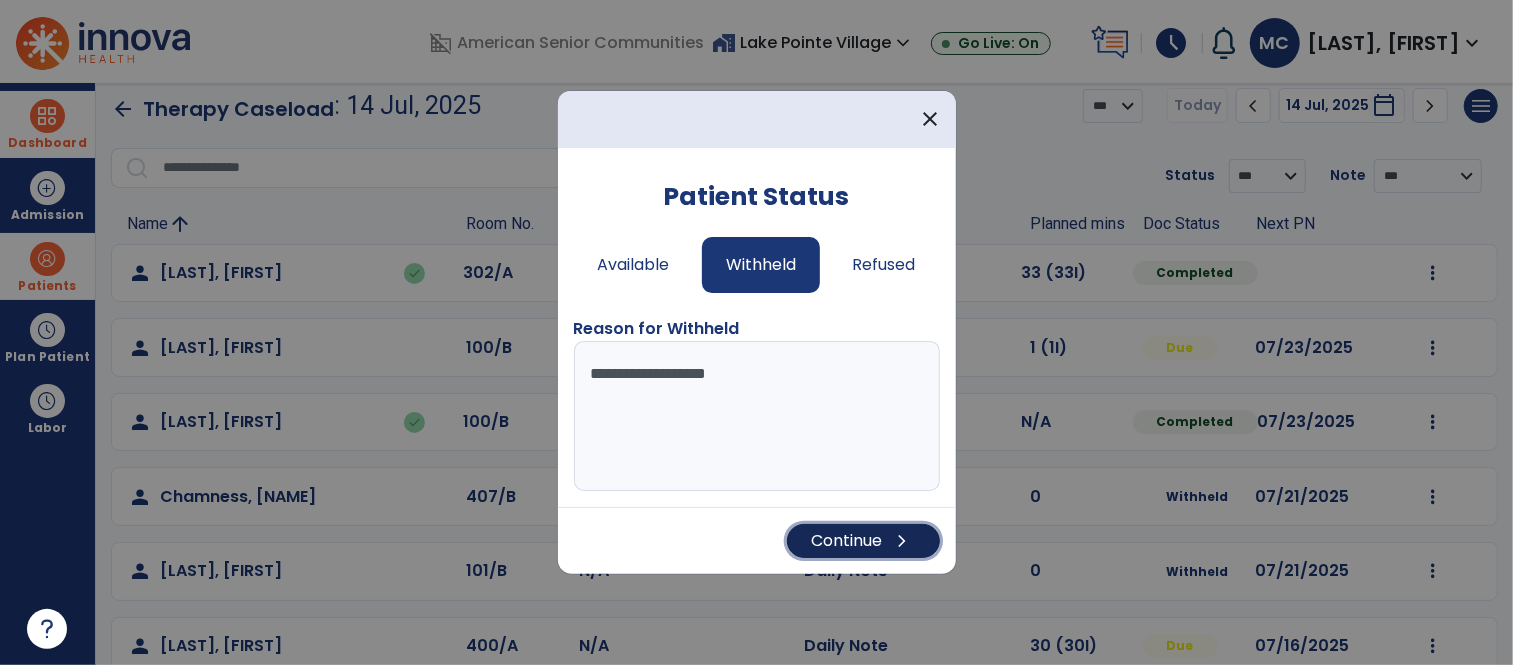 click on "Continue   chevron_right" at bounding box center [863, 541] 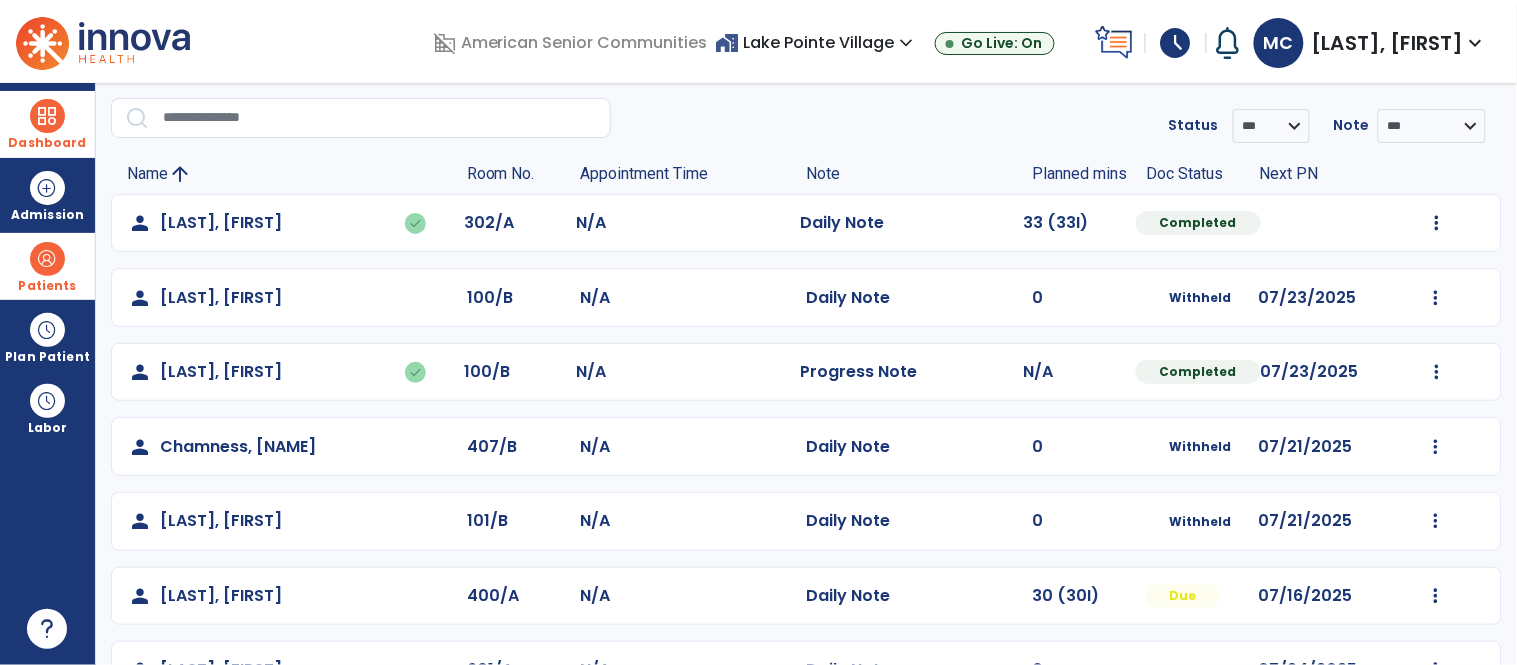 scroll, scrollTop: 92, scrollLeft: 0, axis: vertical 